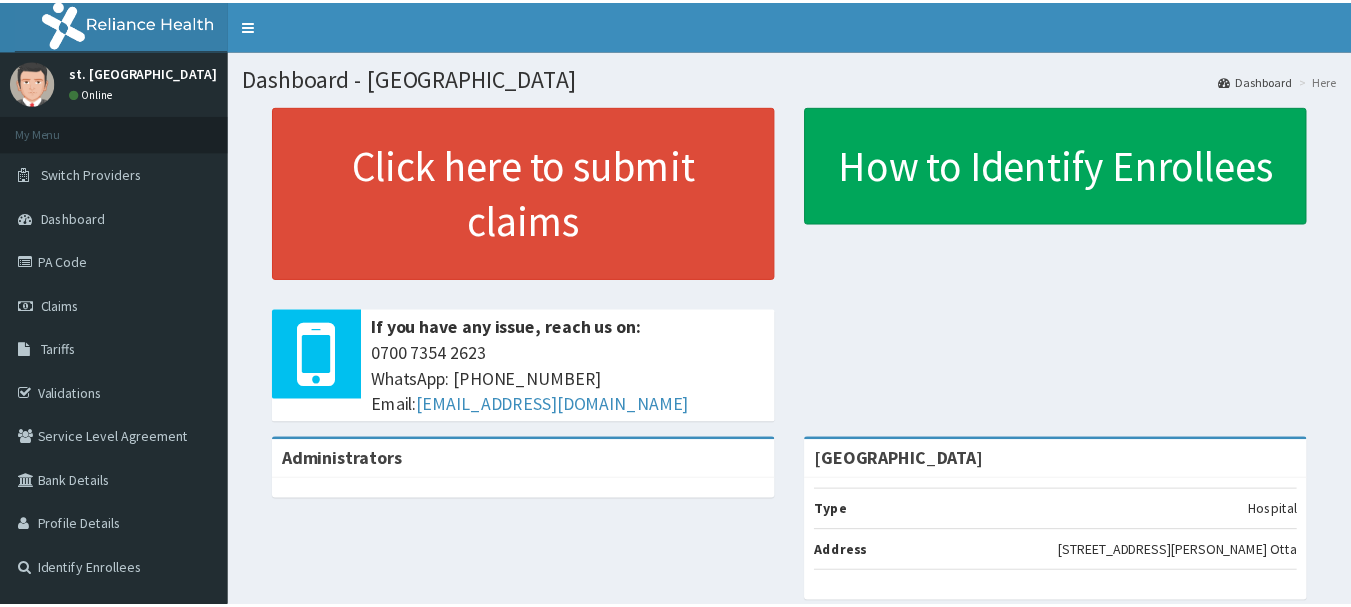 scroll, scrollTop: 0, scrollLeft: 0, axis: both 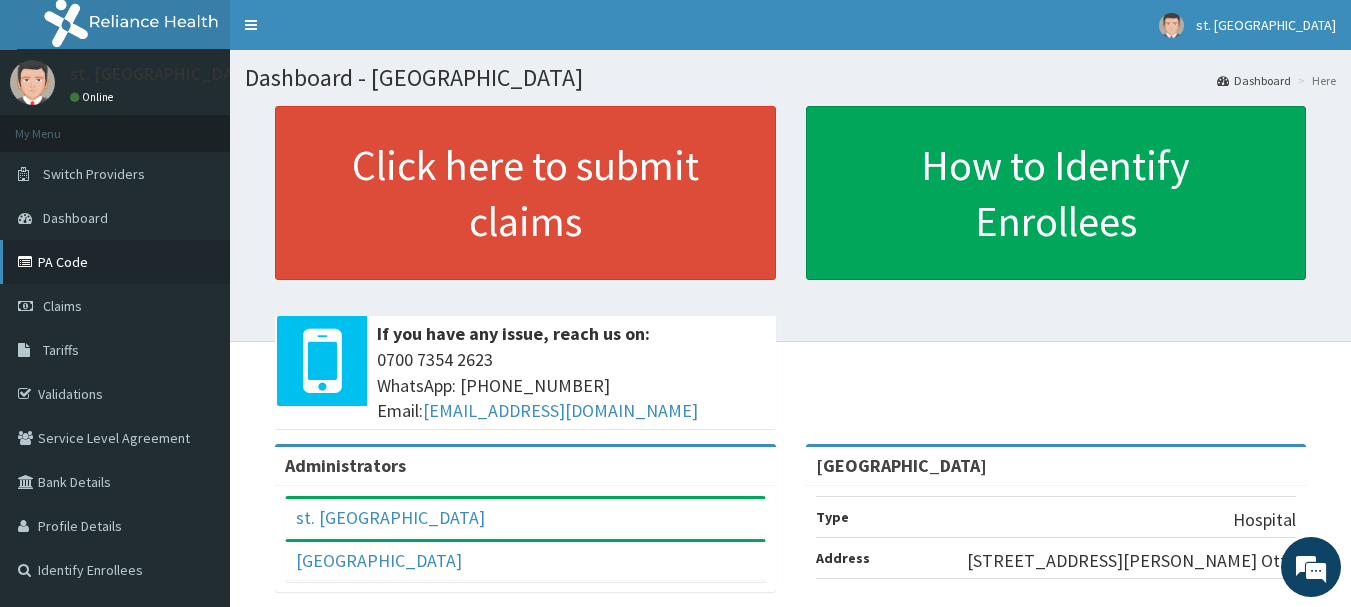click on "PA Code" at bounding box center [115, 262] 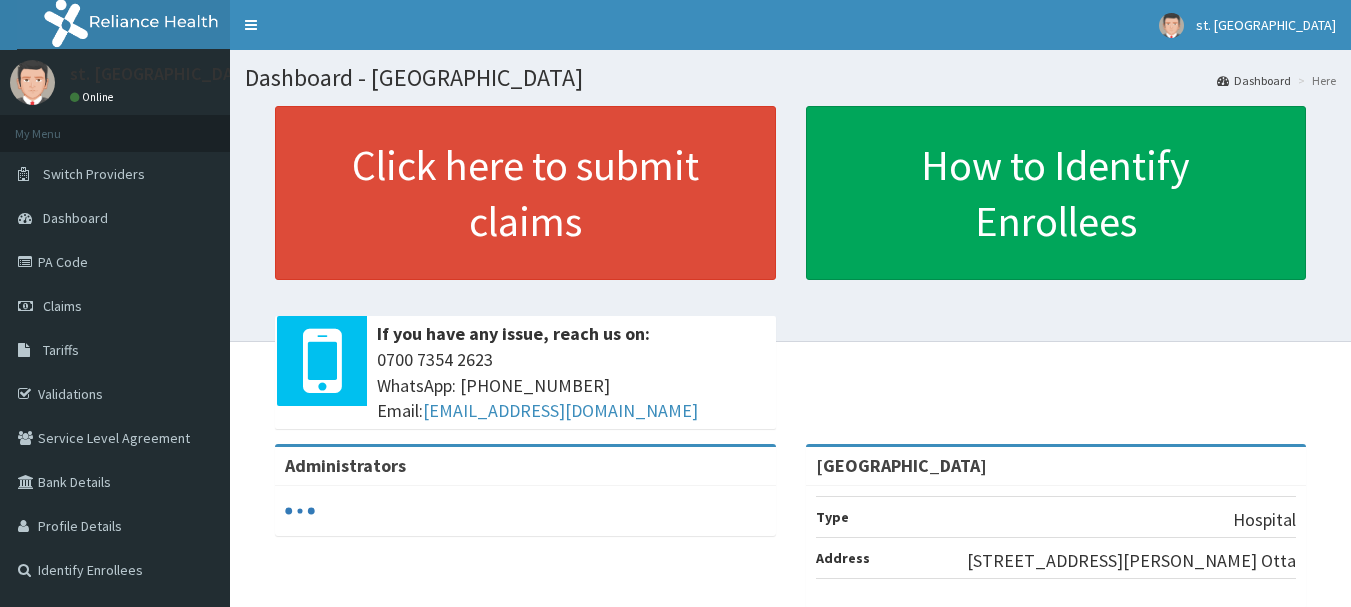scroll, scrollTop: 0, scrollLeft: 0, axis: both 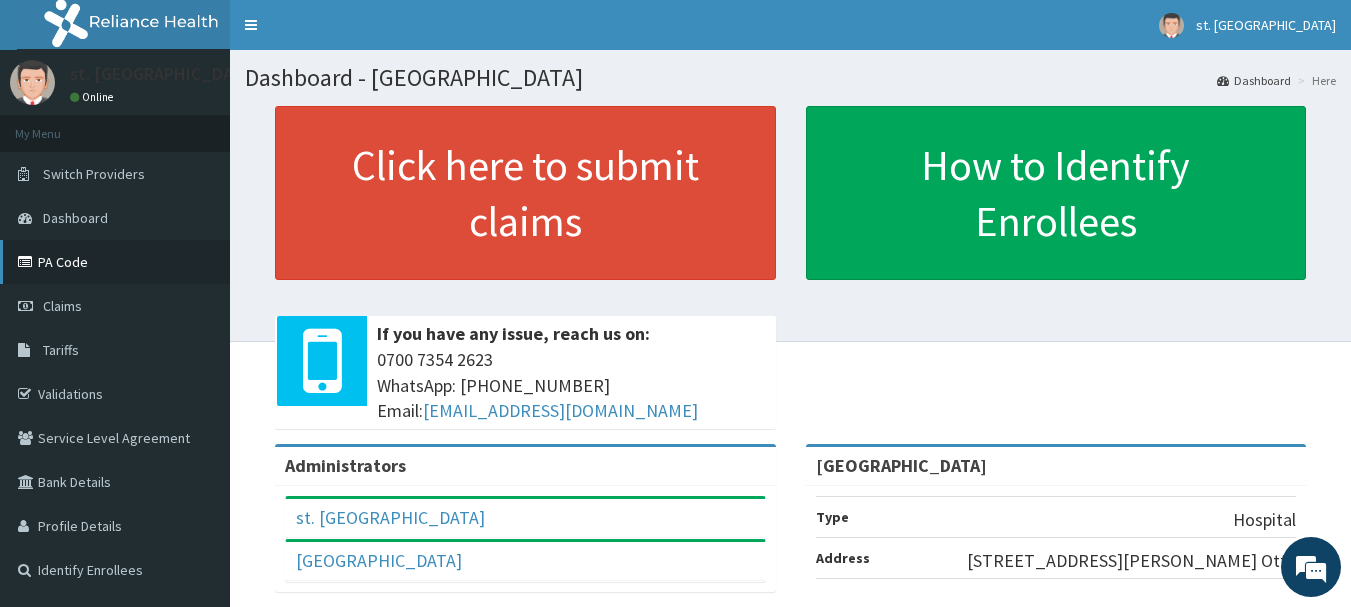 click on "PA Code" at bounding box center [115, 262] 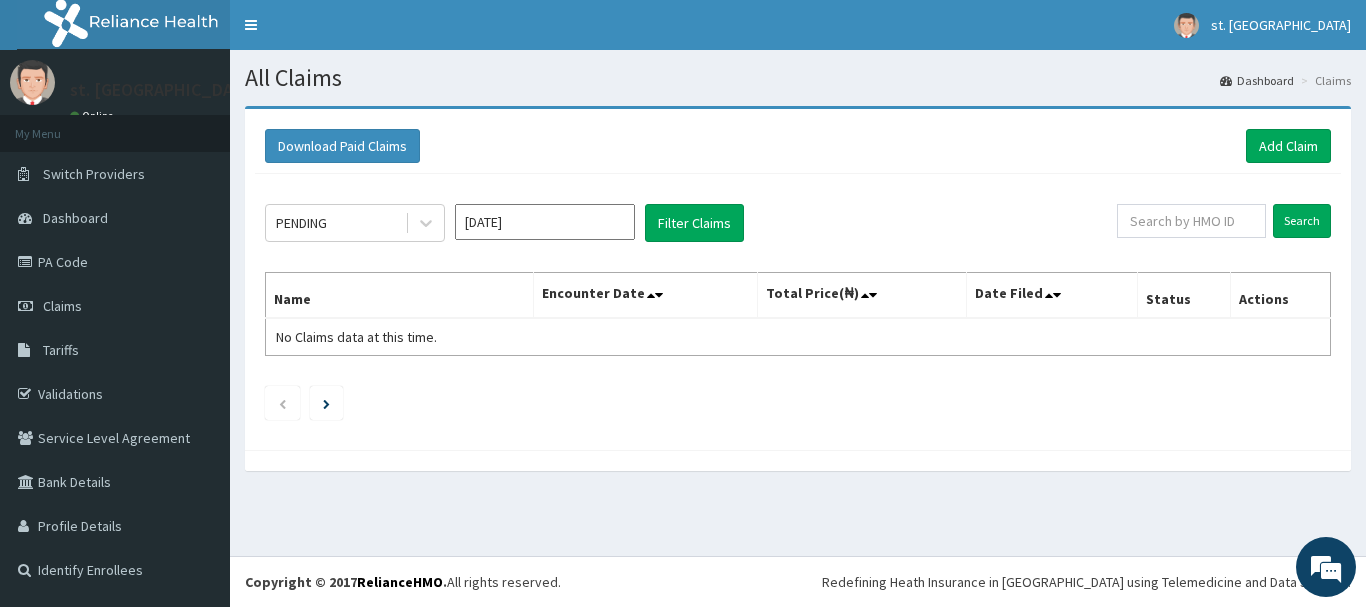 scroll, scrollTop: 0, scrollLeft: 0, axis: both 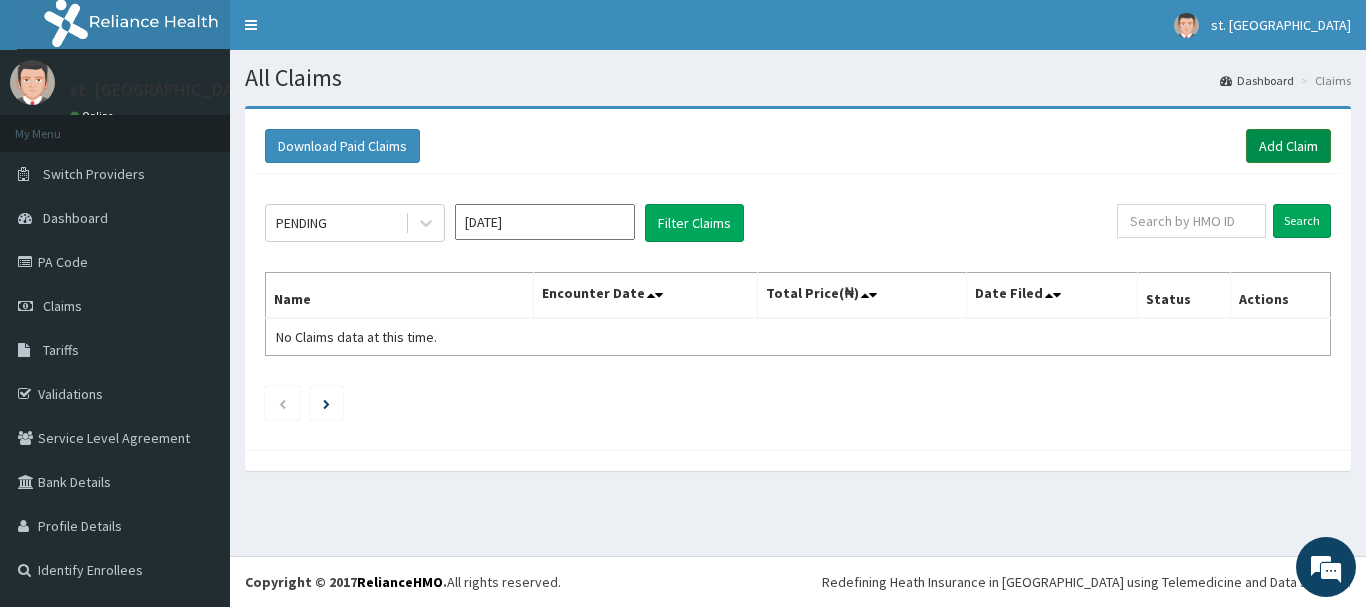 click on "Add Claim" at bounding box center [1288, 146] 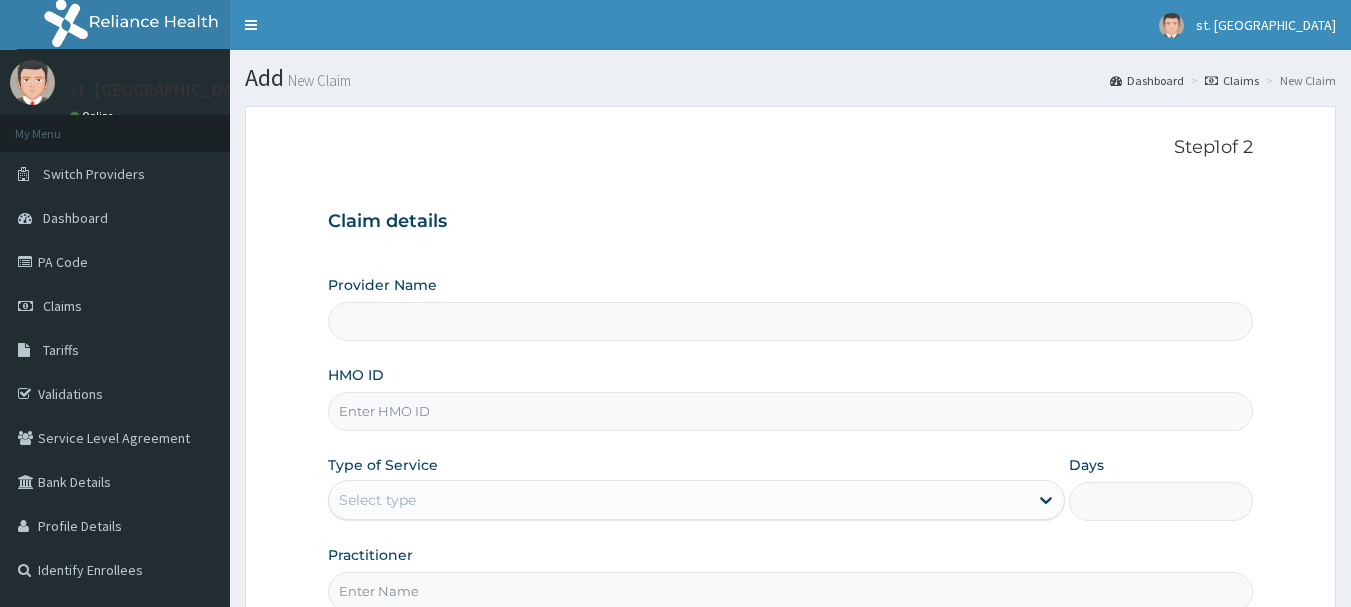 scroll, scrollTop: 0, scrollLeft: 0, axis: both 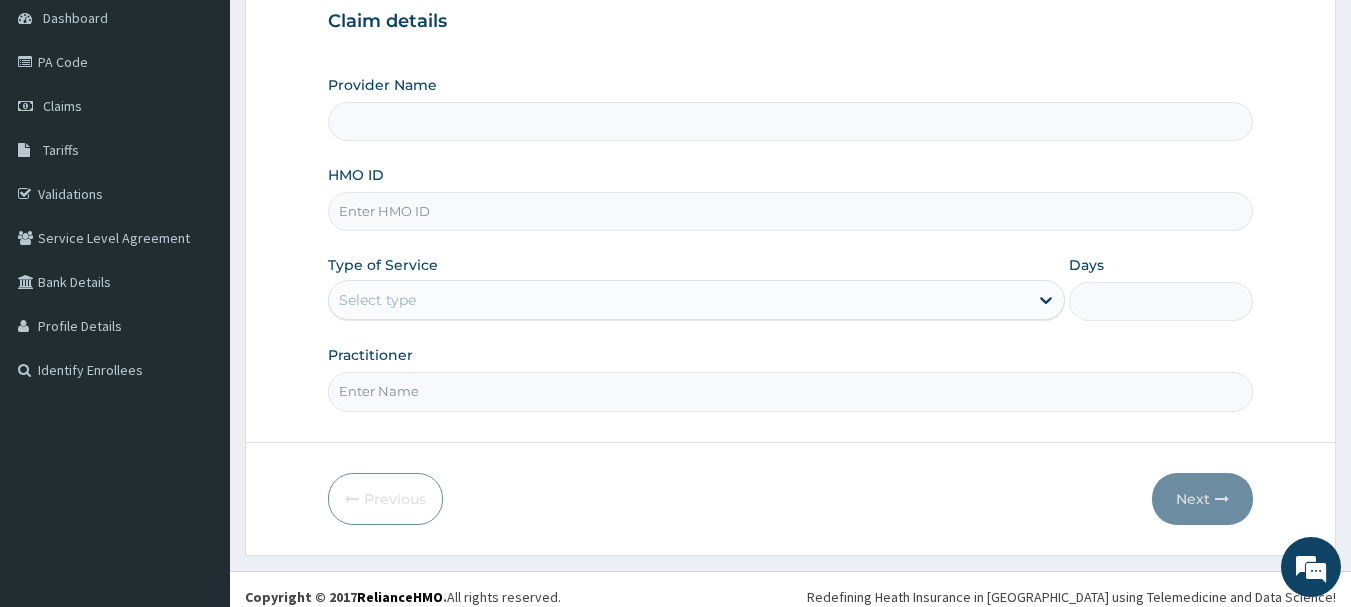 click on "HMO ID" at bounding box center [791, 211] 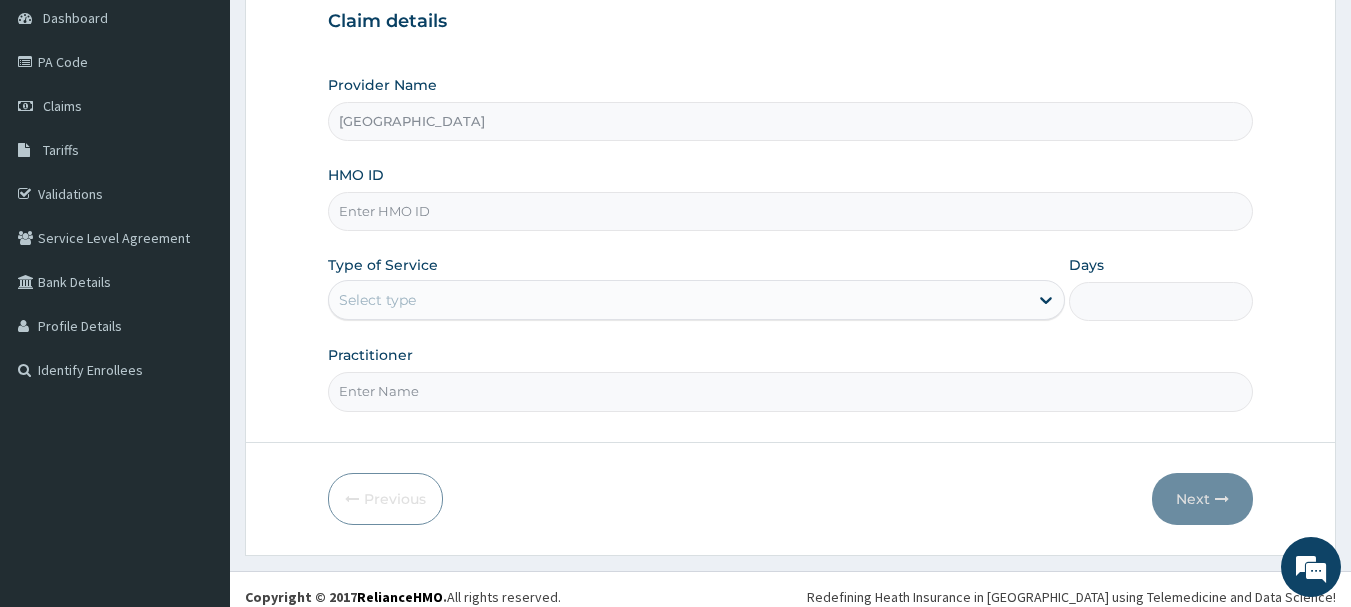 paste on "Btr/11071/a" 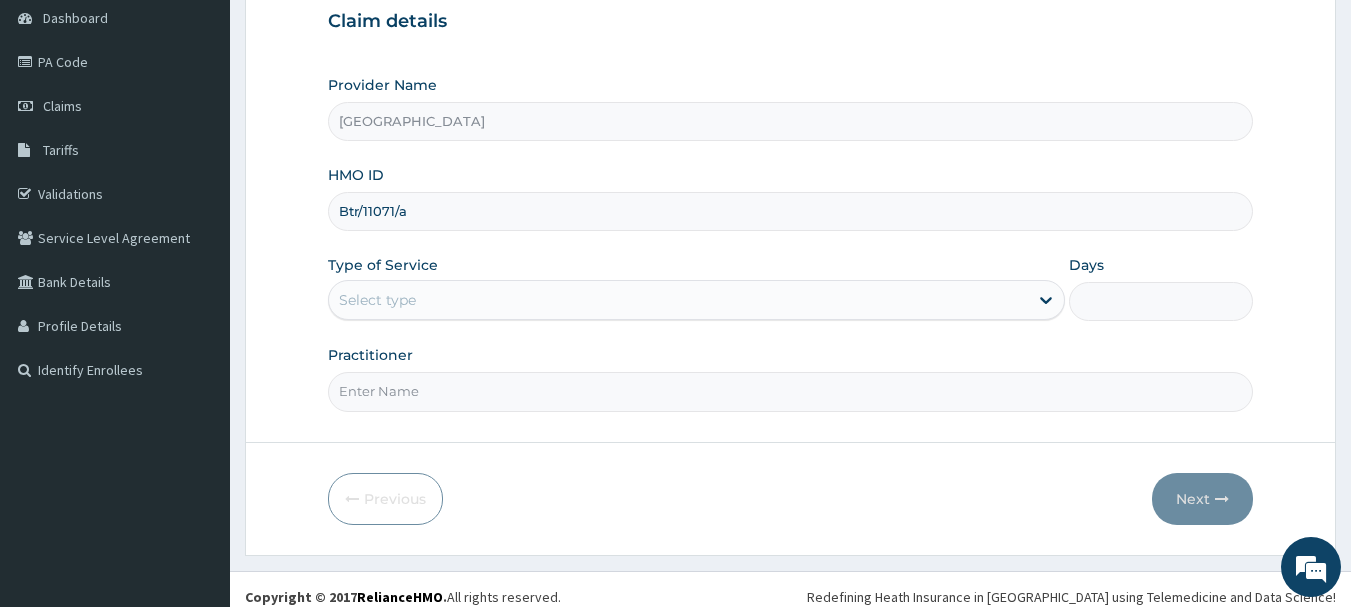 type on "Btr/11071/a" 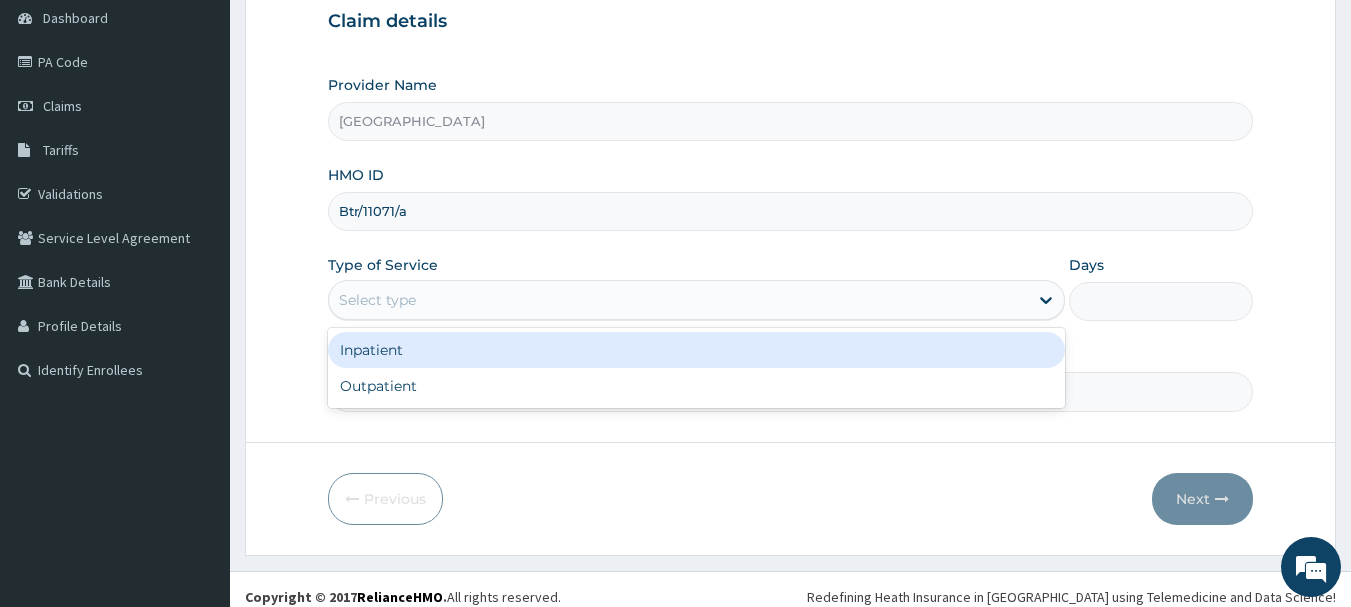 click on "Select type" at bounding box center [377, 300] 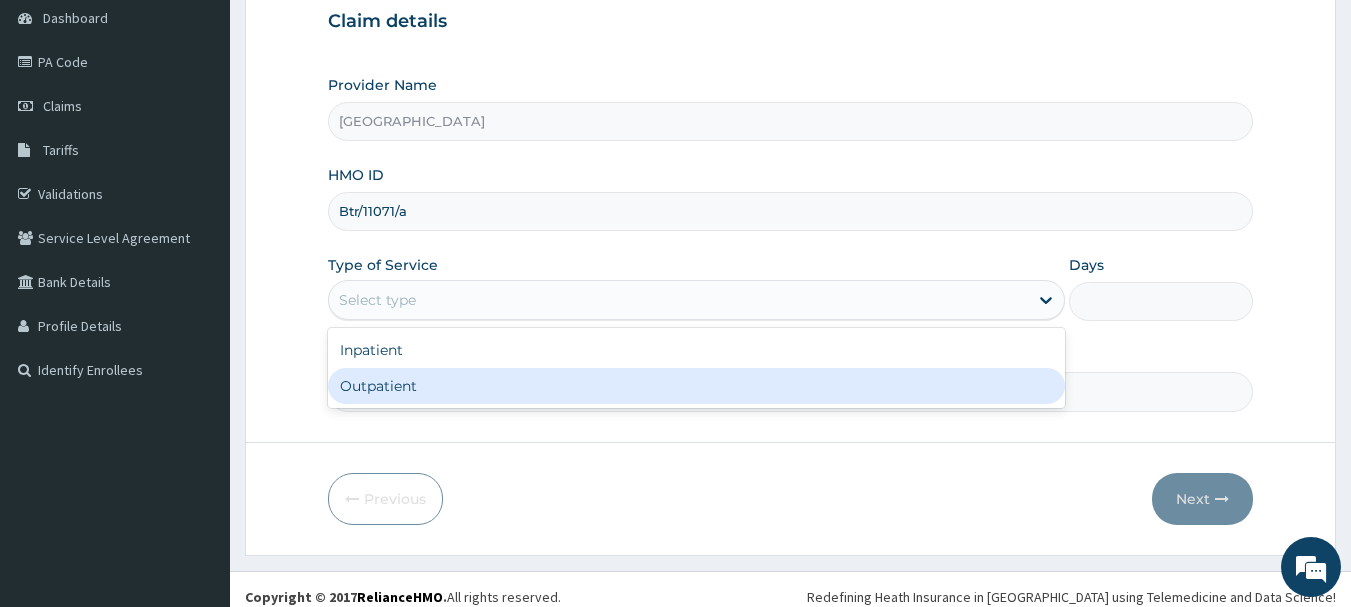 drag, startPoint x: 388, startPoint y: 377, endPoint x: 440, endPoint y: 379, distance: 52.03845 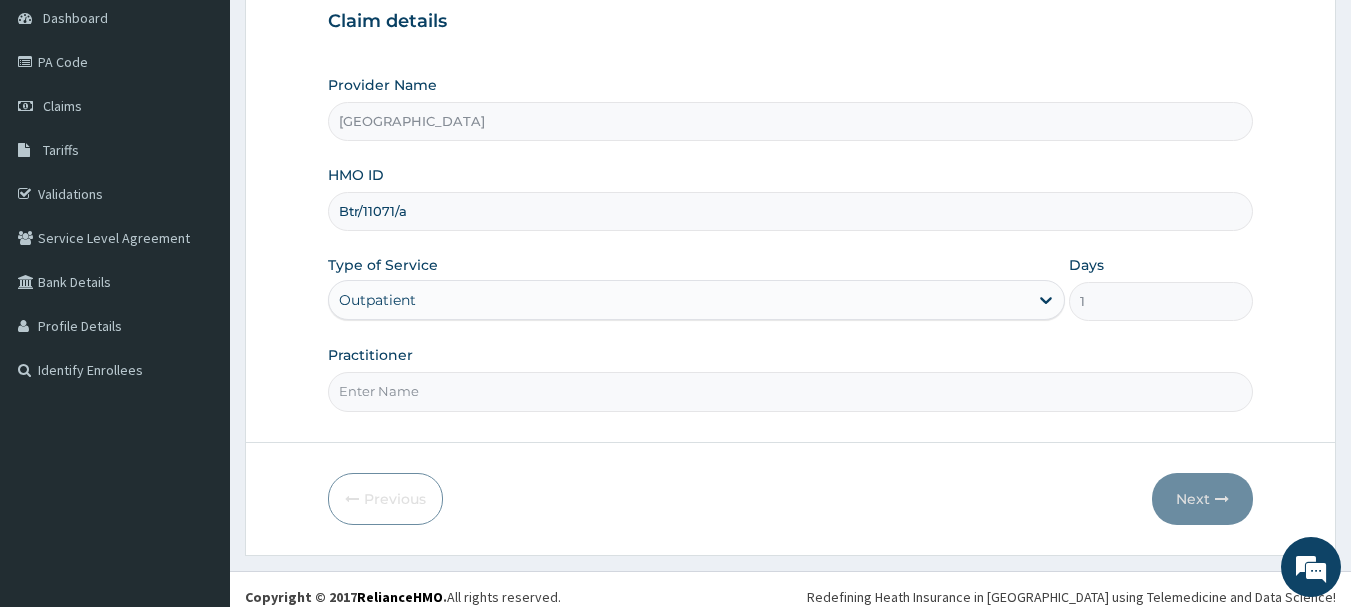 click on "Practitioner" at bounding box center (791, 378) 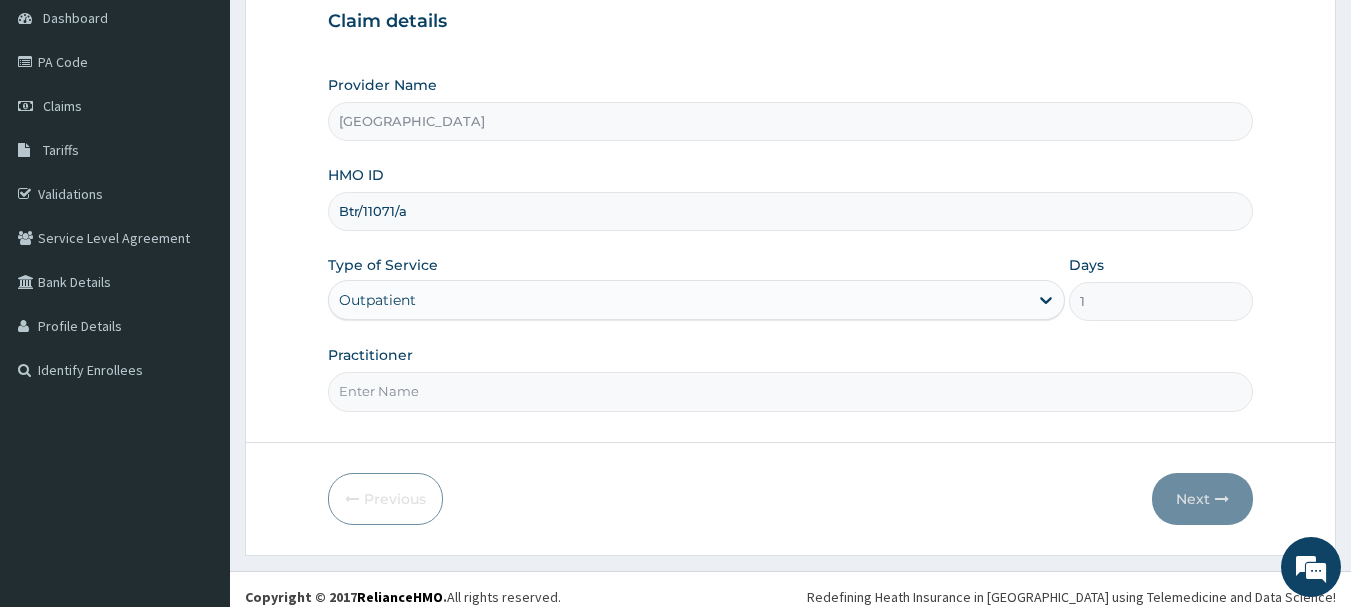 type on "dr olufunso" 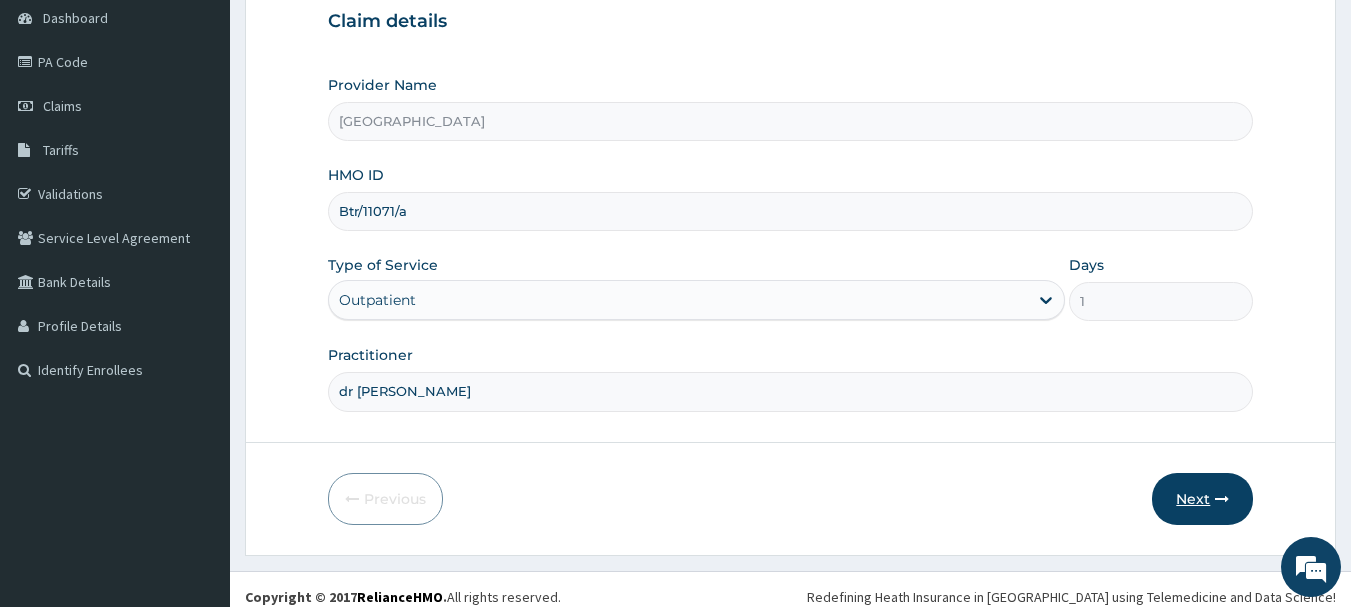 click on "Next" at bounding box center (1202, 499) 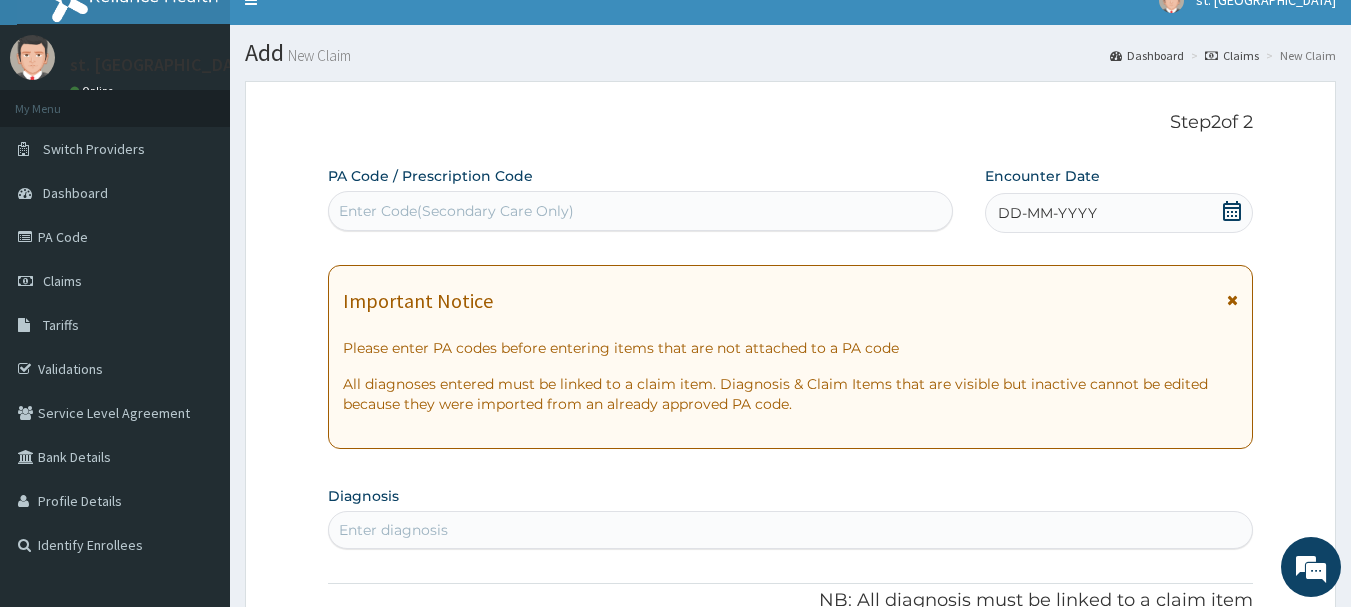 scroll, scrollTop: 0, scrollLeft: 0, axis: both 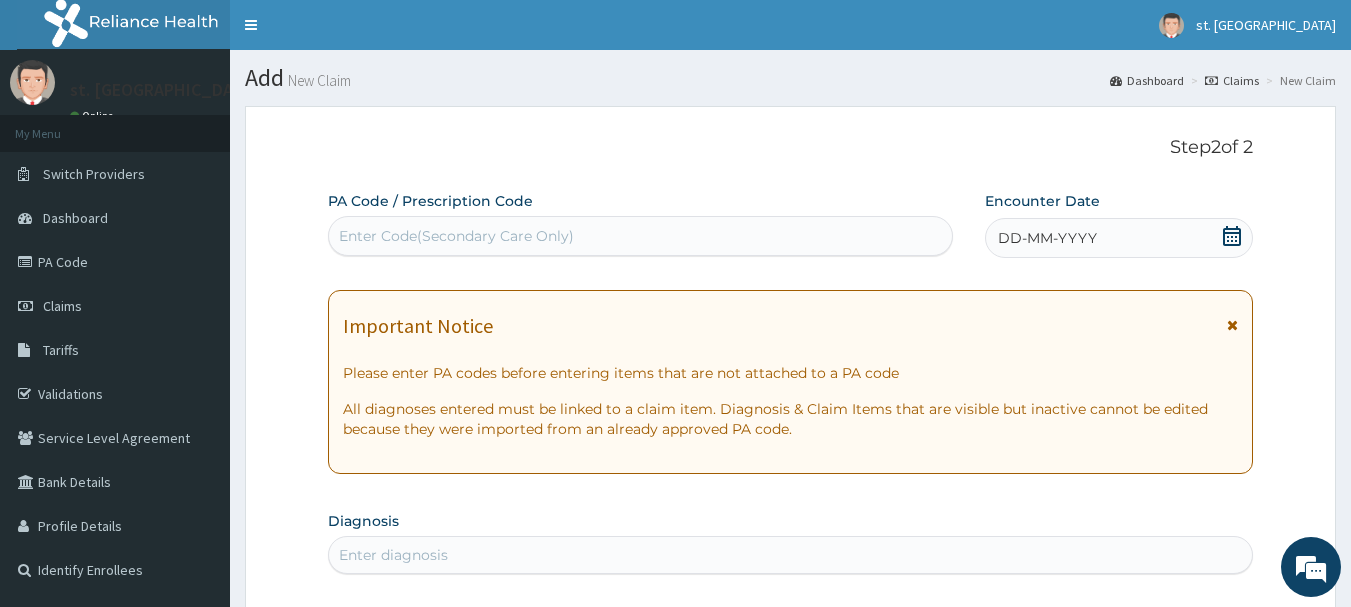 drag, startPoint x: 377, startPoint y: 227, endPoint x: 347, endPoint y: 235, distance: 31.04835 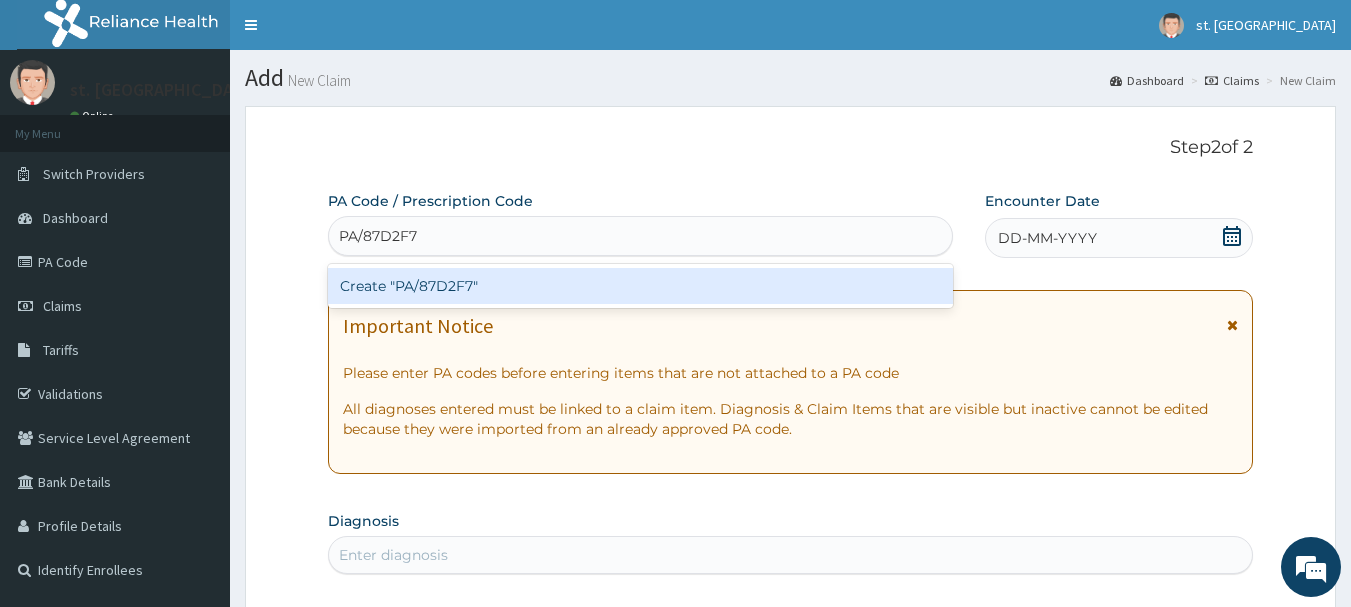 click on "Create "PA/87D2F7"" at bounding box center [641, 286] 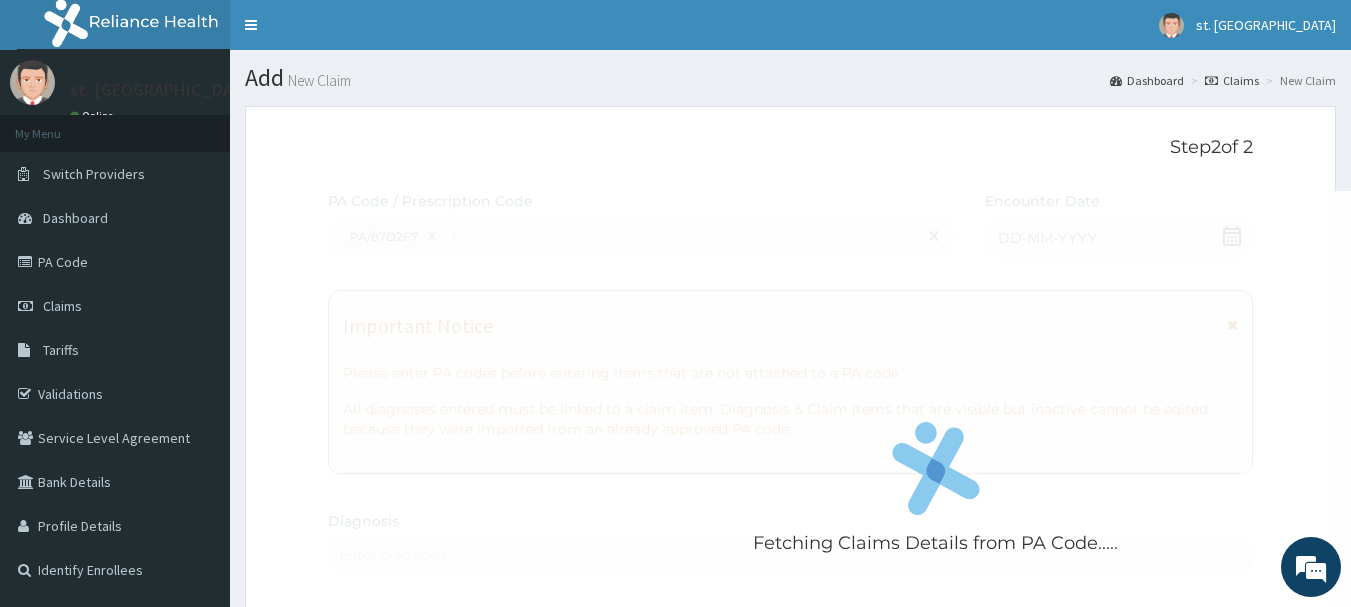type 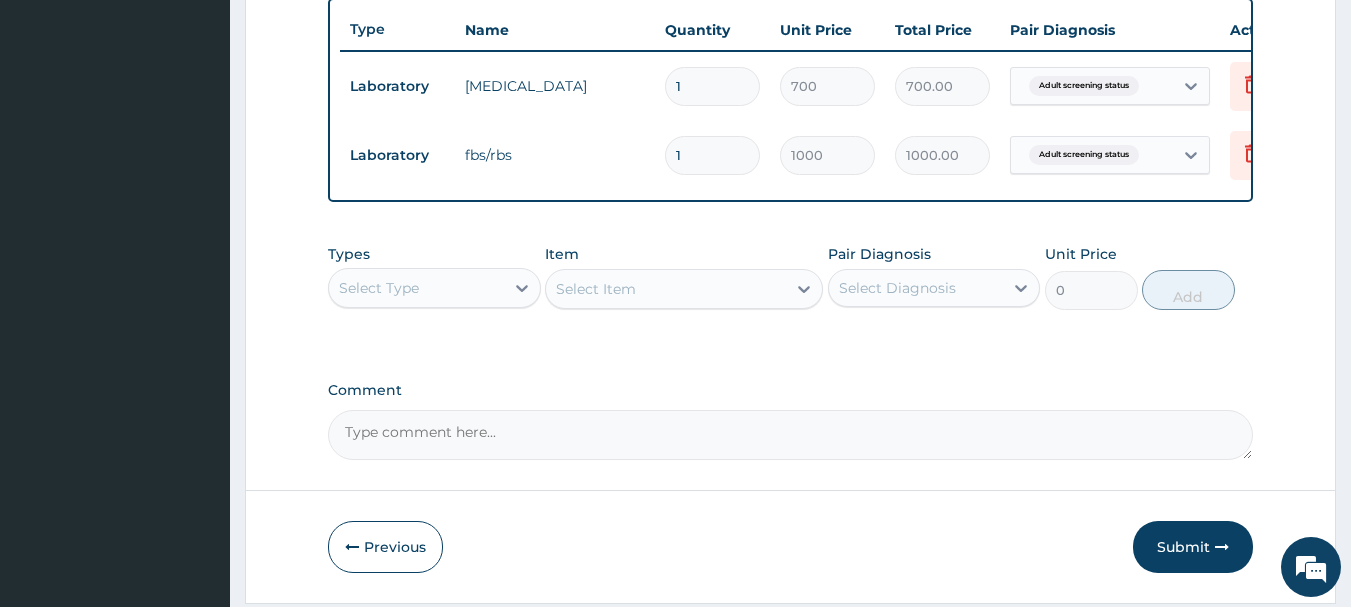 scroll, scrollTop: 824, scrollLeft: 0, axis: vertical 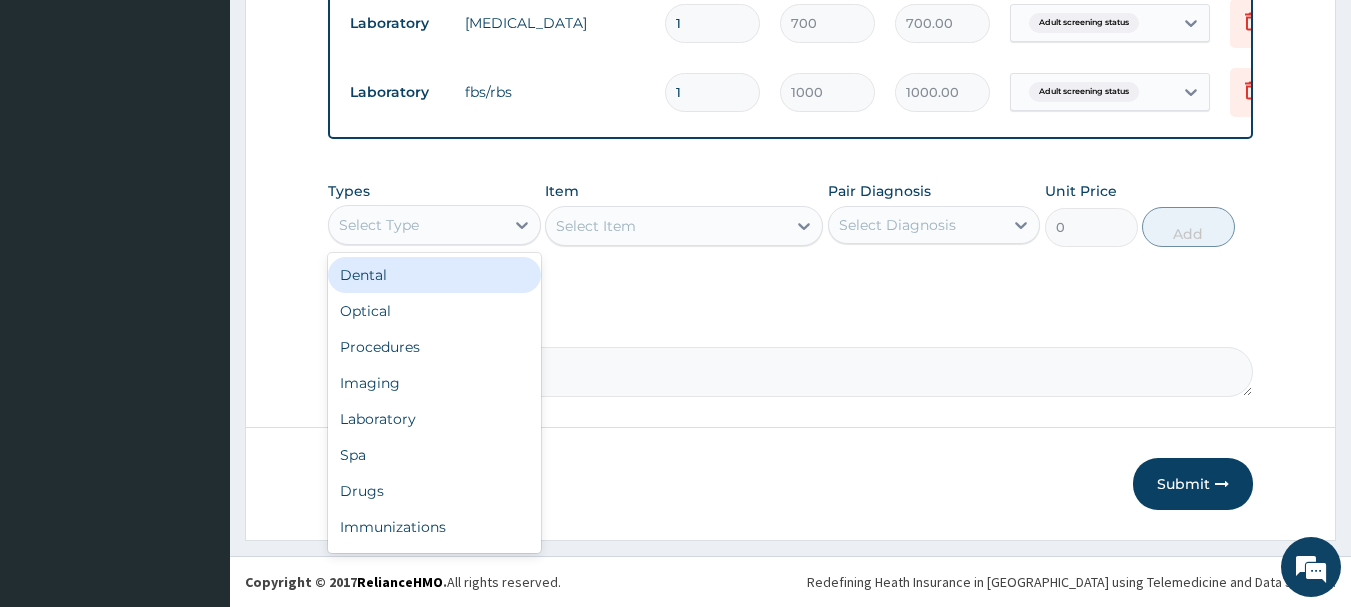 click on "Select Type" at bounding box center [416, 225] 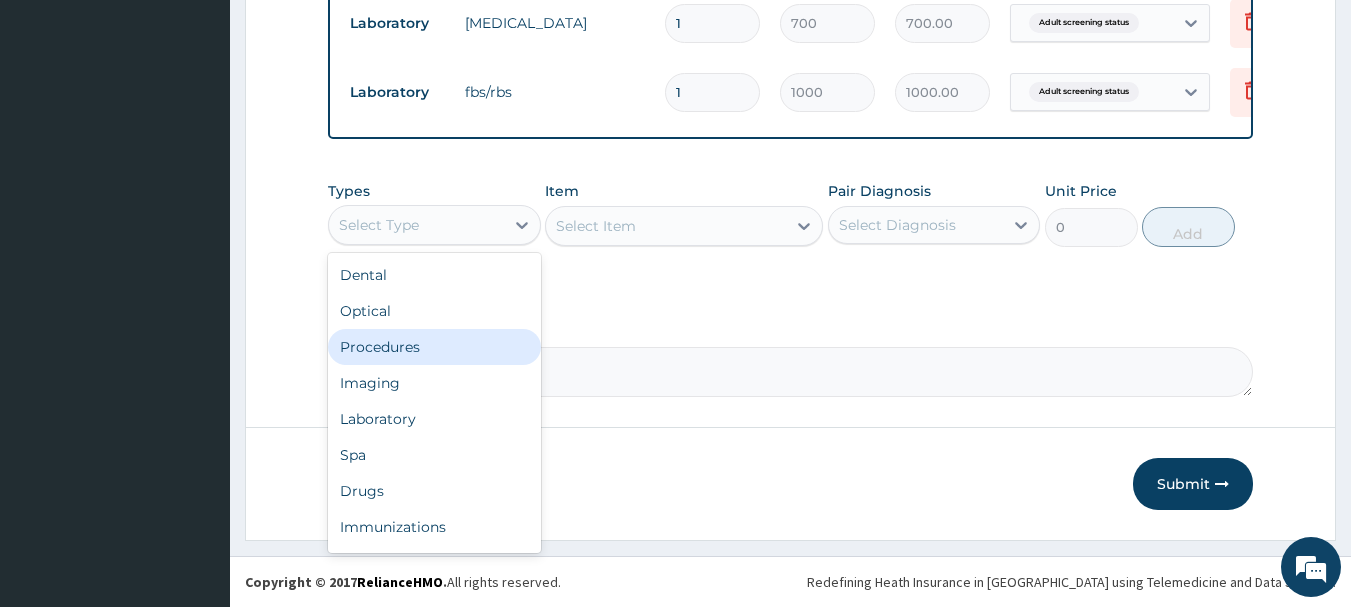 drag, startPoint x: 400, startPoint y: 352, endPoint x: 462, endPoint y: 329, distance: 66.12866 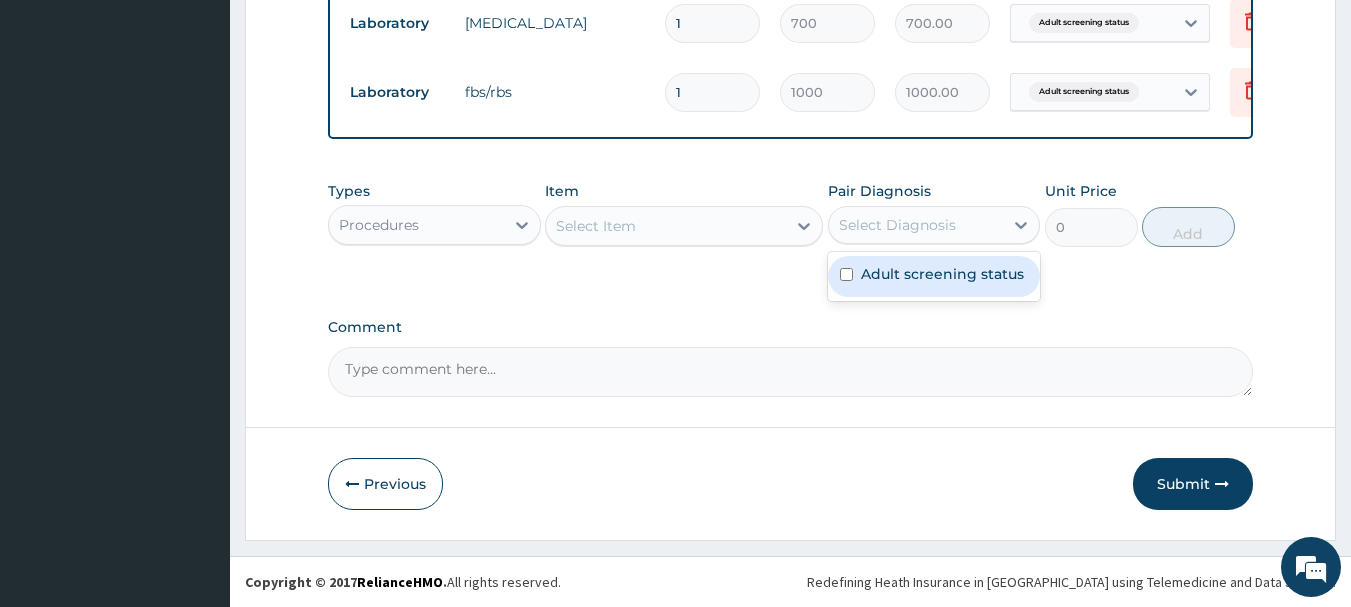 drag, startPoint x: 884, startPoint y: 217, endPoint x: 883, endPoint y: 260, distance: 43.011627 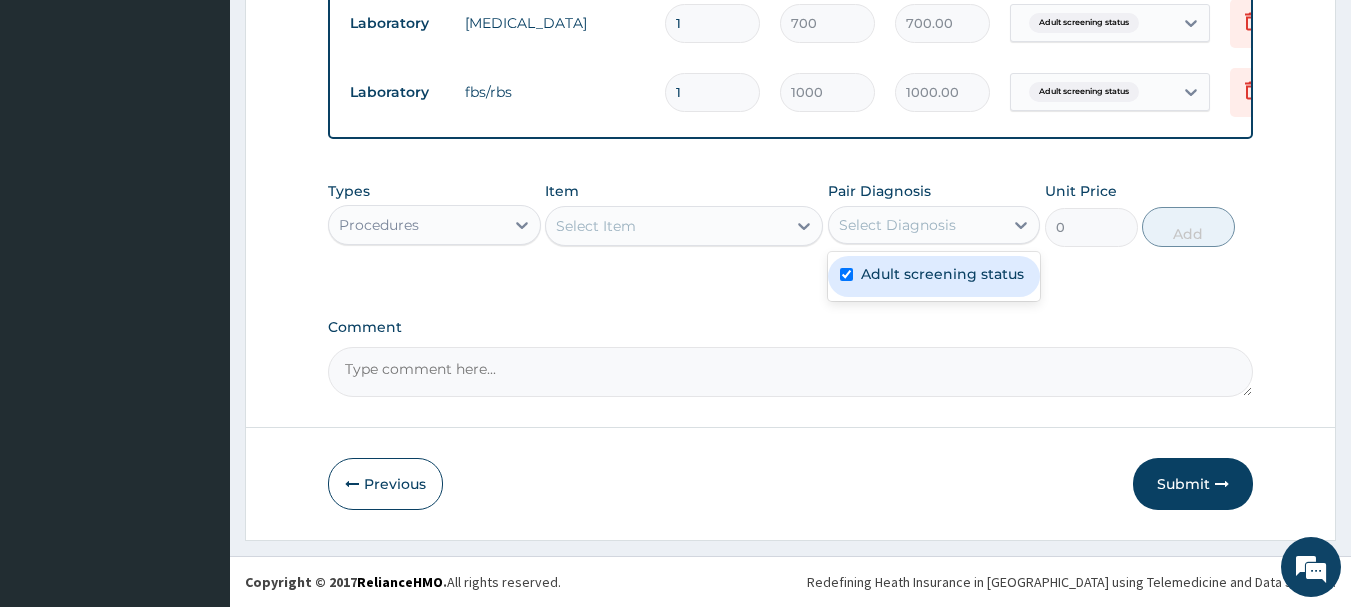 checkbox on "true" 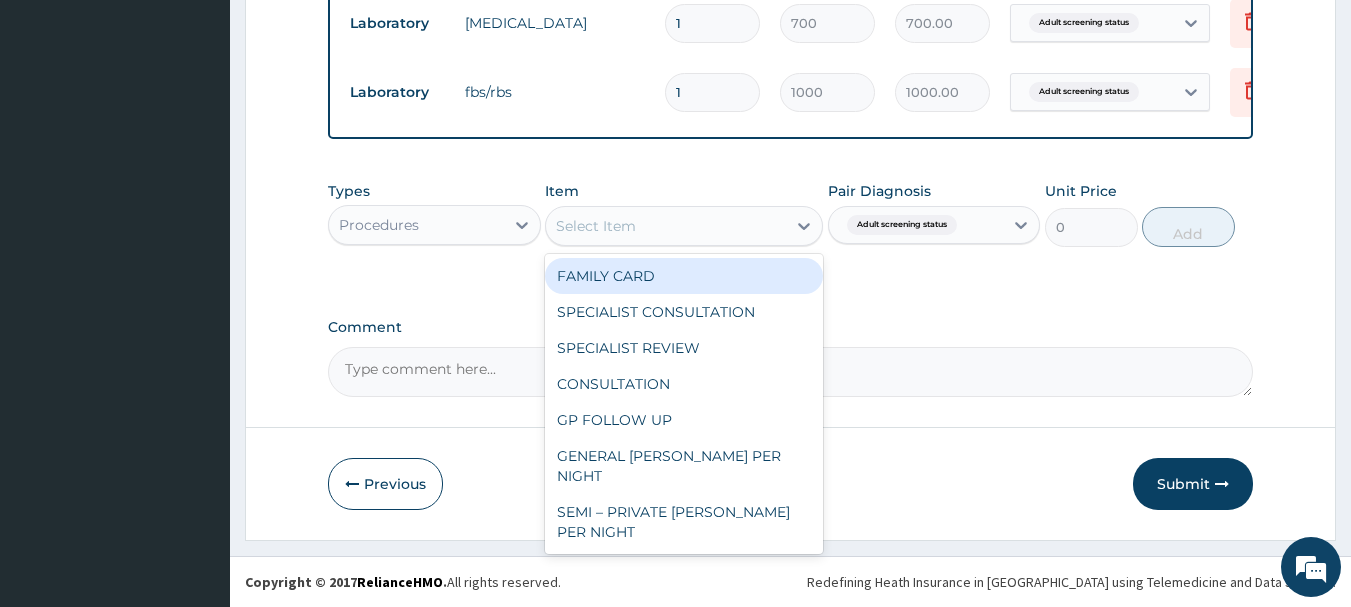 click on "Select Item" at bounding box center (596, 226) 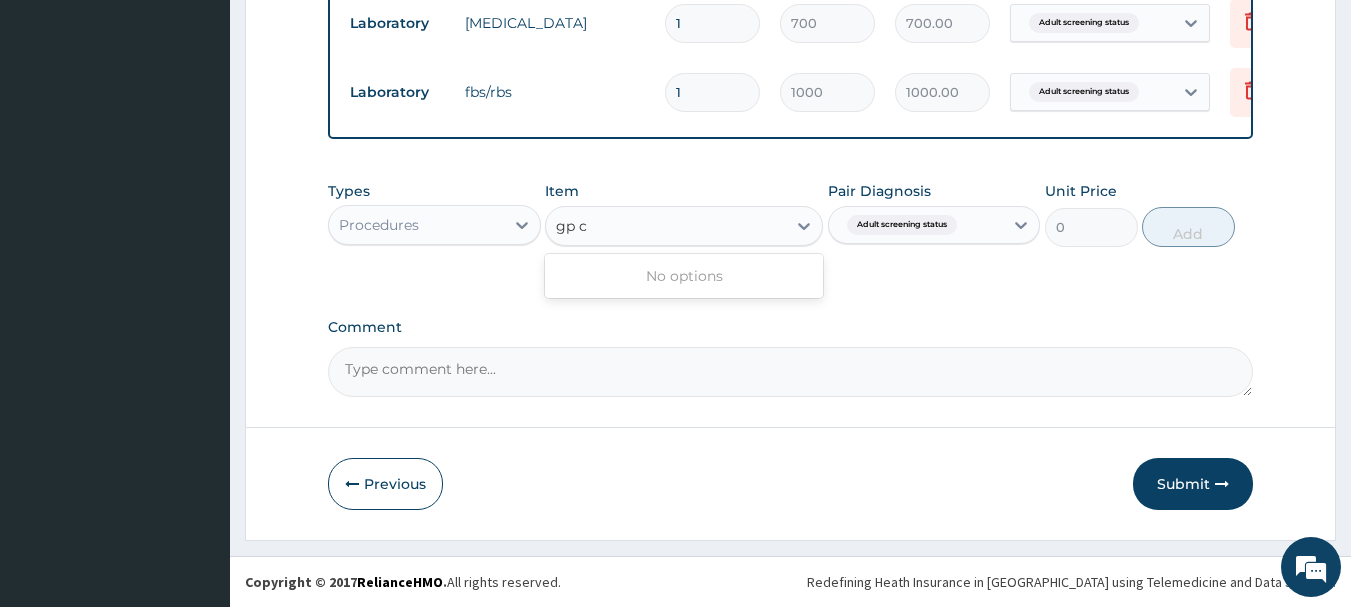 type on "gp" 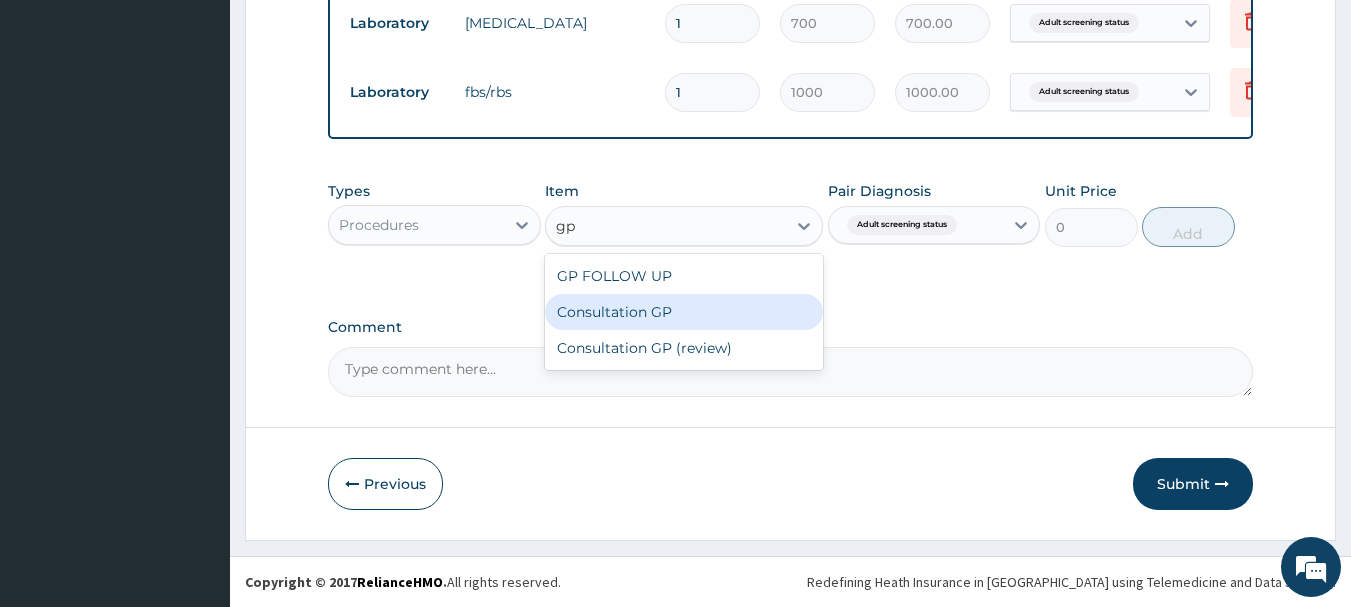 click on "Consultation GP" at bounding box center [684, 312] 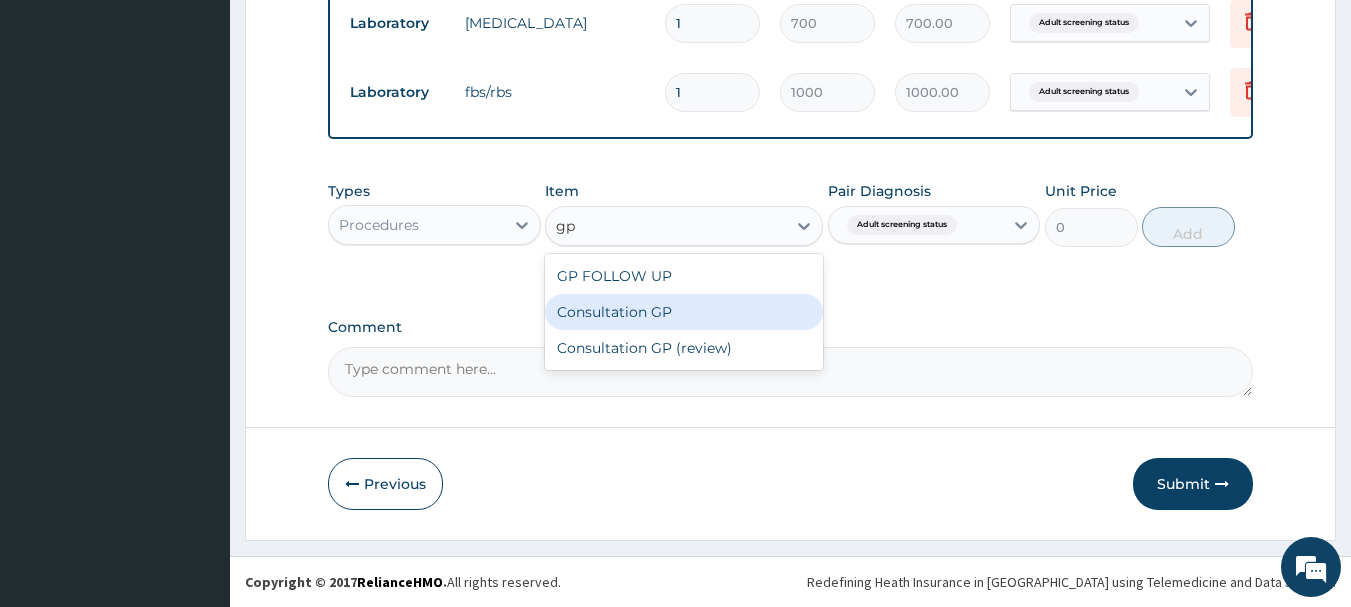 type 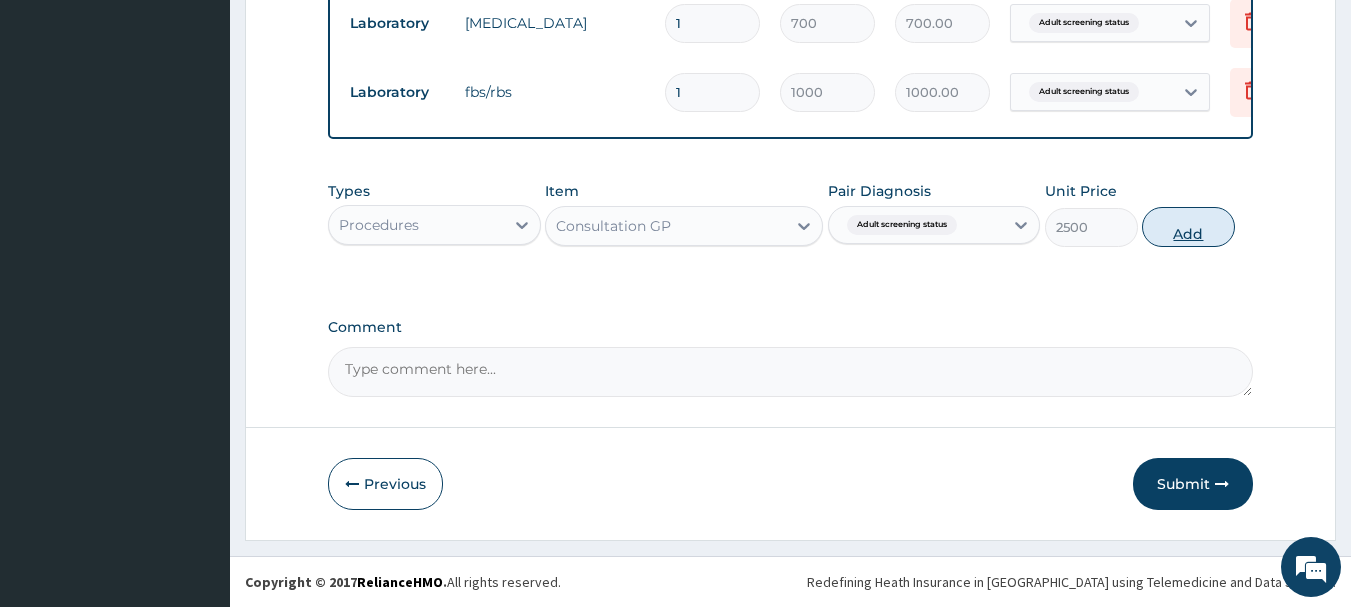 click on "Add" at bounding box center [1188, 227] 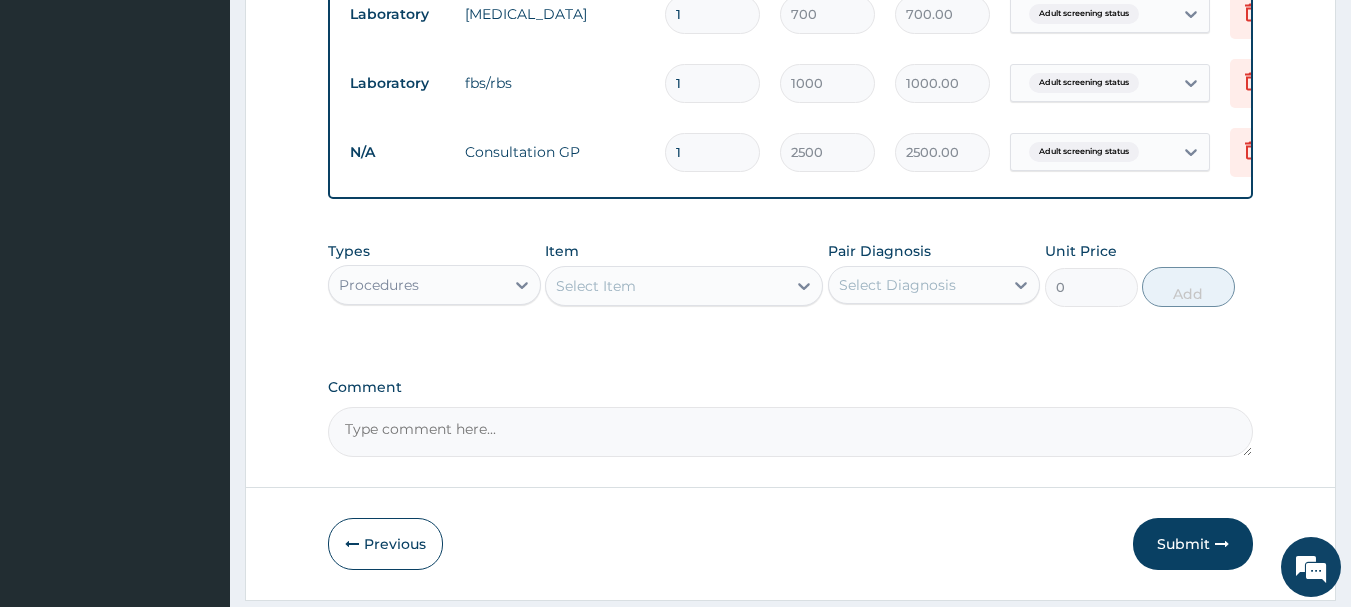 scroll, scrollTop: 893, scrollLeft: 0, axis: vertical 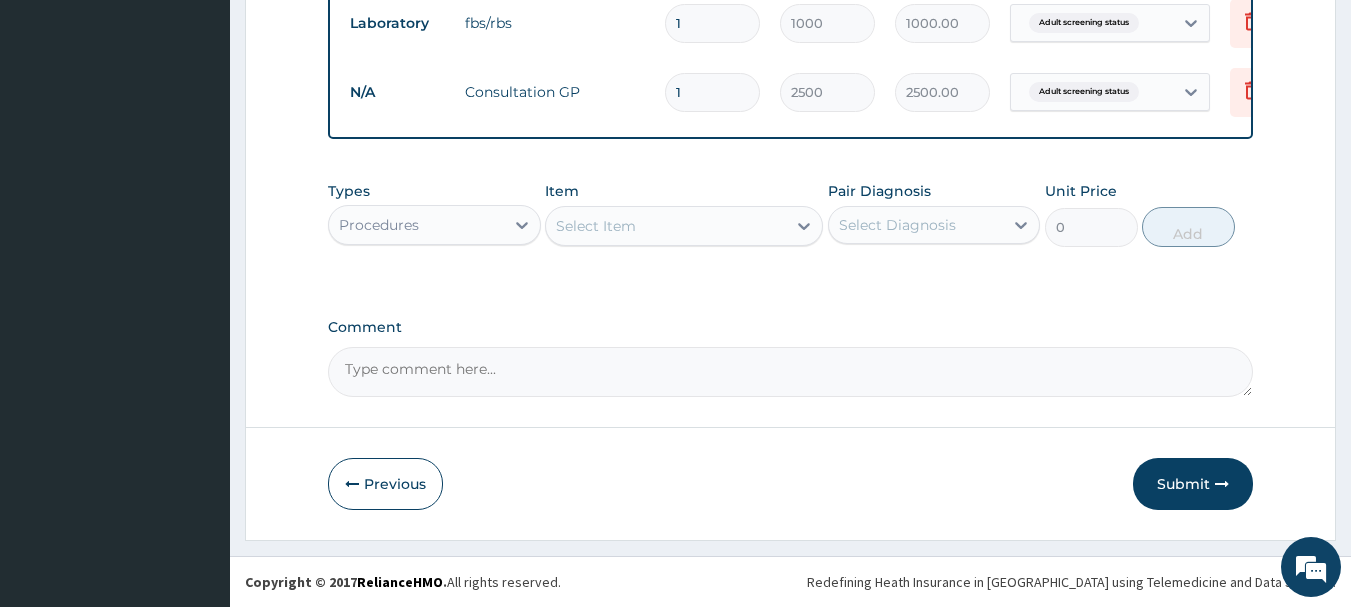 click on "Submit" at bounding box center [1193, 484] 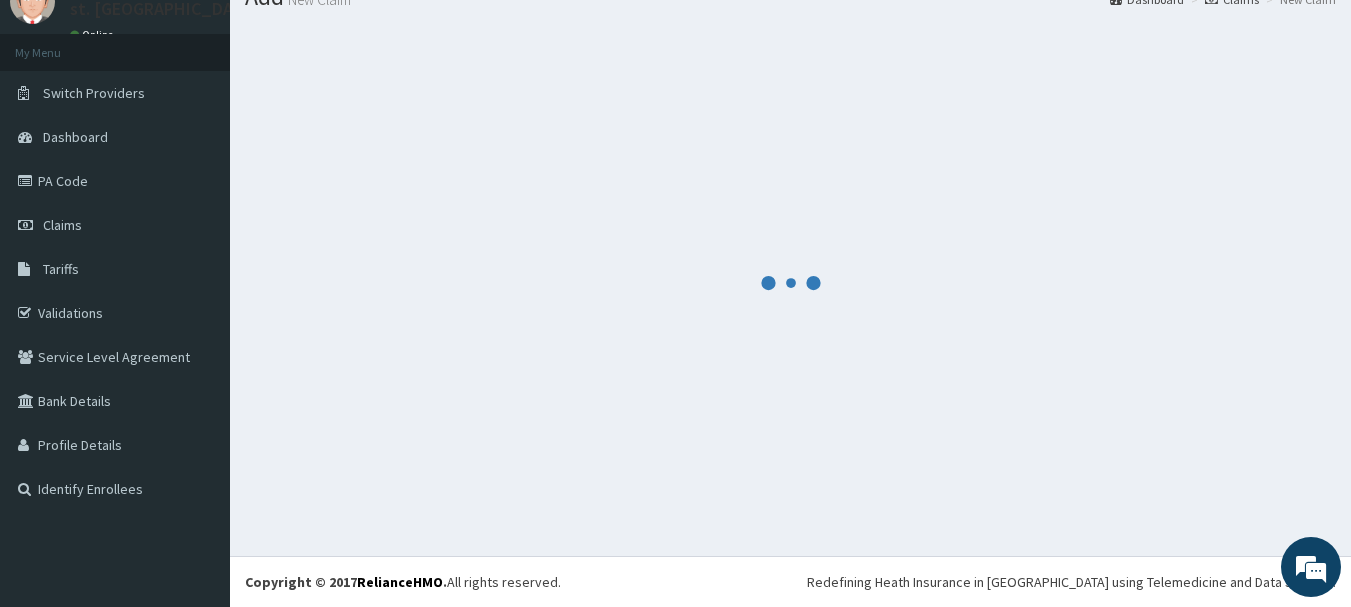 scroll, scrollTop: 893, scrollLeft: 0, axis: vertical 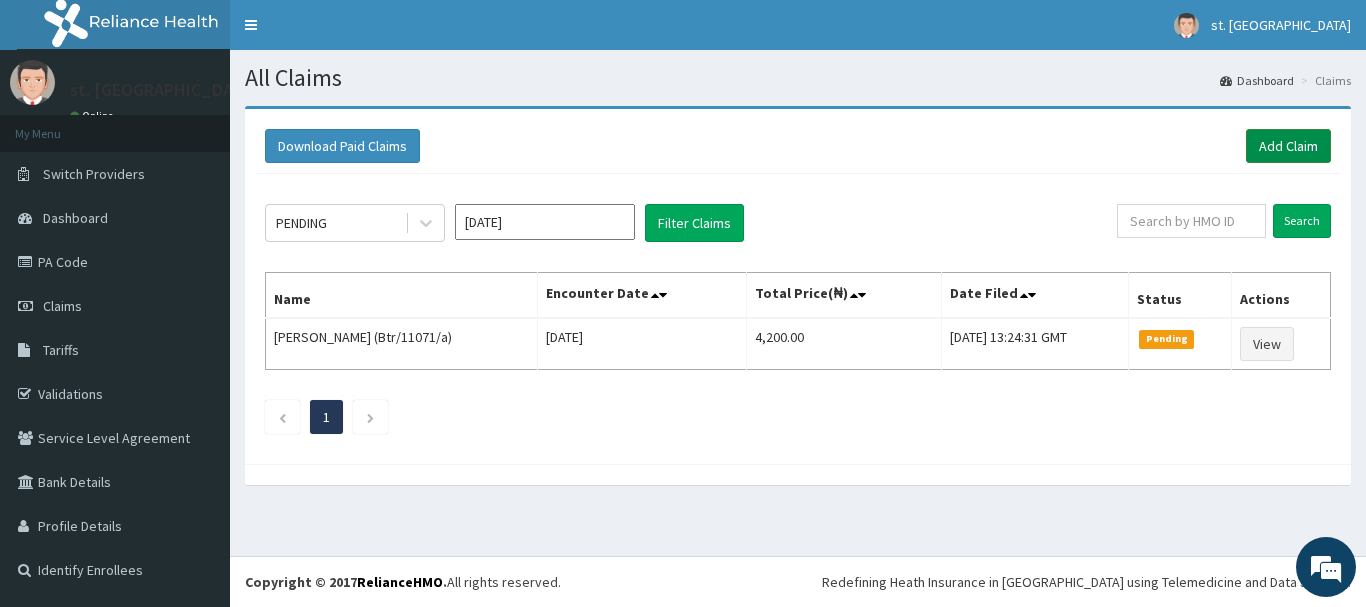 click on "Add Claim" at bounding box center [1288, 146] 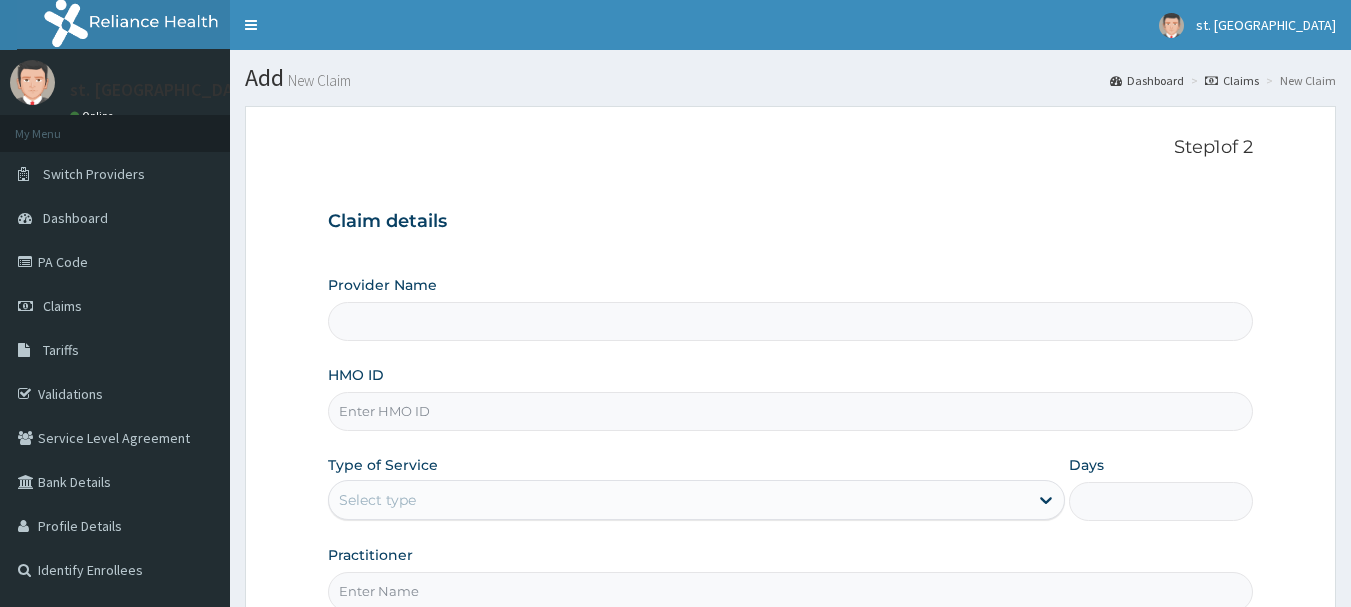 scroll, scrollTop: 0, scrollLeft: 0, axis: both 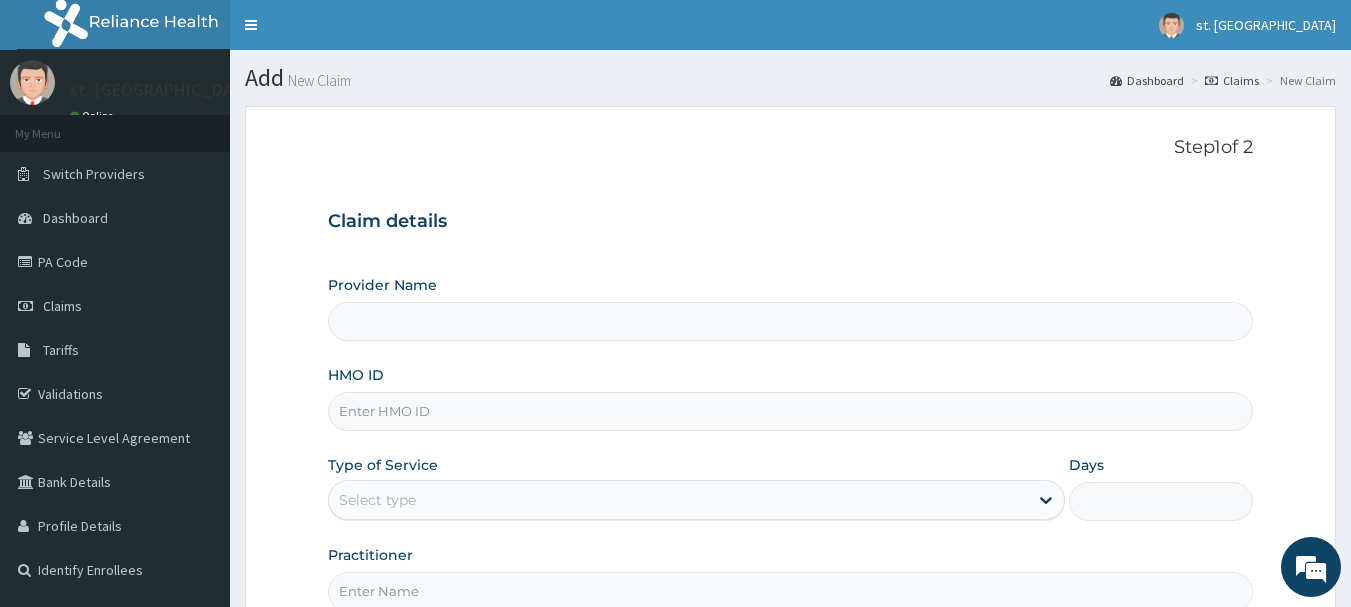 type on "[GEOGRAPHIC_DATA]" 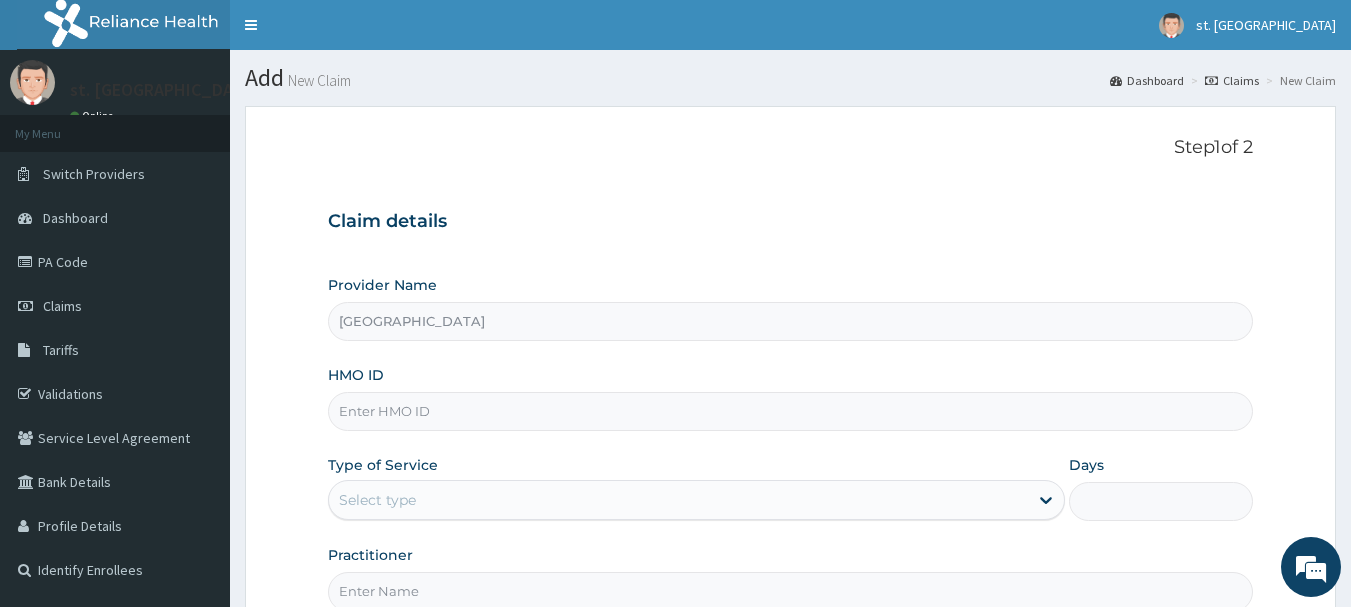 paste on "BTR/10353/A" 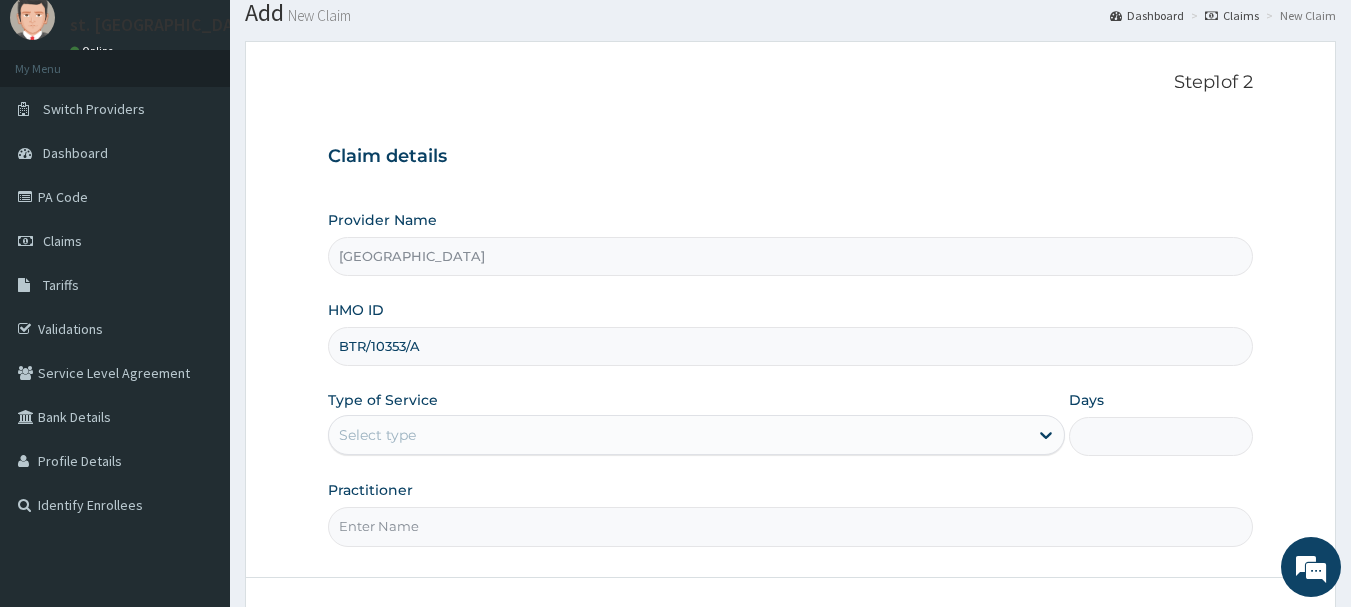 scroll, scrollTop: 100, scrollLeft: 0, axis: vertical 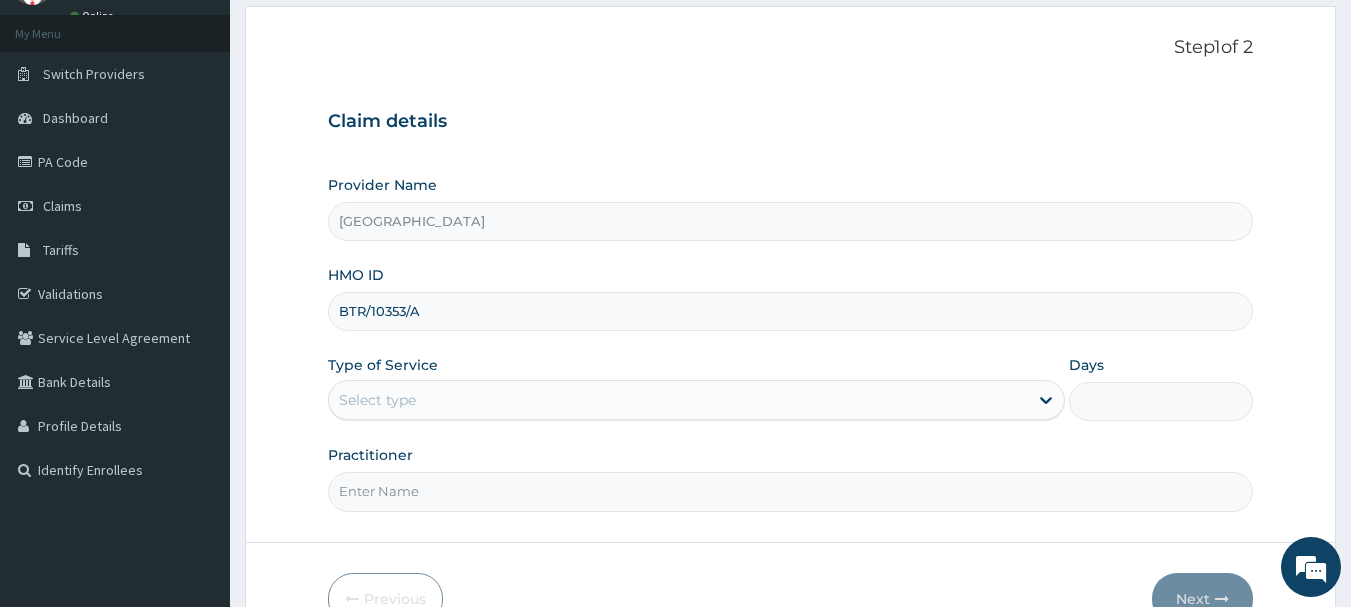 type on "BTR/10353/A" 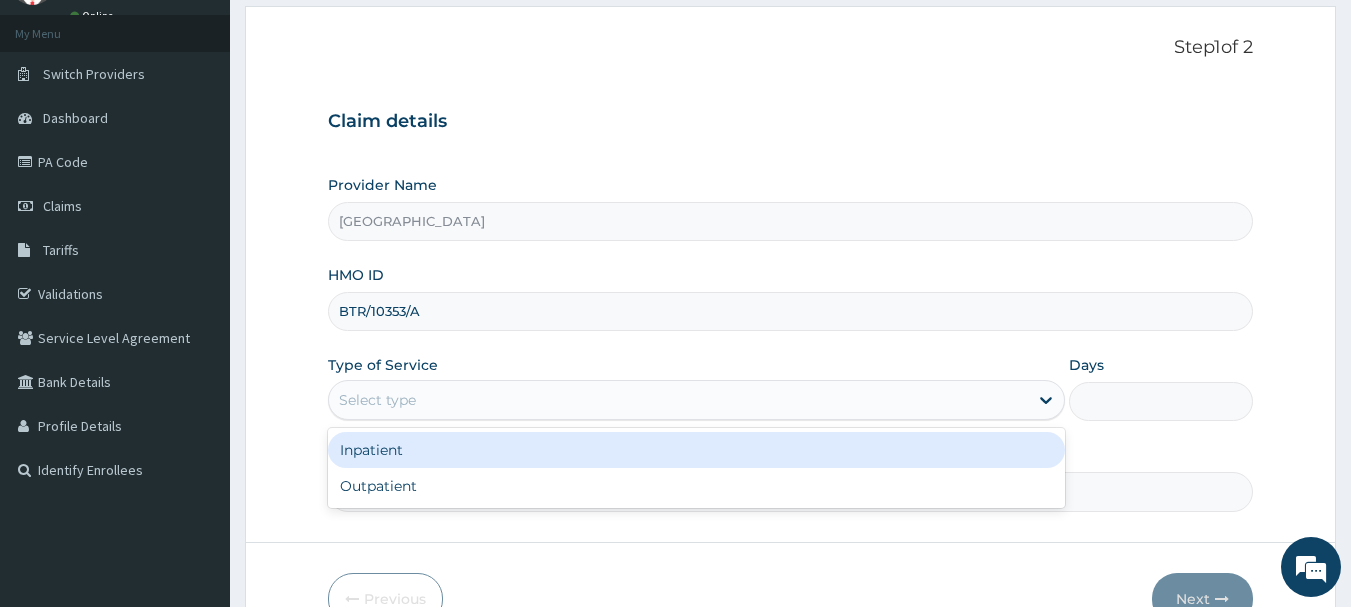 drag, startPoint x: 379, startPoint y: 385, endPoint x: 397, endPoint y: 385, distance: 18 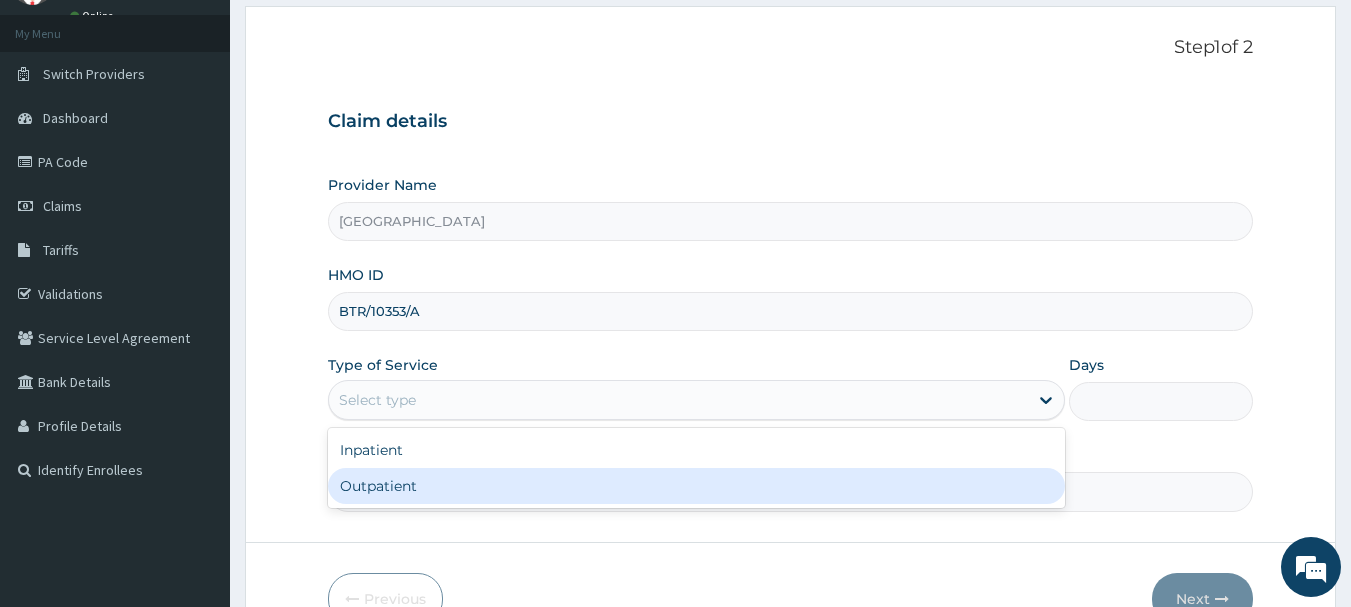 click on "Outpatient" at bounding box center [696, 486] 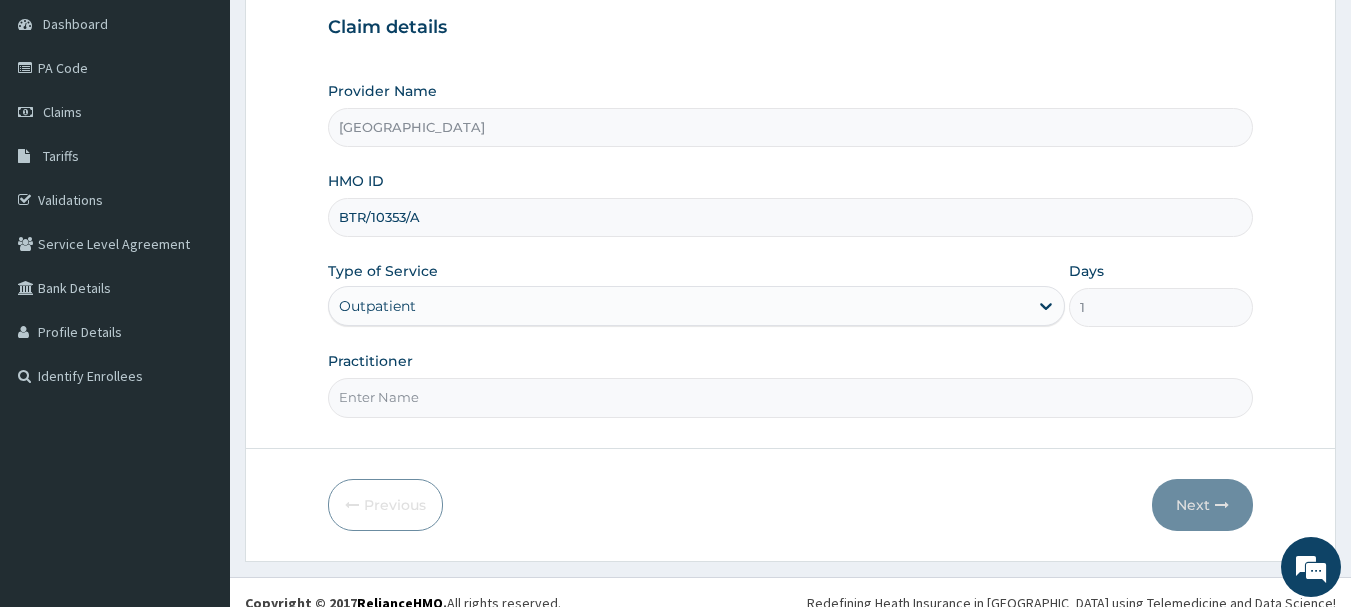 scroll, scrollTop: 215, scrollLeft: 0, axis: vertical 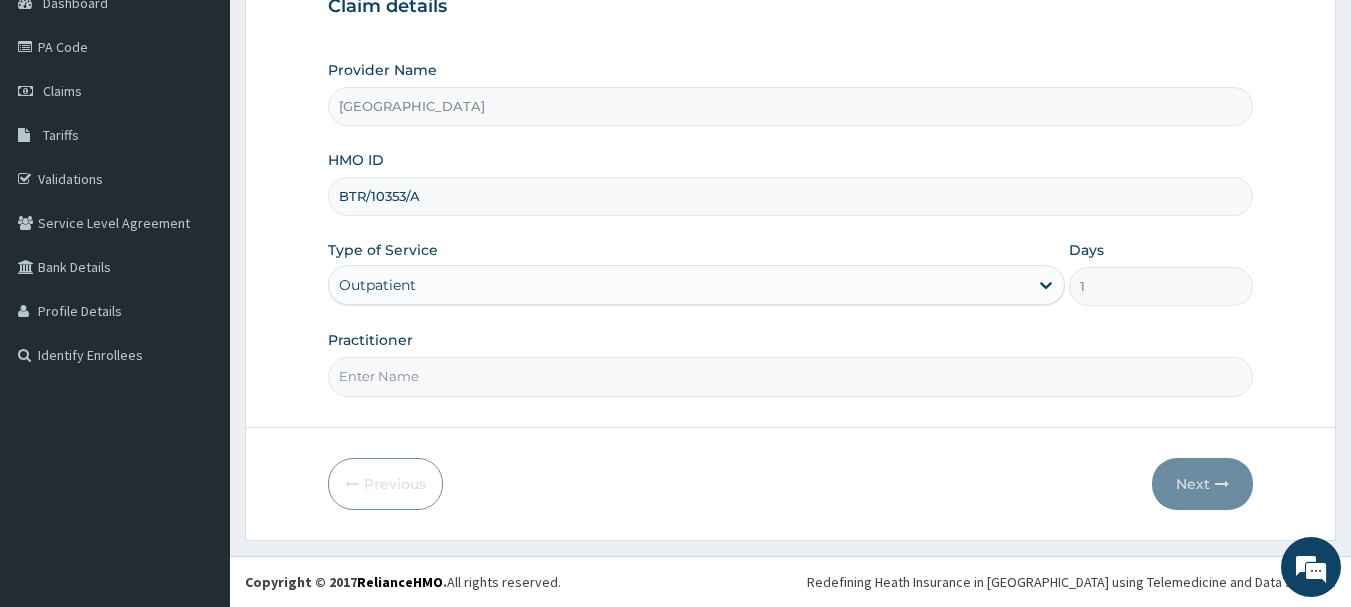 drag, startPoint x: 426, startPoint y: 388, endPoint x: 451, endPoint y: 383, distance: 25.495098 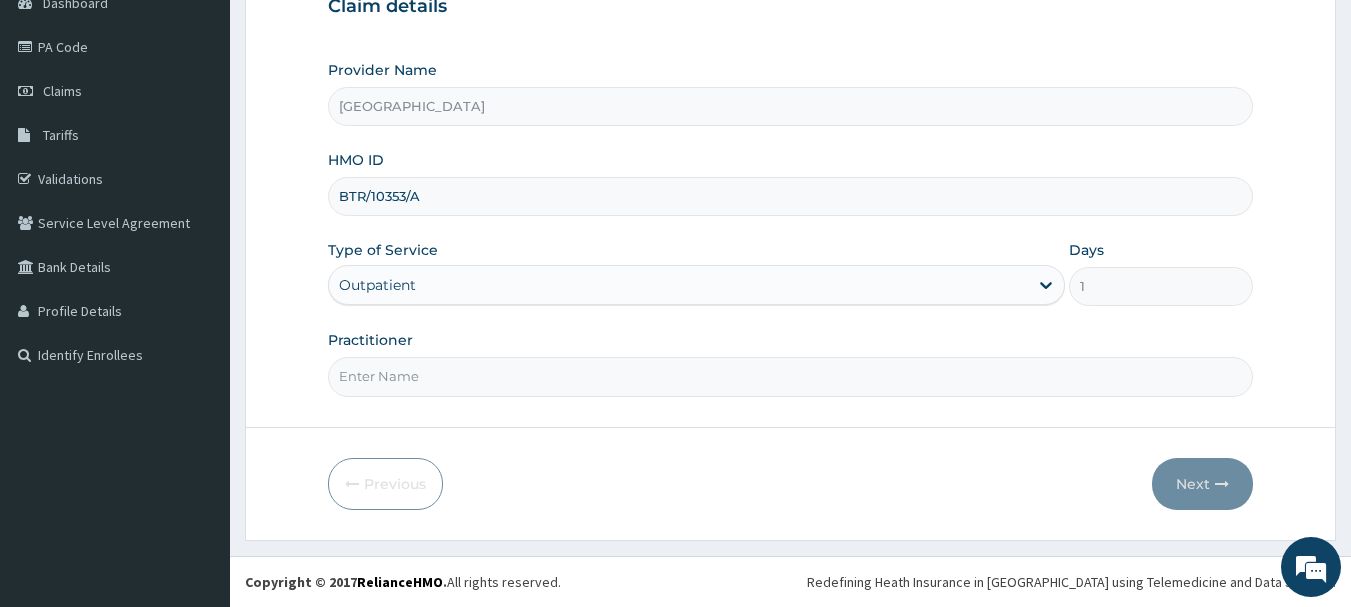 scroll, scrollTop: 0, scrollLeft: 0, axis: both 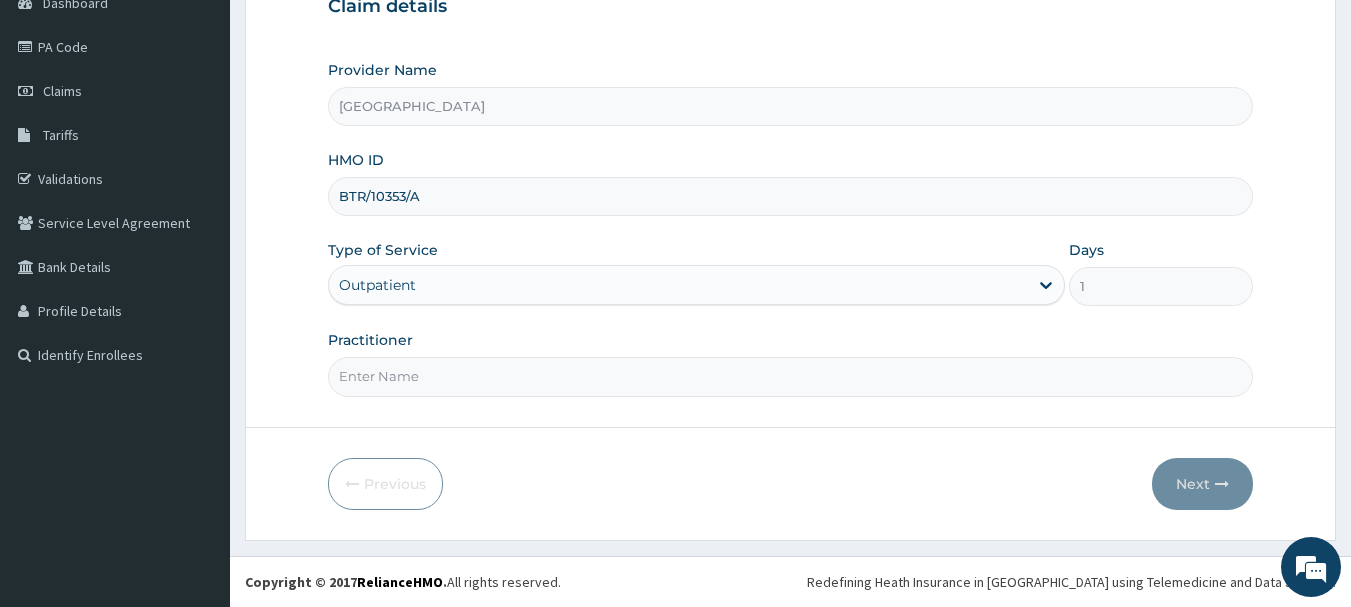 type on "DR [PERSON_NAME]" 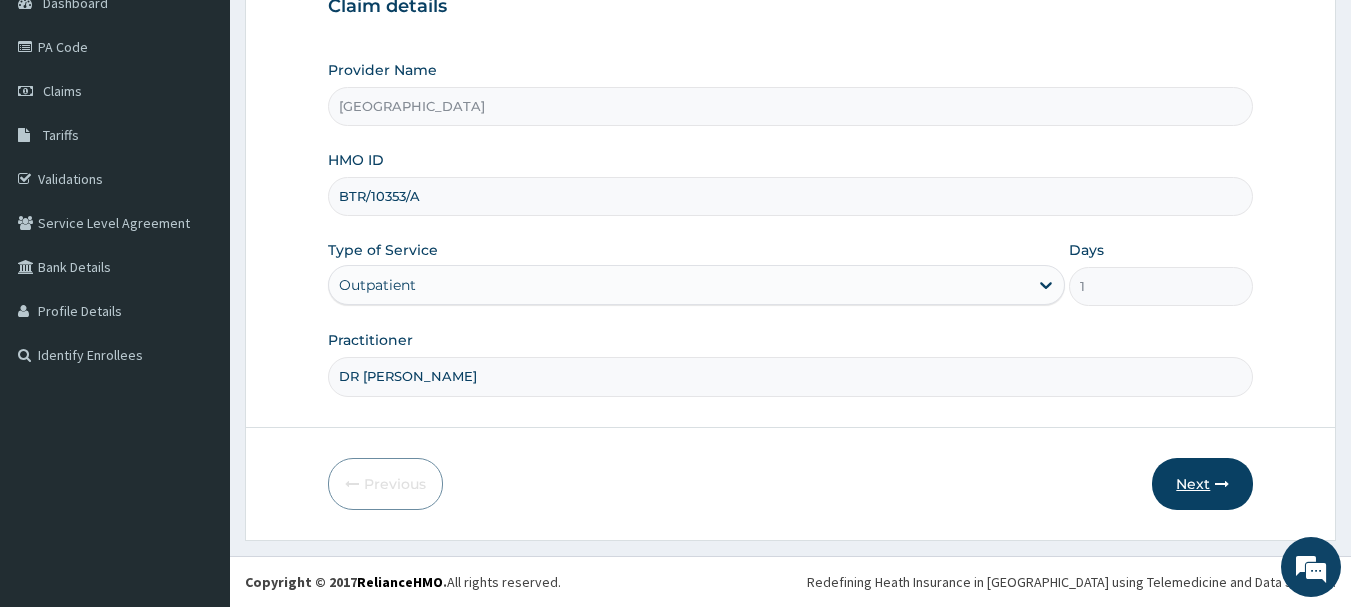 click on "Next" at bounding box center [1202, 484] 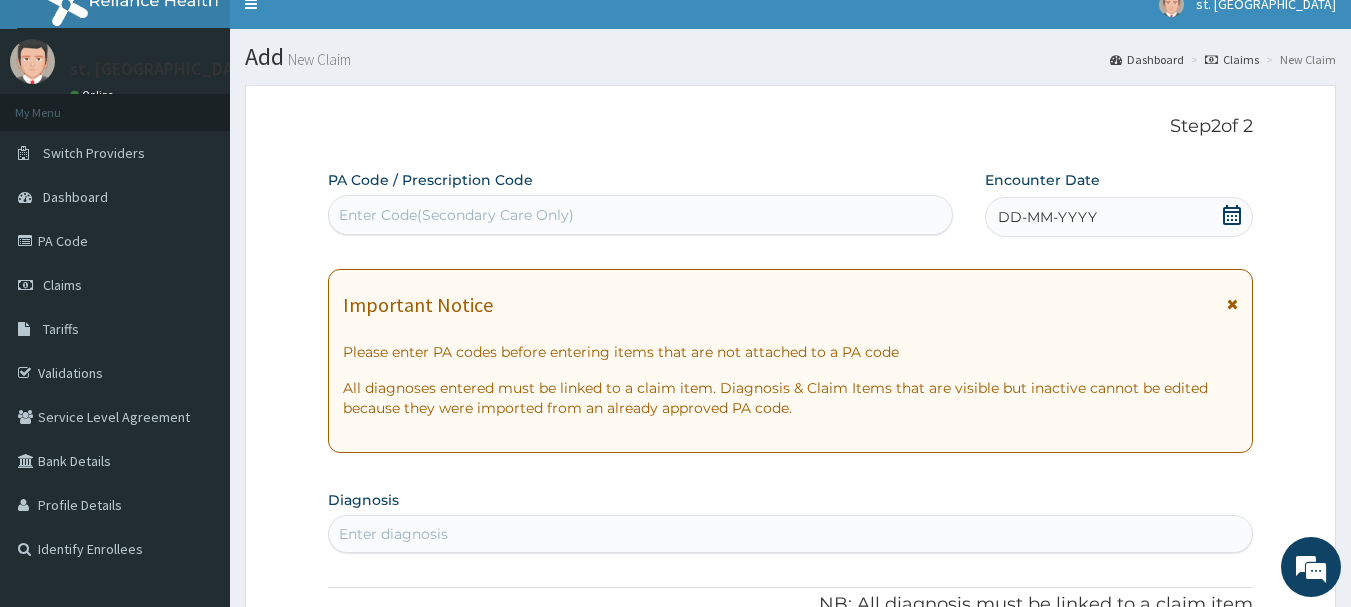 scroll, scrollTop: 15, scrollLeft: 0, axis: vertical 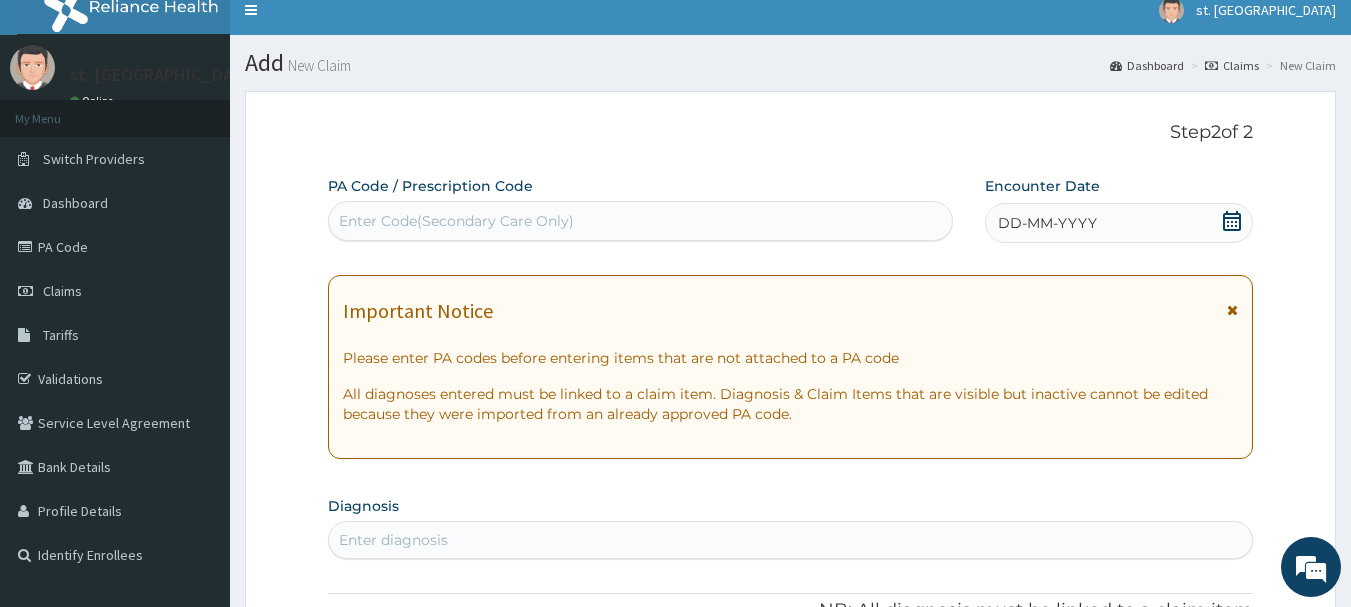 drag, startPoint x: 368, startPoint y: 224, endPoint x: 347, endPoint y: 225, distance: 21.023796 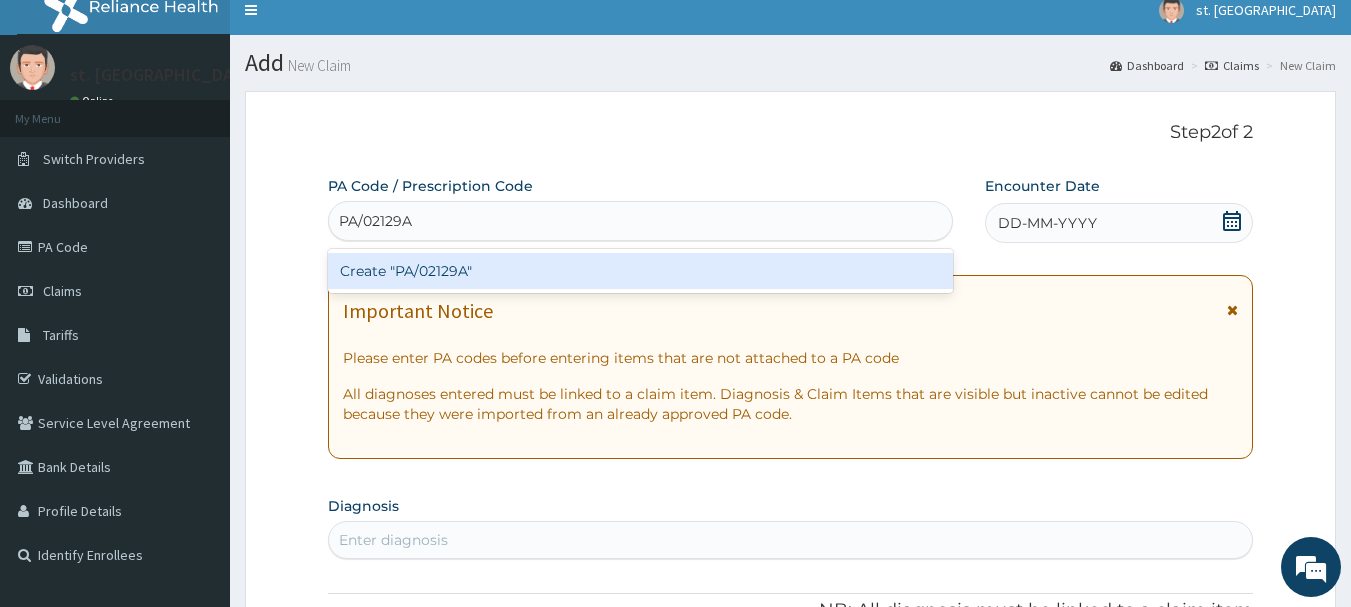 click on "Create "PA/02129A"" at bounding box center [641, 271] 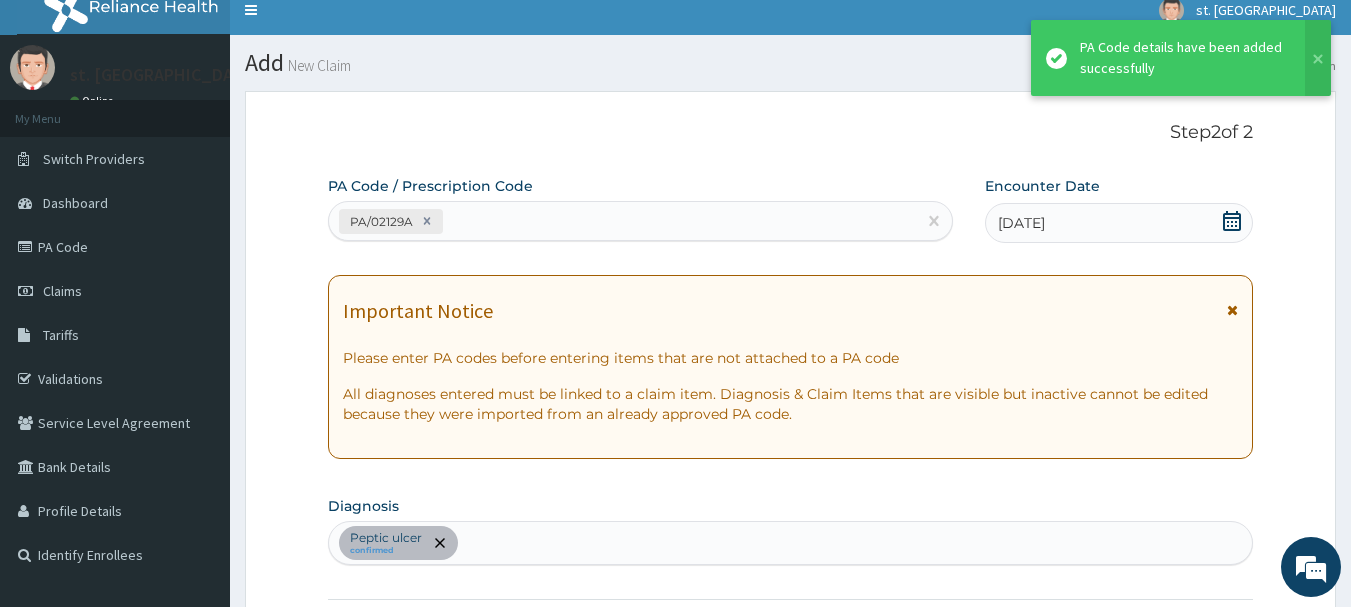 scroll, scrollTop: 529, scrollLeft: 0, axis: vertical 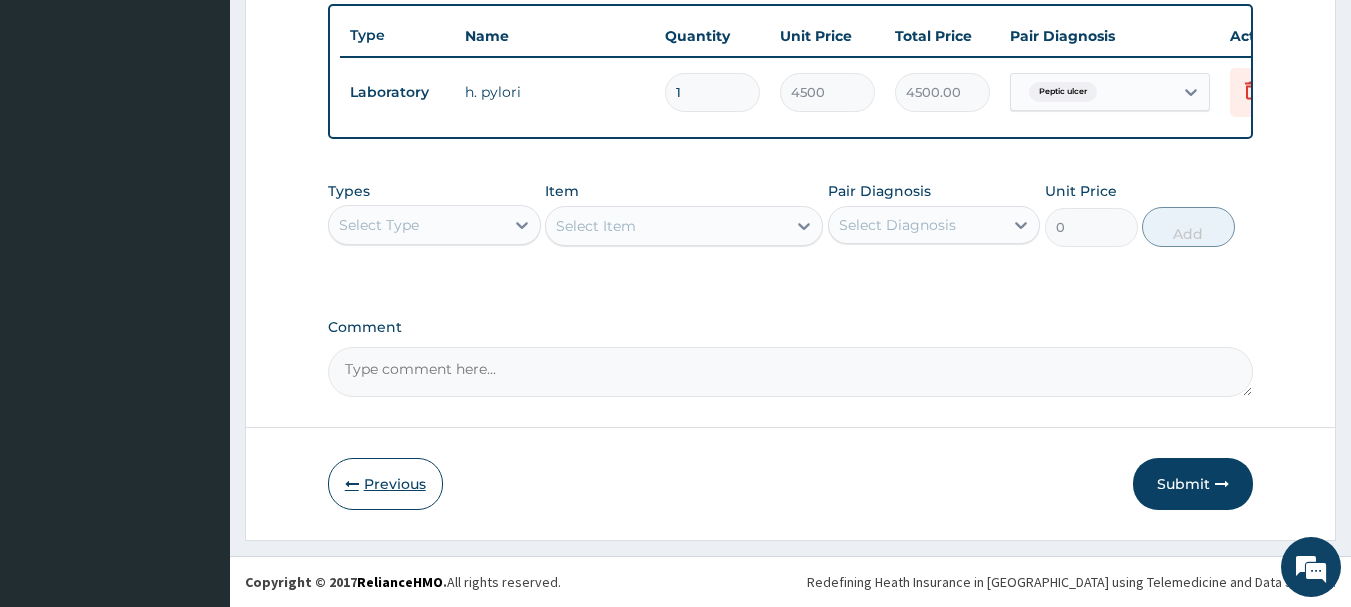 click on "Previous" at bounding box center [385, 484] 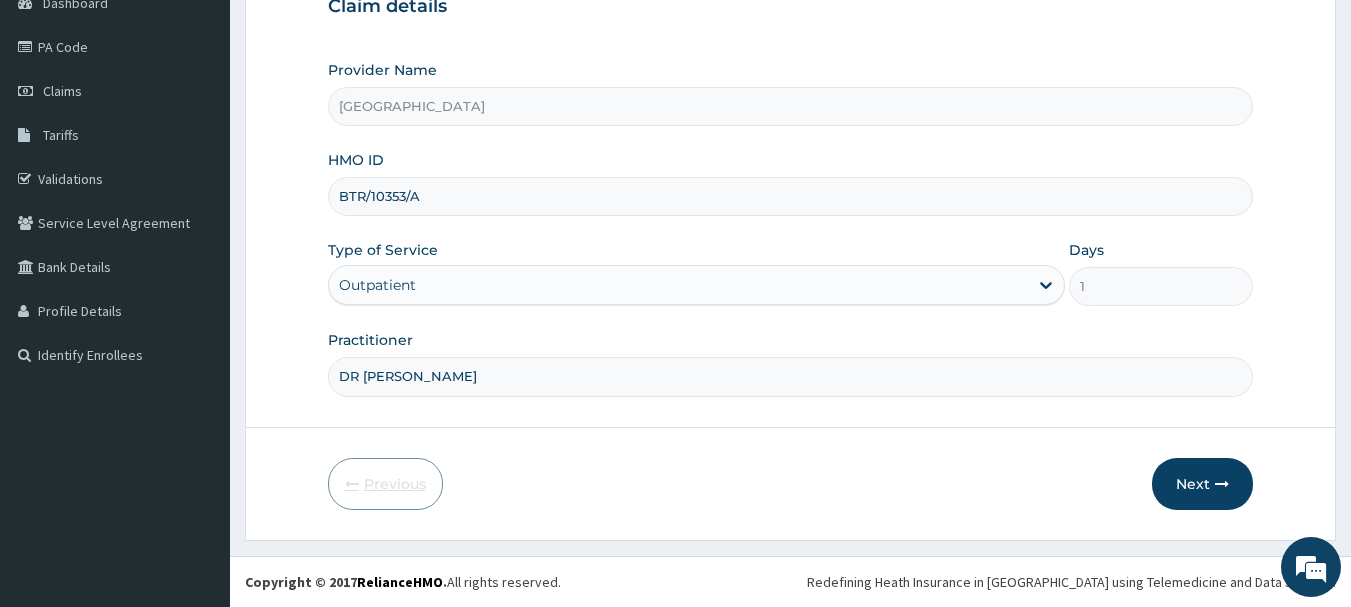 scroll, scrollTop: 215, scrollLeft: 0, axis: vertical 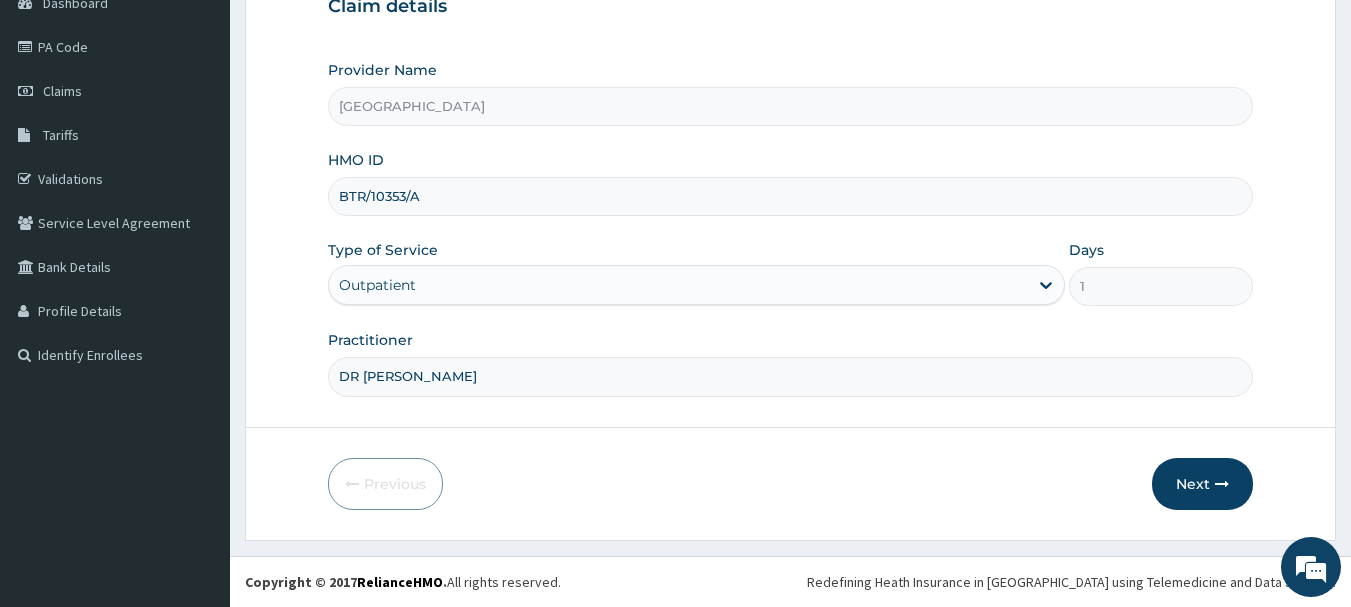 drag, startPoint x: 432, startPoint y: 172, endPoint x: 355, endPoint y: 178, distance: 77.23341 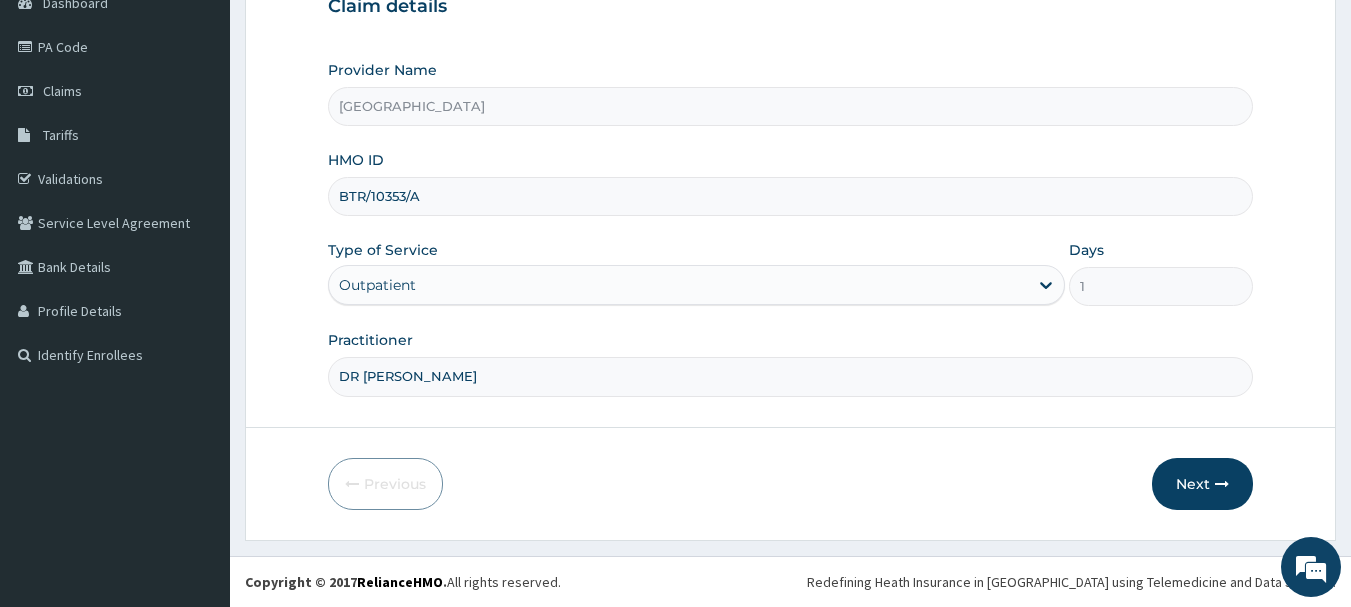 click on "BTR/10353/A" at bounding box center (791, 196) 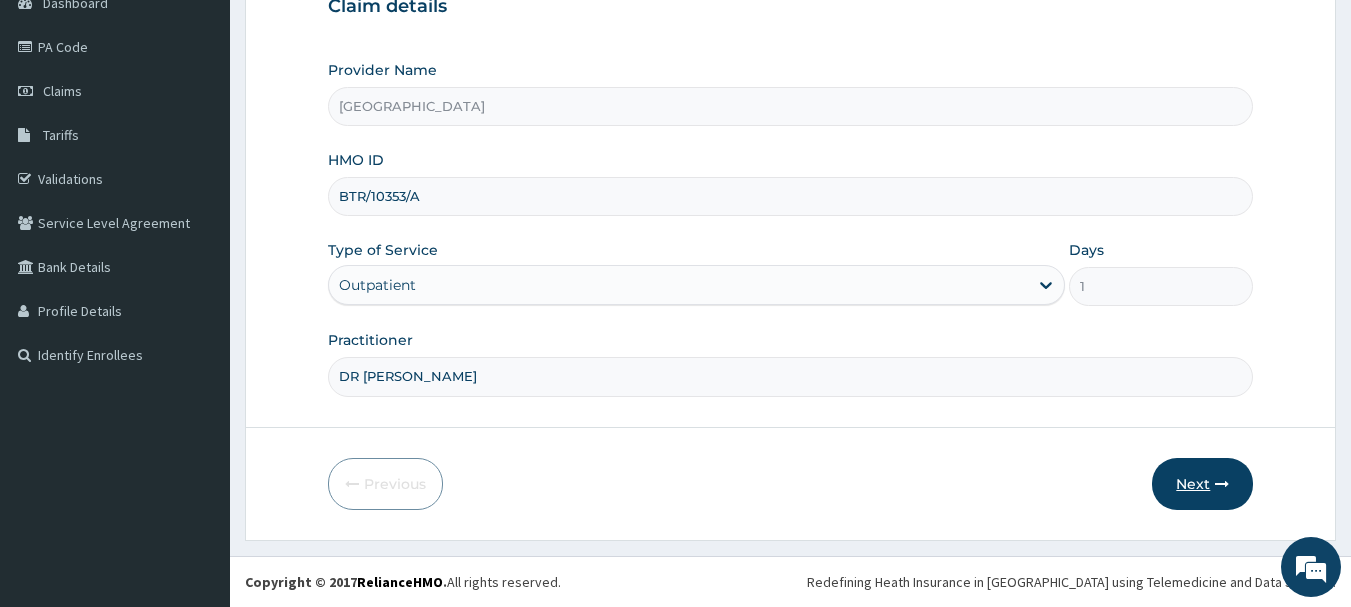 click on "Next" at bounding box center (1202, 484) 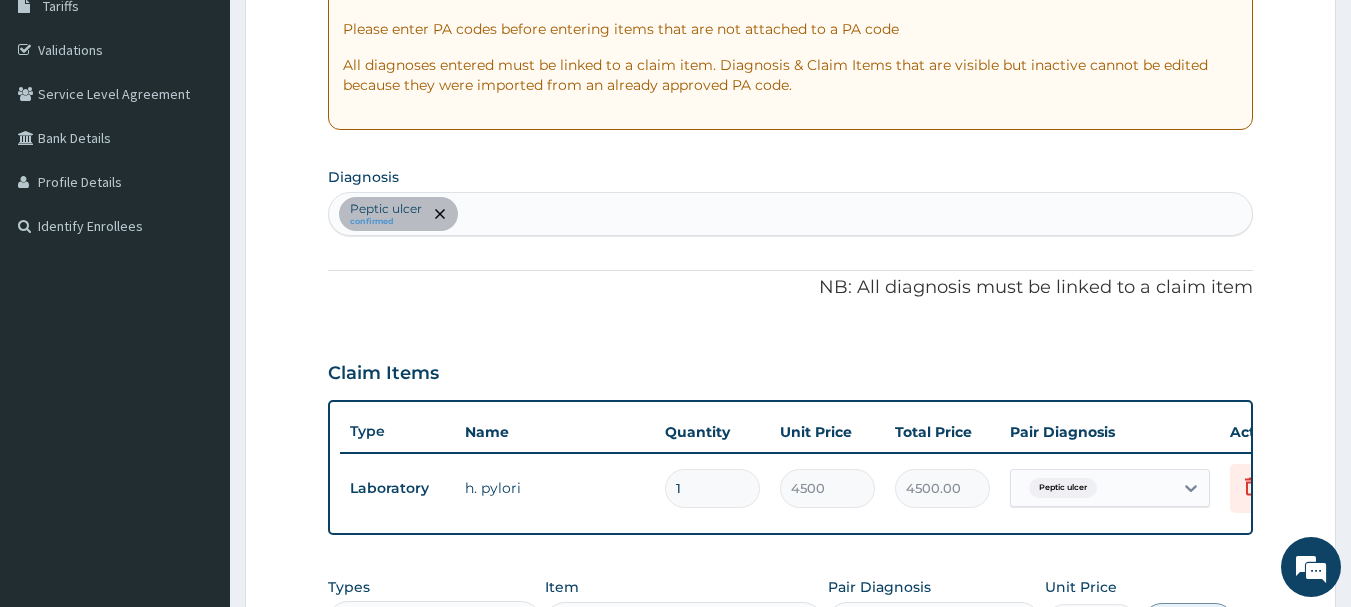 scroll, scrollTop: 515, scrollLeft: 0, axis: vertical 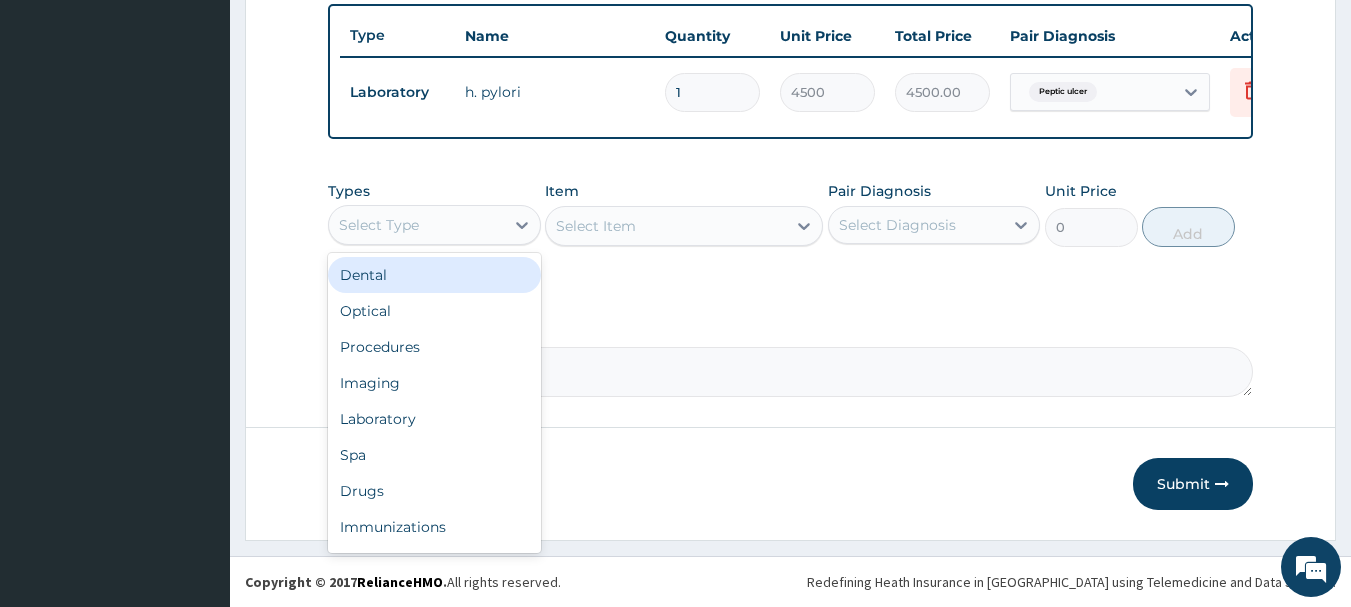 click on "Select Type" at bounding box center [379, 225] 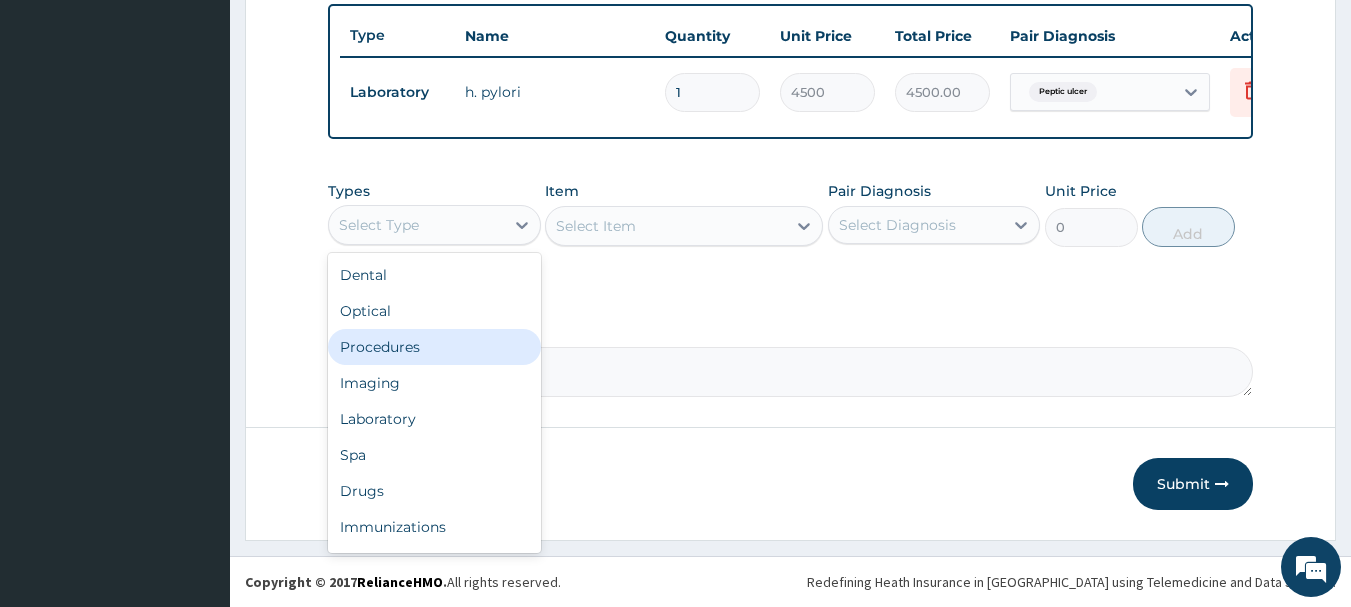 drag, startPoint x: 423, startPoint y: 343, endPoint x: 742, endPoint y: 236, distance: 336.46695 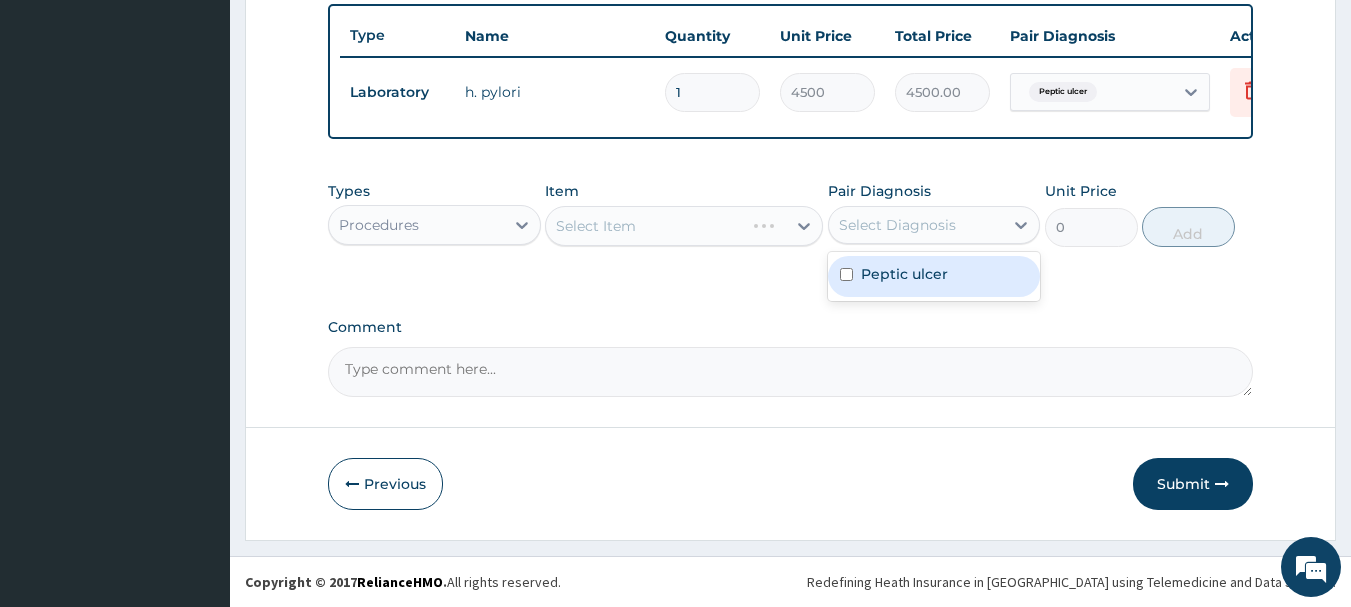 click on "Select Diagnosis" at bounding box center [897, 225] 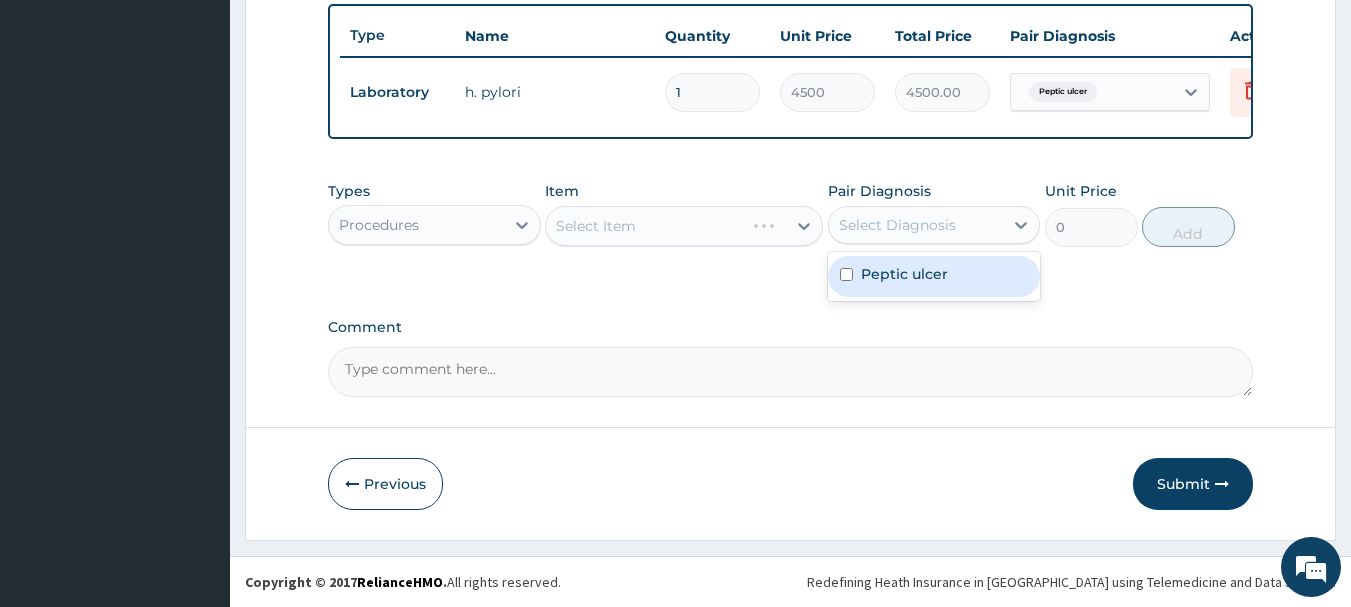click on "Peptic ulcer" at bounding box center (904, 274) 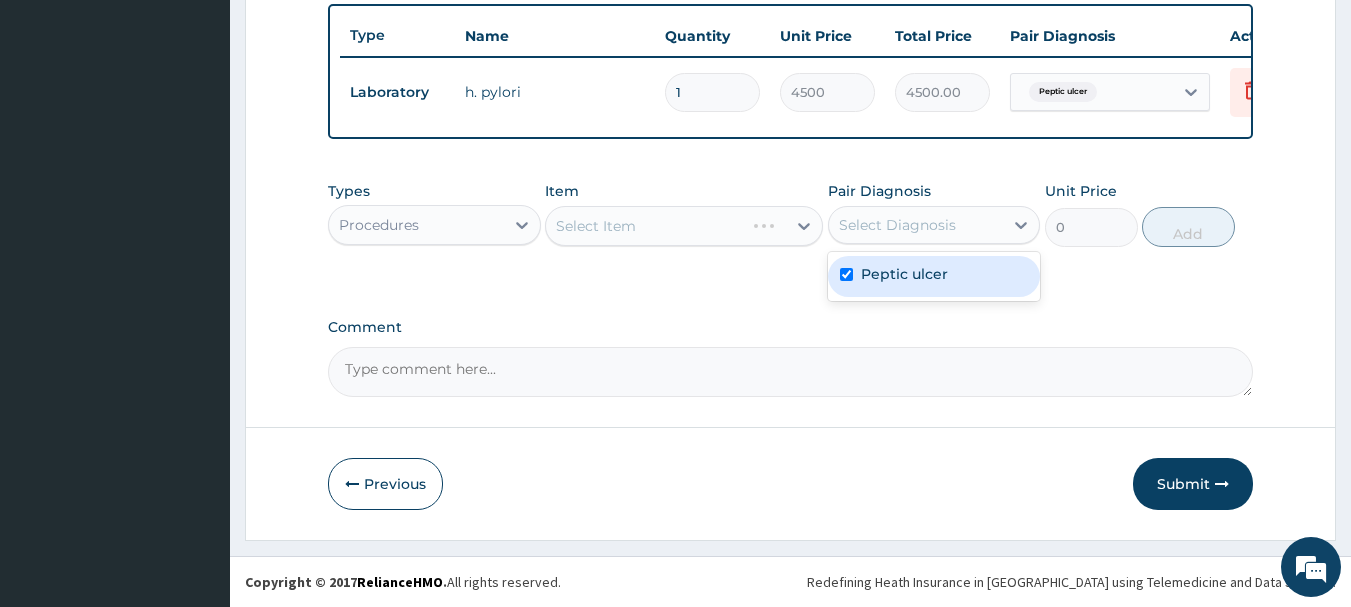 checkbox on "true" 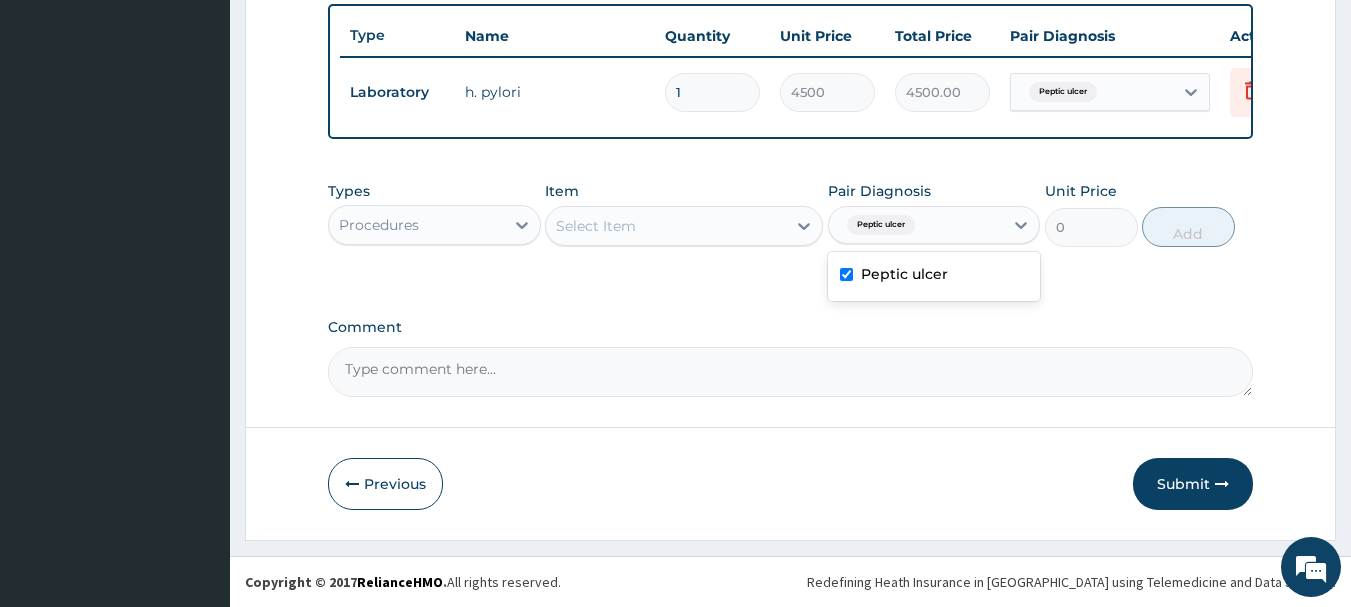 click on "Select Item" at bounding box center [596, 226] 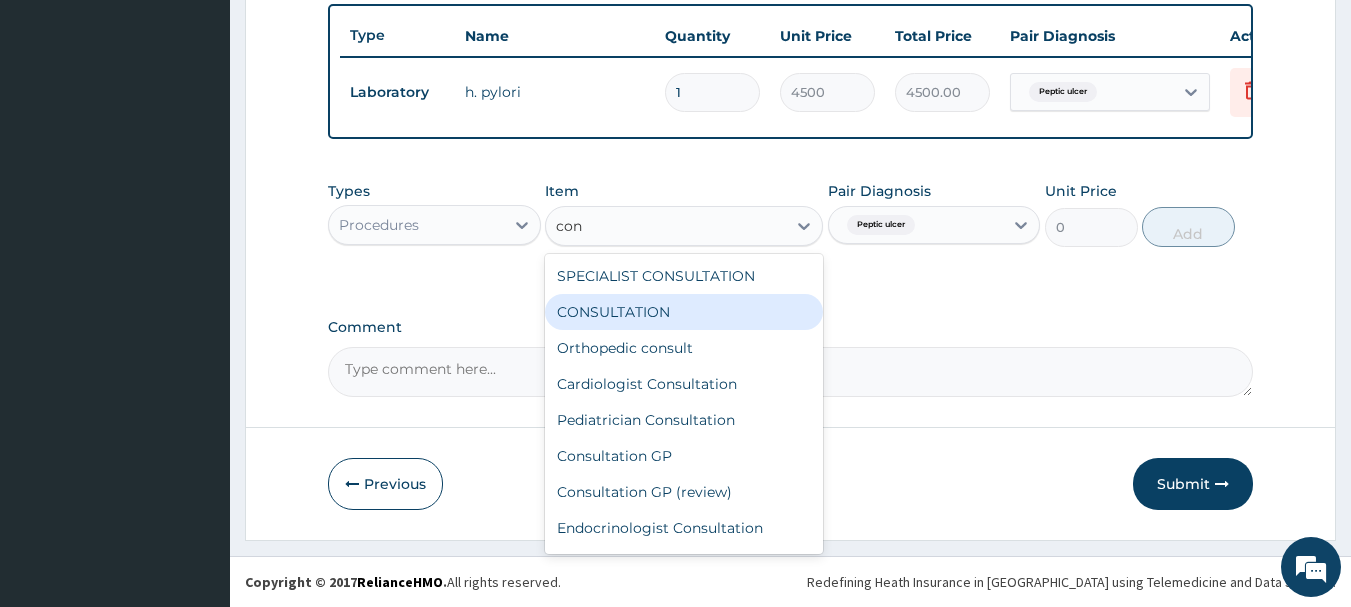 type on "cons" 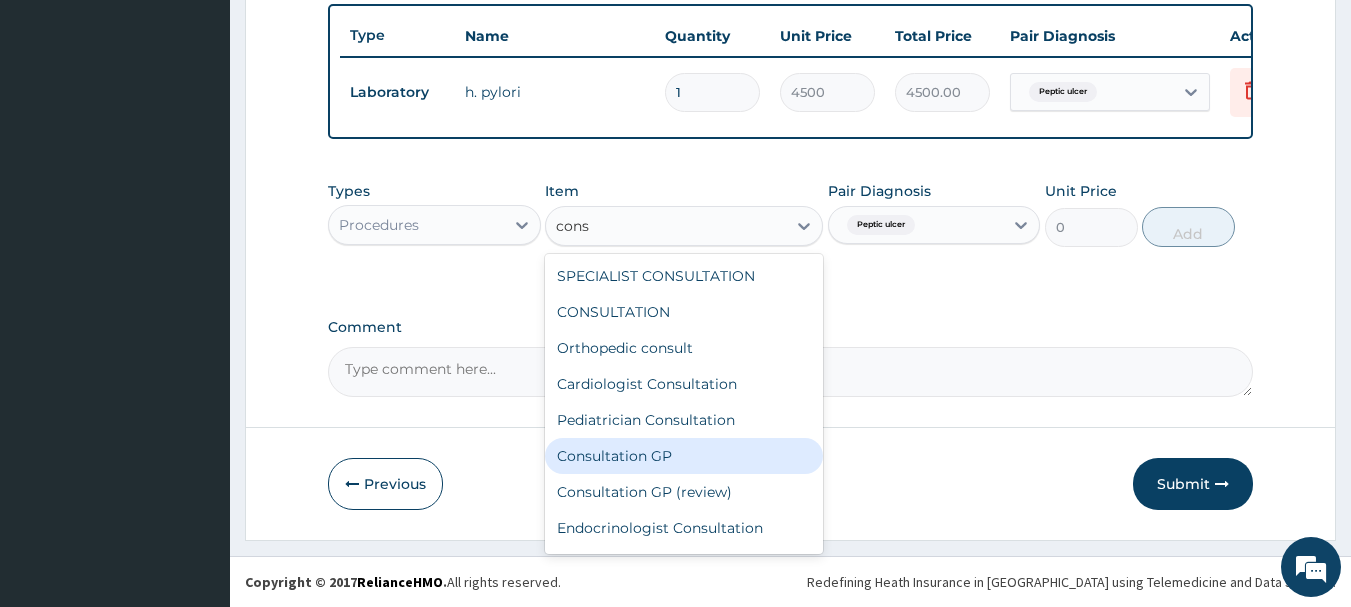 click on "Consultation GP" at bounding box center (684, 456) 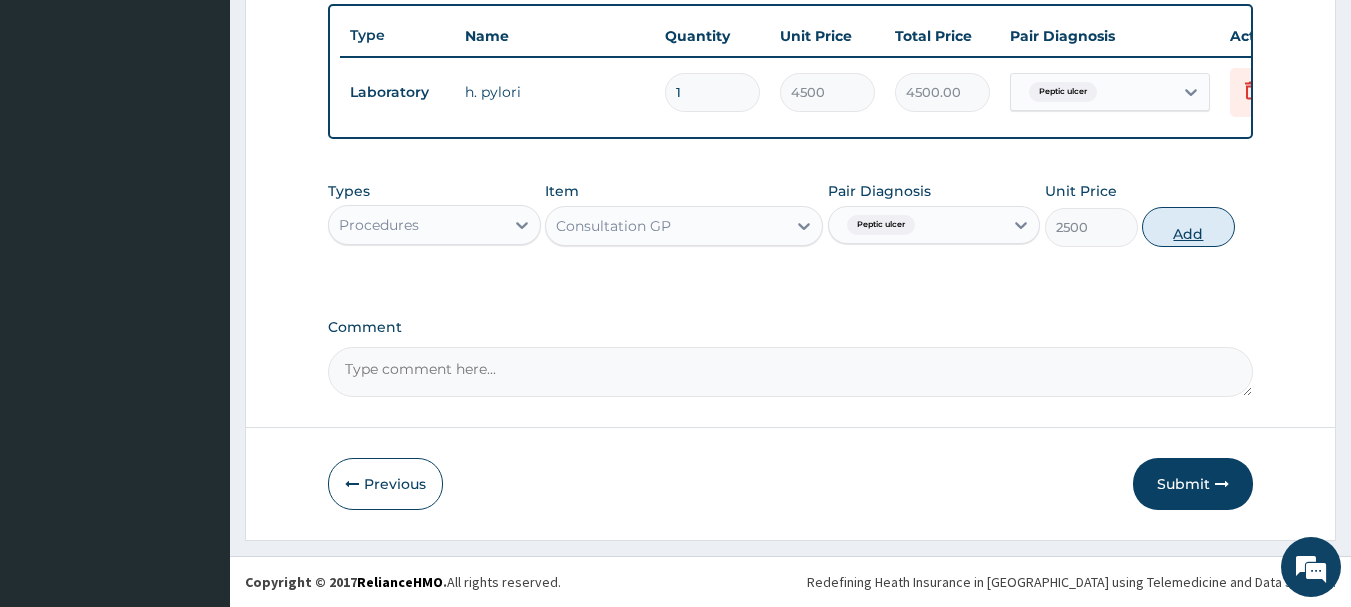 click on "Add" at bounding box center (1188, 227) 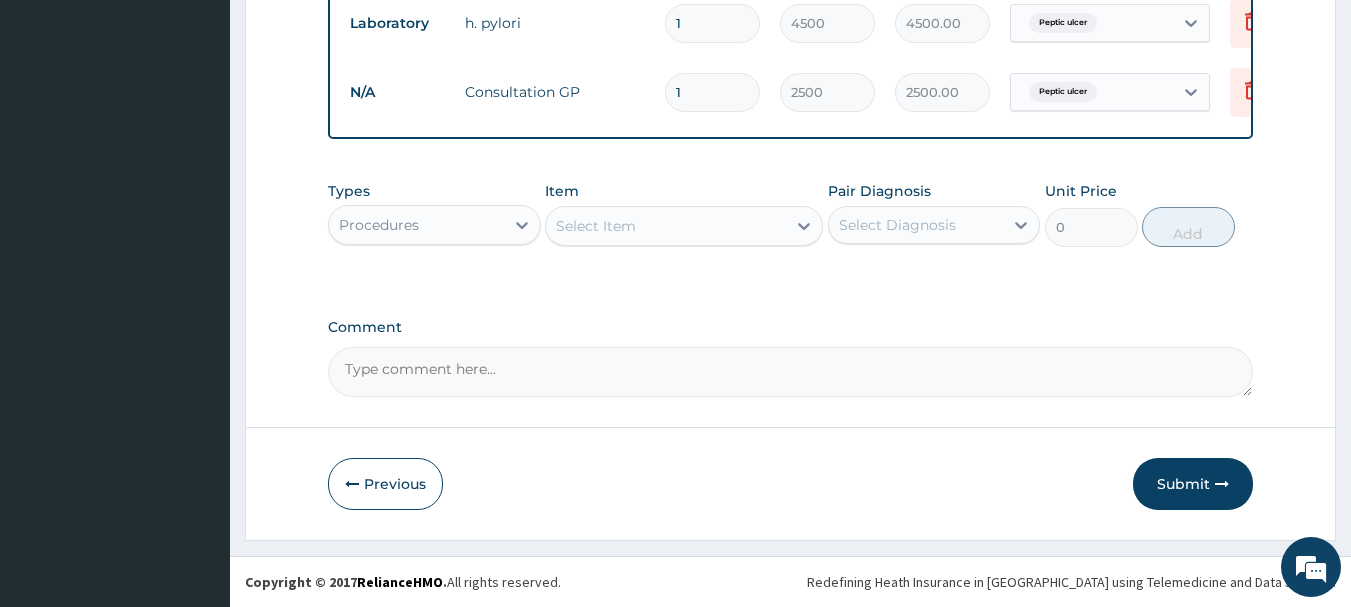 scroll, scrollTop: 824, scrollLeft: 0, axis: vertical 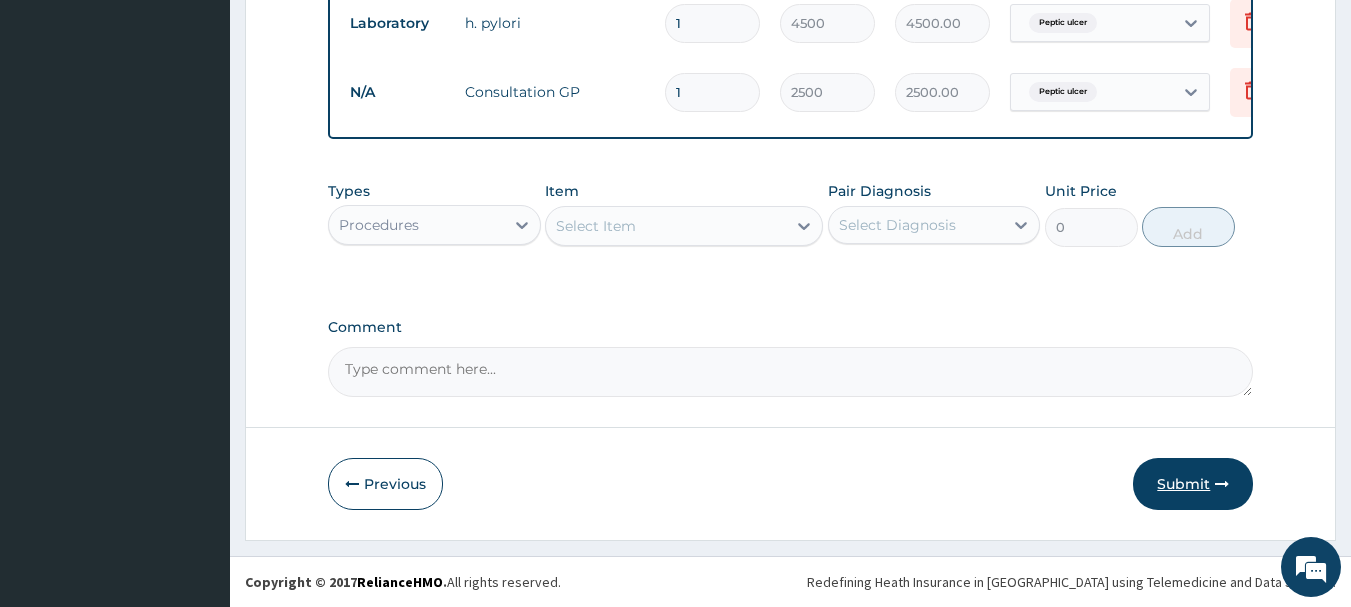 click on "Submit" at bounding box center (1193, 484) 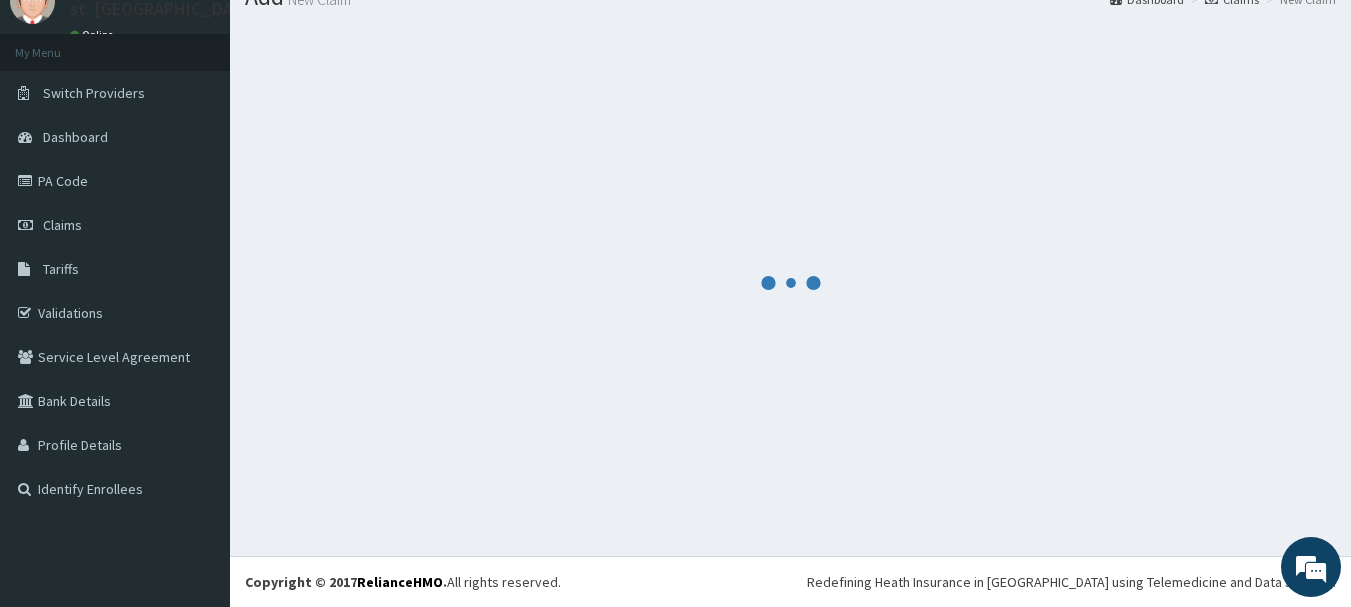 scroll, scrollTop: 824, scrollLeft: 0, axis: vertical 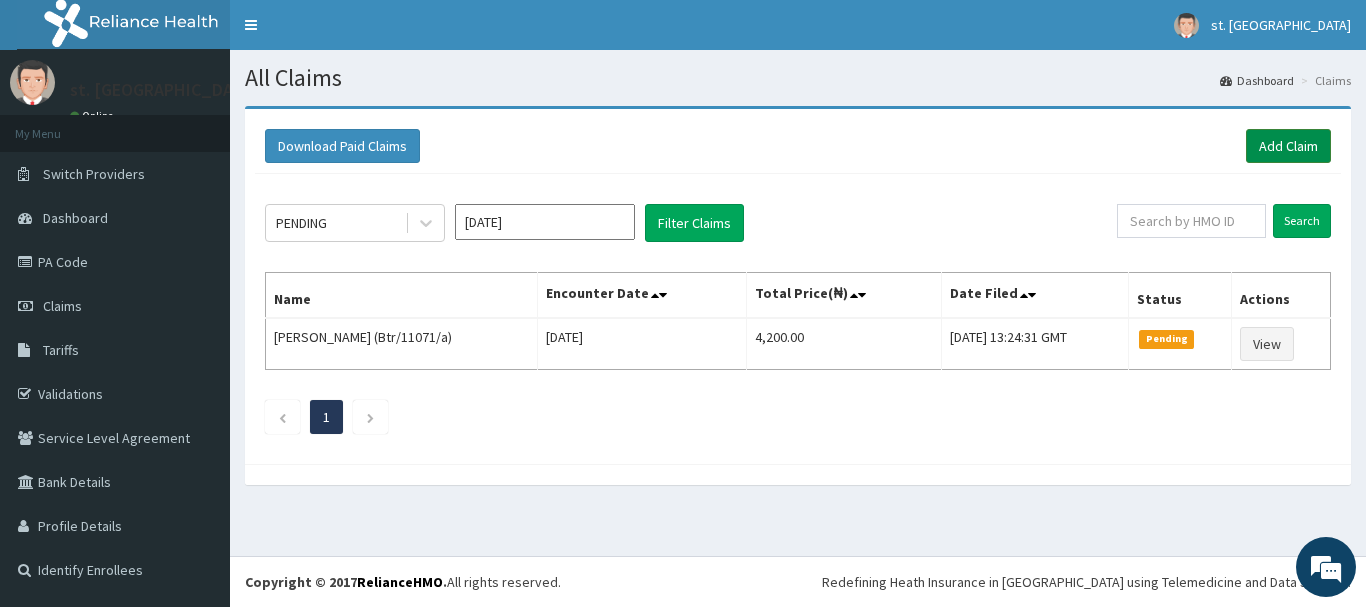 click on "Add Claim" at bounding box center [1288, 146] 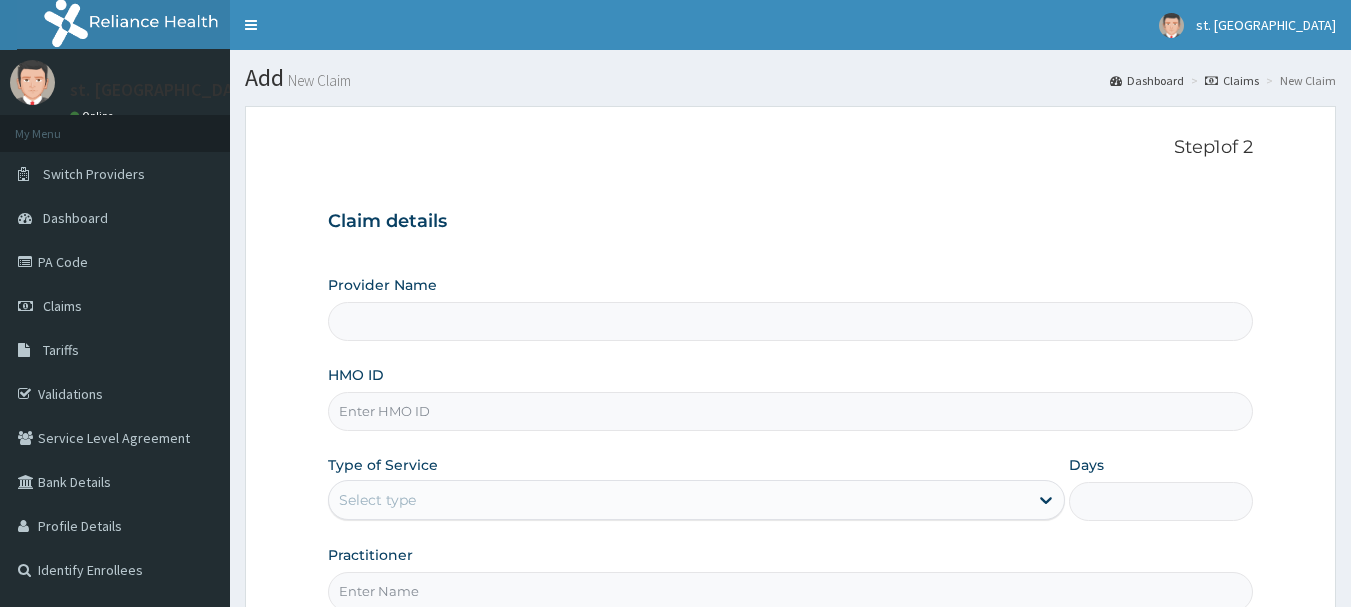 scroll, scrollTop: 0, scrollLeft: 0, axis: both 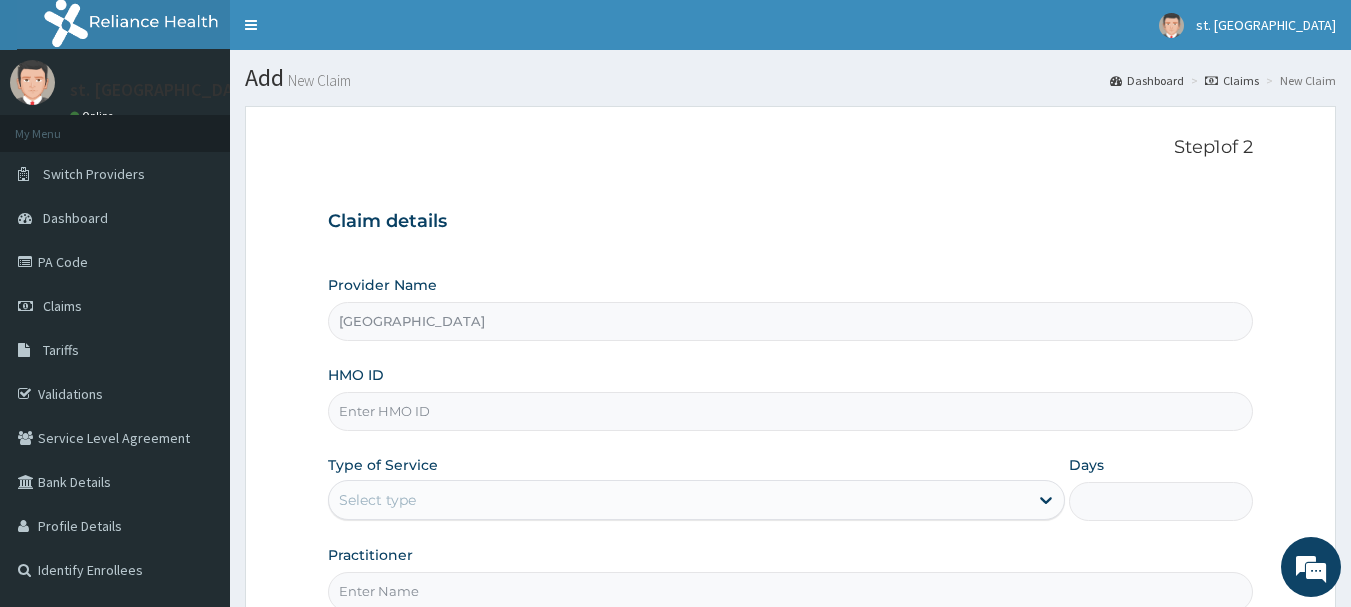 paste on "BTR/10586/A" 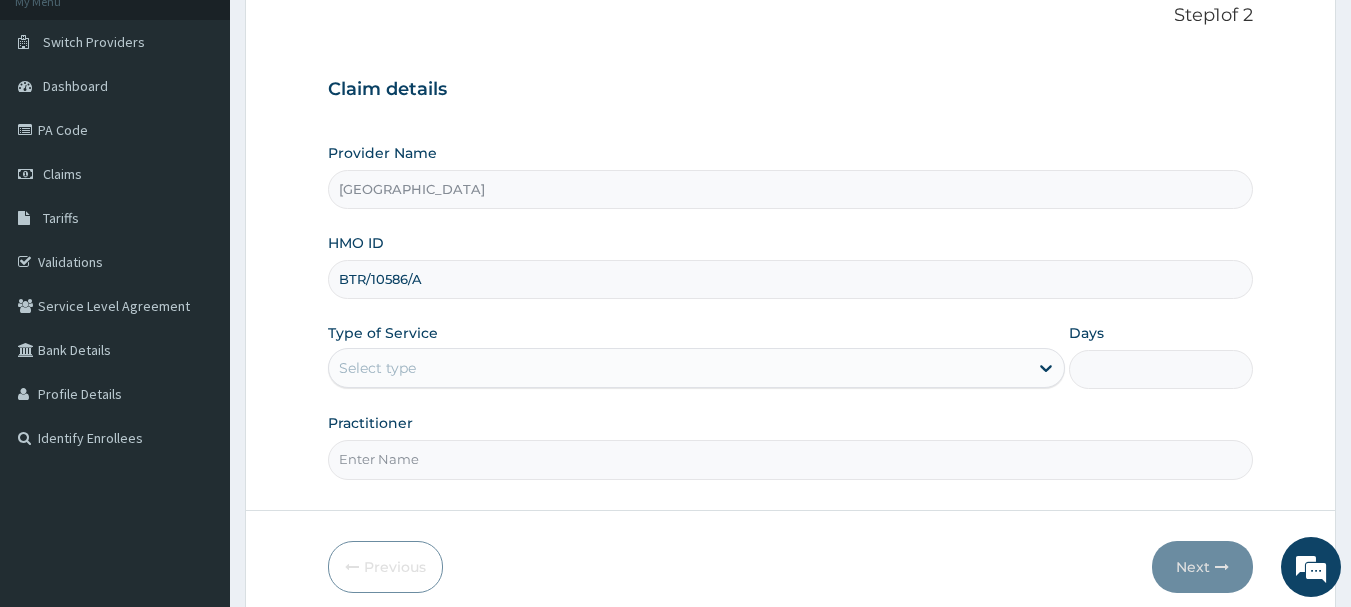 scroll, scrollTop: 200, scrollLeft: 0, axis: vertical 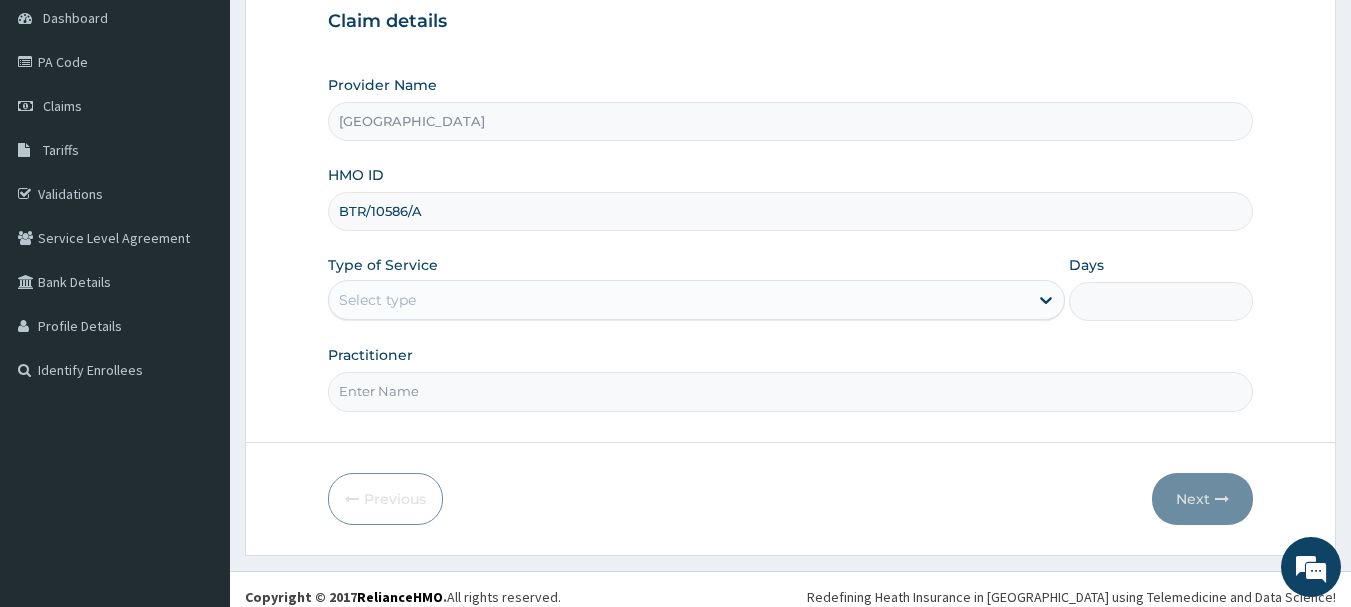 type on "BTR/10586/A" 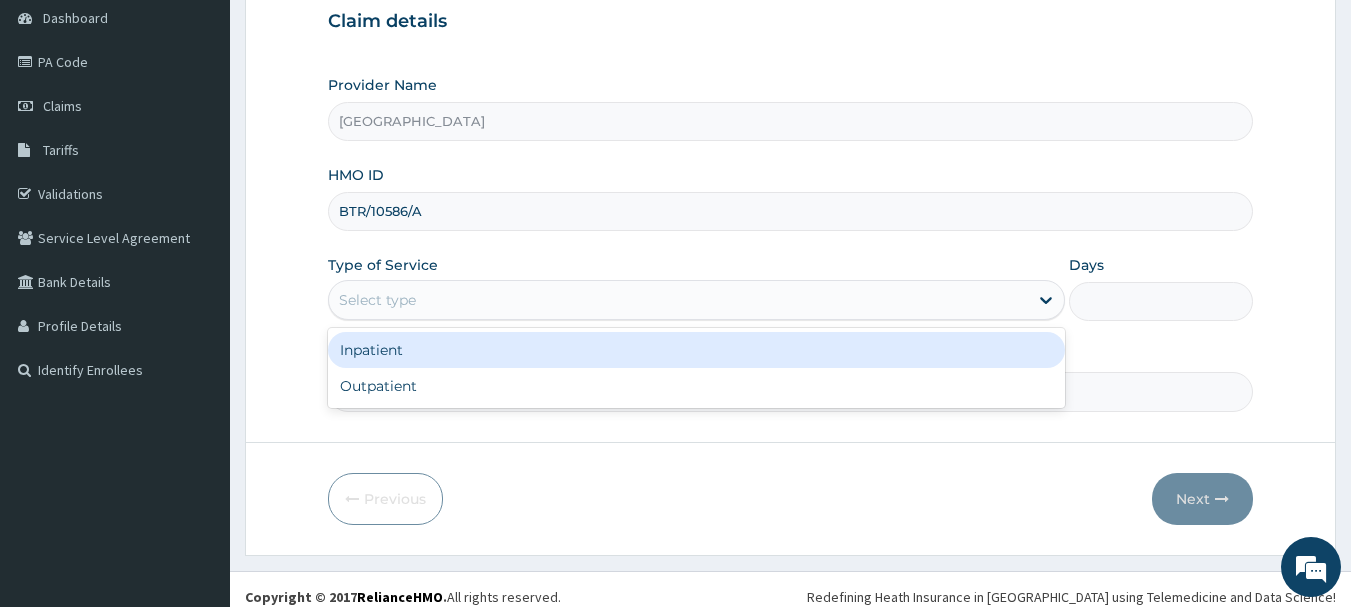 click on "Select type" at bounding box center (377, 300) 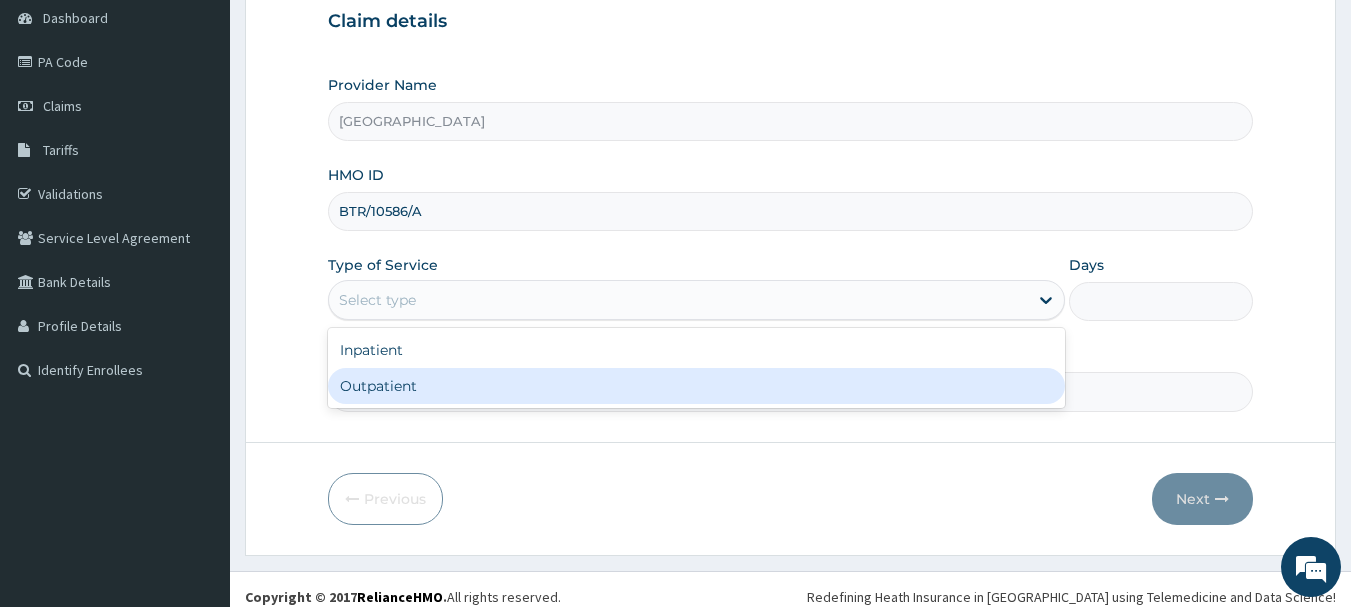 click on "Outpatient" at bounding box center [696, 386] 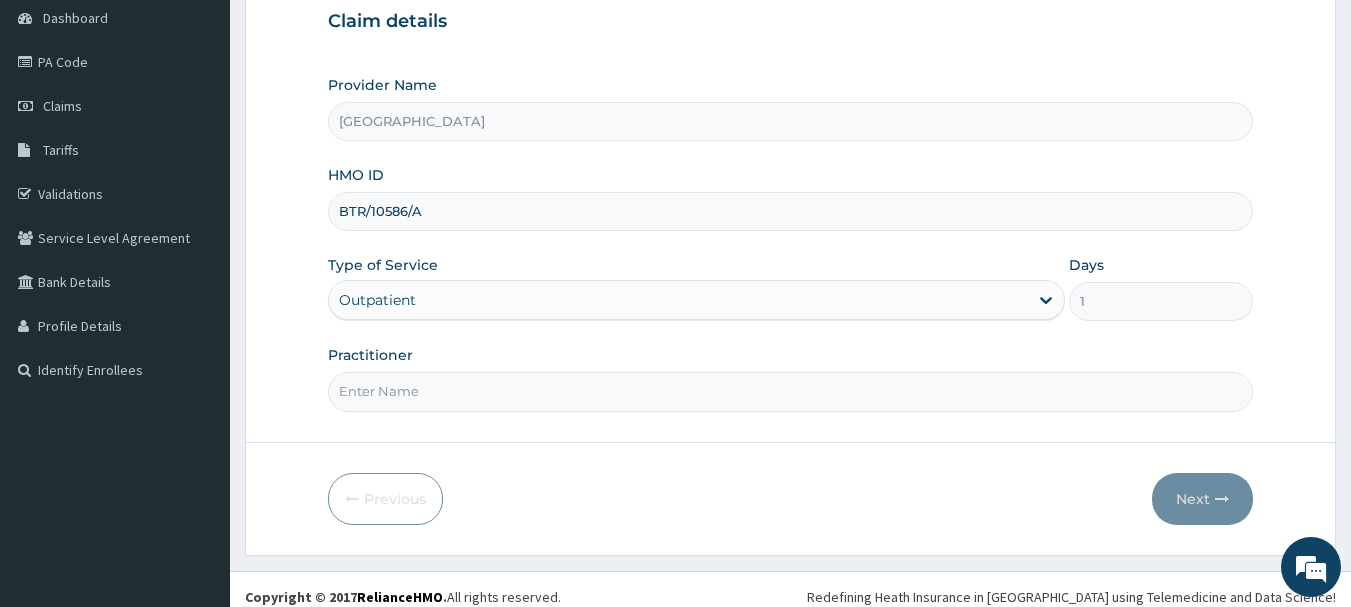 drag, startPoint x: 389, startPoint y: 392, endPoint x: 420, endPoint y: 410, distance: 35.846897 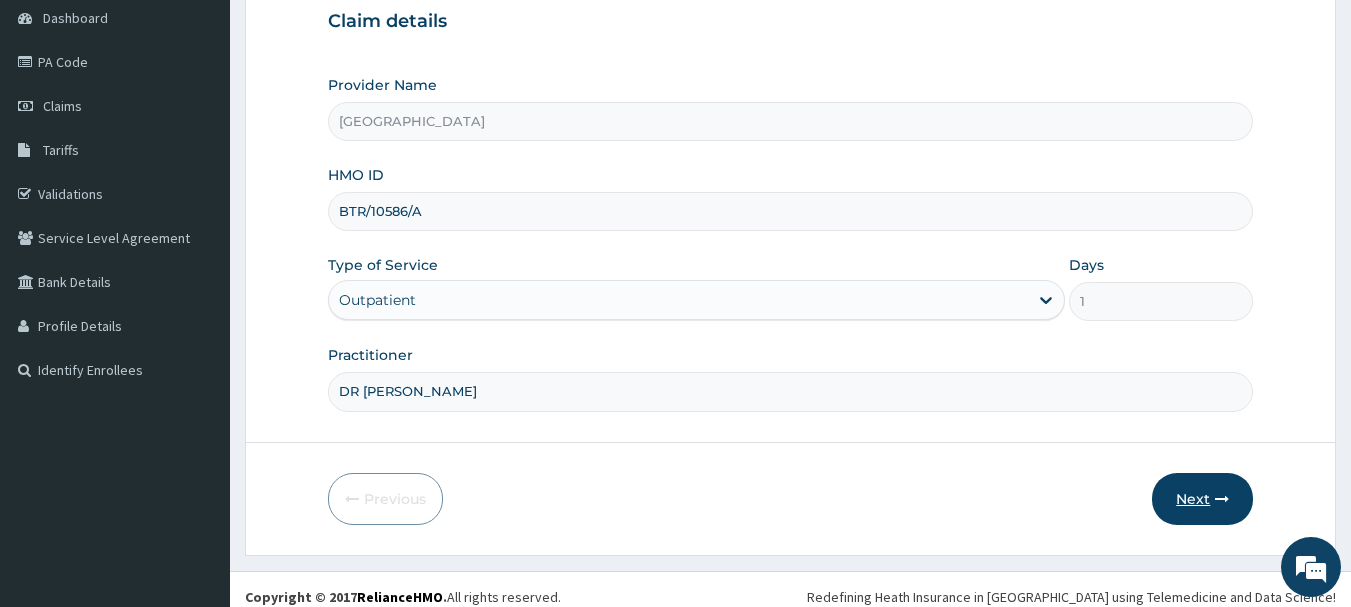click on "Next" at bounding box center (1202, 499) 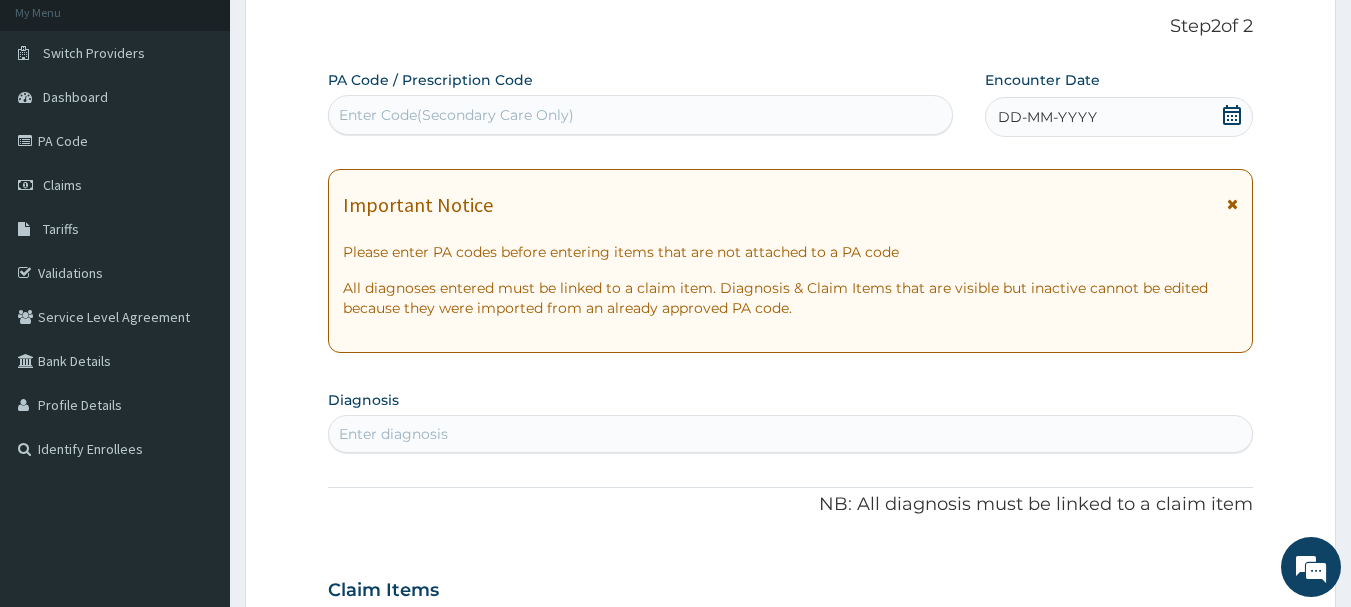 scroll, scrollTop: 0, scrollLeft: 0, axis: both 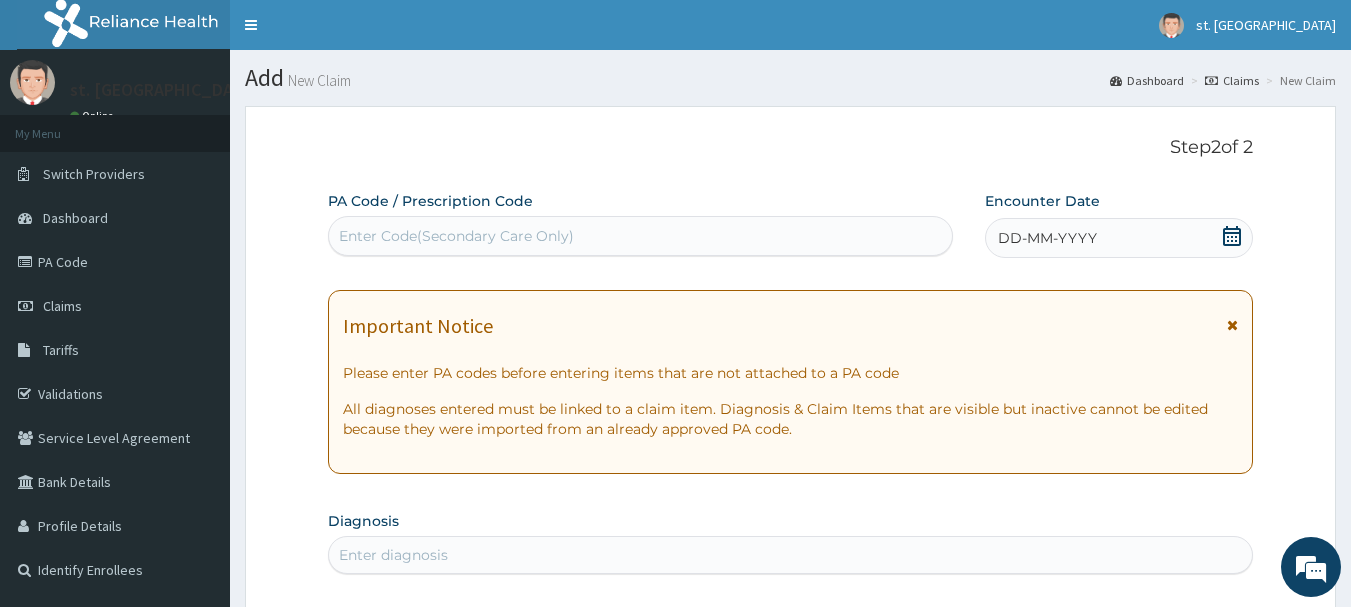 click on "DD-MM-YYYY" at bounding box center [1119, 238] 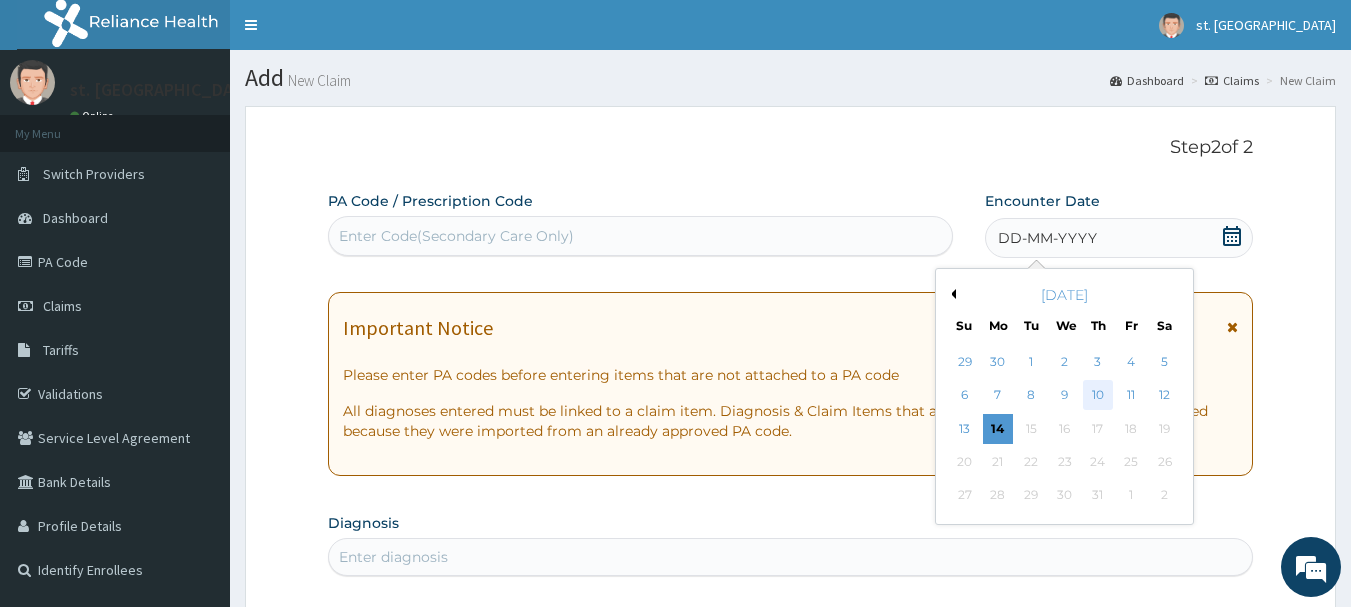 click on "10" at bounding box center (1098, 396) 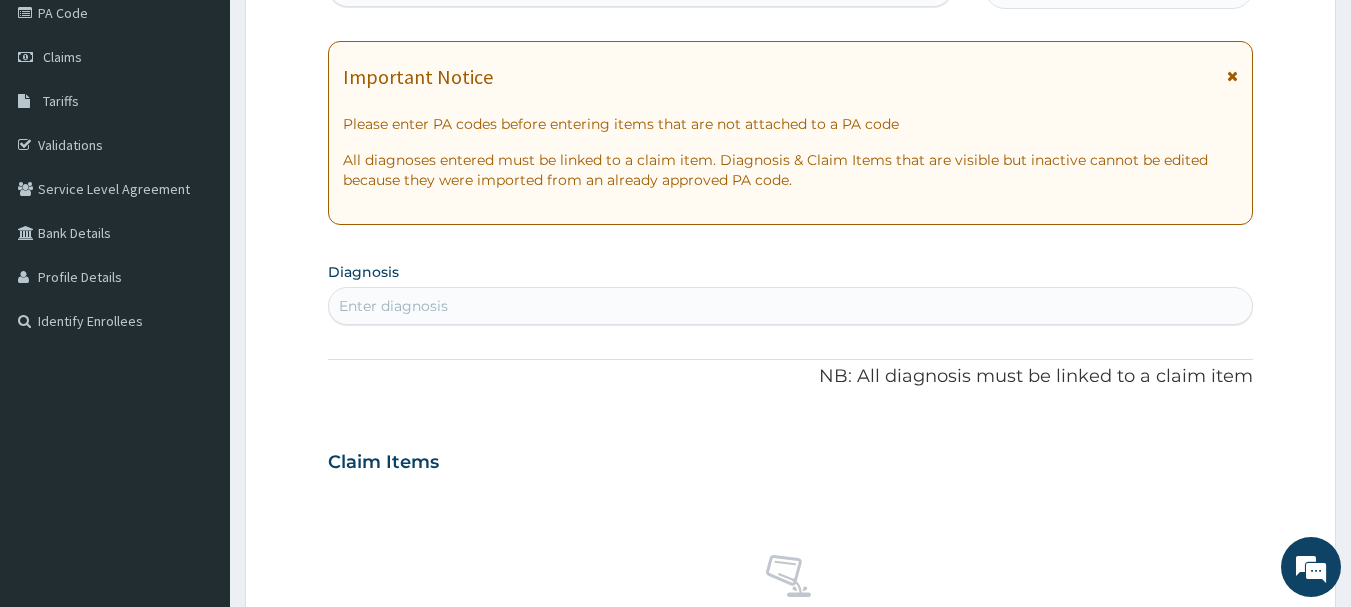 scroll, scrollTop: 300, scrollLeft: 0, axis: vertical 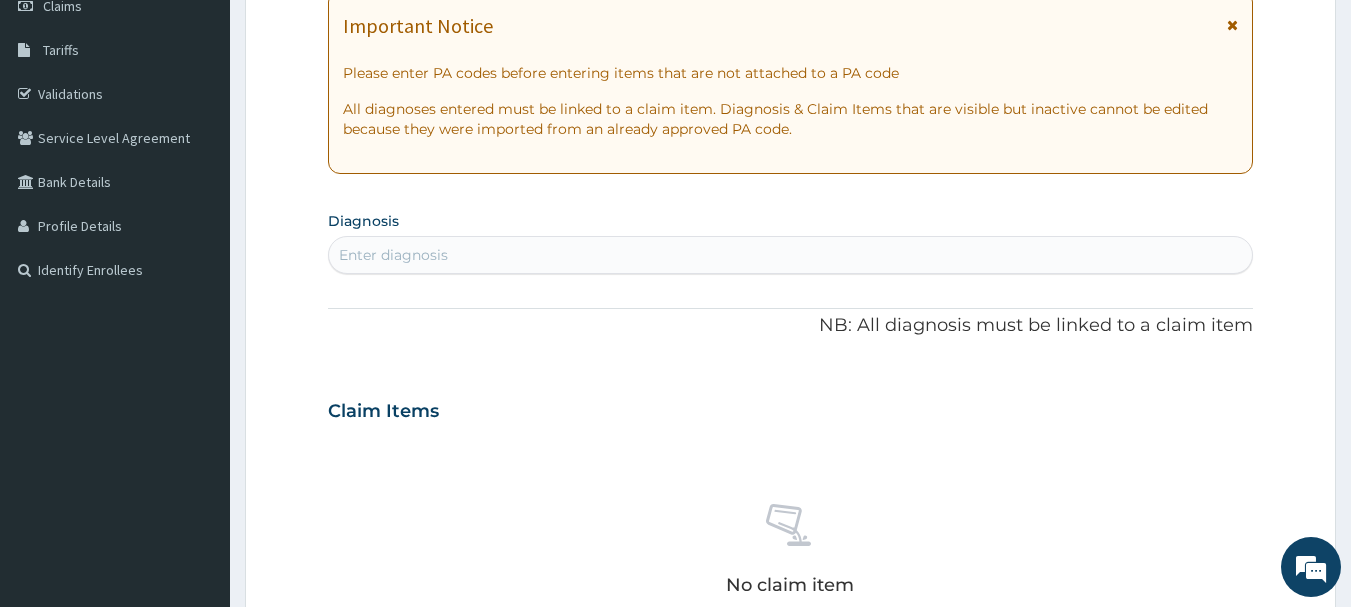 click on "Enter diagnosis" at bounding box center (393, 255) 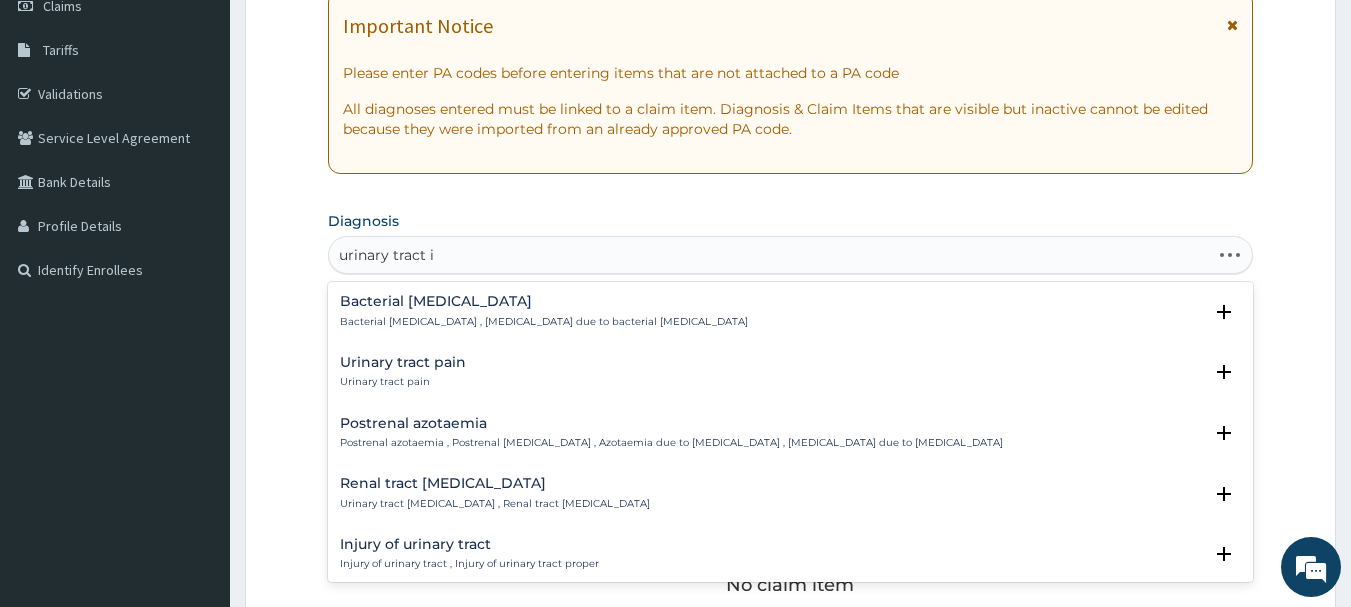 type on "urinary tract in" 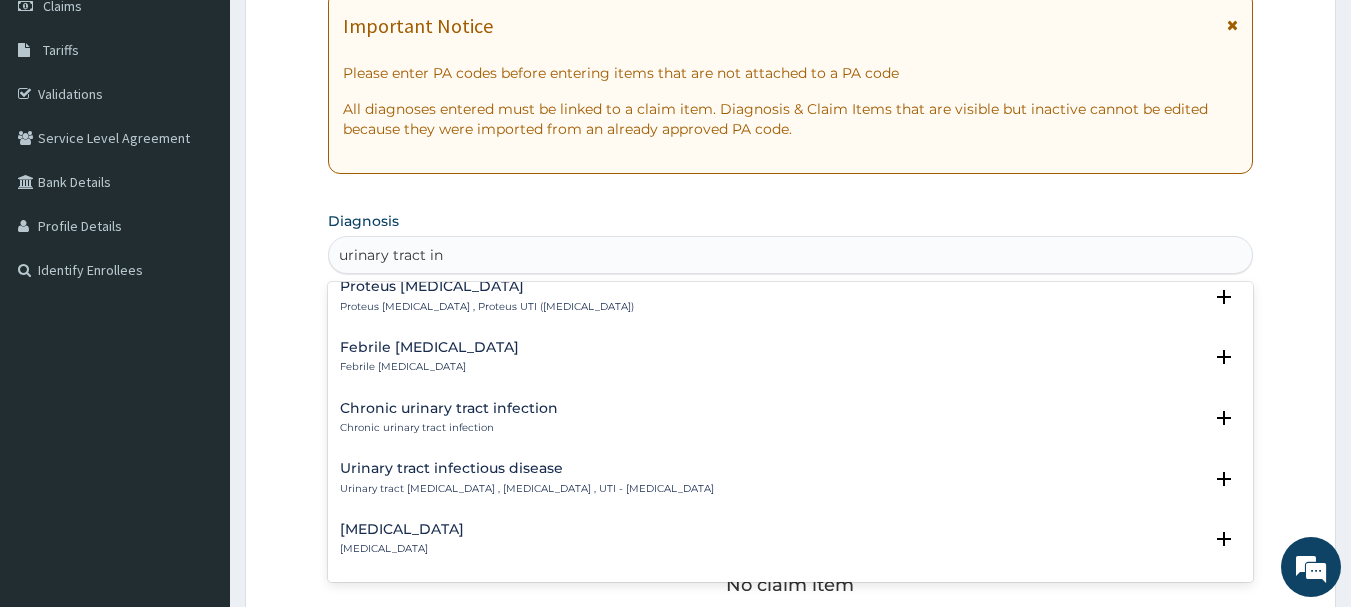 scroll, scrollTop: 400, scrollLeft: 0, axis: vertical 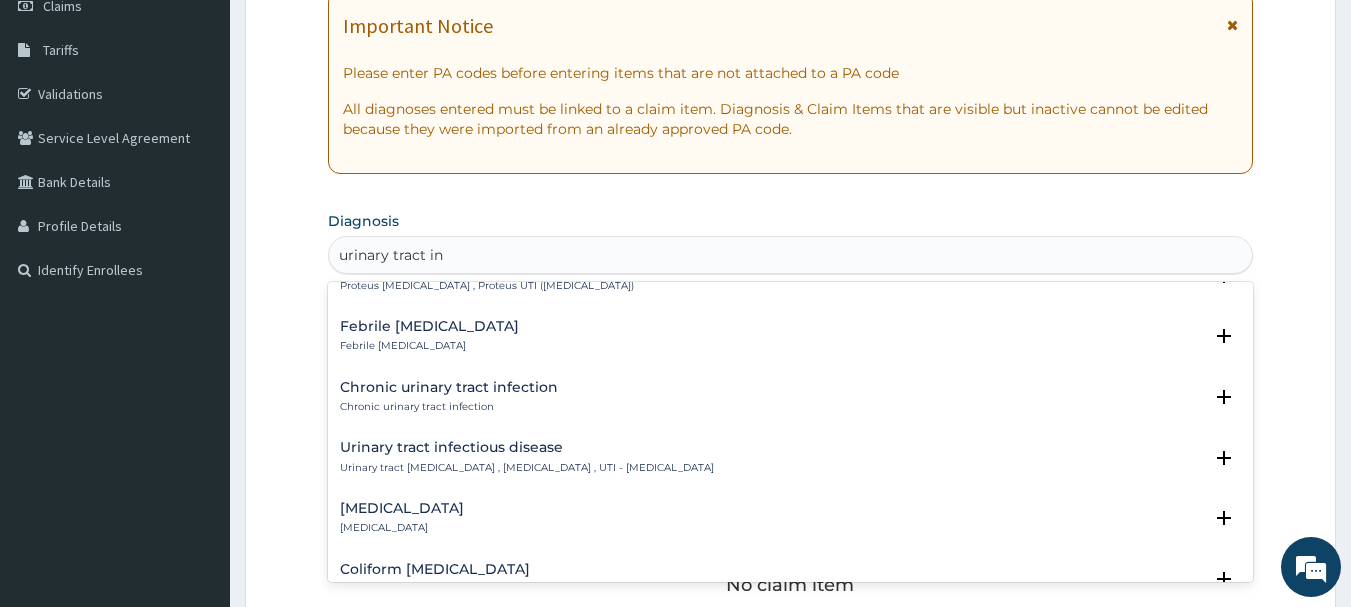 click on "Urinary tract infectious disease , Urinary tract infection , UTI - Urinary tract infection" at bounding box center (527, 468) 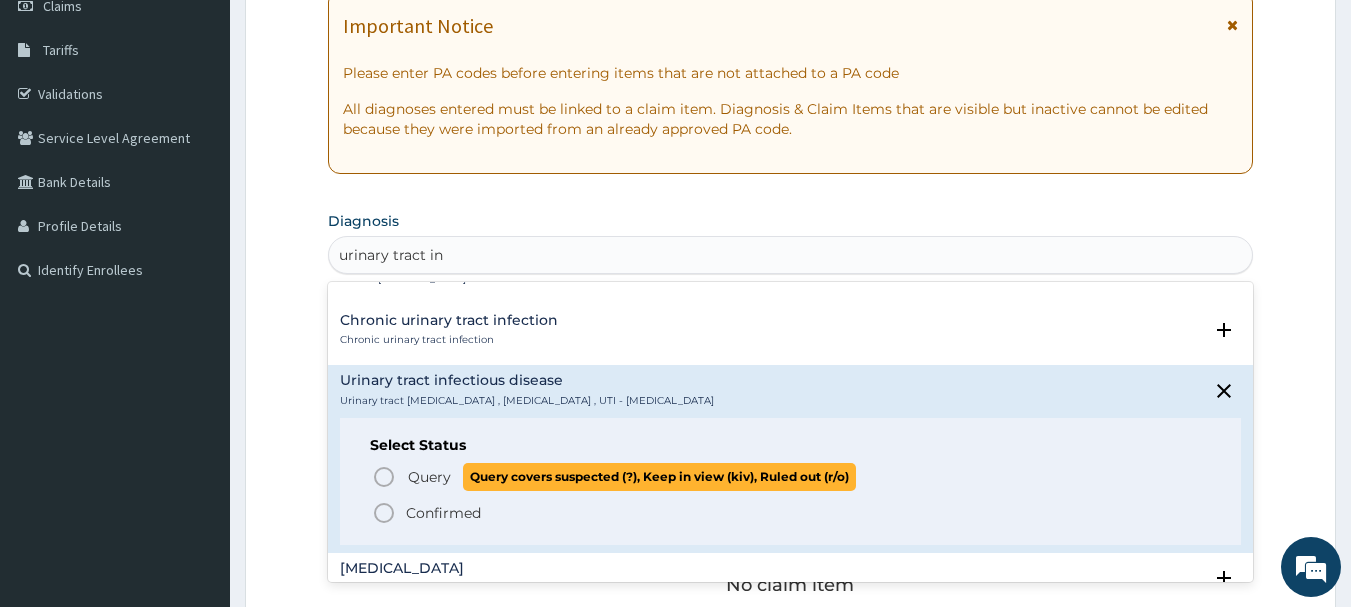 scroll, scrollTop: 500, scrollLeft: 0, axis: vertical 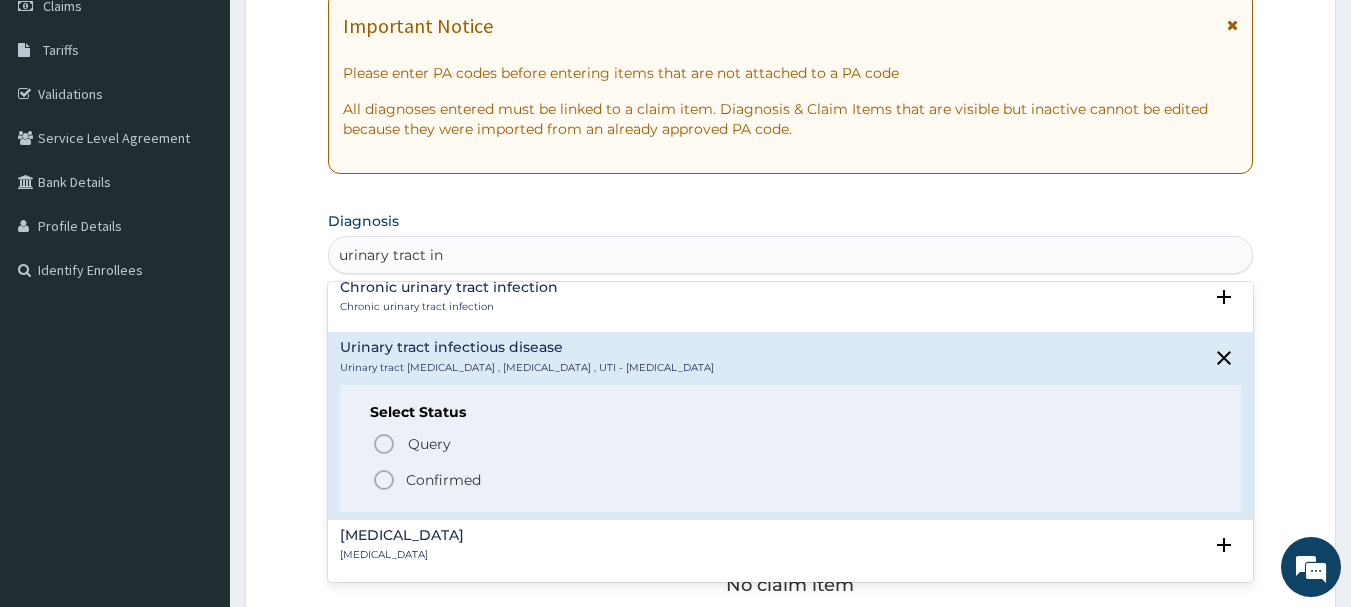 click 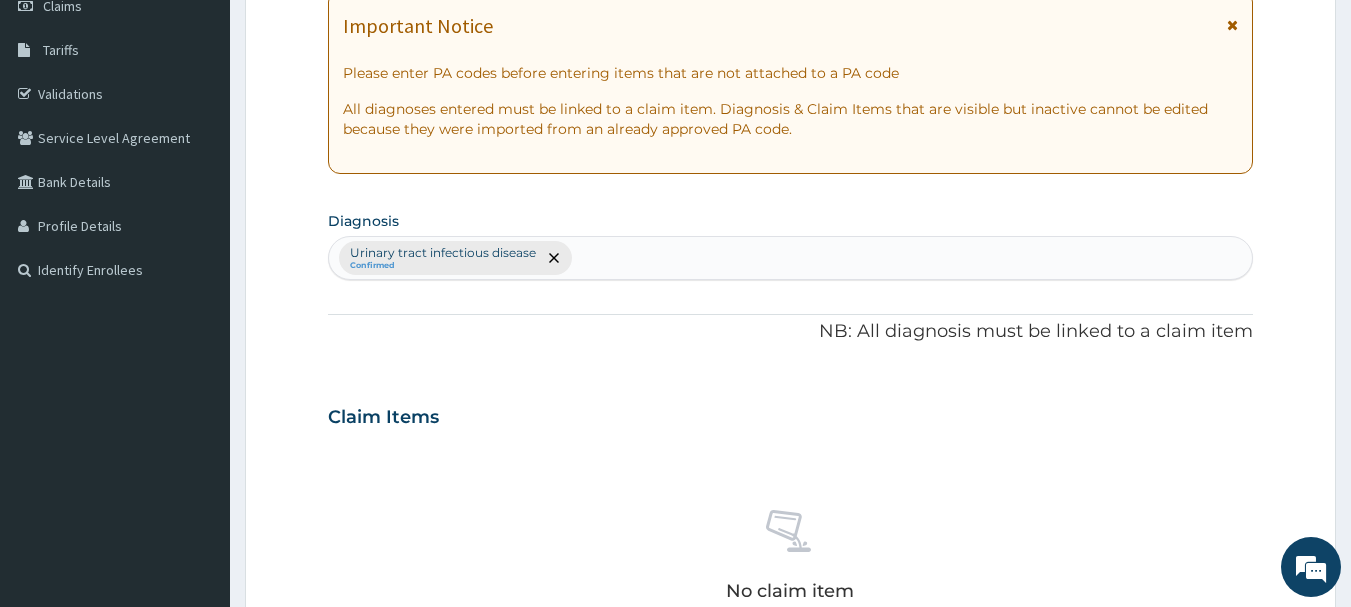 drag, startPoint x: 404, startPoint y: 256, endPoint x: 534, endPoint y: 261, distance: 130.09612 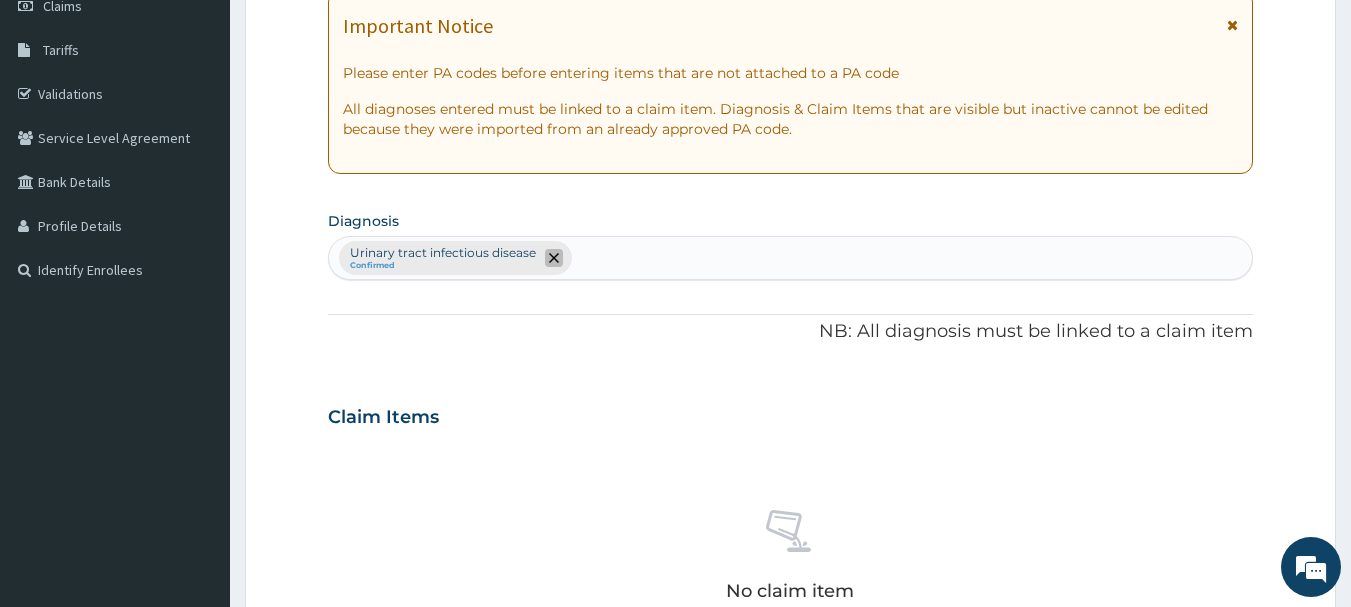 click 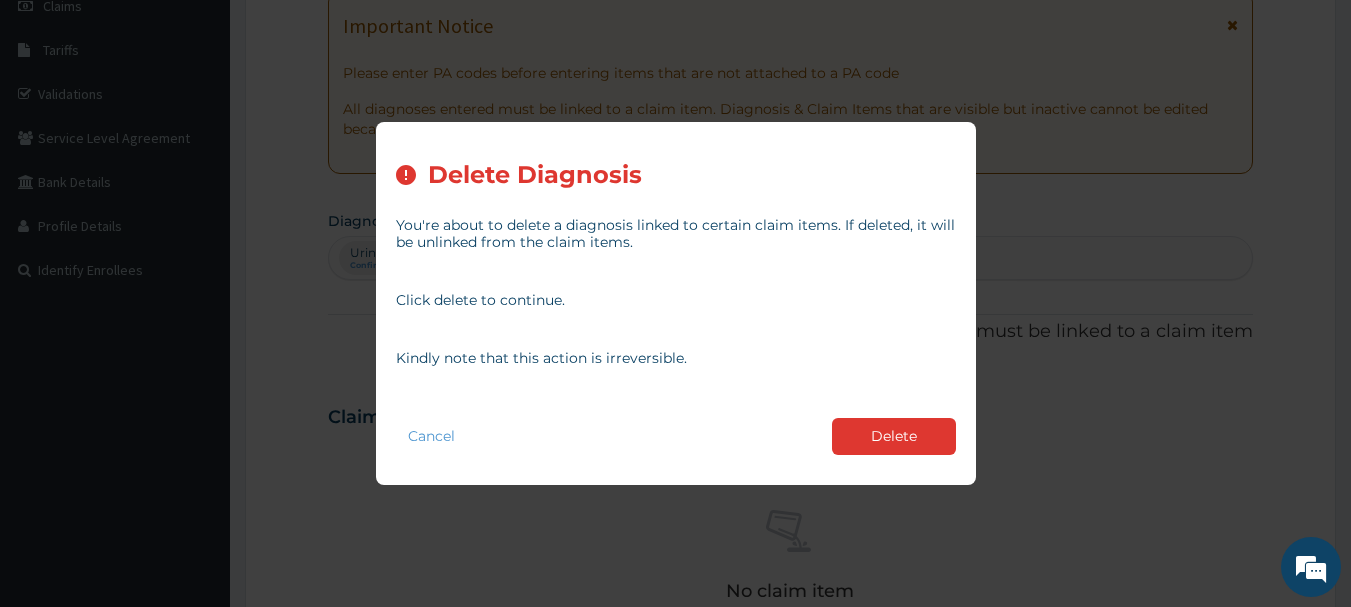 drag, startPoint x: 861, startPoint y: 429, endPoint x: 666, endPoint y: 353, distance: 209.28688 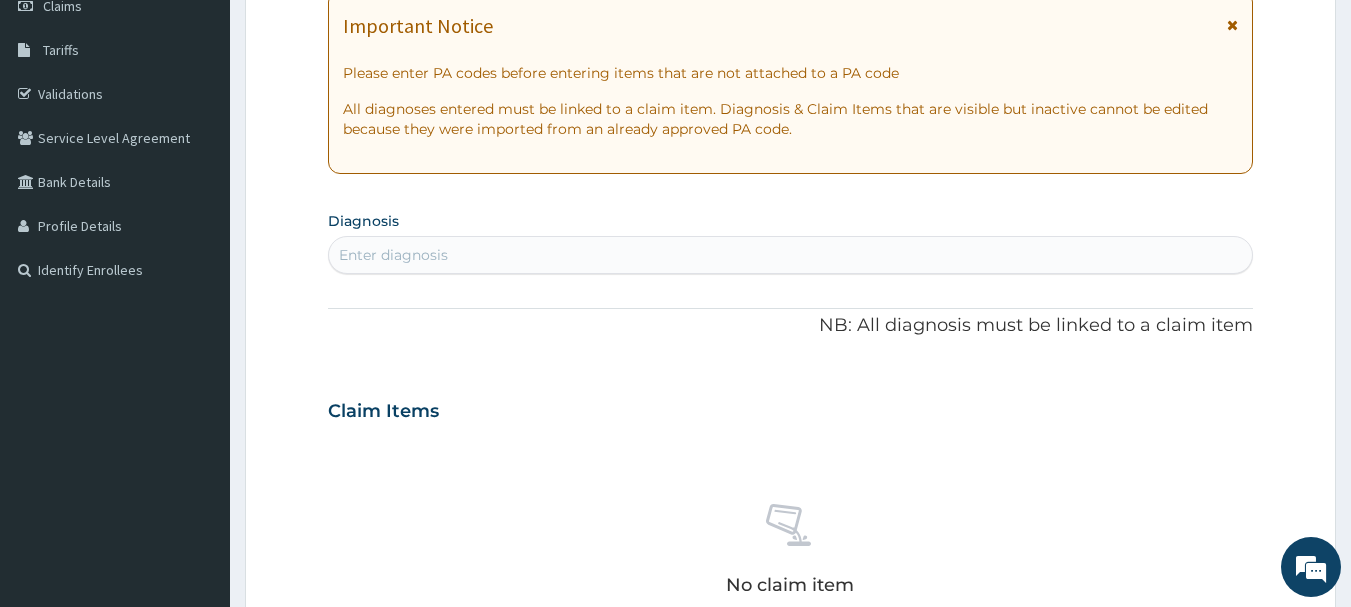 click on "Enter diagnosis" at bounding box center (393, 255) 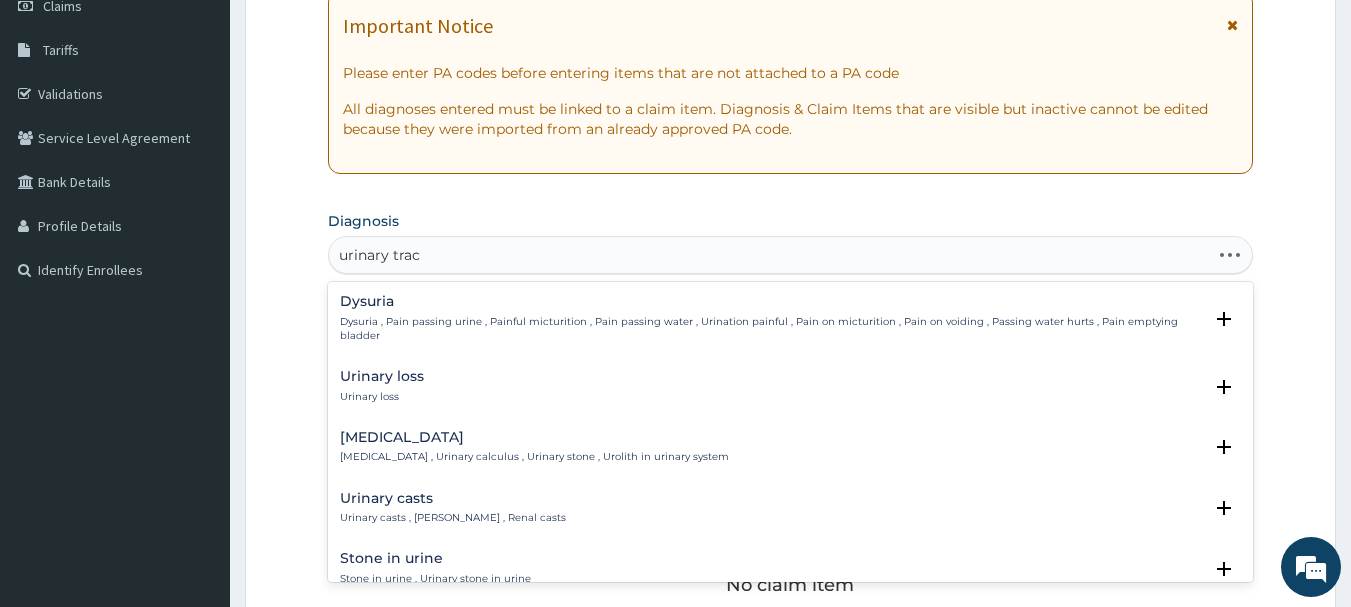 type on "urinary tract" 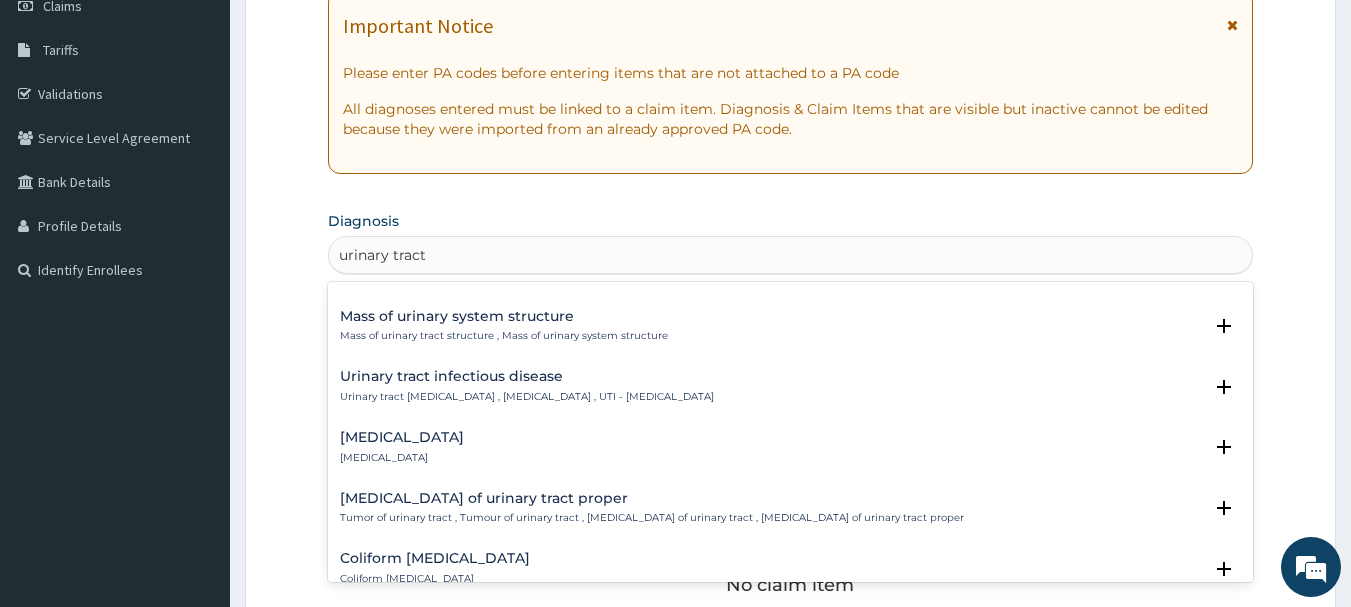 scroll, scrollTop: 1386, scrollLeft: 0, axis: vertical 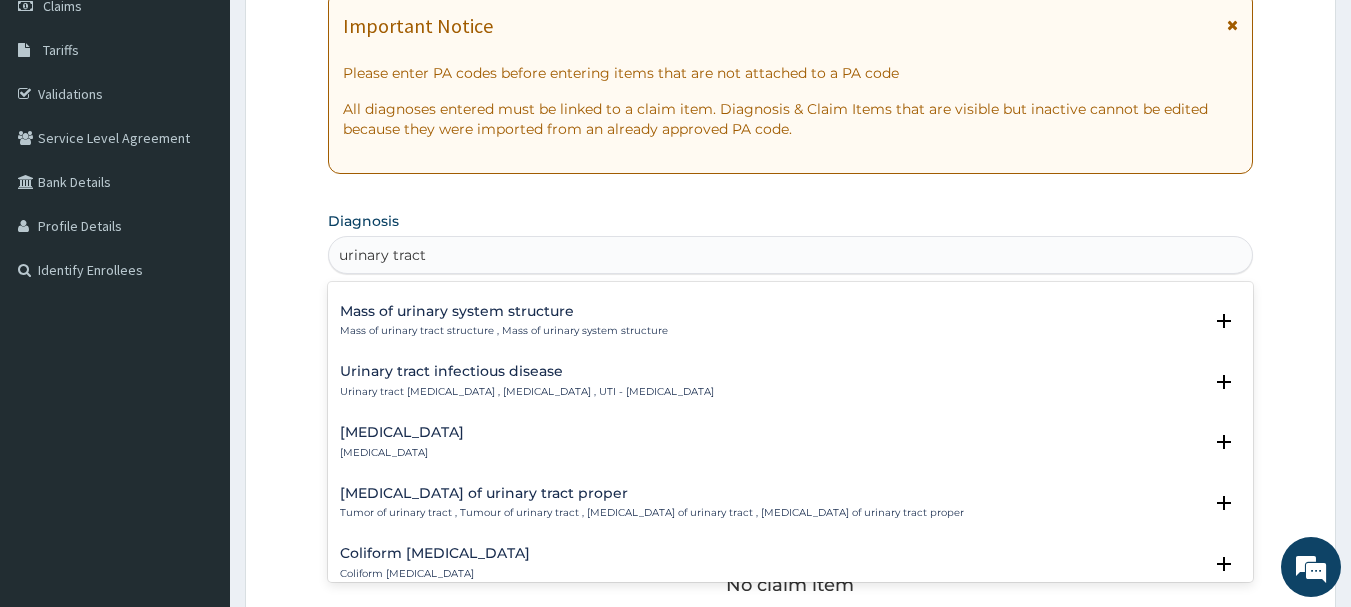 click on "Urinary tract infectious disease , Urinary tract infection , UTI - Urinary tract infection" at bounding box center (527, 392) 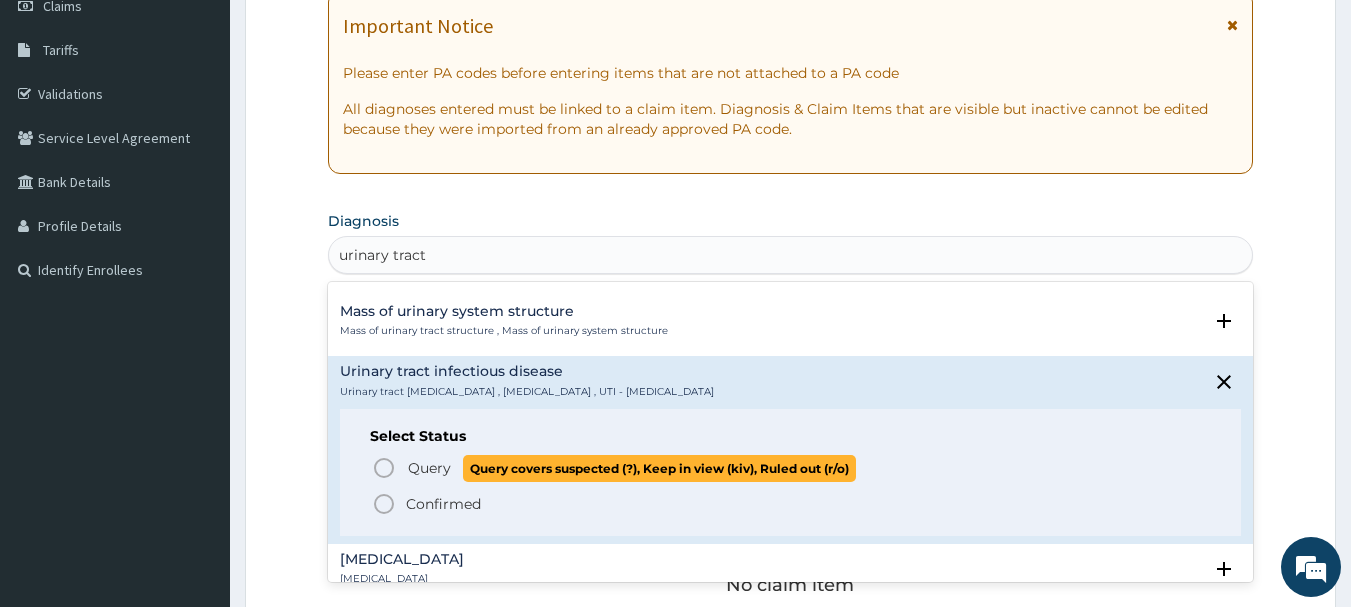 click 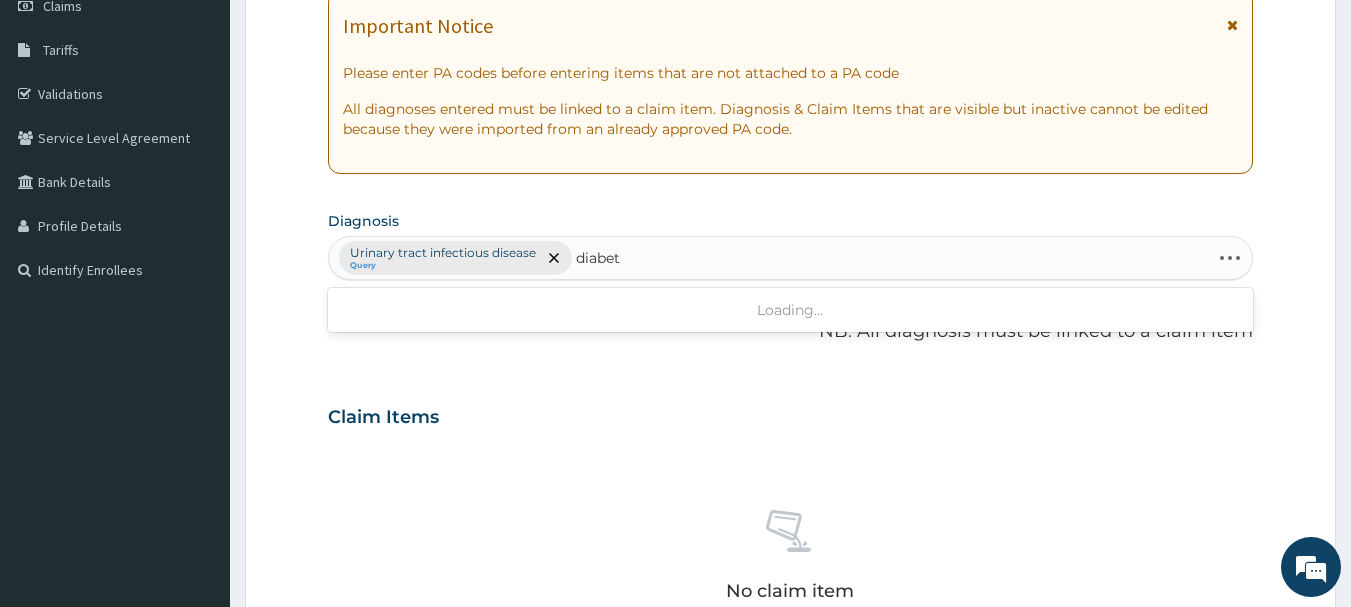 type on "diabete" 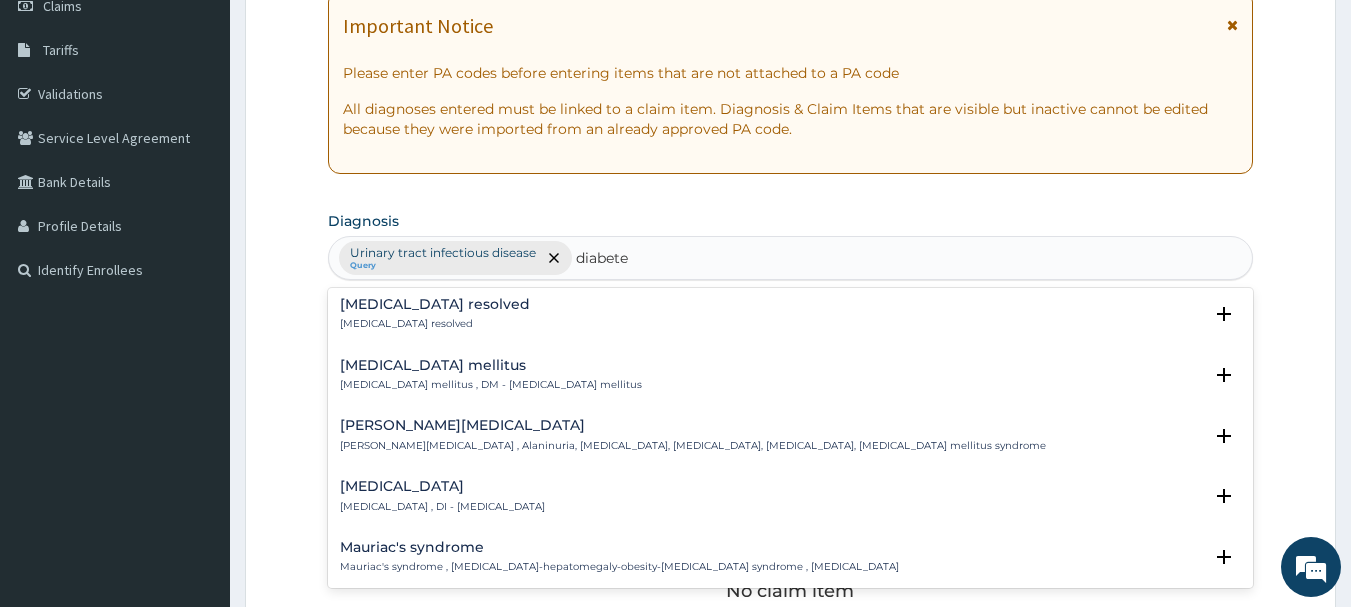scroll, scrollTop: 200, scrollLeft: 0, axis: vertical 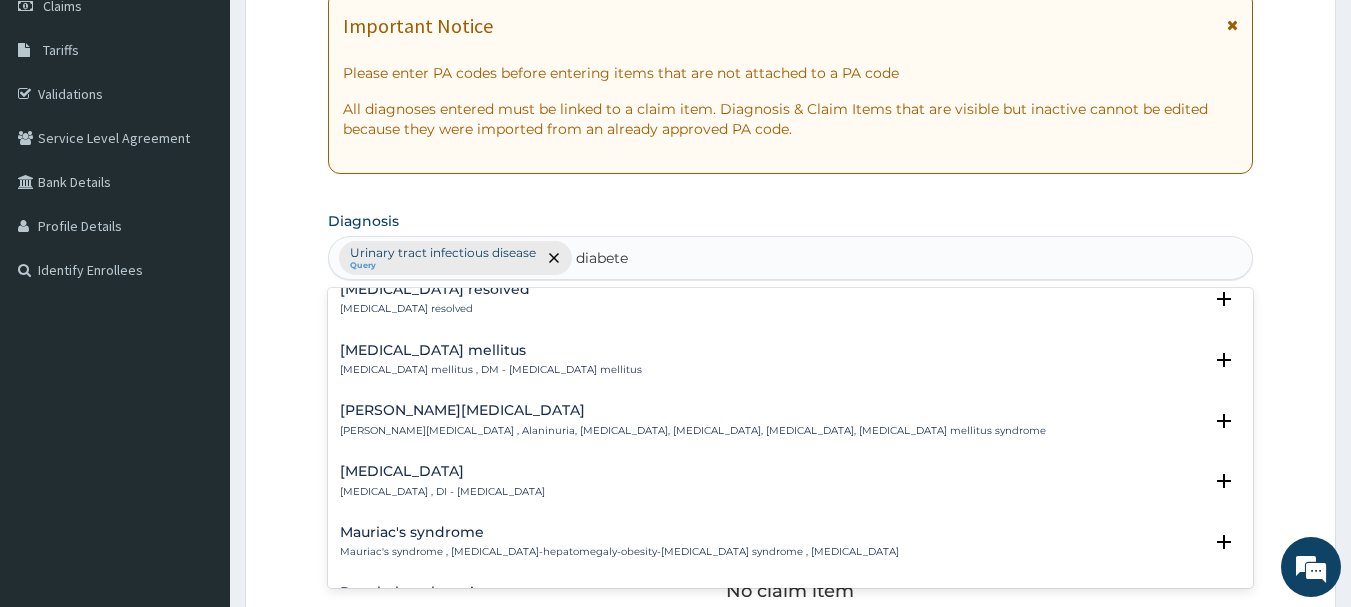 click on "Diabetes mellitus , DM - Diabetes mellitus" at bounding box center [491, 370] 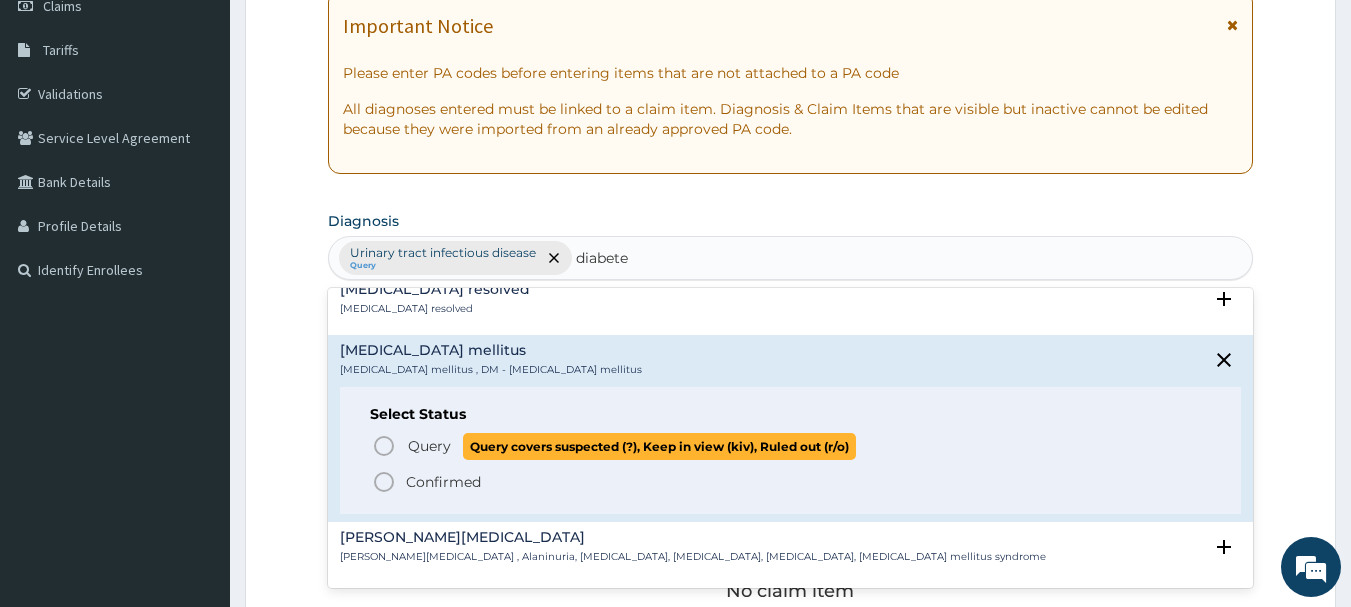 click 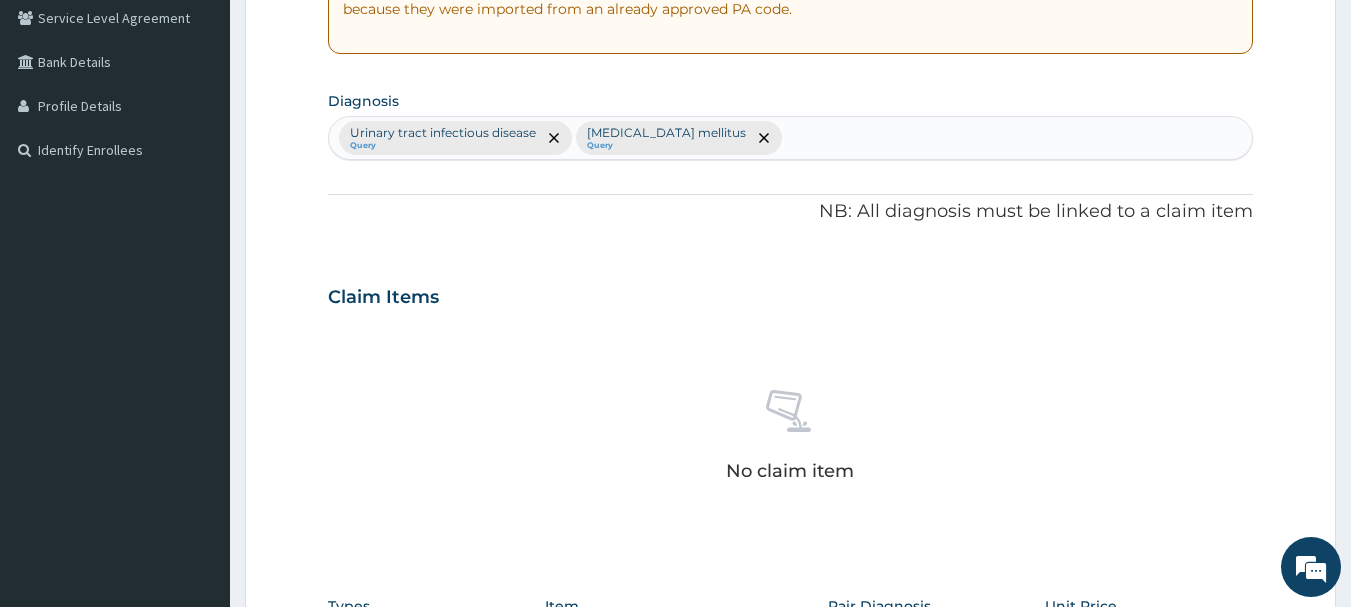 scroll, scrollTop: 700, scrollLeft: 0, axis: vertical 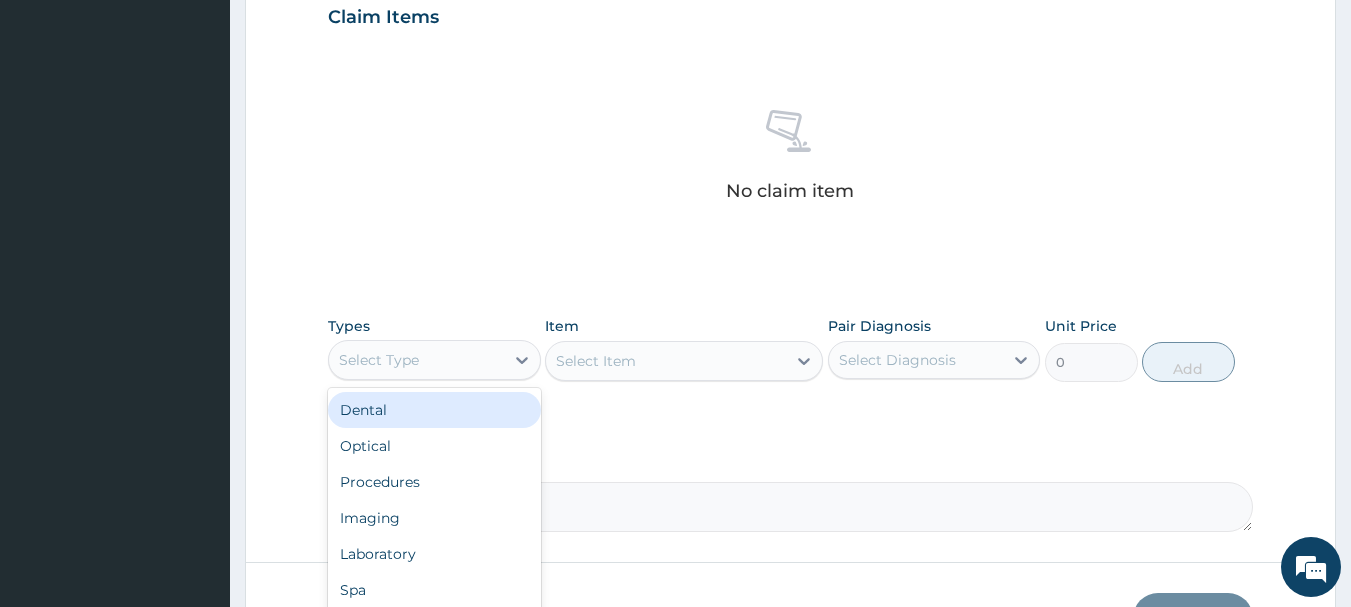 click on "Select Type" at bounding box center (416, 360) 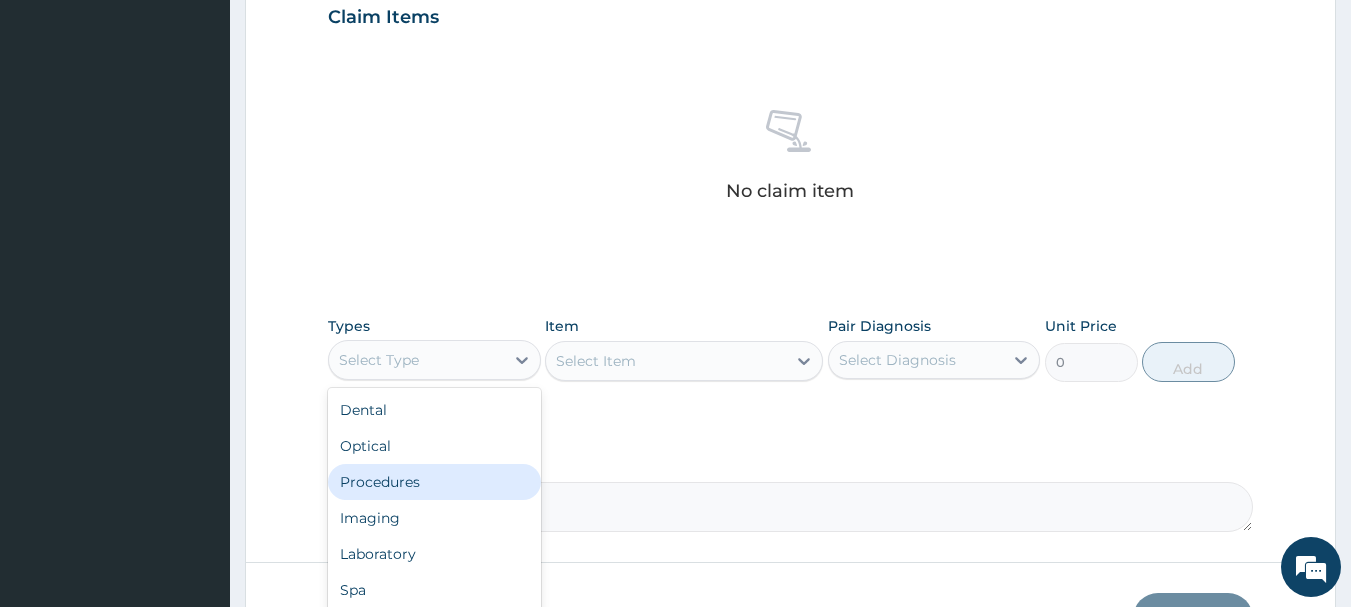 drag, startPoint x: 415, startPoint y: 486, endPoint x: 503, endPoint y: 445, distance: 97.082436 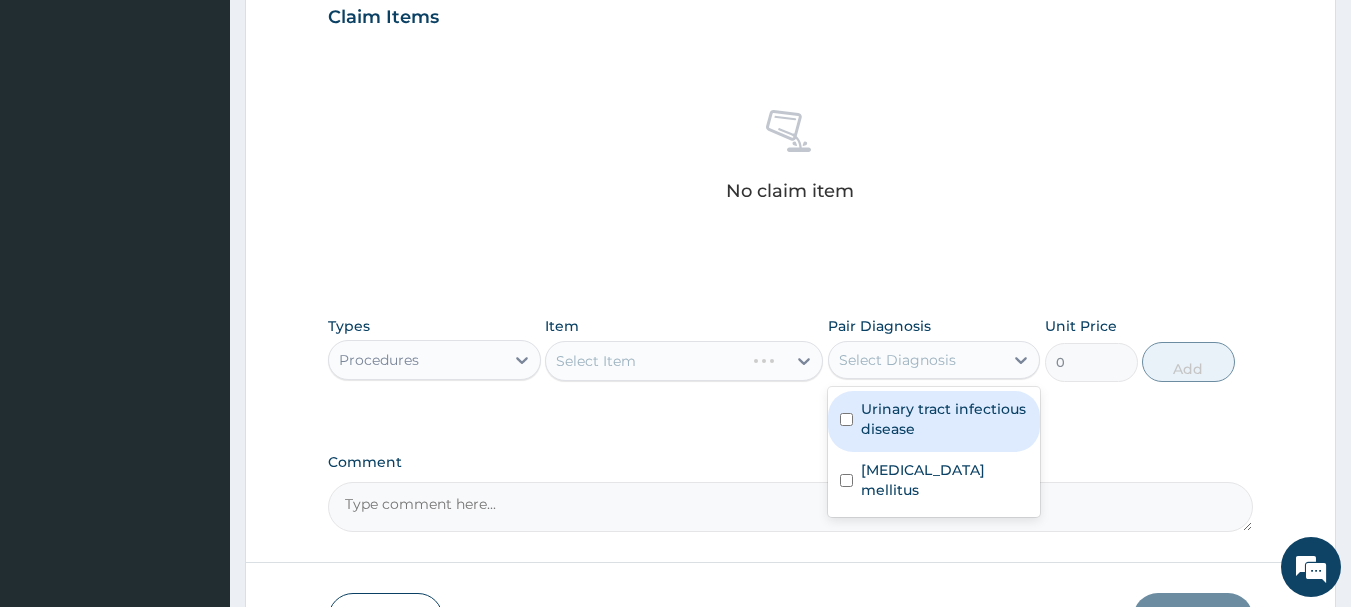 drag, startPoint x: 899, startPoint y: 351, endPoint x: 901, endPoint y: 364, distance: 13.152946 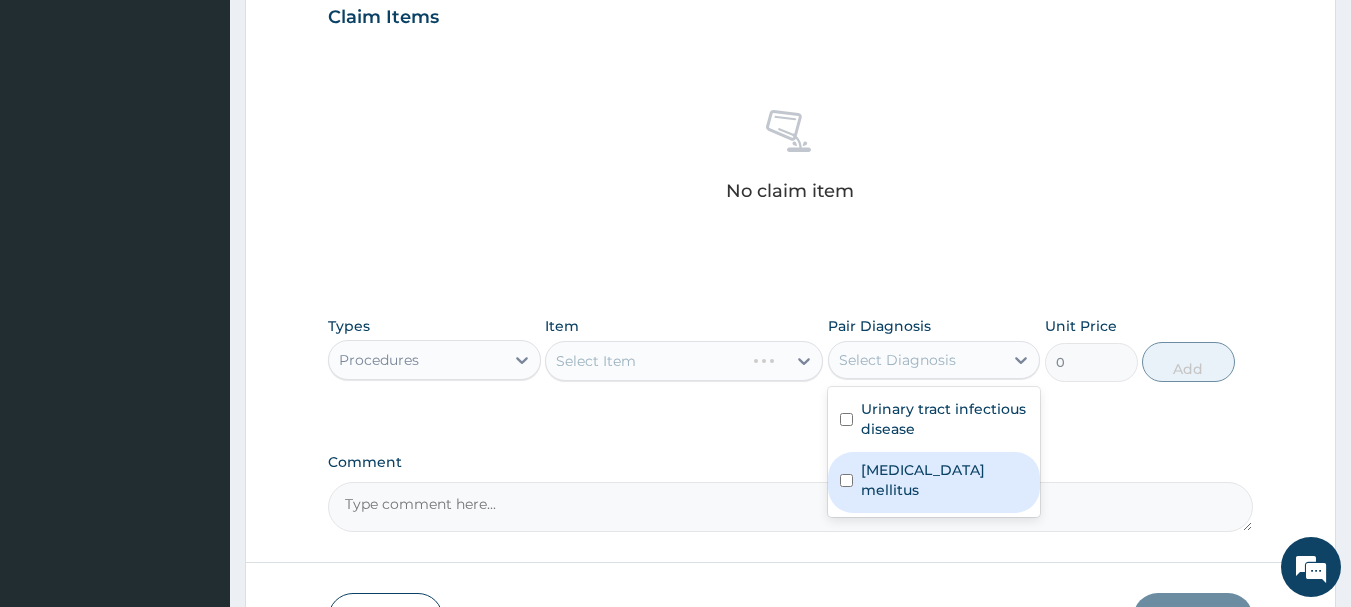 click at bounding box center [846, 480] 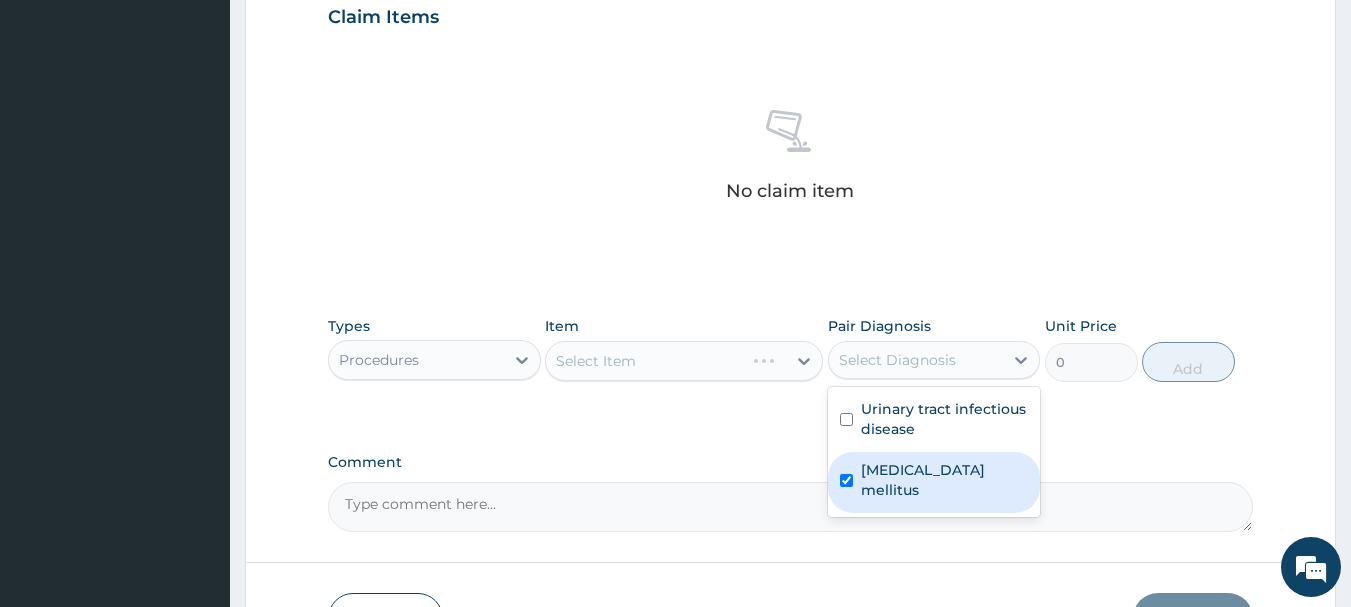 checkbox on "true" 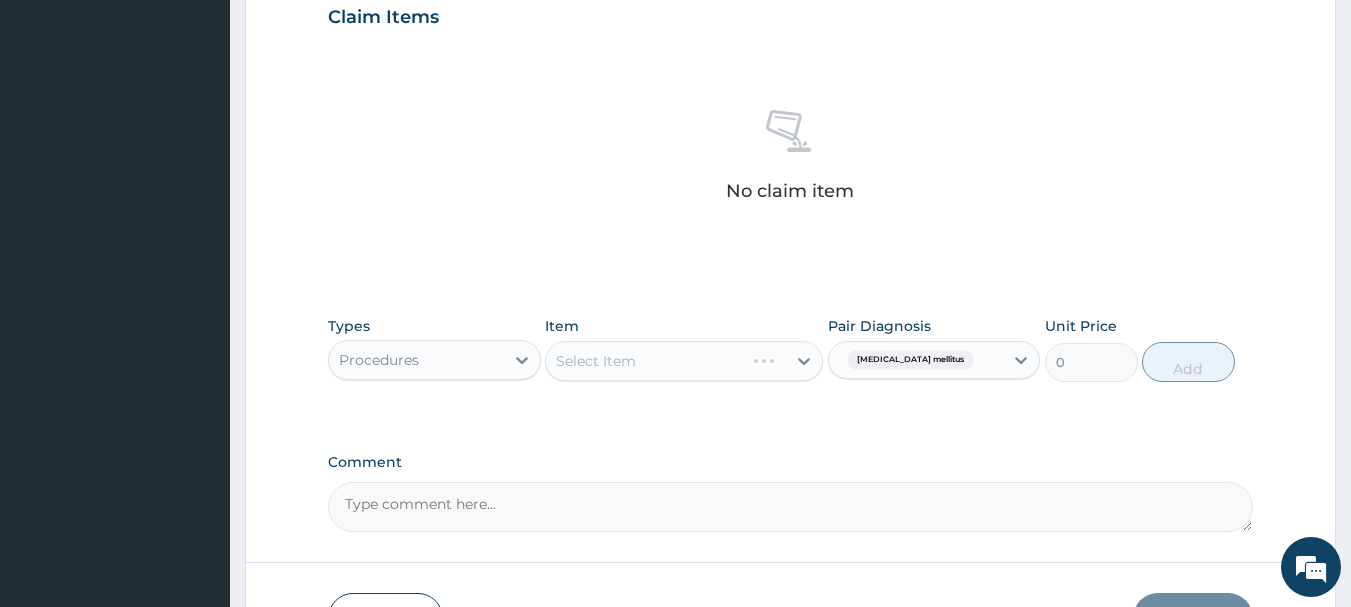 click on "Select Item" at bounding box center (684, 361) 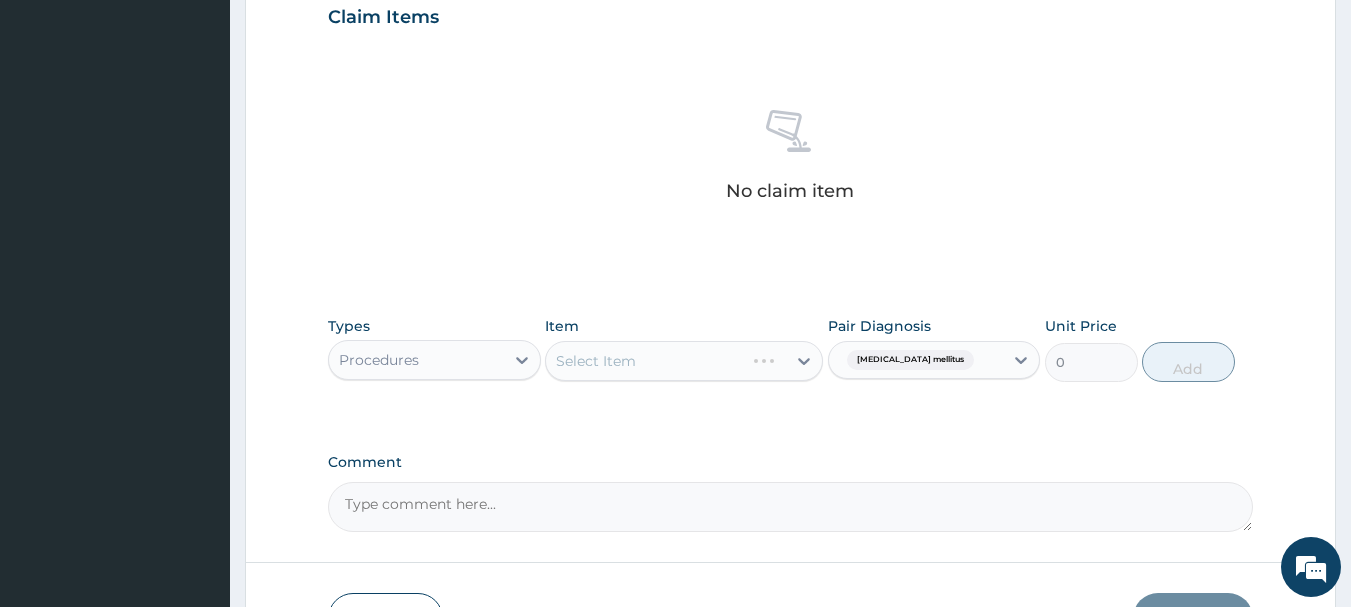 click on "Select Item" at bounding box center [684, 361] 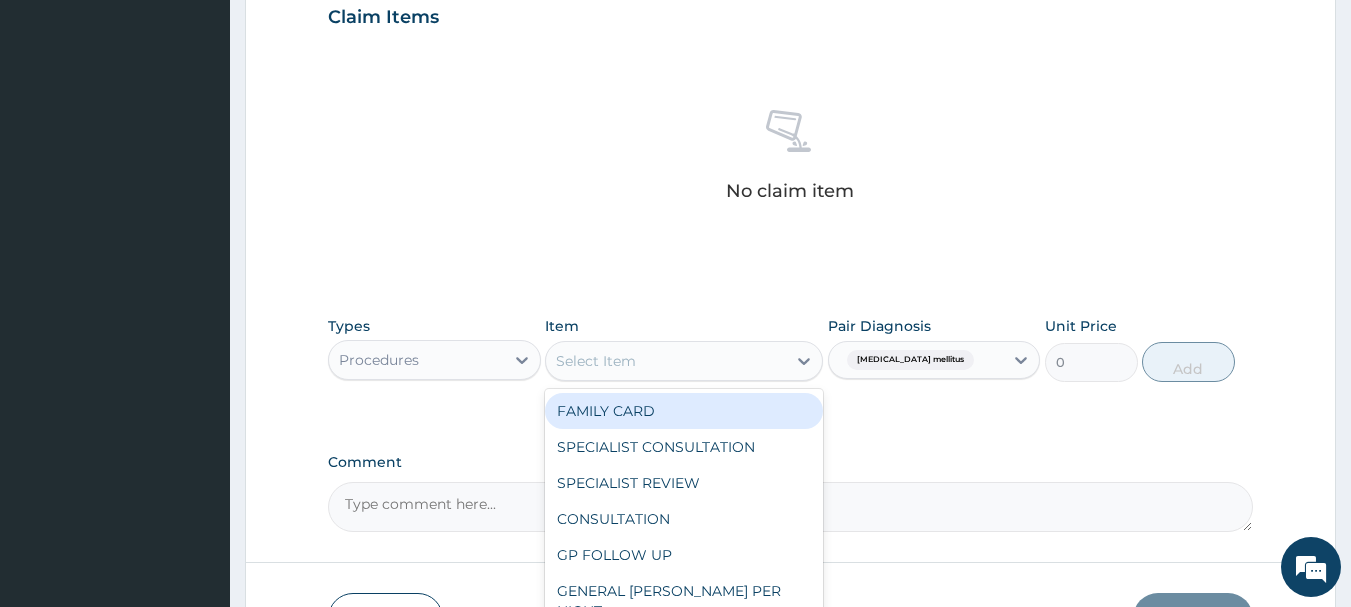 click on "Select Item" at bounding box center (596, 361) 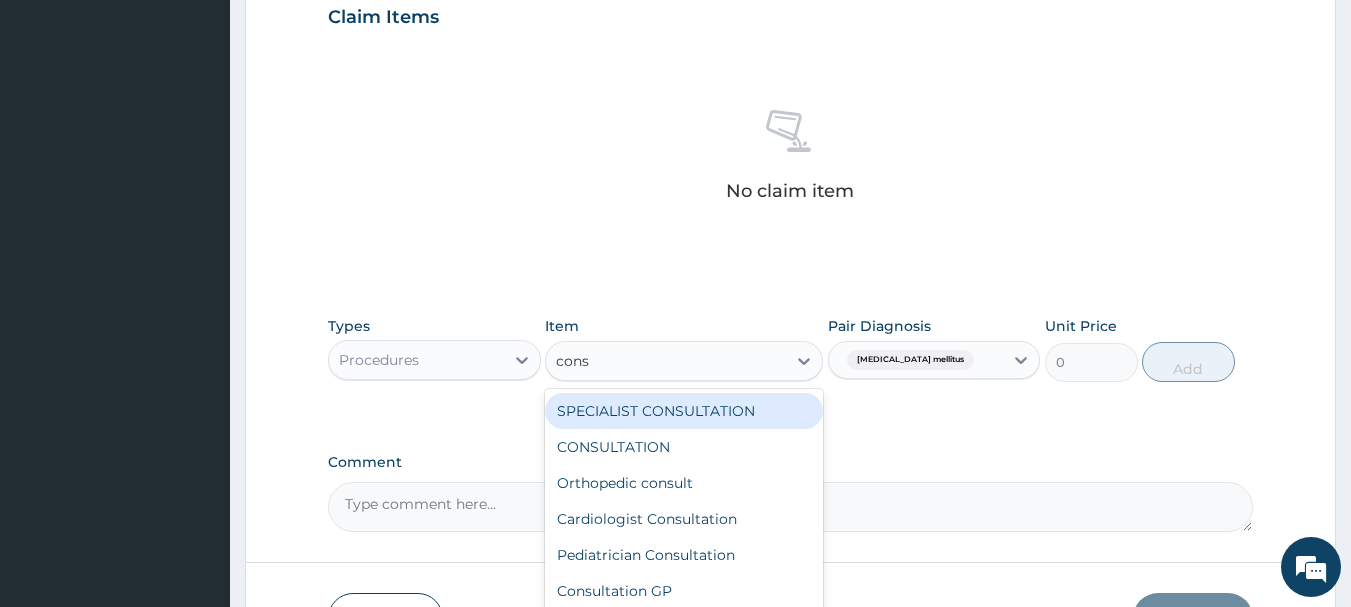 type on "consu" 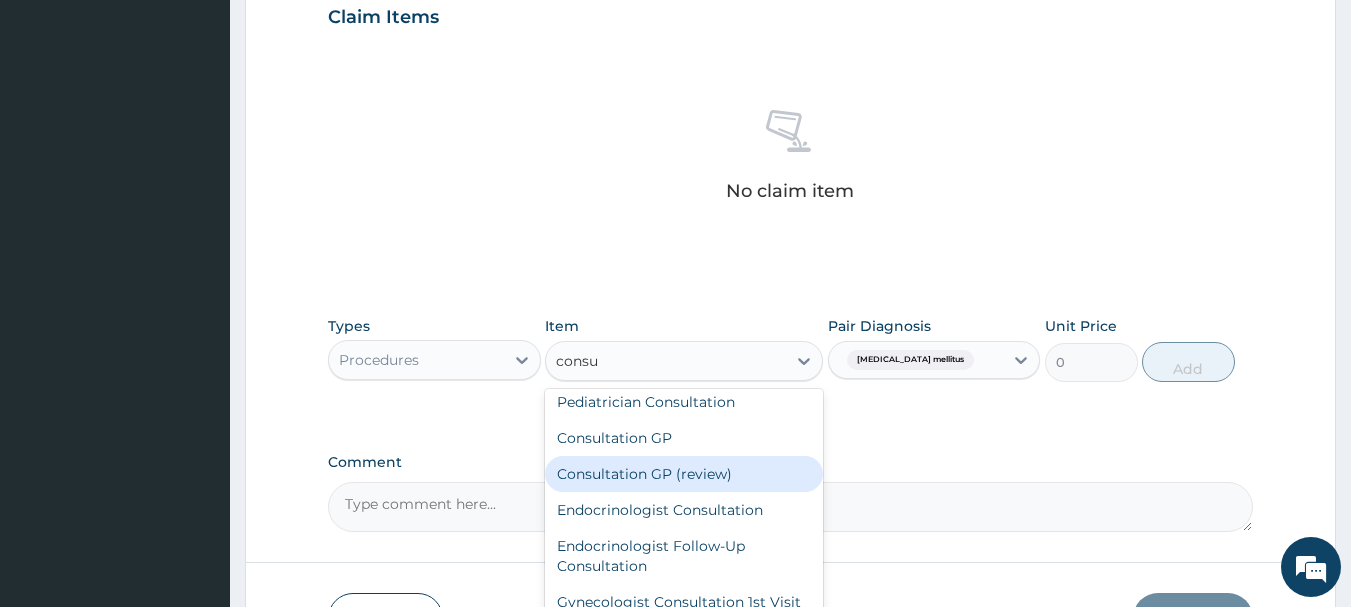 scroll, scrollTop: 200, scrollLeft: 0, axis: vertical 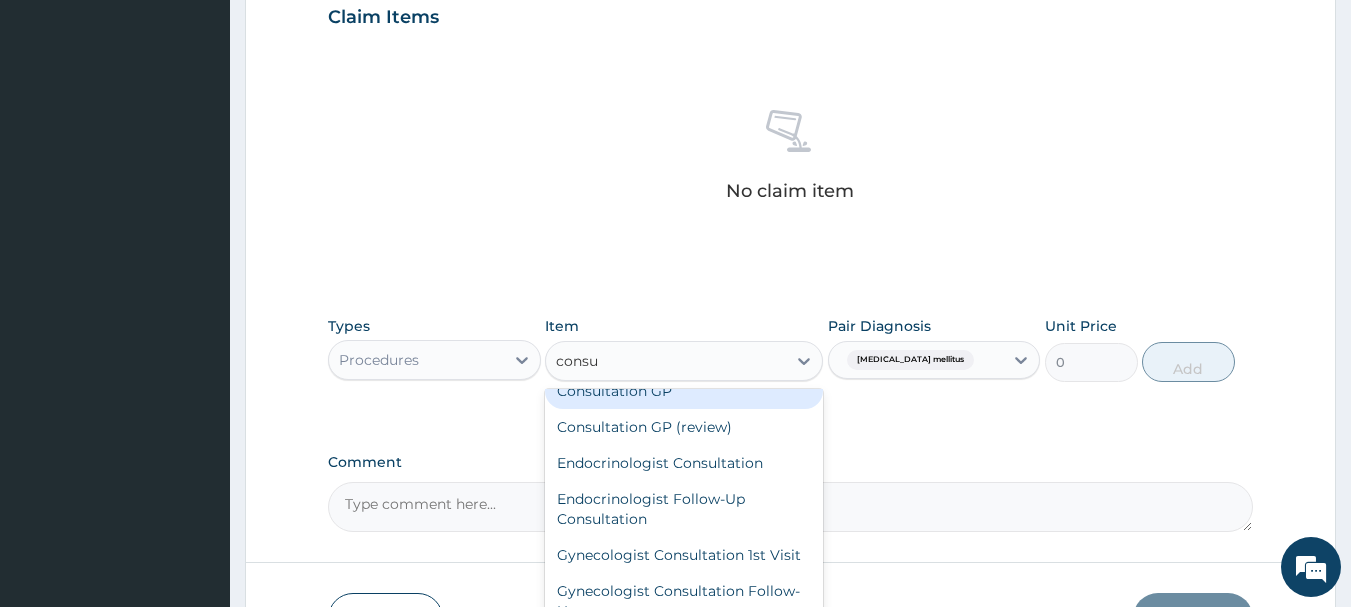 click on "Consultation GP" at bounding box center (684, 391) 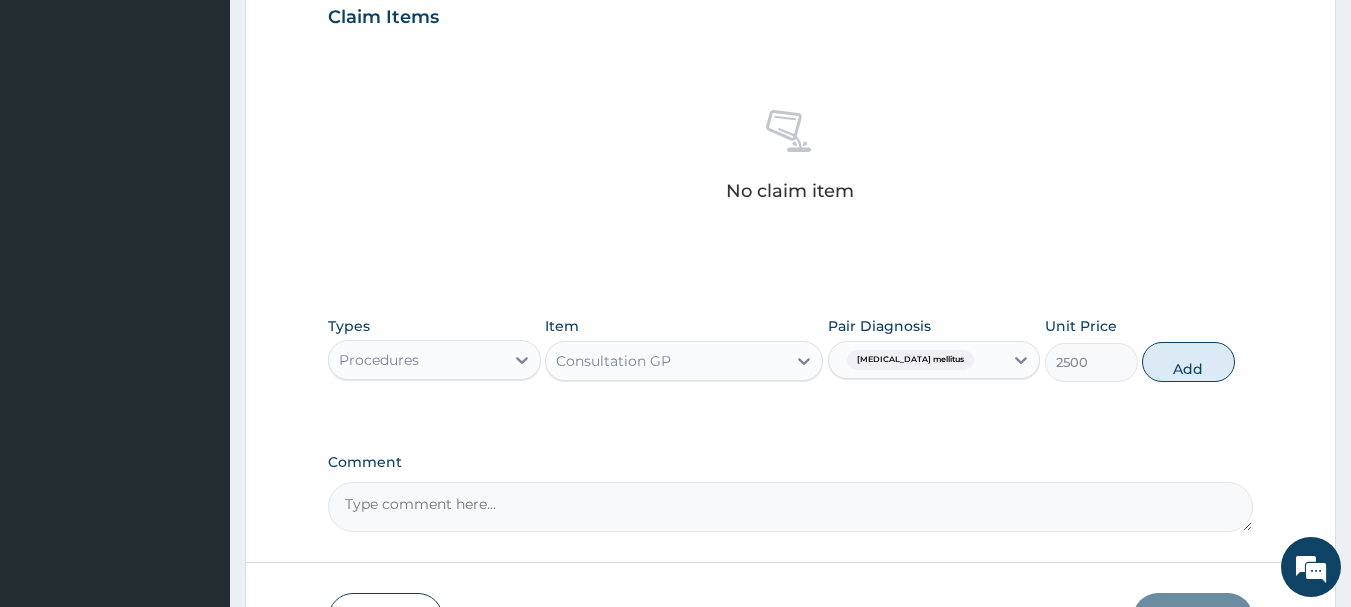 drag, startPoint x: 1179, startPoint y: 359, endPoint x: 1067, endPoint y: 359, distance: 112 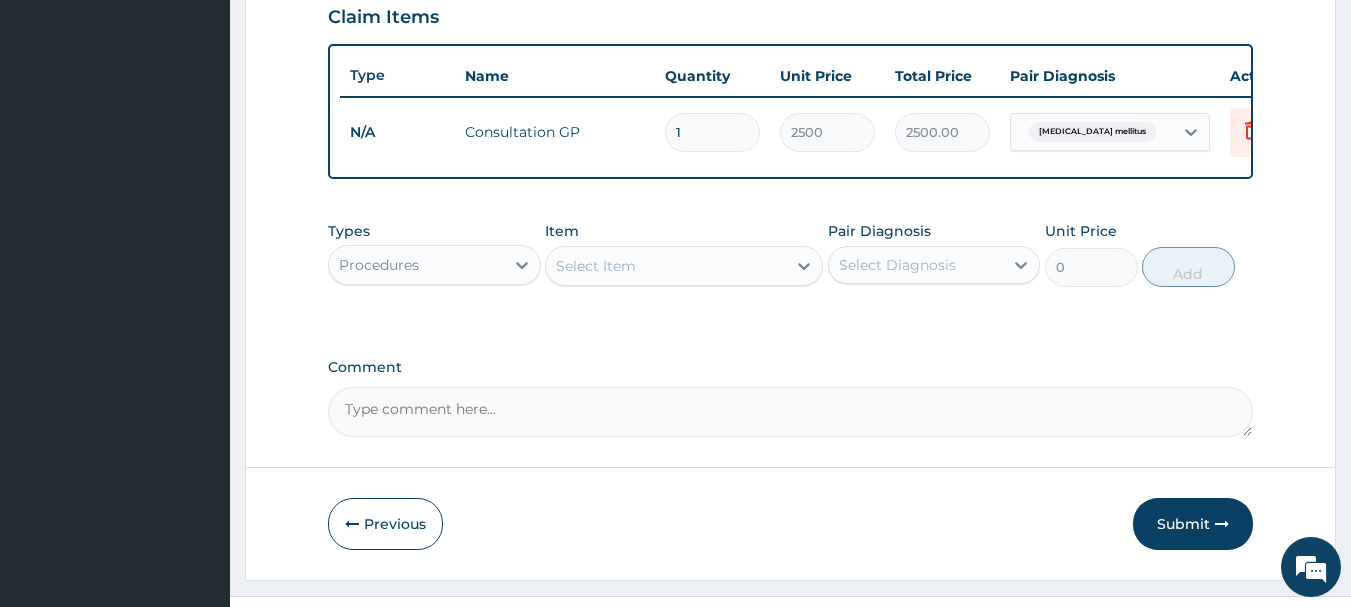 click on "Procedures" at bounding box center (416, 265) 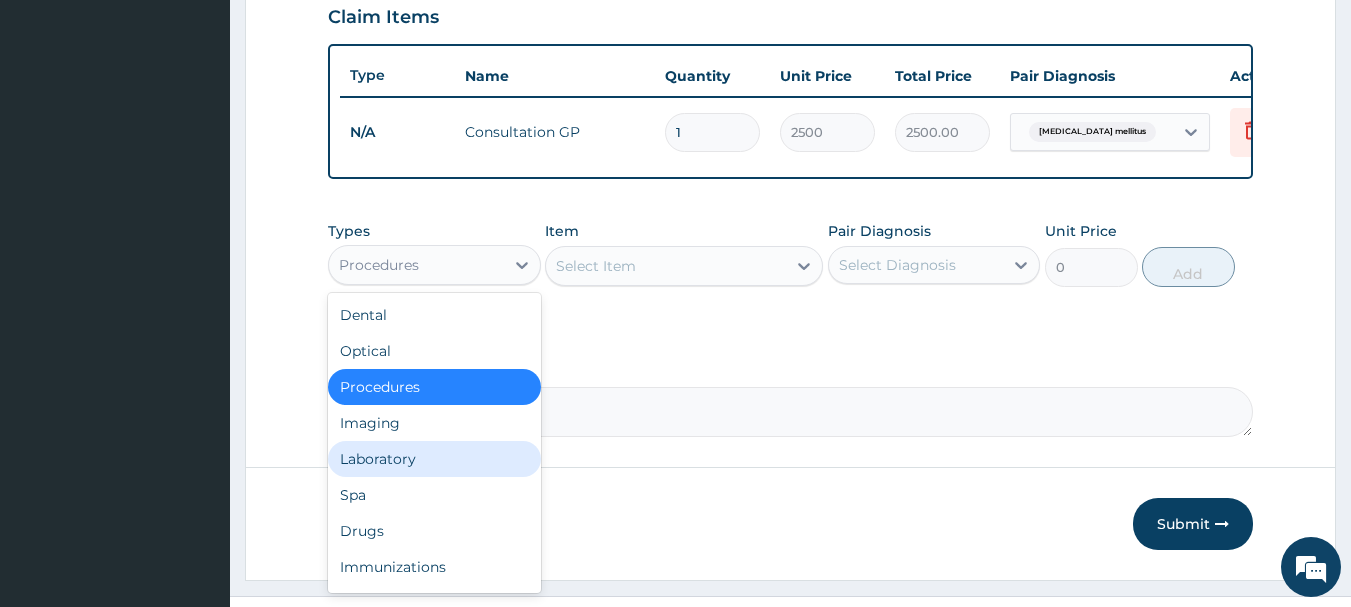 drag, startPoint x: 386, startPoint y: 486, endPoint x: 612, endPoint y: 411, distance: 238.11972 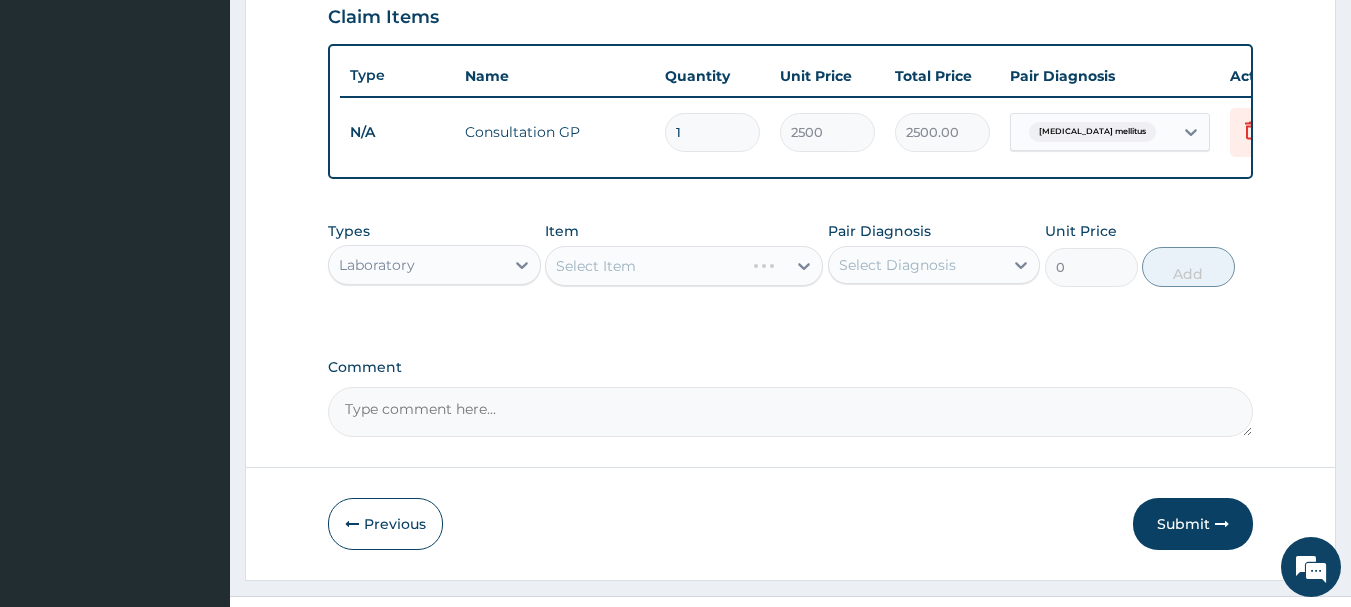 click on "Select Diagnosis" at bounding box center [897, 265] 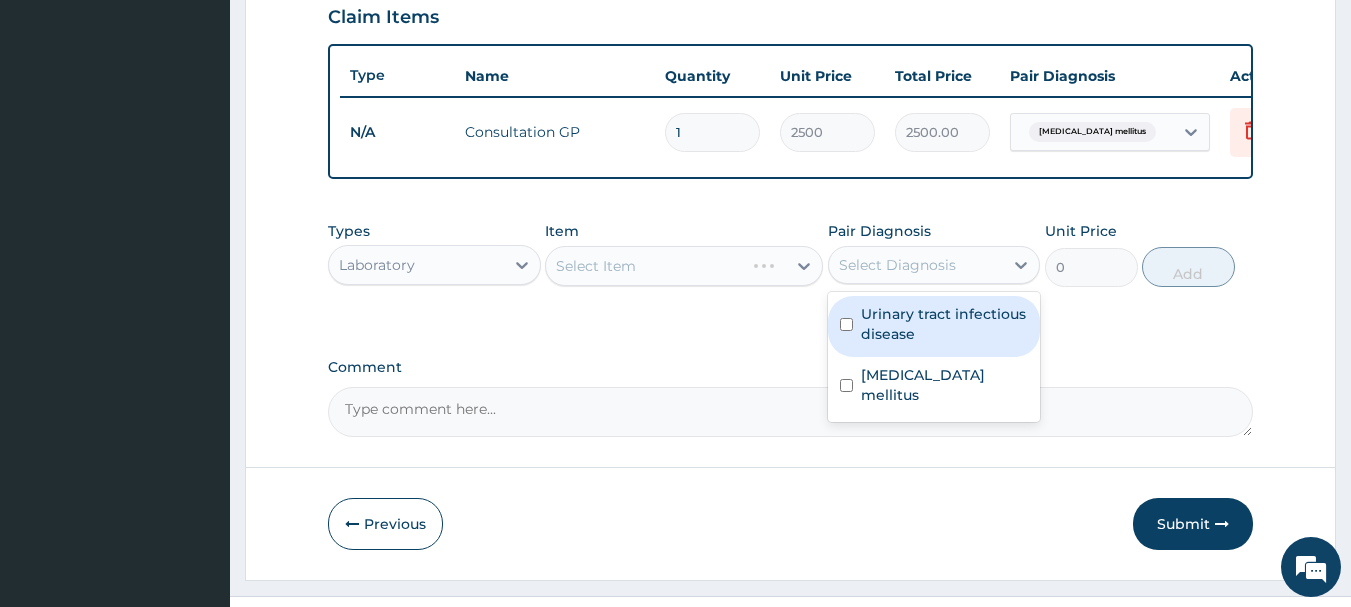 click on "Urinary tract infectious disease" at bounding box center (945, 324) 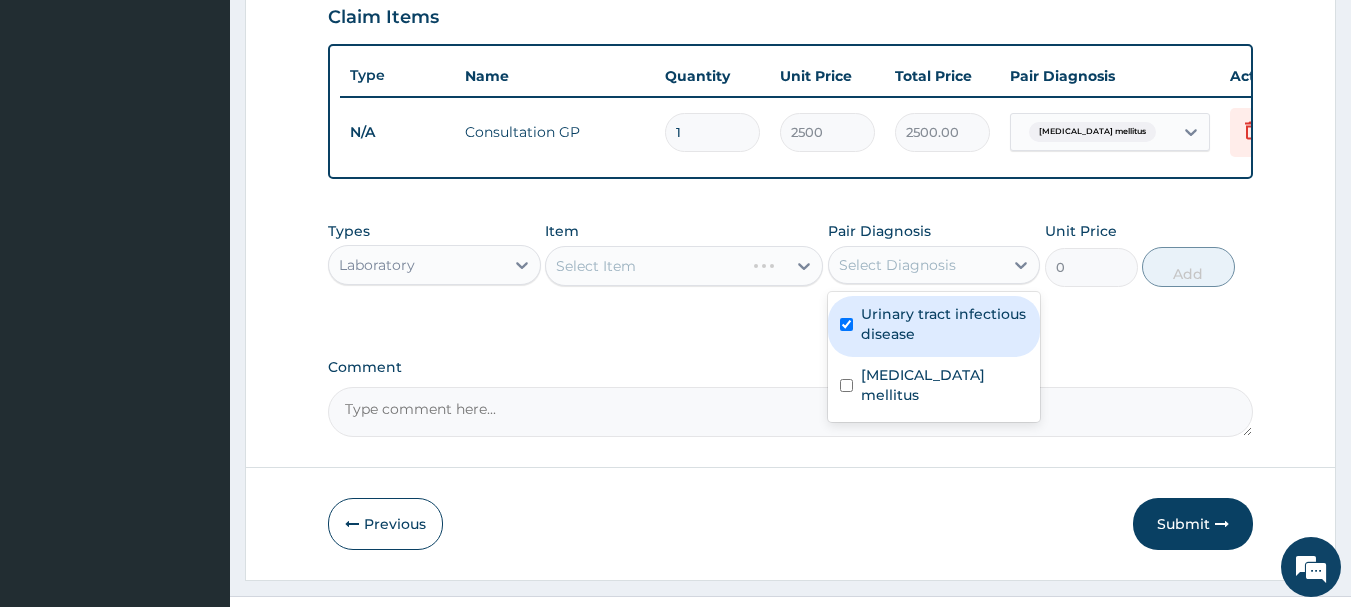checkbox on "true" 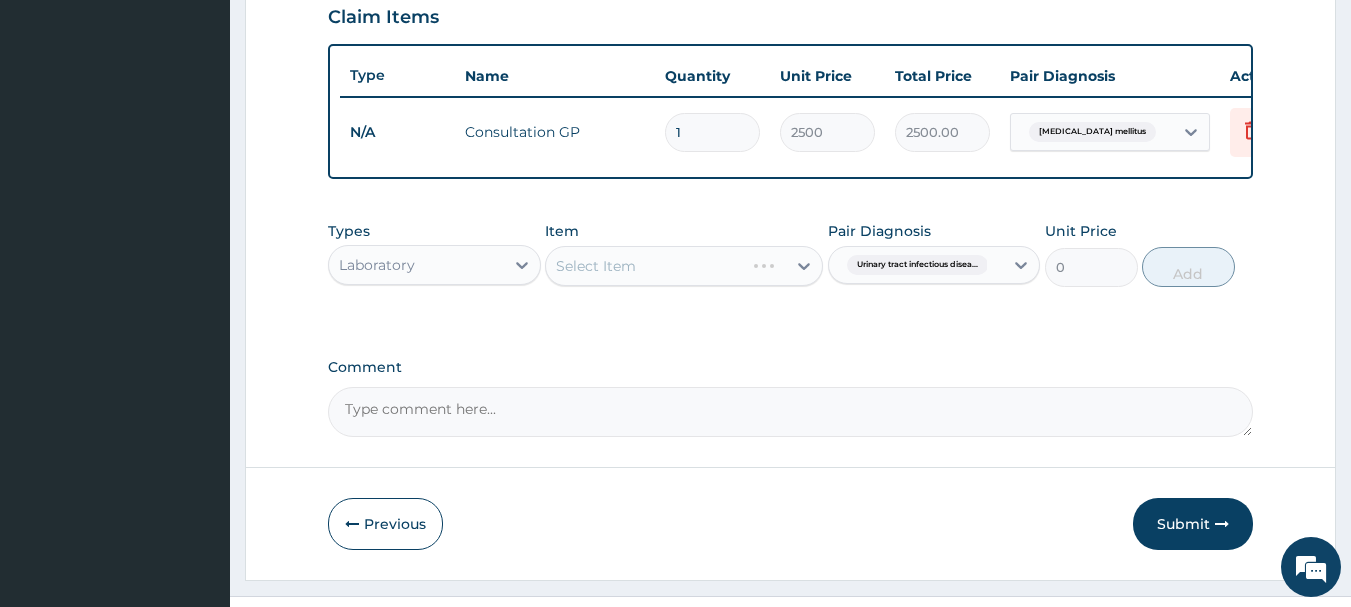 click on "Select Item" at bounding box center [684, 266] 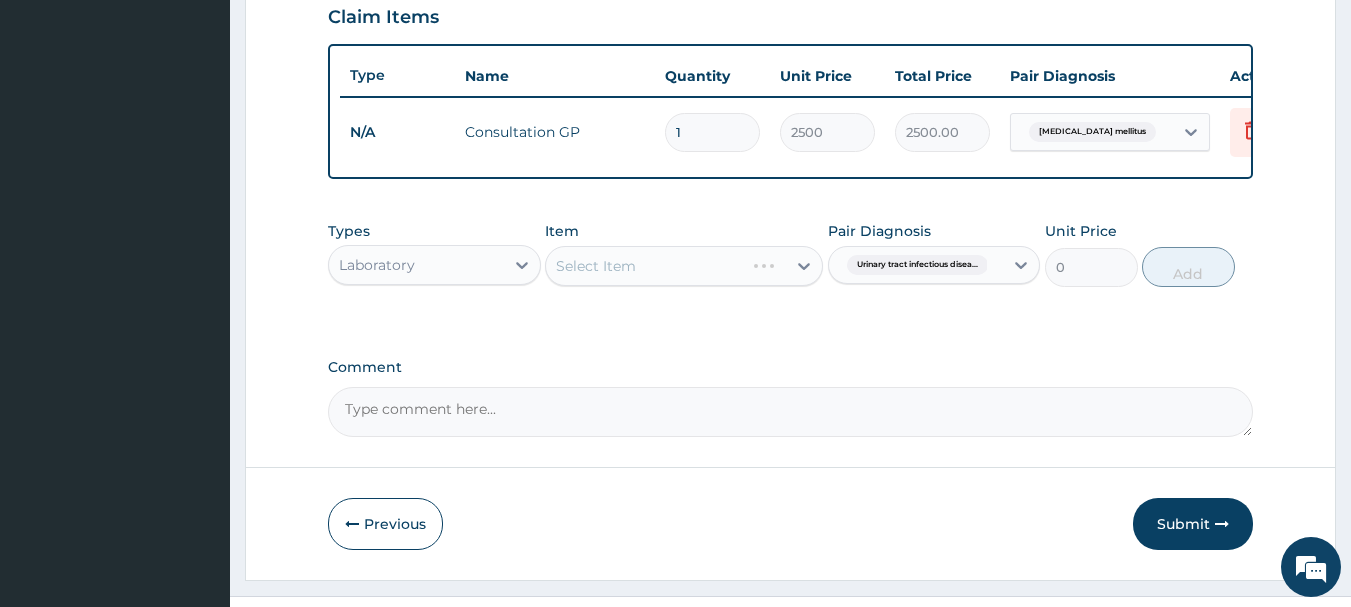 click on "Select Item" at bounding box center (645, 266) 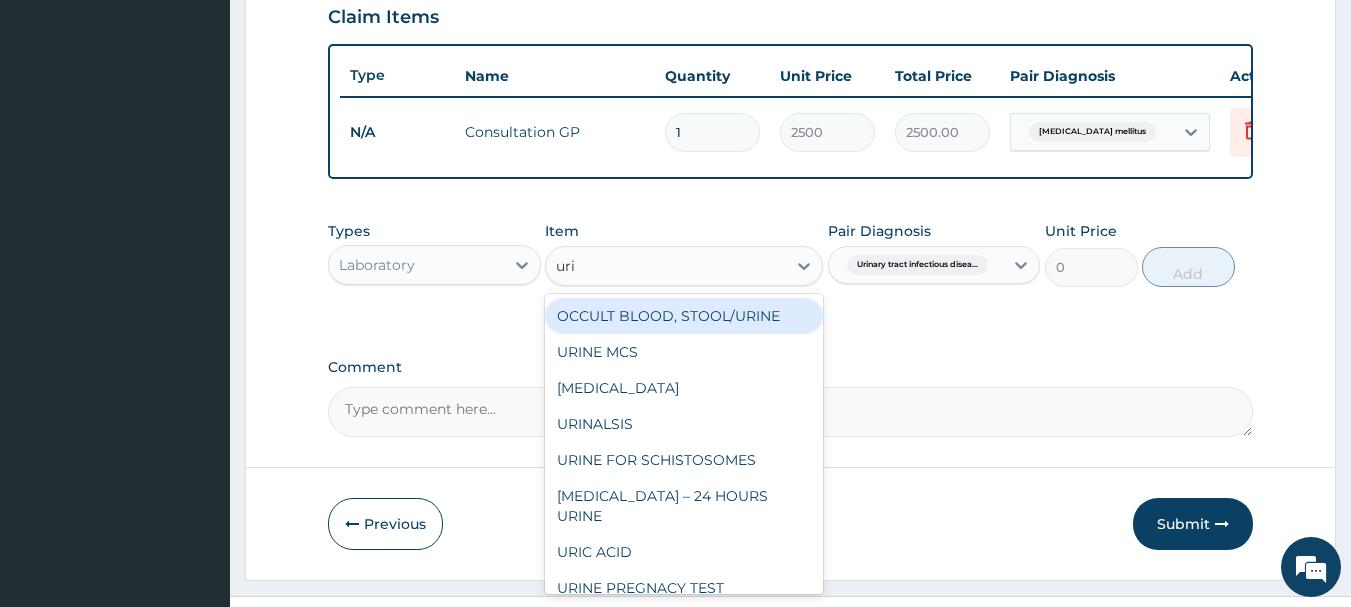 type on "urin" 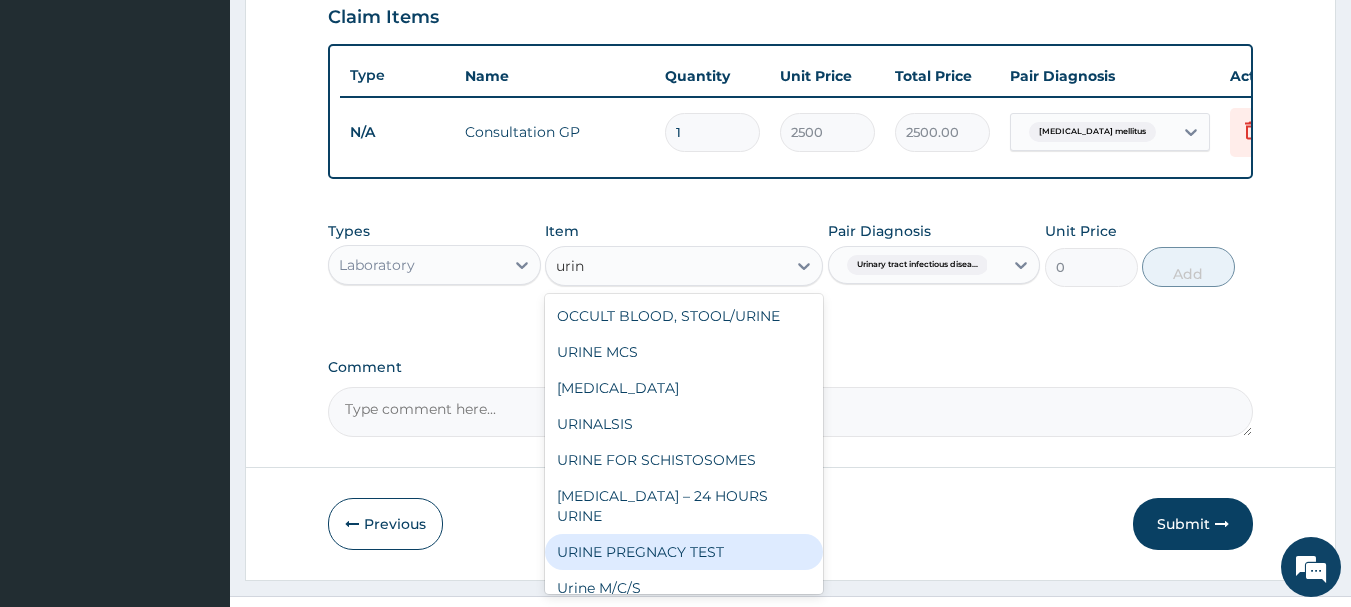 scroll, scrollTop: 52, scrollLeft: 0, axis: vertical 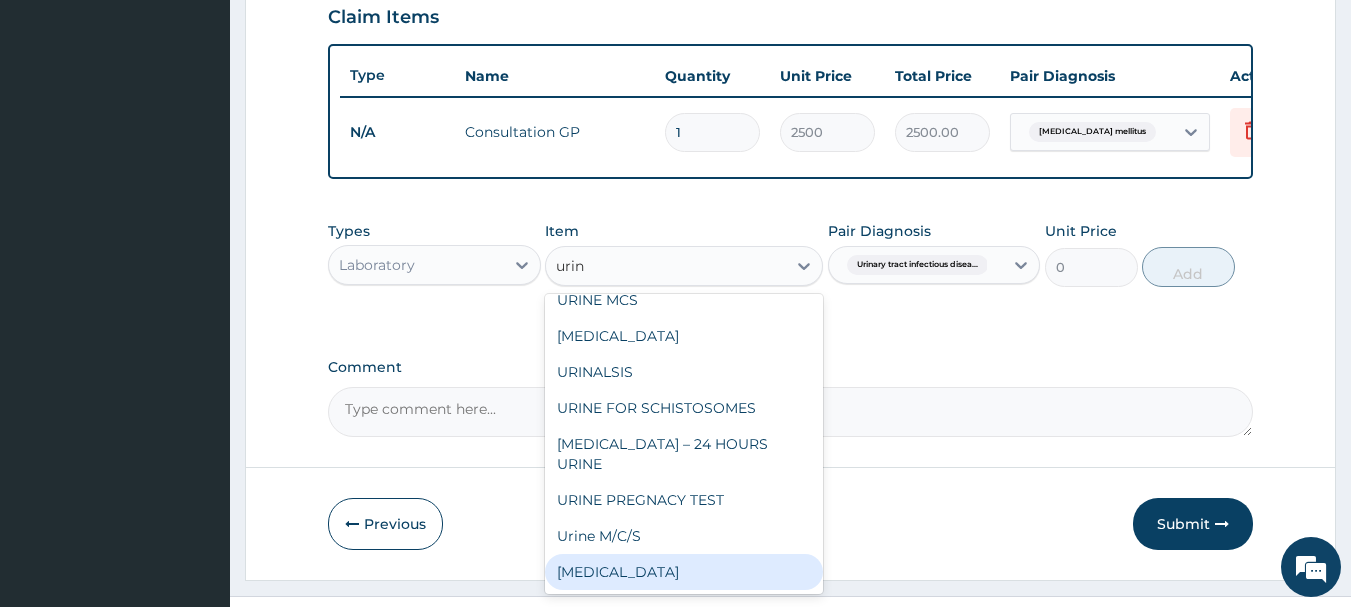 click on "[MEDICAL_DATA]" at bounding box center [684, 572] 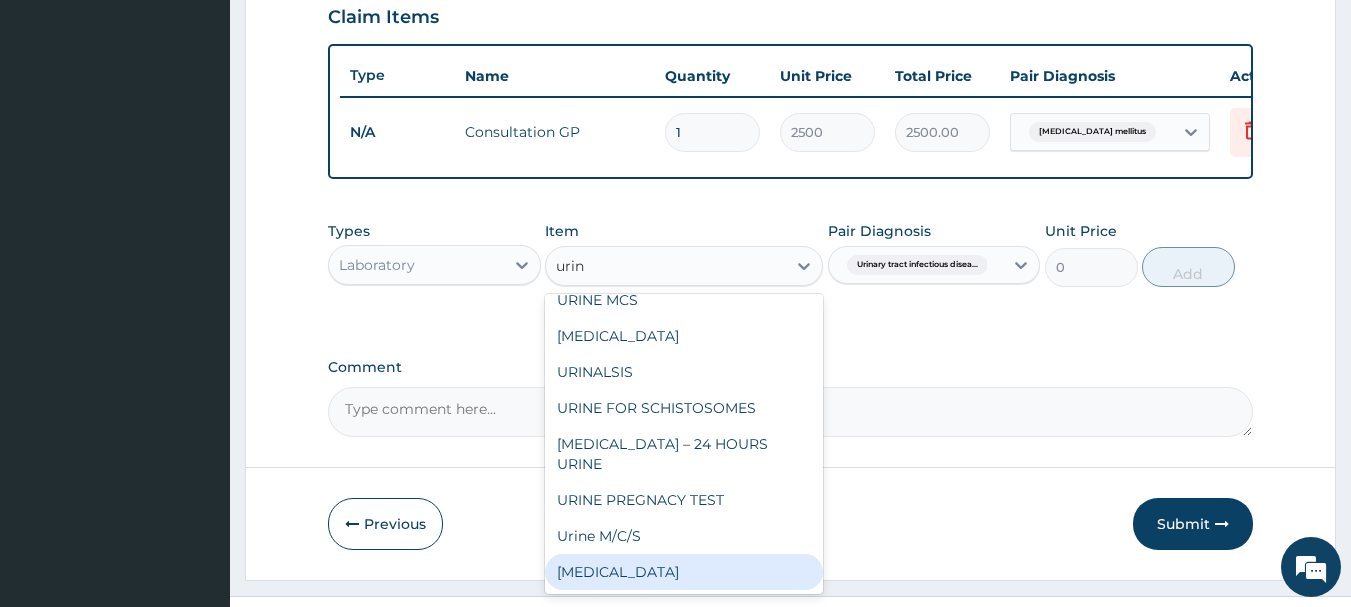 type 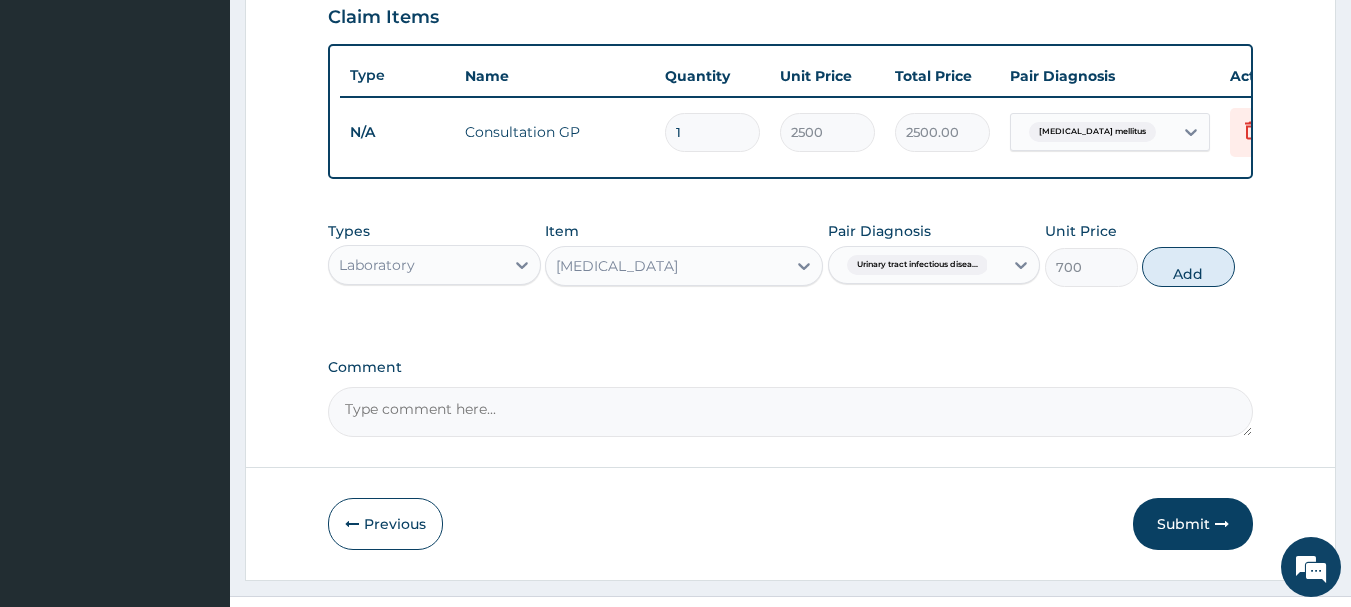 click on "Add" at bounding box center (1188, 267) 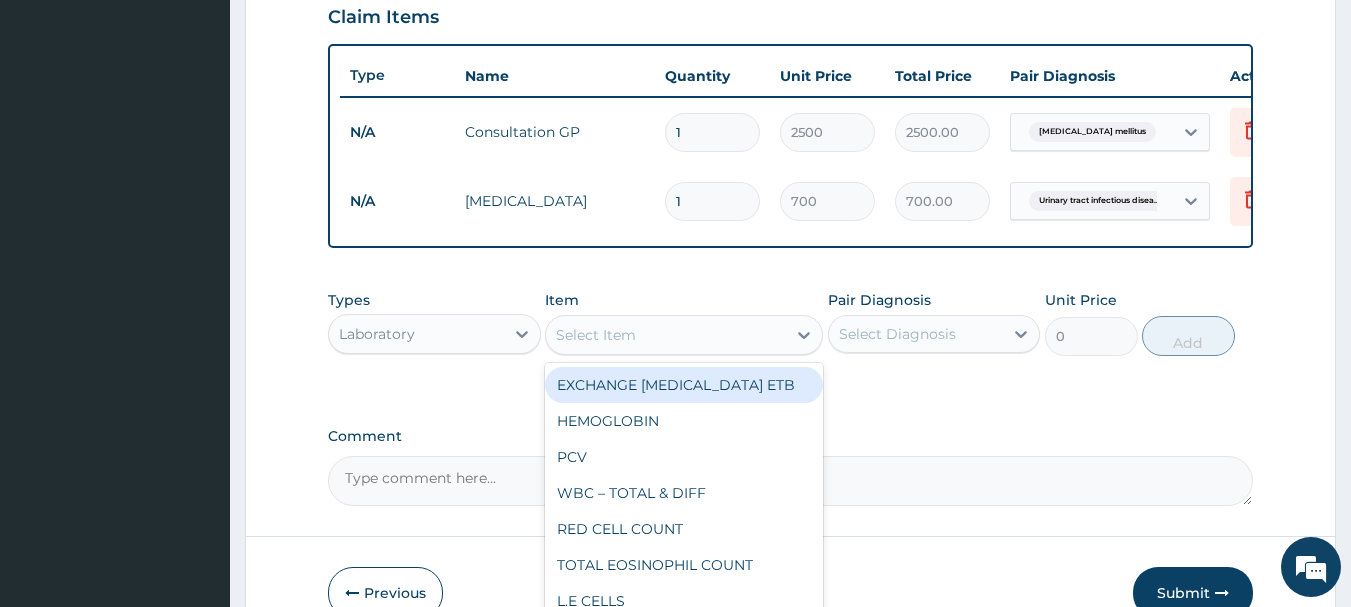 click on "Select Item" at bounding box center (666, 335) 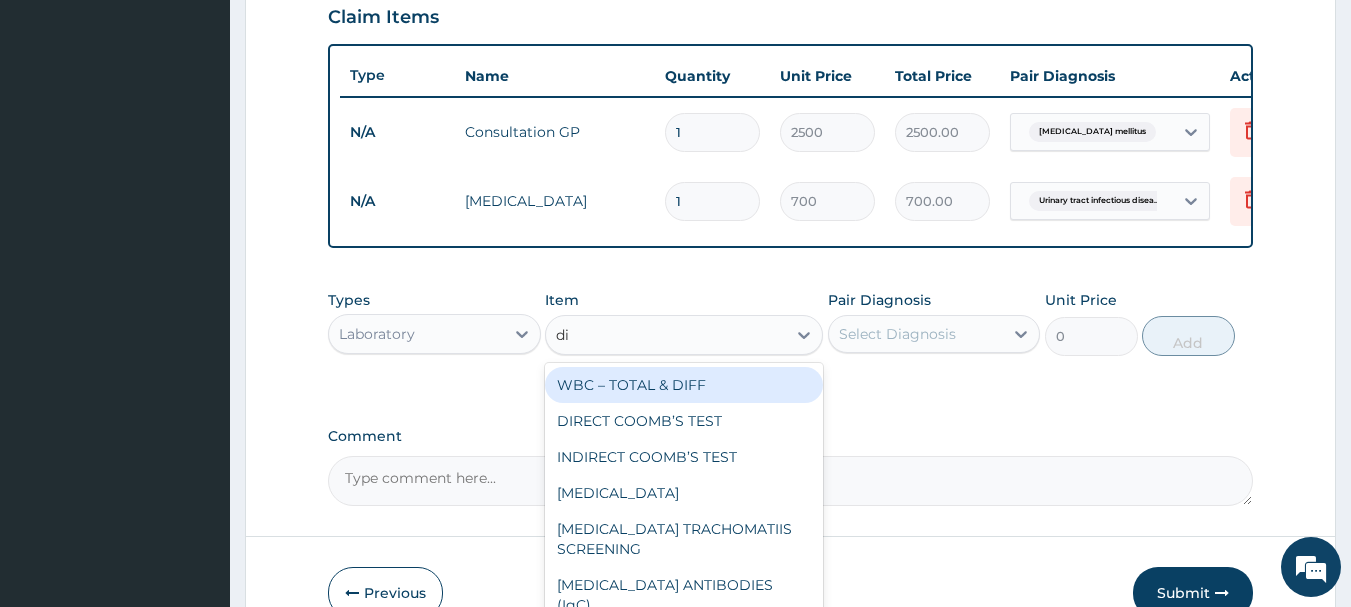 type on "d" 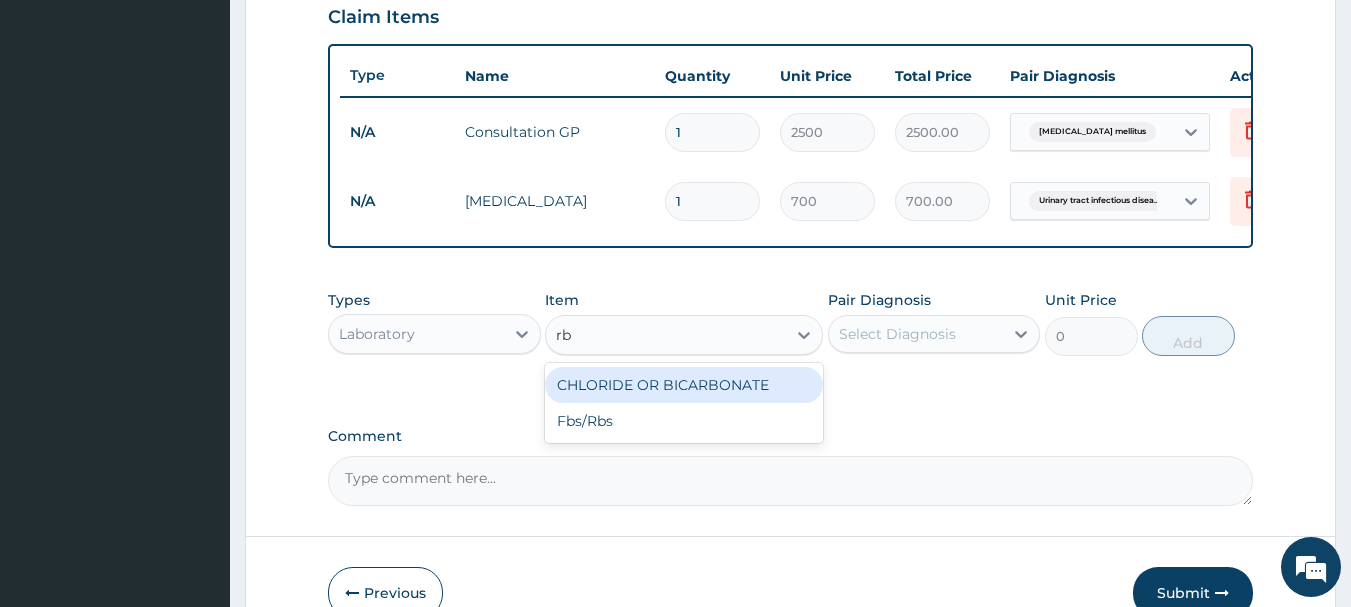 type on "rbs" 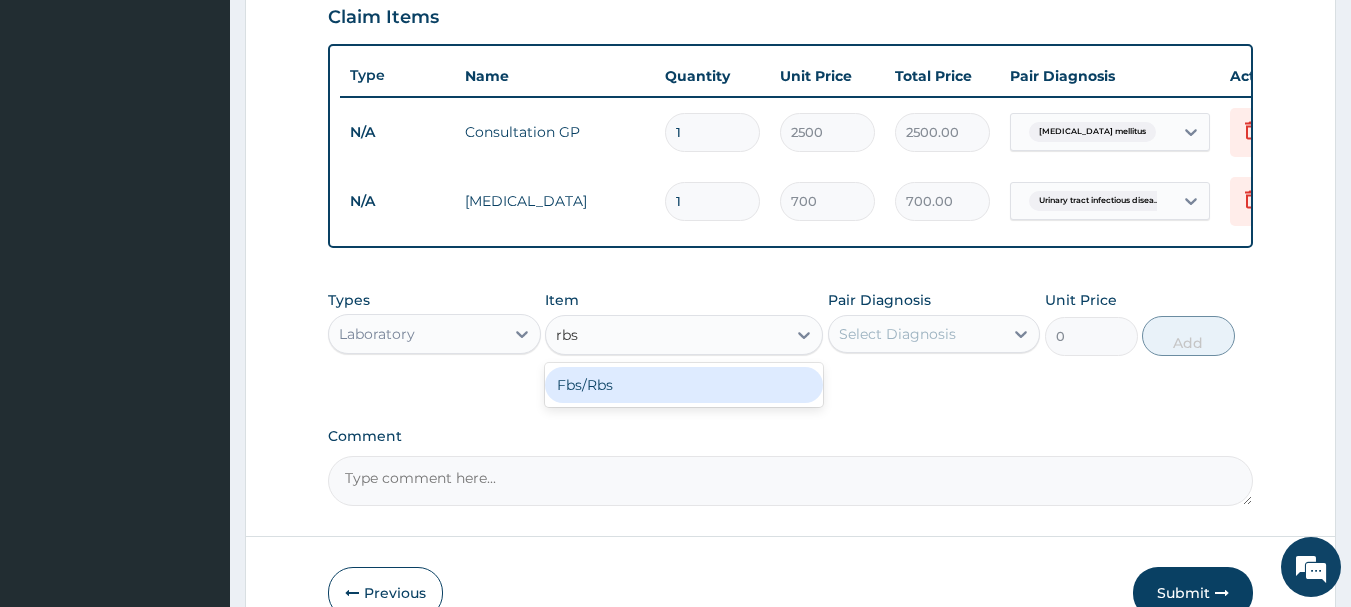 drag, startPoint x: 683, startPoint y: 403, endPoint x: 852, endPoint y: 358, distance: 174.88853 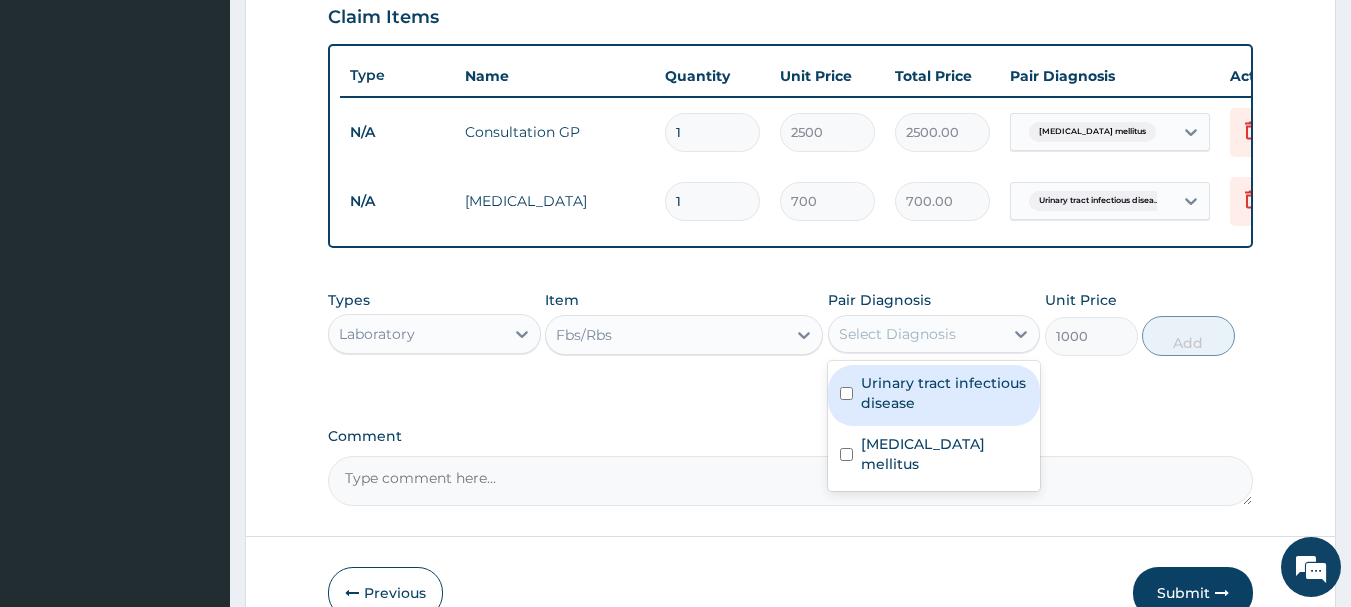 click on "Select Diagnosis" at bounding box center [897, 334] 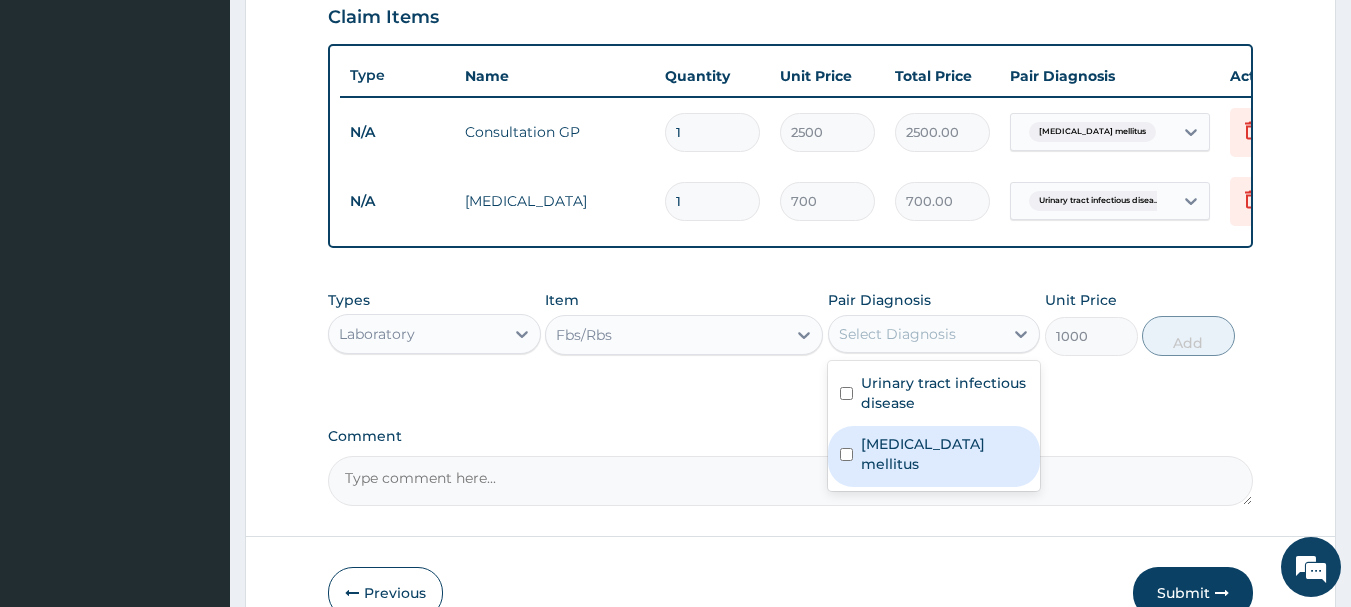 click at bounding box center [846, 454] 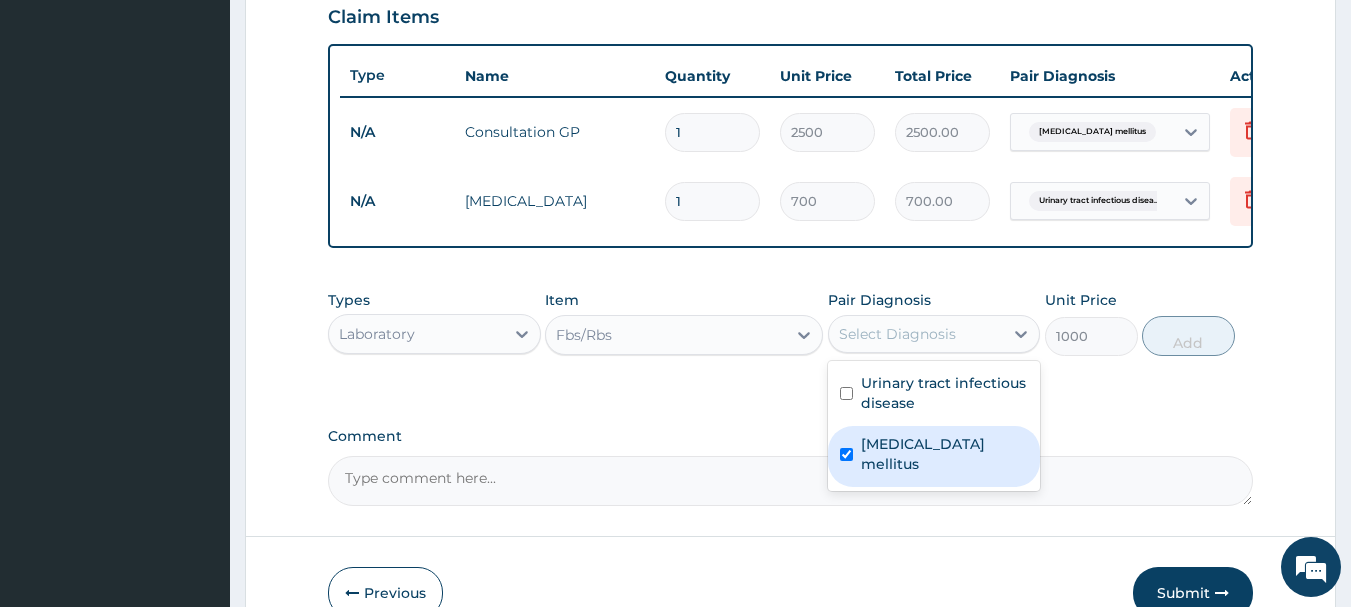 checkbox on "true" 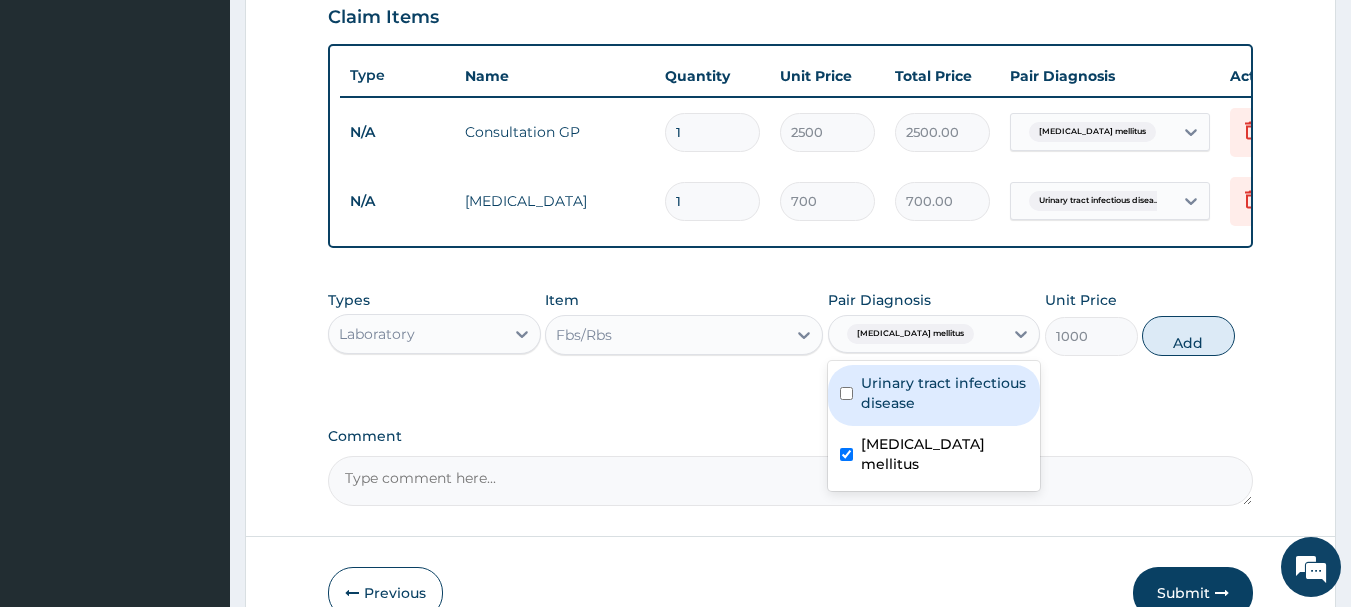 click on "Add" at bounding box center [1188, 336] 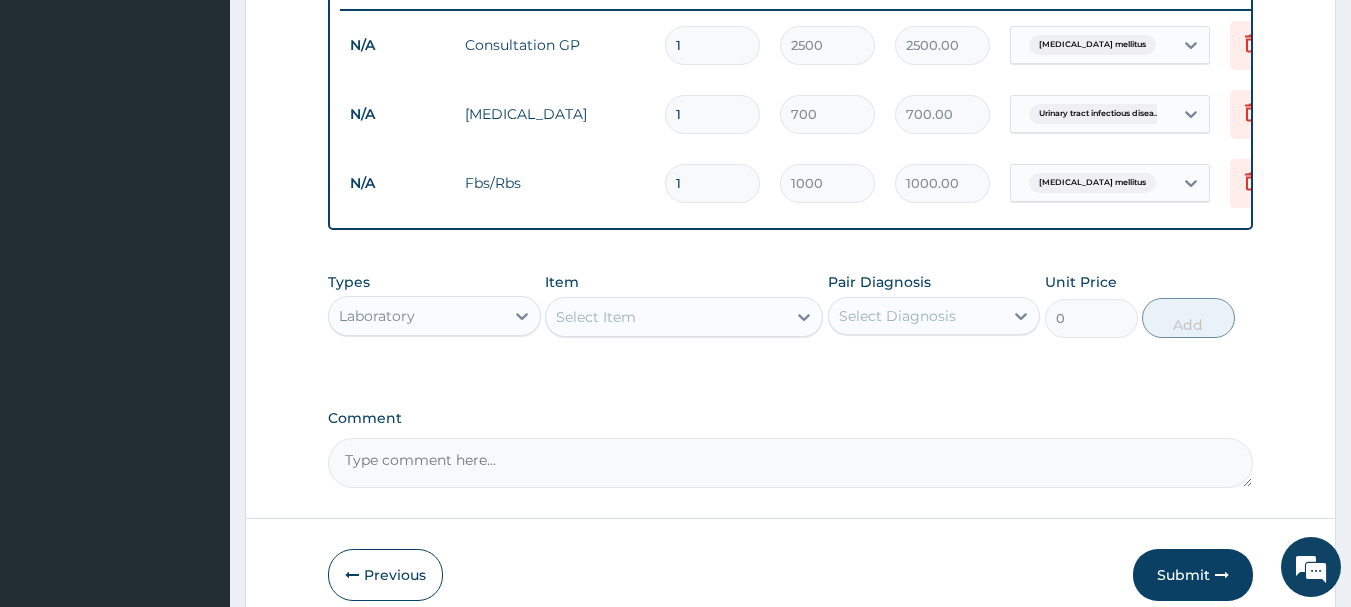 scroll, scrollTop: 893, scrollLeft: 0, axis: vertical 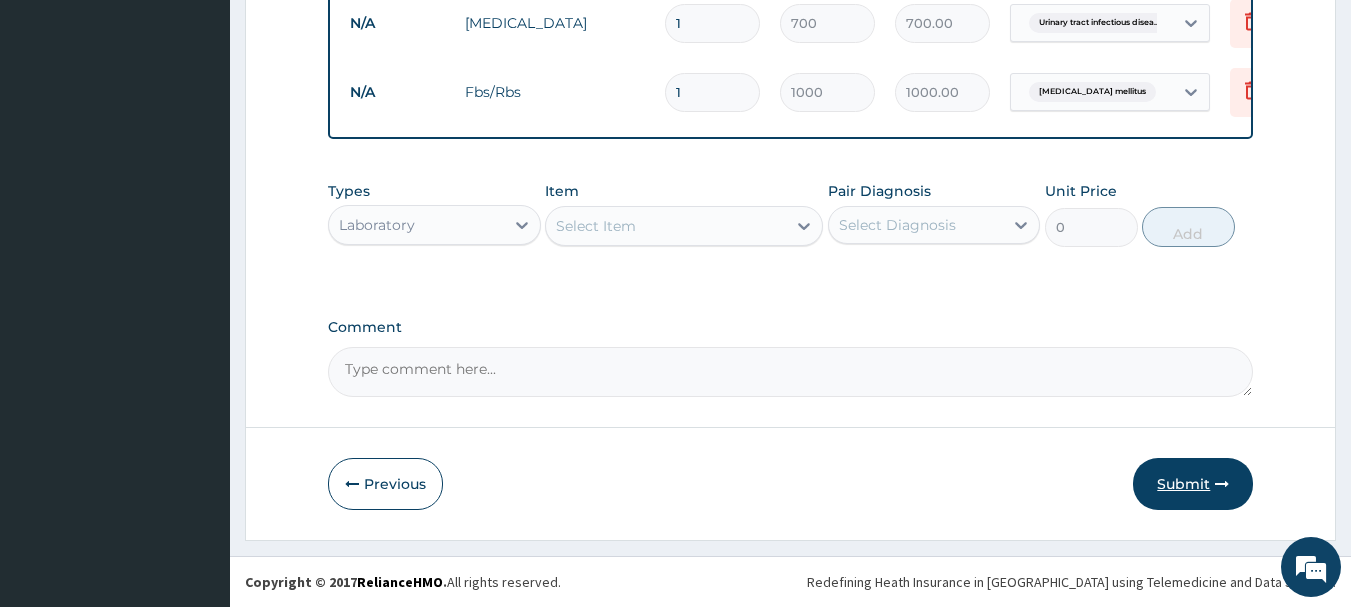 click on "Submit" at bounding box center [1193, 484] 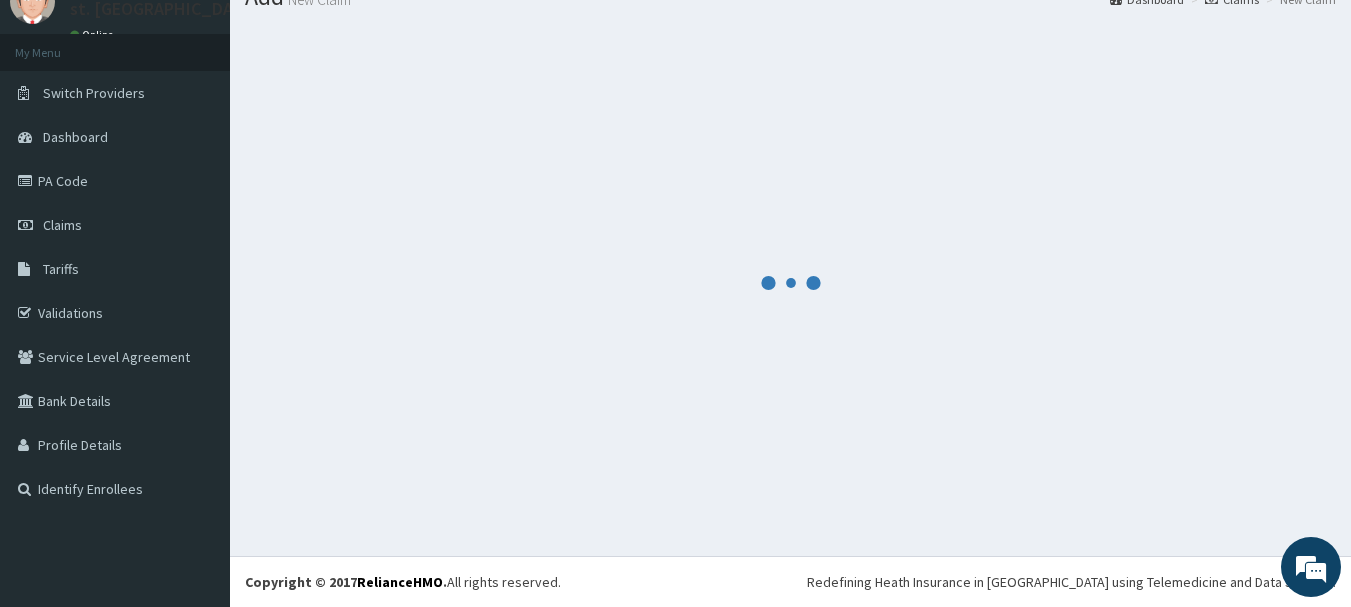 scroll, scrollTop: 893, scrollLeft: 0, axis: vertical 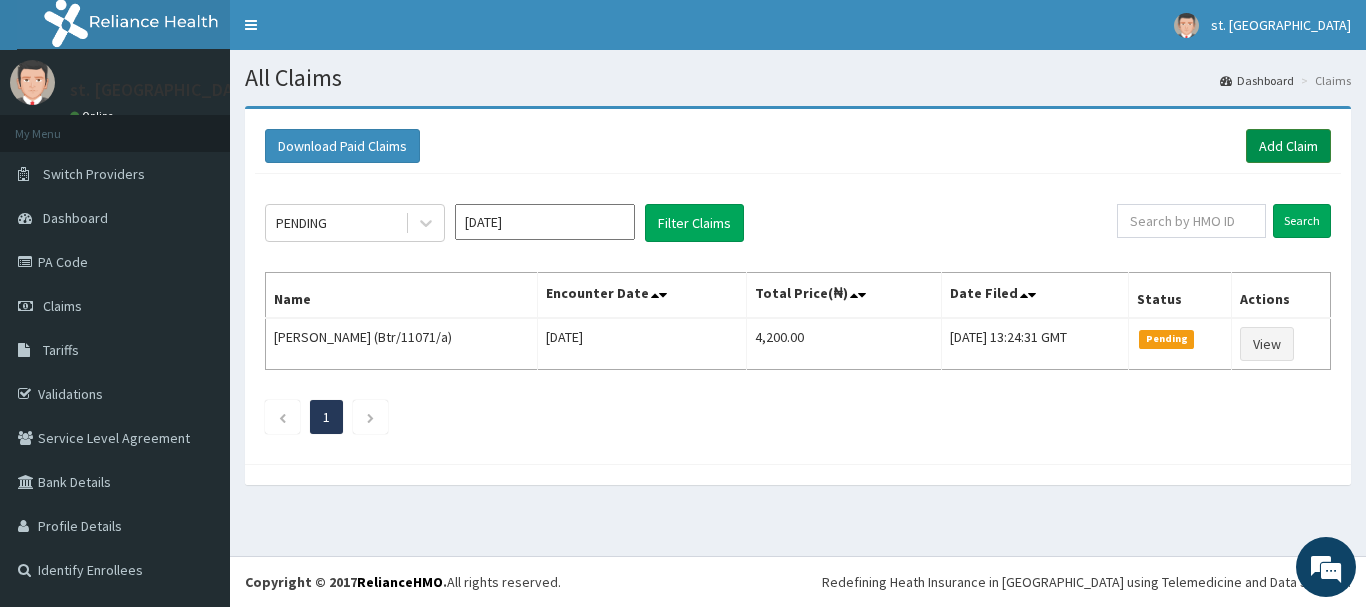 click on "Add Claim" at bounding box center (1288, 146) 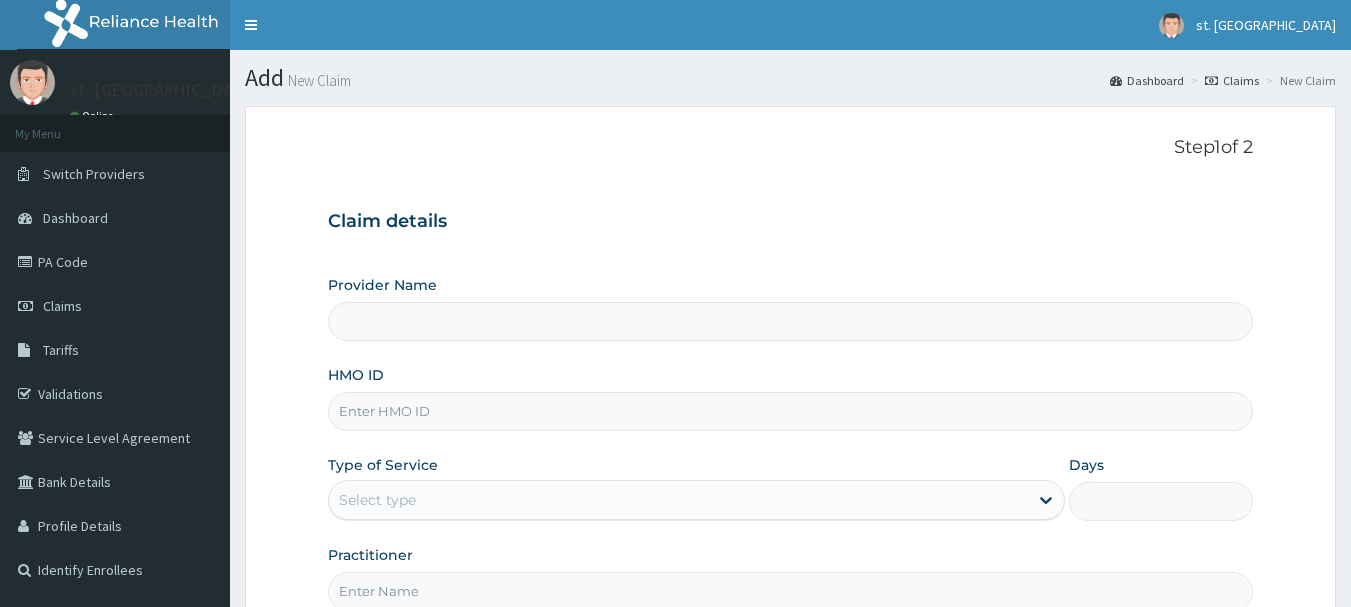 scroll, scrollTop: 0, scrollLeft: 0, axis: both 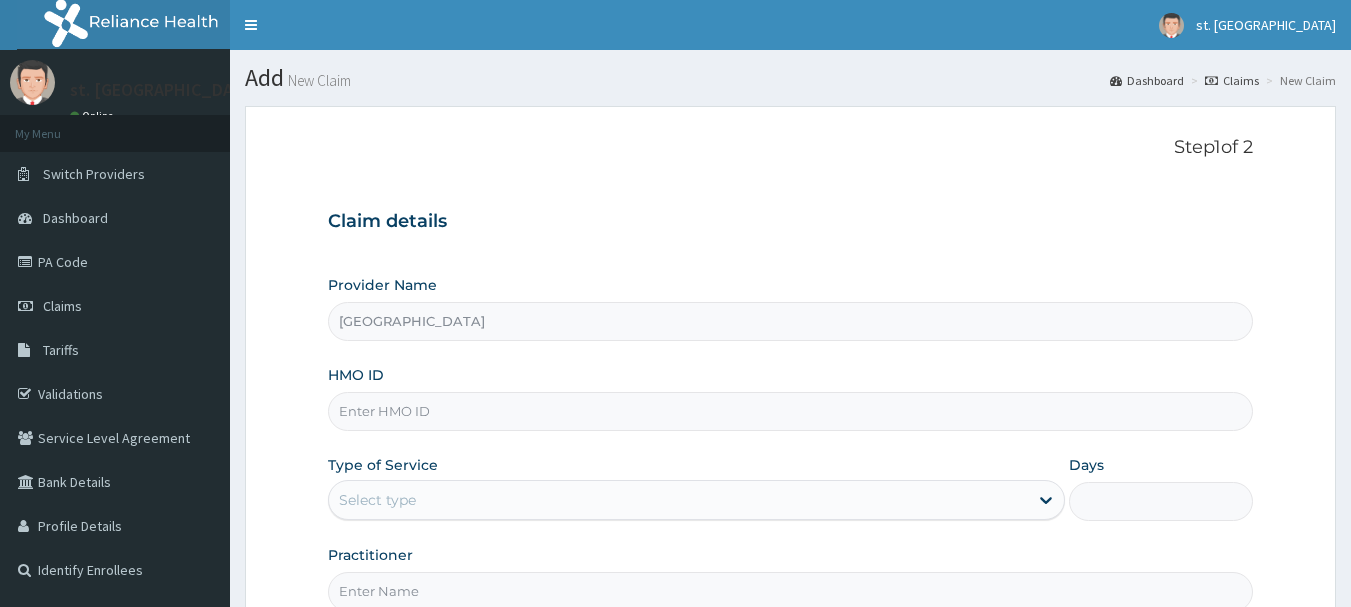 drag, startPoint x: 420, startPoint y: 380, endPoint x: 414, endPoint y: 395, distance: 16.155495 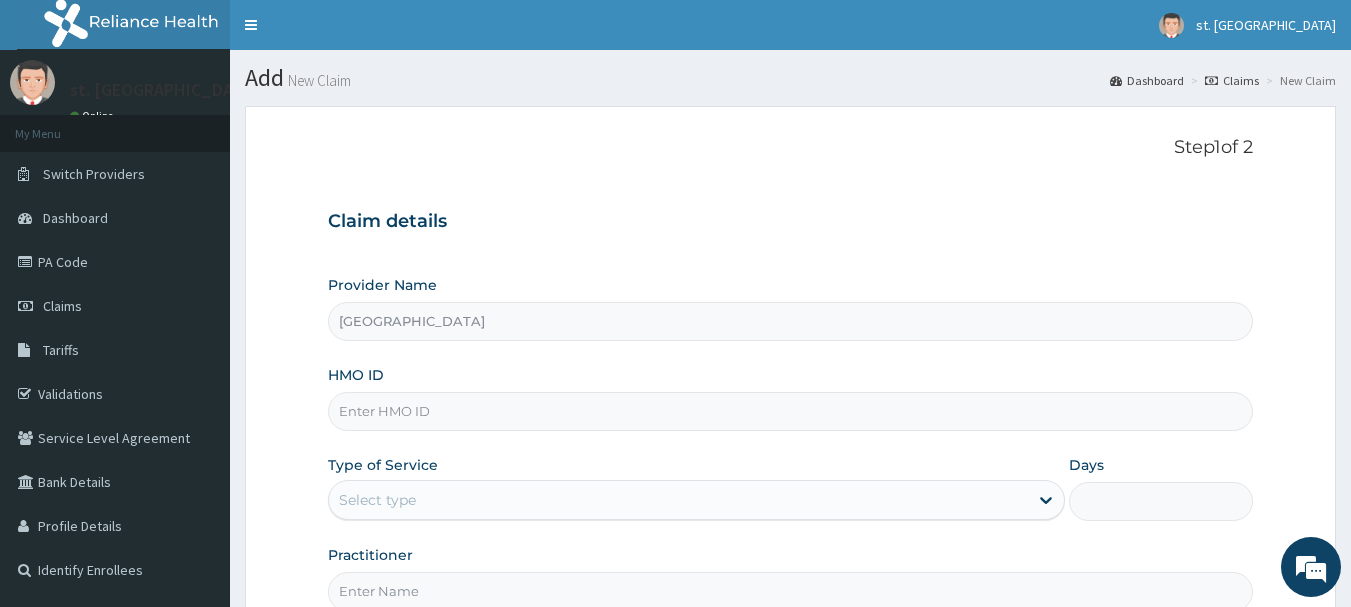drag, startPoint x: 435, startPoint y: 404, endPoint x: 438, endPoint y: 393, distance: 11.401754 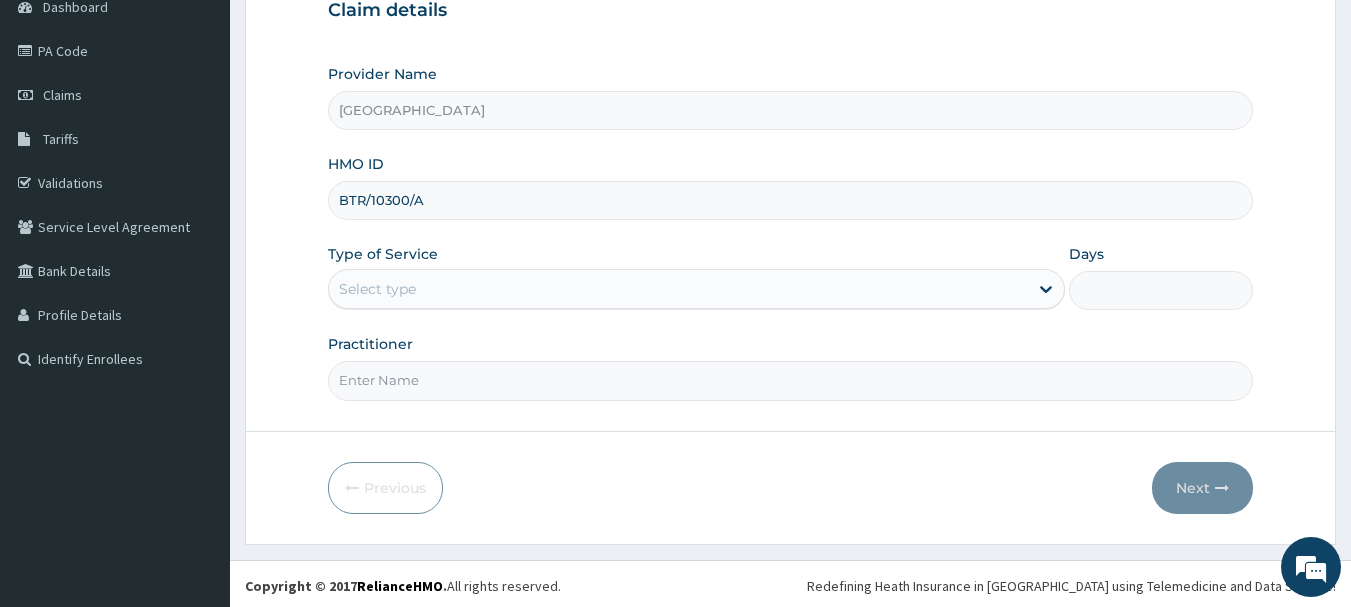 scroll, scrollTop: 215, scrollLeft: 0, axis: vertical 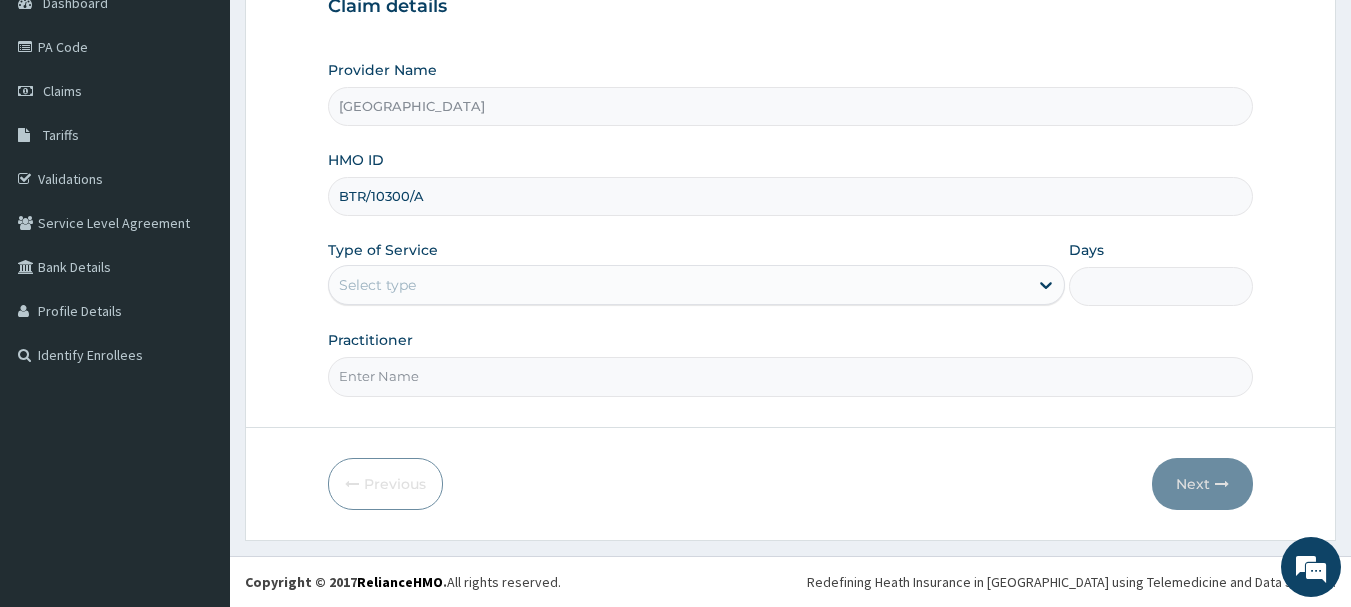 type on "BTR/10300/A" 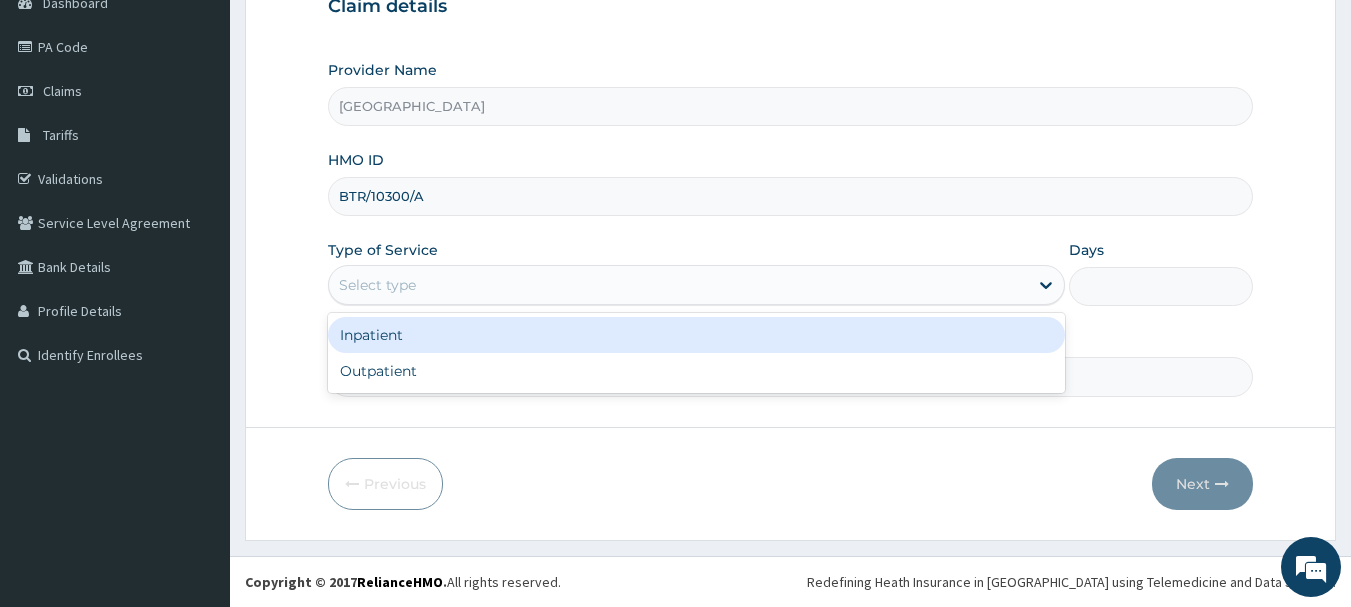 drag, startPoint x: 369, startPoint y: 285, endPoint x: 383, endPoint y: 274, distance: 17.804493 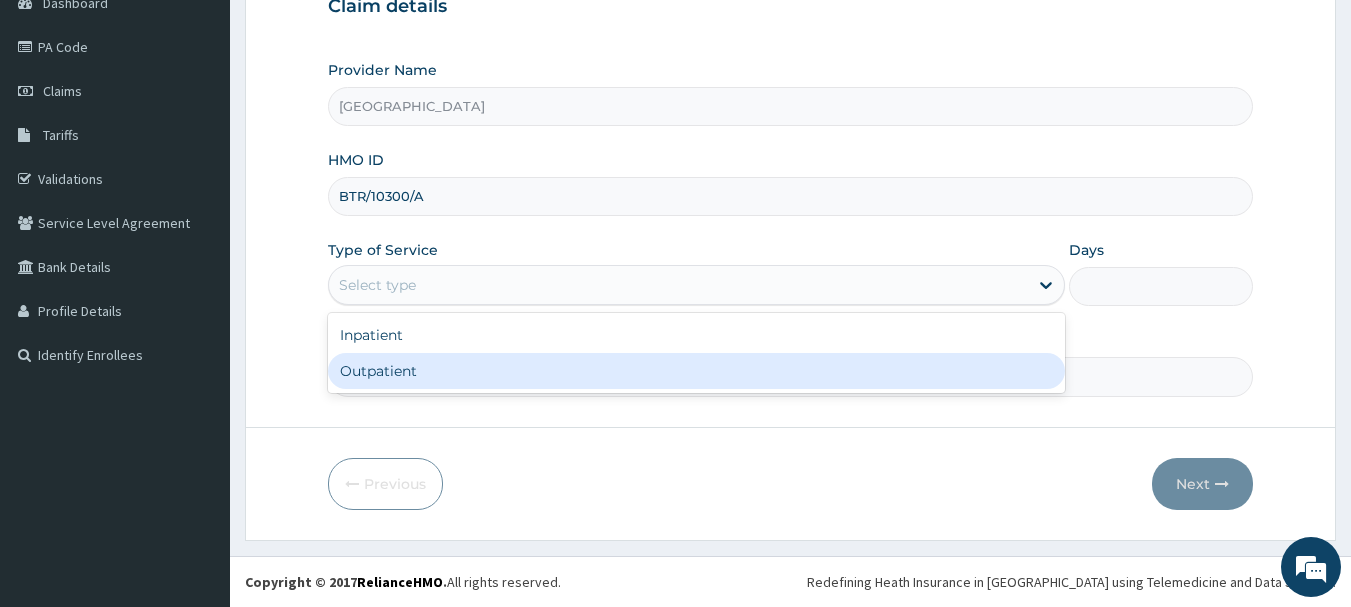 drag, startPoint x: 397, startPoint y: 368, endPoint x: 408, endPoint y: 370, distance: 11.18034 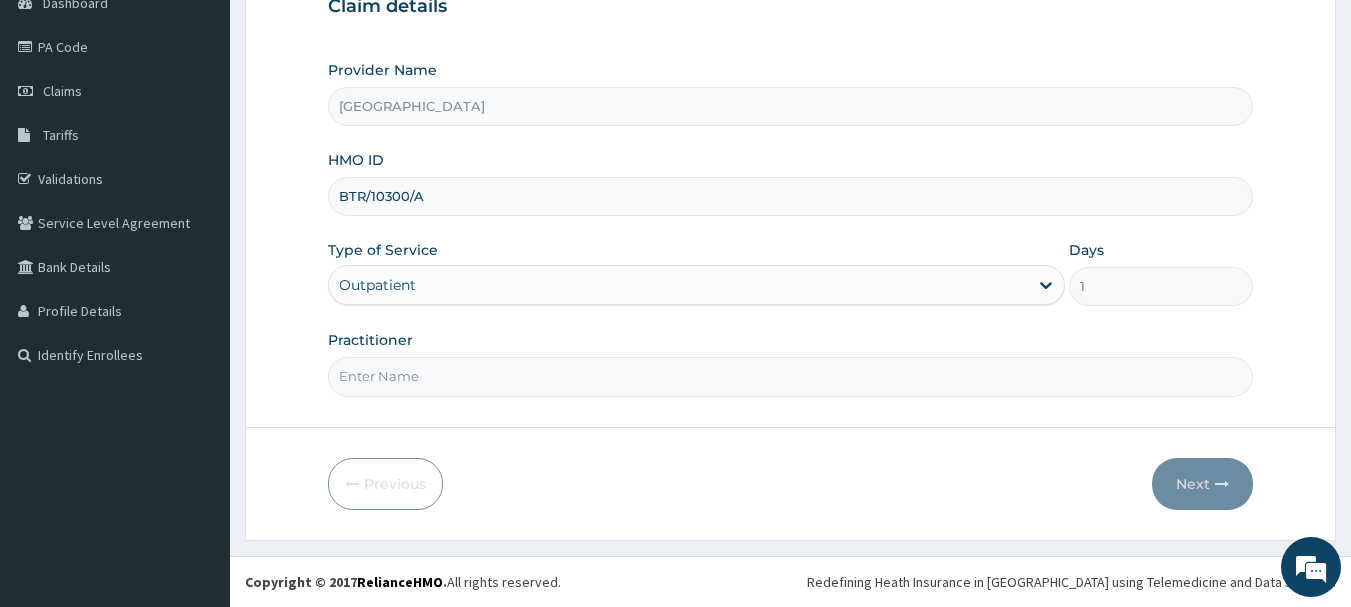 click on "Practitioner" at bounding box center [791, 376] 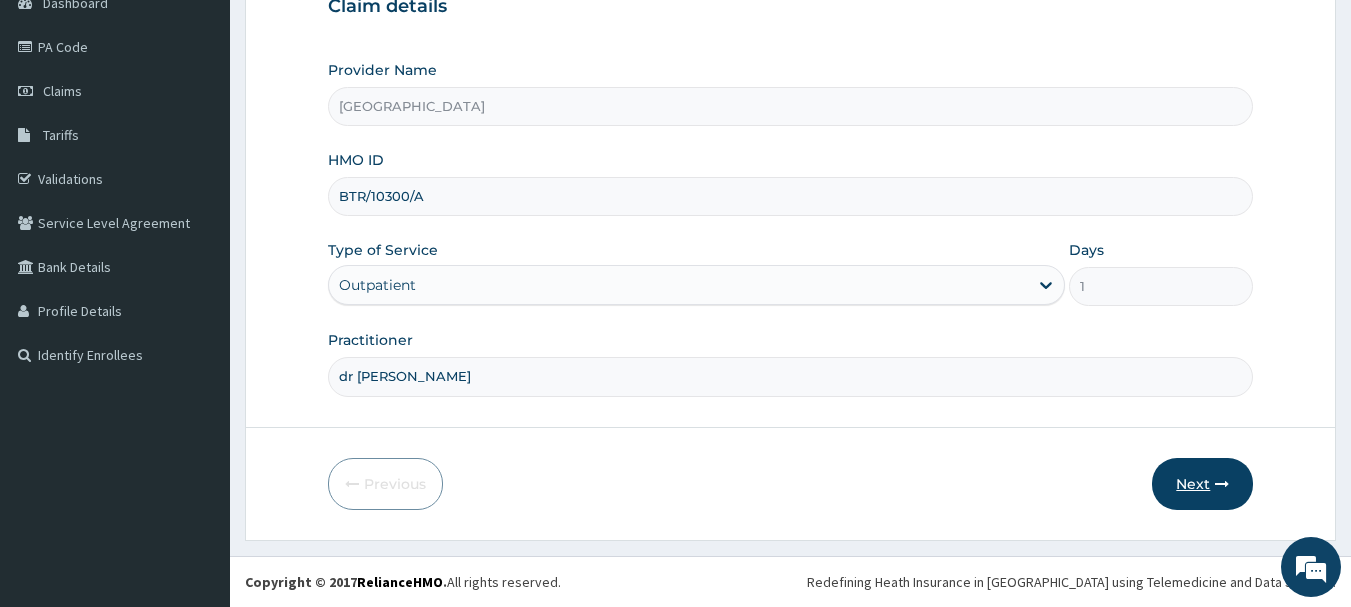 scroll, scrollTop: 0, scrollLeft: 0, axis: both 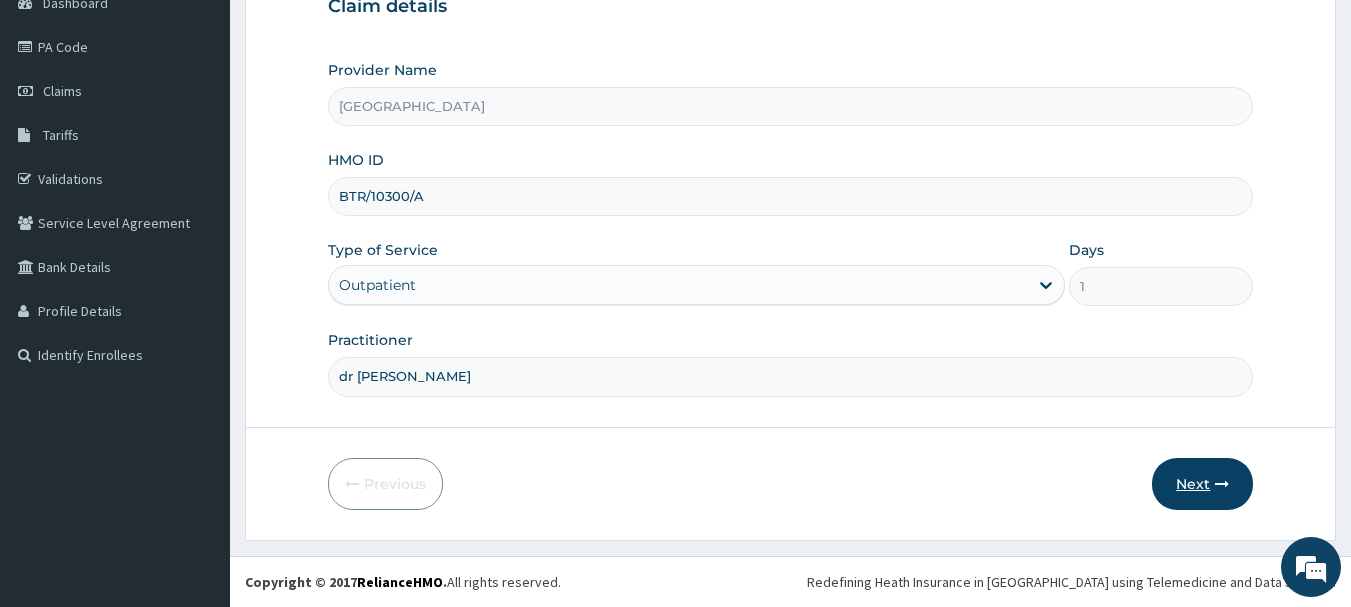 drag, startPoint x: 1216, startPoint y: 480, endPoint x: 1203, endPoint y: 475, distance: 13.928389 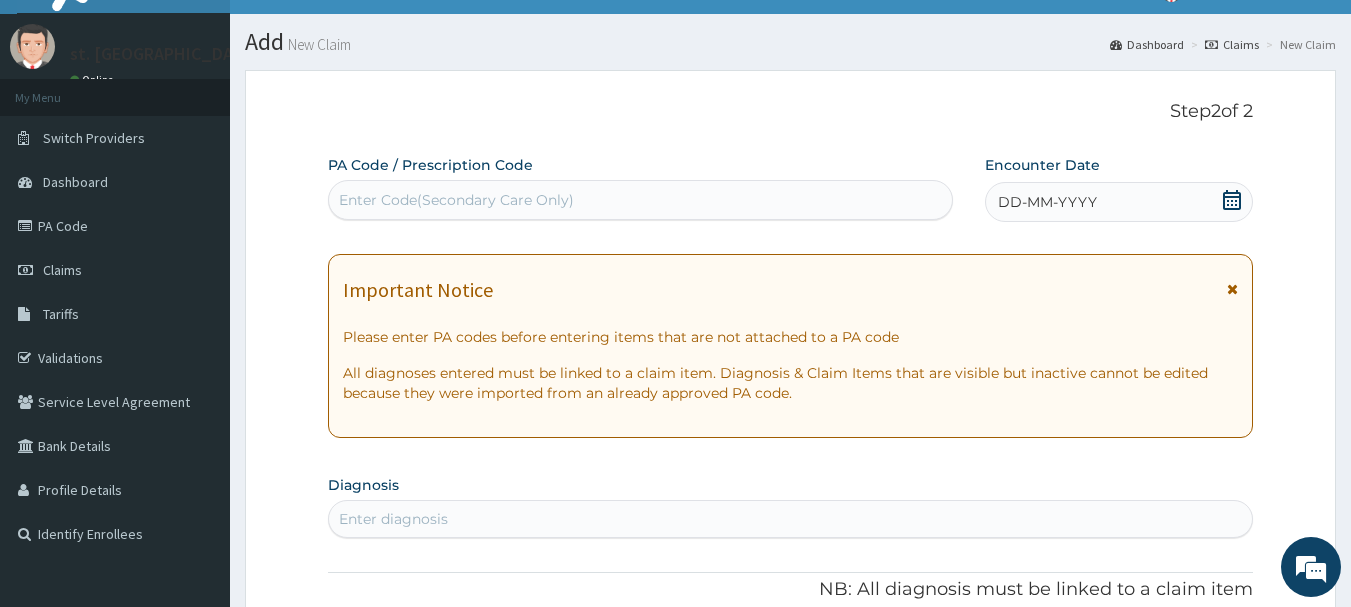 scroll, scrollTop: 15, scrollLeft: 0, axis: vertical 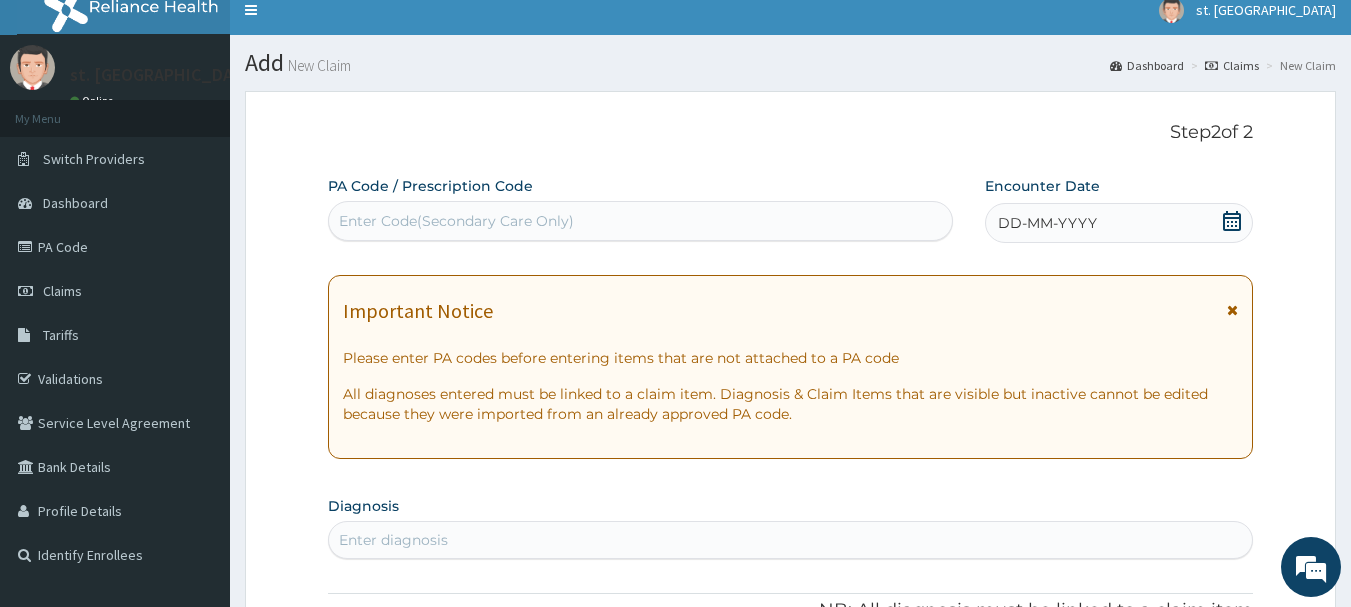 drag, startPoint x: 384, startPoint y: 219, endPoint x: 351, endPoint y: 236, distance: 37.12142 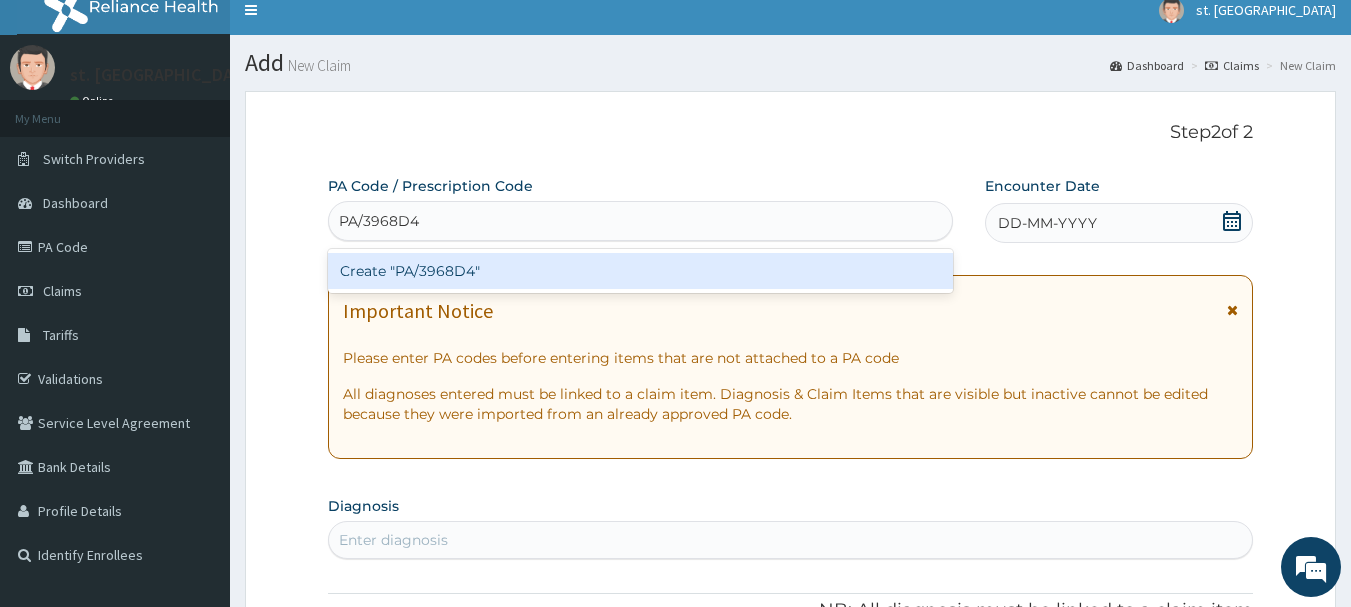 click on "Create "PA/3968D4"" at bounding box center (641, 271) 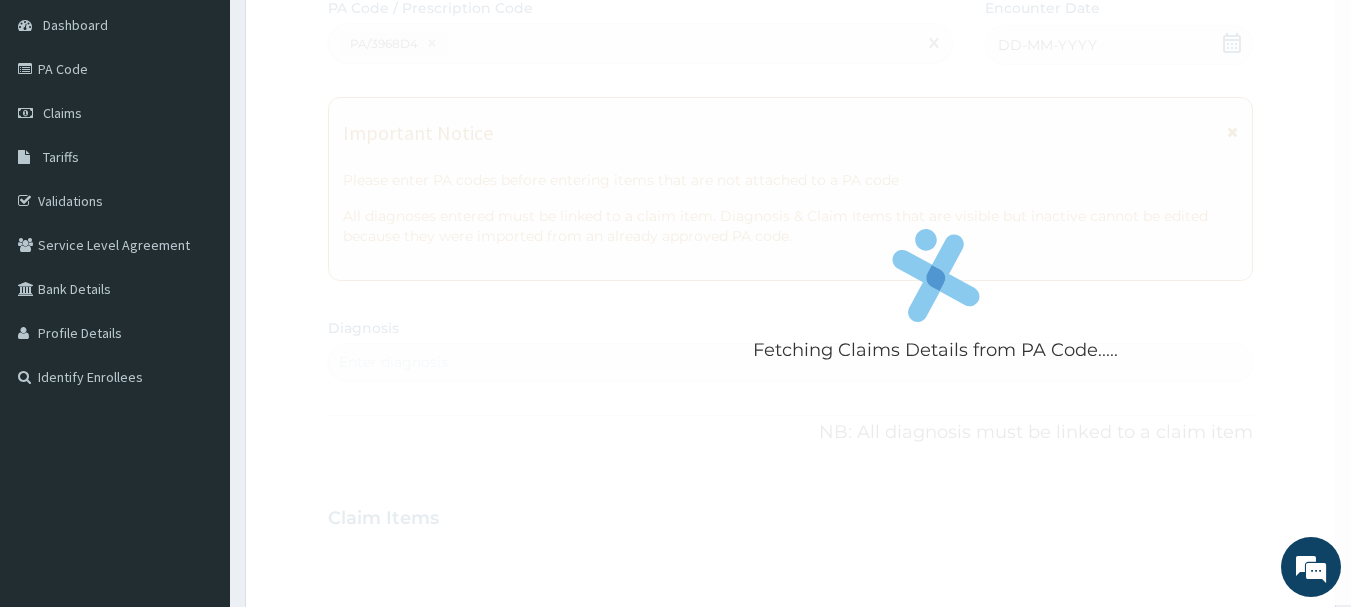 scroll, scrollTop: 129, scrollLeft: 0, axis: vertical 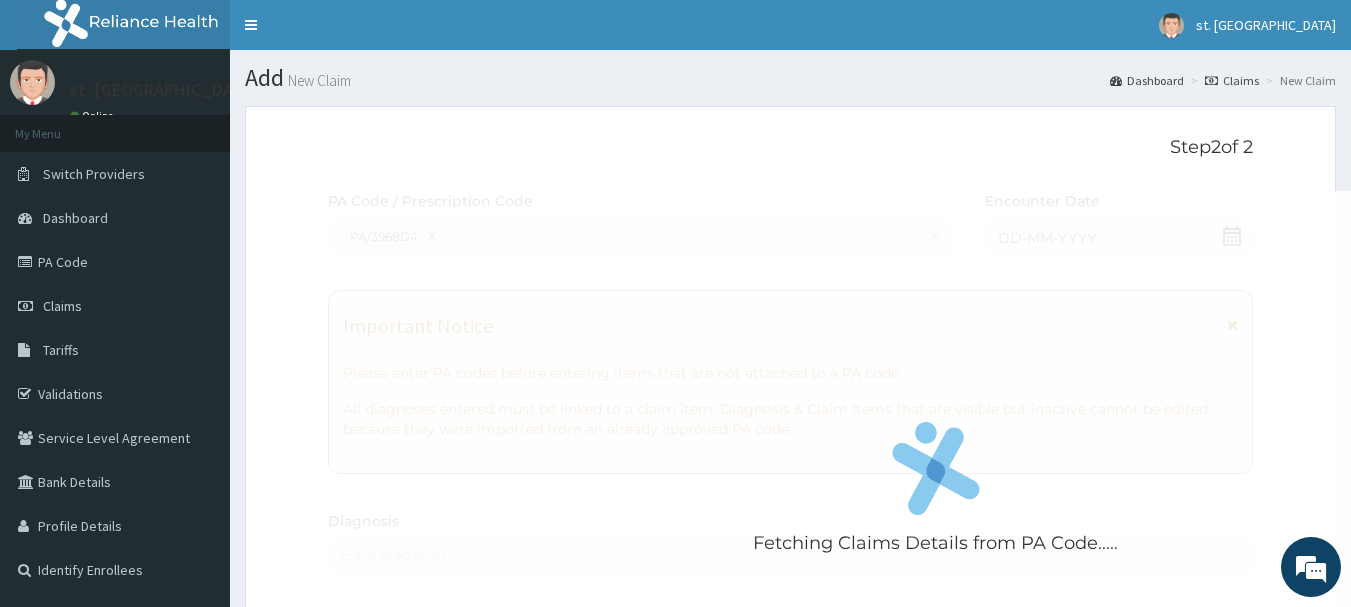 click on "Fetching Claims Details from PA Code....." at bounding box center [936, 494] 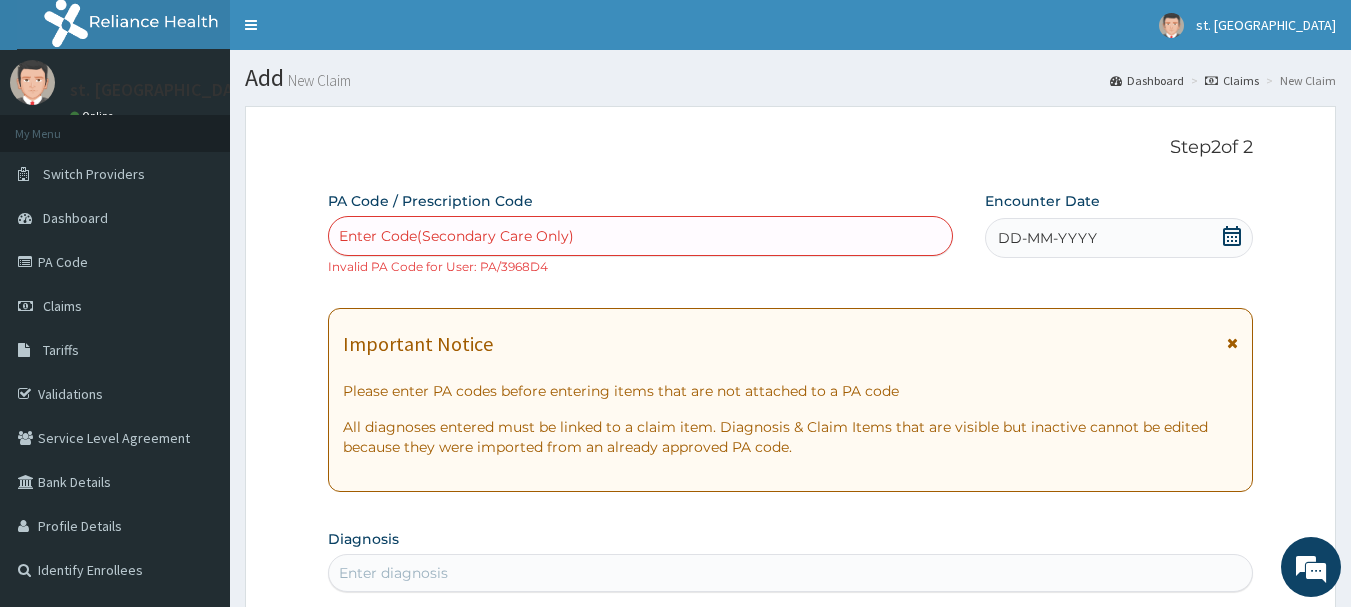 click 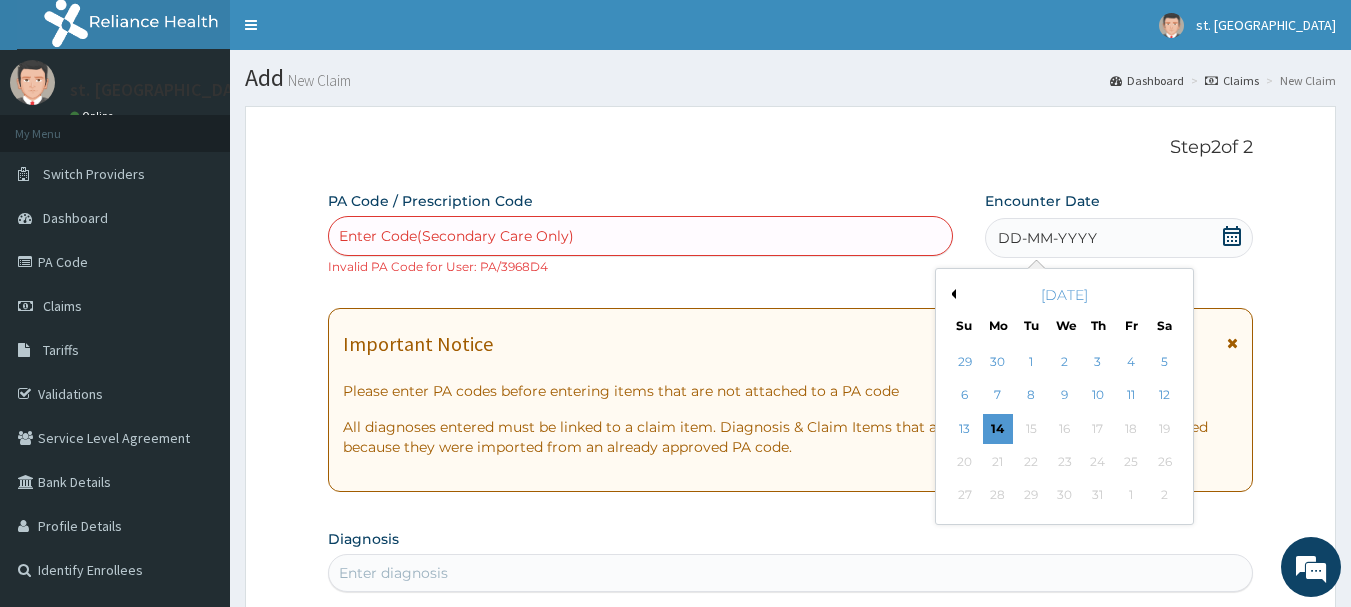 click on "10" at bounding box center [1098, 396] 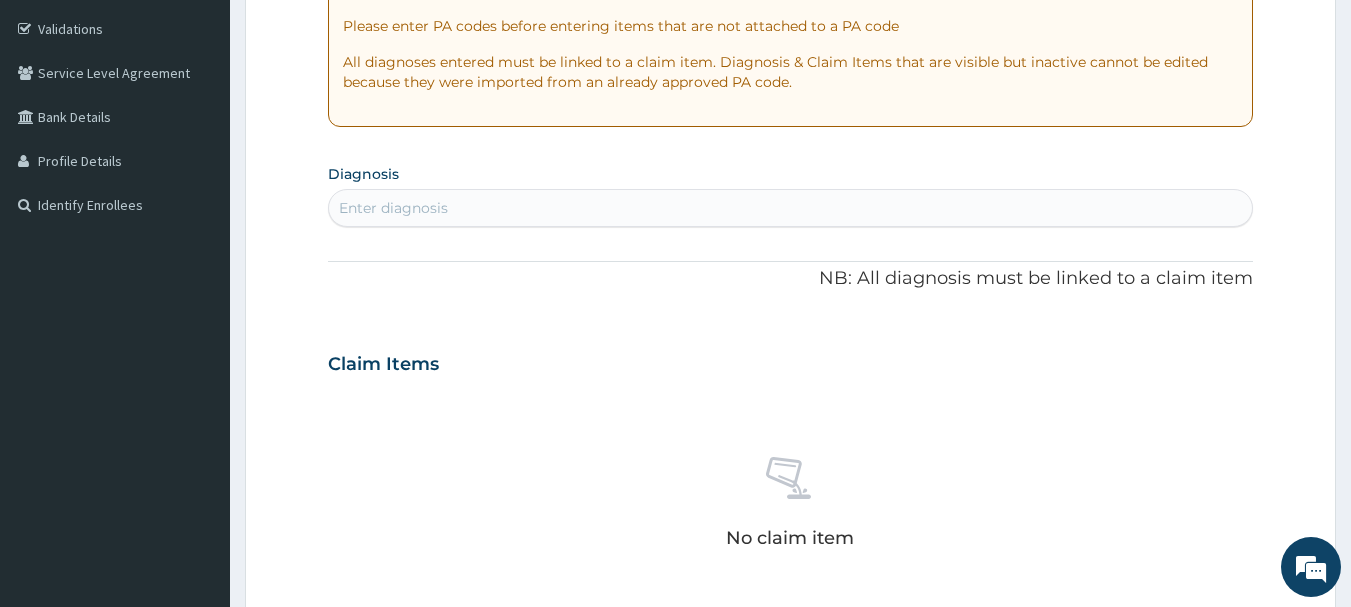 scroll, scrollTop: 400, scrollLeft: 0, axis: vertical 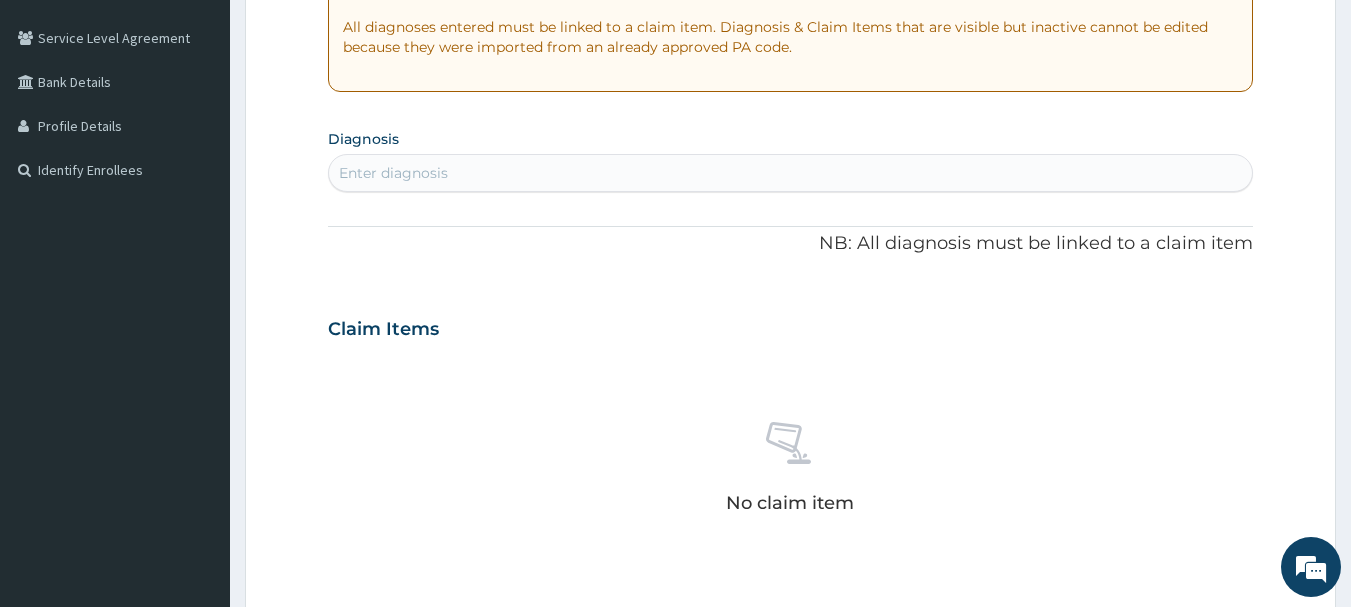 click on "Enter diagnosis" at bounding box center [393, 173] 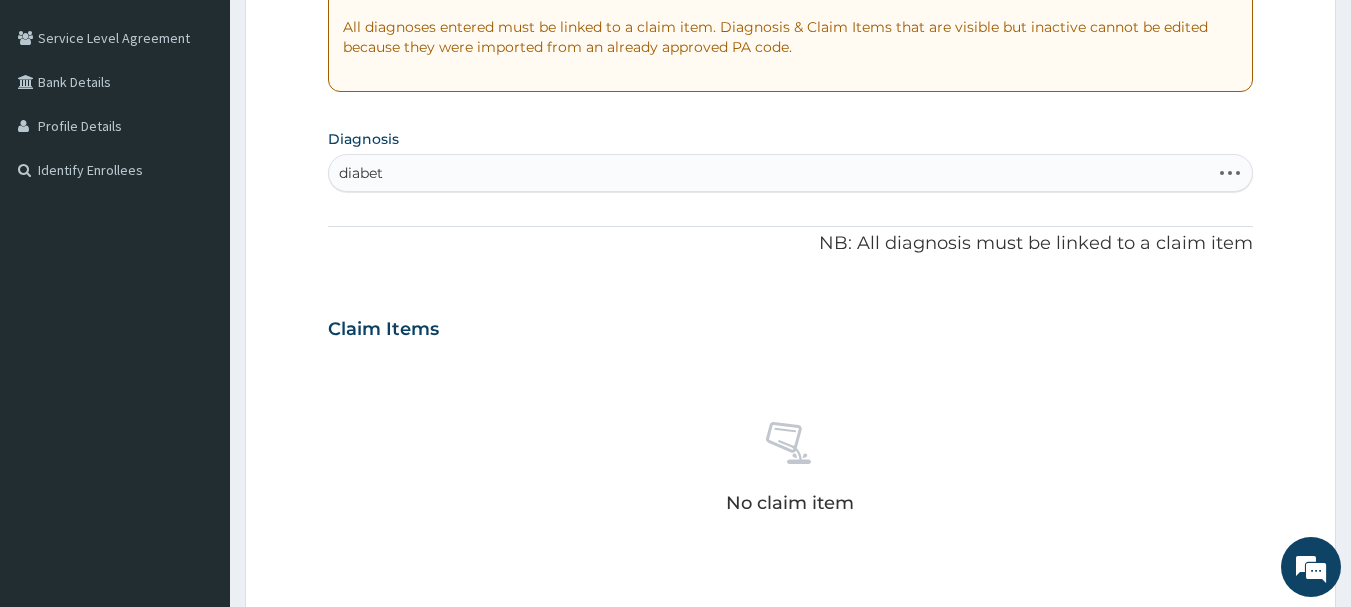 type on "diabete" 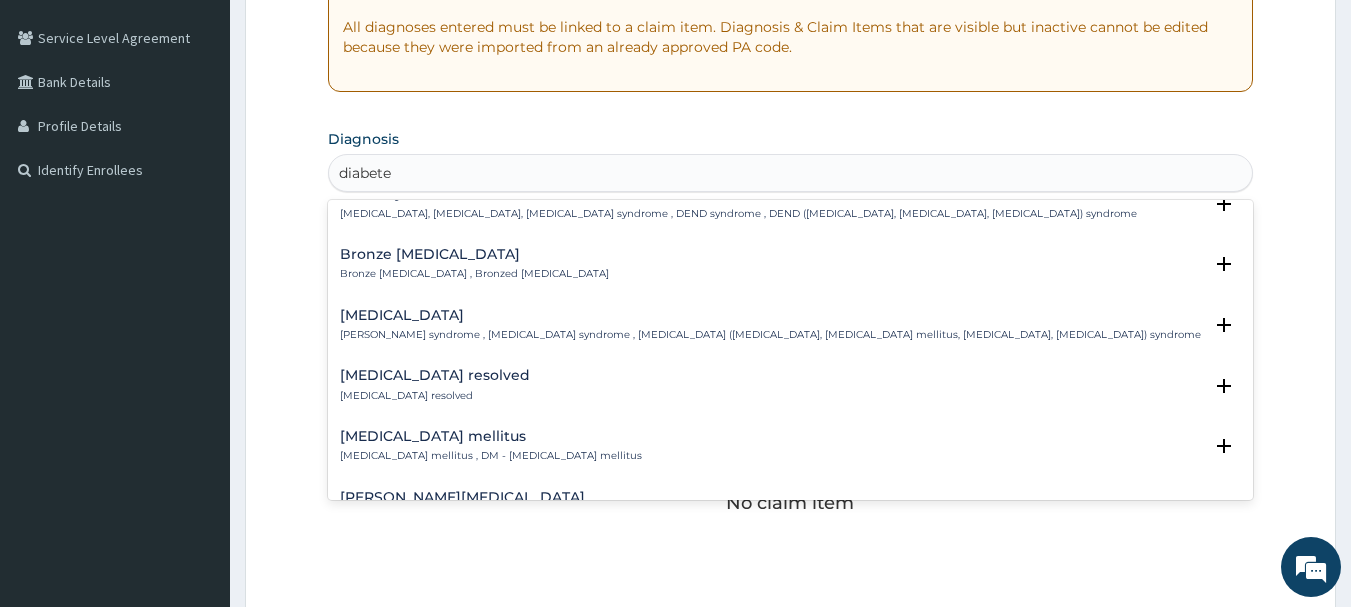 scroll, scrollTop: 100, scrollLeft: 0, axis: vertical 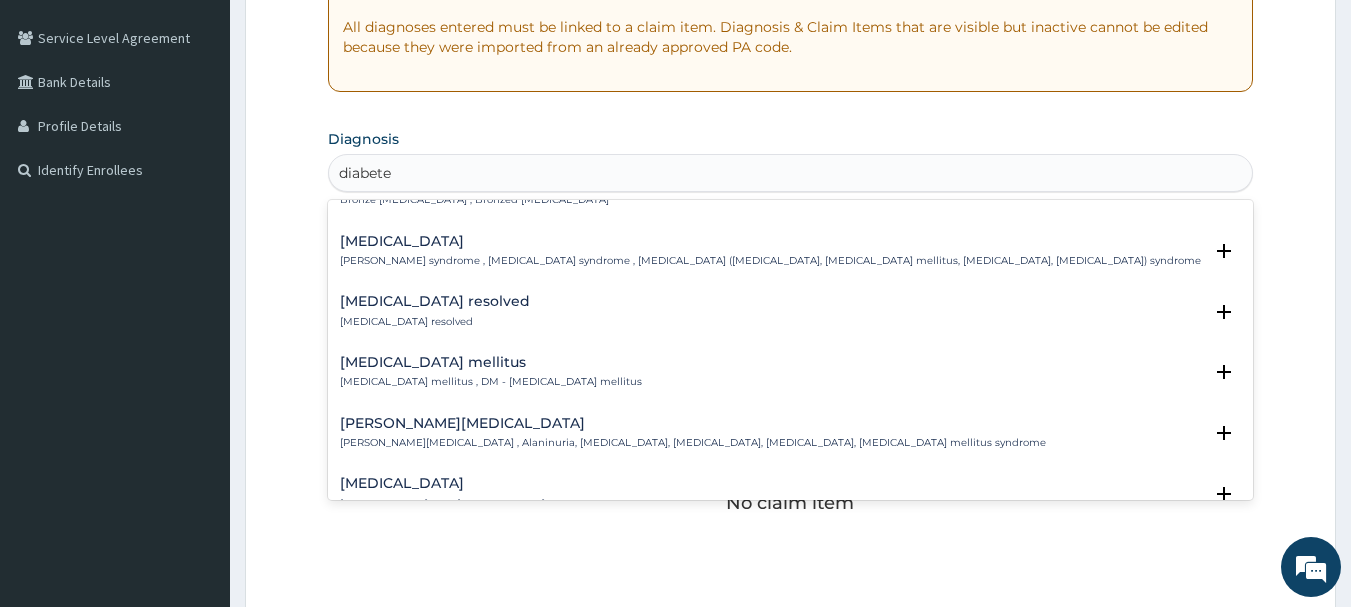 click on "Diabetes mellitus , DM - Diabetes mellitus" at bounding box center (491, 382) 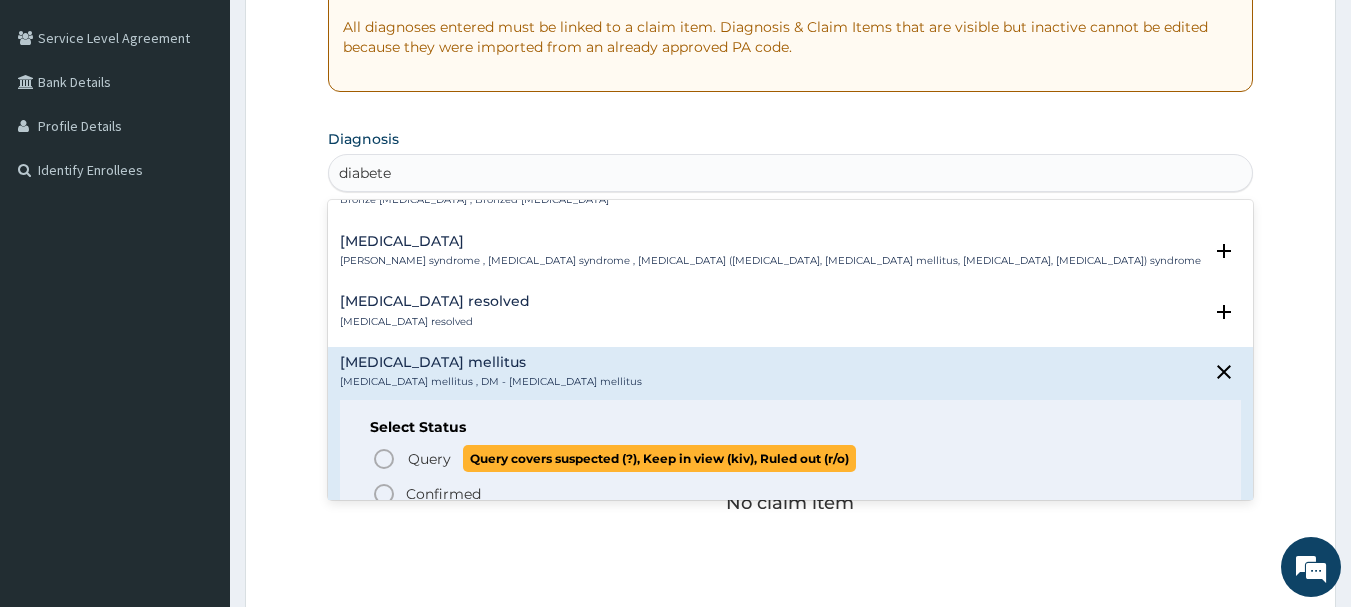 click 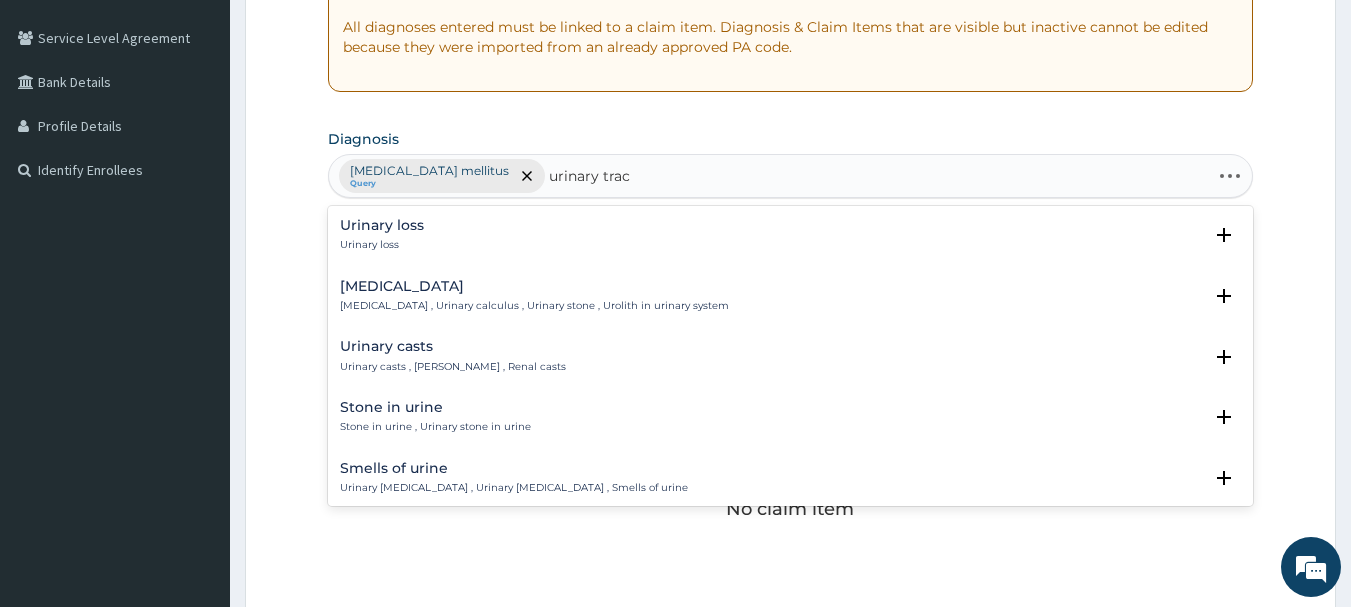 type on "urinary tract" 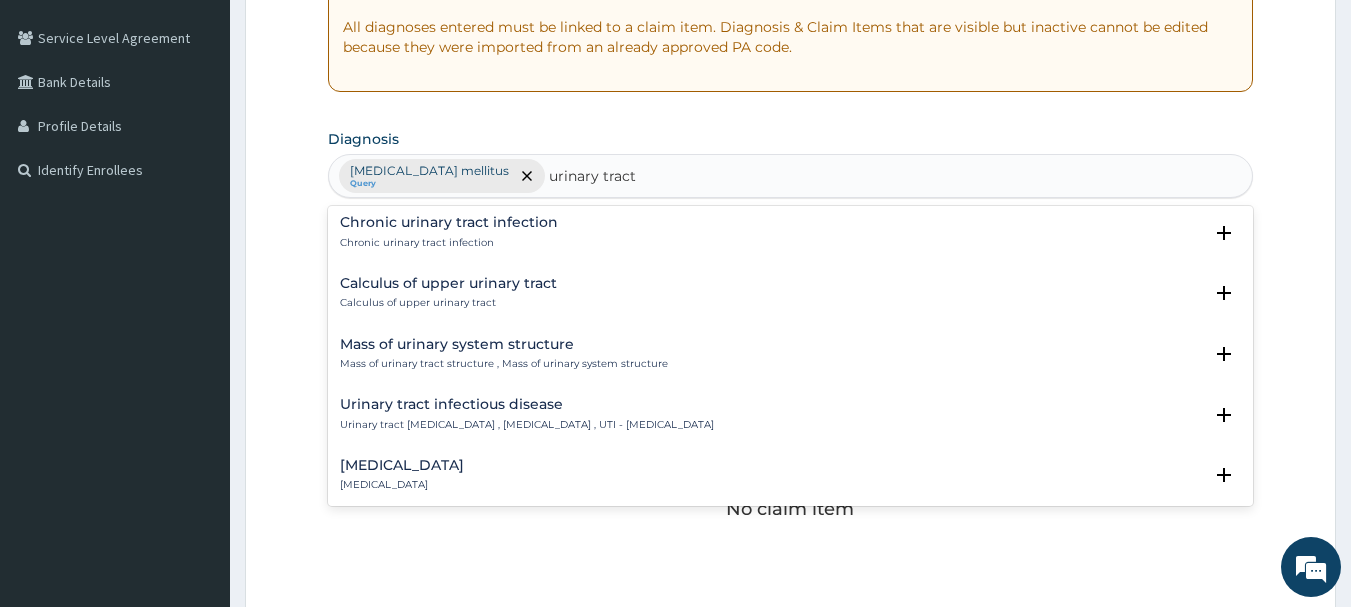 scroll, scrollTop: 1300, scrollLeft: 0, axis: vertical 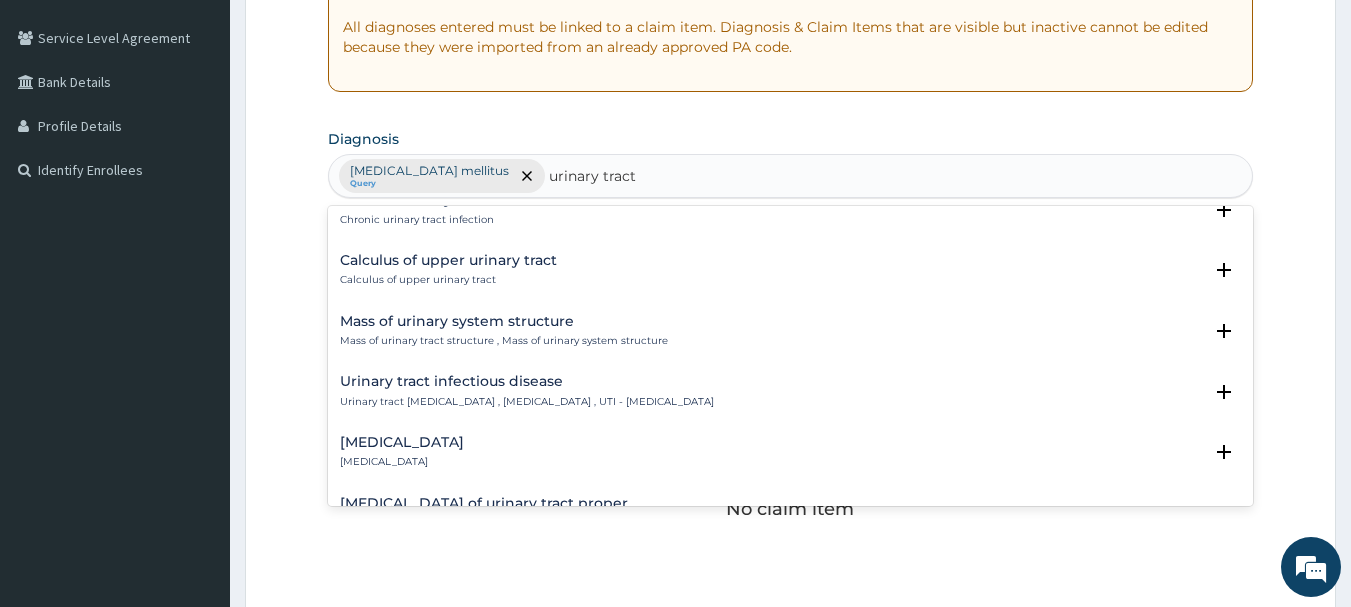click on "Urinary tract infectious disease , Urinary tract infection , UTI - Urinary tract infection" at bounding box center (527, 402) 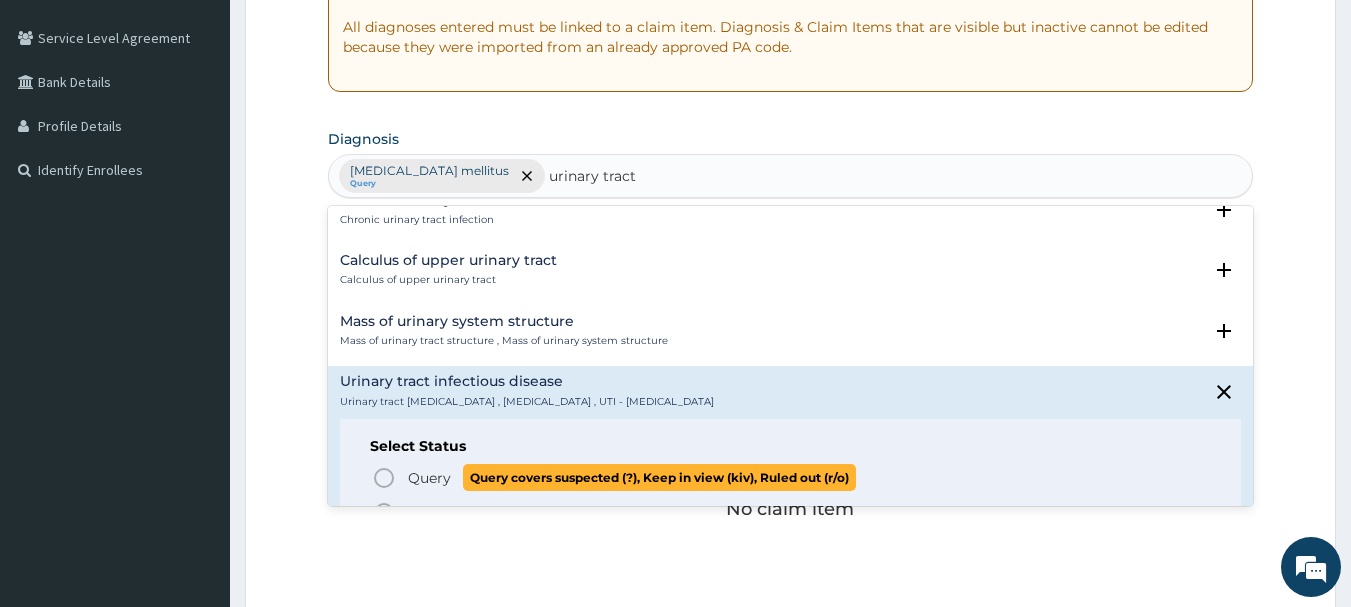 click 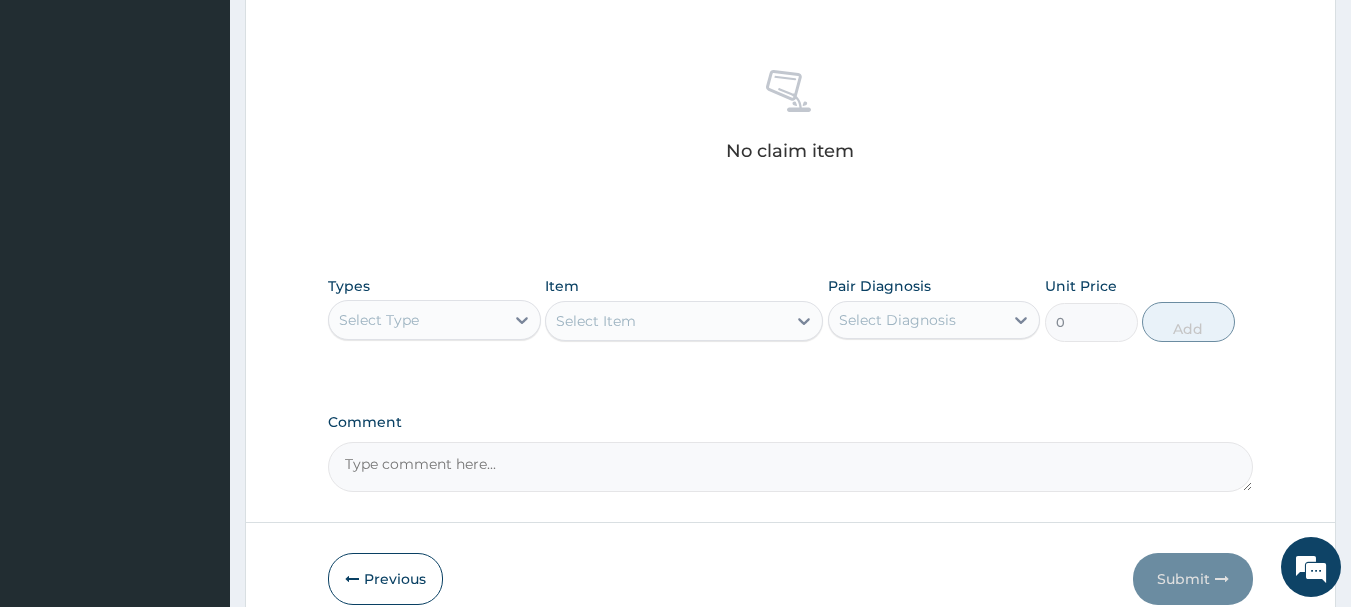 scroll, scrollTop: 853, scrollLeft: 0, axis: vertical 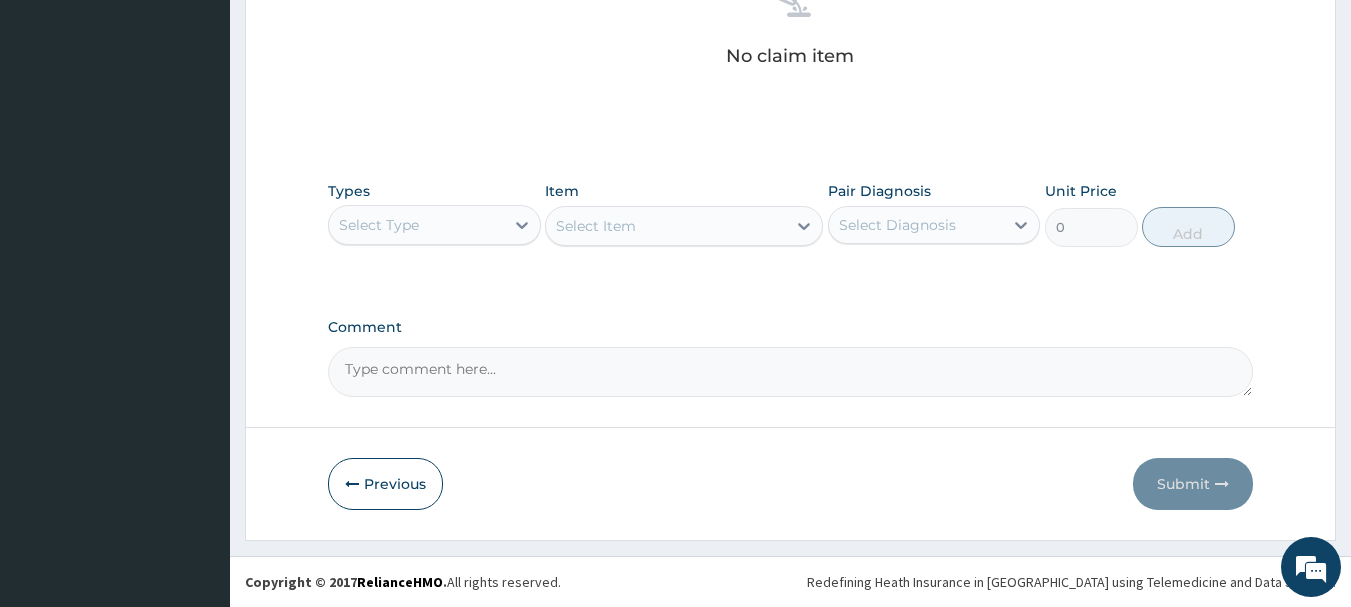 click on "Select Type" at bounding box center (379, 225) 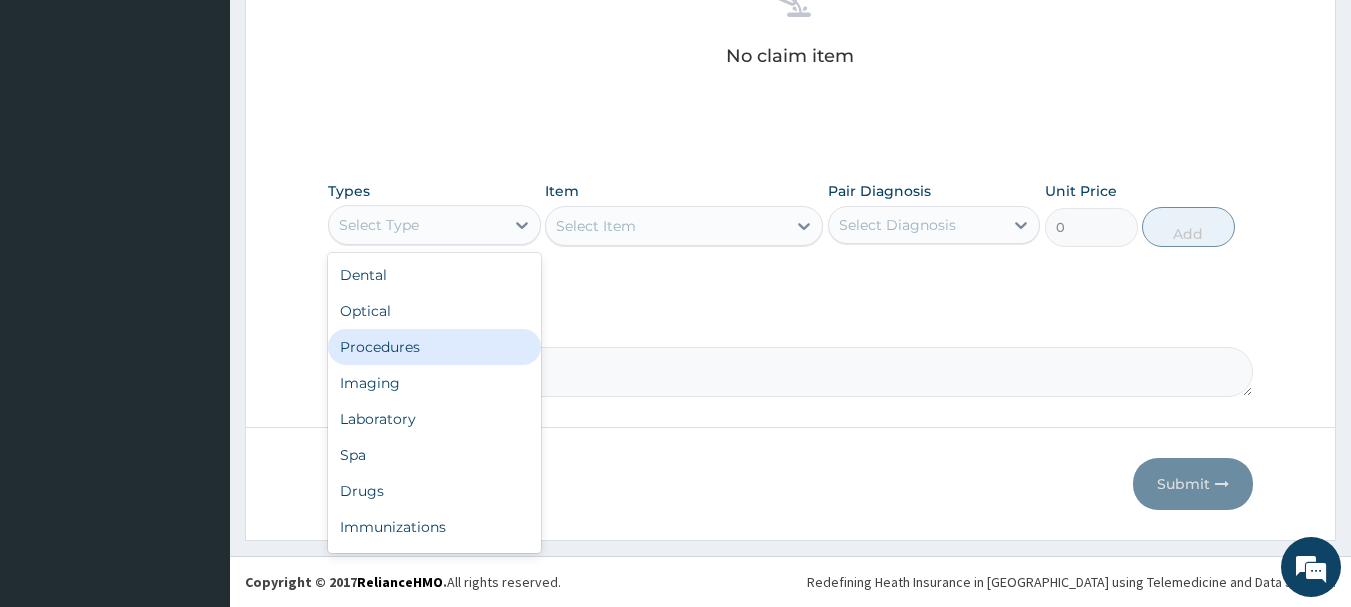 drag, startPoint x: 417, startPoint y: 352, endPoint x: 592, endPoint y: 268, distance: 194.11595 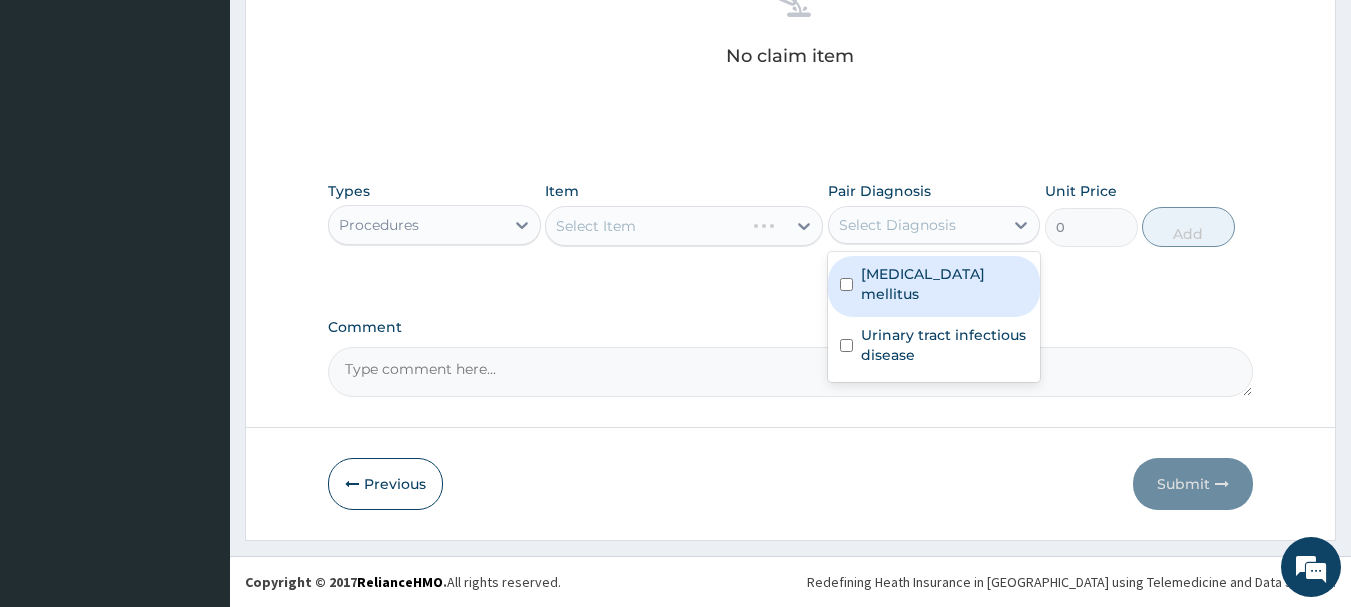 click on "Select Diagnosis" at bounding box center [897, 225] 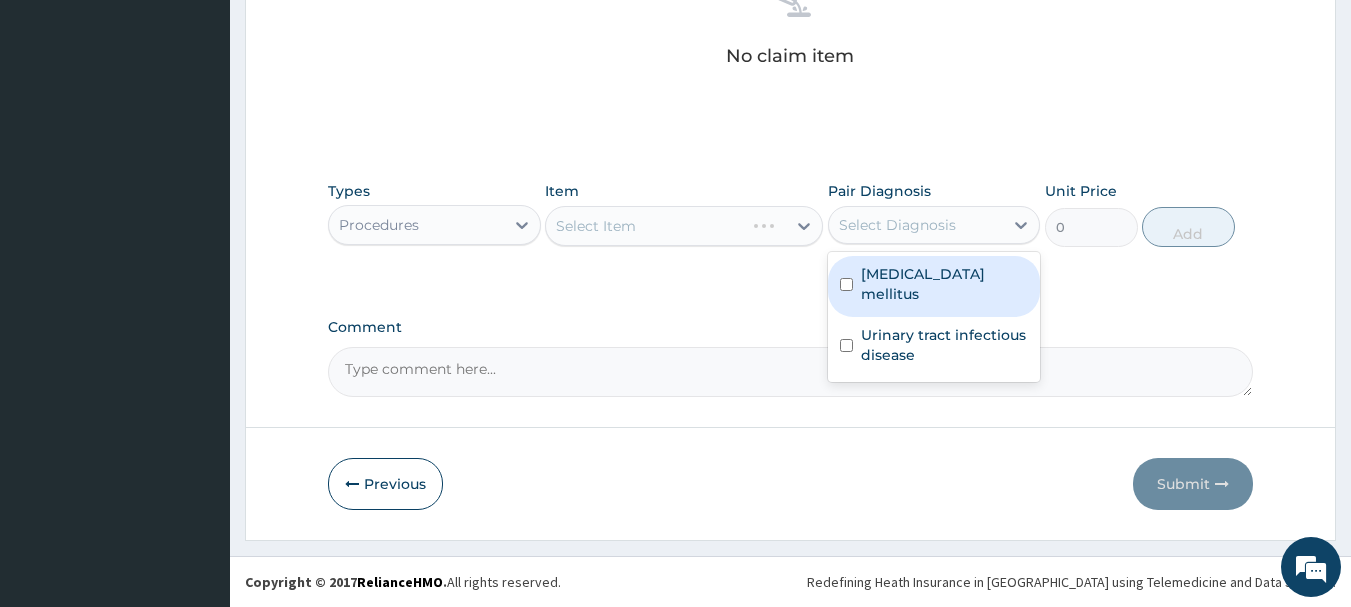 click on "Diabetes mellitus" at bounding box center (934, 286) 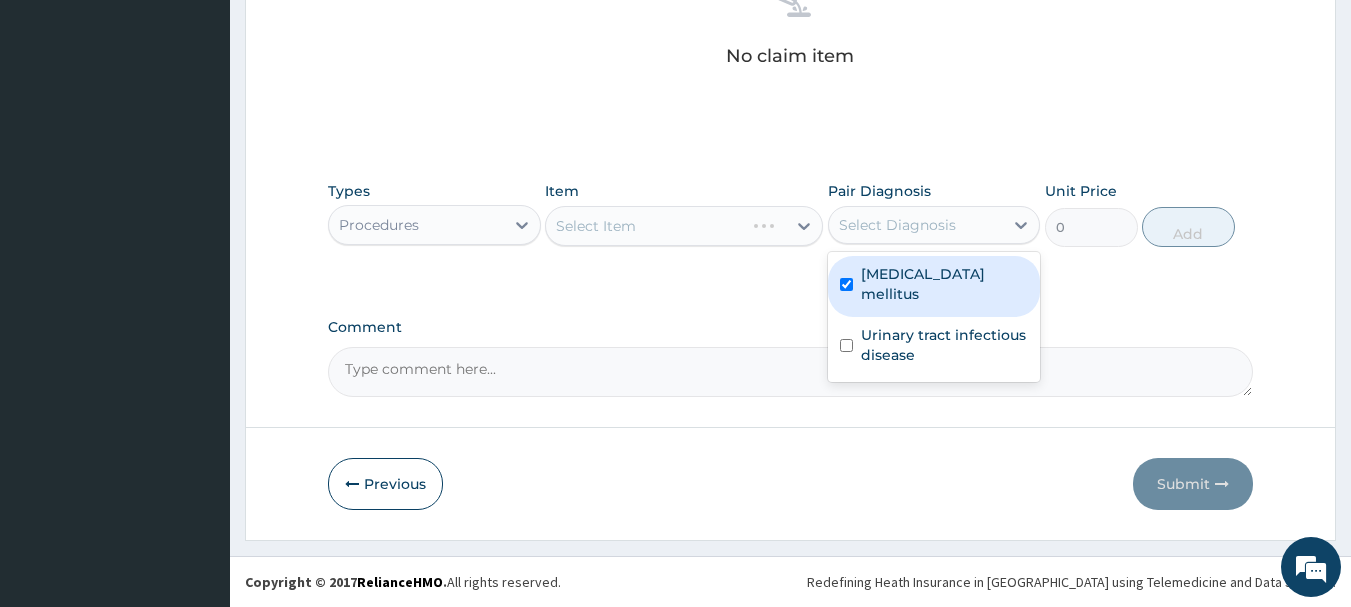 checkbox on "true" 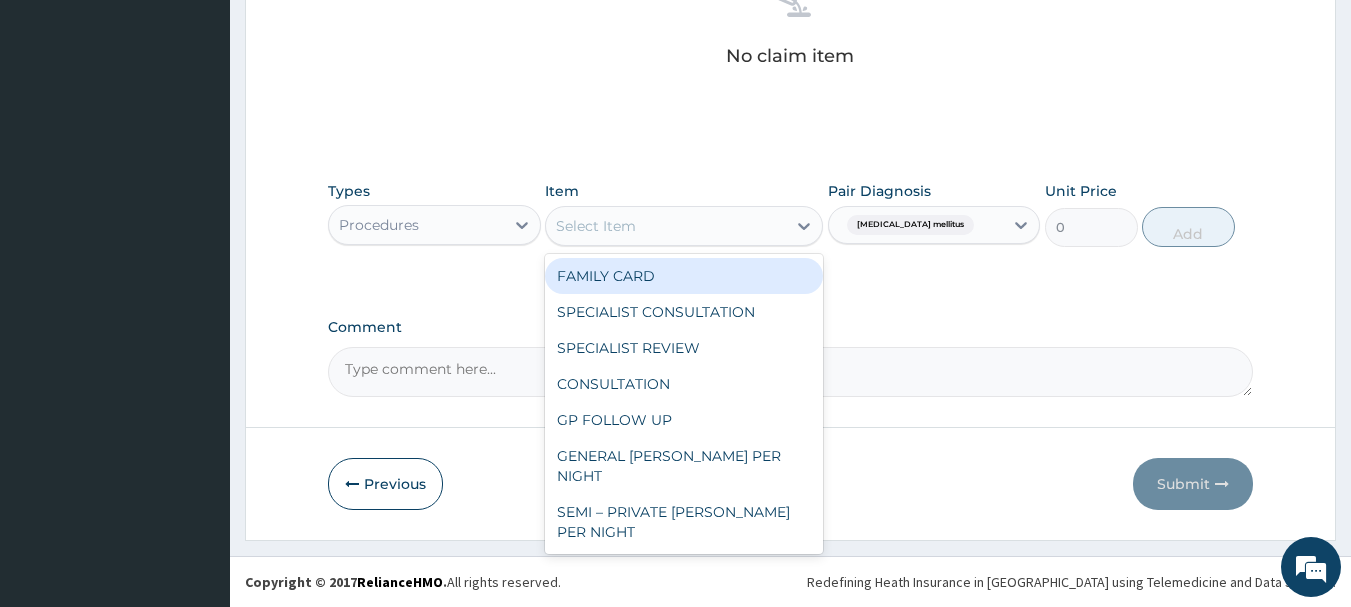 click on "Select Item" at bounding box center (596, 226) 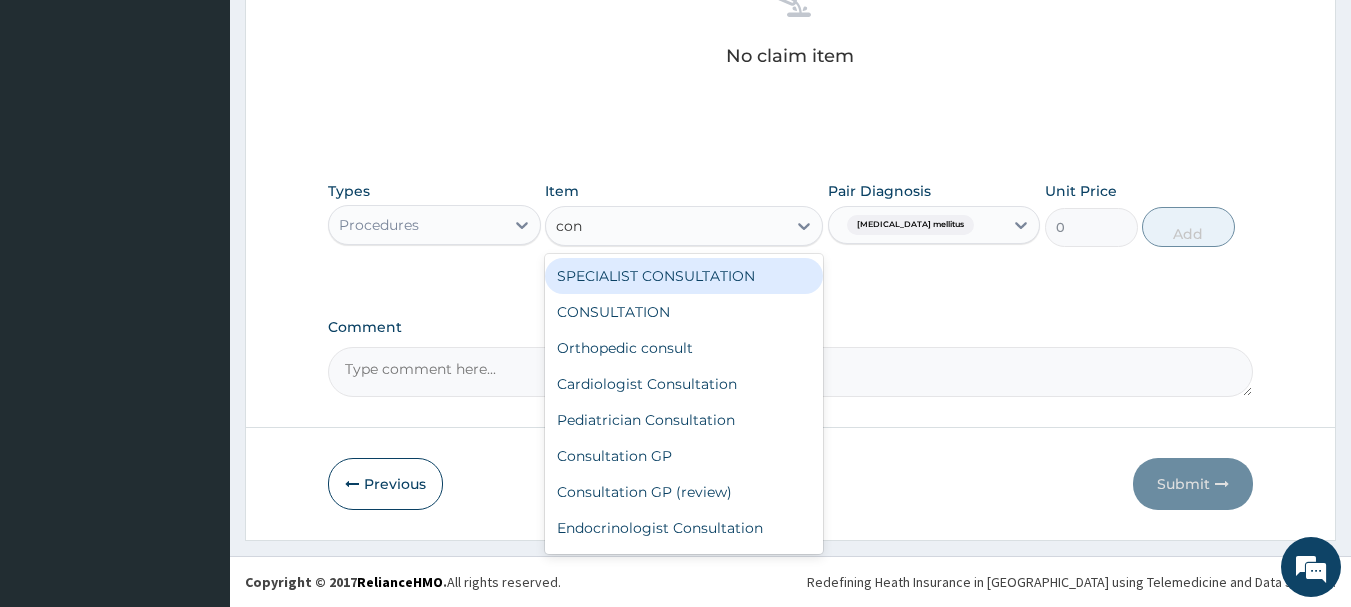 type on "cons" 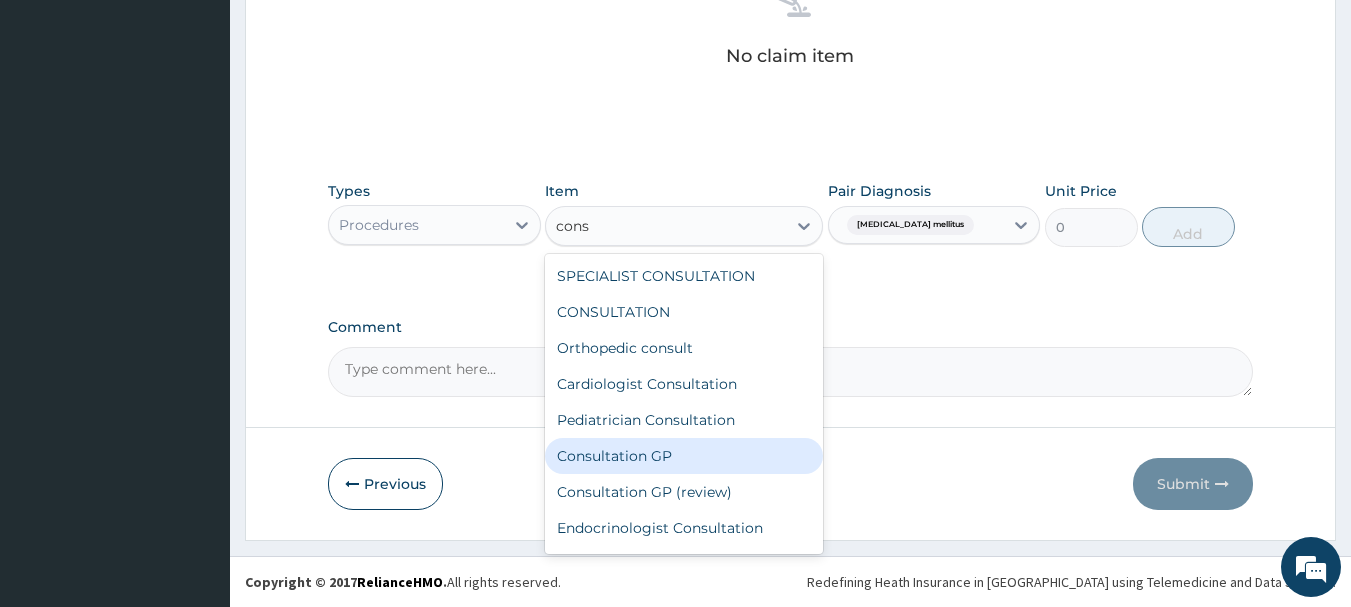 drag, startPoint x: 639, startPoint y: 456, endPoint x: 680, endPoint y: 455, distance: 41.01219 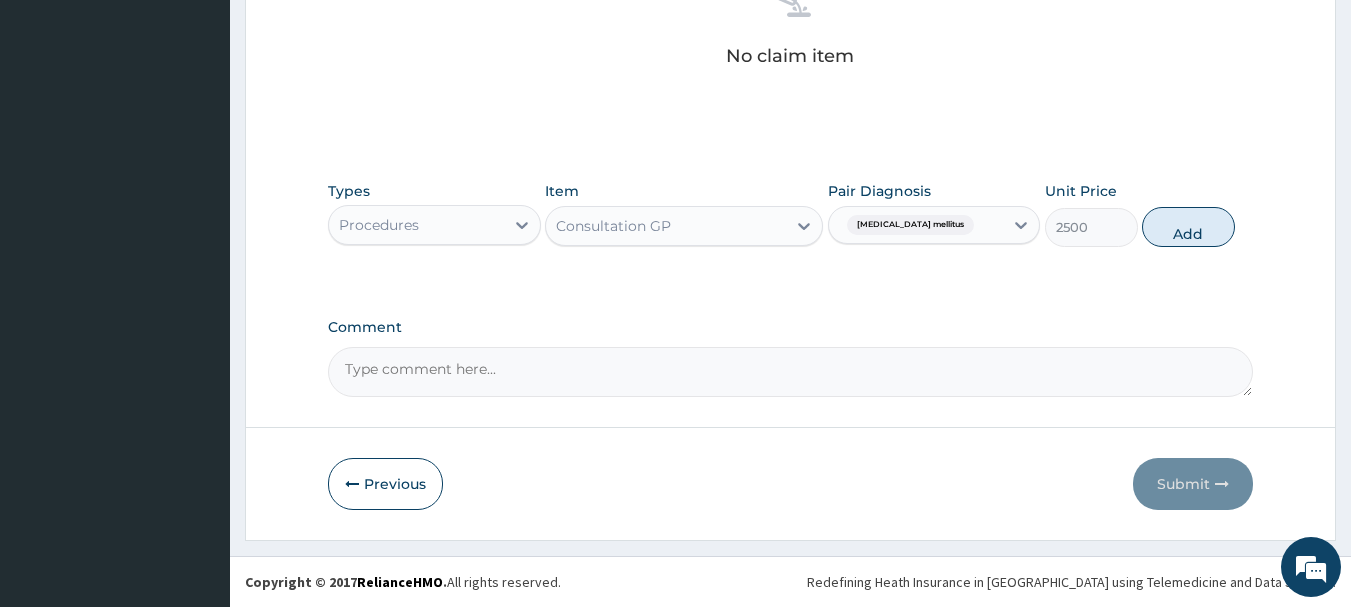 click on "Consultation GP" at bounding box center [666, 226] 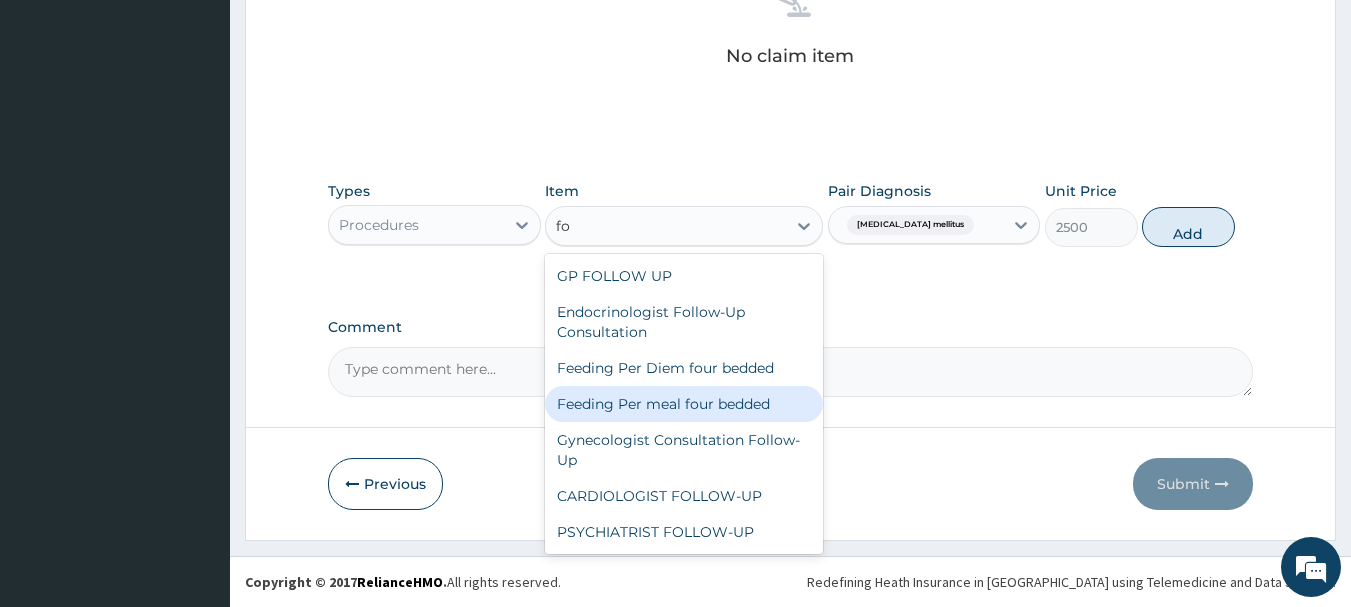 scroll, scrollTop: 0, scrollLeft: 0, axis: both 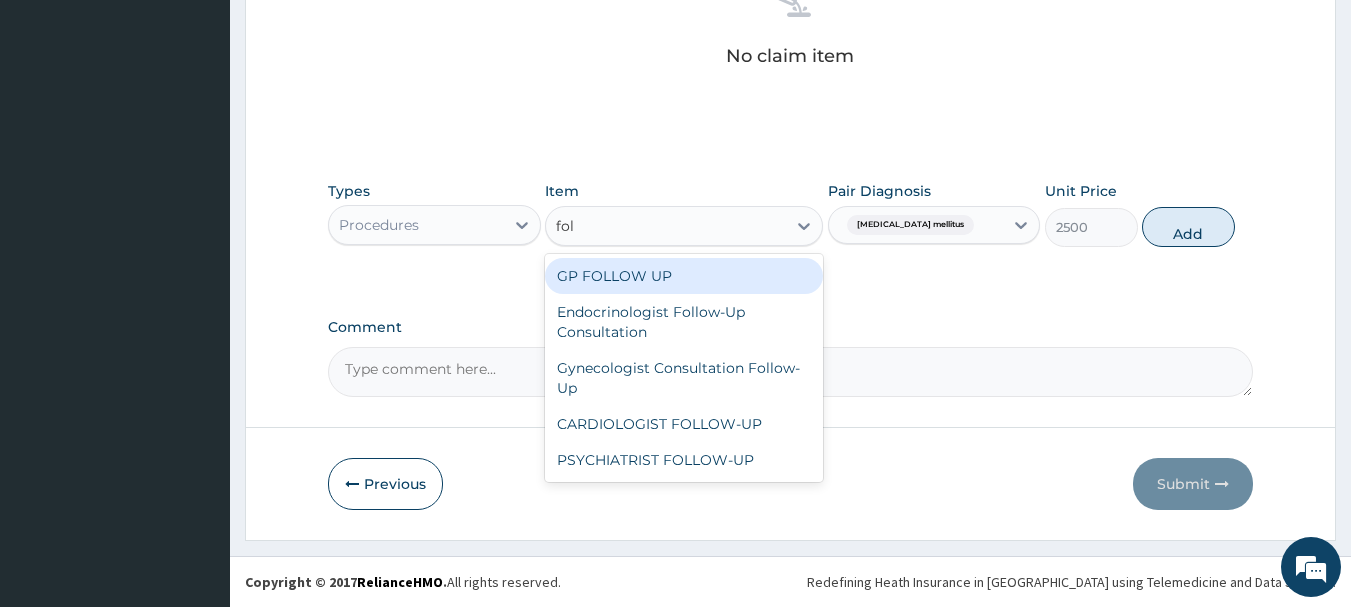type on "foll" 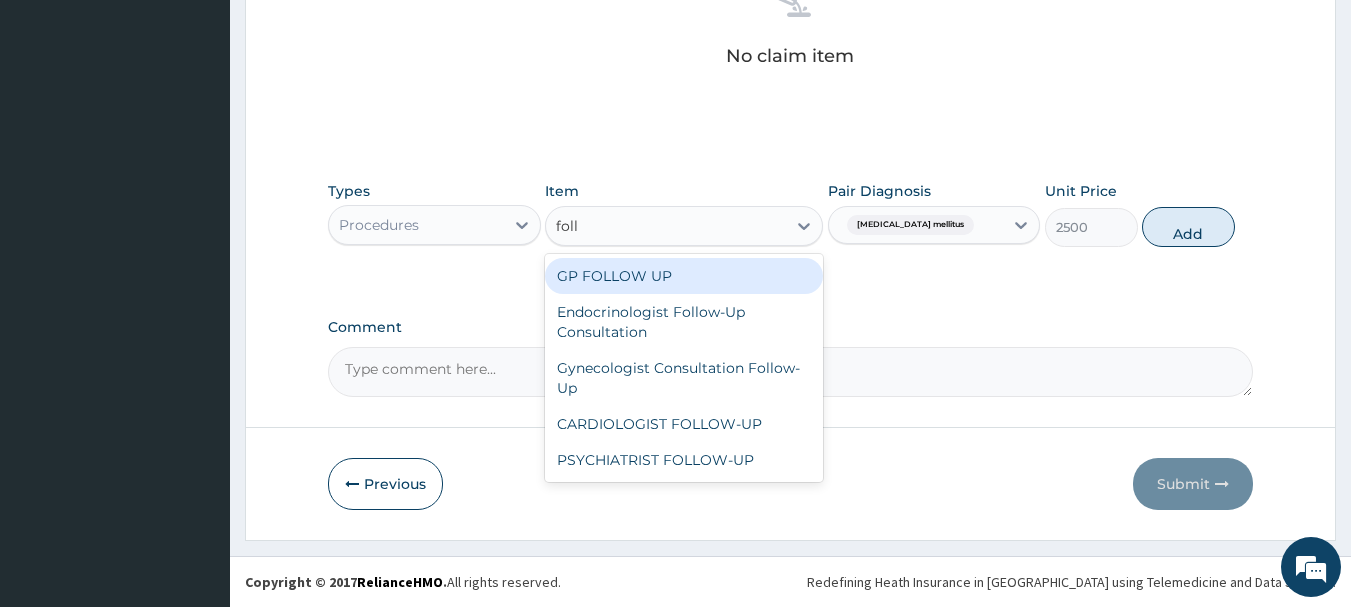 click on "GP FOLLOW UP" at bounding box center (684, 276) 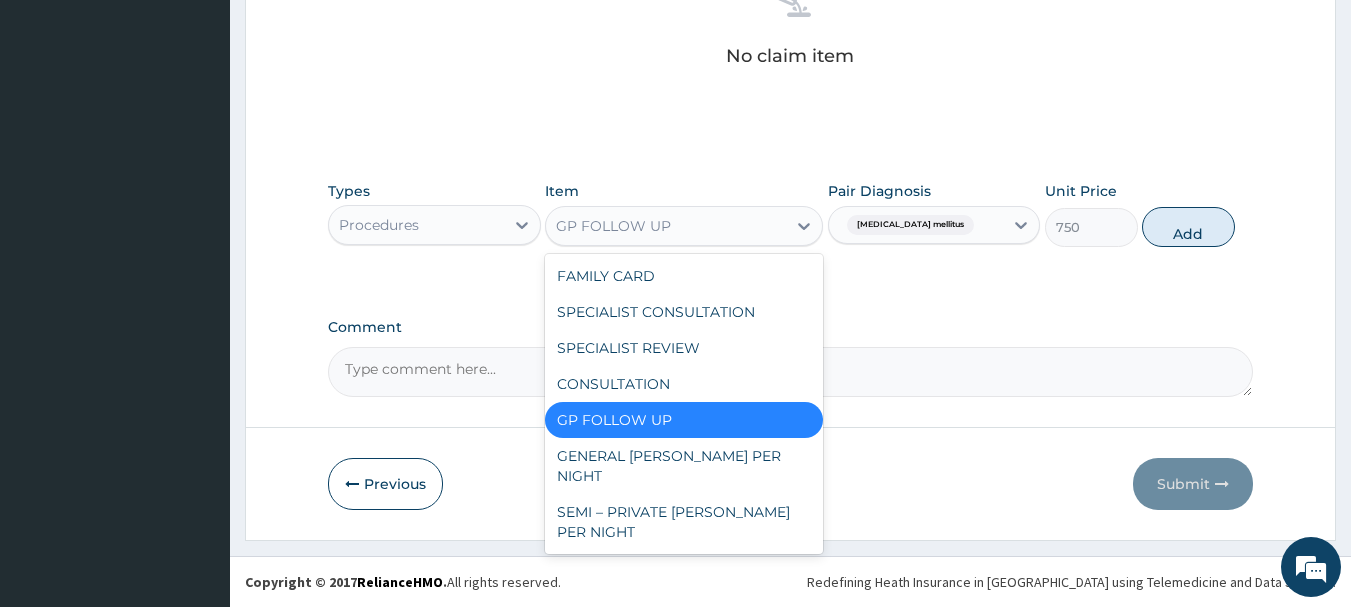 click on "GP FOLLOW UP" at bounding box center [666, 226] 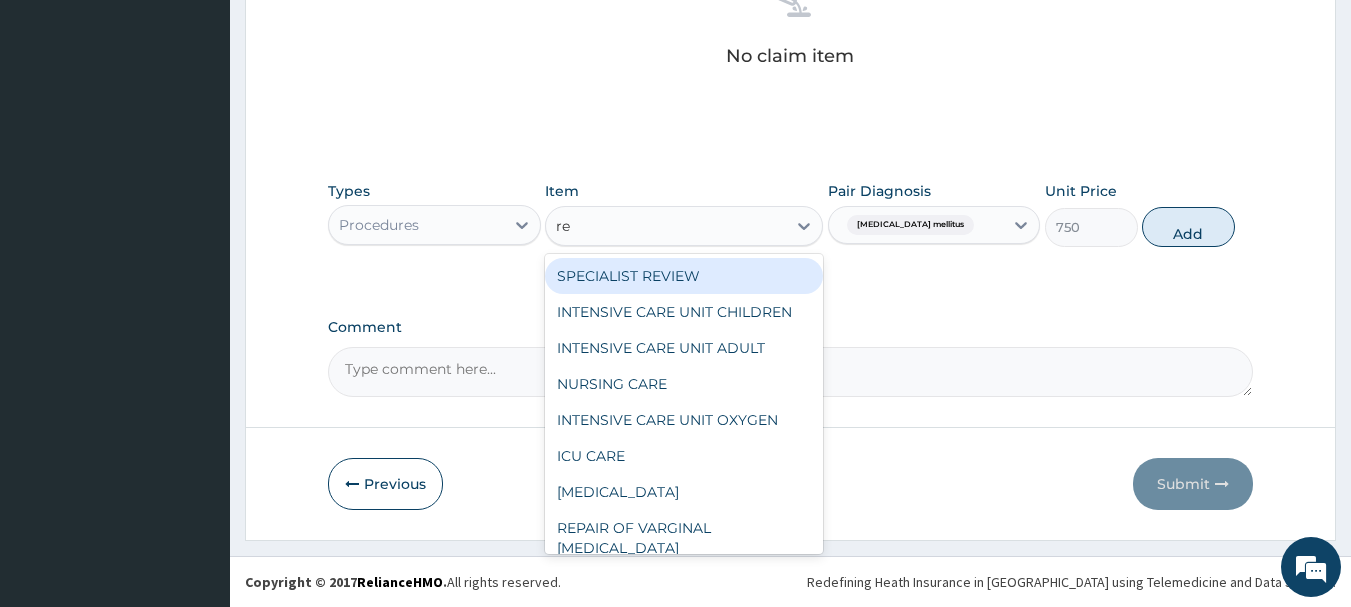type on "rev" 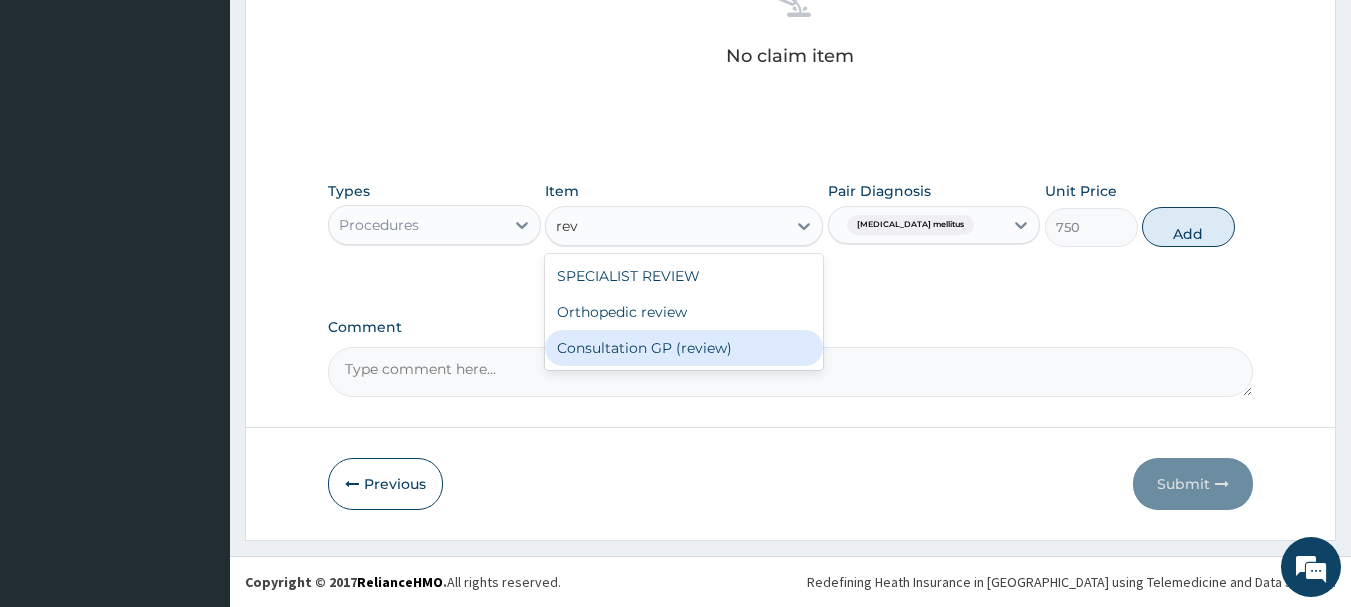 click on "Consultation GP (review)" at bounding box center [684, 348] 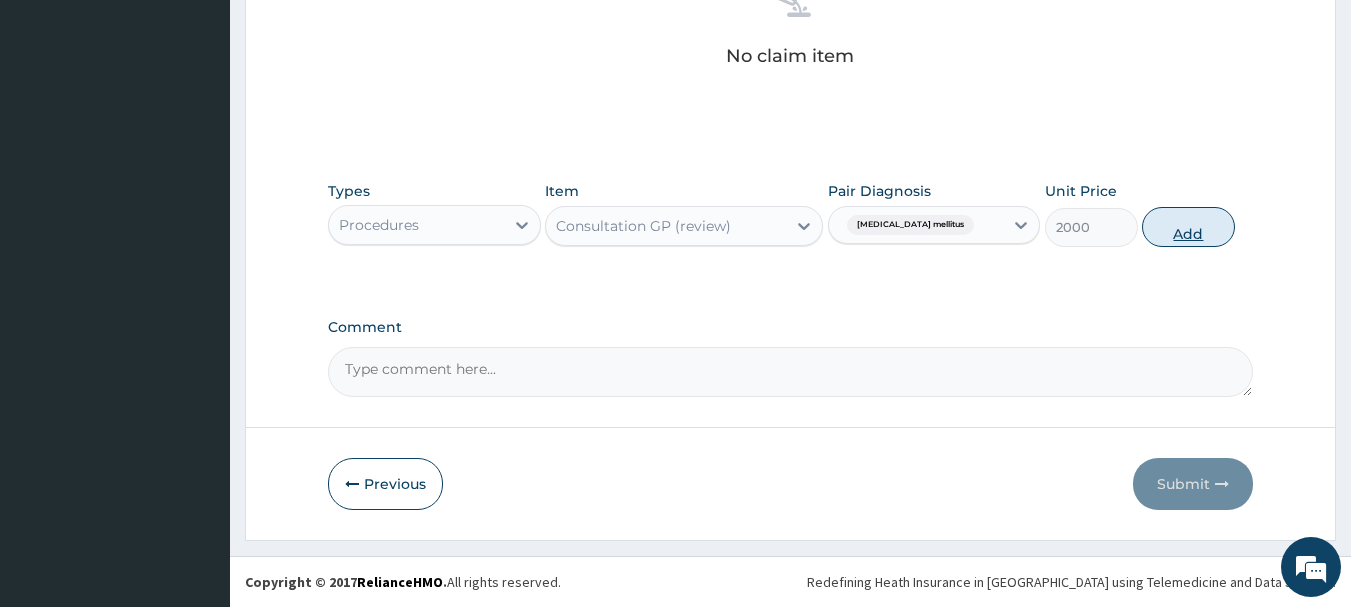 click on "Add" at bounding box center (1188, 227) 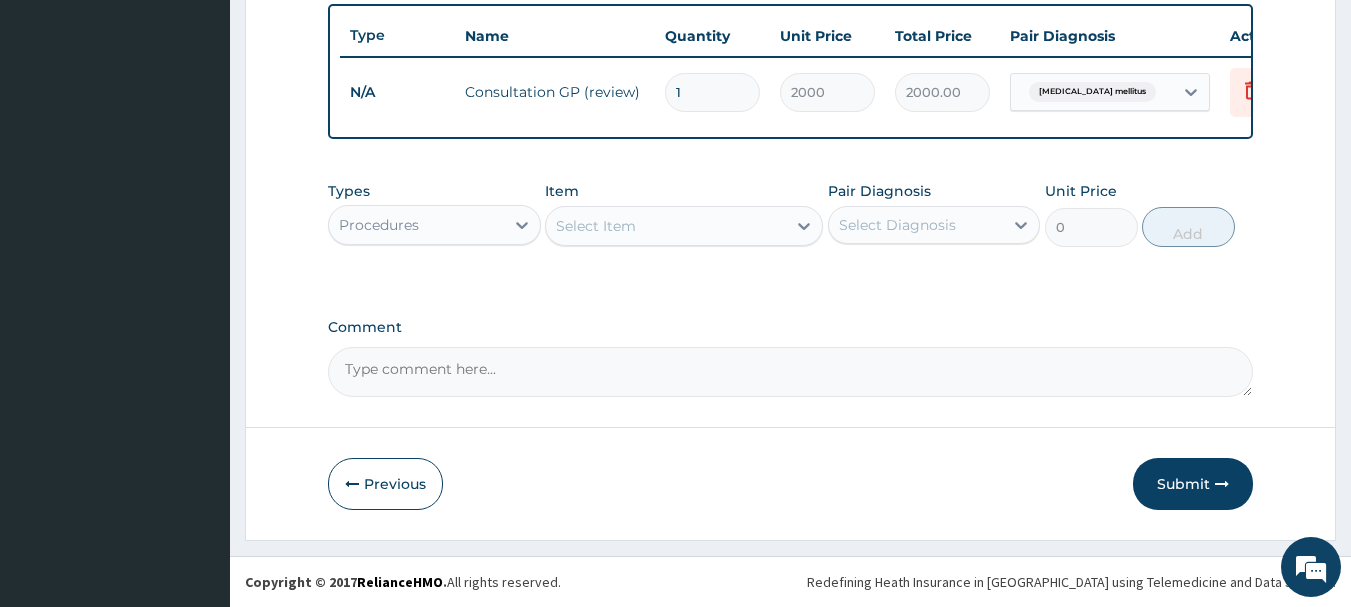 scroll, scrollTop: 773, scrollLeft: 0, axis: vertical 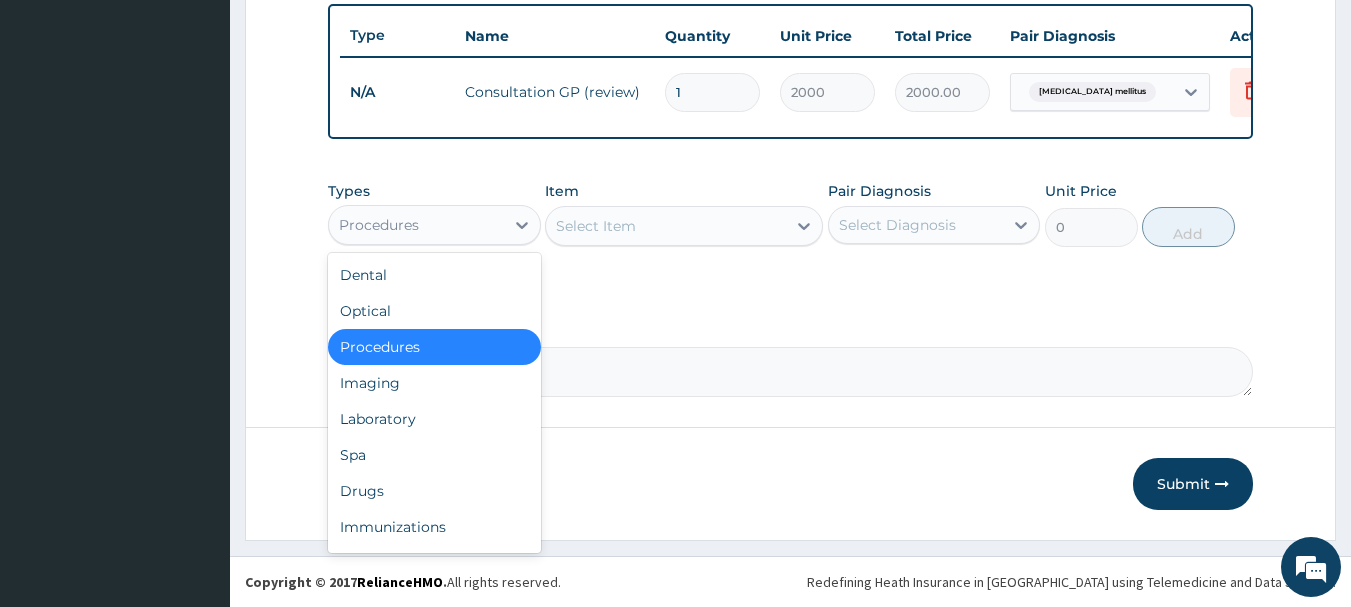 click on "Procedures" at bounding box center (416, 225) 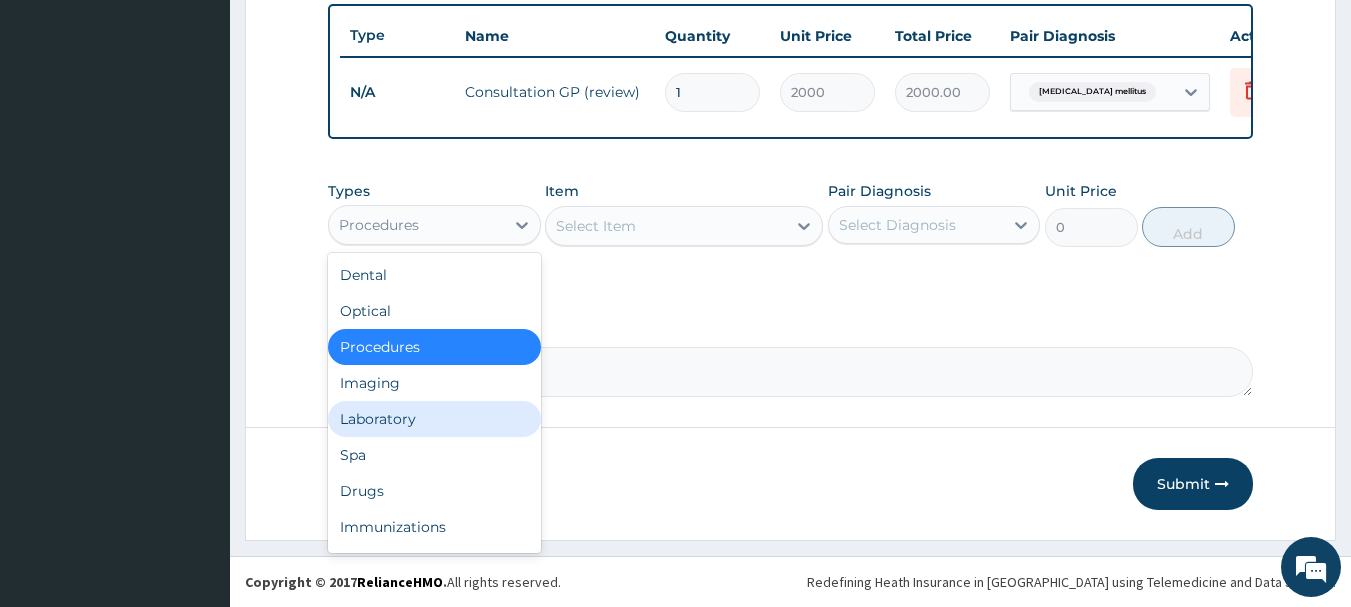 drag, startPoint x: 399, startPoint y: 420, endPoint x: 474, endPoint y: 380, distance: 85 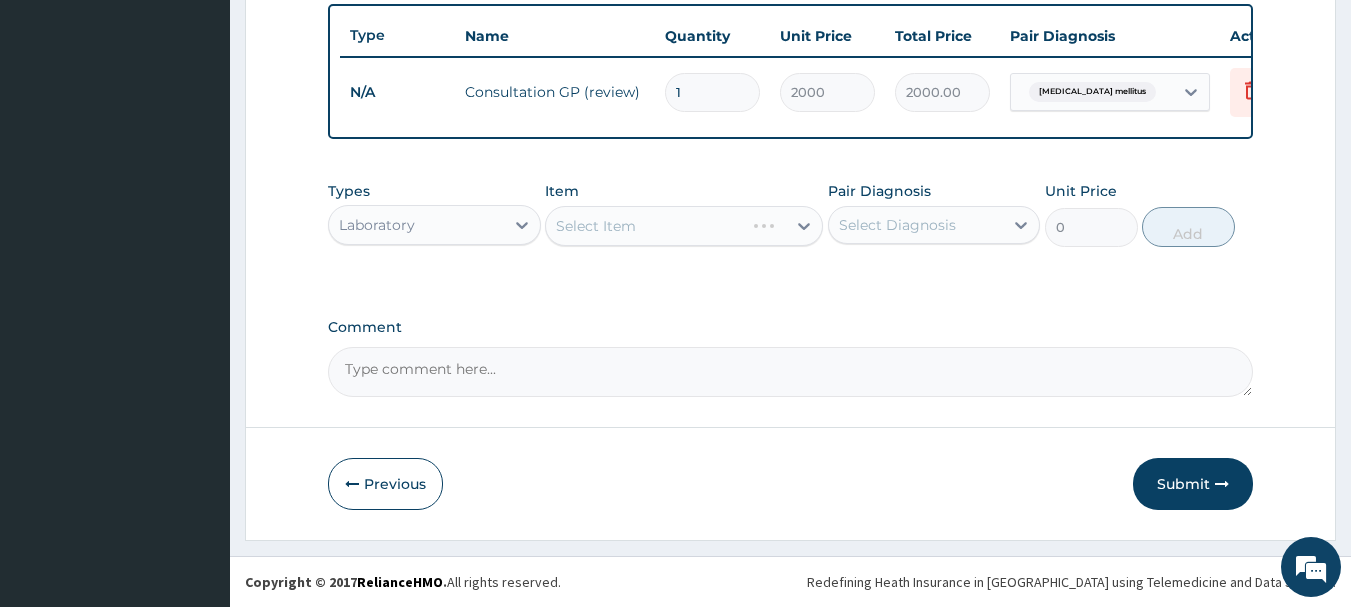 click on "Select Diagnosis" at bounding box center [897, 225] 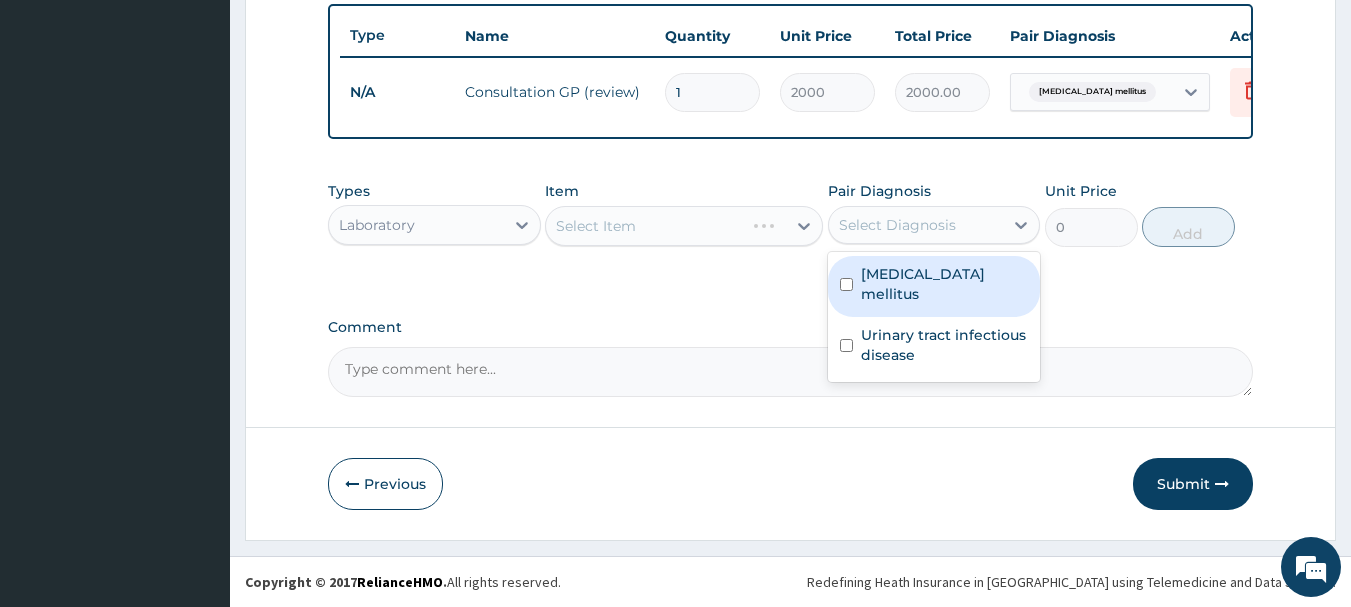 click on "Diabetes mellitus" at bounding box center [934, 286] 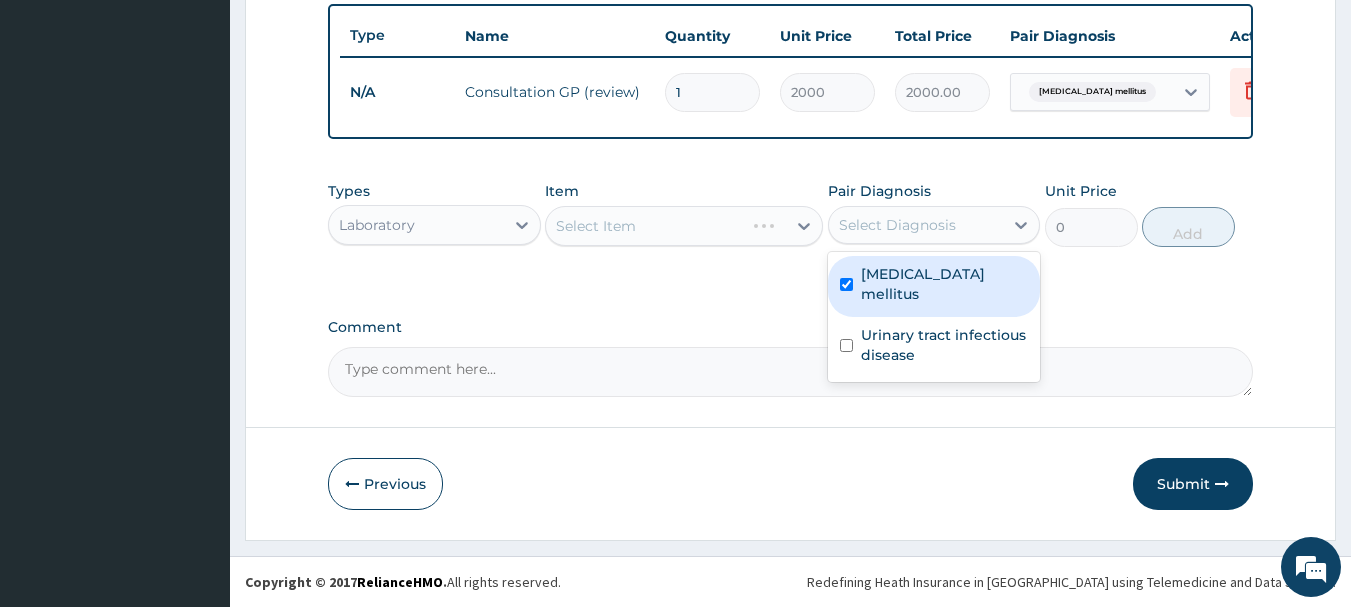 checkbox on "true" 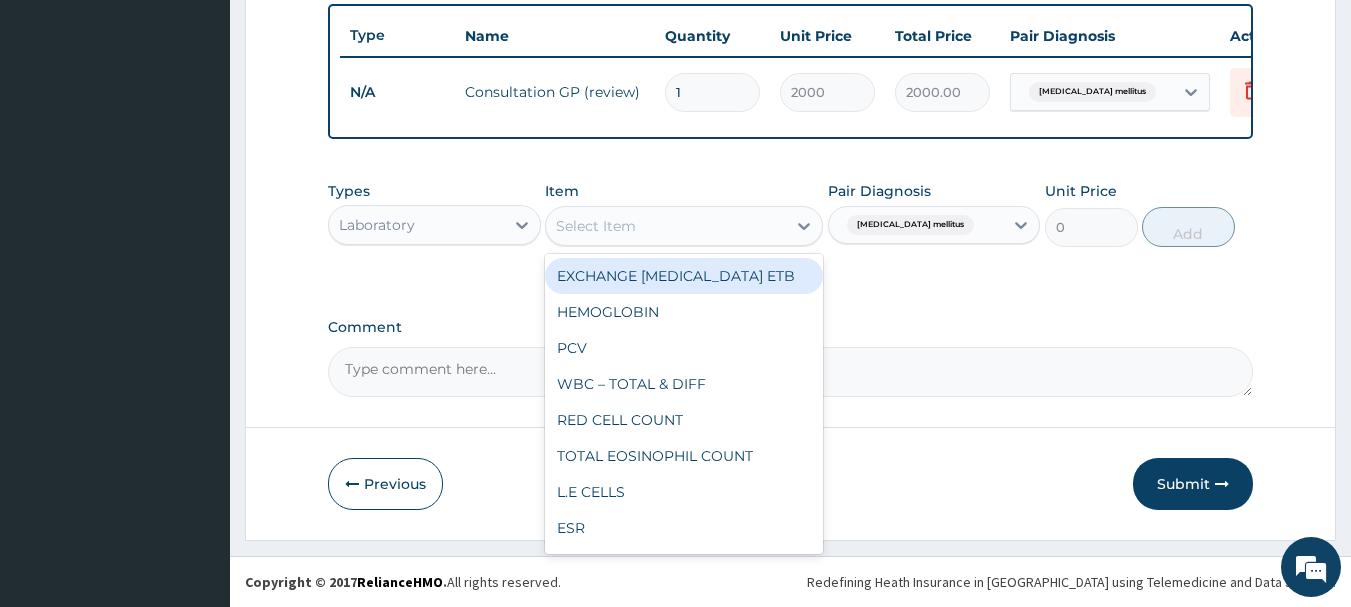 click on "Select Item" at bounding box center [666, 226] 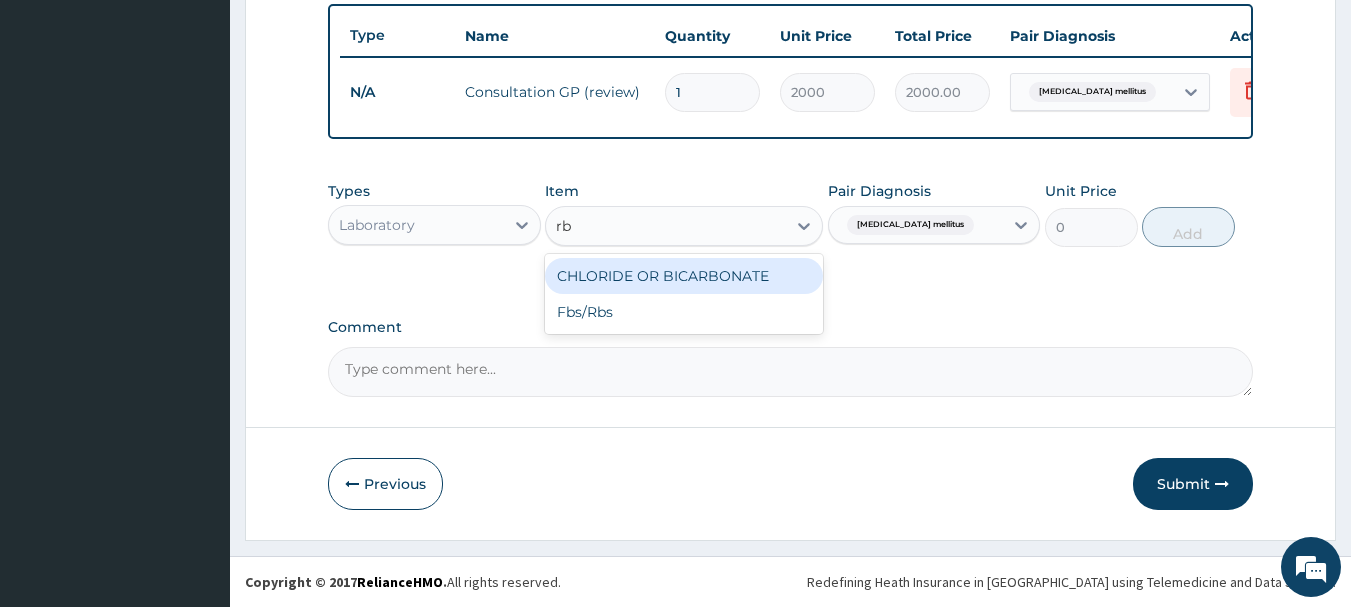 type on "rbs" 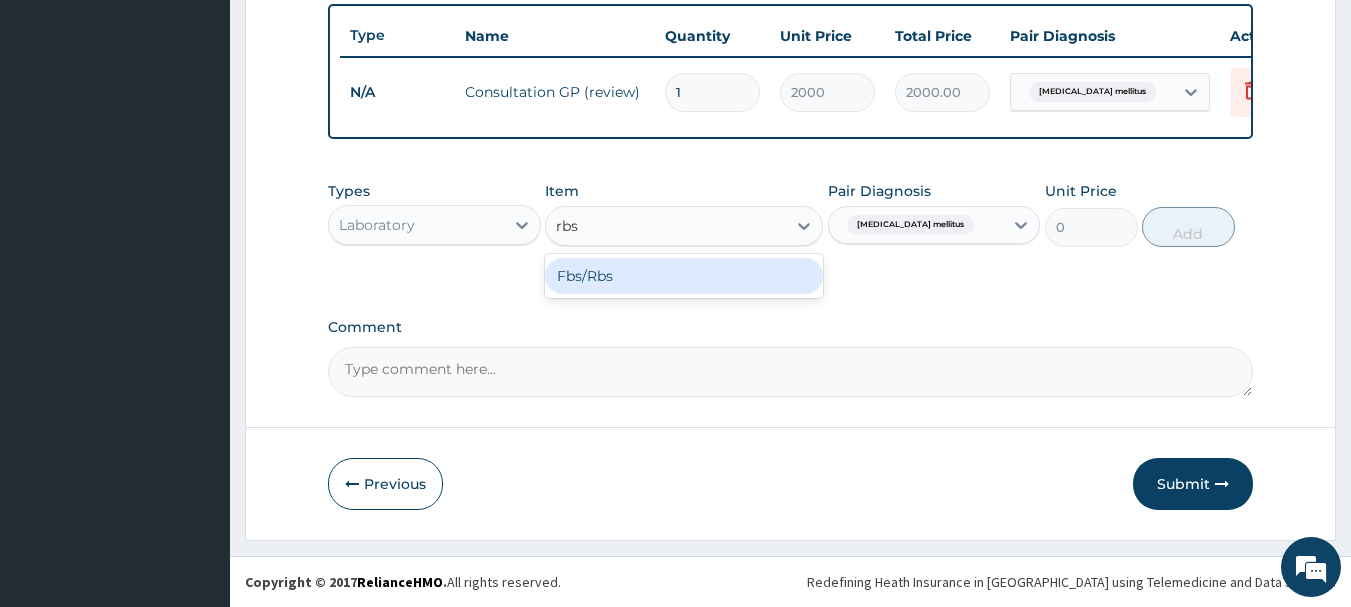 drag, startPoint x: 642, startPoint y: 277, endPoint x: 843, endPoint y: 242, distance: 204.0245 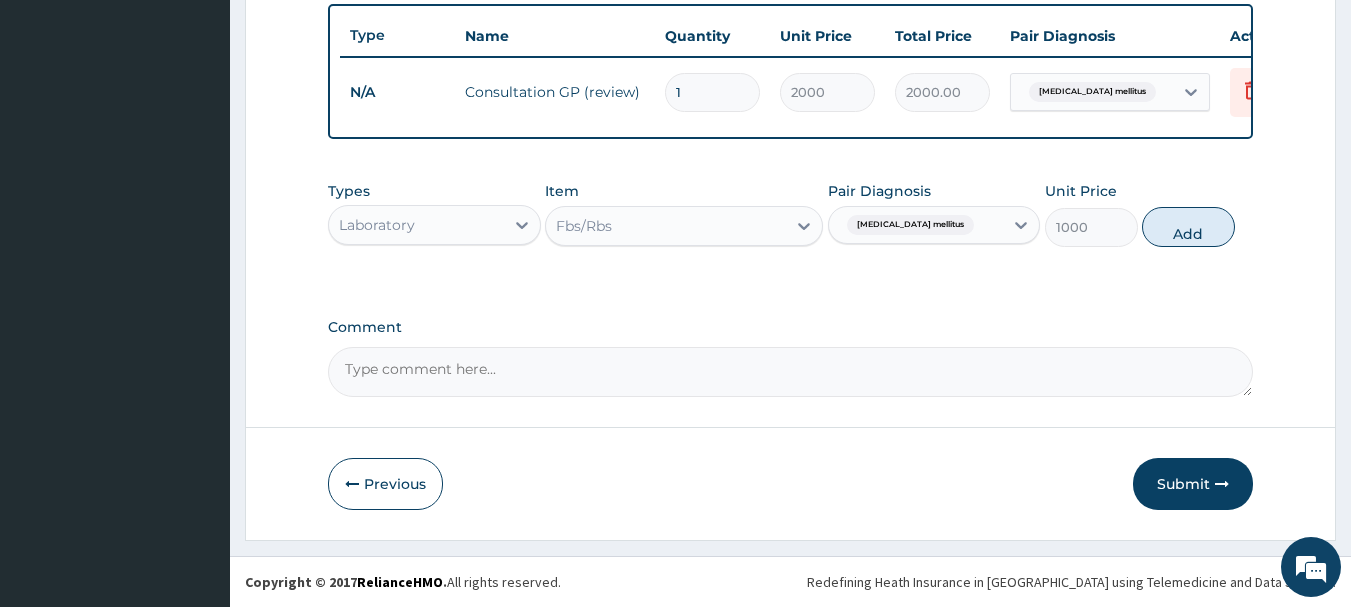 drag, startPoint x: 1184, startPoint y: 233, endPoint x: 1045, endPoint y: 233, distance: 139 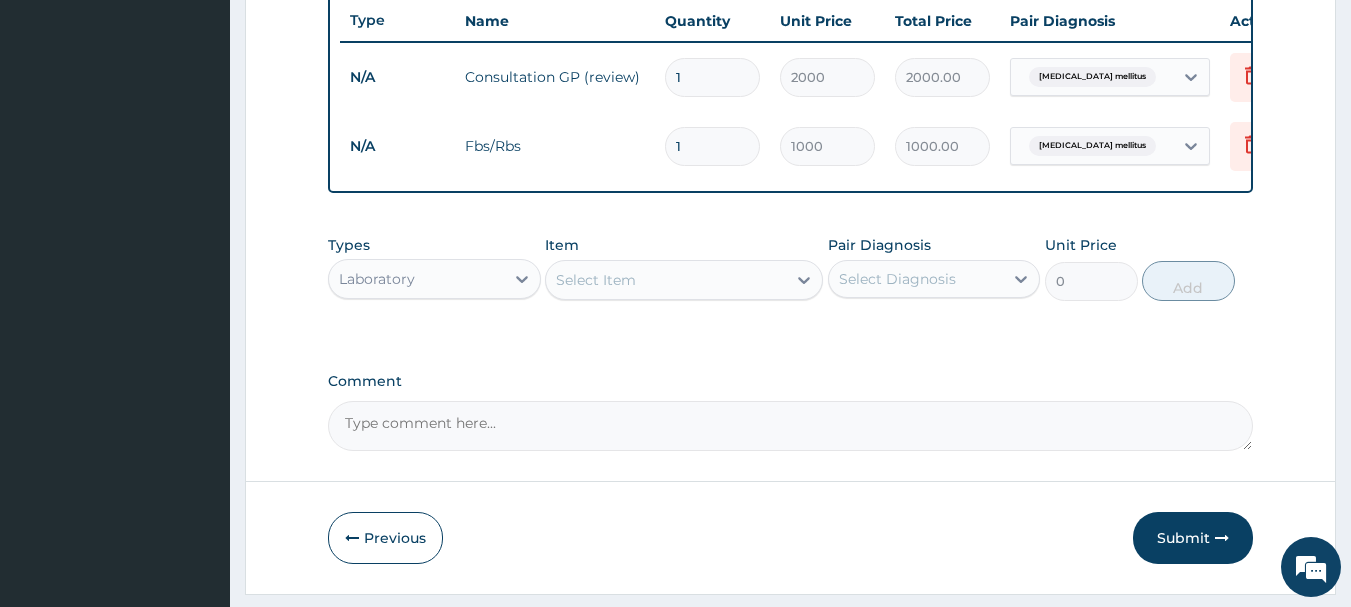 click on "Select Item" at bounding box center (666, 280) 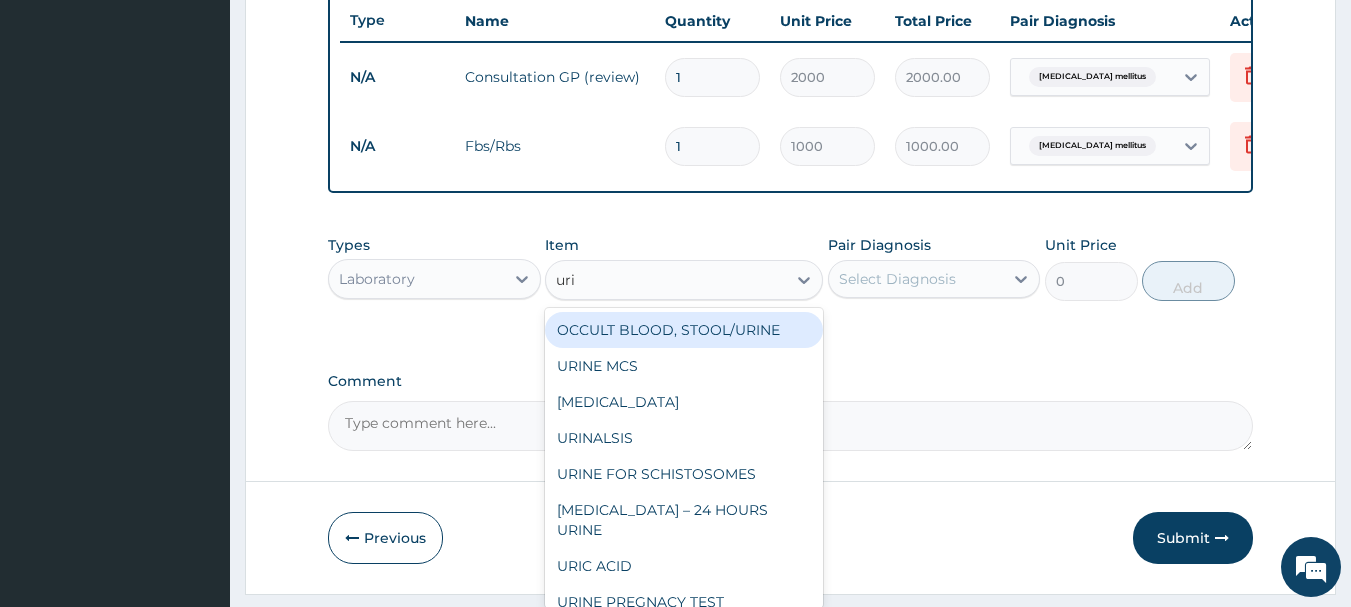 type on "urin" 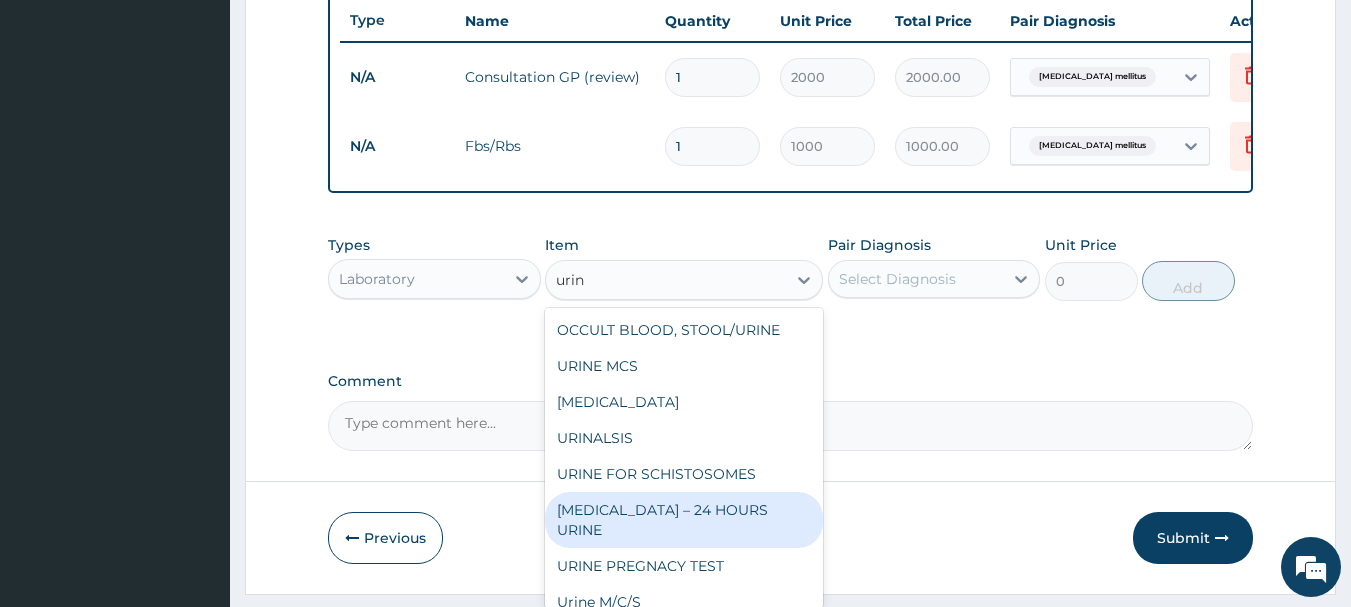 scroll, scrollTop: 52, scrollLeft: 0, axis: vertical 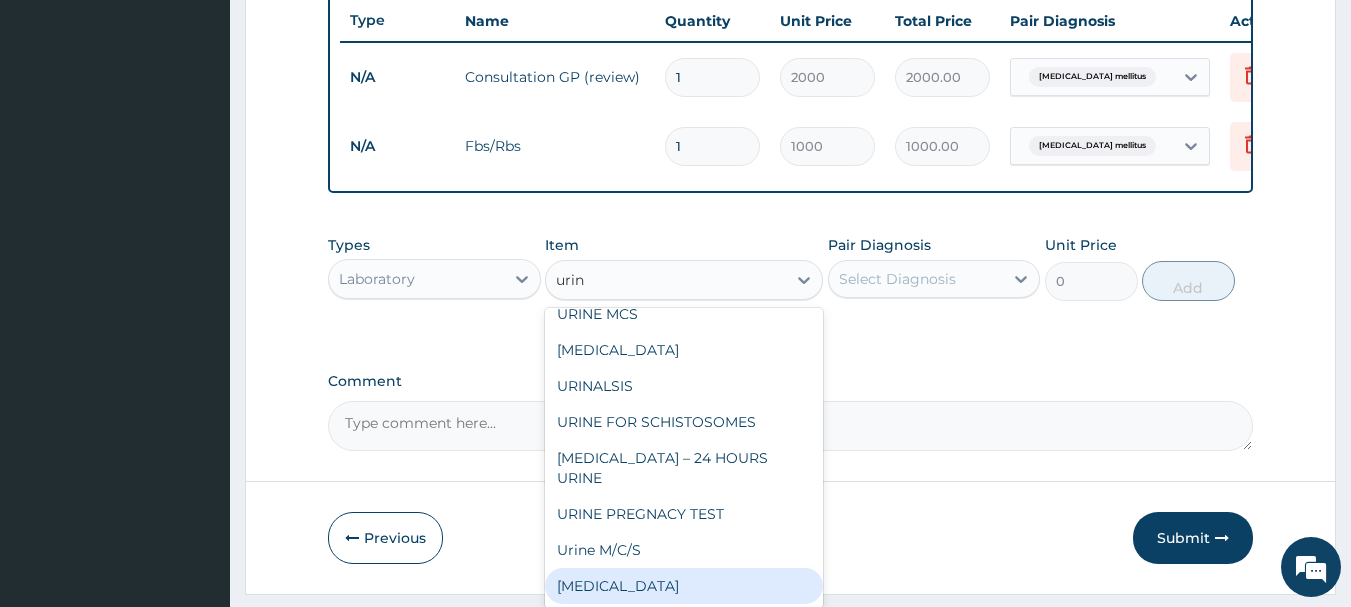 click on "[MEDICAL_DATA]" at bounding box center (684, 586) 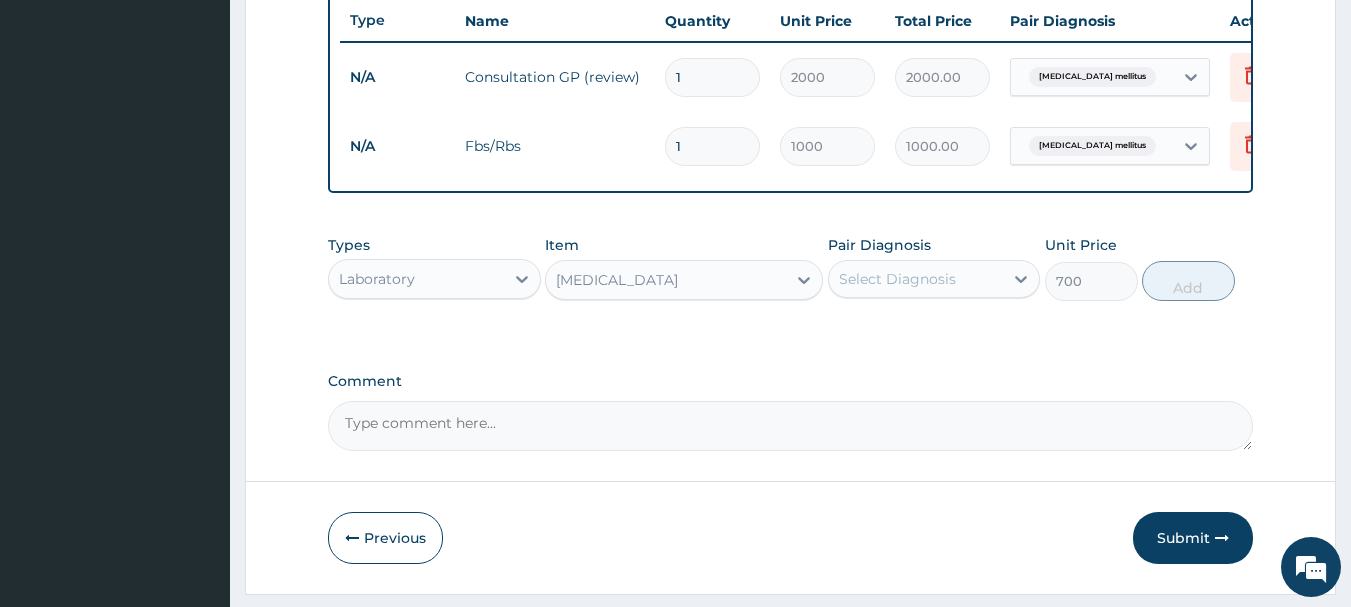 click on "Select Diagnosis" at bounding box center (916, 279) 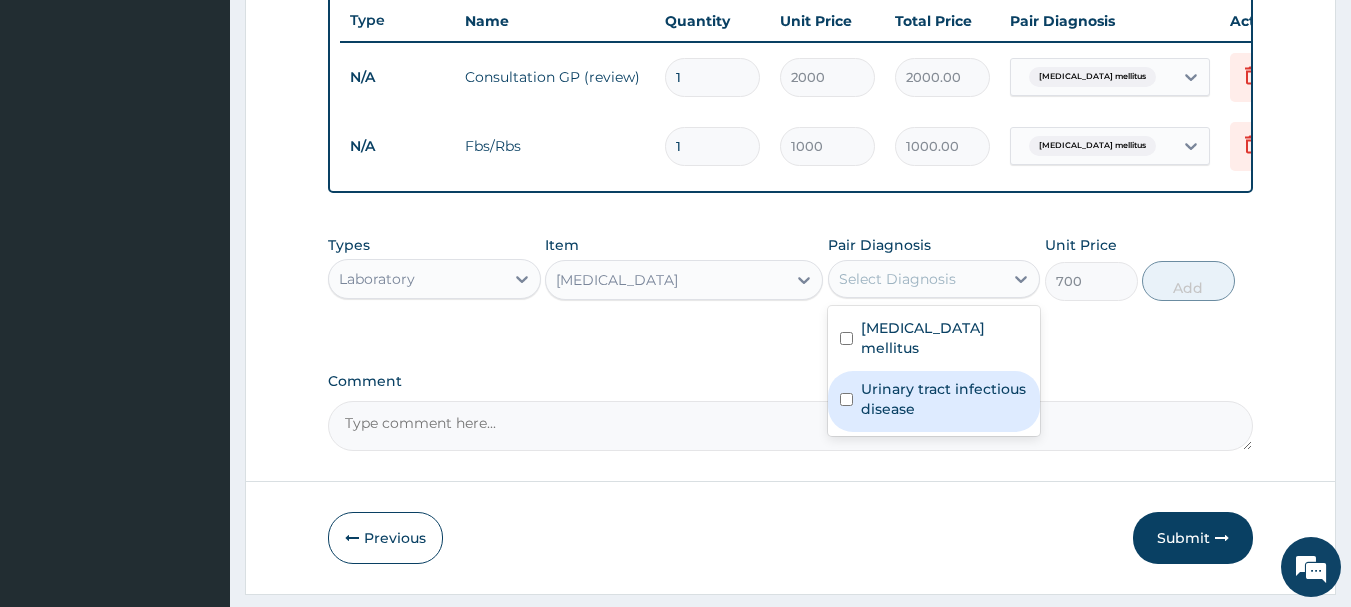 drag, startPoint x: 844, startPoint y: 401, endPoint x: 931, endPoint y: 348, distance: 101.87247 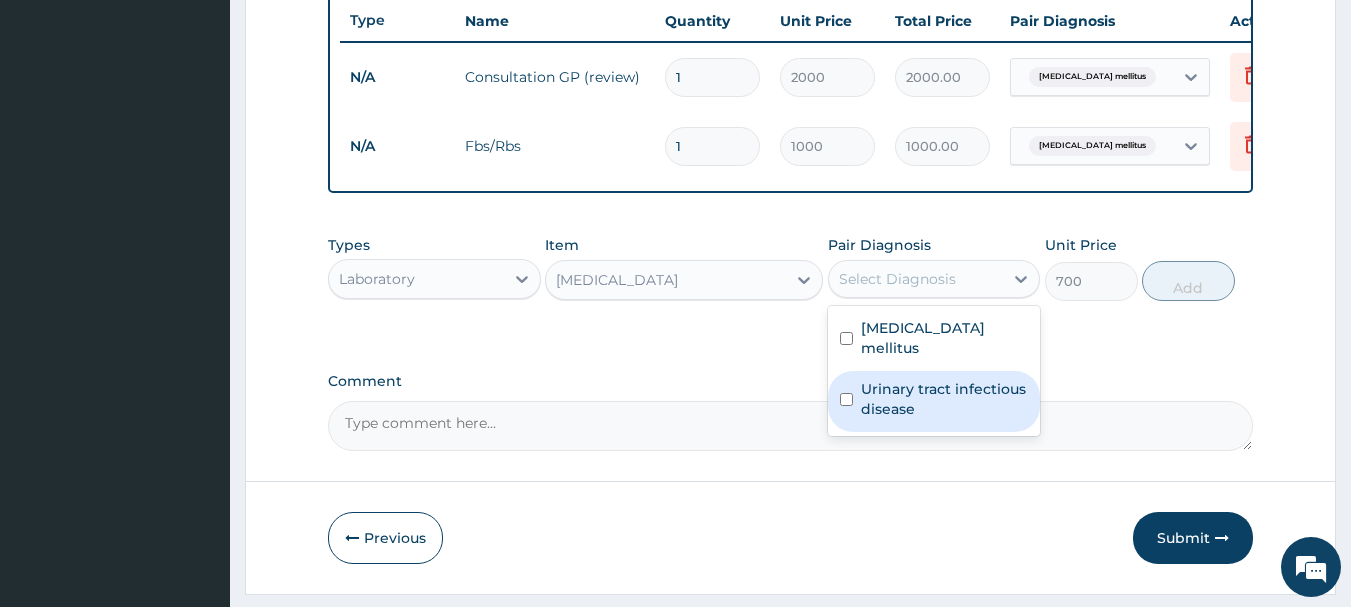click at bounding box center (846, 399) 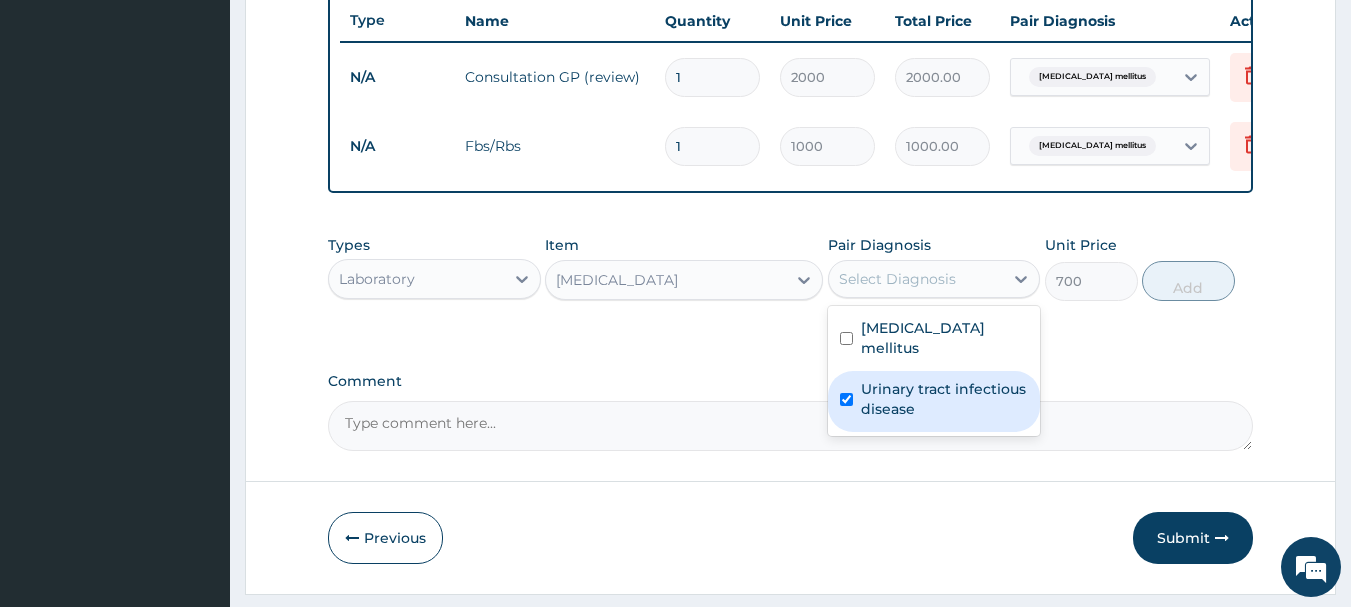 checkbox on "true" 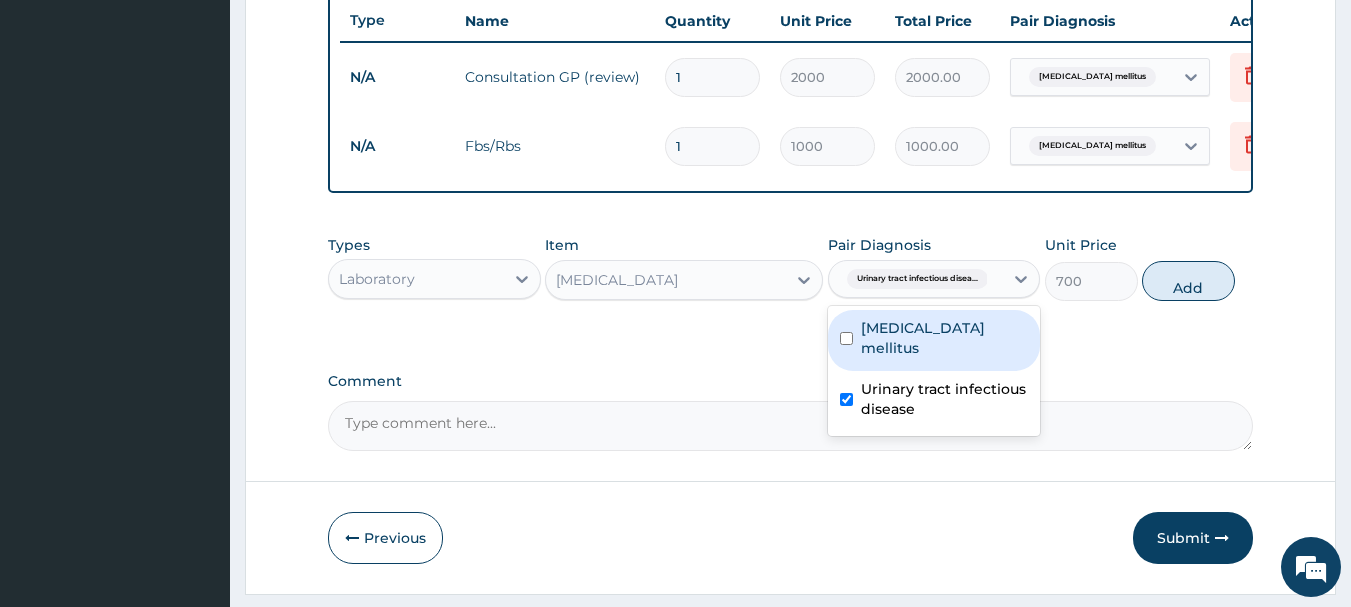 click on "Add" at bounding box center (1188, 281) 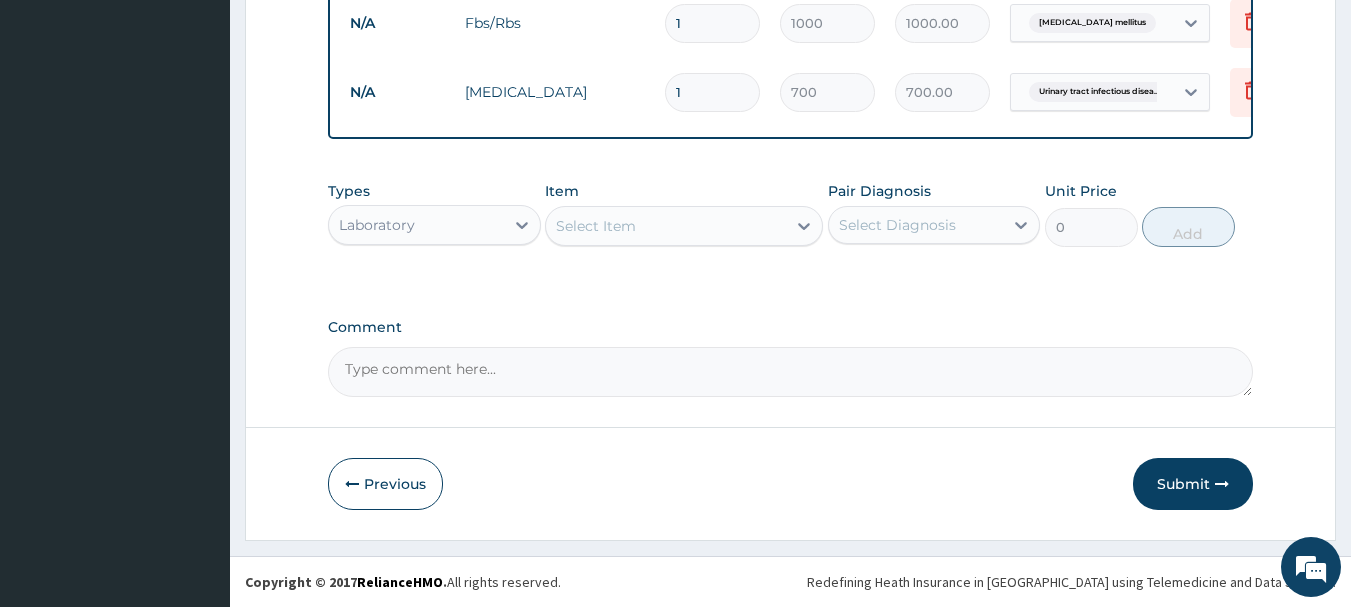 scroll, scrollTop: 911, scrollLeft: 0, axis: vertical 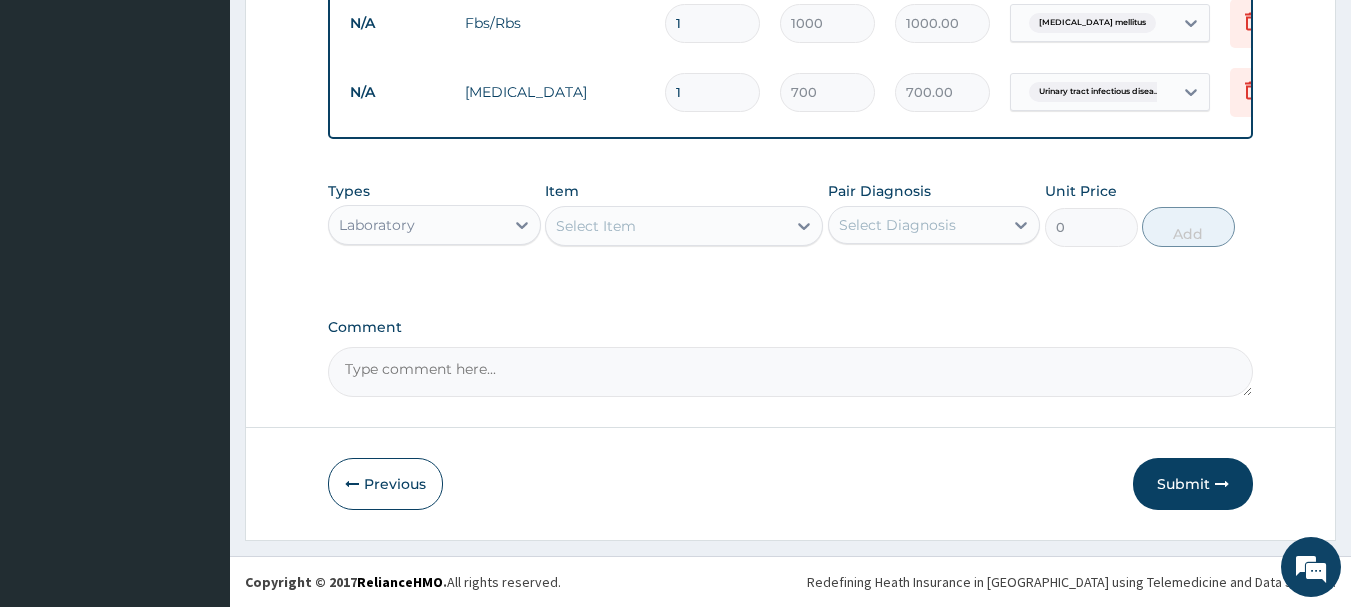 click on "Laboratory" at bounding box center [416, 225] 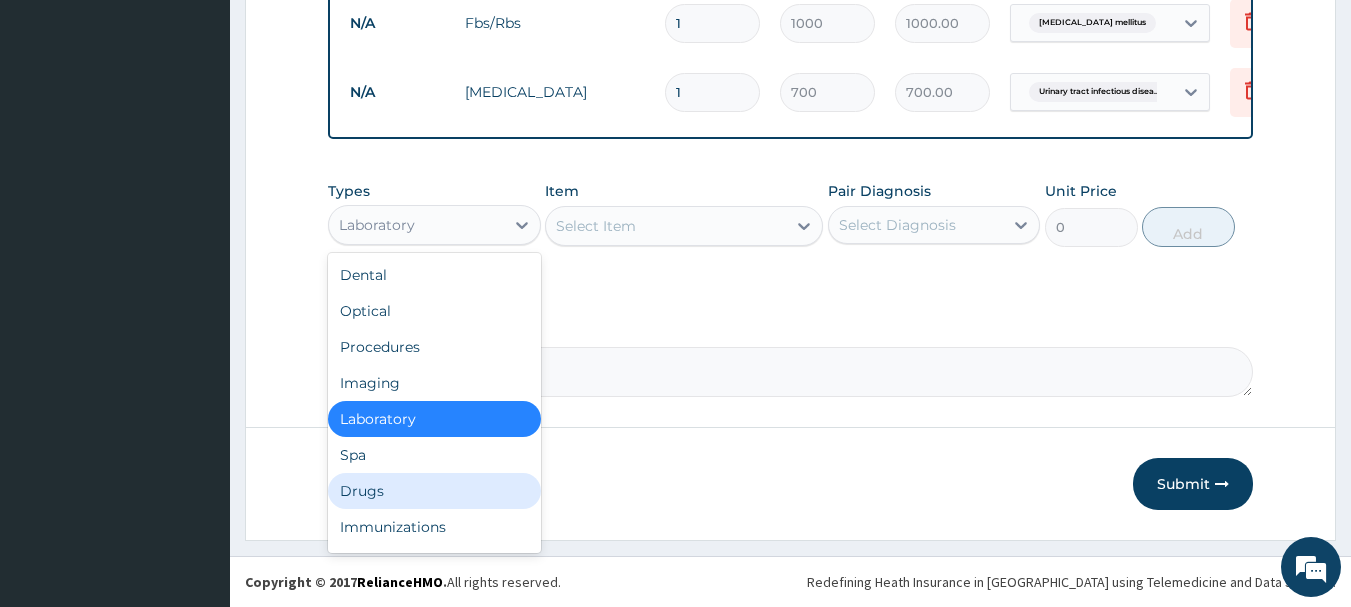 drag, startPoint x: 400, startPoint y: 494, endPoint x: 367, endPoint y: 369, distance: 129.28264 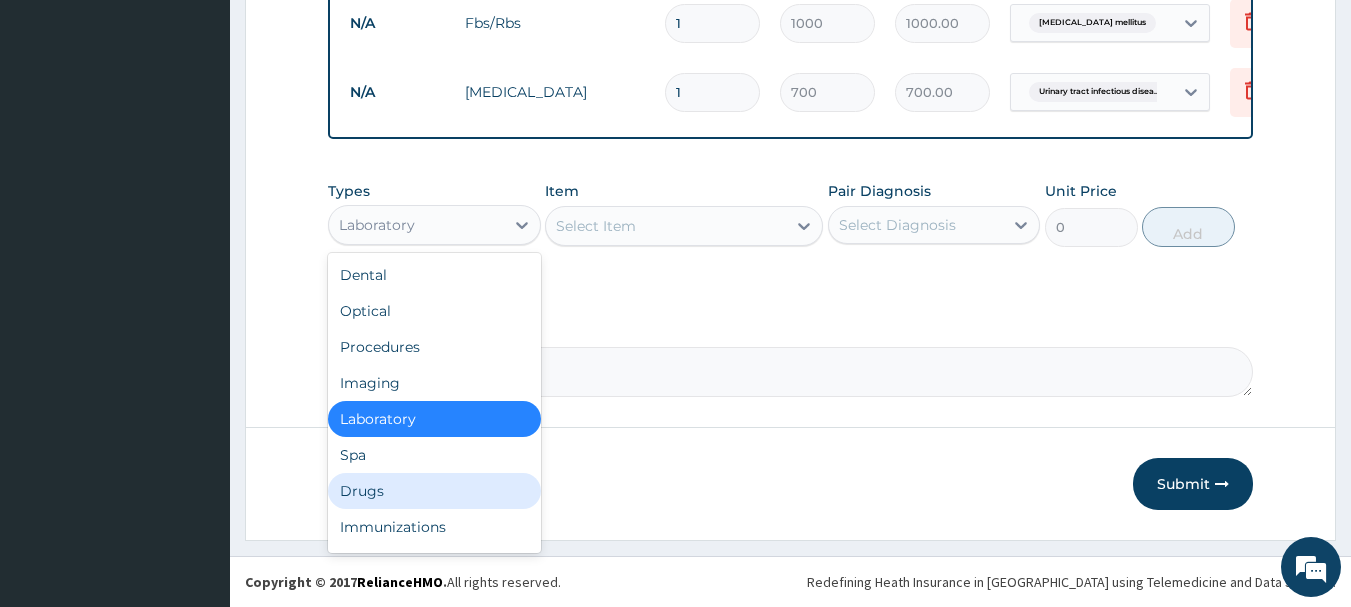 click on "Drugs" at bounding box center (434, 491) 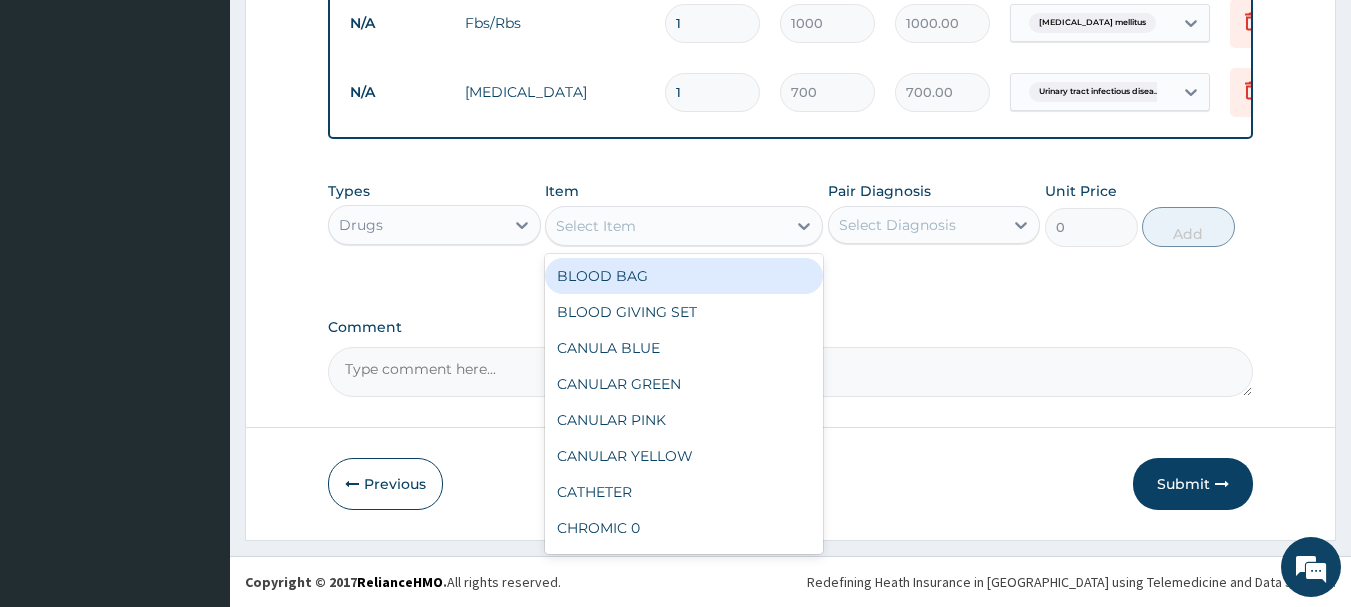 click on "Select Item" at bounding box center (596, 226) 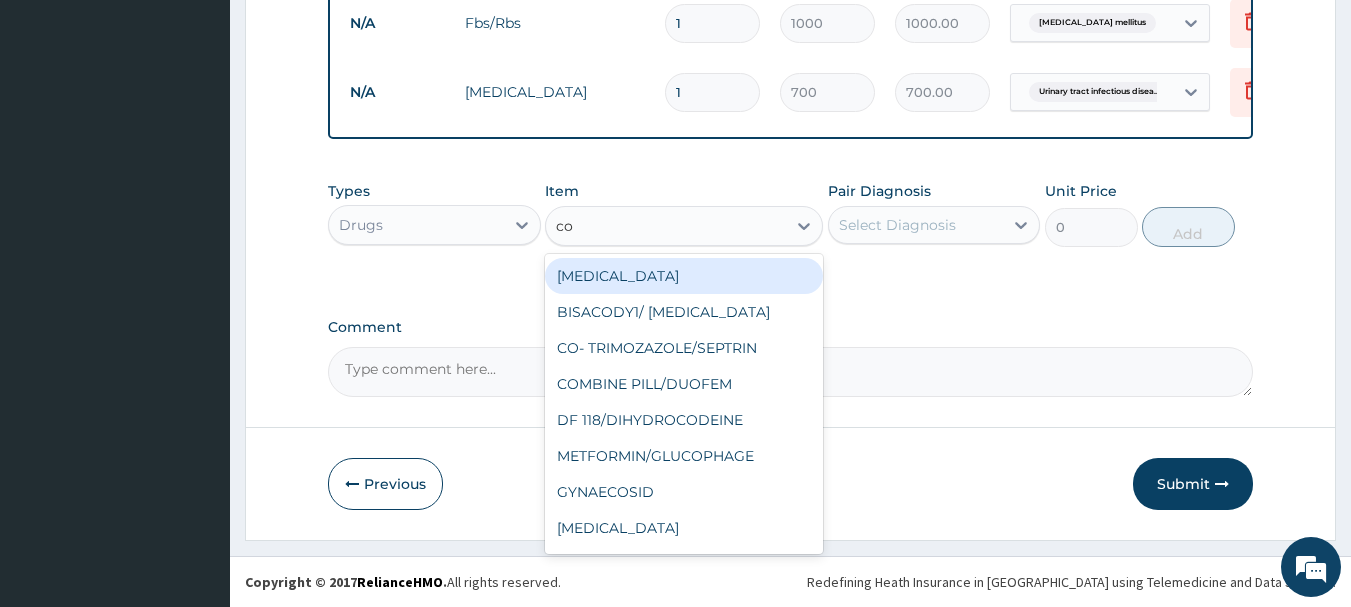 type on "cou" 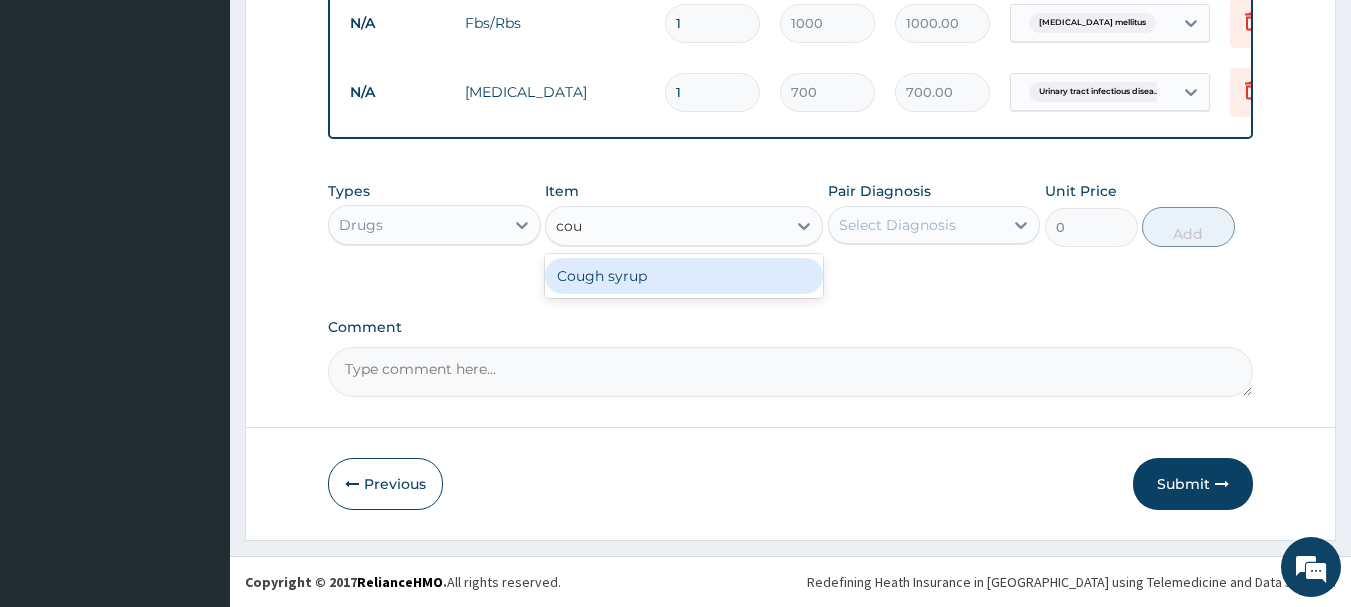 drag, startPoint x: 640, startPoint y: 277, endPoint x: 696, endPoint y: 267, distance: 56.88585 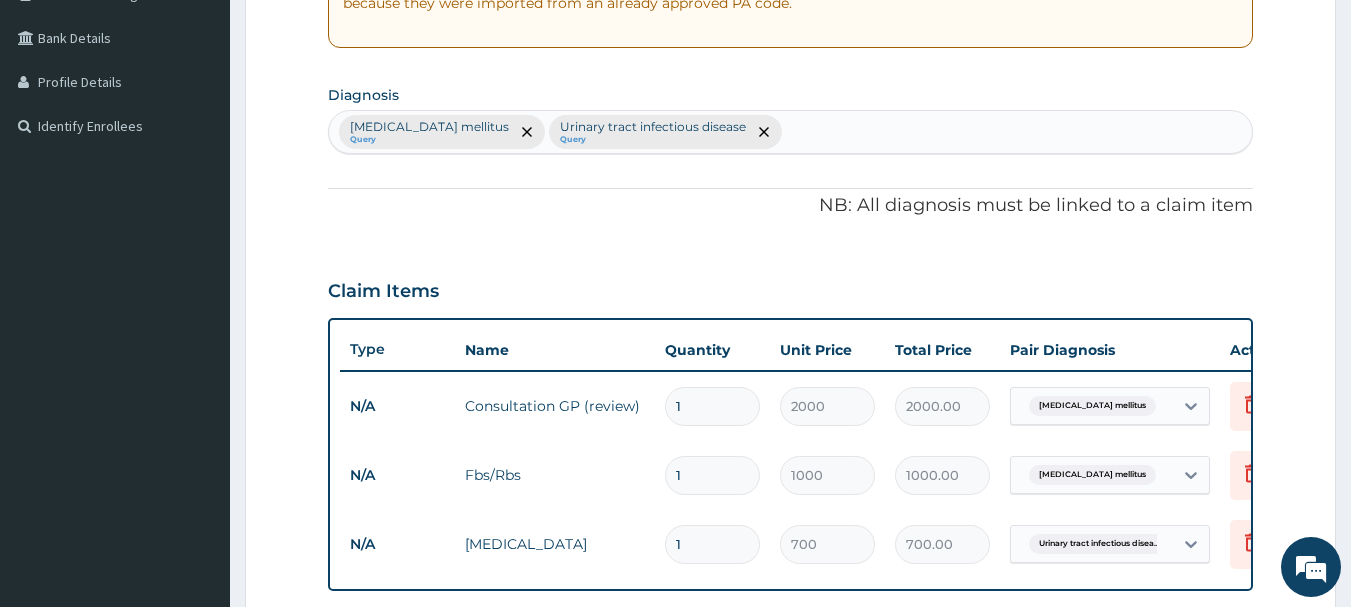 scroll, scrollTop: 311, scrollLeft: 0, axis: vertical 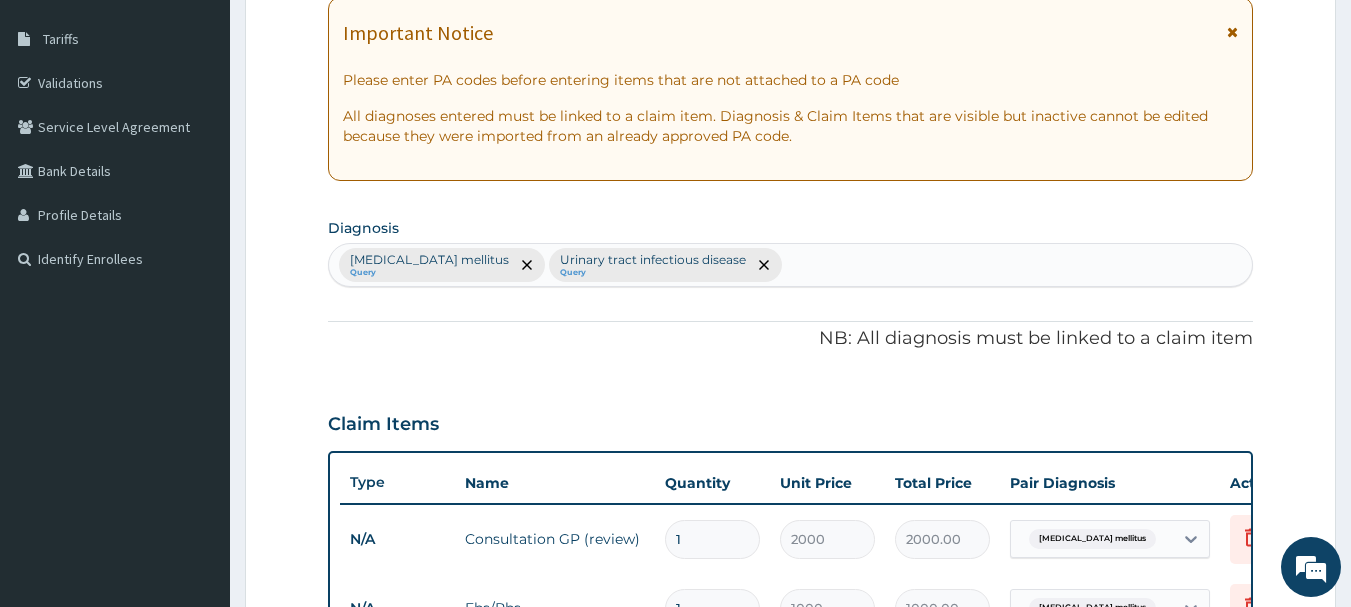 click on "Diabetes mellitus Query Urinary tract infectious disease Query" at bounding box center [791, 265] 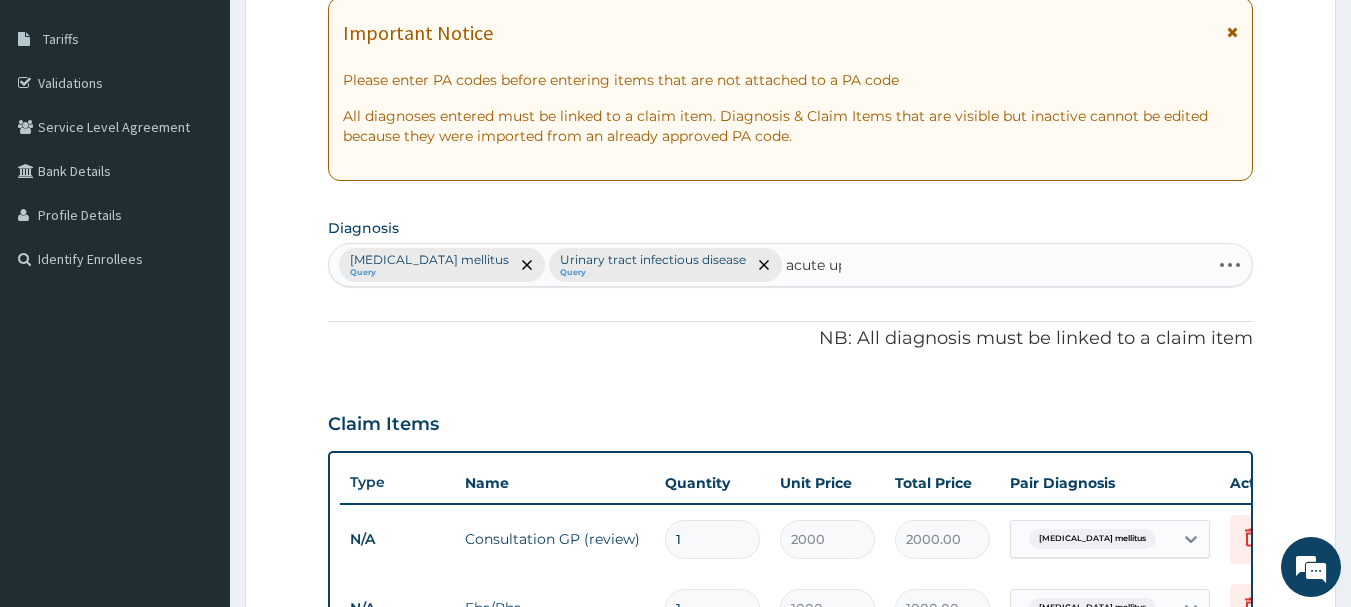 type on "acute upp" 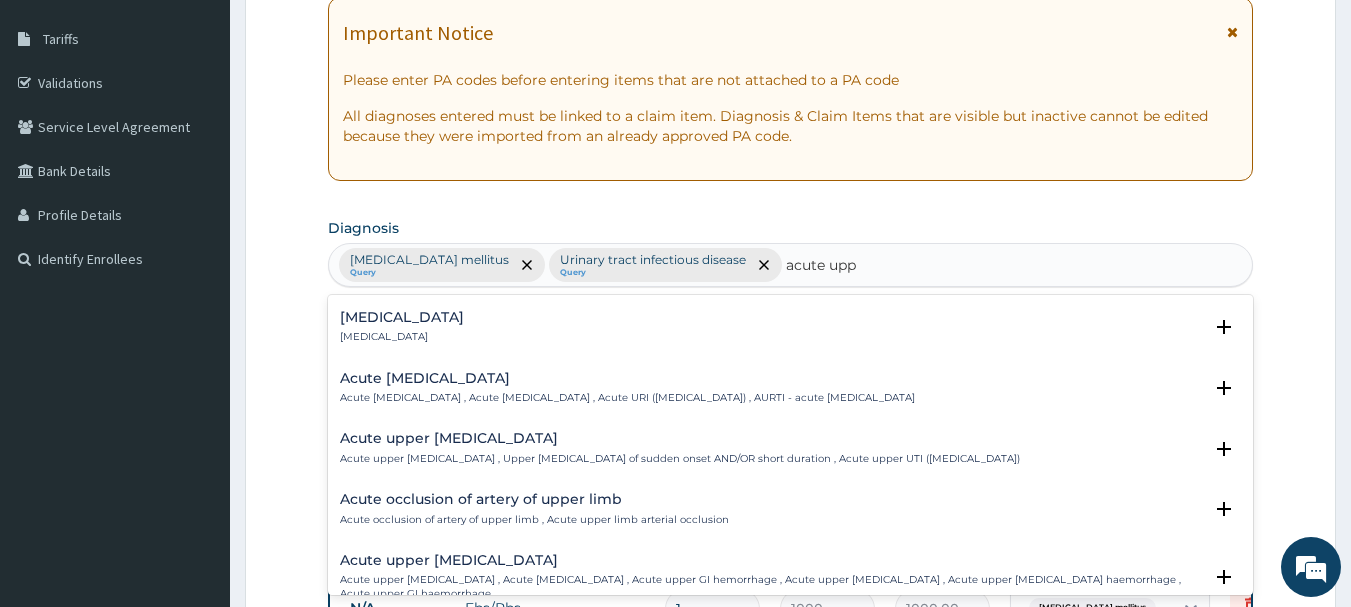scroll, scrollTop: 200, scrollLeft: 0, axis: vertical 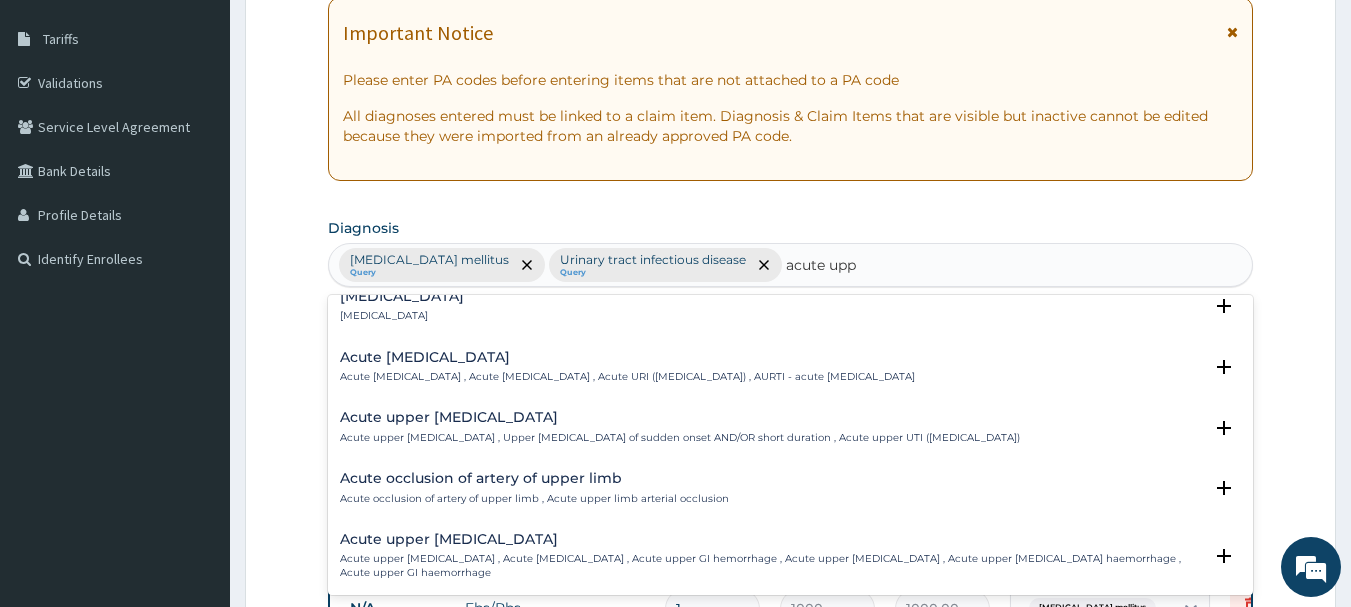click on "Acute upper respiratory infection Acute upper respiratory infection , Acute upper respiratory tract infection , Acute URI (upper respiratory infection) , AURTI - acute upper respiratory tract infection" at bounding box center (627, 367) 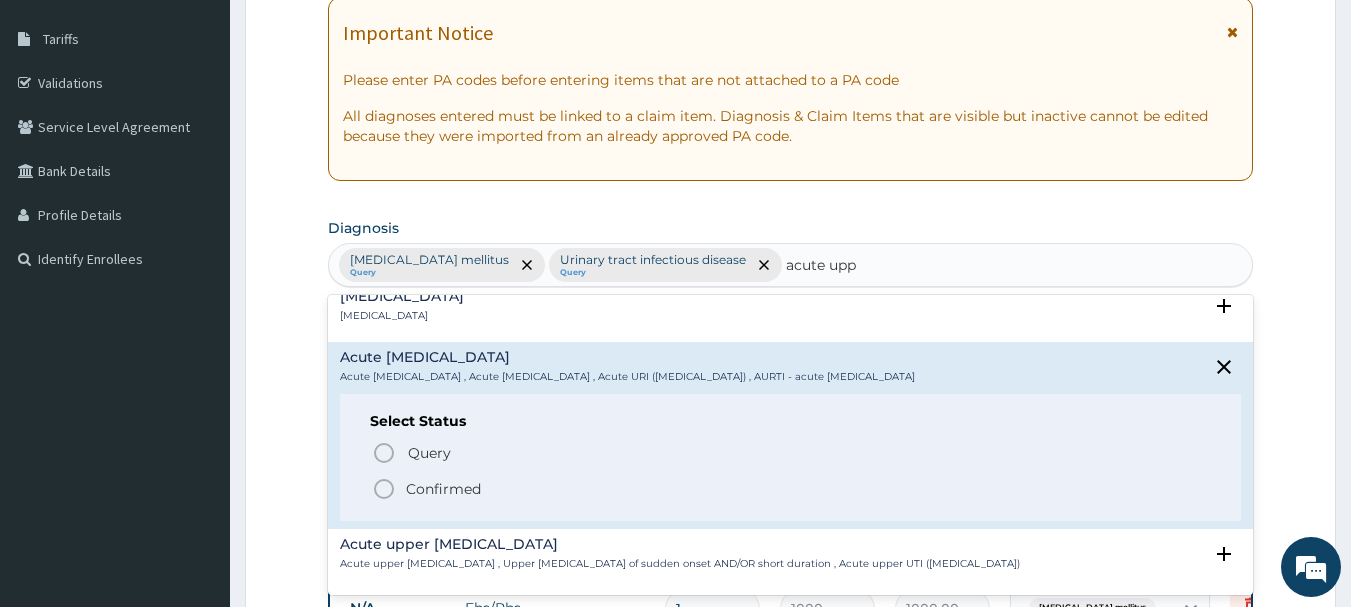 click 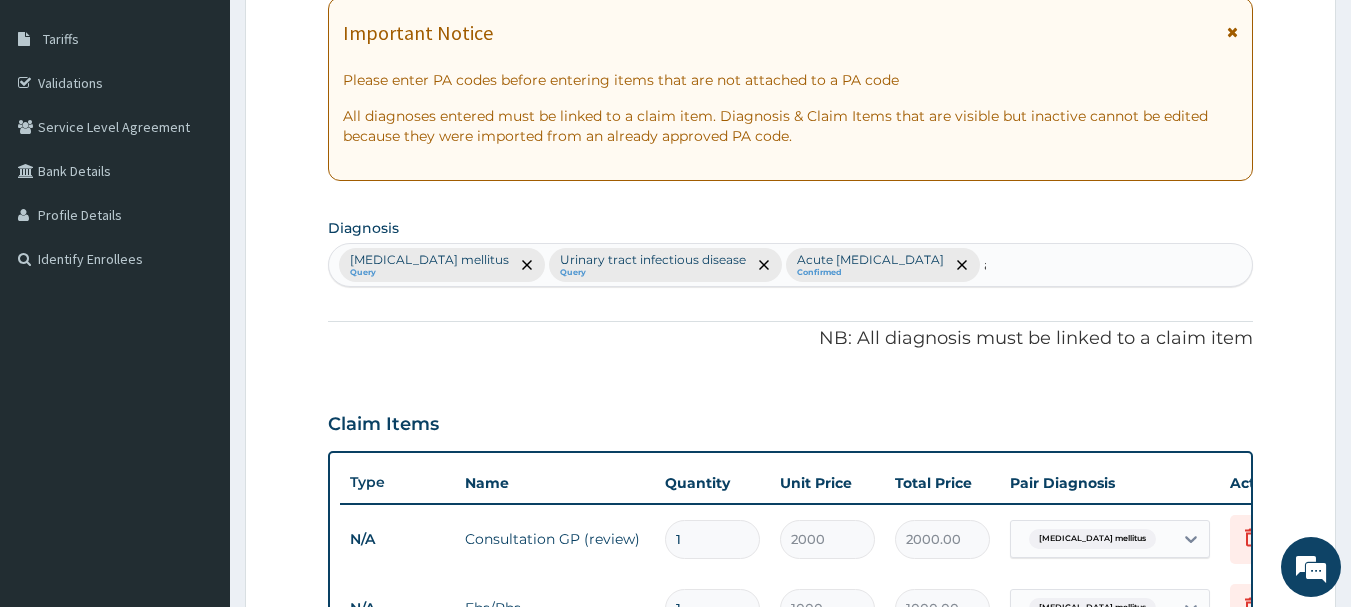 type 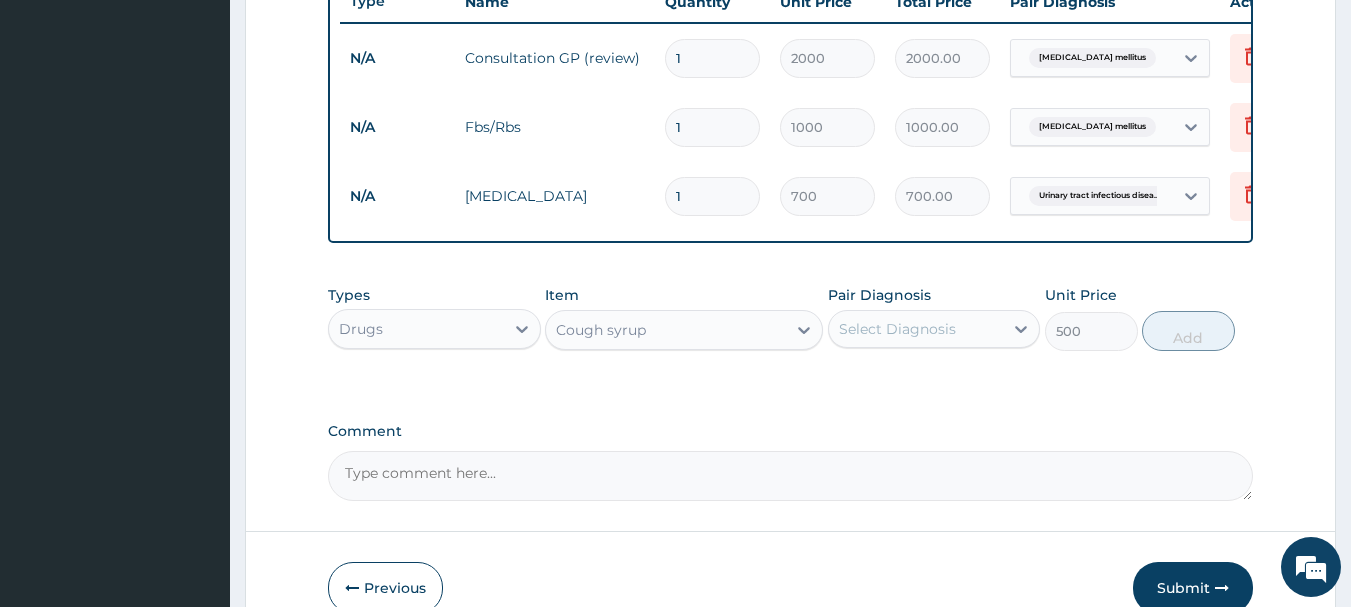 scroll, scrollTop: 811, scrollLeft: 0, axis: vertical 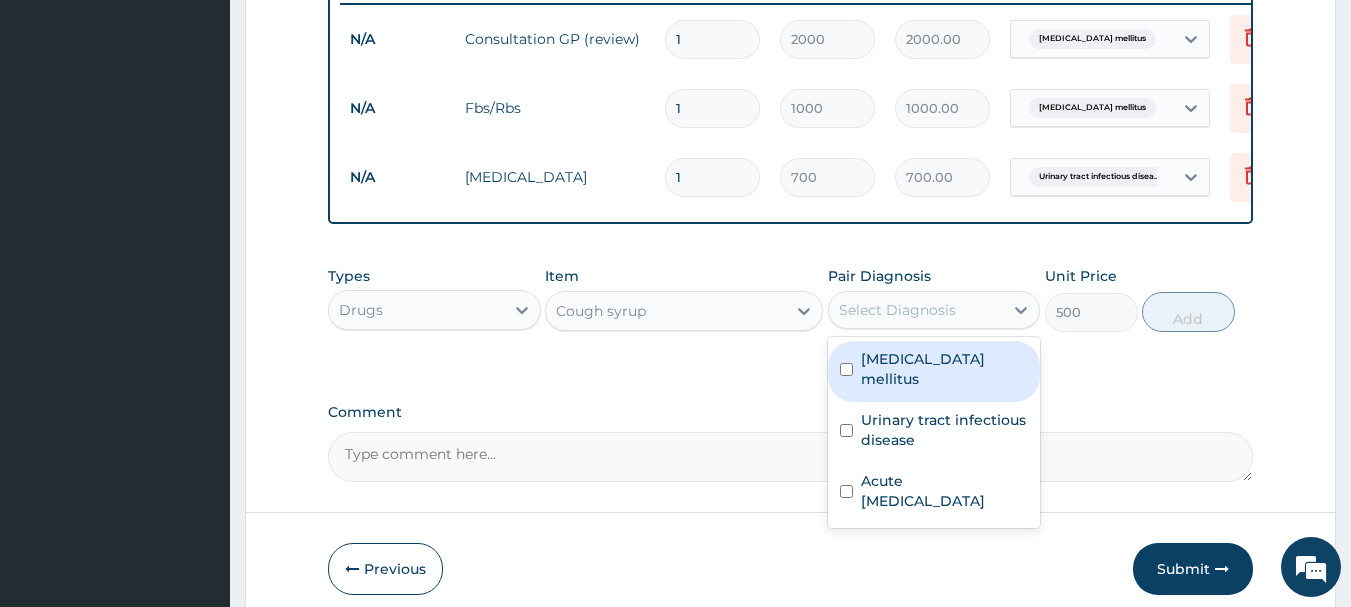 drag, startPoint x: 891, startPoint y: 331, endPoint x: 890, endPoint y: 346, distance: 15.033297 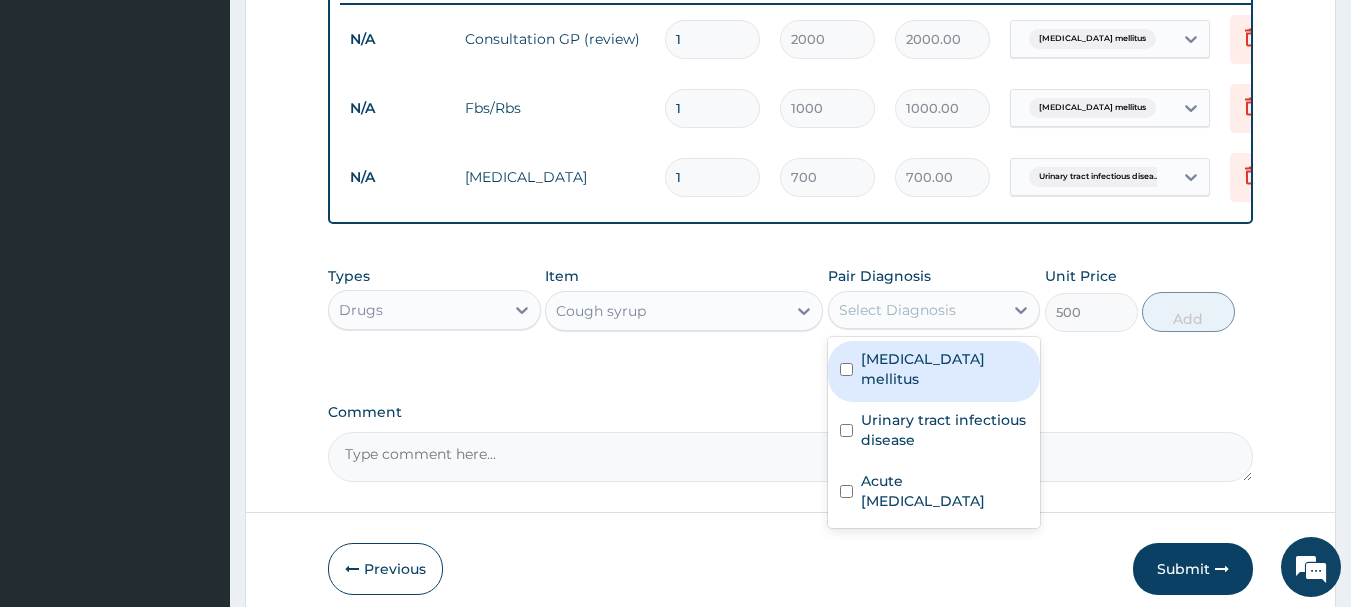 click on "Select Diagnosis" at bounding box center [897, 310] 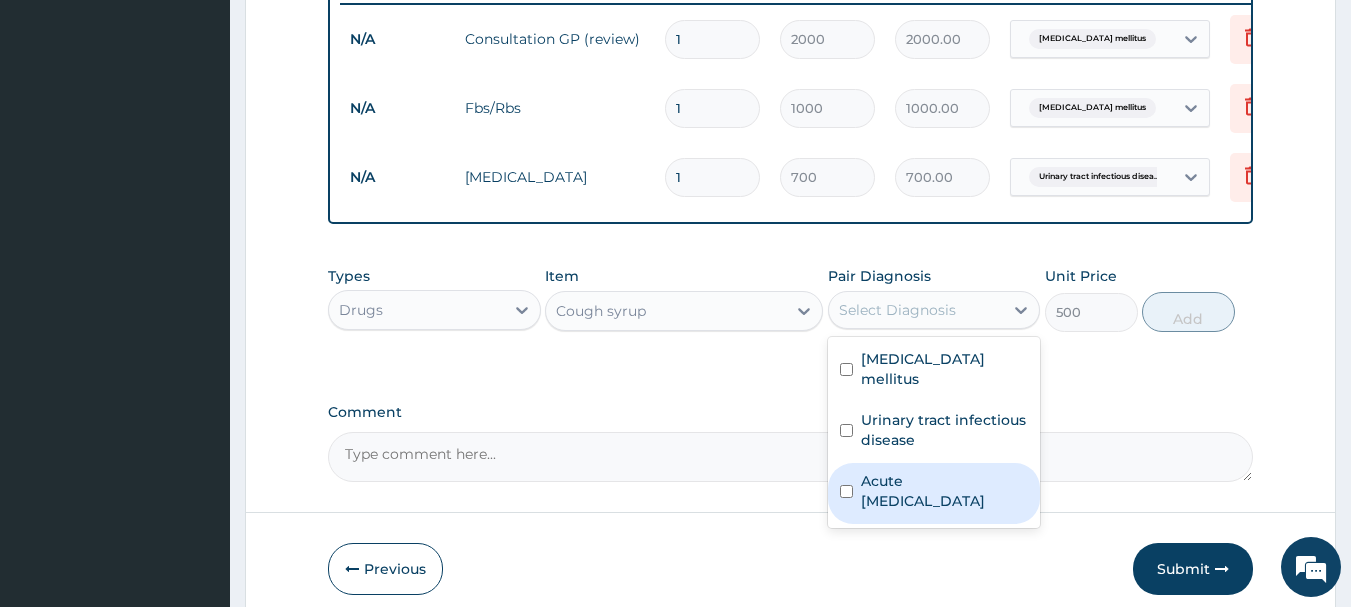 drag, startPoint x: 839, startPoint y: 478, endPoint x: 844, endPoint y: 467, distance: 12.083046 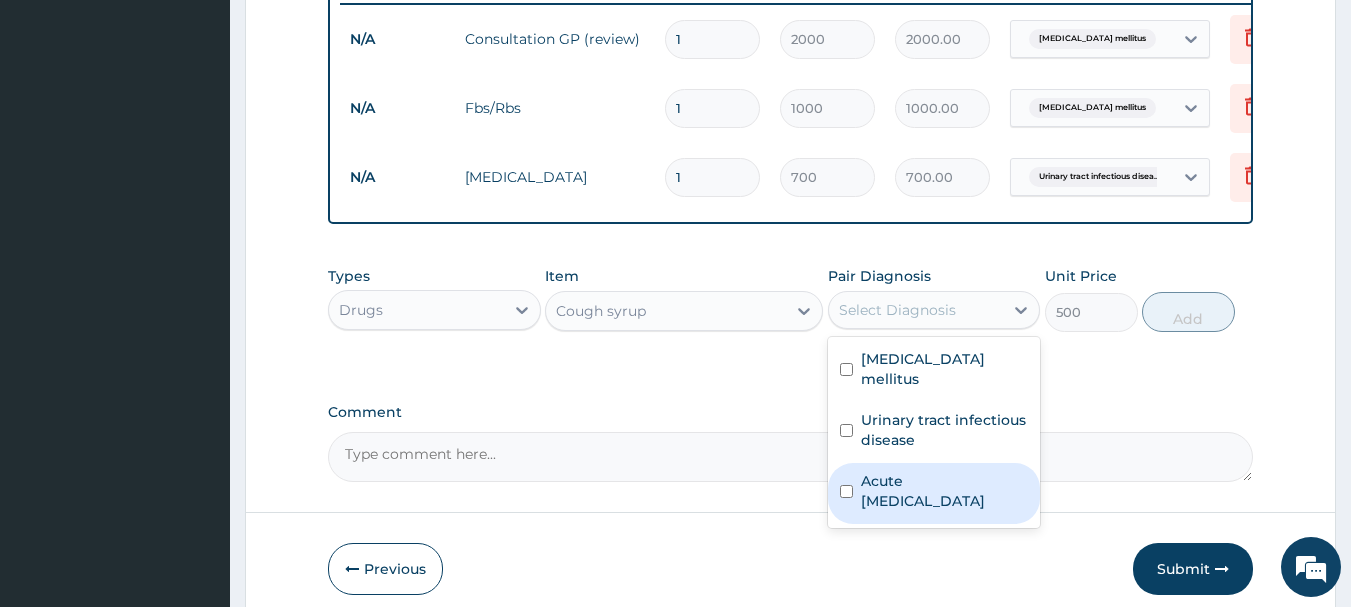 click on "Acute upper respiratory infection" at bounding box center (934, 493) 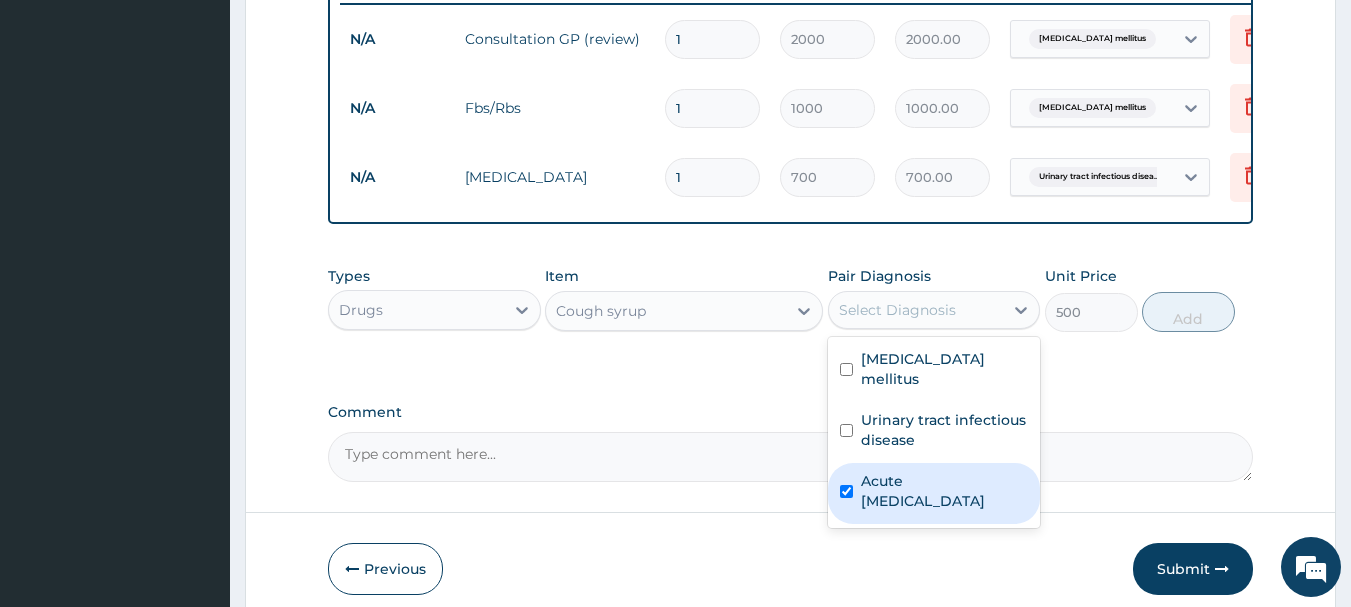 checkbox on "true" 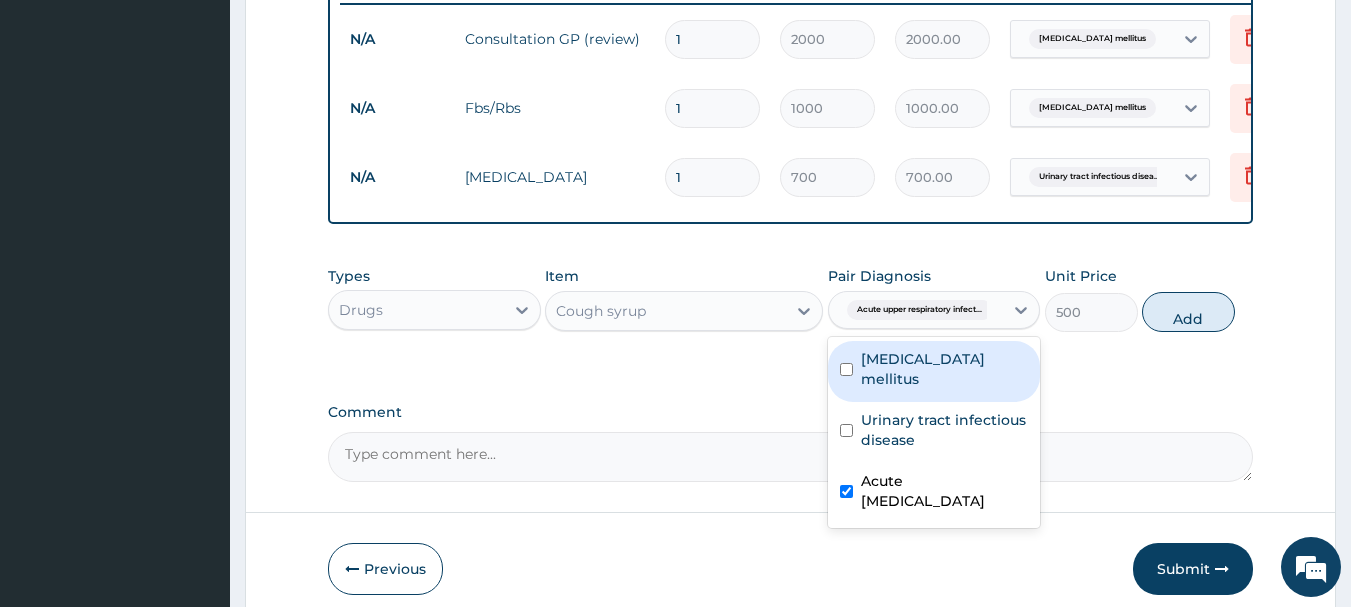 drag, startPoint x: 1198, startPoint y: 316, endPoint x: 1087, endPoint y: 331, distance: 112.00893 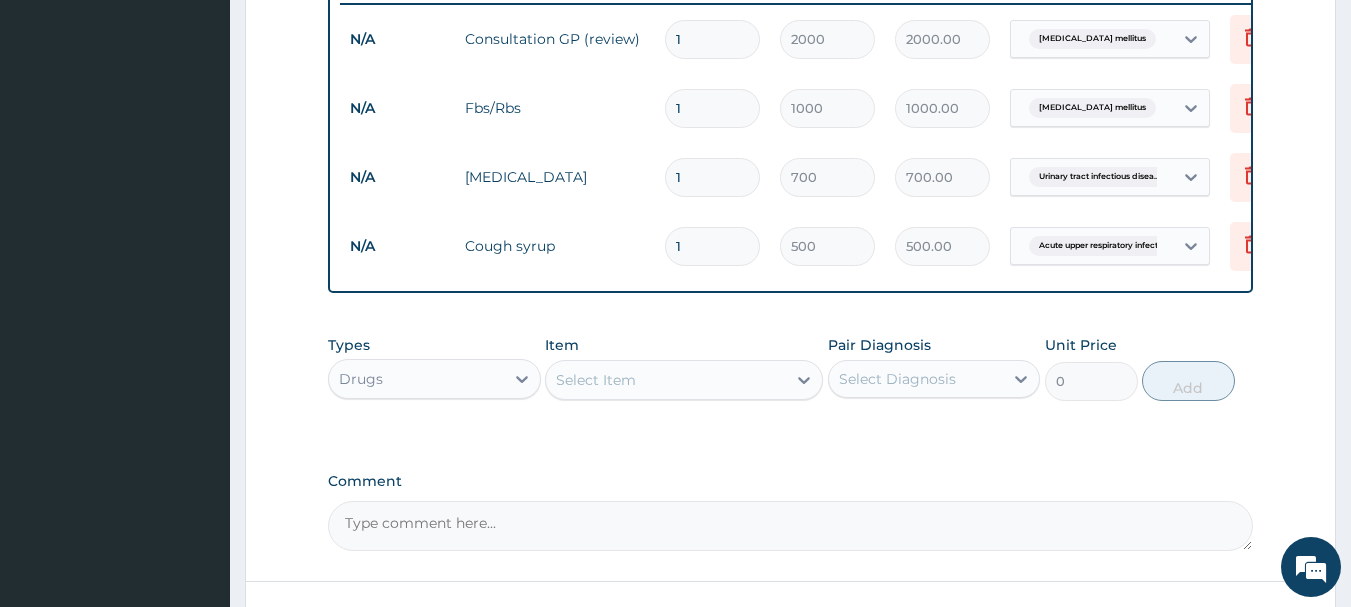 click on "Select Item" at bounding box center (596, 380) 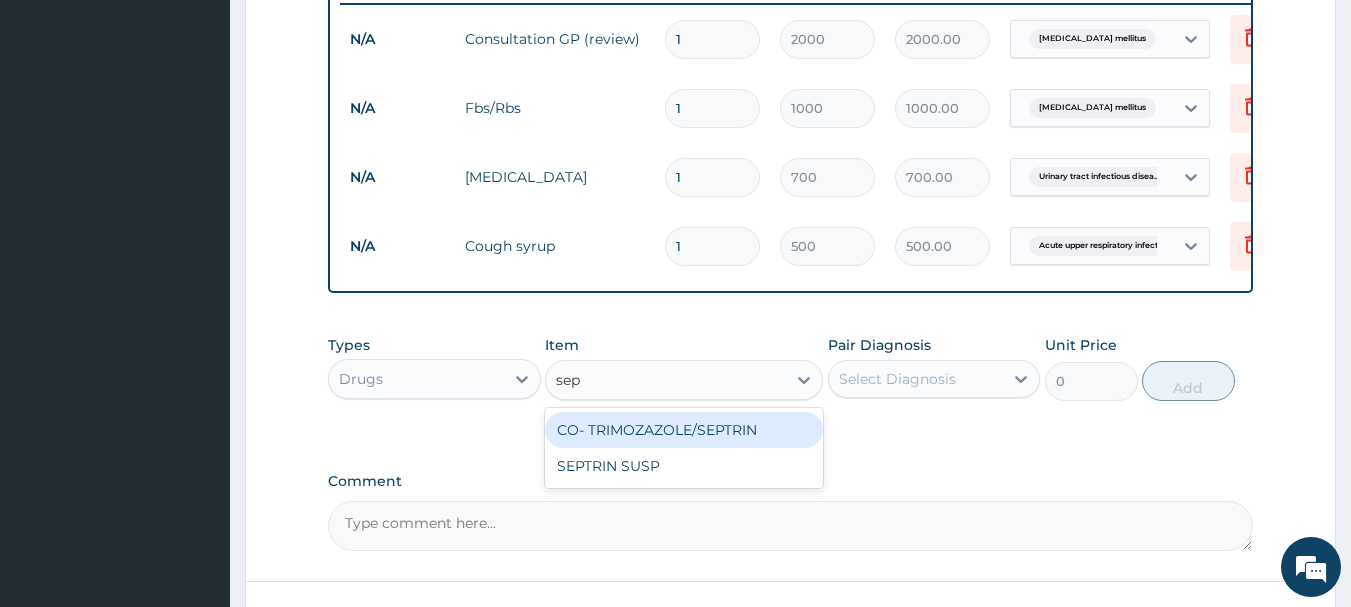 type on "sept" 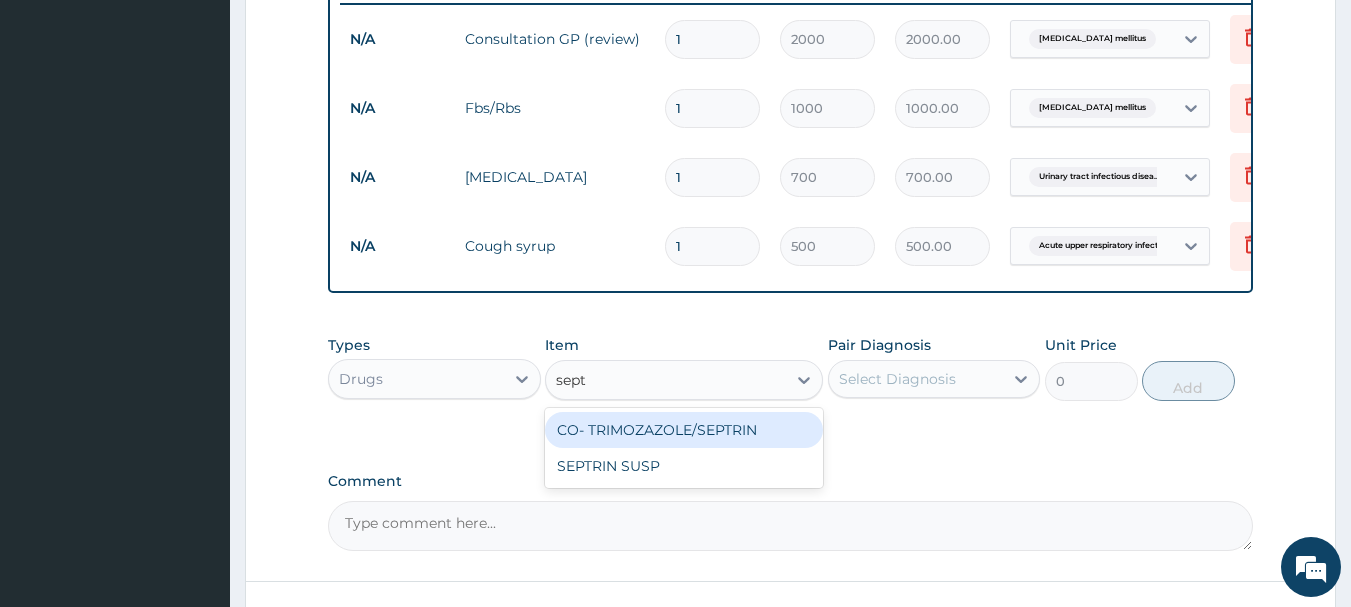 drag, startPoint x: 682, startPoint y: 442, endPoint x: 719, endPoint y: 440, distance: 37.054016 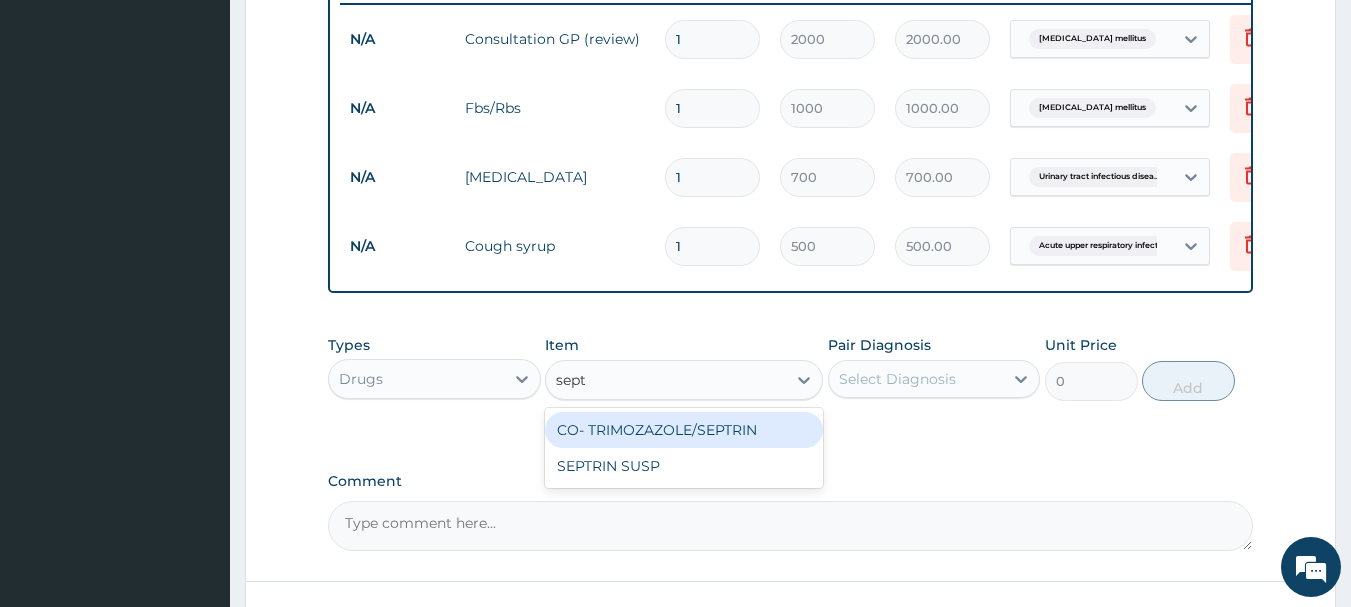 click on "CO- TRIMOZAZOLE/SEPTRIN" at bounding box center (684, 430) 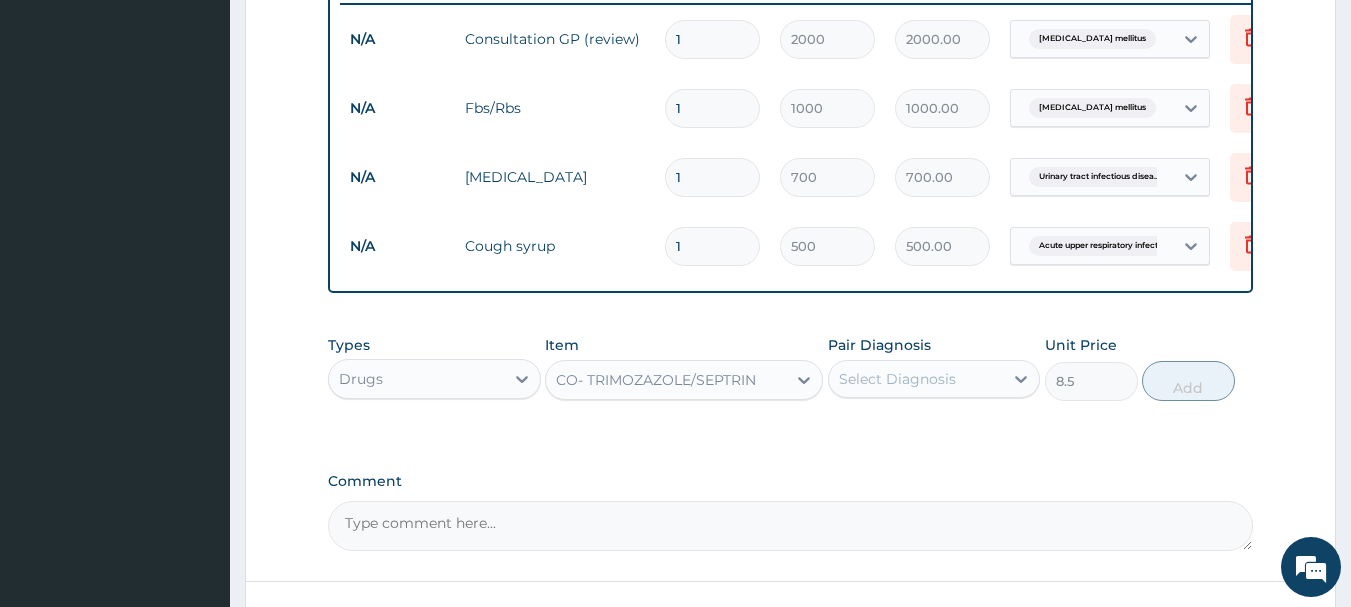 click on "Select Diagnosis" at bounding box center [916, 379] 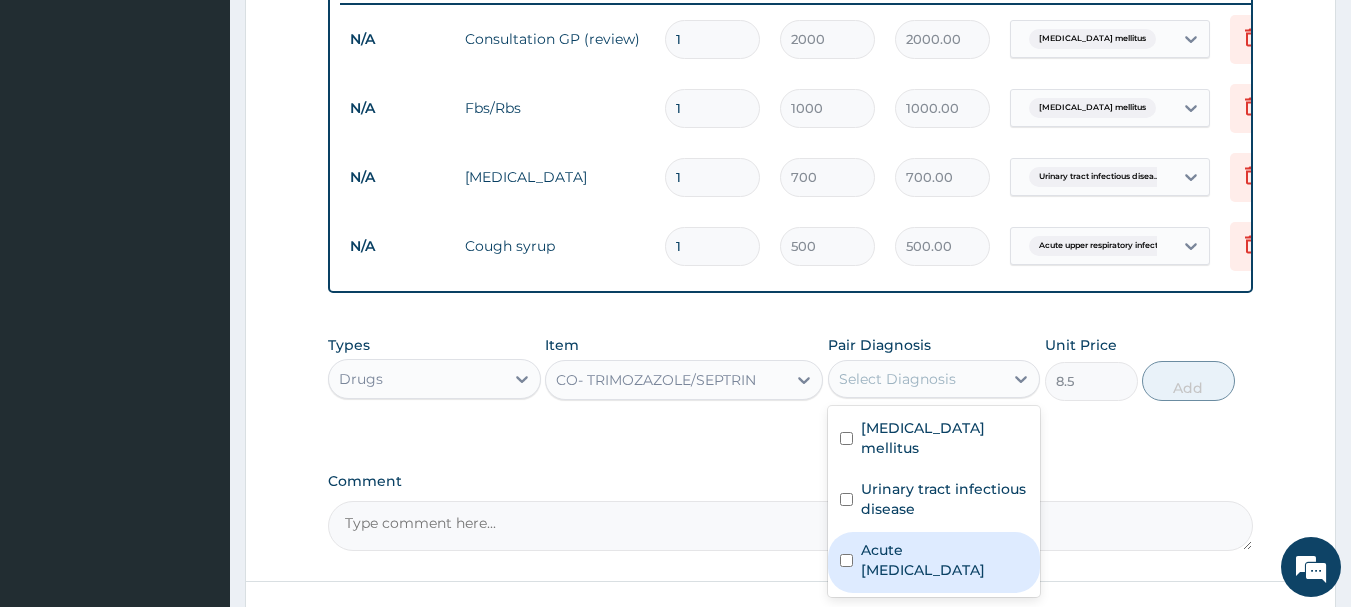 drag, startPoint x: 839, startPoint y: 554, endPoint x: 851, endPoint y: 534, distance: 23.323807 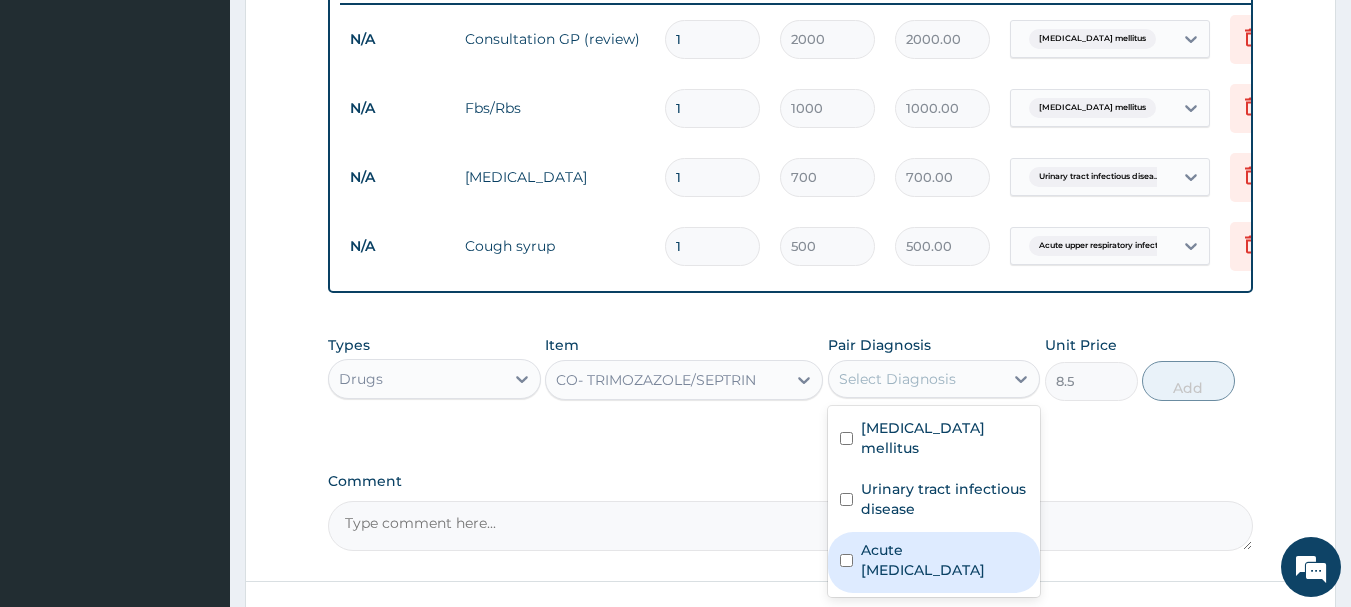 click on "Acute upper respiratory infection" at bounding box center [934, 562] 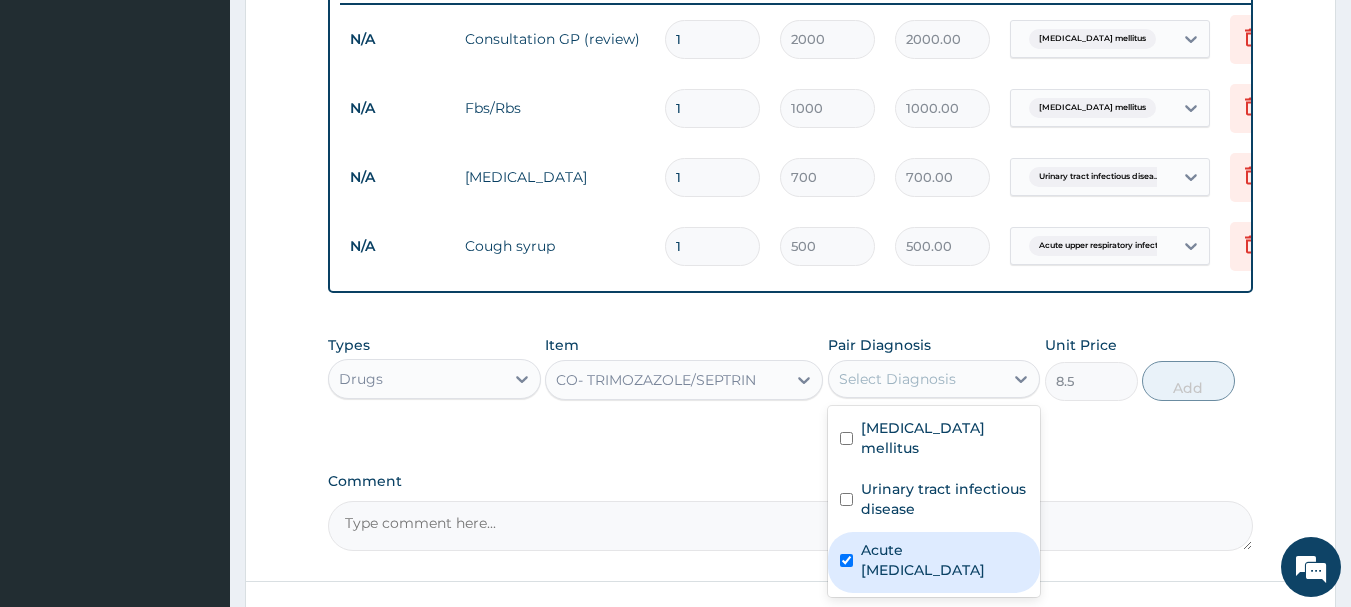 checkbox on "true" 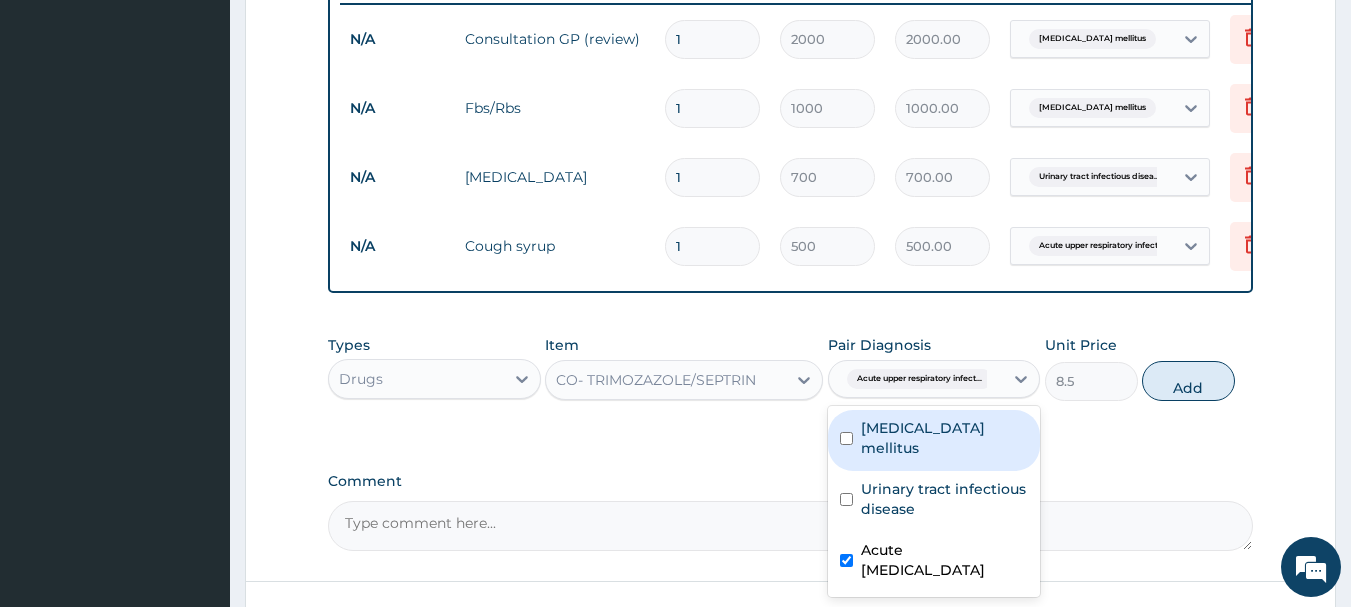 drag, startPoint x: 1202, startPoint y: 400, endPoint x: 1069, endPoint y: 387, distance: 133.63383 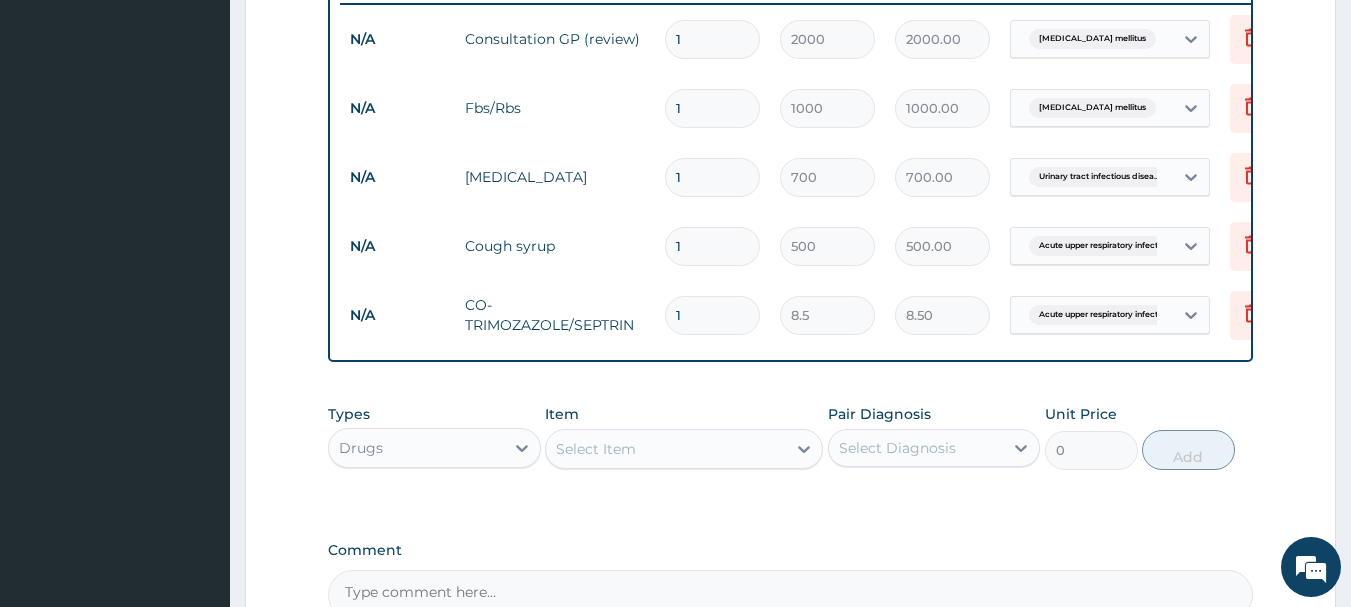 click on "1" at bounding box center [712, 315] 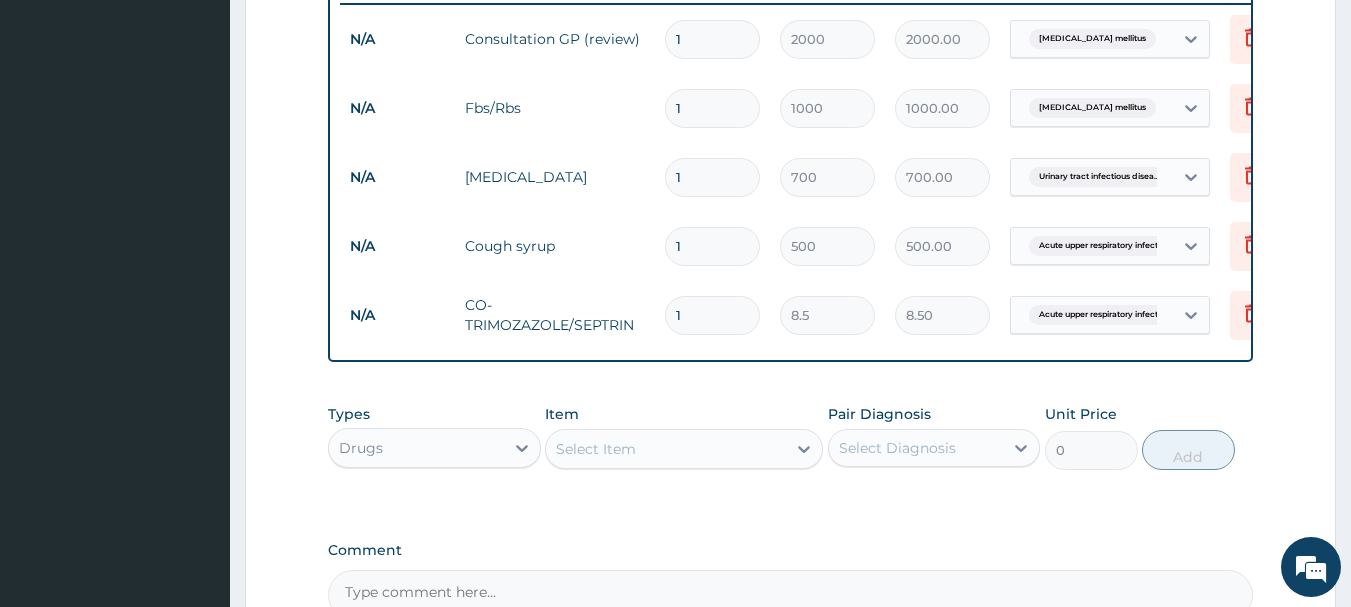 type on "10" 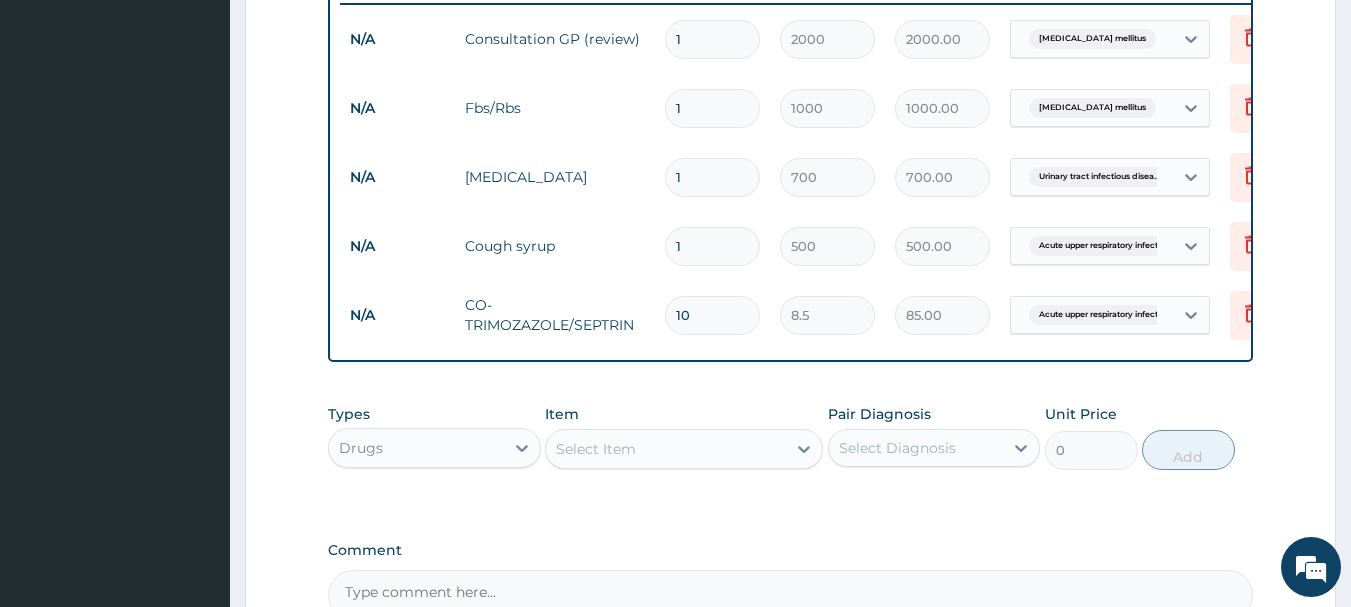 type on "10" 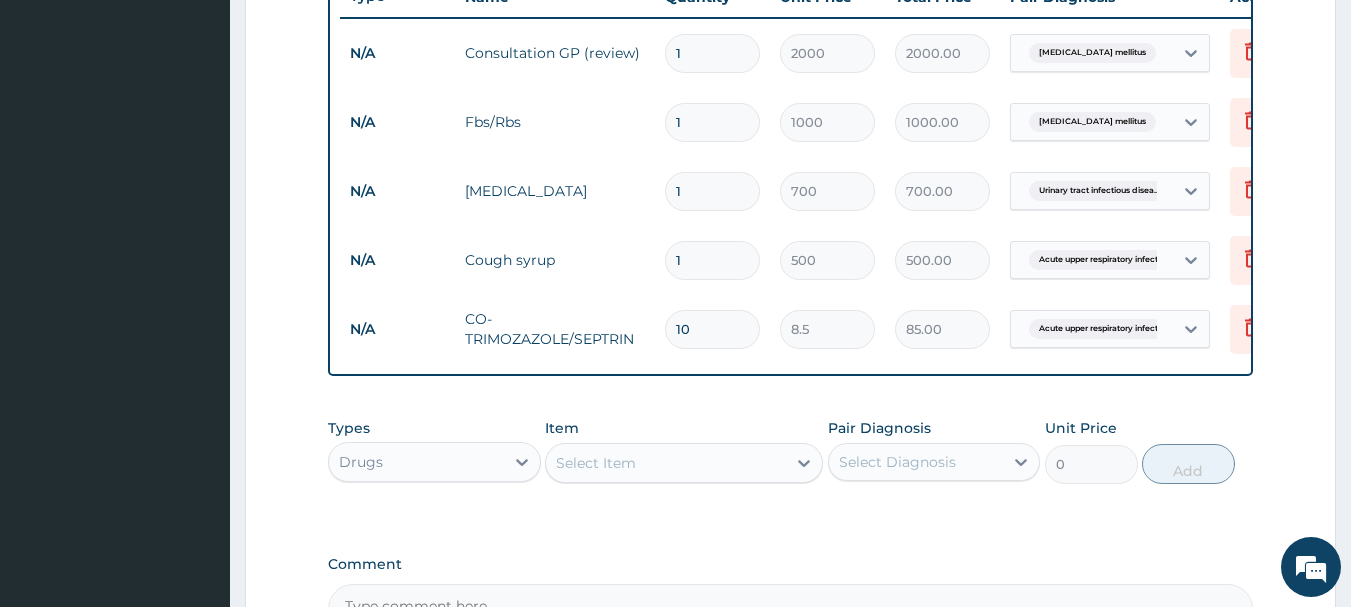 scroll, scrollTop: 1049, scrollLeft: 0, axis: vertical 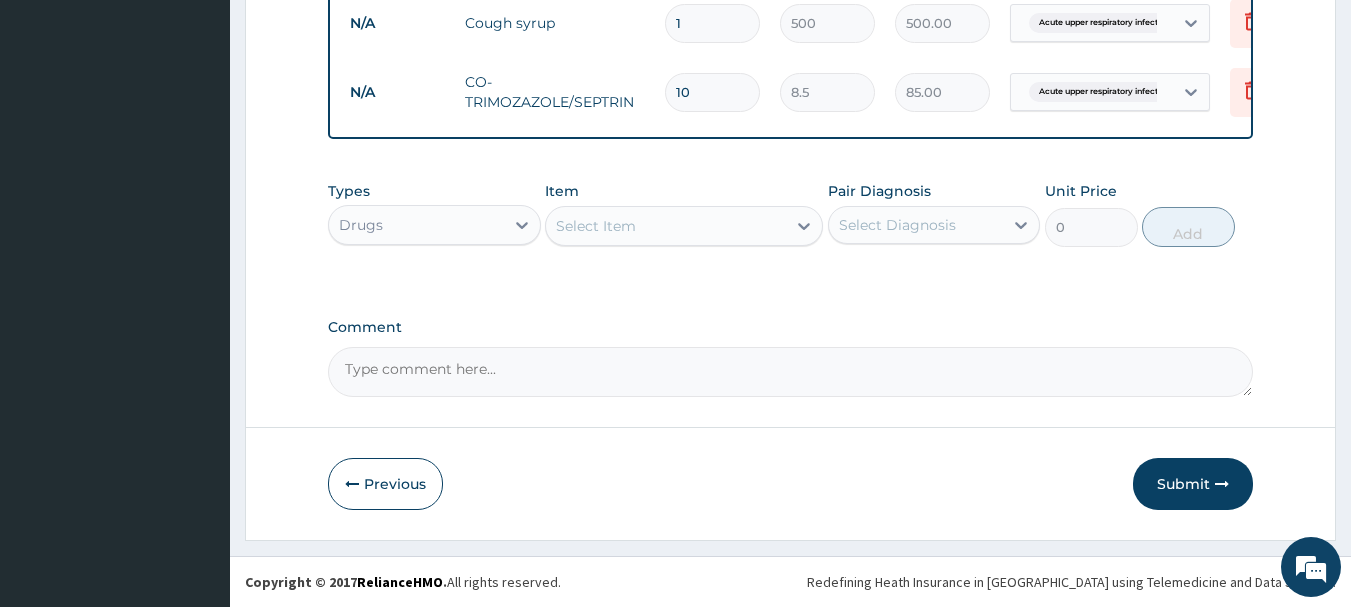 drag, startPoint x: 1208, startPoint y: 491, endPoint x: 928, endPoint y: 336, distance: 320.03906 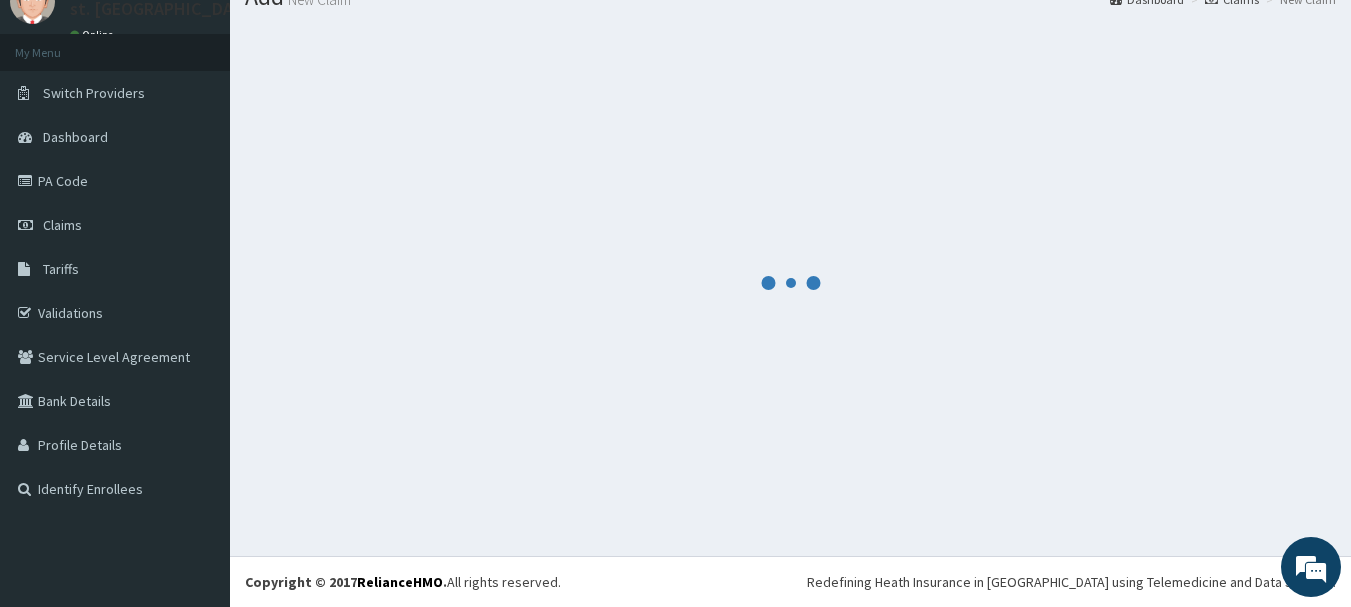 scroll, scrollTop: 81, scrollLeft: 0, axis: vertical 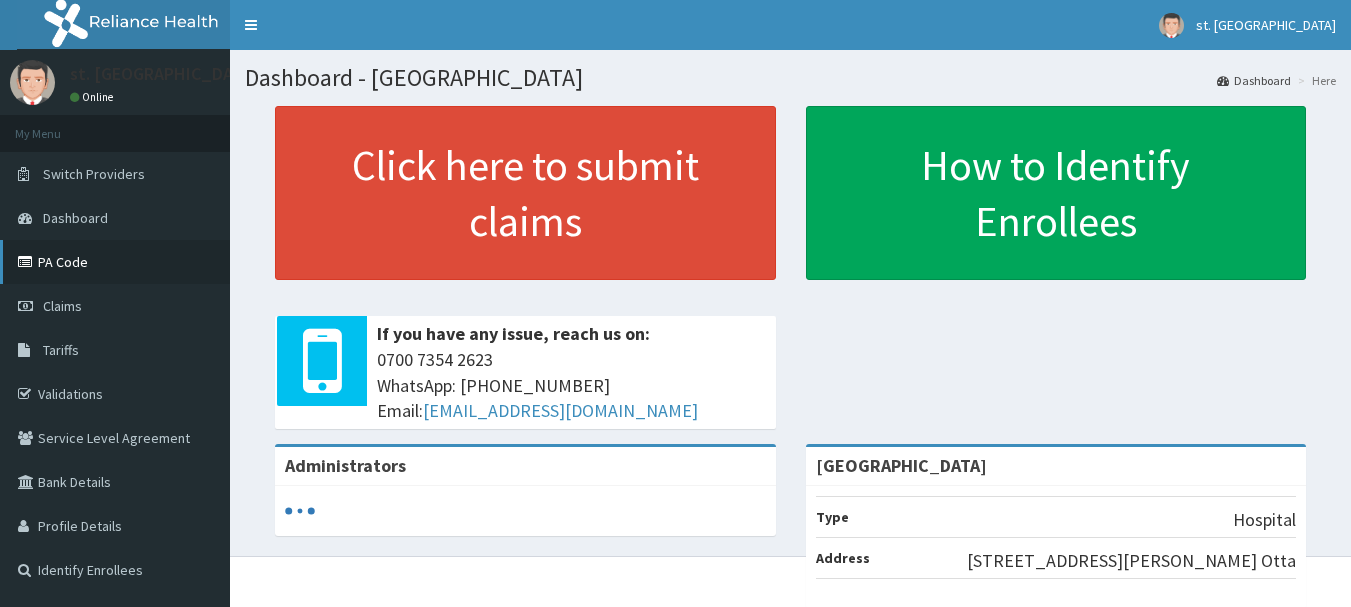 click on "PA Code" at bounding box center [115, 262] 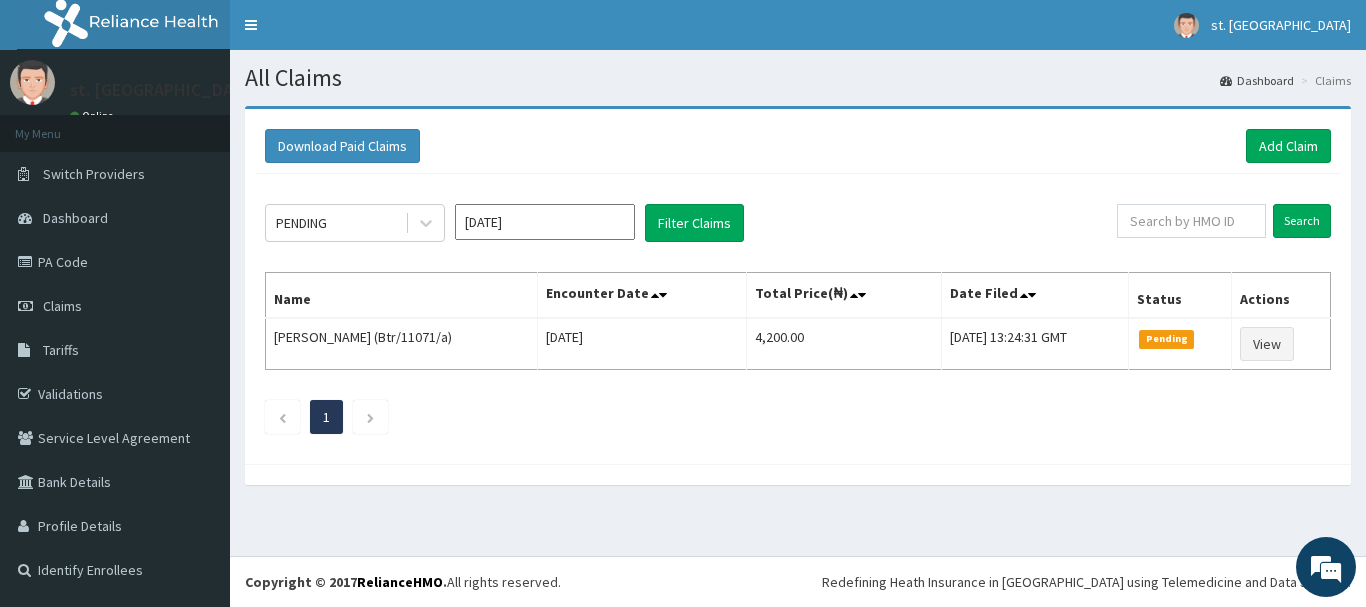 scroll, scrollTop: 0, scrollLeft: 0, axis: both 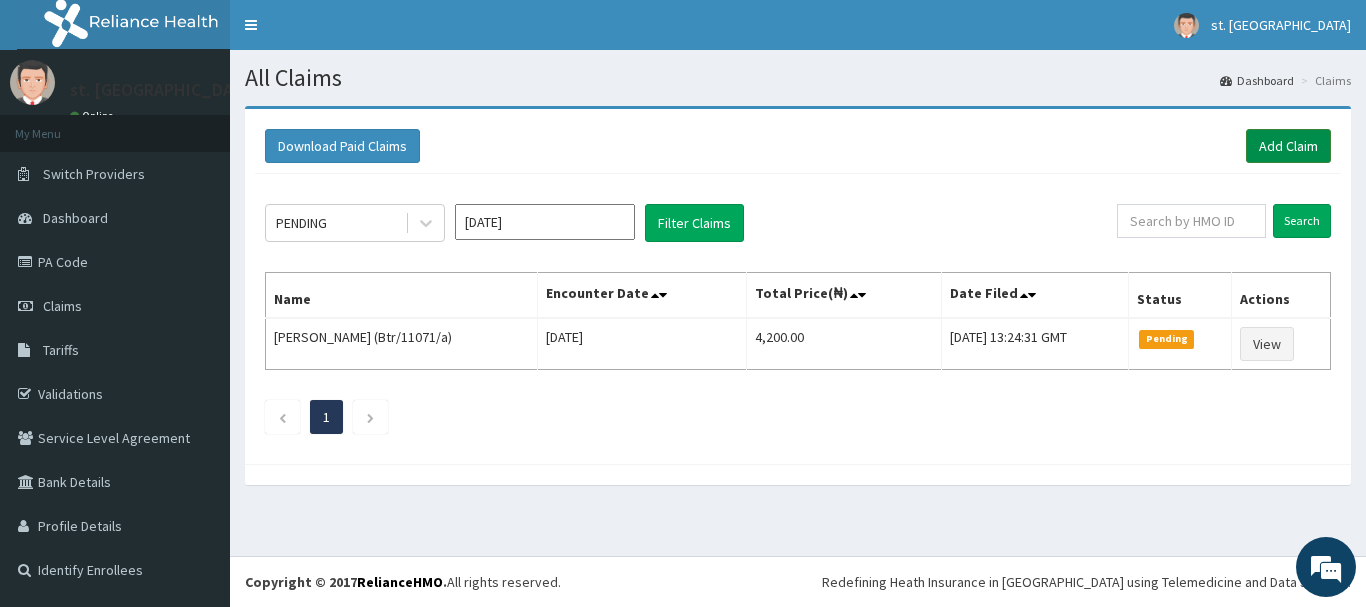 click on "Add Claim" at bounding box center [1288, 146] 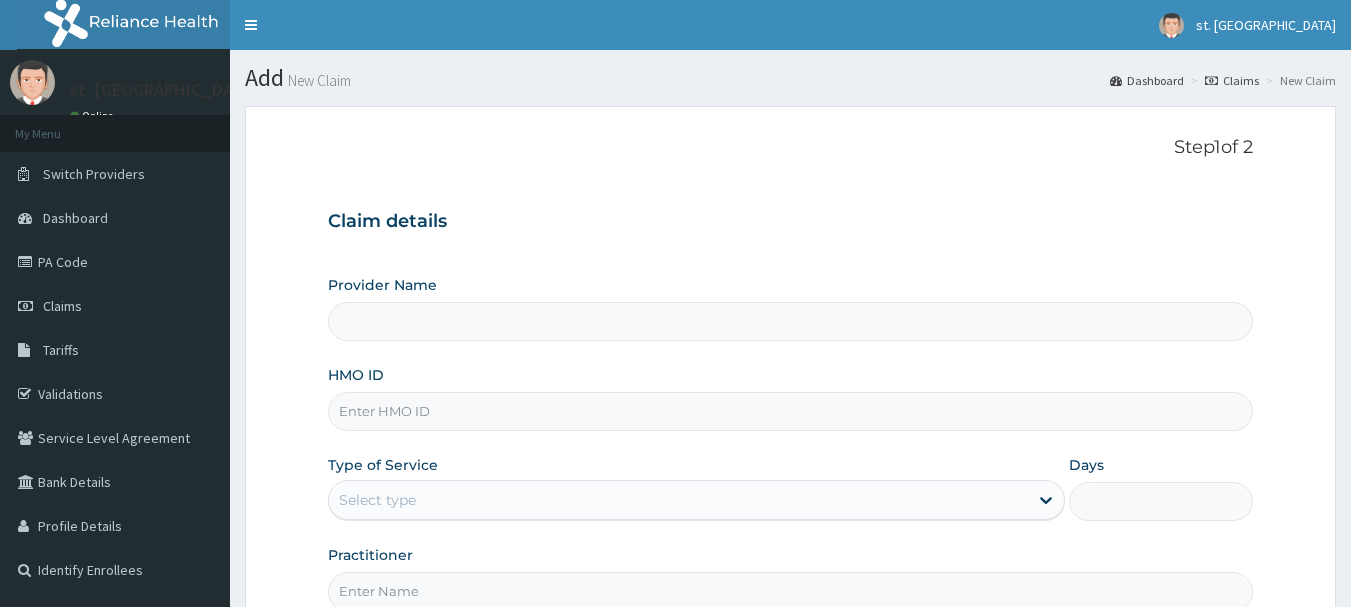 scroll, scrollTop: 0, scrollLeft: 0, axis: both 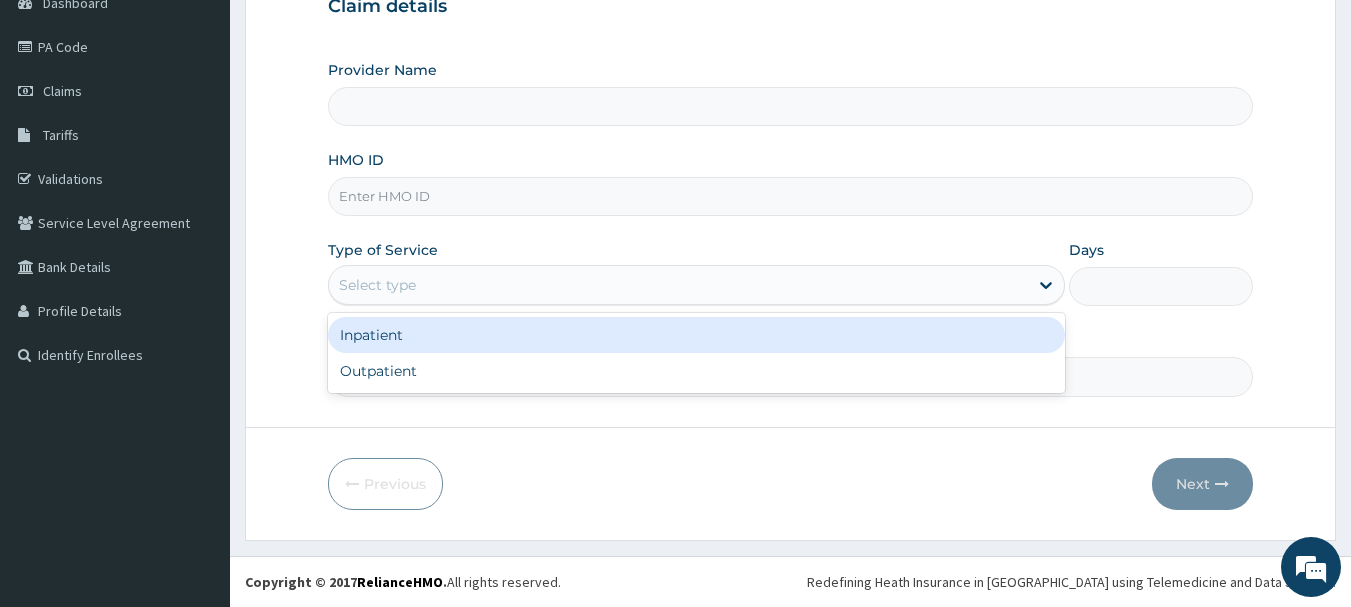 click on "Select type" at bounding box center (377, 285) 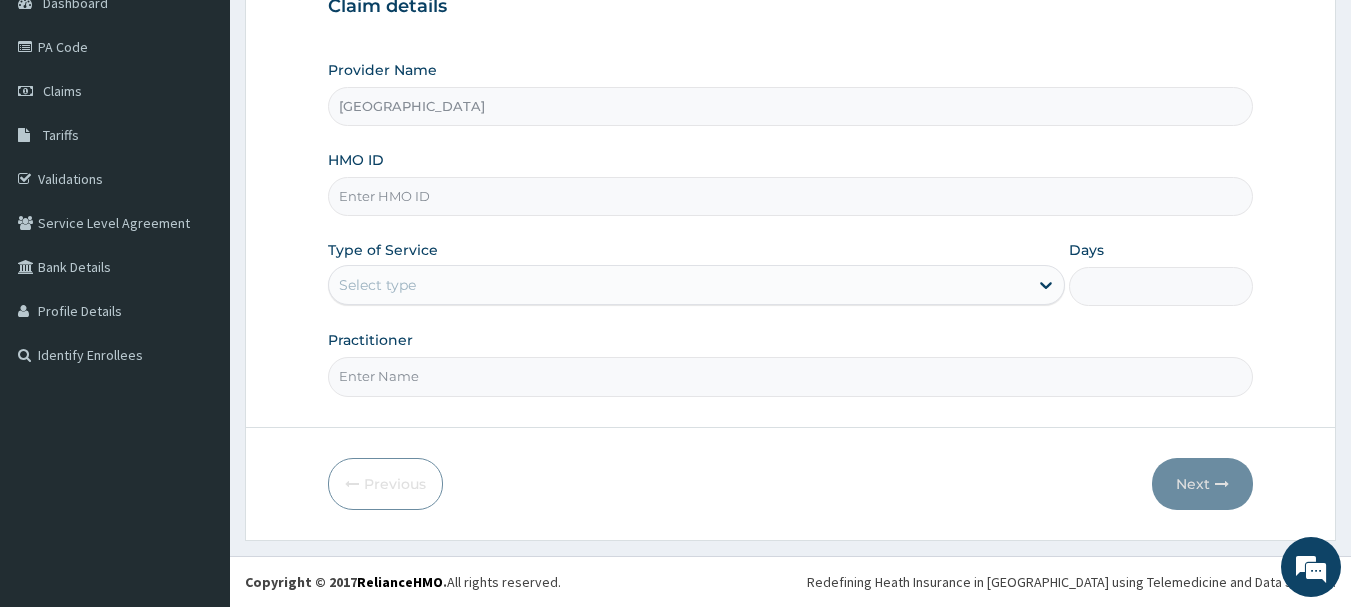 click on "HMO ID" at bounding box center (791, 196) 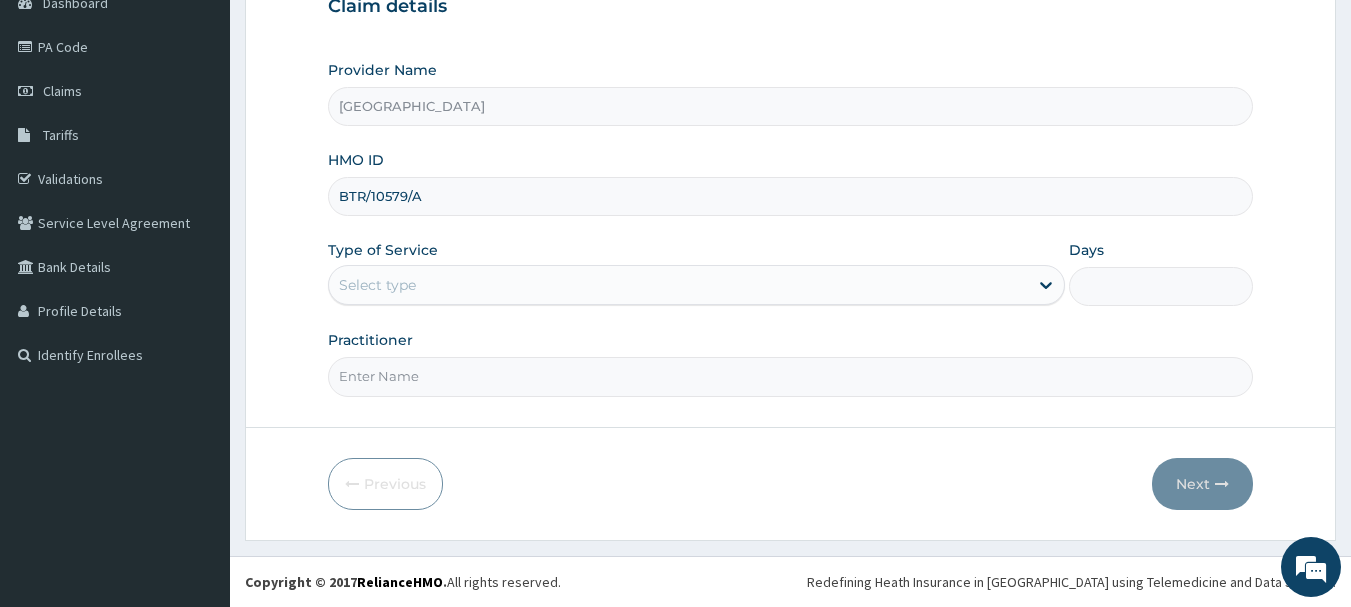 type on "BTR/10579/A" 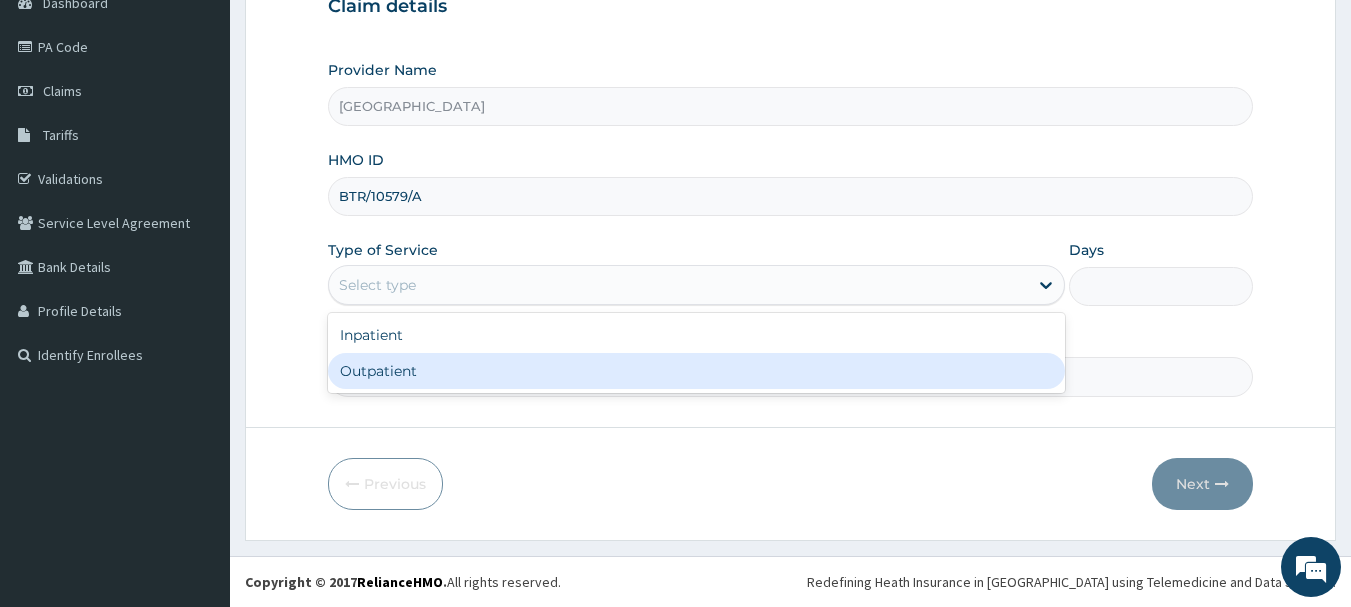 drag, startPoint x: 388, startPoint y: 361, endPoint x: 586, endPoint y: 350, distance: 198.30531 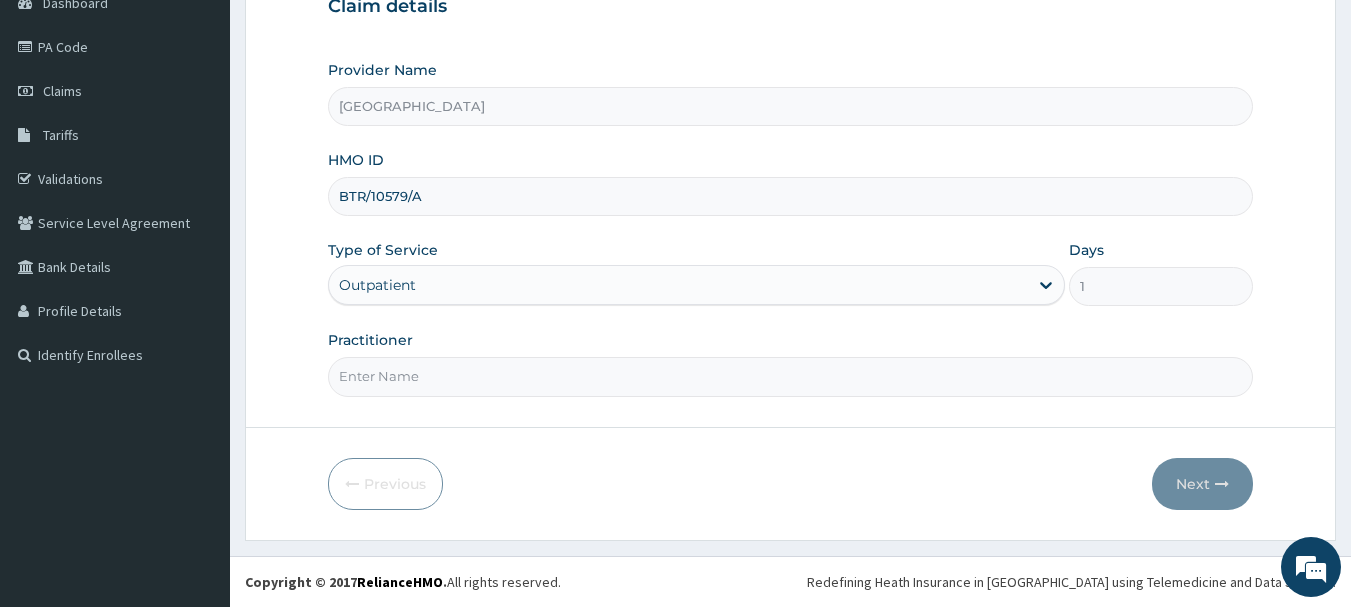 drag, startPoint x: 728, startPoint y: 367, endPoint x: 720, endPoint y: 382, distance: 17 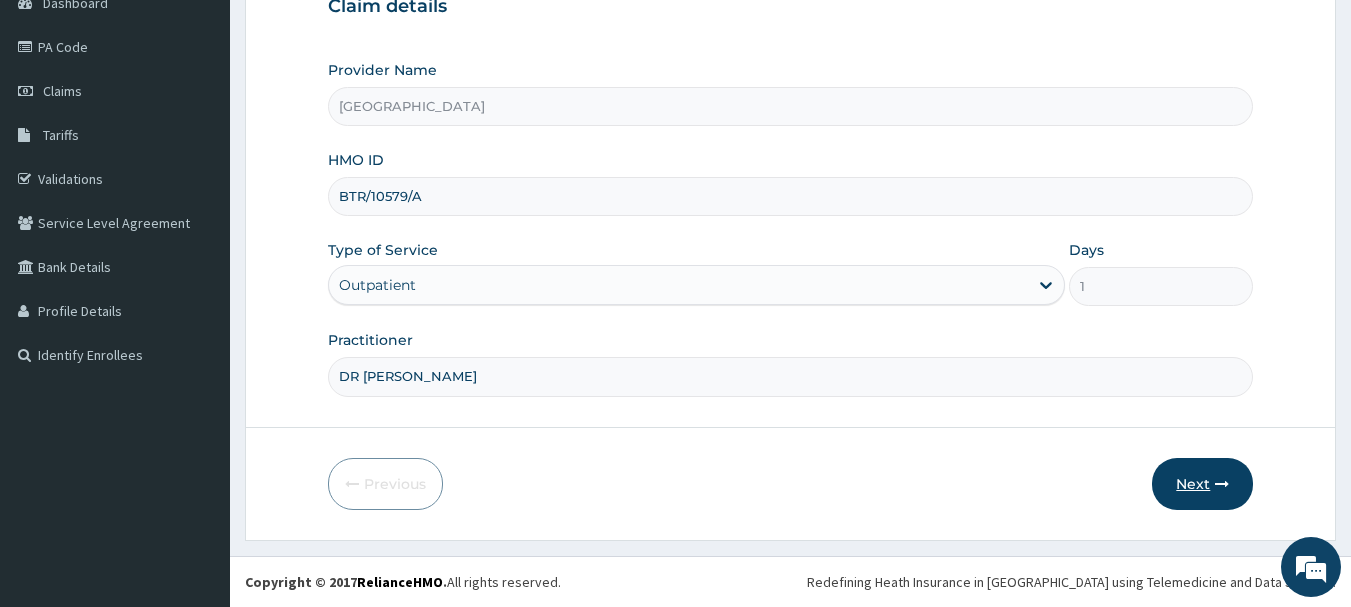 click on "Next" at bounding box center (1202, 484) 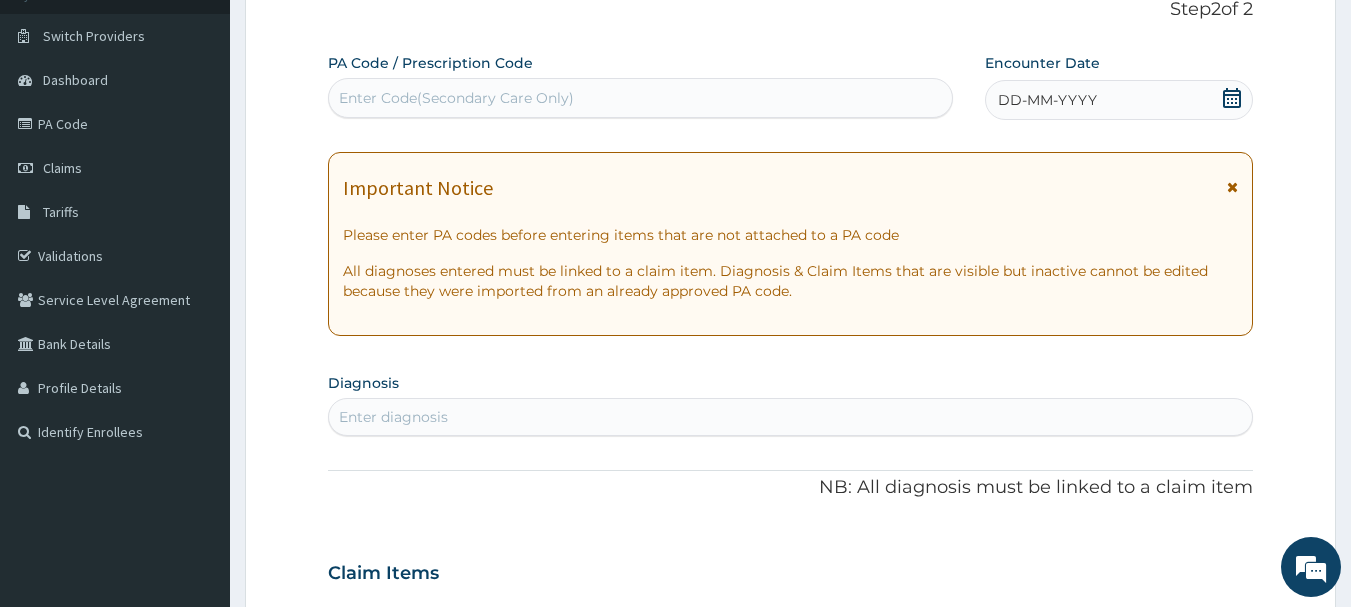 scroll, scrollTop: 0, scrollLeft: 0, axis: both 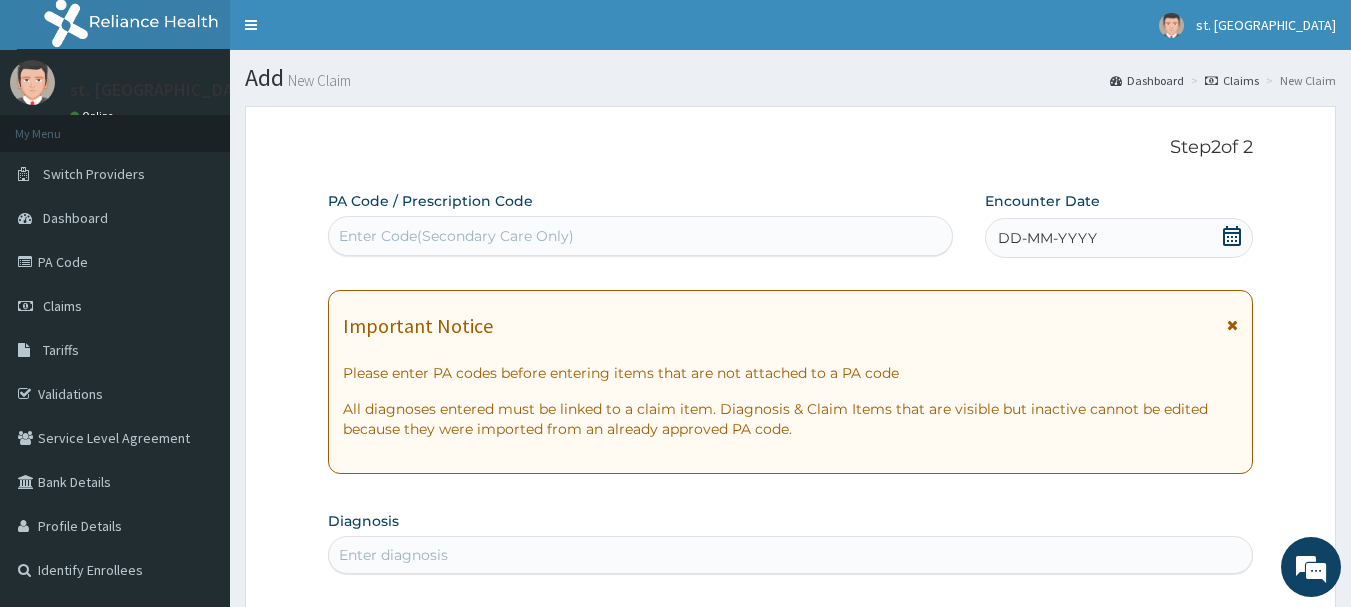 click on "Enter Code(Secondary Care Only)" at bounding box center [456, 236] 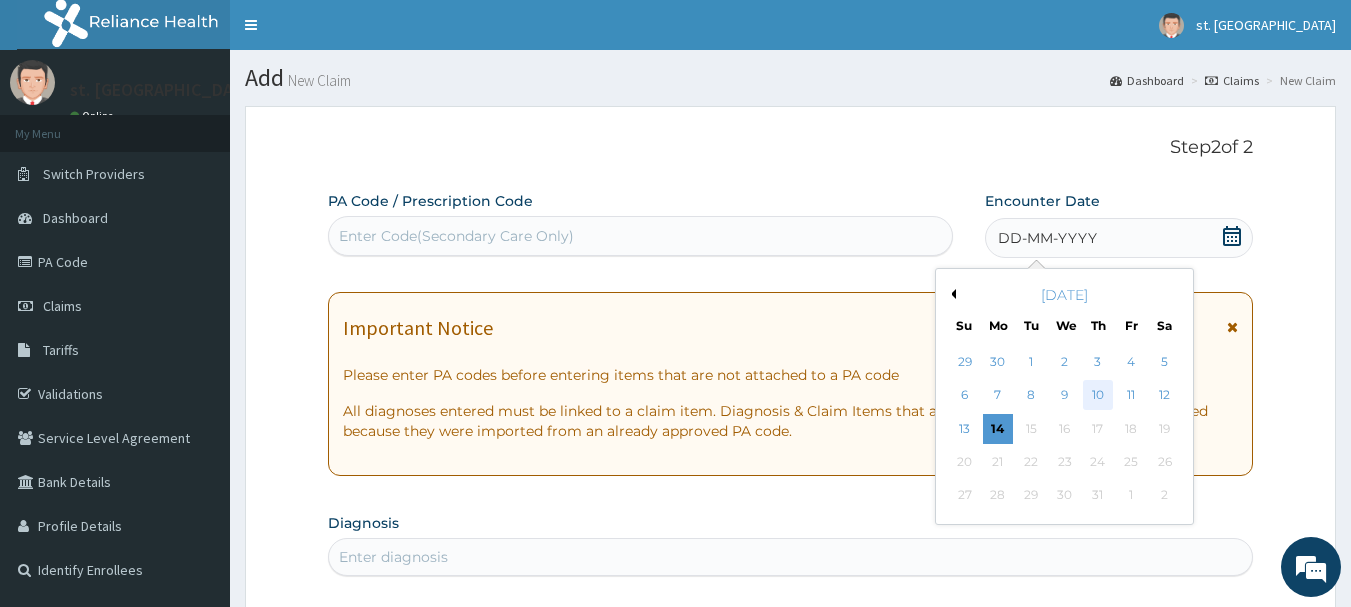 click on "10" at bounding box center [1098, 396] 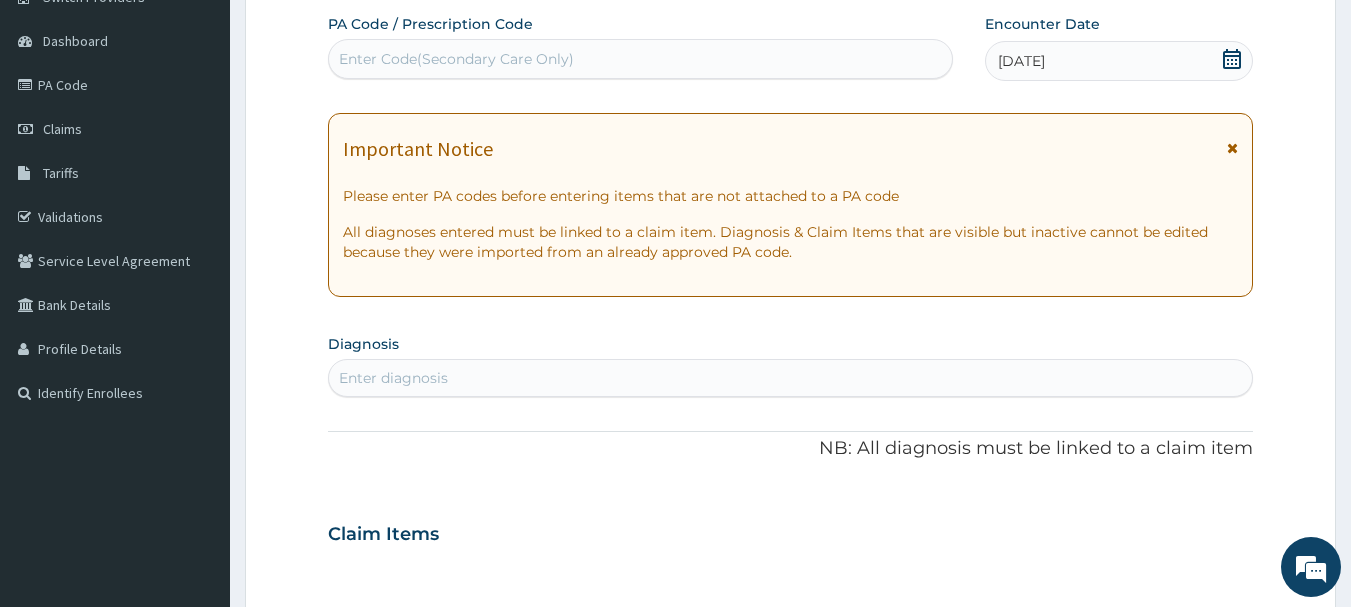 scroll, scrollTop: 300, scrollLeft: 0, axis: vertical 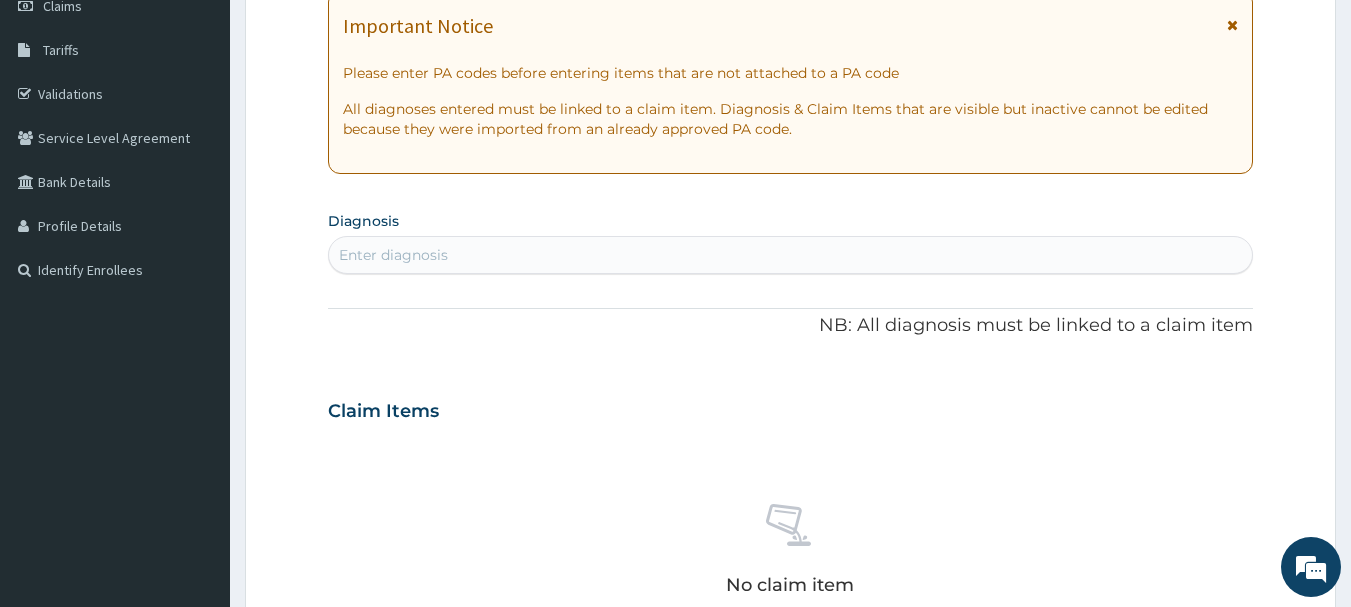 click on "Enter diagnosis" at bounding box center (791, 255) 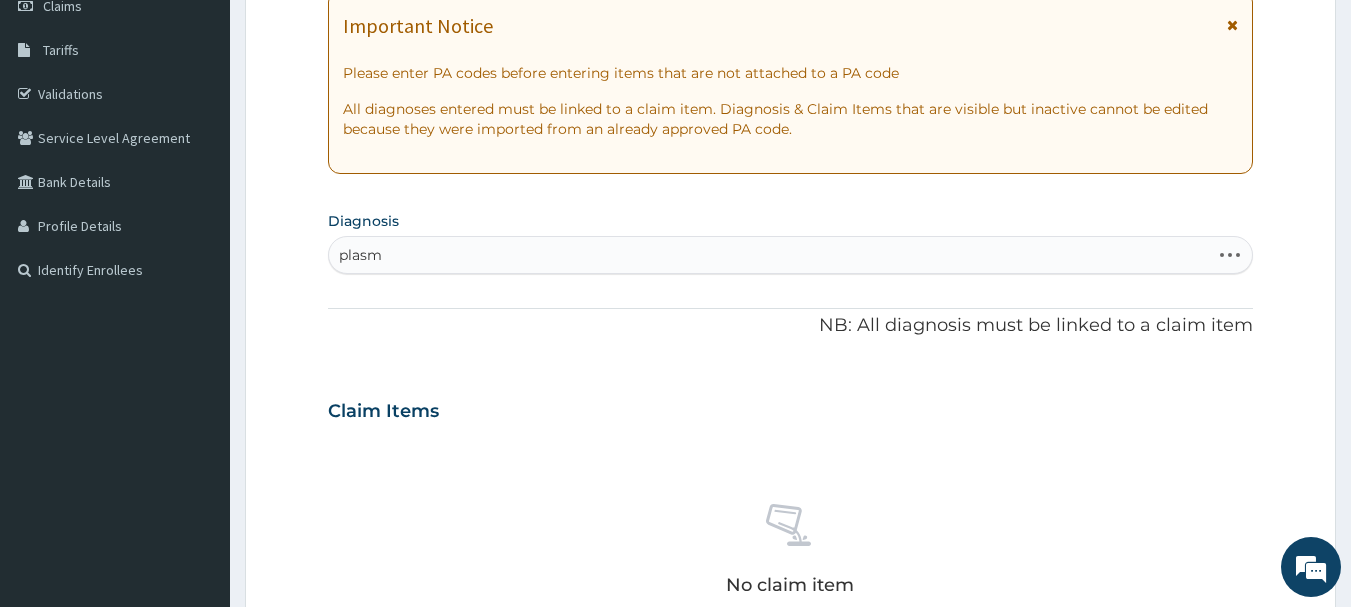 type on "plasmo" 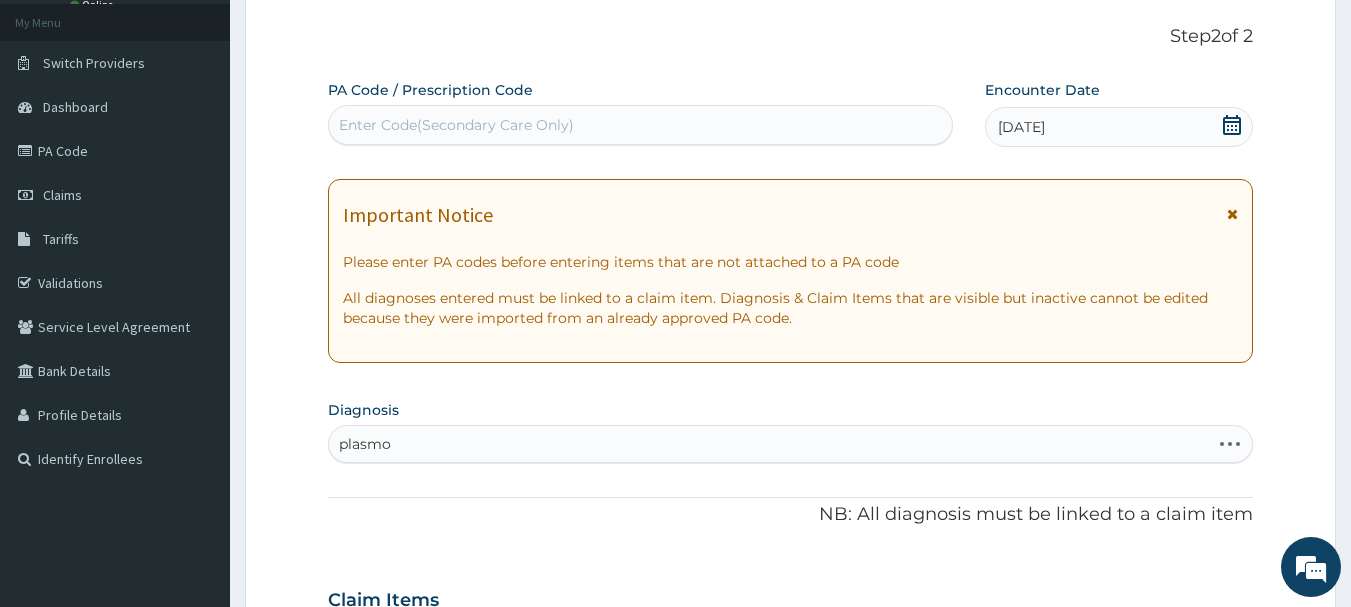 scroll, scrollTop: 500, scrollLeft: 0, axis: vertical 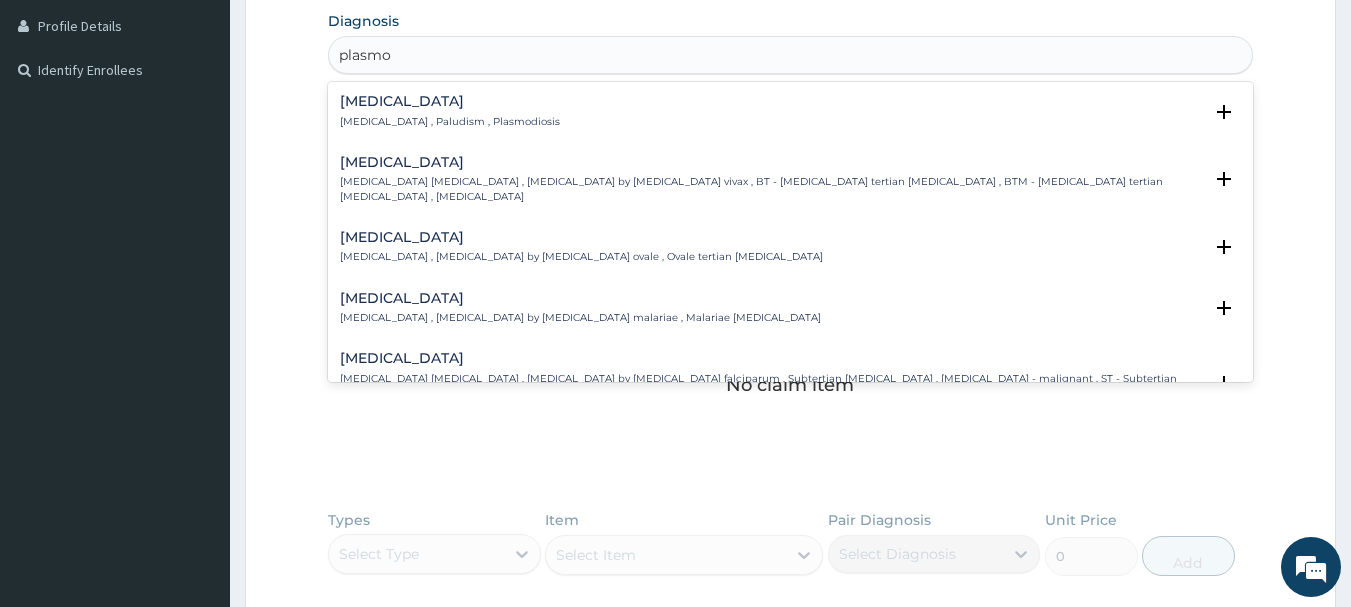 click on "[MEDICAL_DATA] , Paludism , Plasmodiosis" at bounding box center [450, 122] 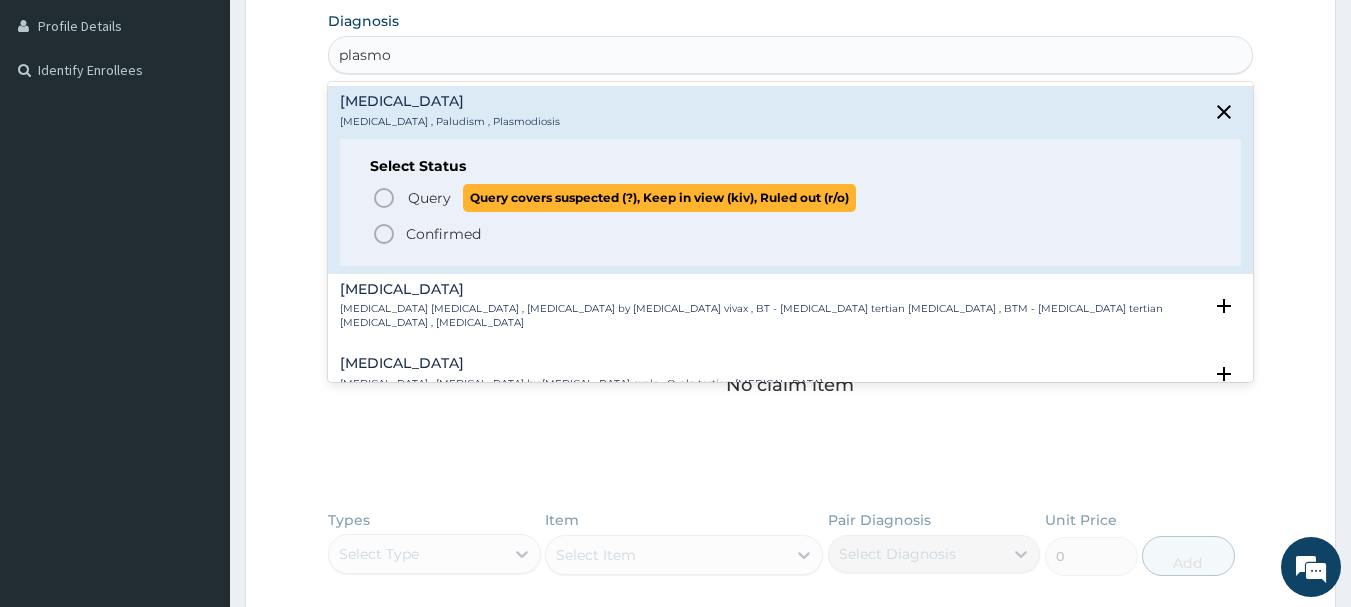 drag, startPoint x: 383, startPoint y: 232, endPoint x: 383, endPoint y: 190, distance: 42 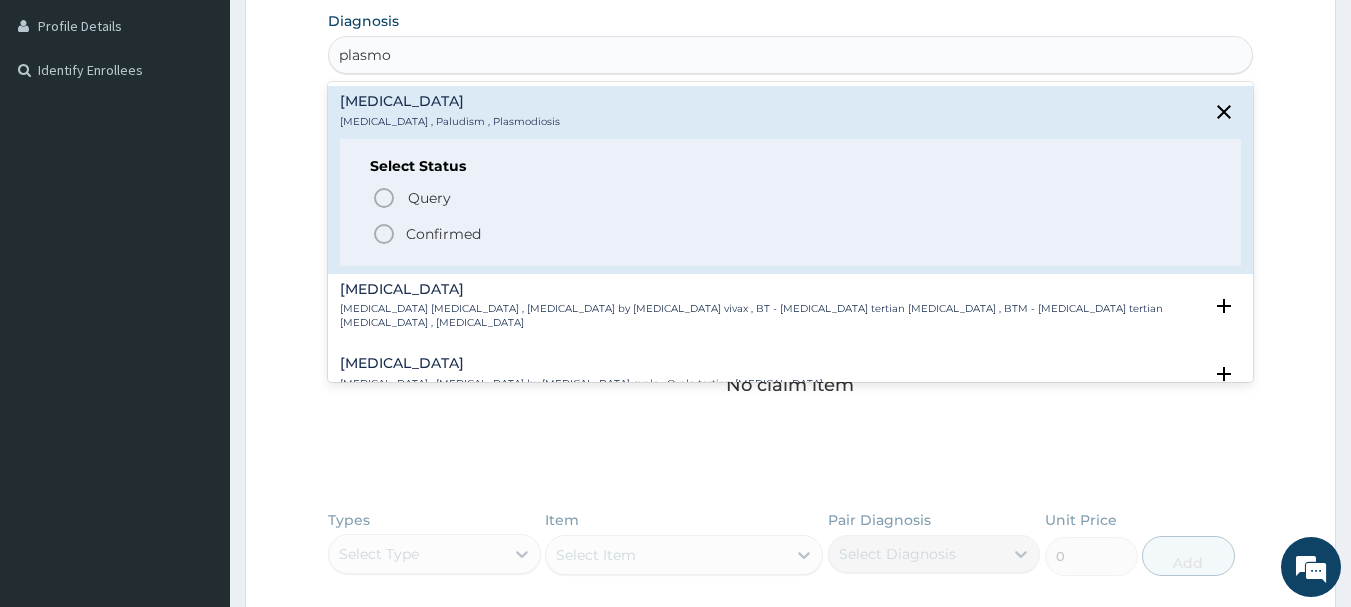 click 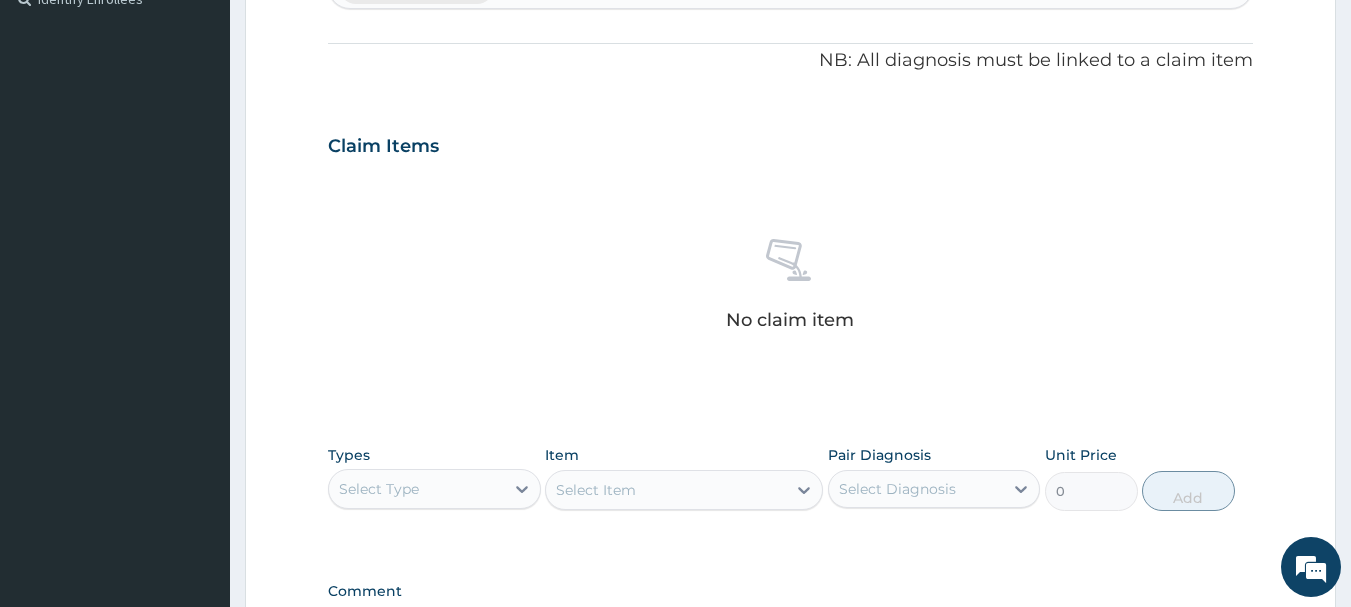 scroll, scrollTop: 535, scrollLeft: 0, axis: vertical 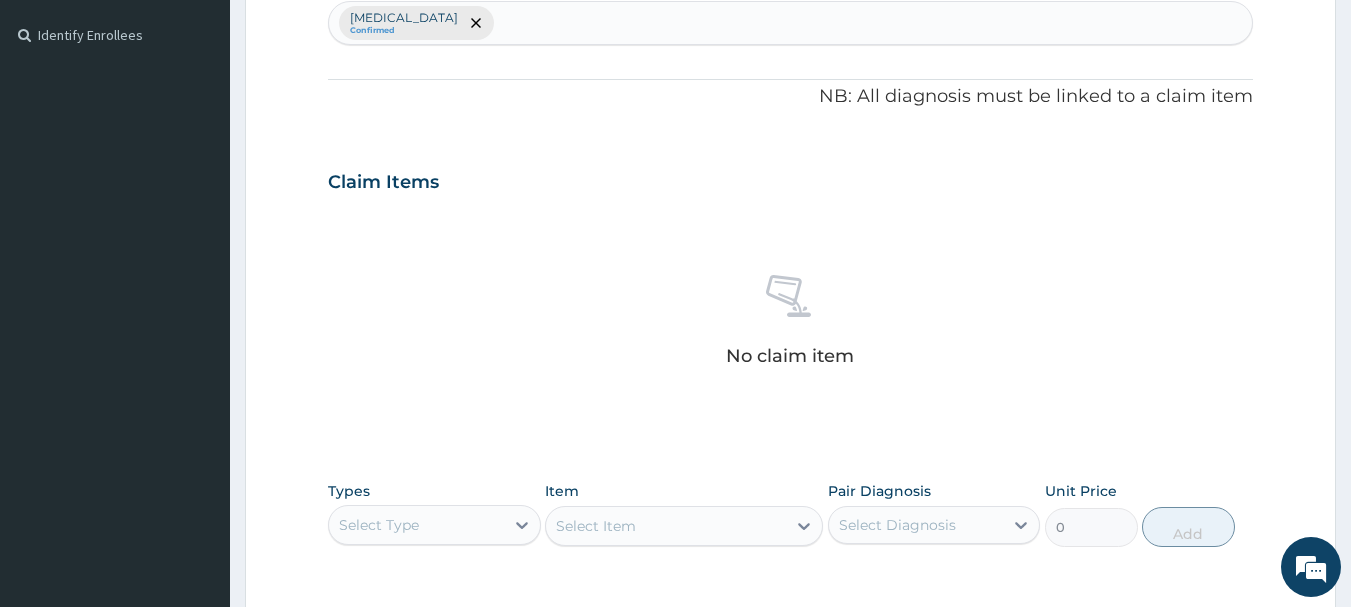 click on "Malaria Confirmed" at bounding box center (791, 23) 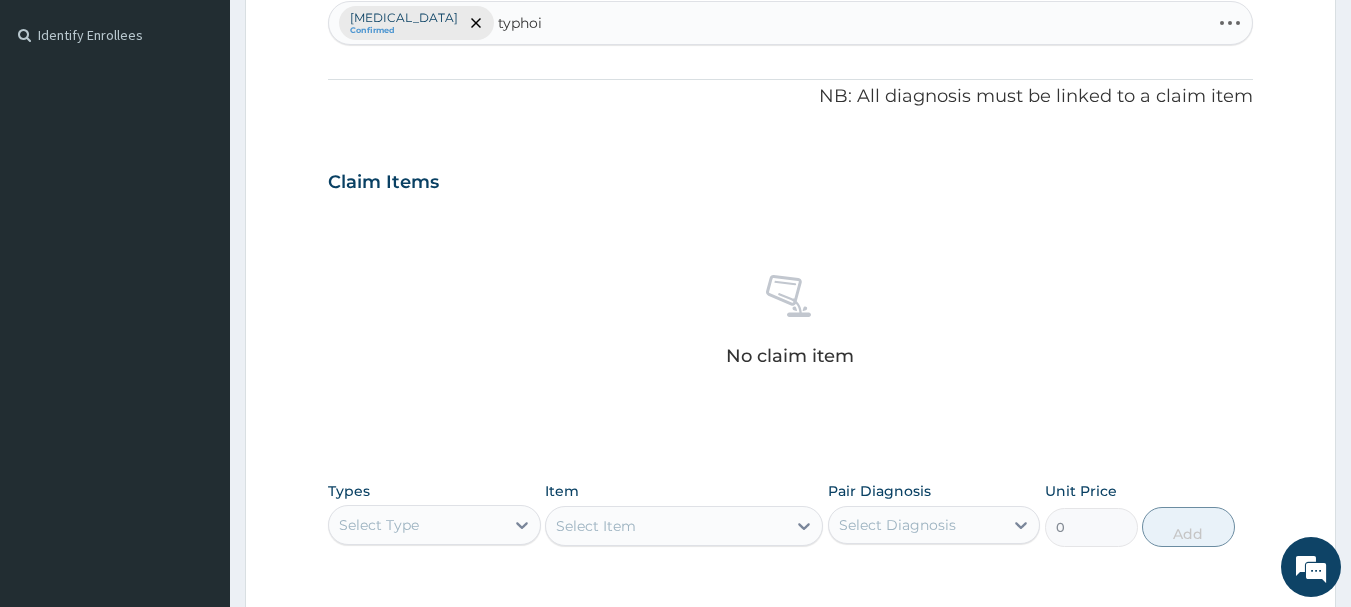 type on "[MEDICAL_DATA]" 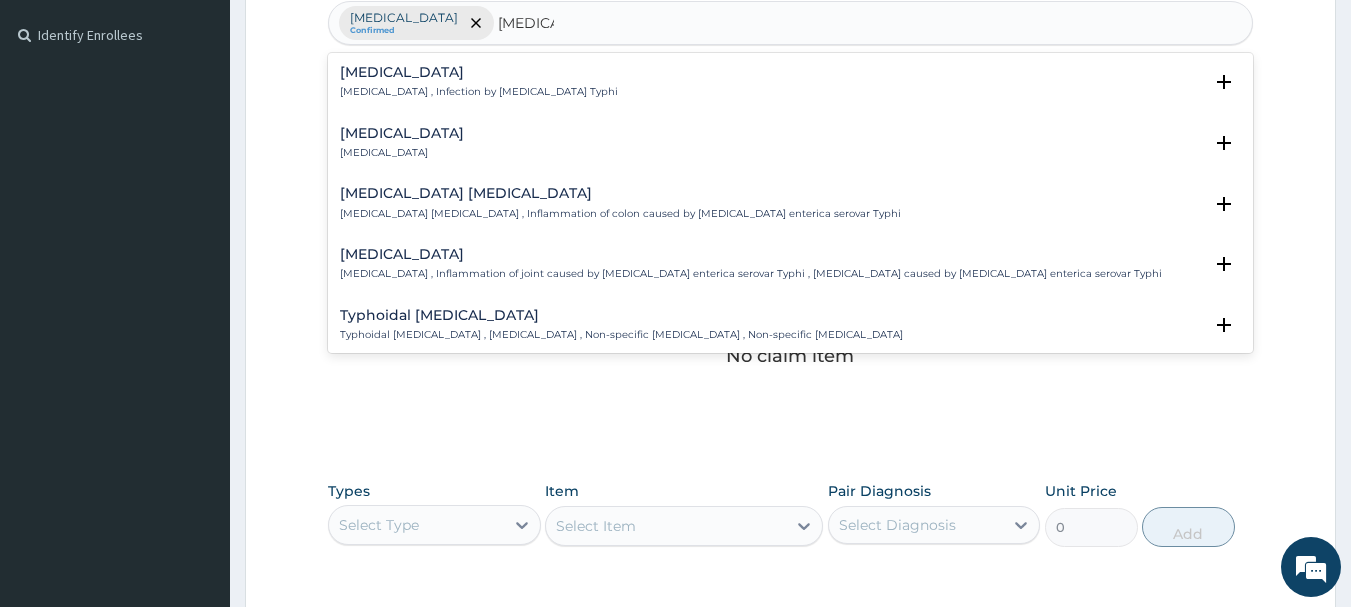 click on "[MEDICAL_DATA]" at bounding box center (479, 72) 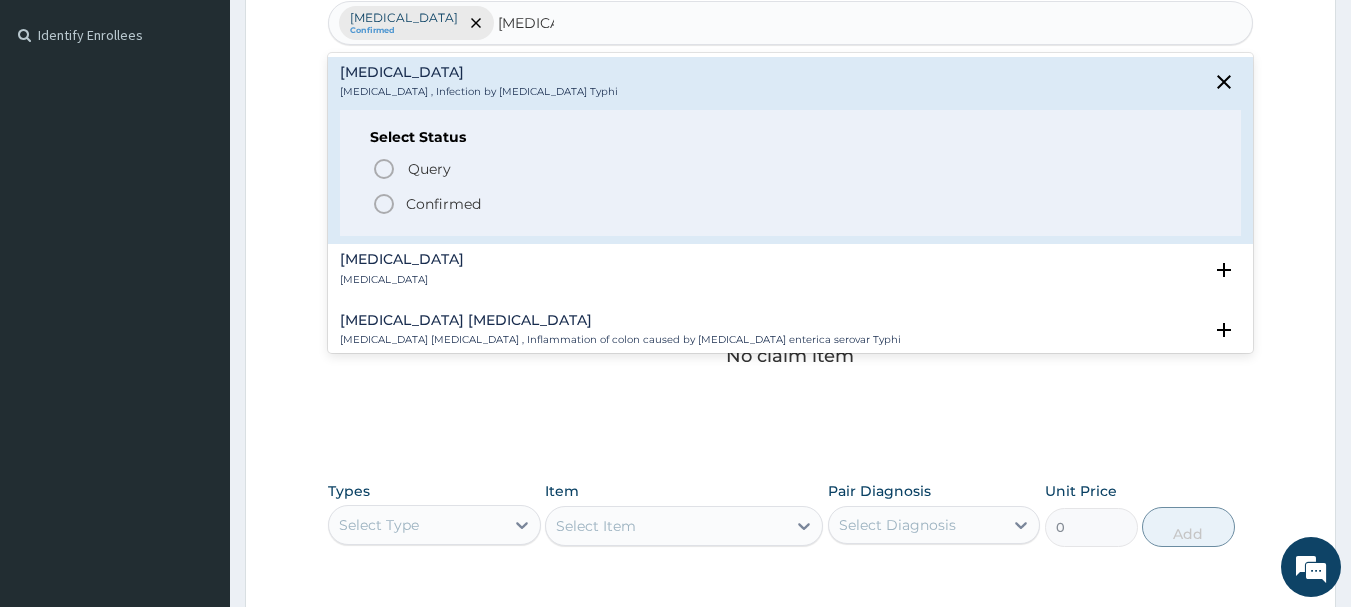 click 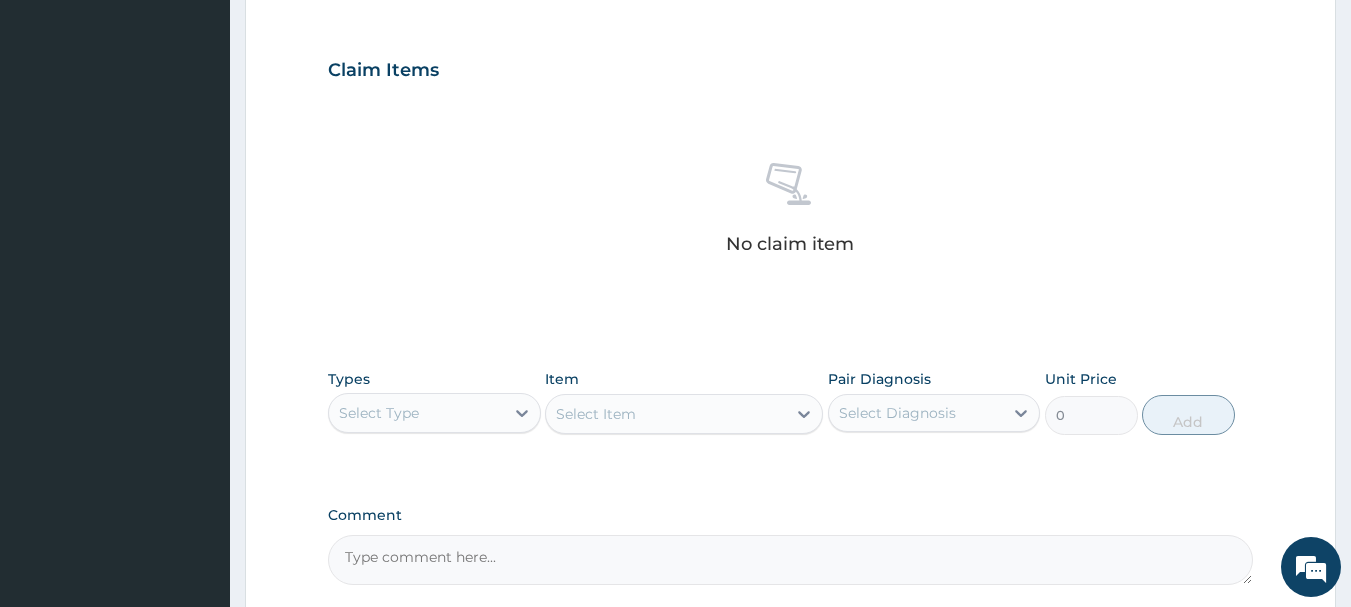 scroll, scrollTop: 835, scrollLeft: 0, axis: vertical 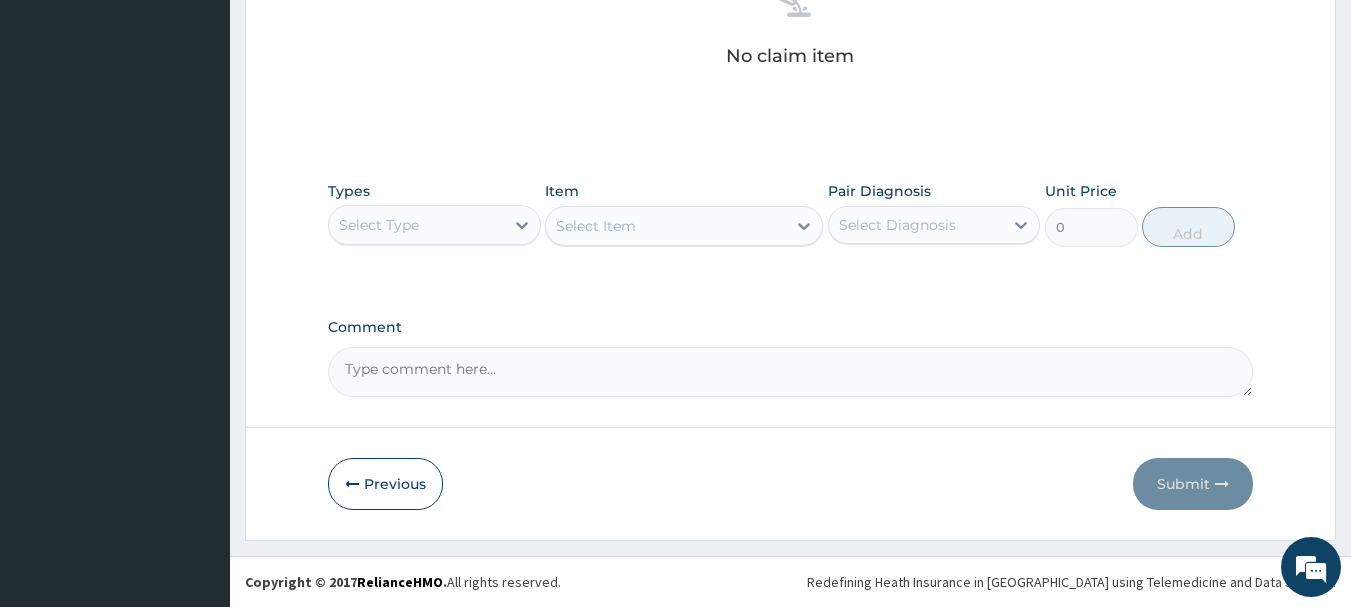 drag, startPoint x: 397, startPoint y: 215, endPoint x: 414, endPoint y: 232, distance: 24.04163 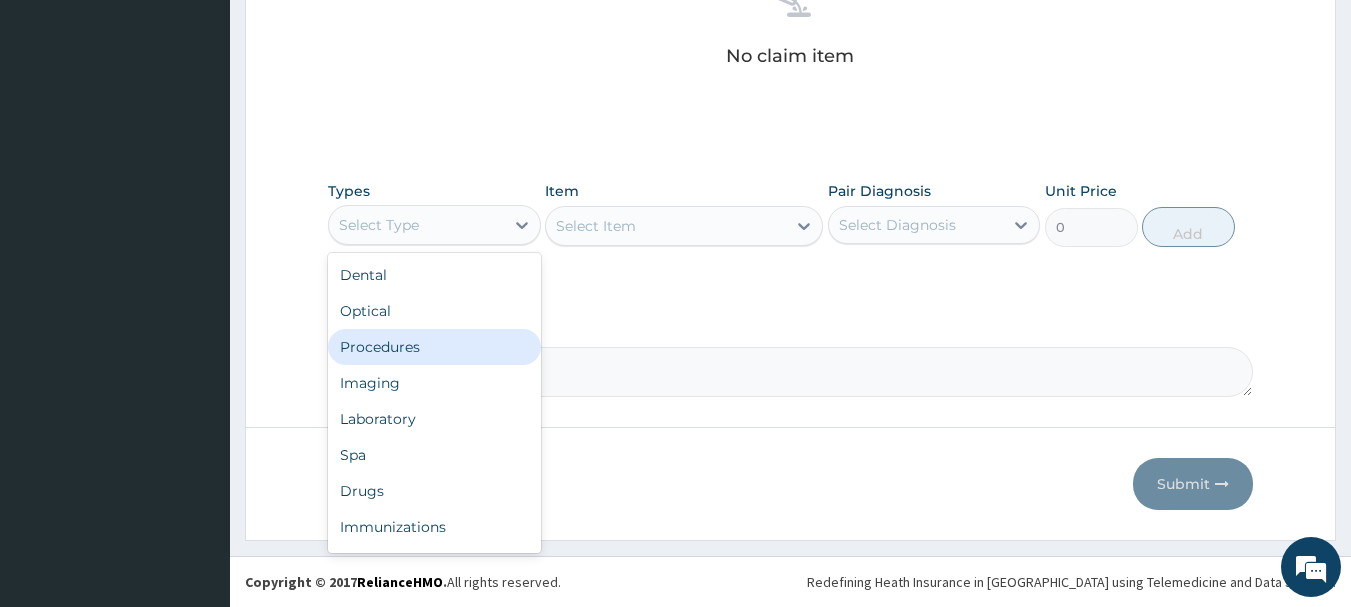 drag, startPoint x: 381, startPoint y: 352, endPoint x: 459, endPoint y: 323, distance: 83.21658 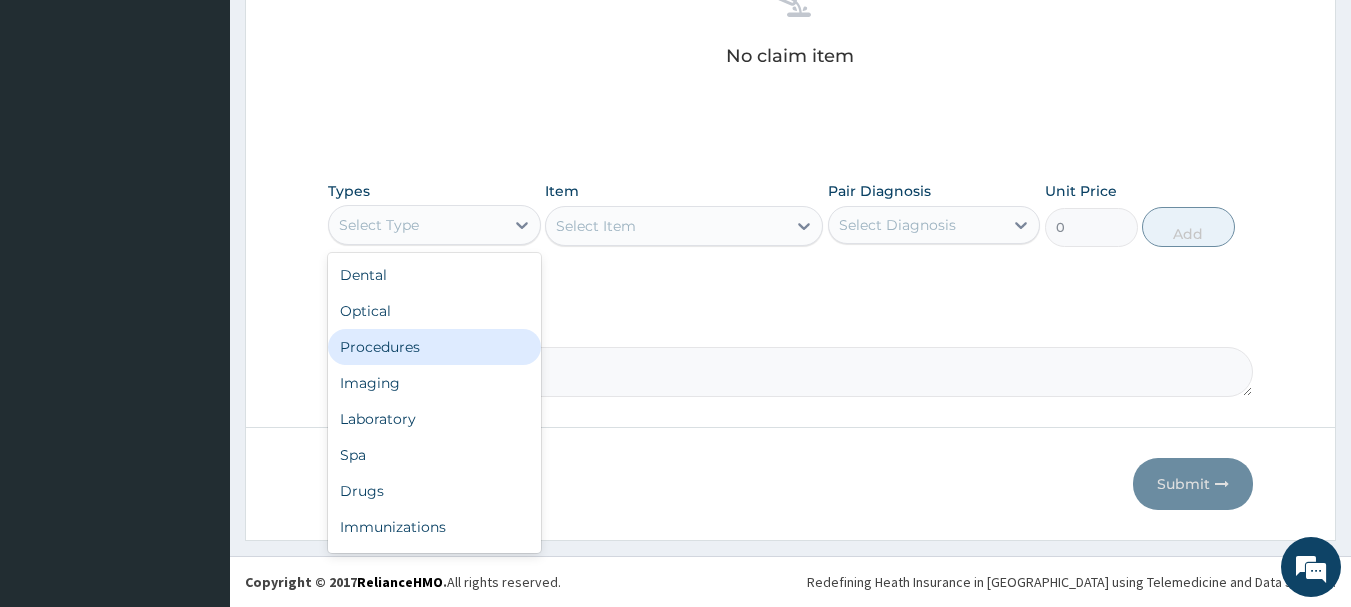 click on "Procedures" at bounding box center [434, 347] 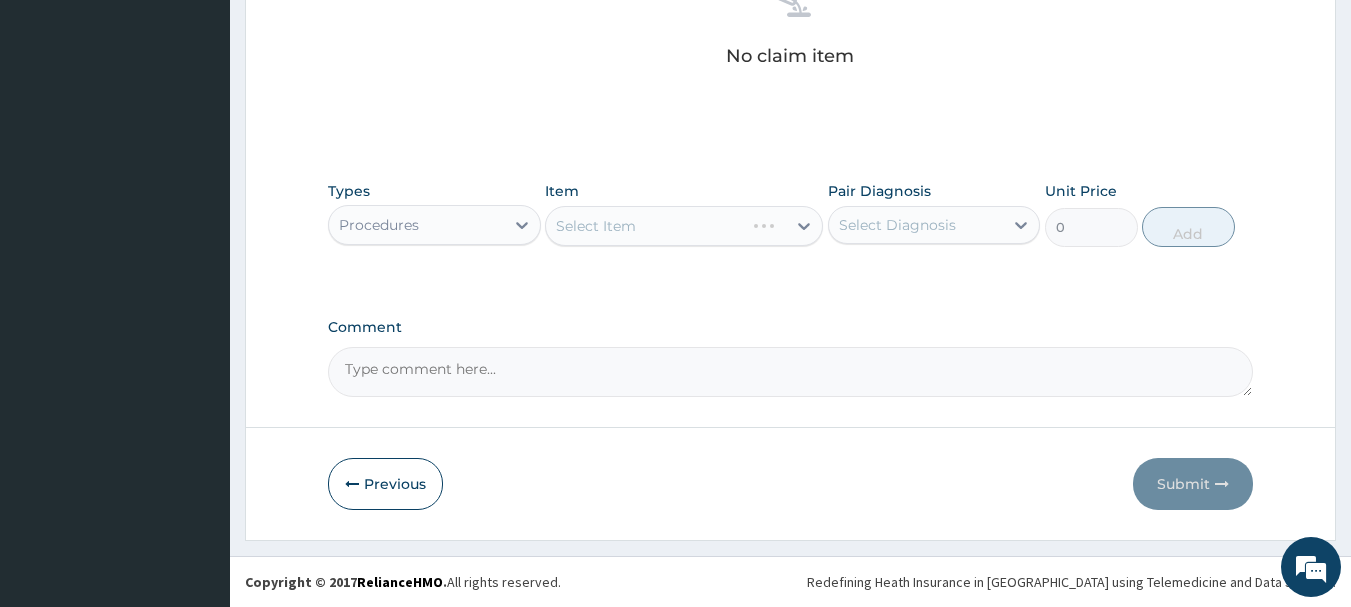 click on "Select Diagnosis" at bounding box center (897, 225) 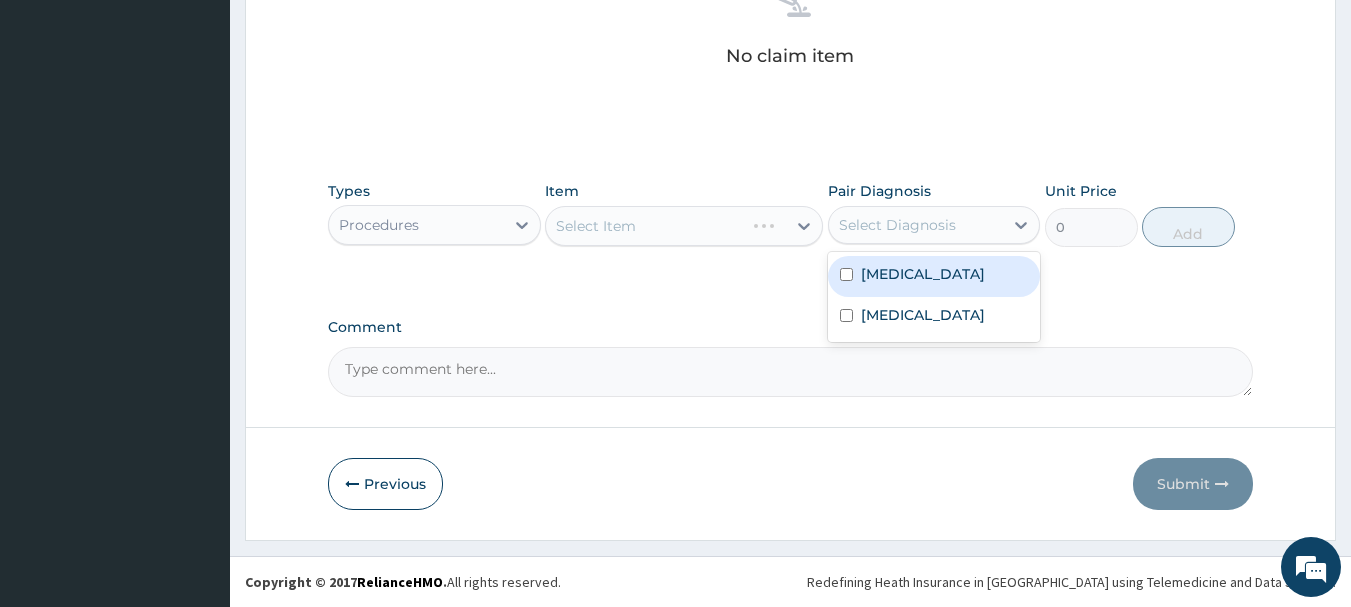 click at bounding box center (846, 274) 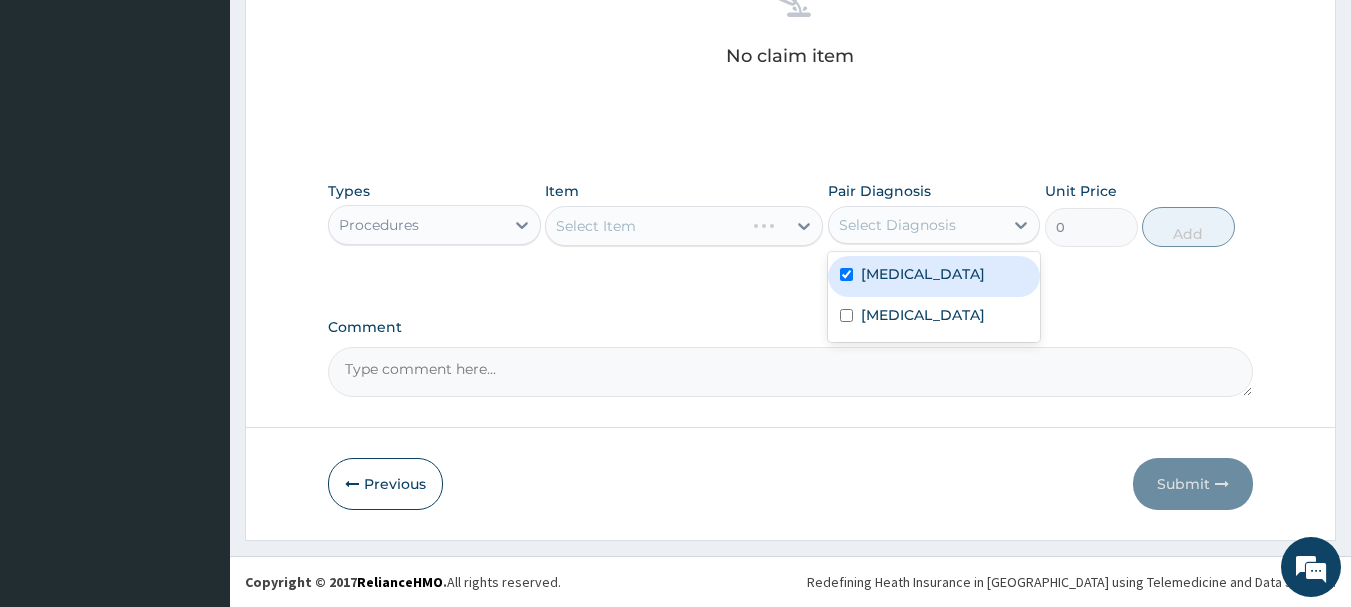 checkbox on "true" 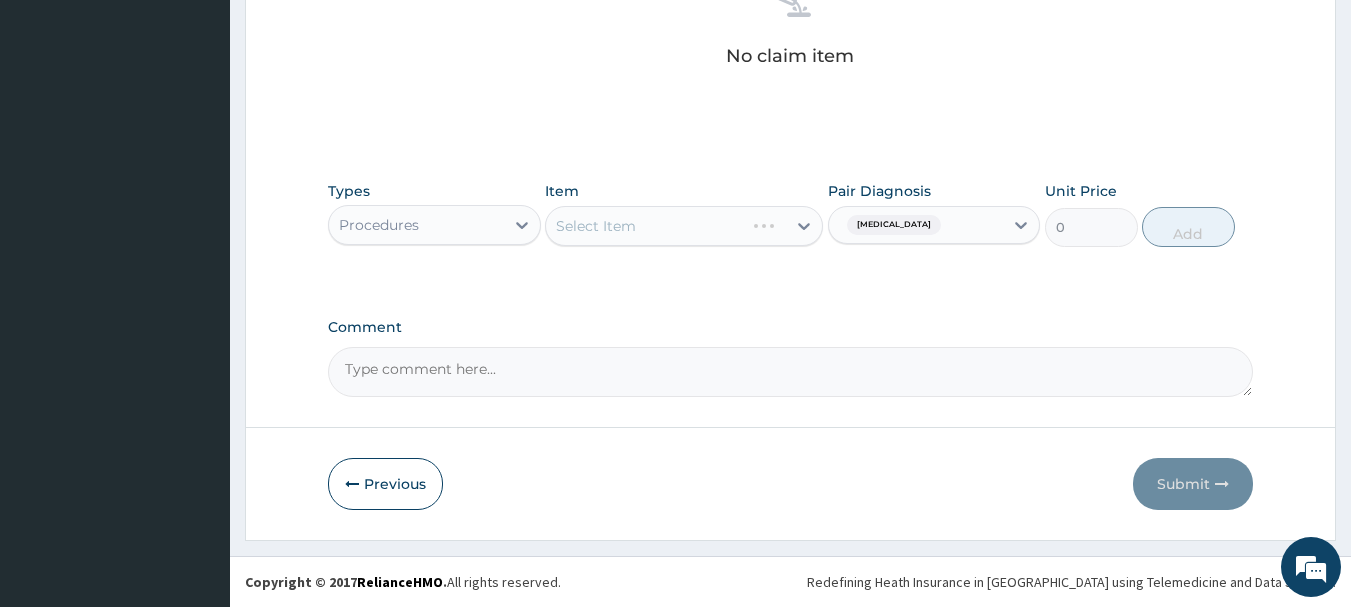 click on "Select Item" at bounding box center [684, 226] 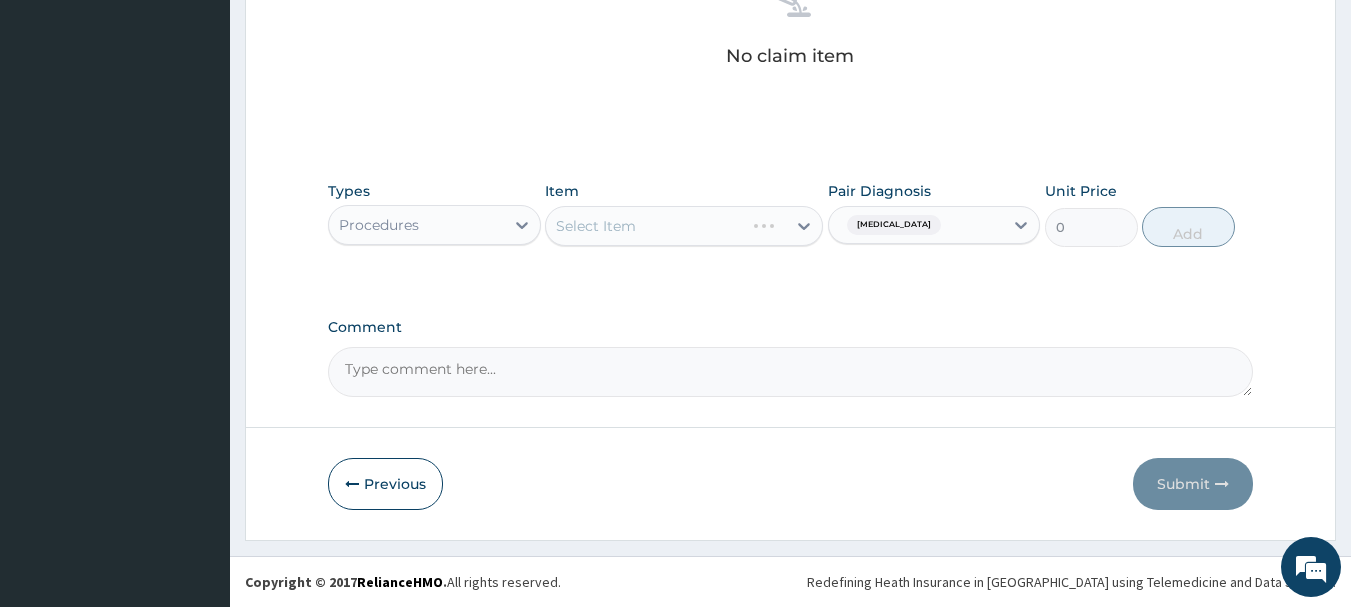 click on "Select Item" at bounding box center (684, 226) 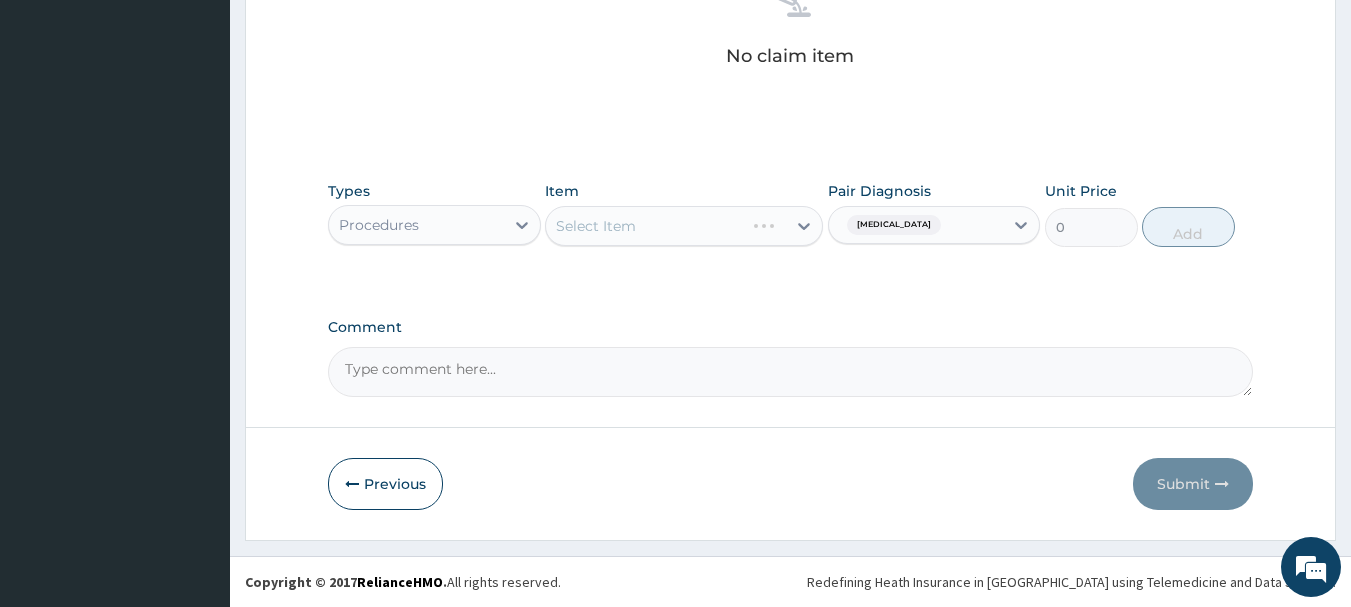 click on "Select Item" at bounding box center (684, 226) 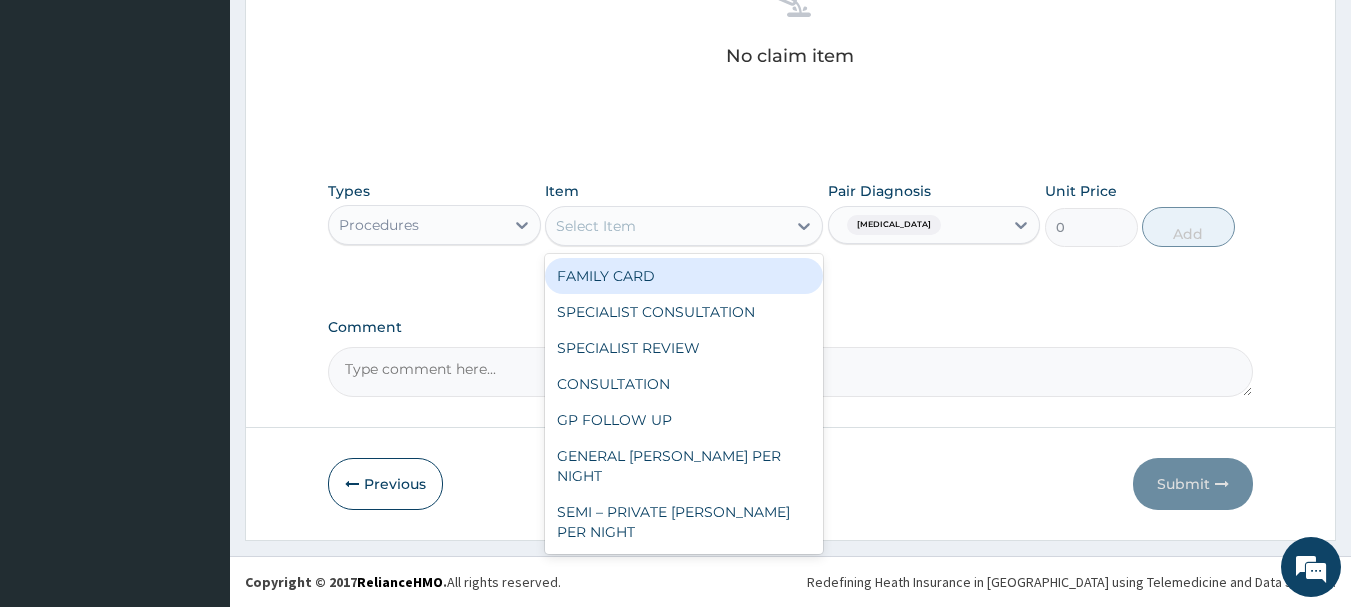 click on "Select Item" at bounding box center (666, 226) 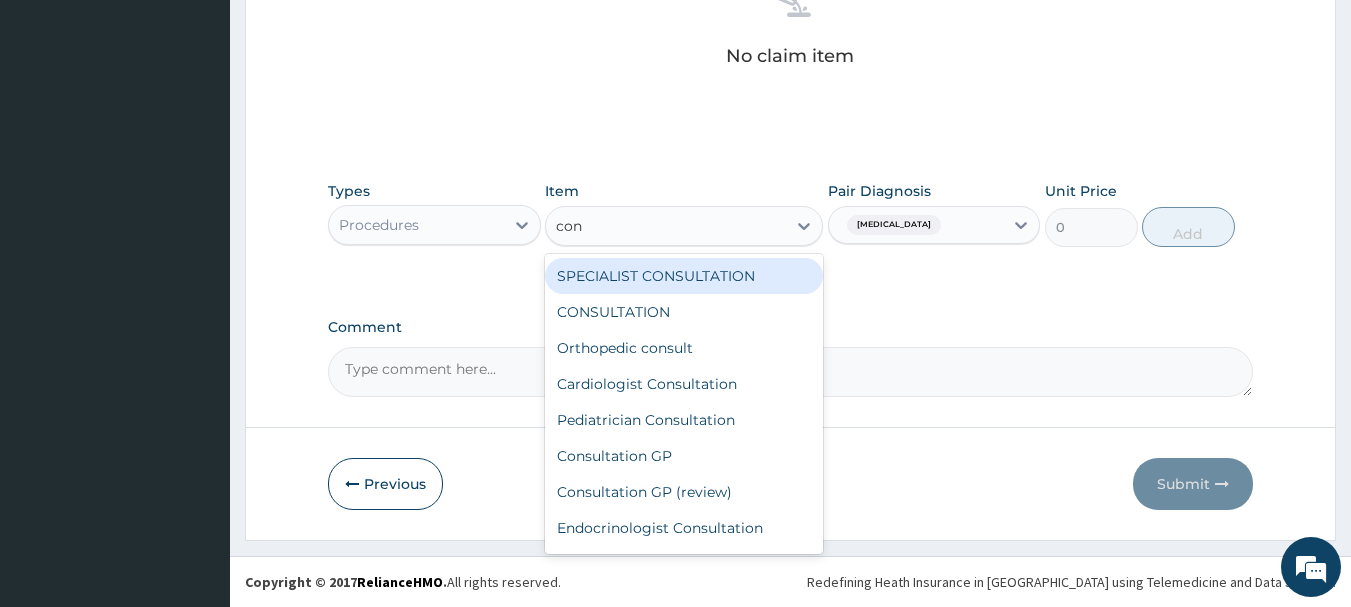 type on "cons" 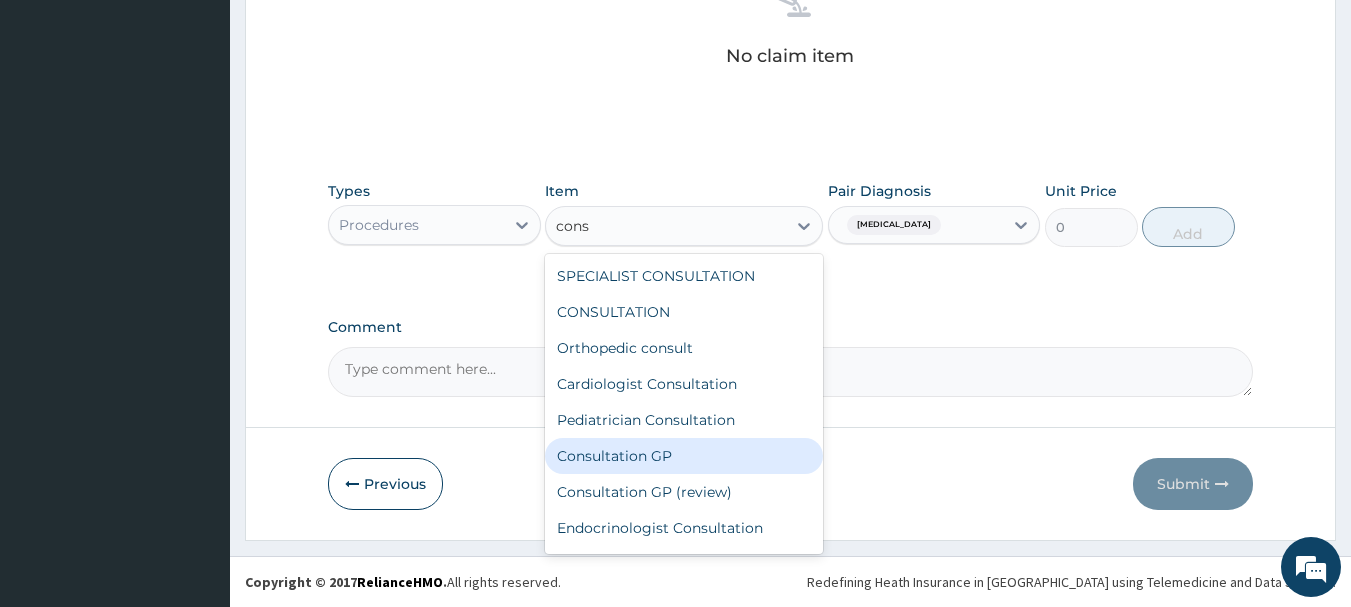drag, startPoint x: 677, startPoint y: 452, endPoint x: 766, endPoint y: 385, distance: 111.40018 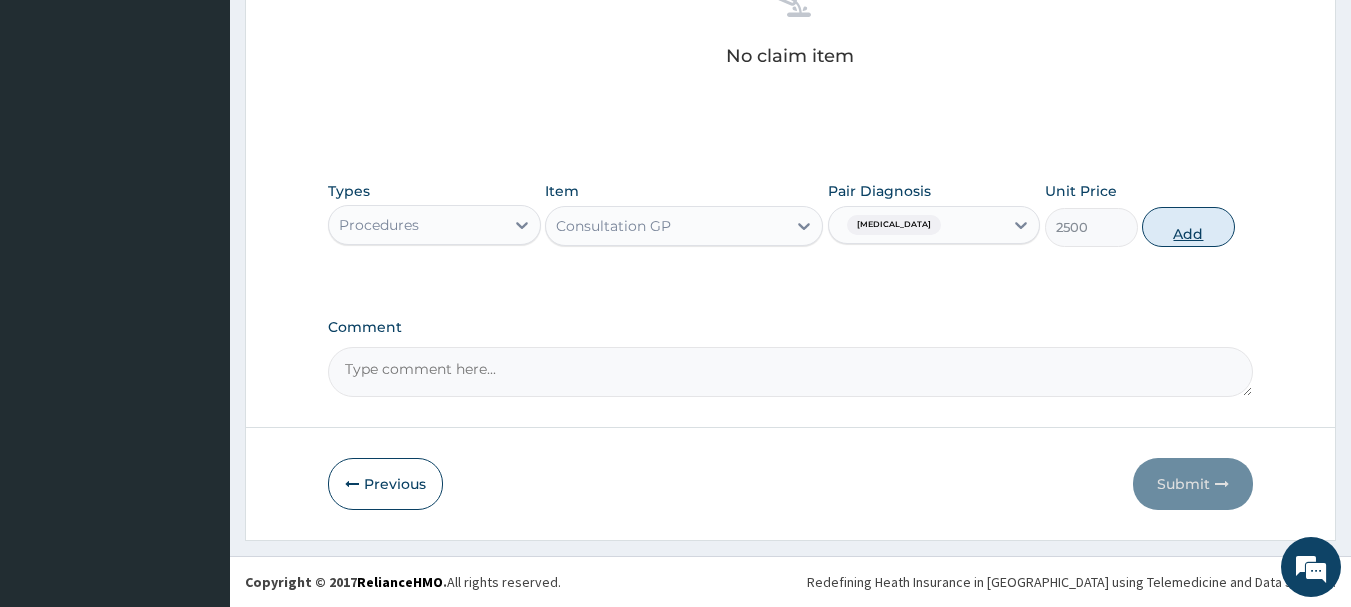 click on "Add" at bounding box center (1188, 227) 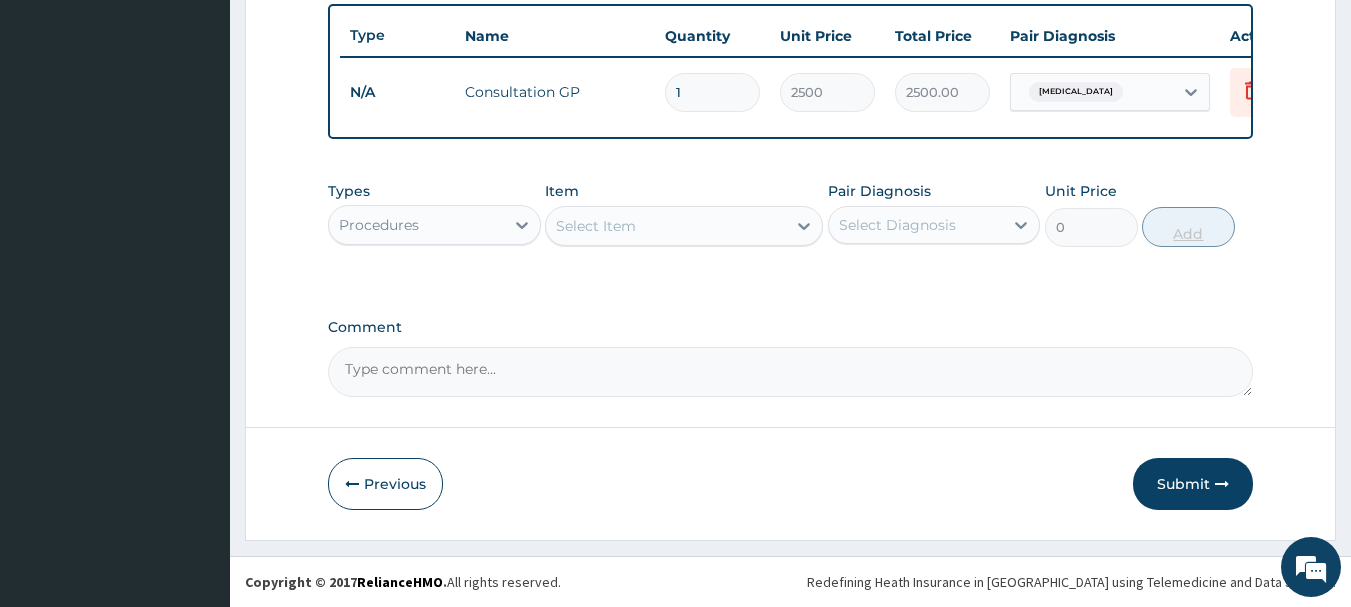 scroll, scrollTop: 755, scrollLeft: 0, axis: vertical 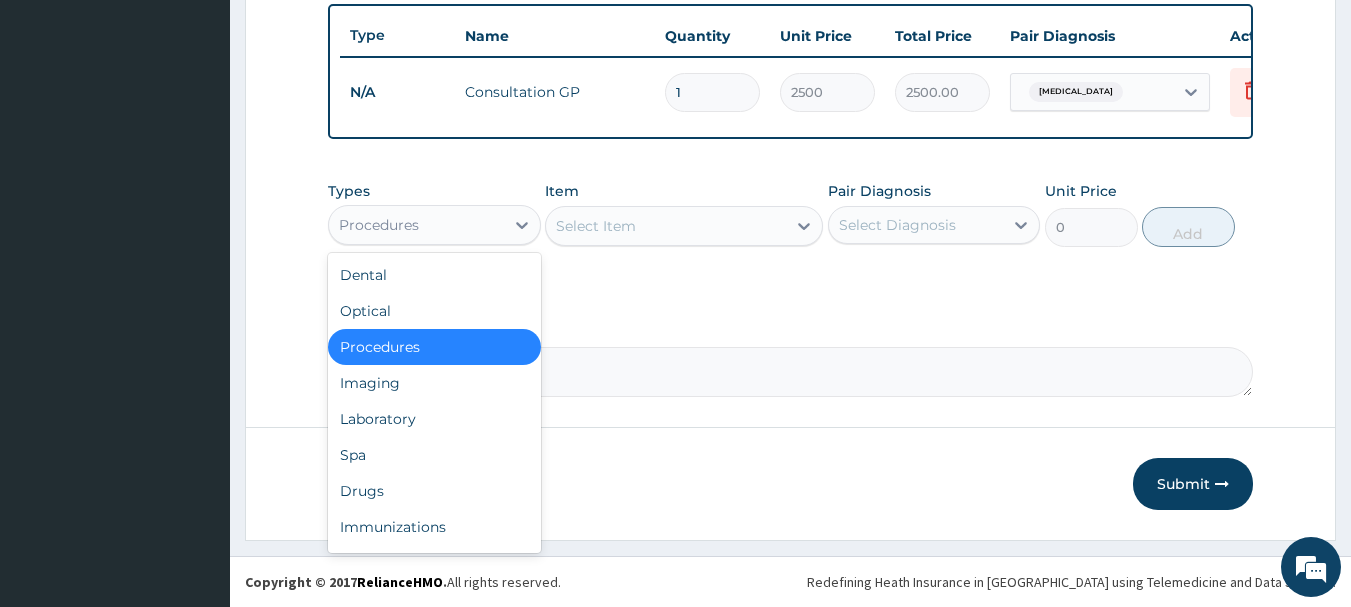 click on "Procedures" at bounding box center [416, 225] 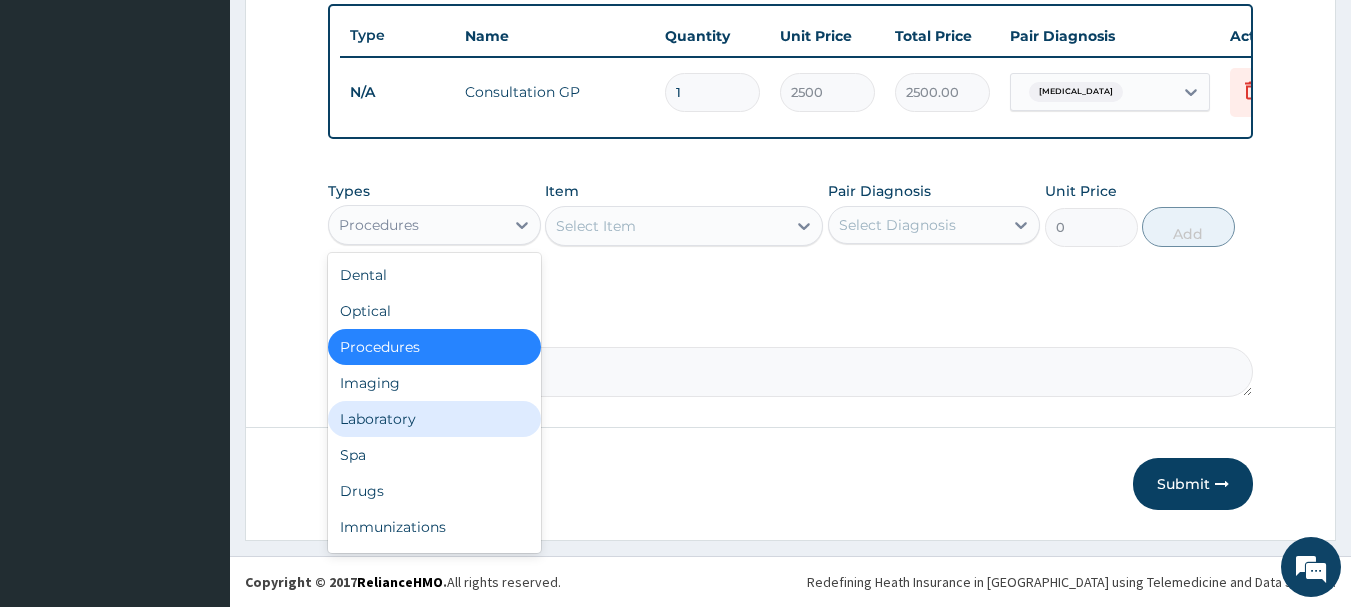 drag, startPoint x: 393, startPoint y: 429, endPoint x: 566, endPoint y: 338, distance: 195.47379 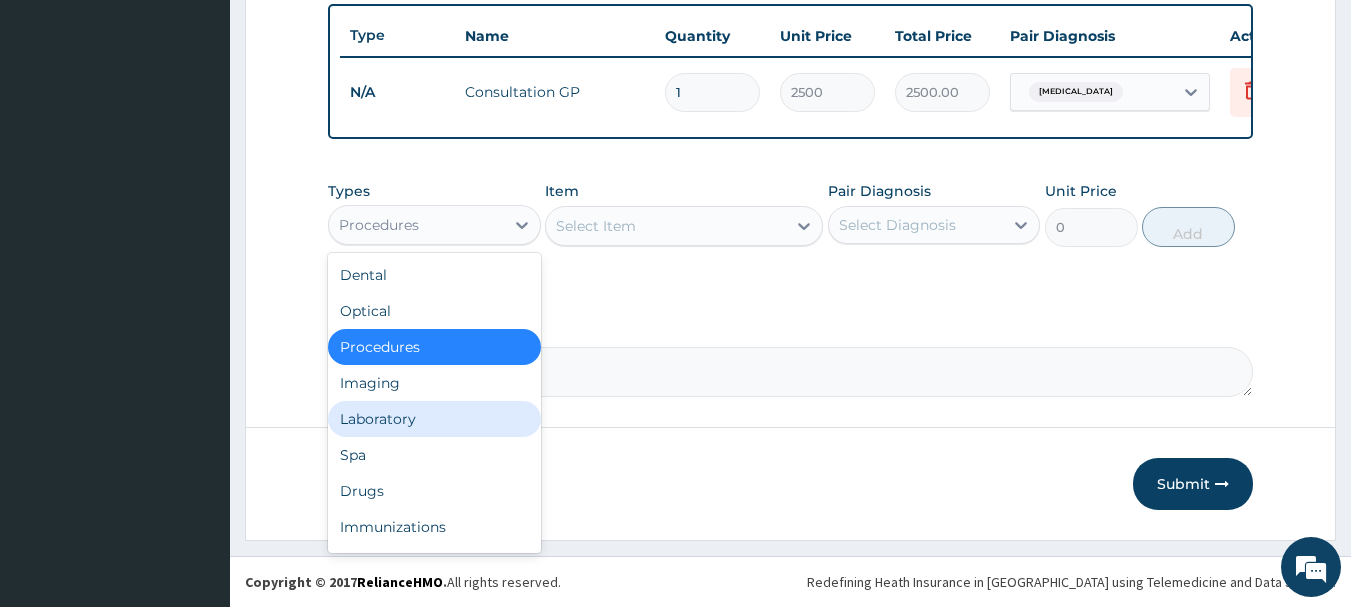 click on "Laboratory" at bounding box center [434, 419] 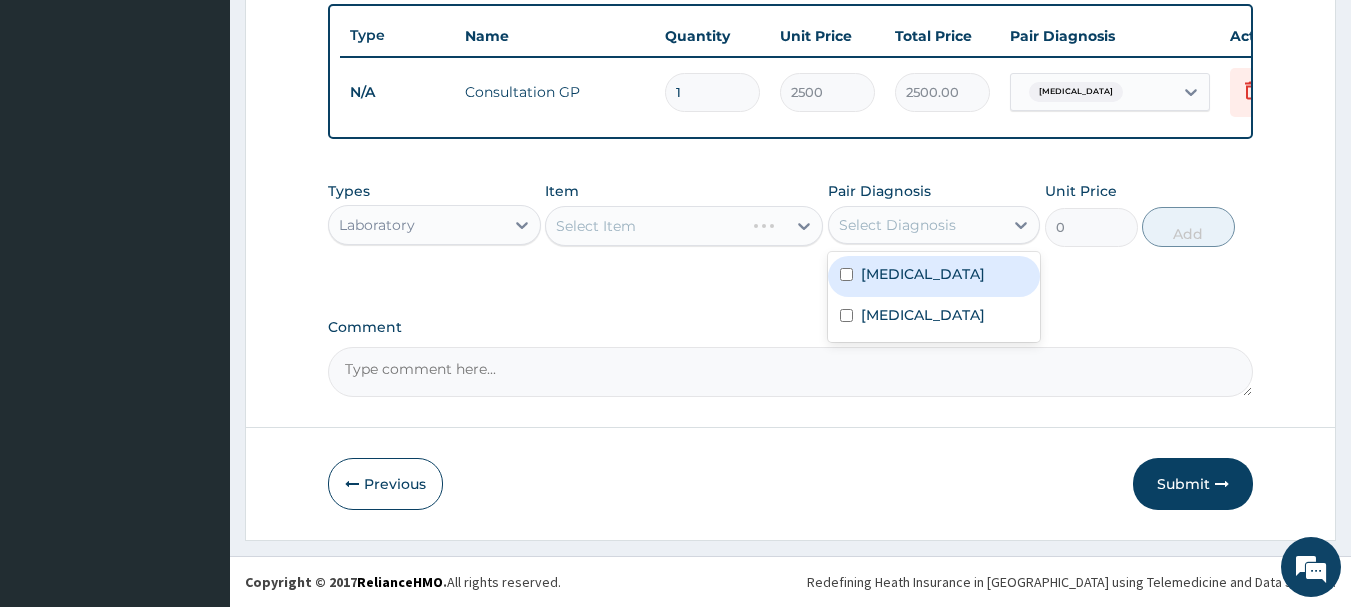 drag, startPoint x: 930, startPoint y: 222, endPoint x: 911, endPoint y: 246, distance: 30.610456 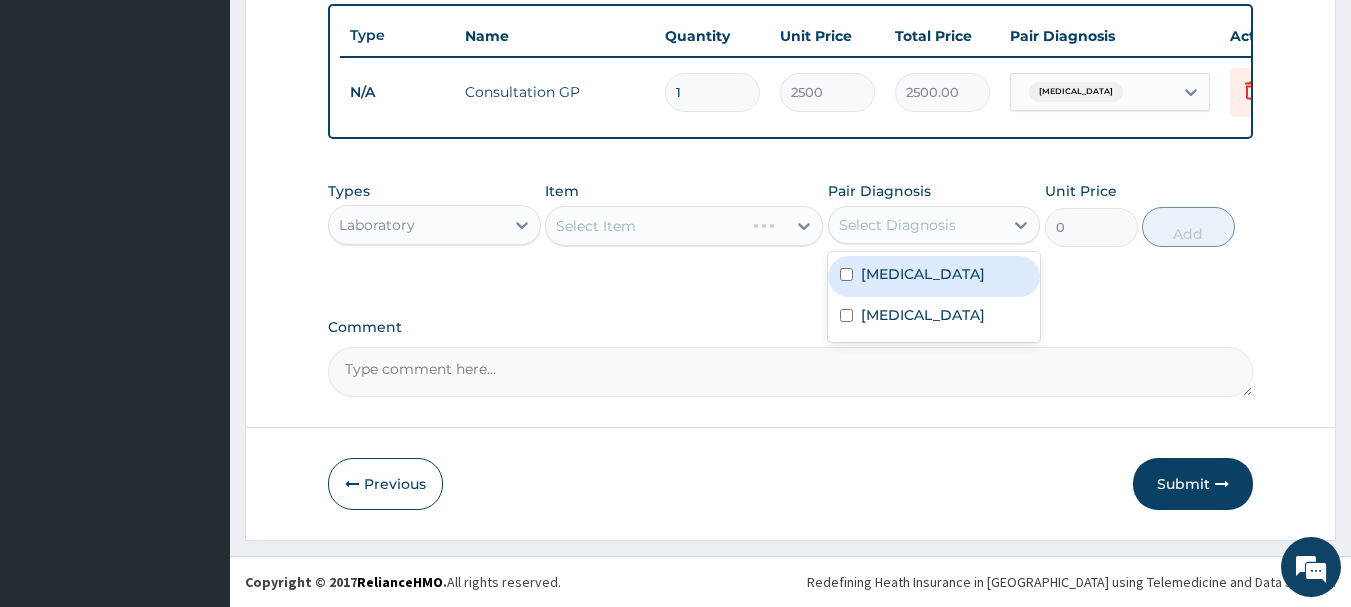 click on "Select Diagnosis" at bounding box center [897, 225] 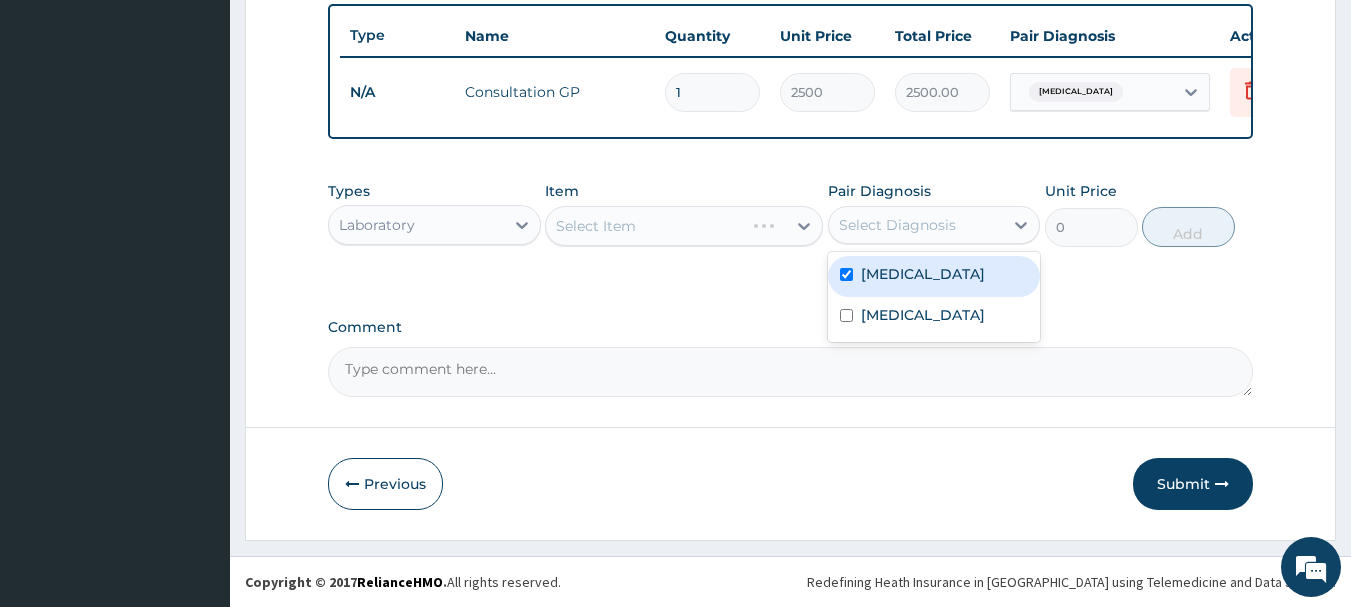 checkbox on "true" 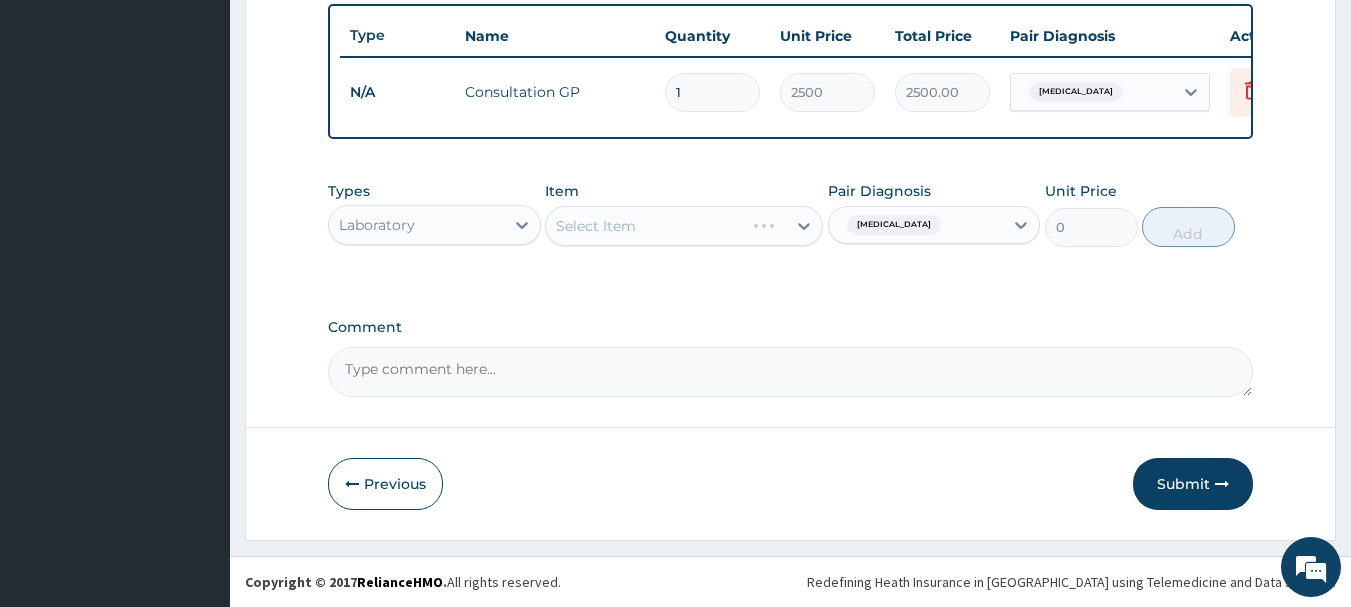 click on "Select Item" at bounding box center [684, 226] 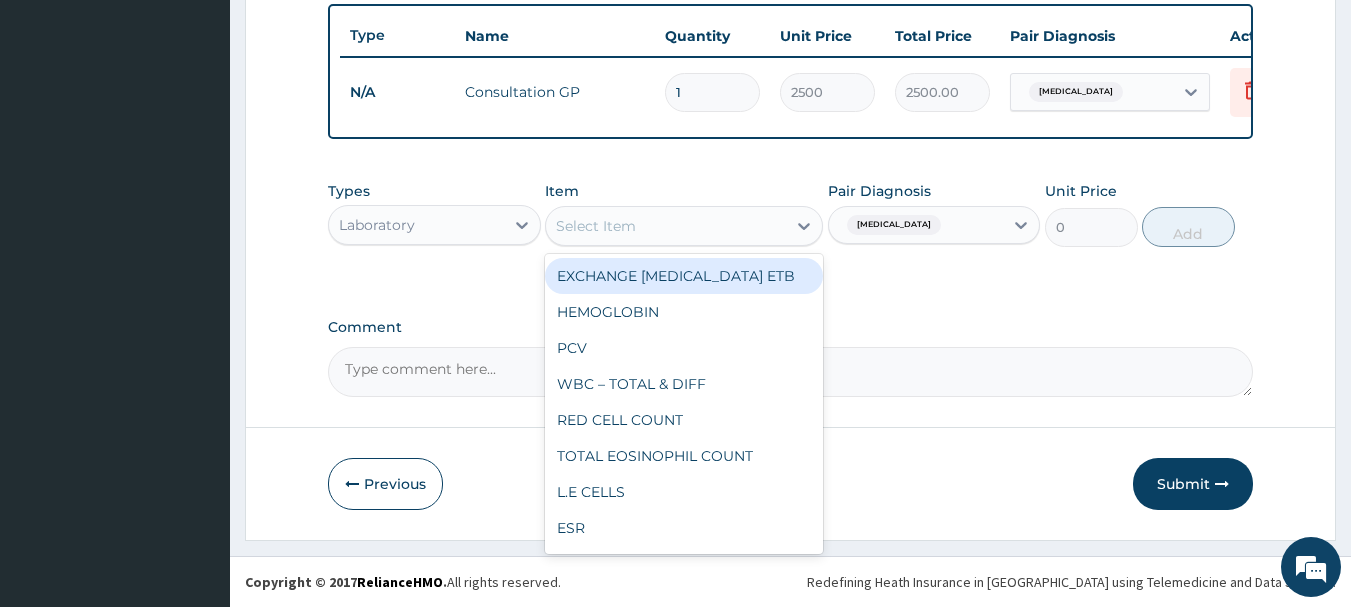 click on "Select Item" at bounding box center [666, 226] 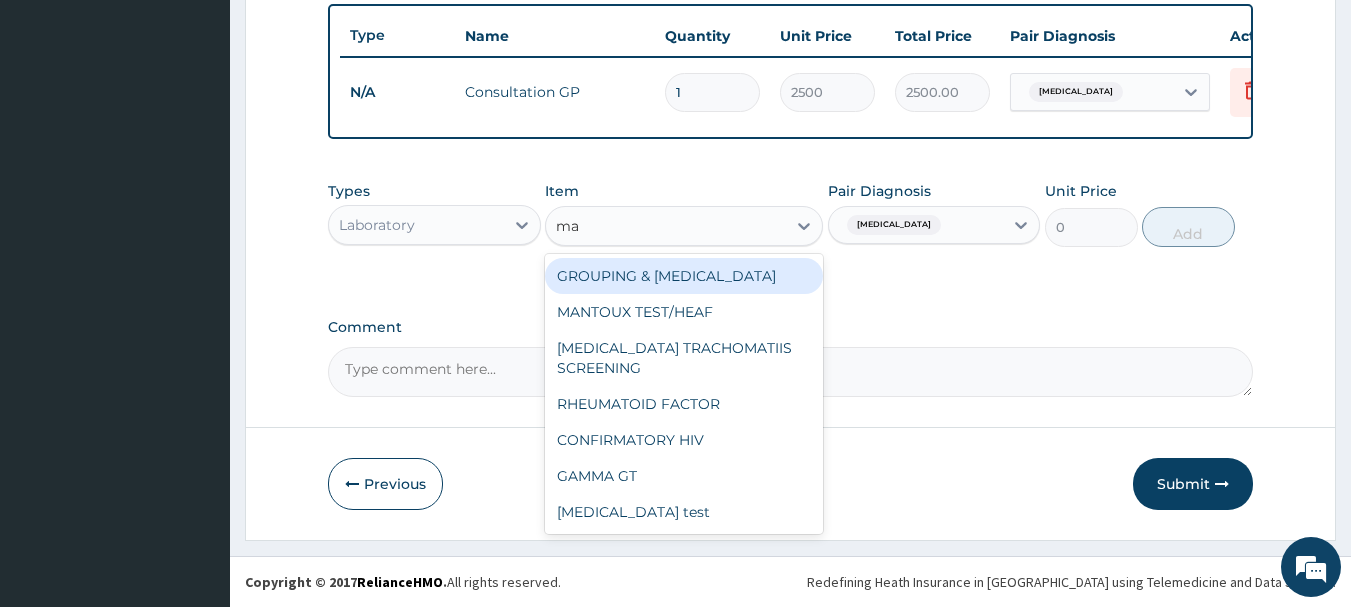 type on "mal" 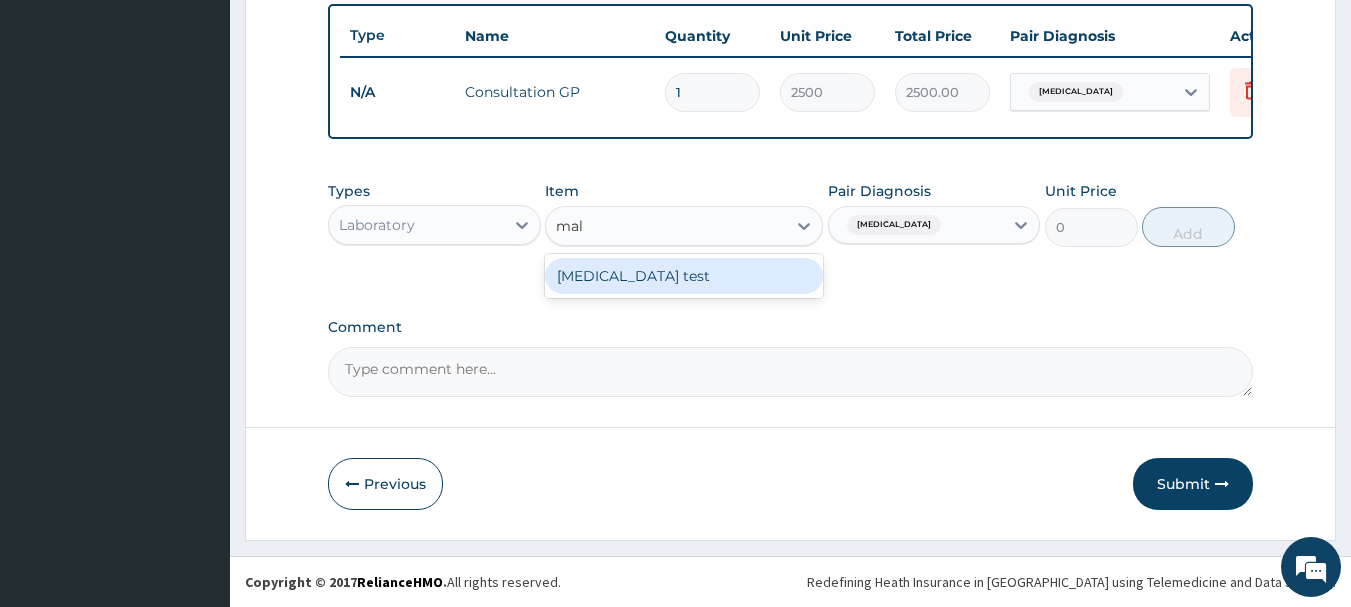 drag, startPoint x: 632, startPoint y: 274, endPoint x: 660, endPoint y: 272, distance: 28.071337 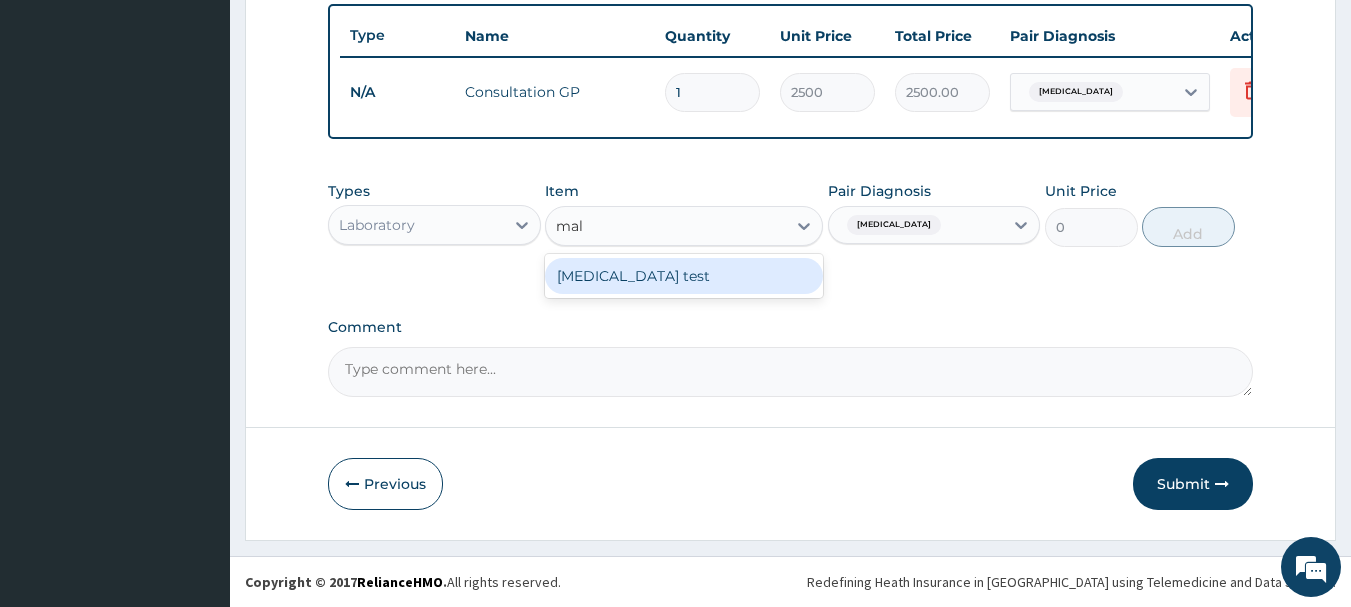 click on "Malaria test" at bounding box center [684, 276] 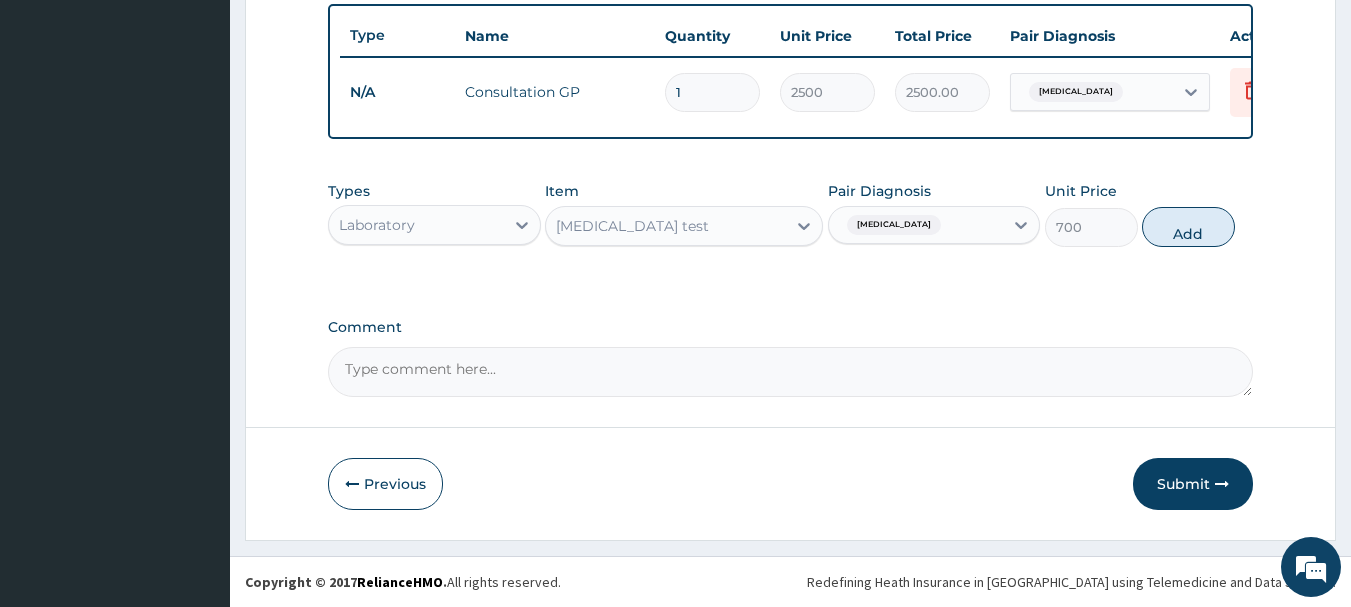 click on "Add" at bounding box center (1188, 227) 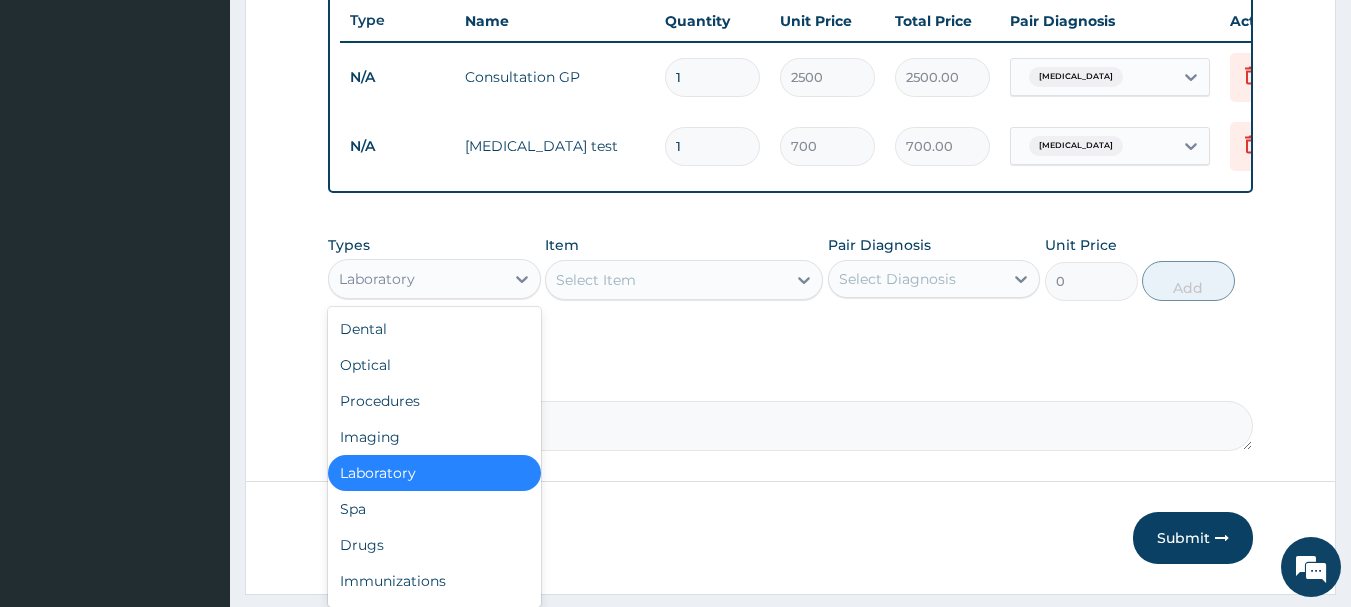 click on "Laboratory" at bounding box center (377, 279) 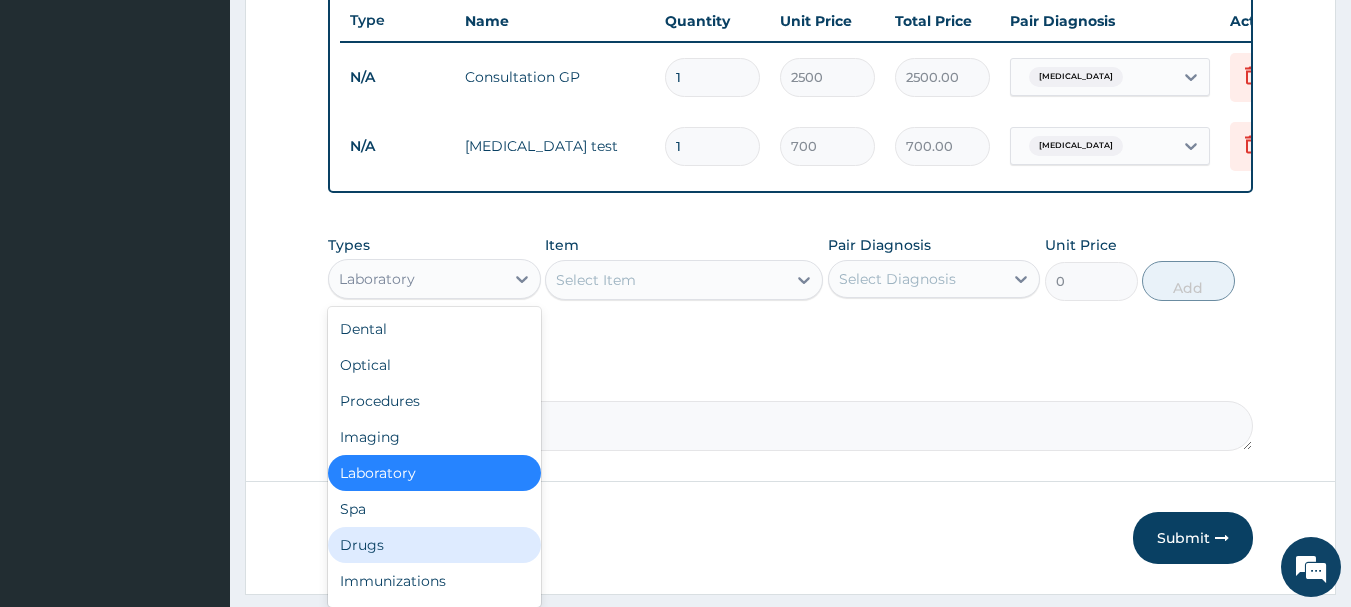 drag, startPoint x: 363, startPoint y: 562, endPoint x: 415, endPoint y: 534, distance: 59.05929 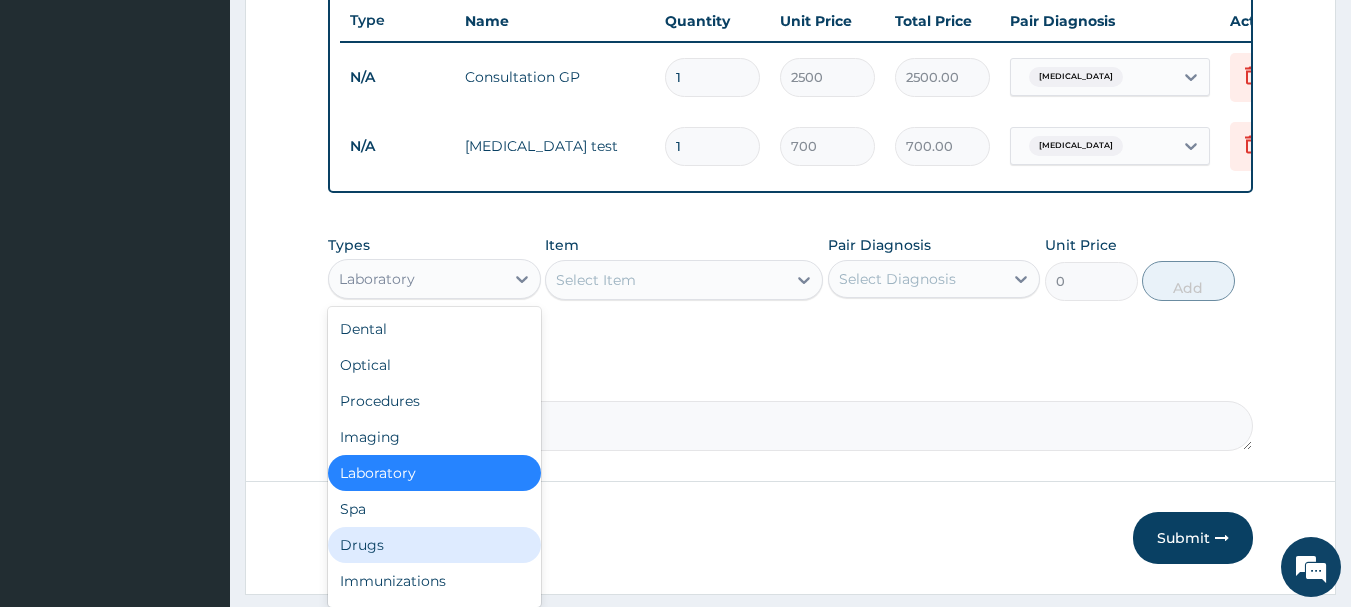 click on "Drugs" at bounding box center [434, 545] 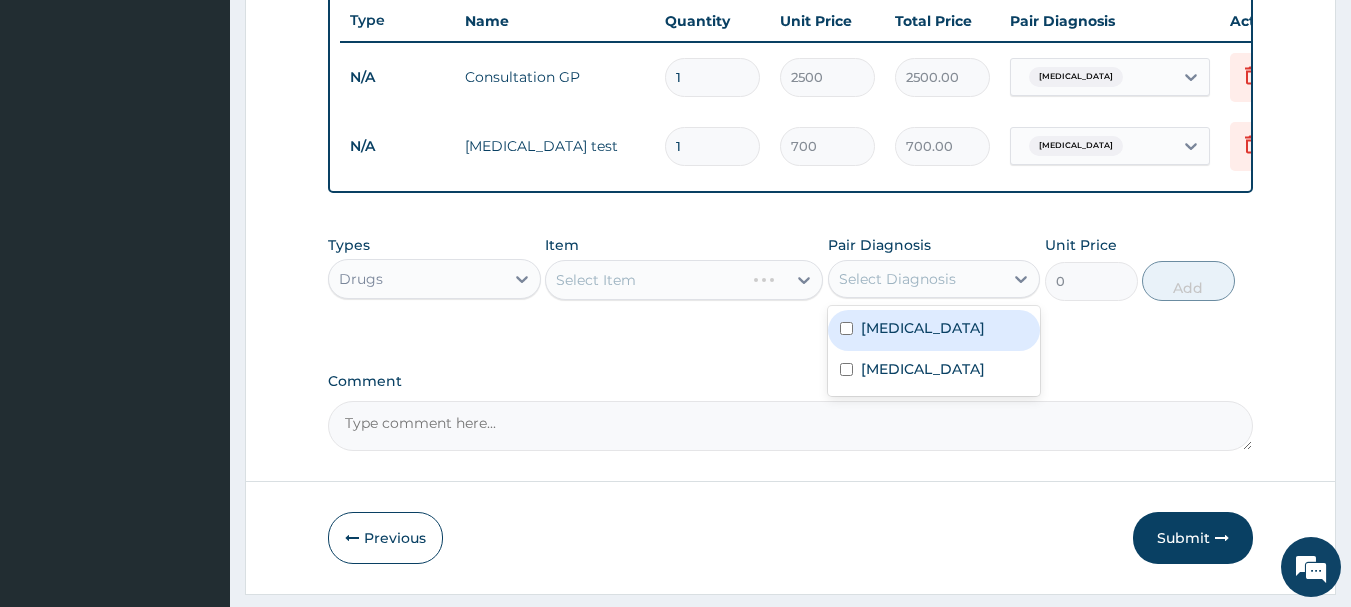 drag, startPoint x: 859, startPoint y: 293, endPoint x: 865, endPoint y: 313, distance: 20.880613 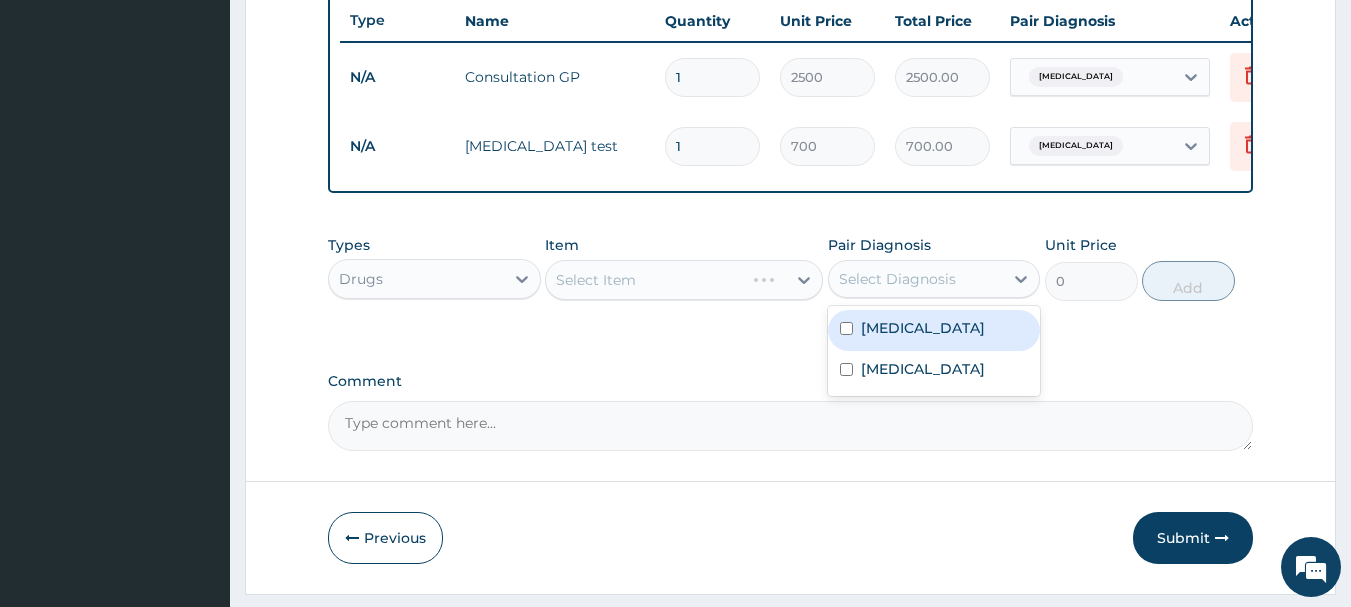 click on "Select Diagnosis" at bounding box center (897, 279) 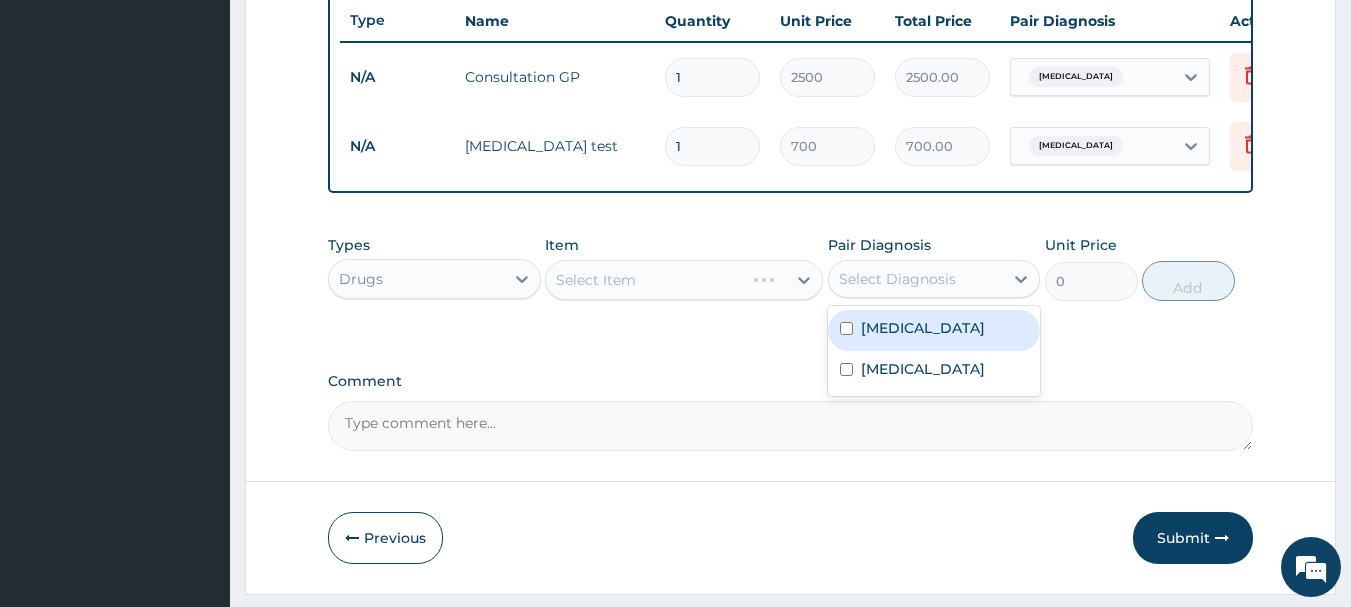 click at bounding box center [846, 328] 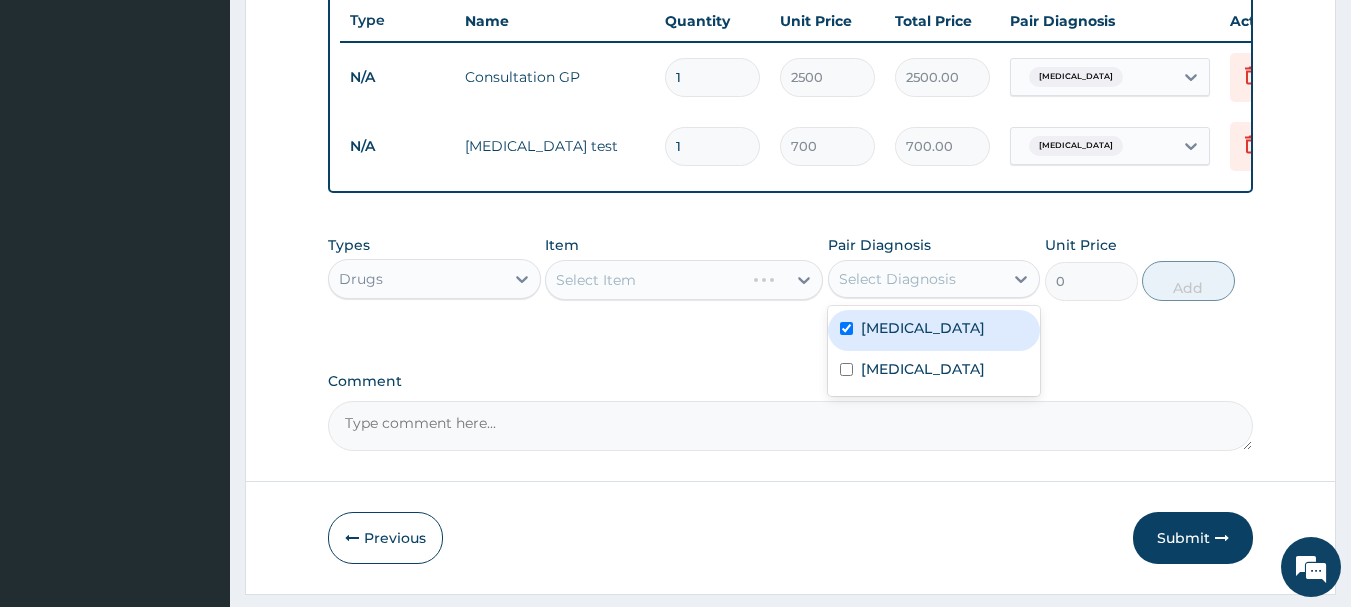 checkbox on "true" 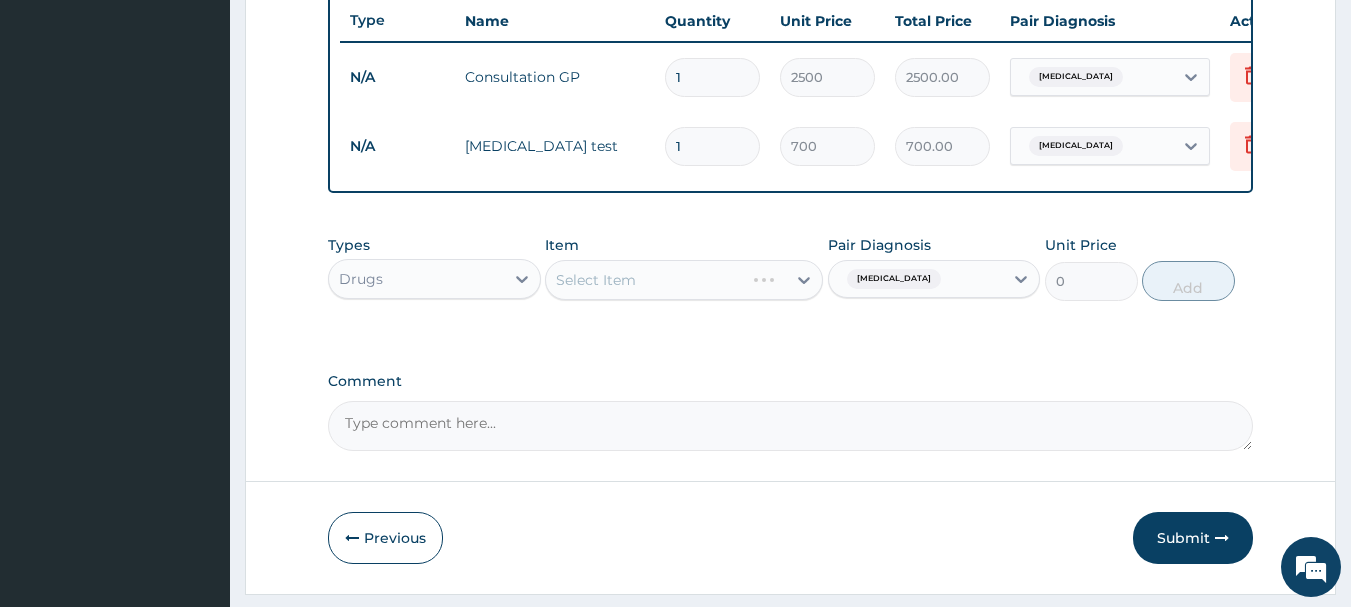 click on "Select Item" at bounding box center (684, 280) 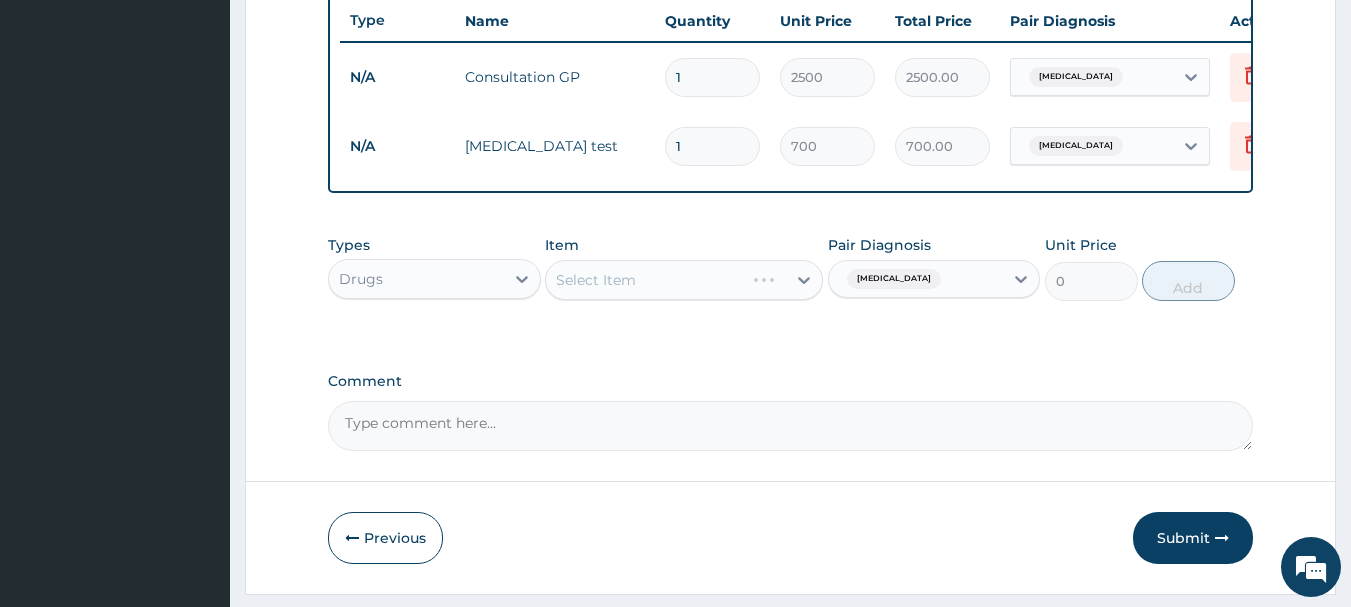 click on "Select Item" at bounding box center [684, 280] 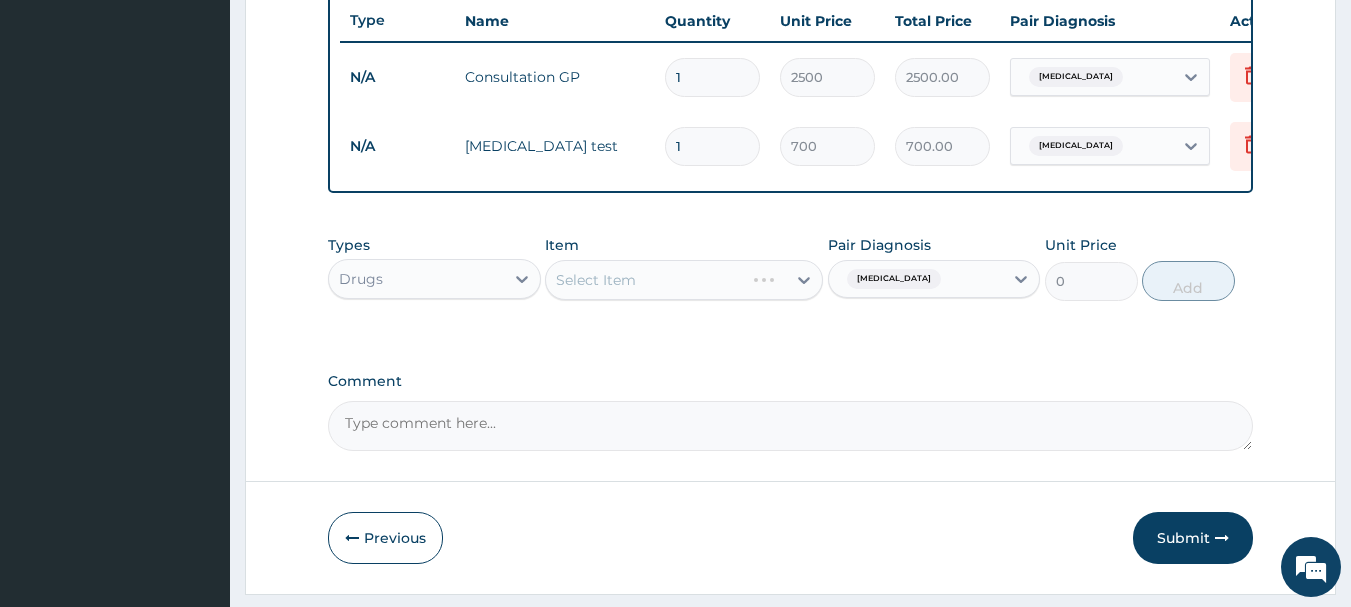 click on "Select Item" at bounding box center (684, 280) 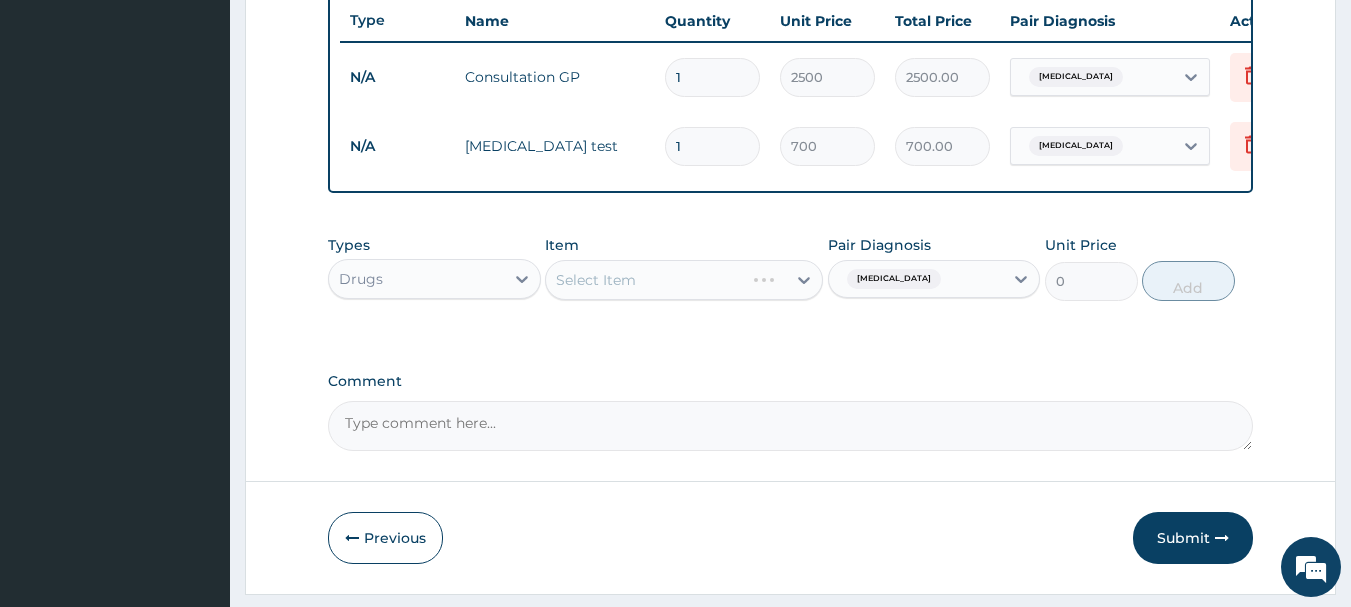 click on "Select Item" at bounding box center (684, 280) 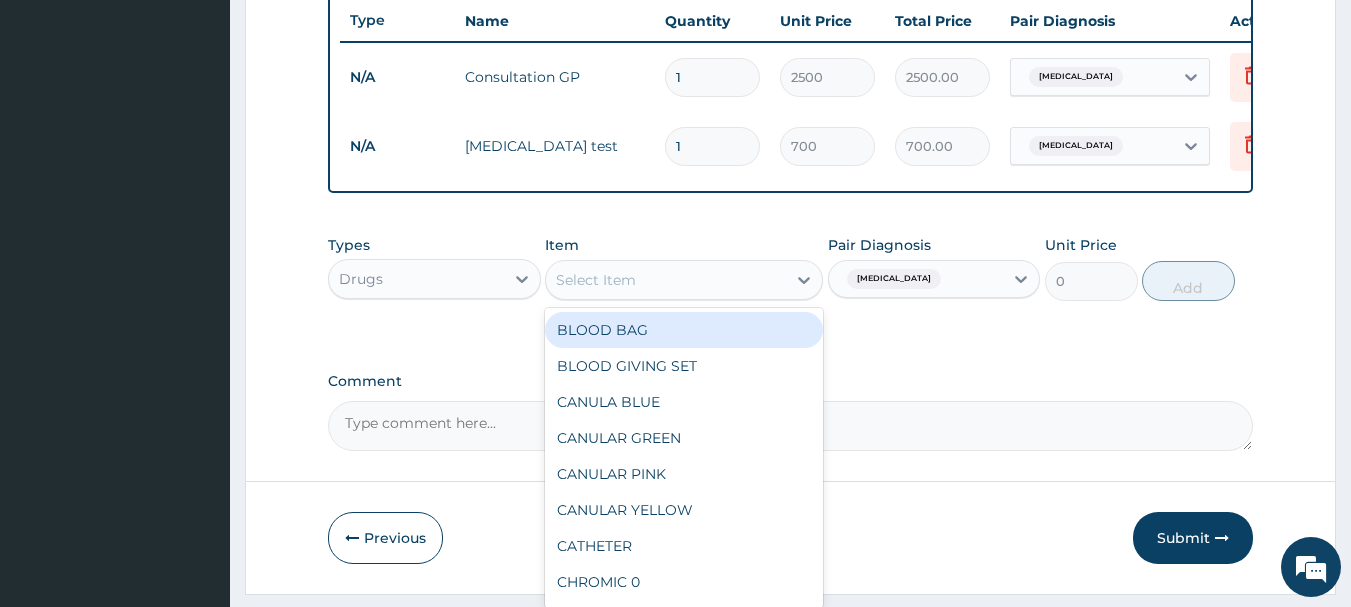 click on "Select Item" at bounding box center (596, 280) 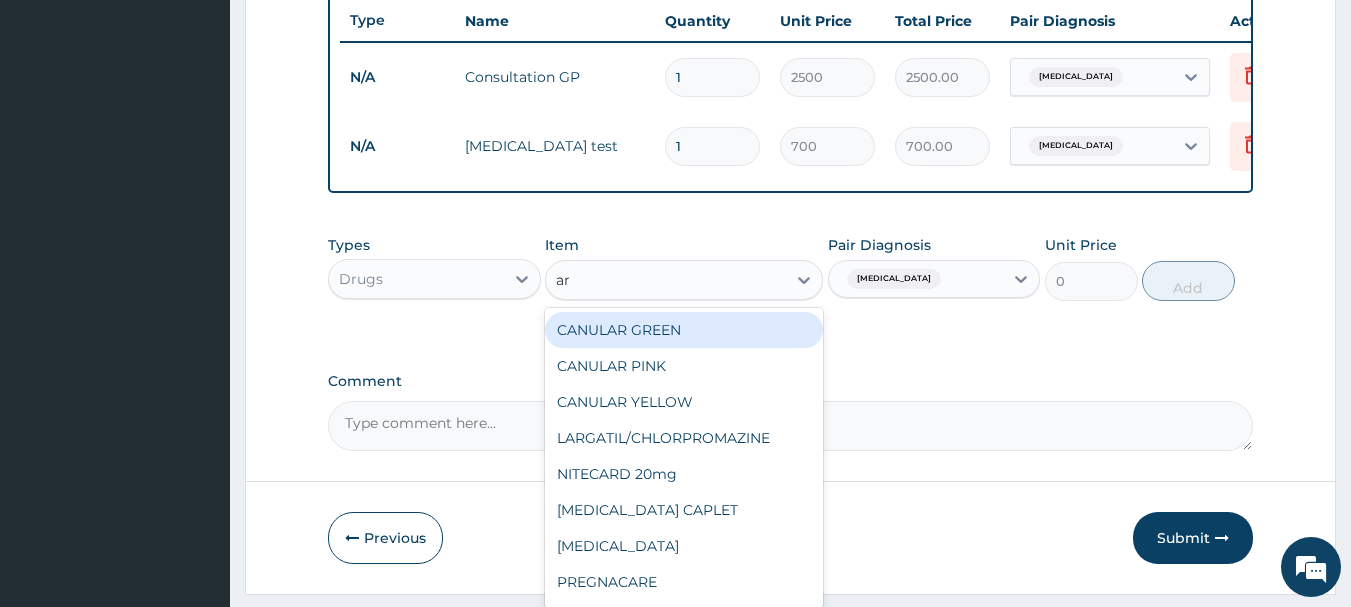 type on "art" 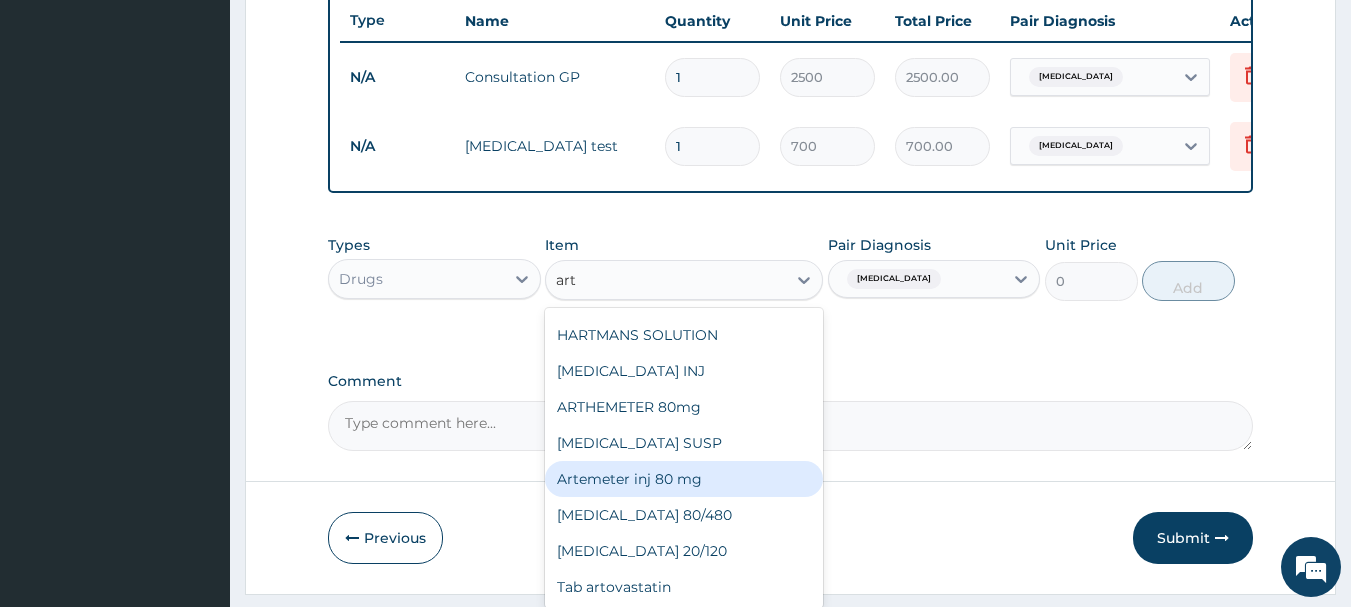scroll, scrollTop: 100, scrollLeft: 0, axis: vertical 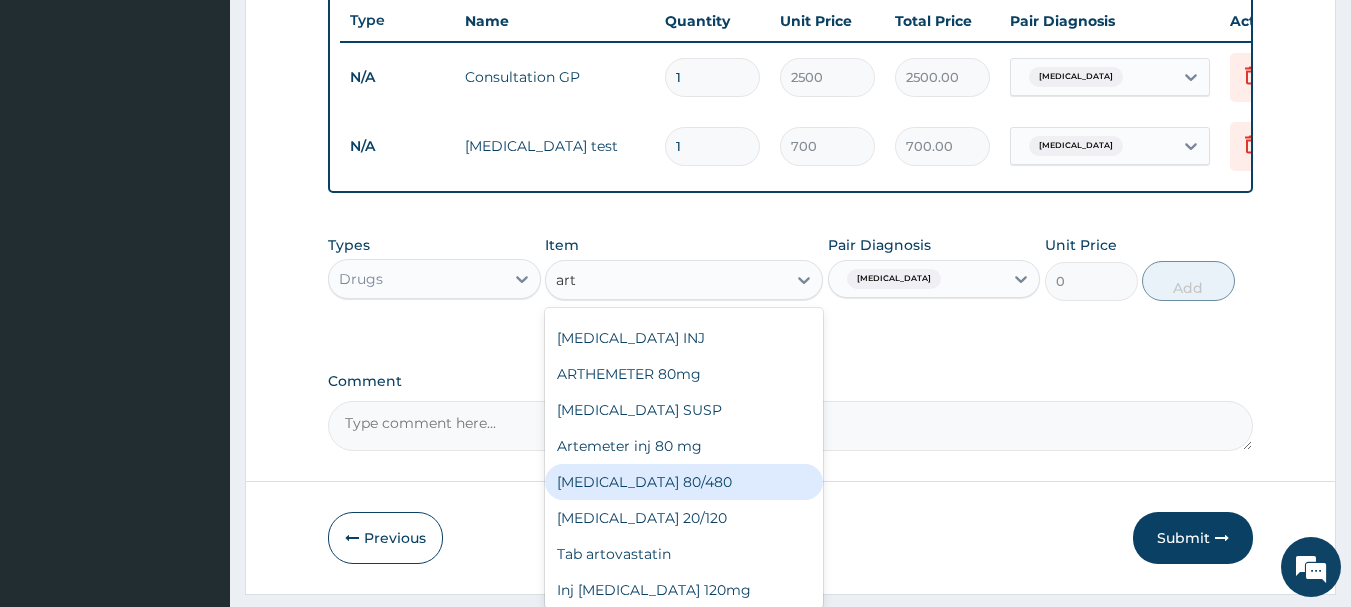 drag, startPoint x: 688, startPoint y: 496, endPoint x: 807, endPoint y: 419, distance: 141.7392 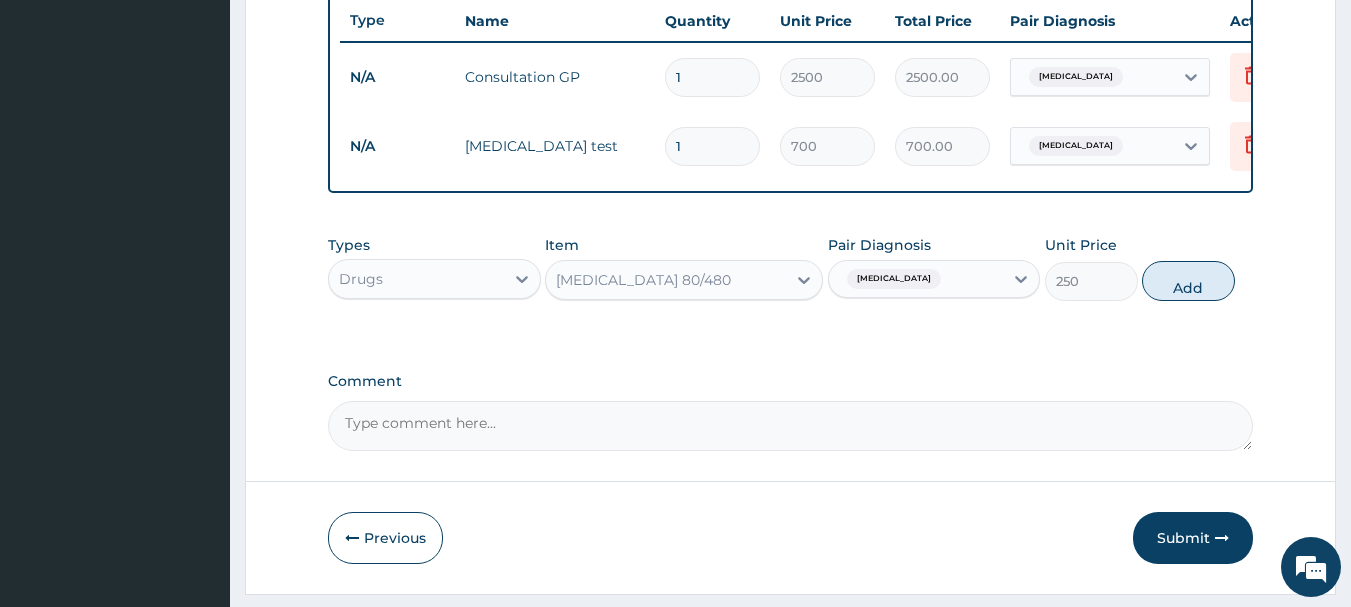 drag, startPoint x: 1174, startPoint y: 294, endPoint x: 1151, endPoint y: 300, distance: 23.769728 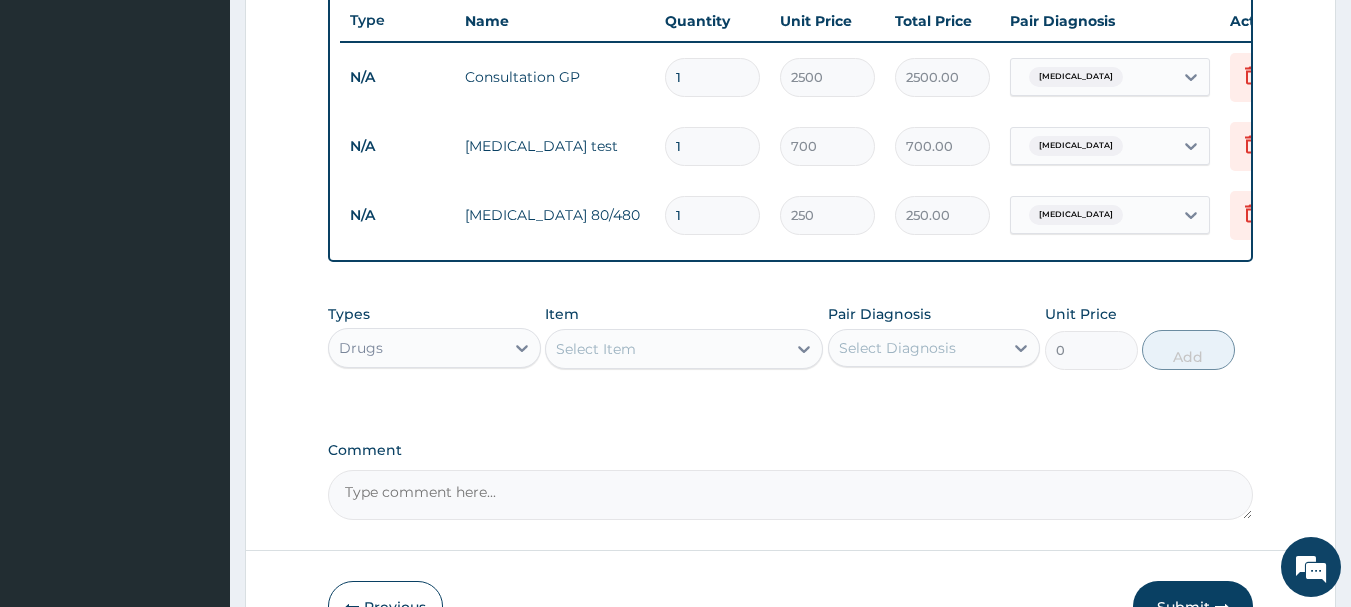 type 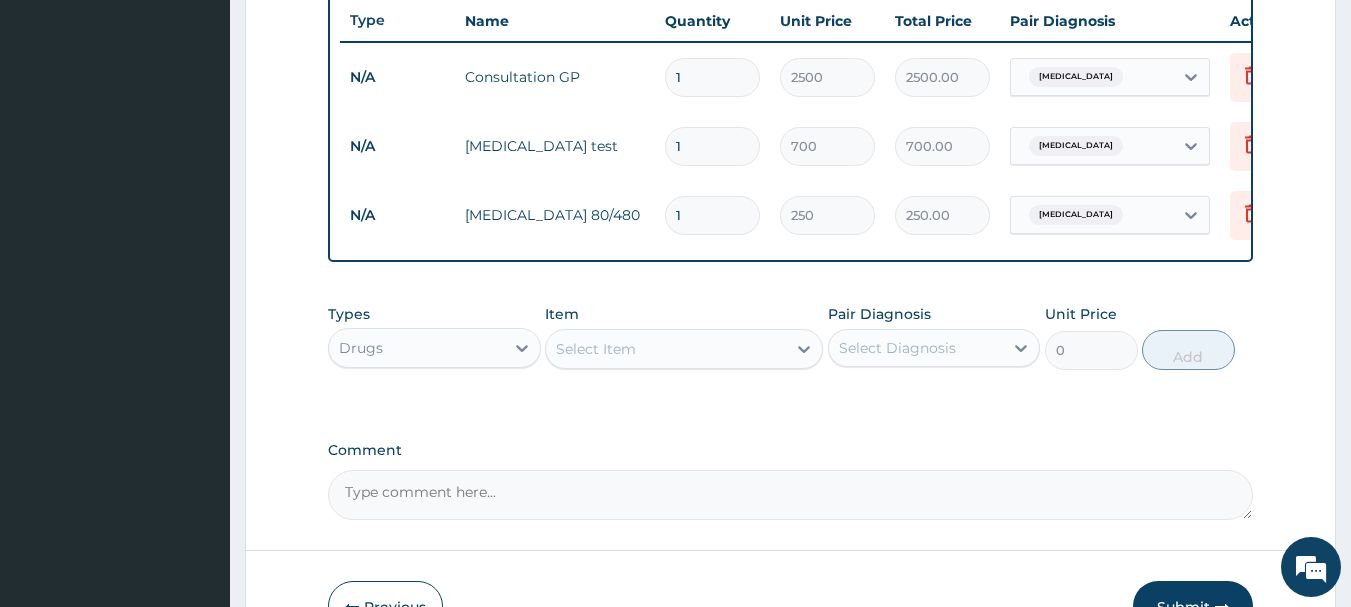 type on "0.00" 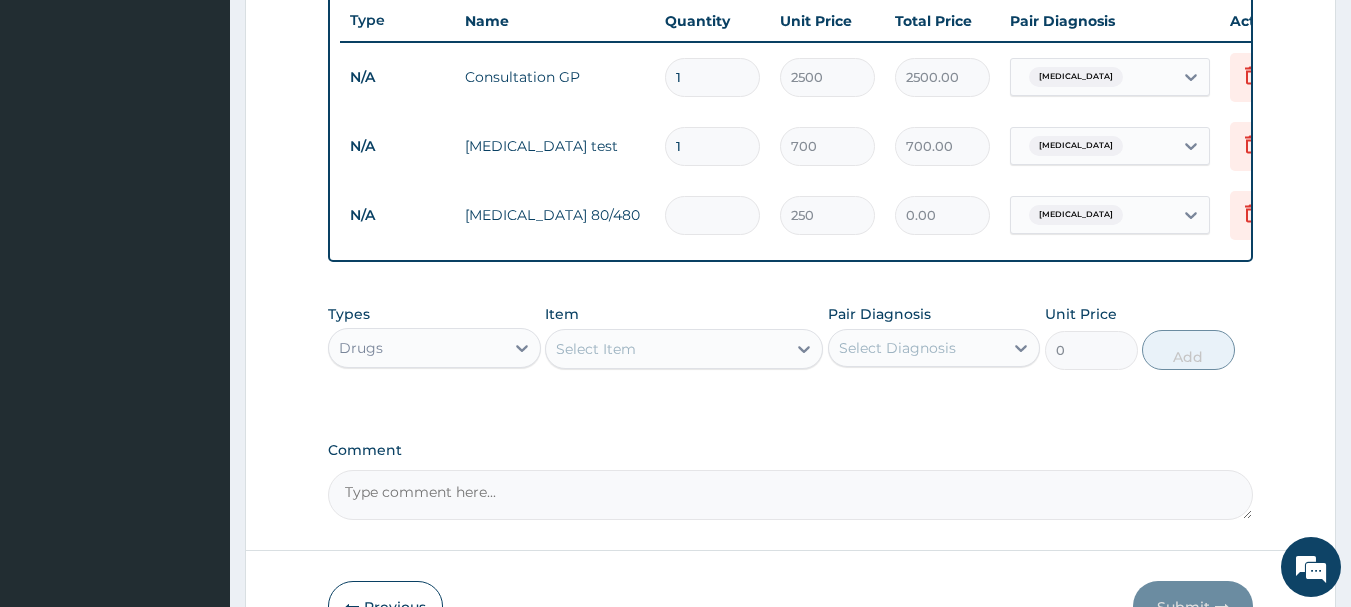 type on "6" 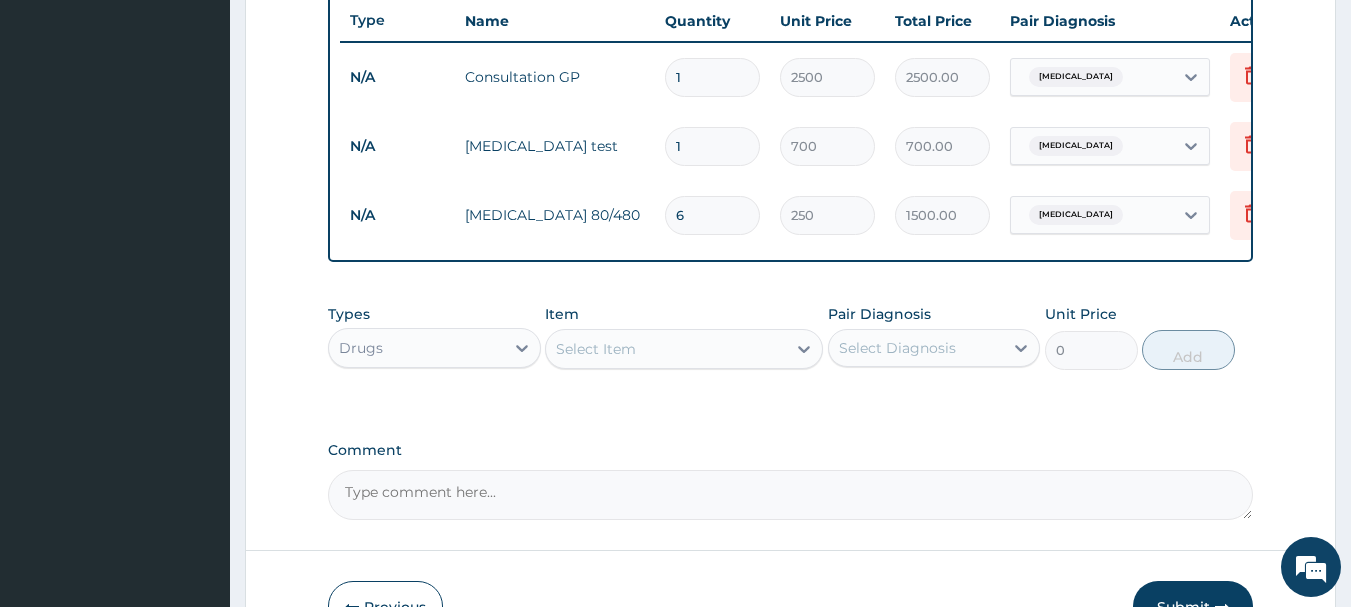 type on "6" 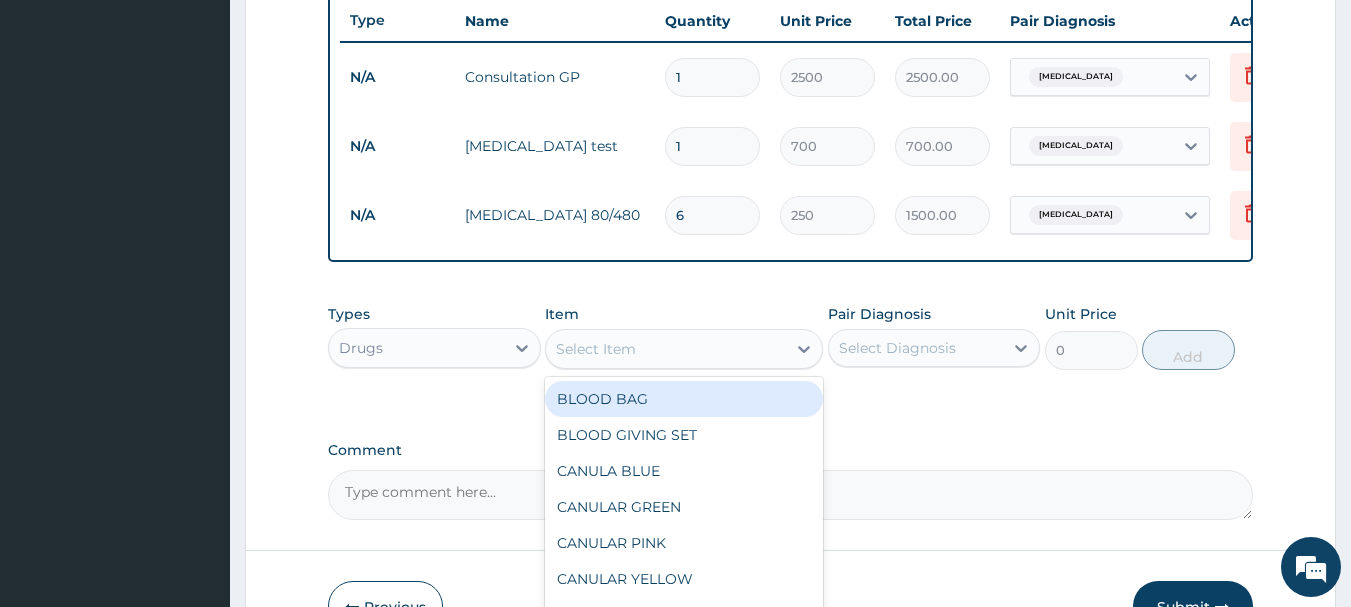 click on "Select Item" at bounding box center (596, 349) 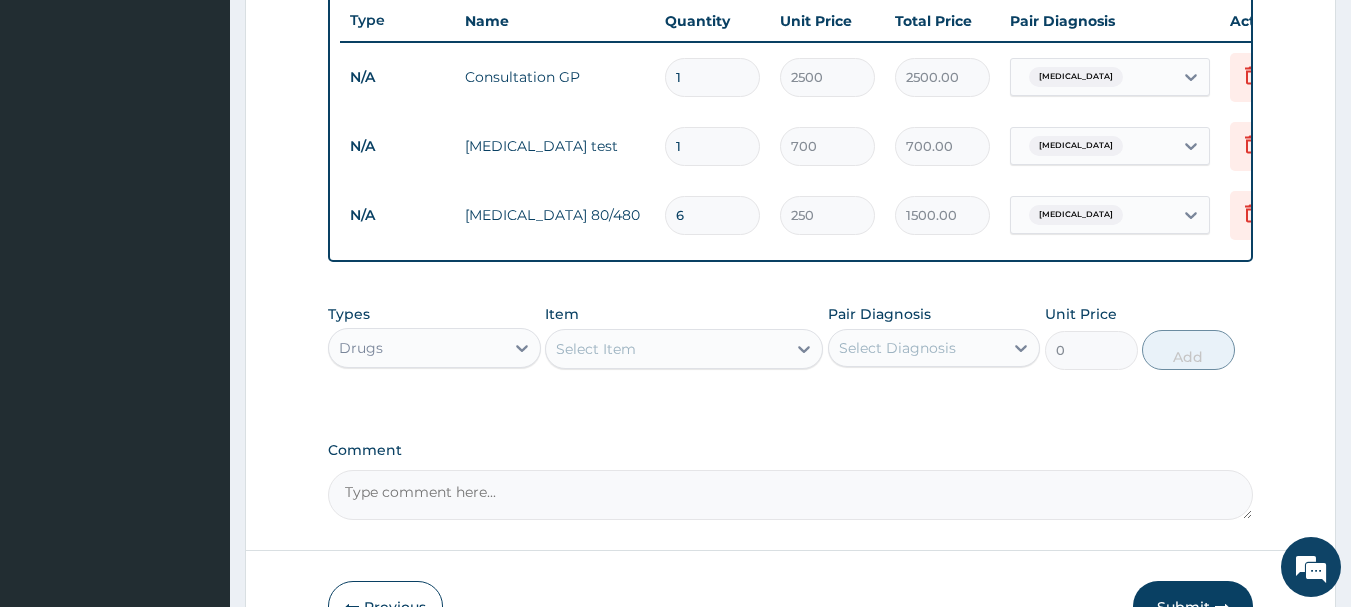 click on "Select Item" at bounding box center [596, 349] 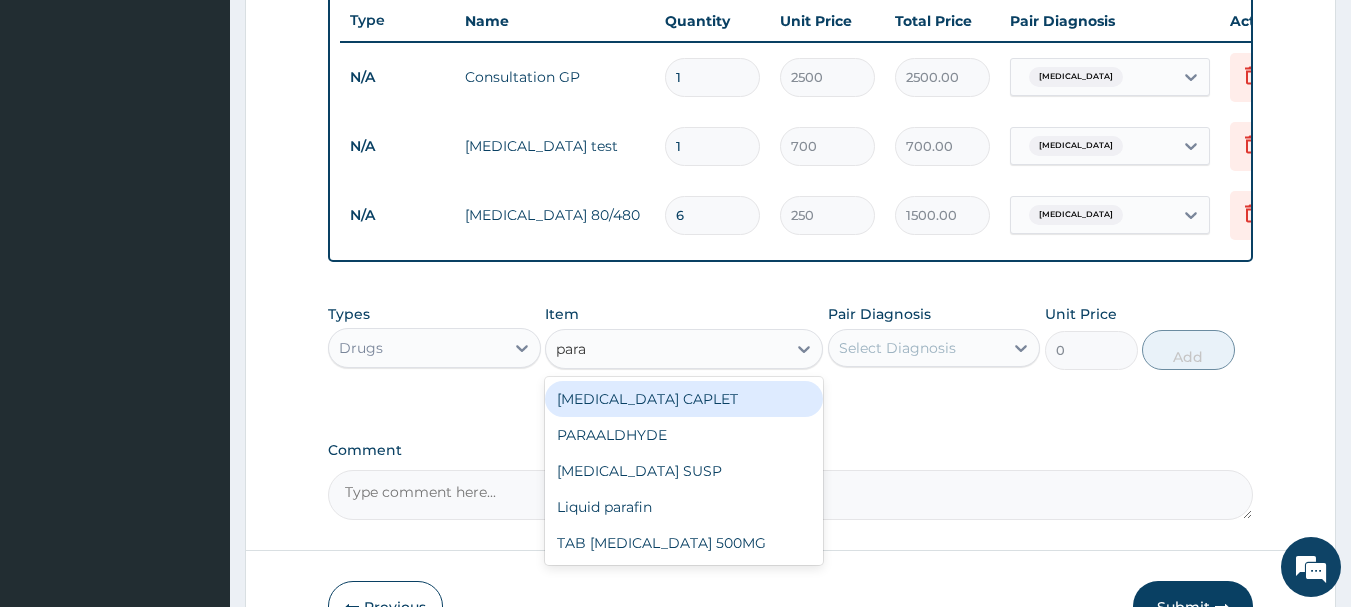 type on "parac" 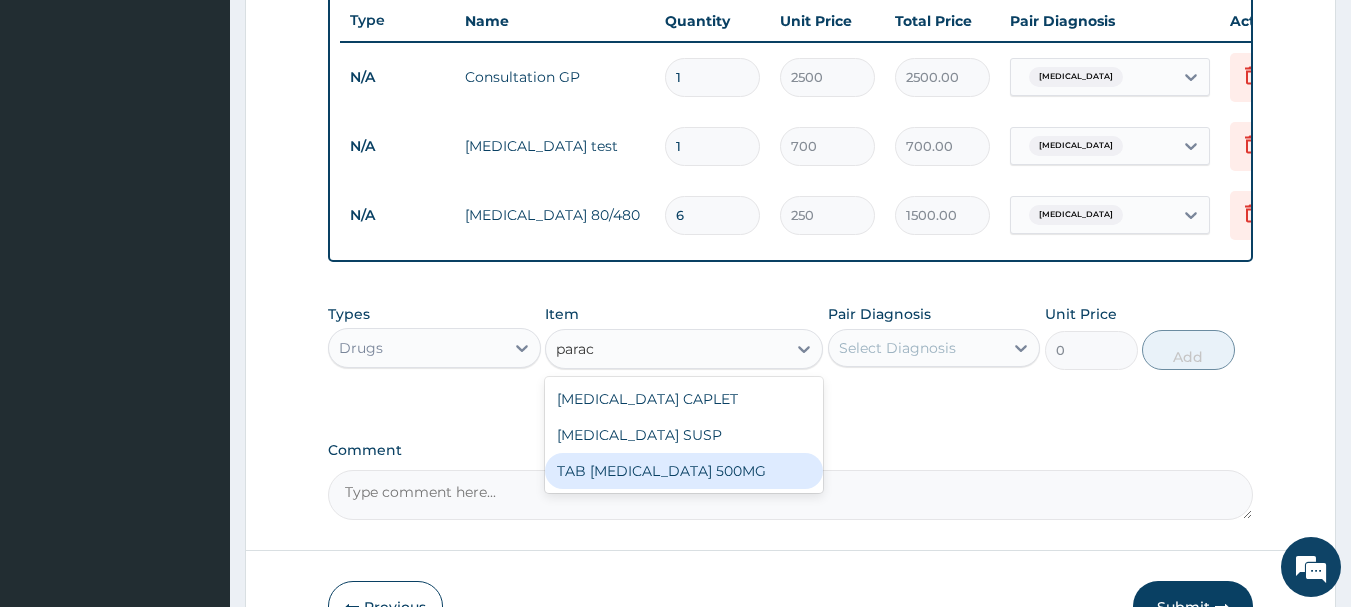 drag, startPoint x: 661, startPoint y: 496, endPoint x: 734, endPoint y: 437, distance: 93.8616 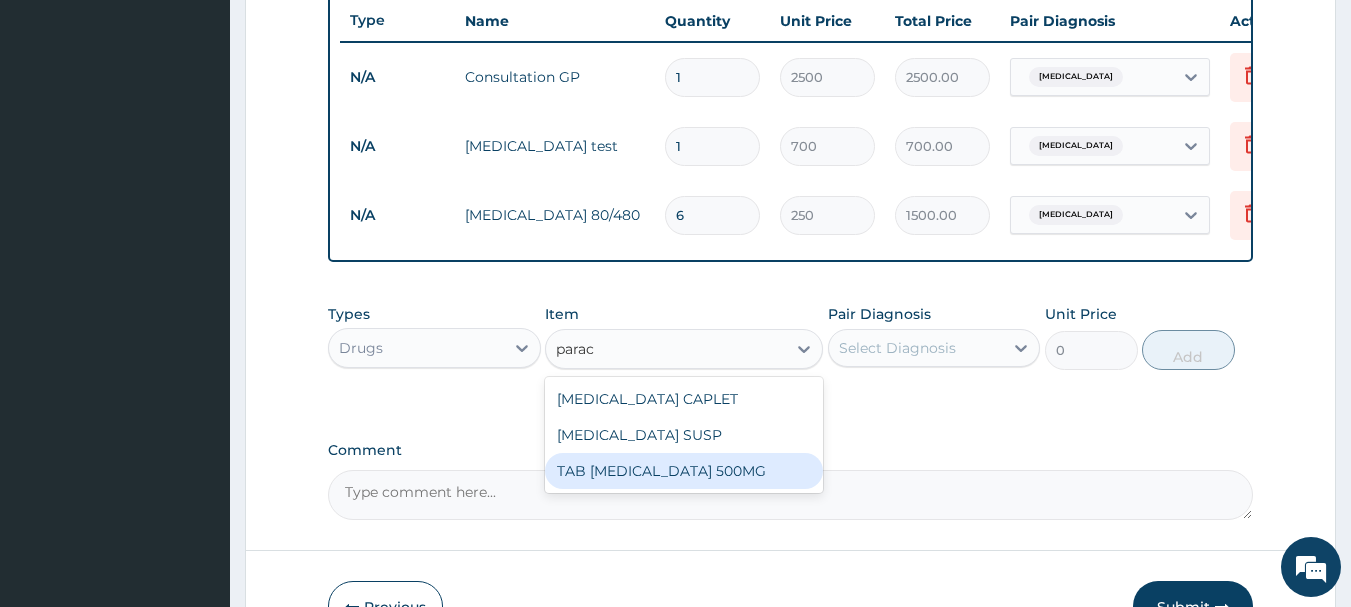 click on "TAB [MEDICAL_DATA] 500MG" at bounding box center [684, 471] 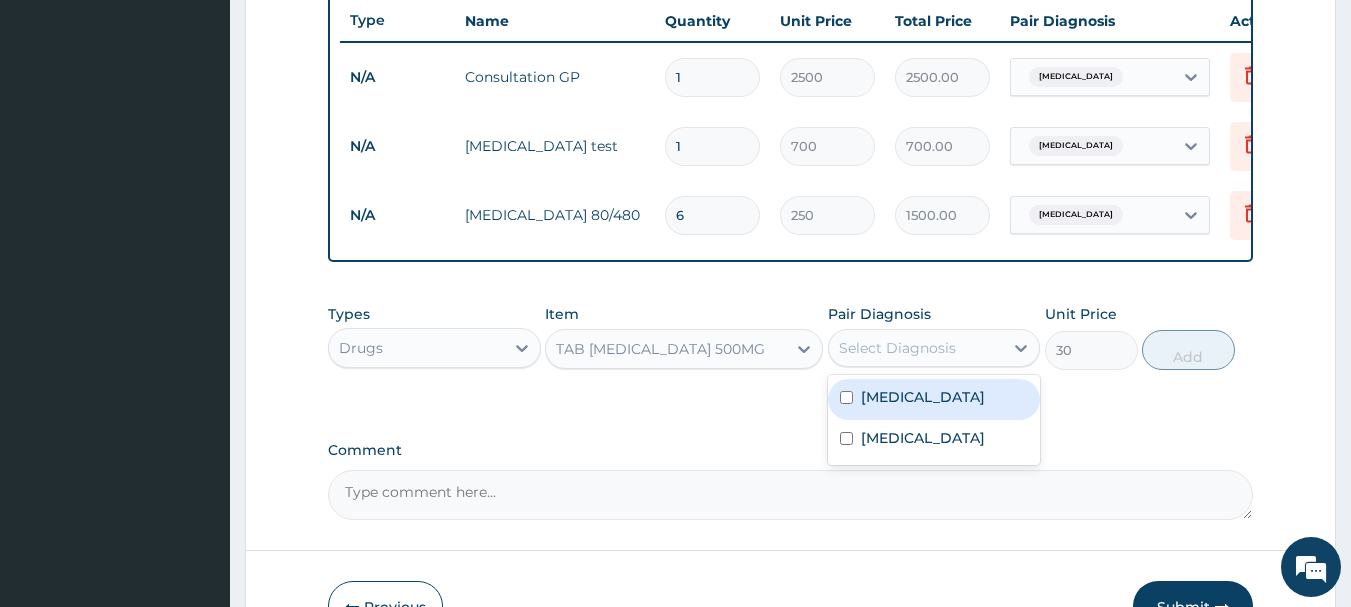 click on "Select Diagnosis" at bounding box center [897, 348] 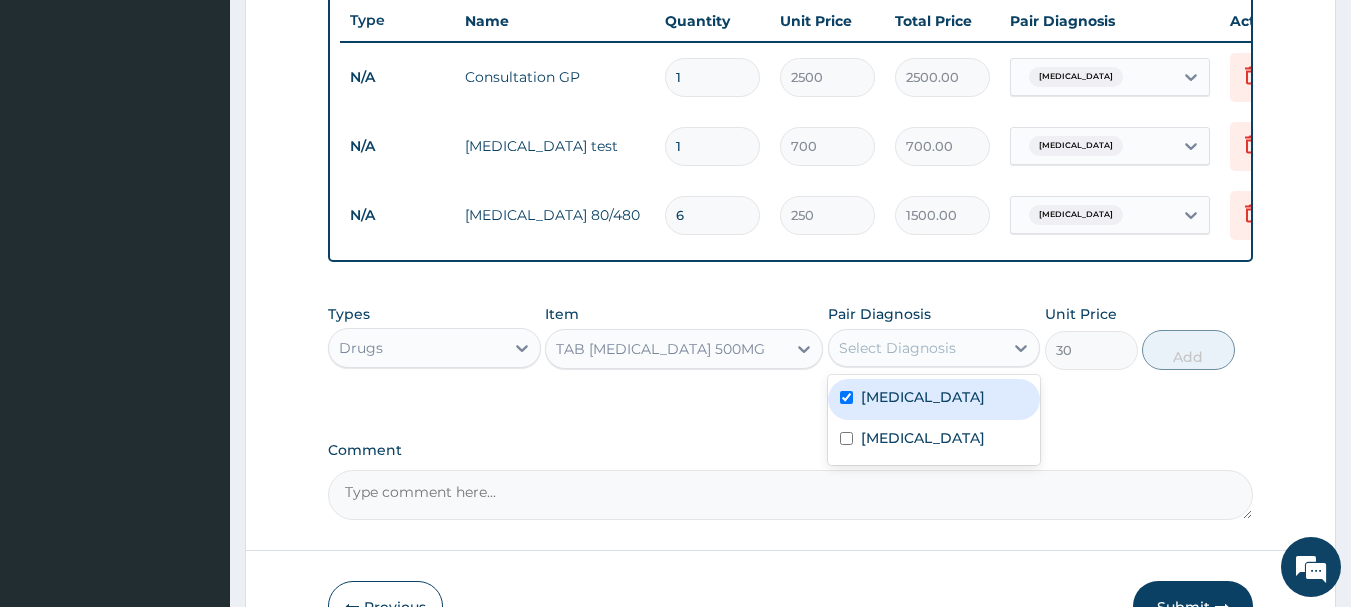 checkbox on "true" 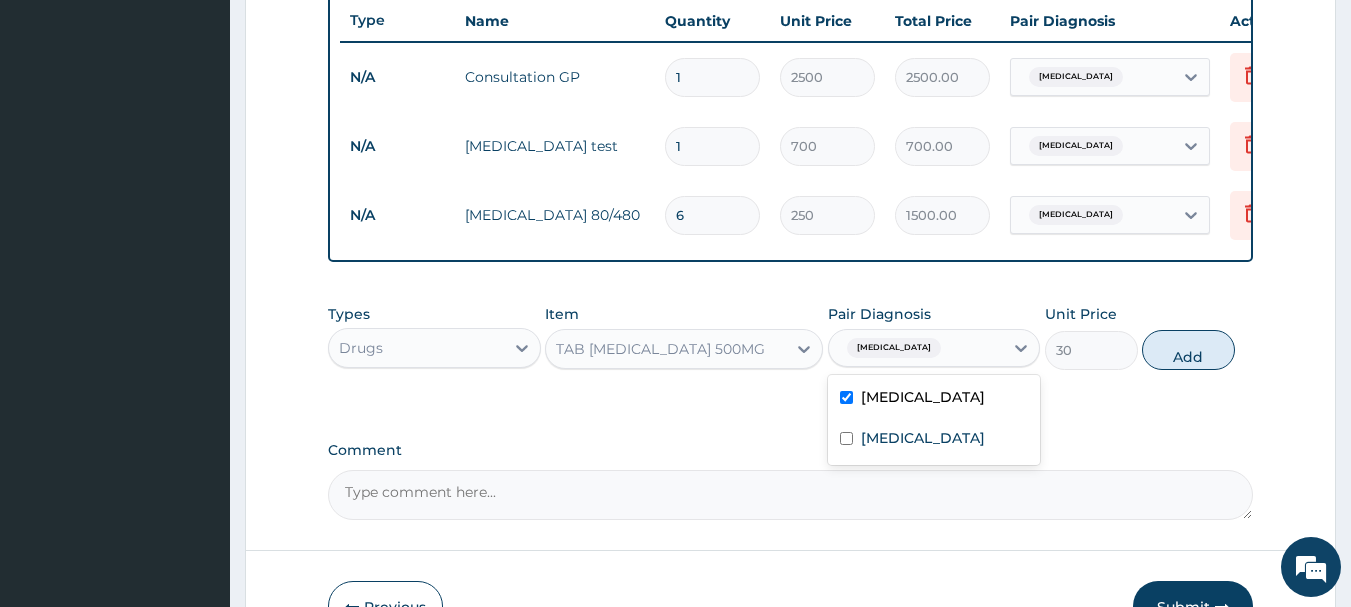 click on "Add" at bounding box center [1188, 350] 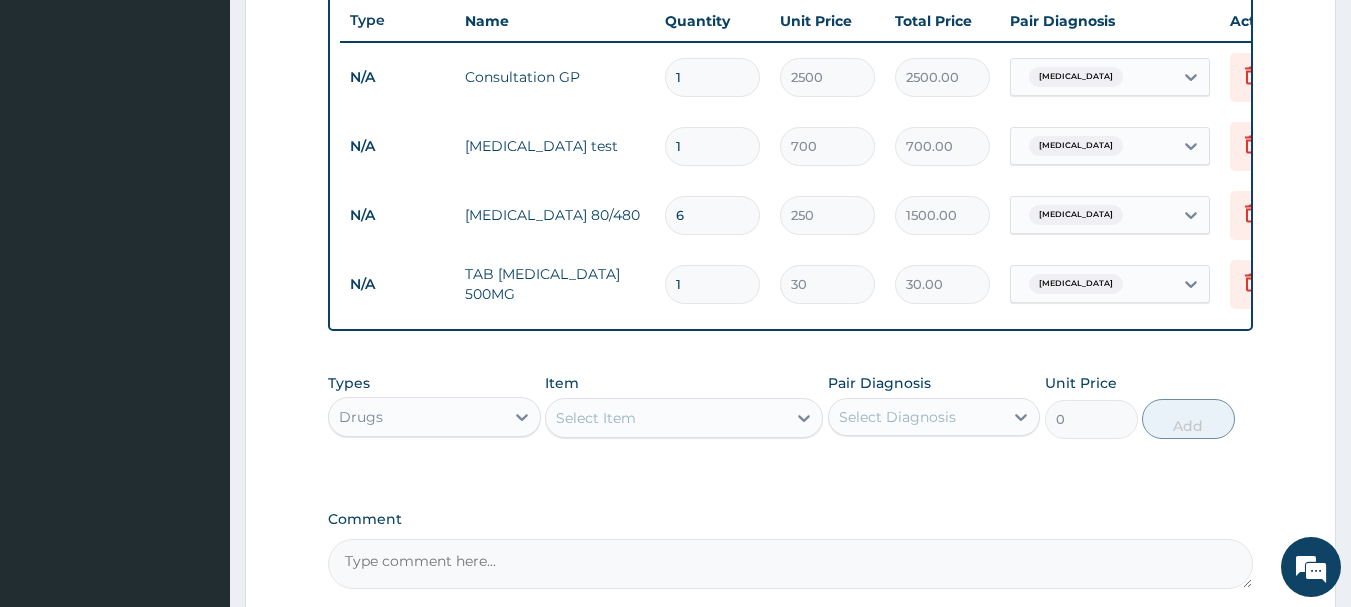 type on "18" 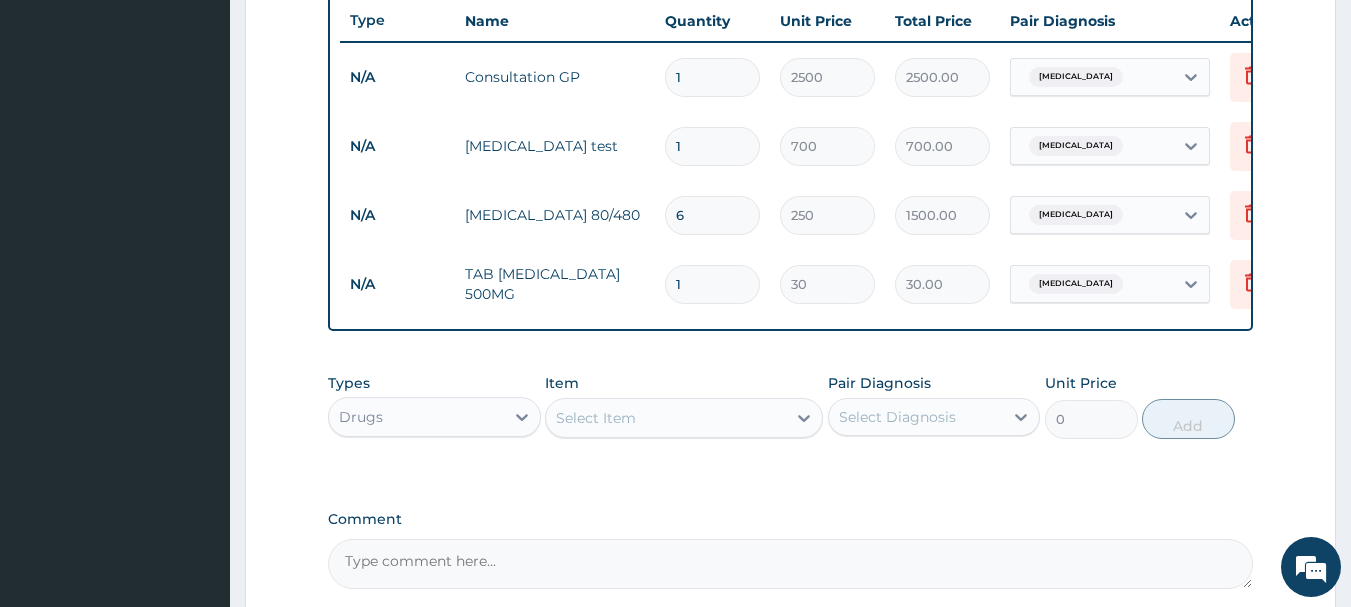type on "540.00" 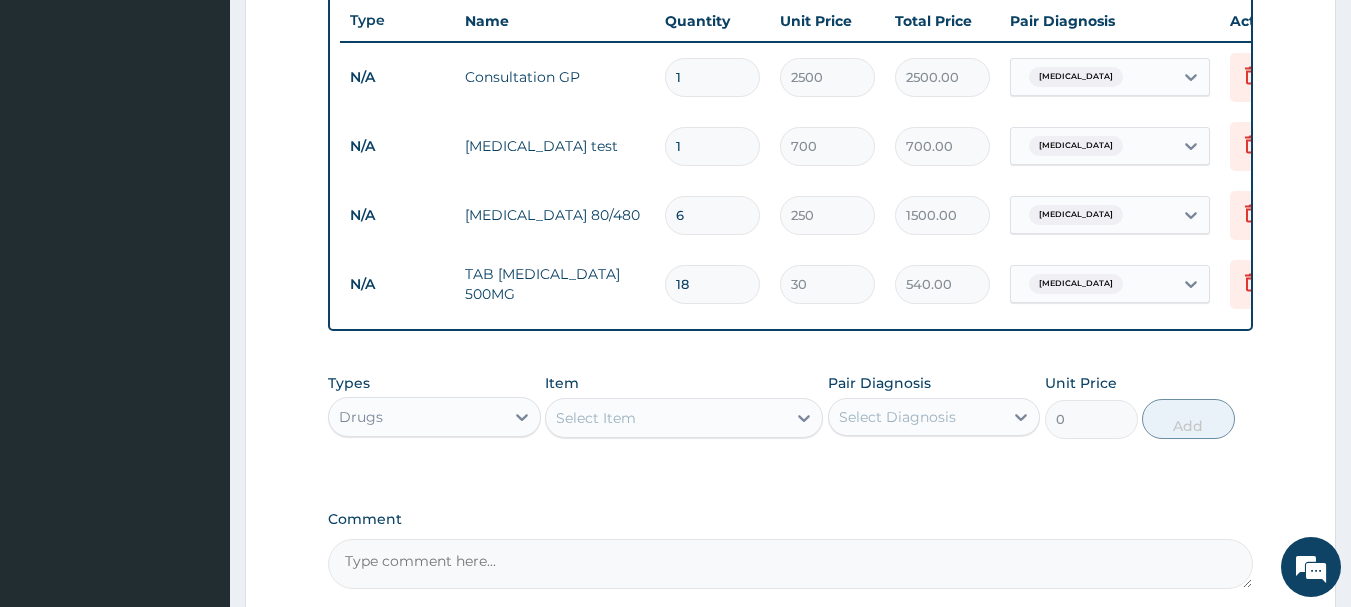 type on "18" 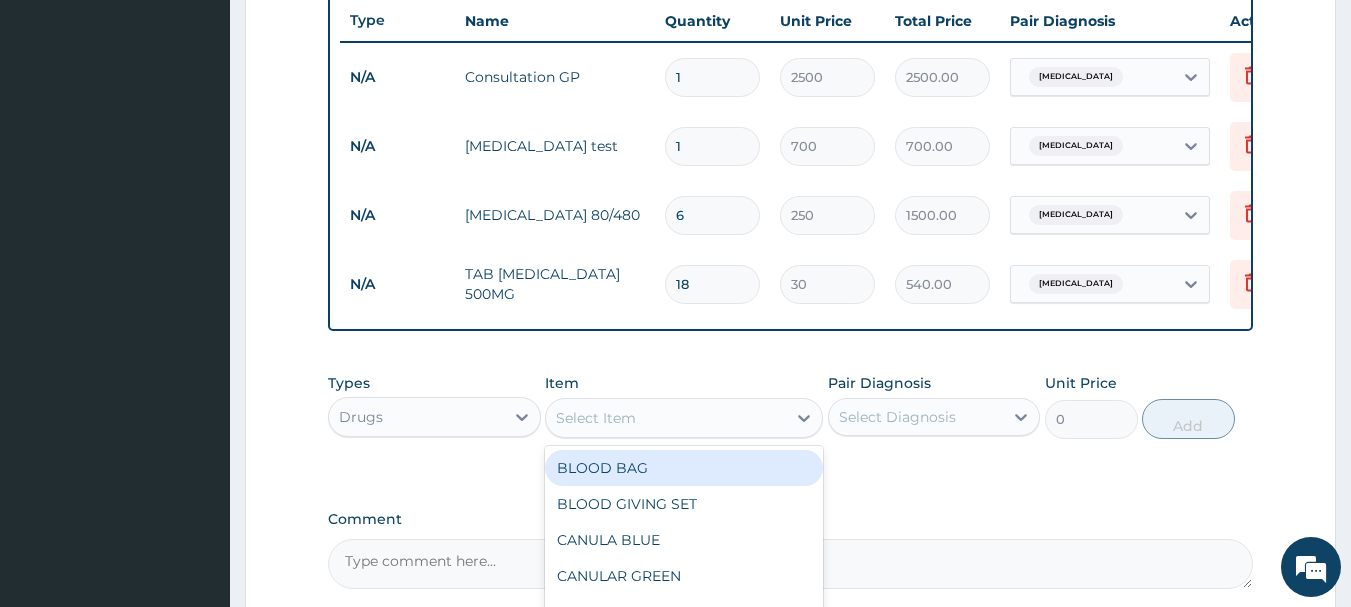 click on "Select Item" at bounding box center (596, 418) 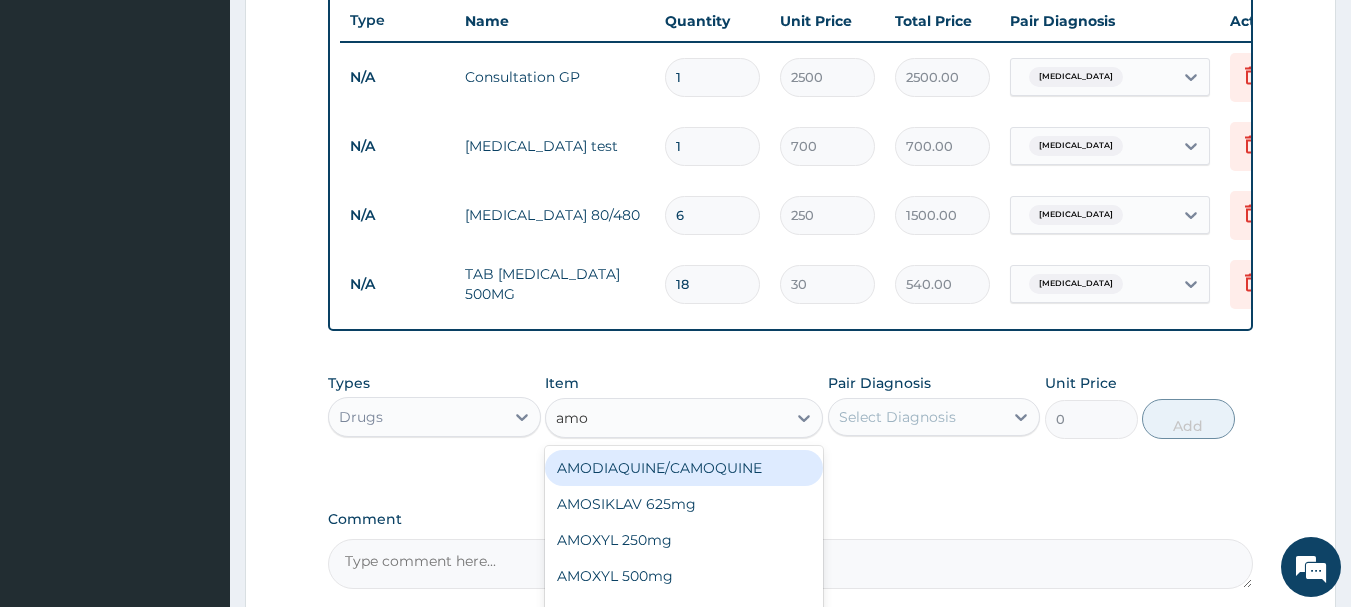 type on "amox" 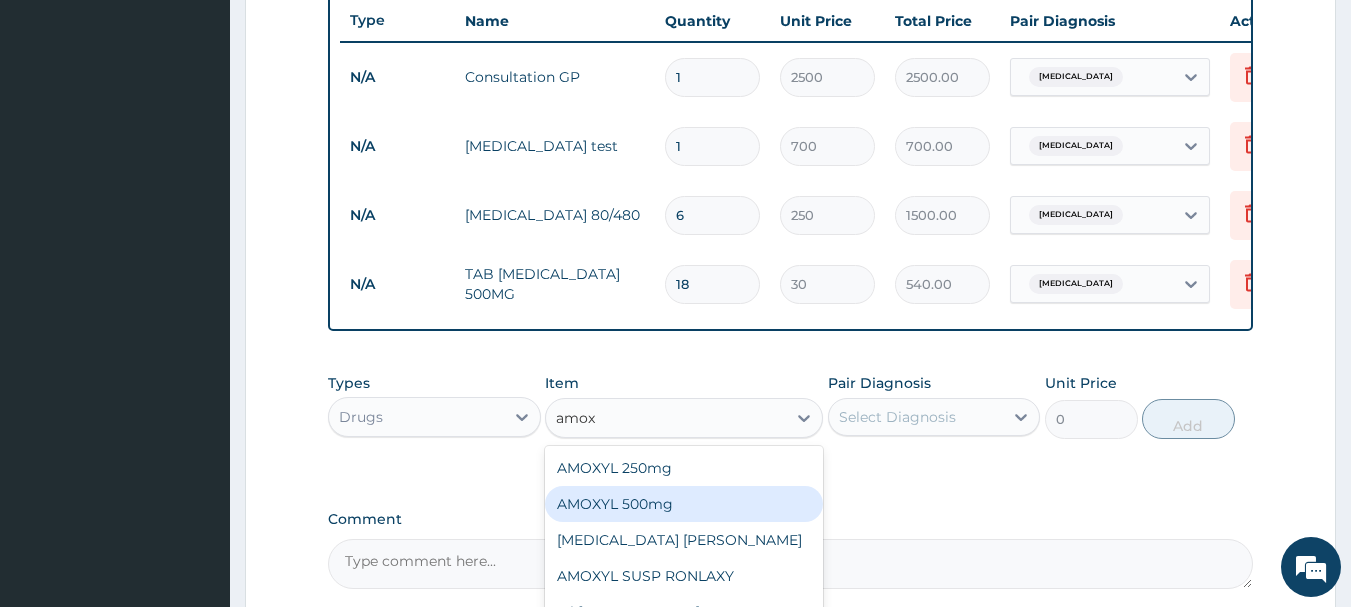 click on "AMOXYL 500mg" at bounding box center (684, 504) 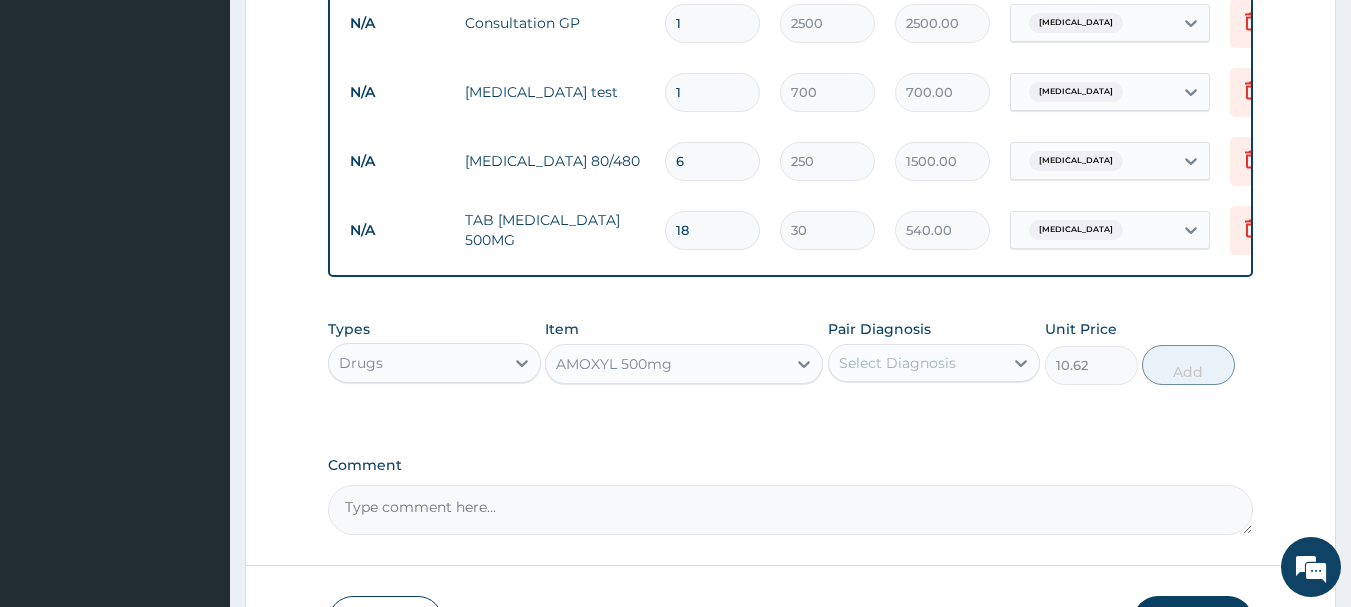 scroll, scrollTop: 855, scrollLeft: 0, axis: vertical 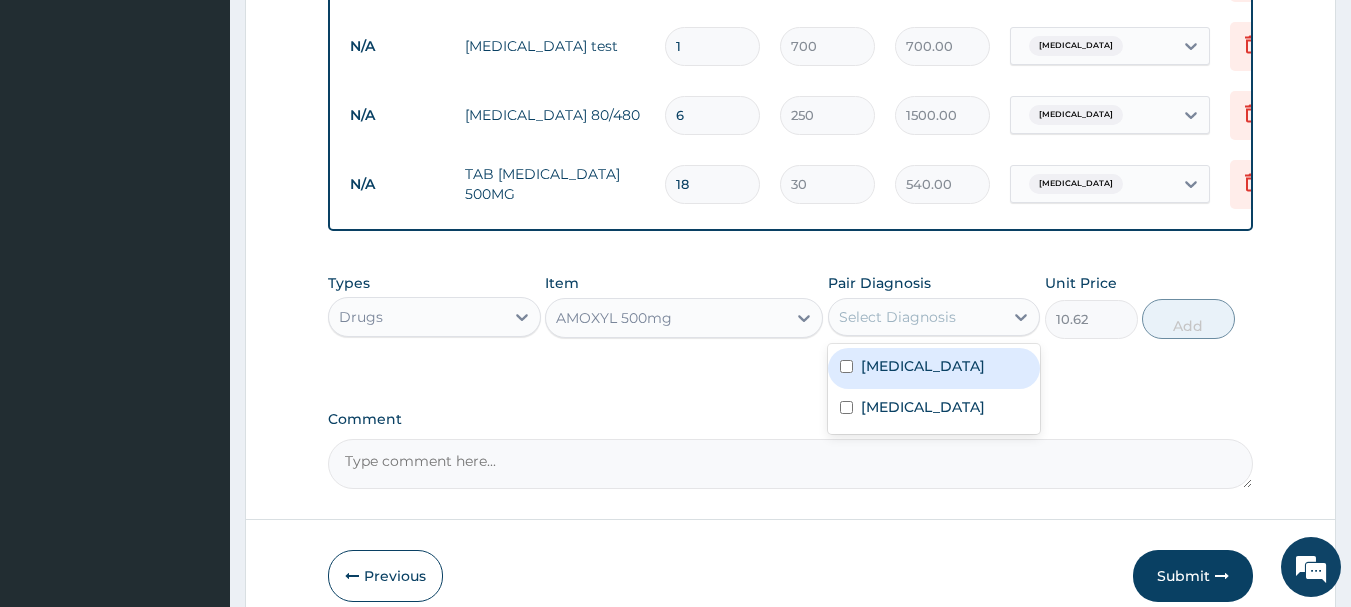 click on "Select Diagnosis" at bounding box center (897, 317) 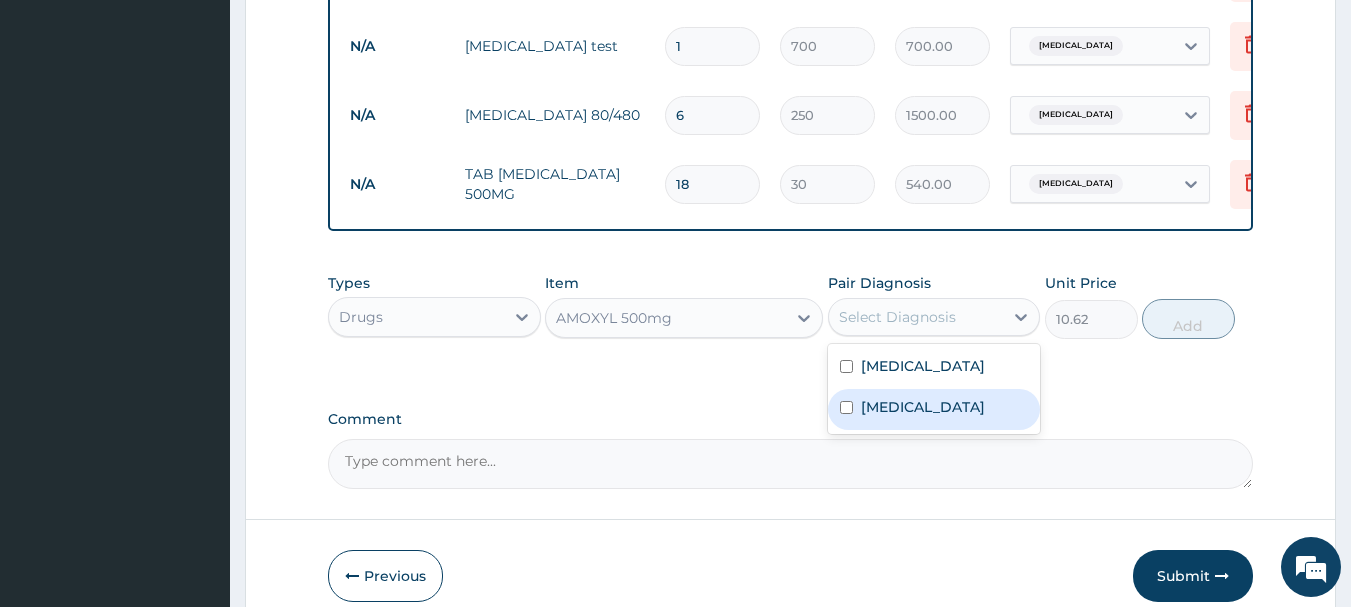 click at bounding box center [846, 407] 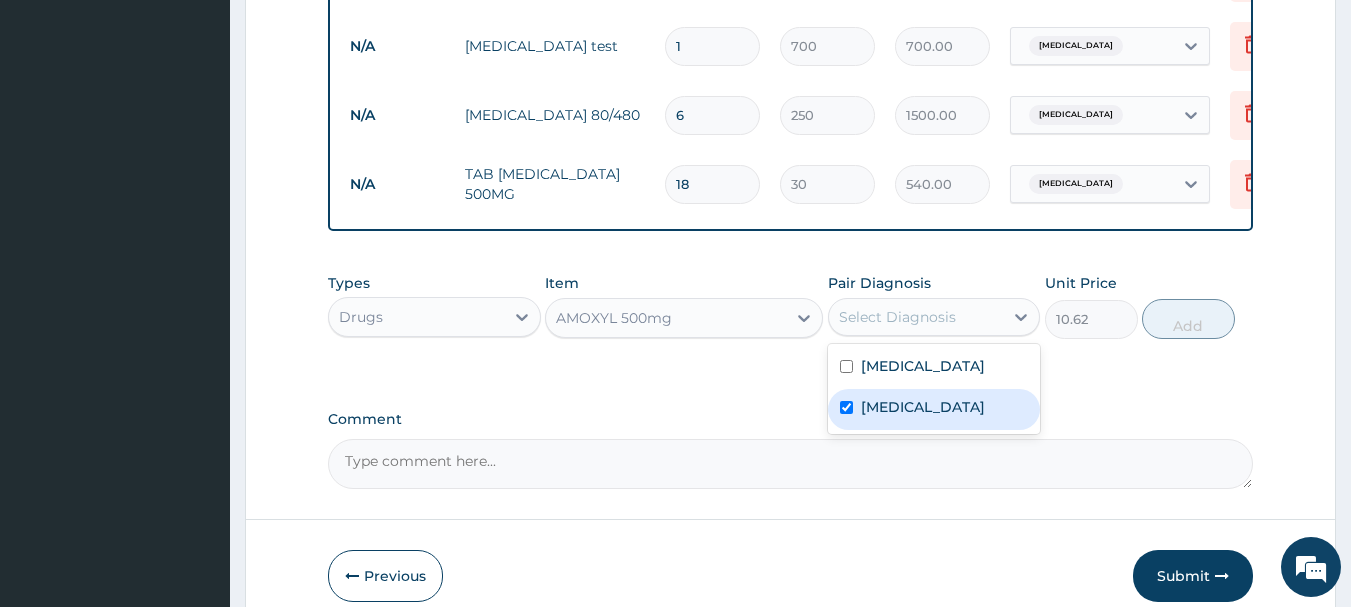 checkbox on "true" 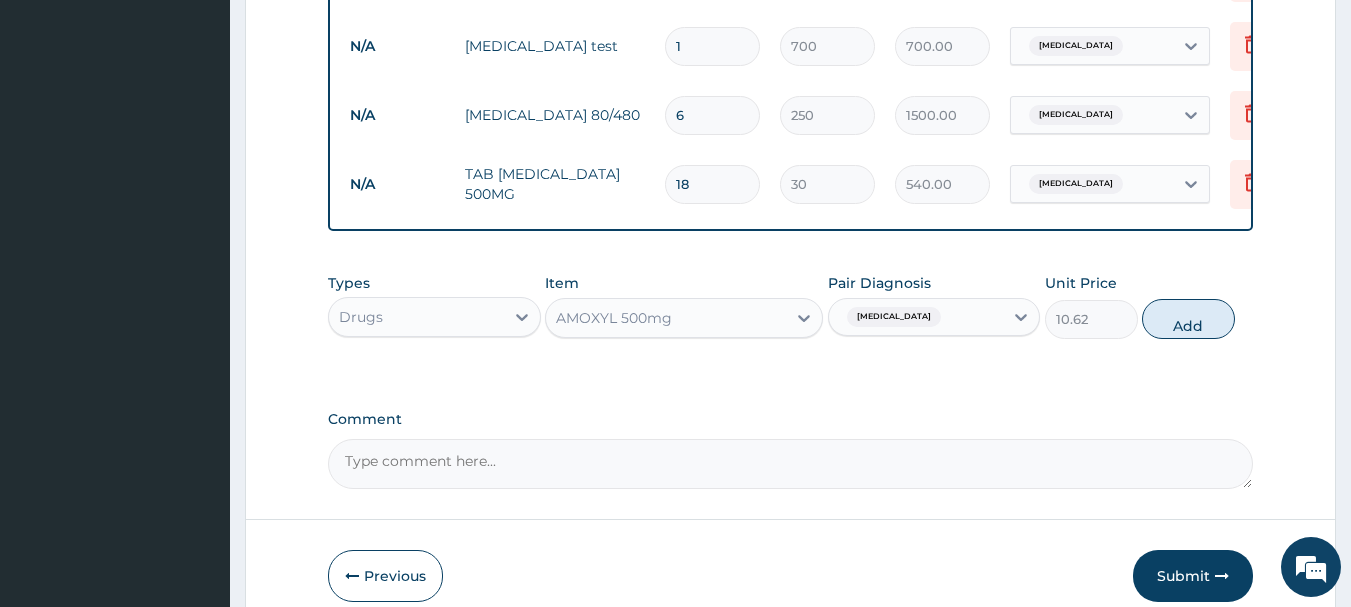 drag, startPoint x: 1163, startPoint y: 335, endPoint x: 1152, endPoint y: 339, distance: 11.7046995 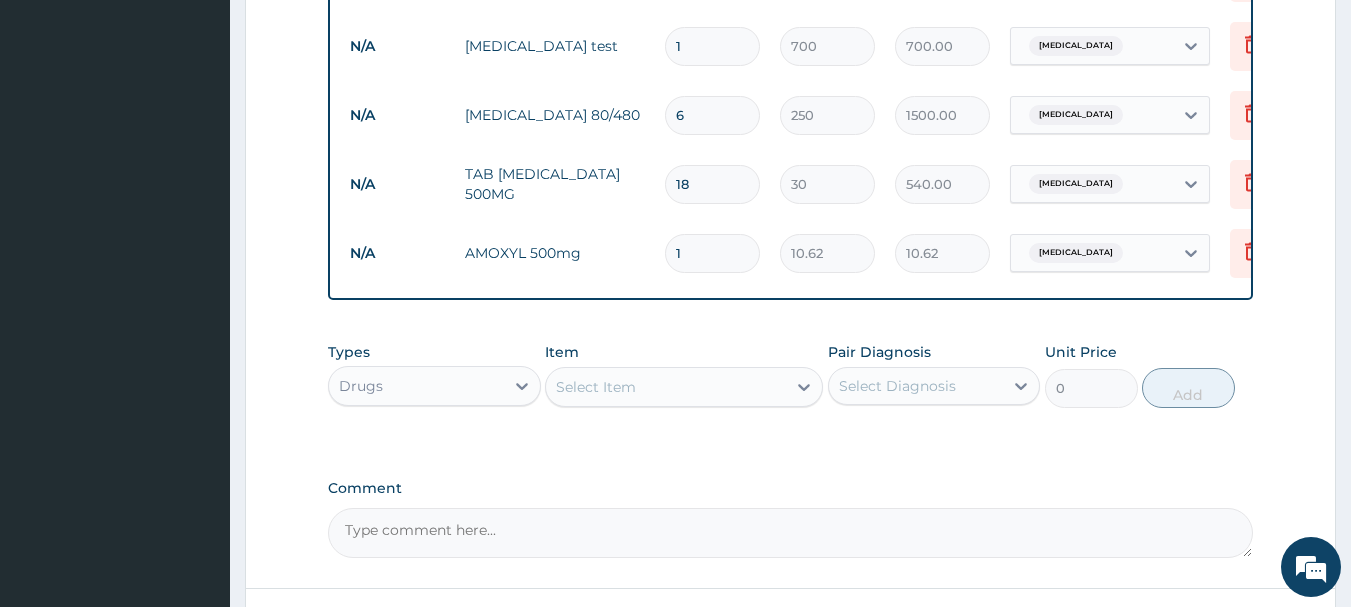 type on "15" 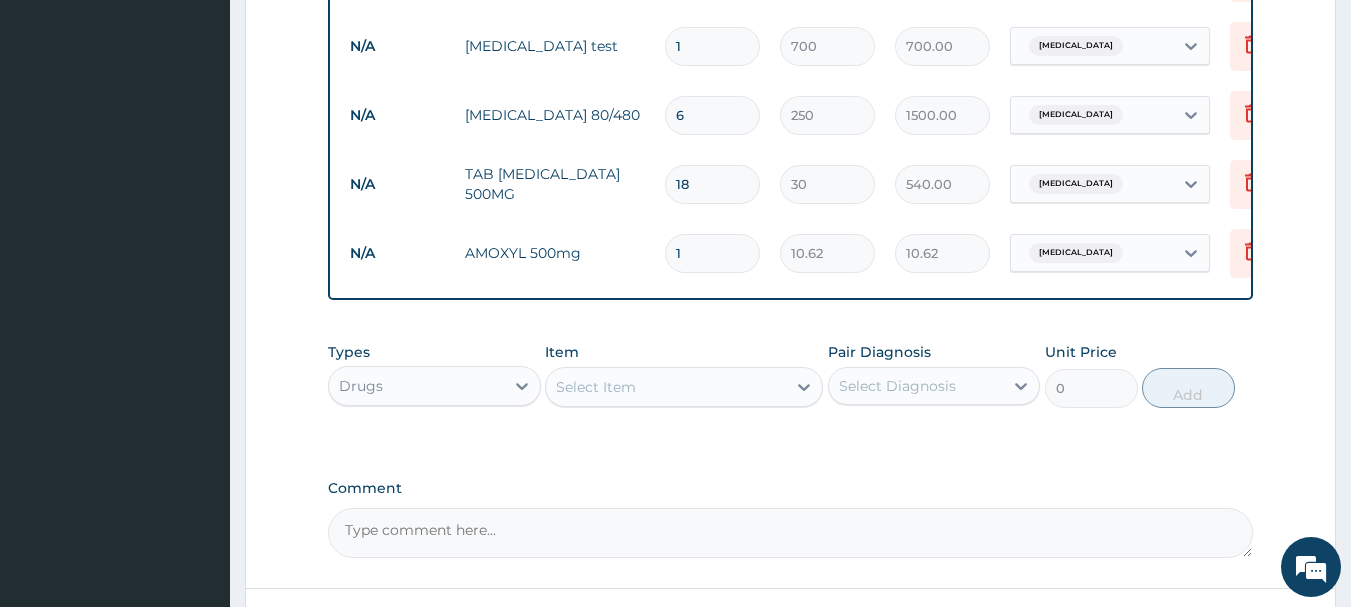 type on "159.30" 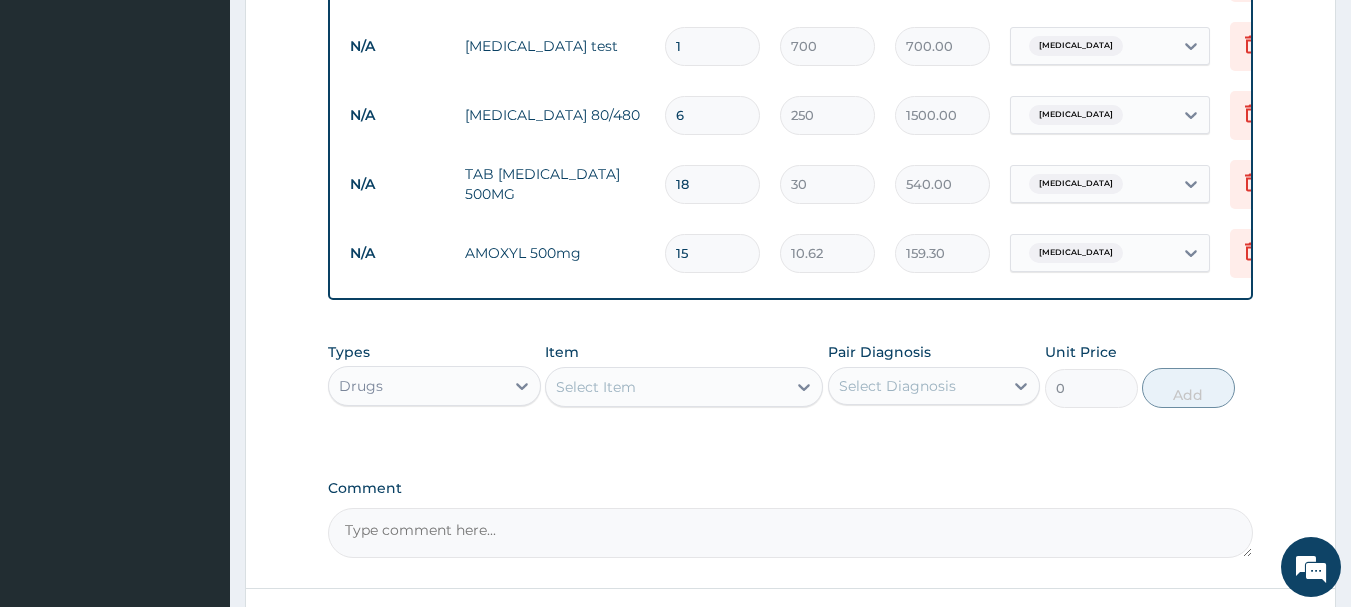 type on "15" 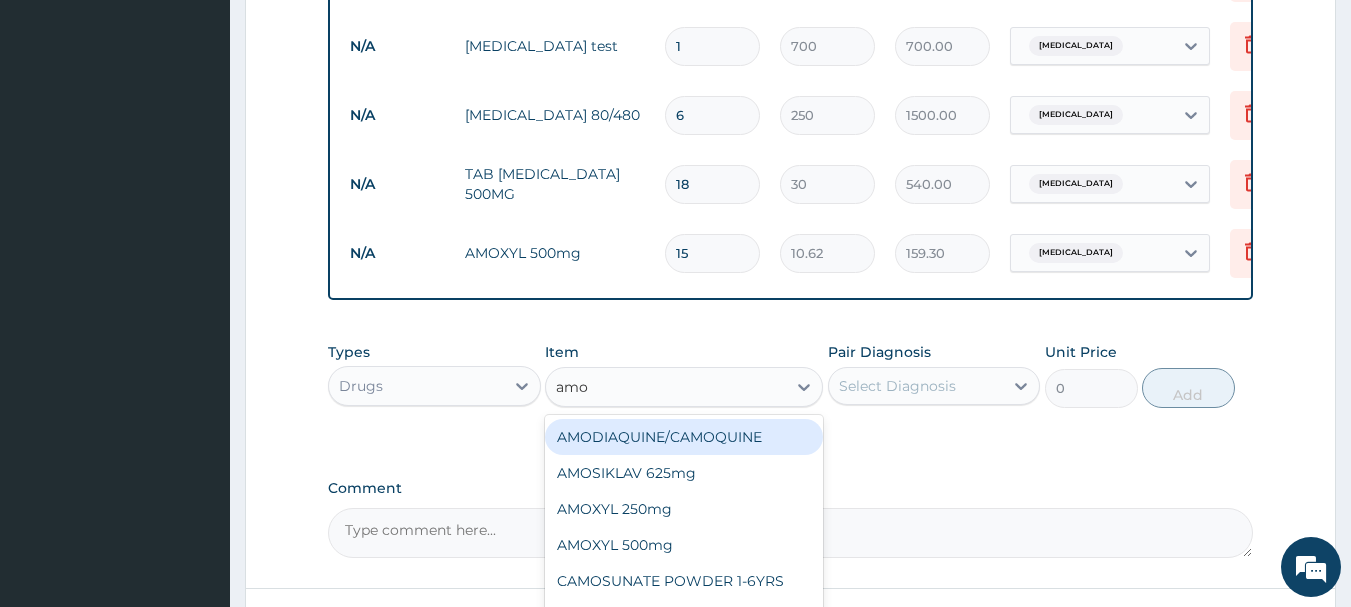 type on "amox" 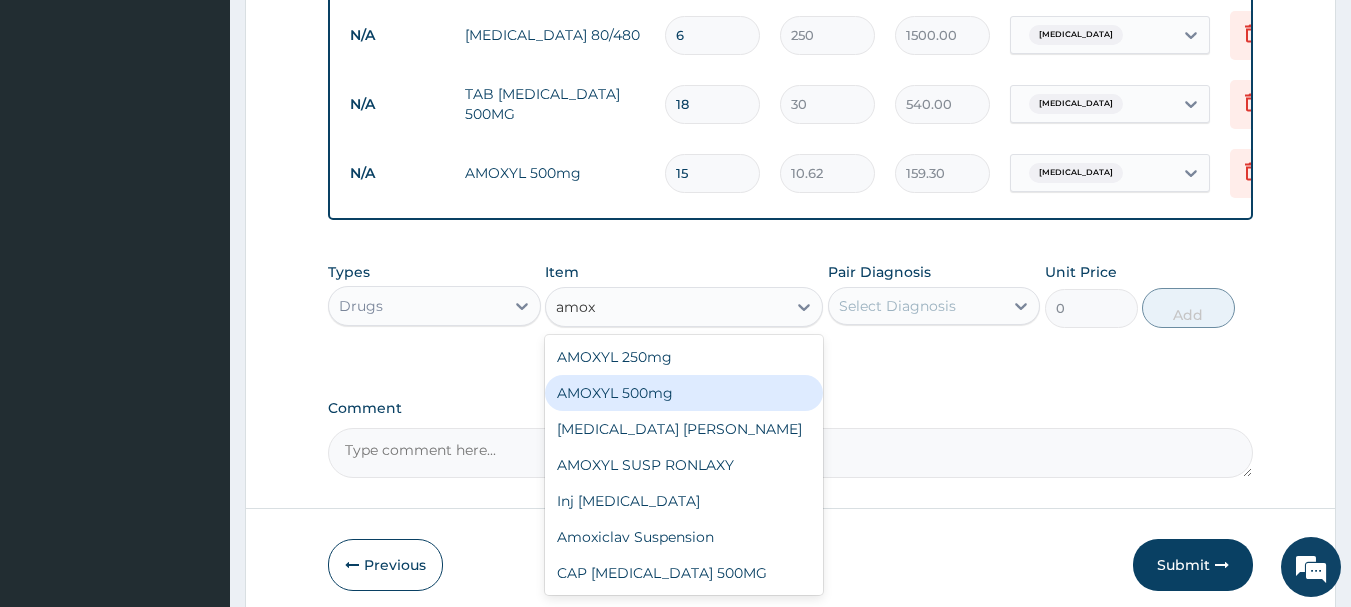 scroll, scrollTop: 1031, scrollLeft: 0, axis: vertical 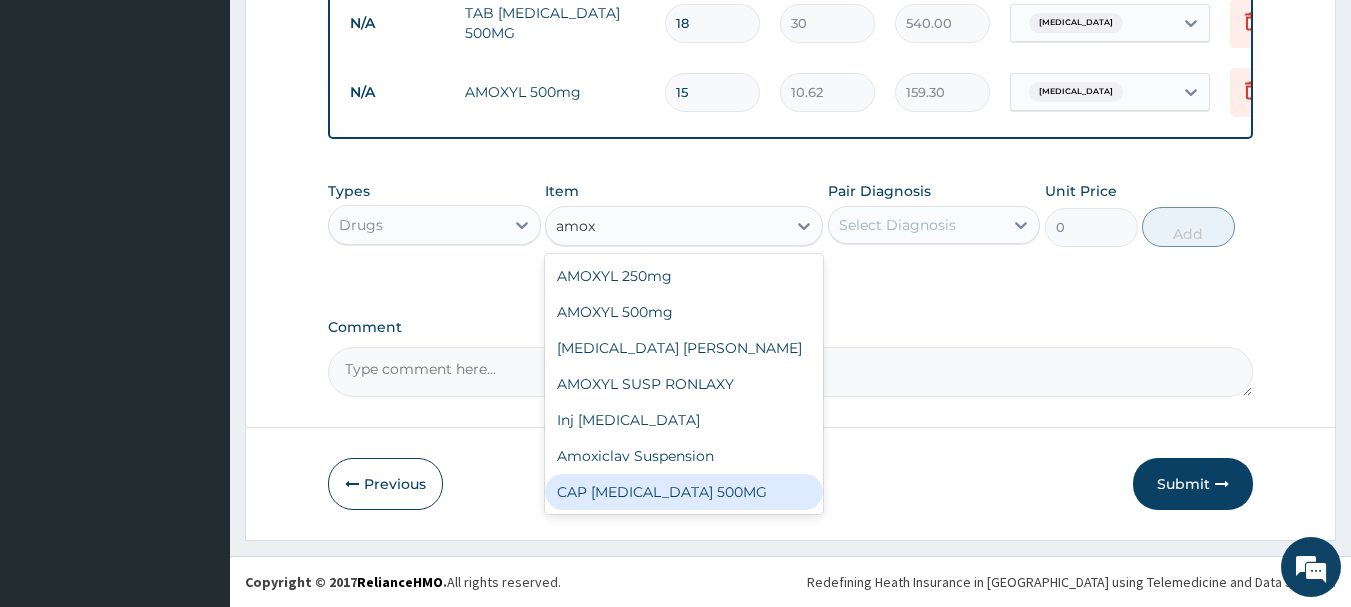 click on "CAP [MEDICAL_DATA] 500MG" at bounding box center [684, 492] 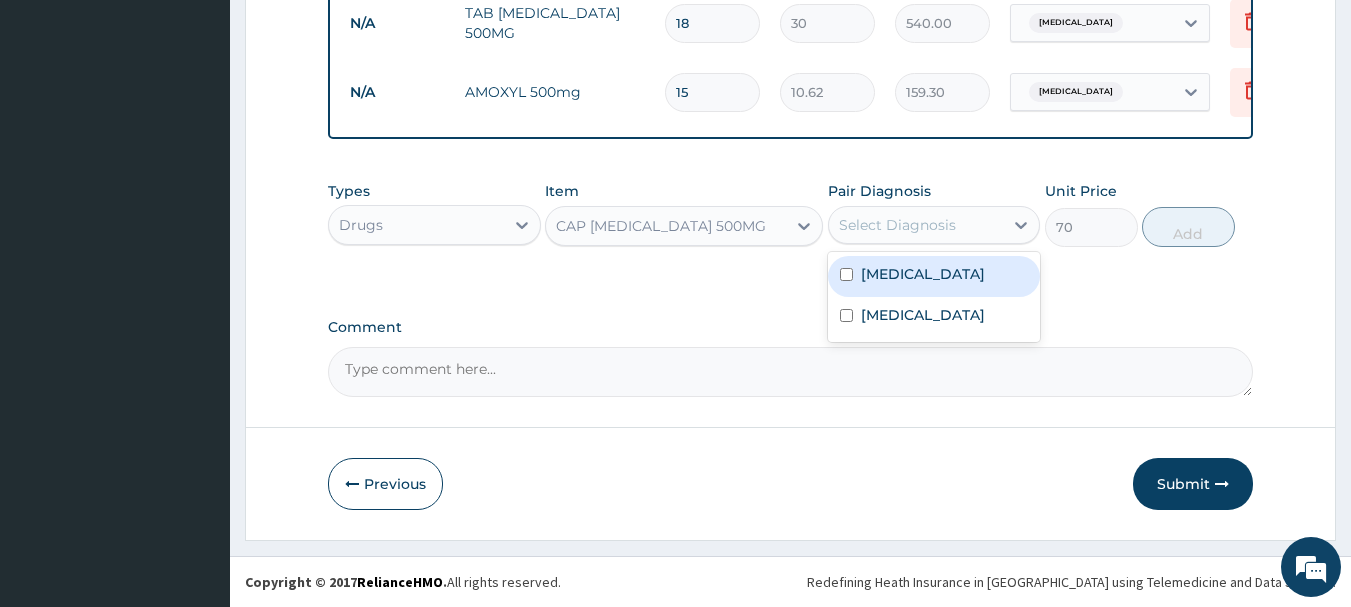 click on "Select Diagnosis" at bounding box center [897, 225] 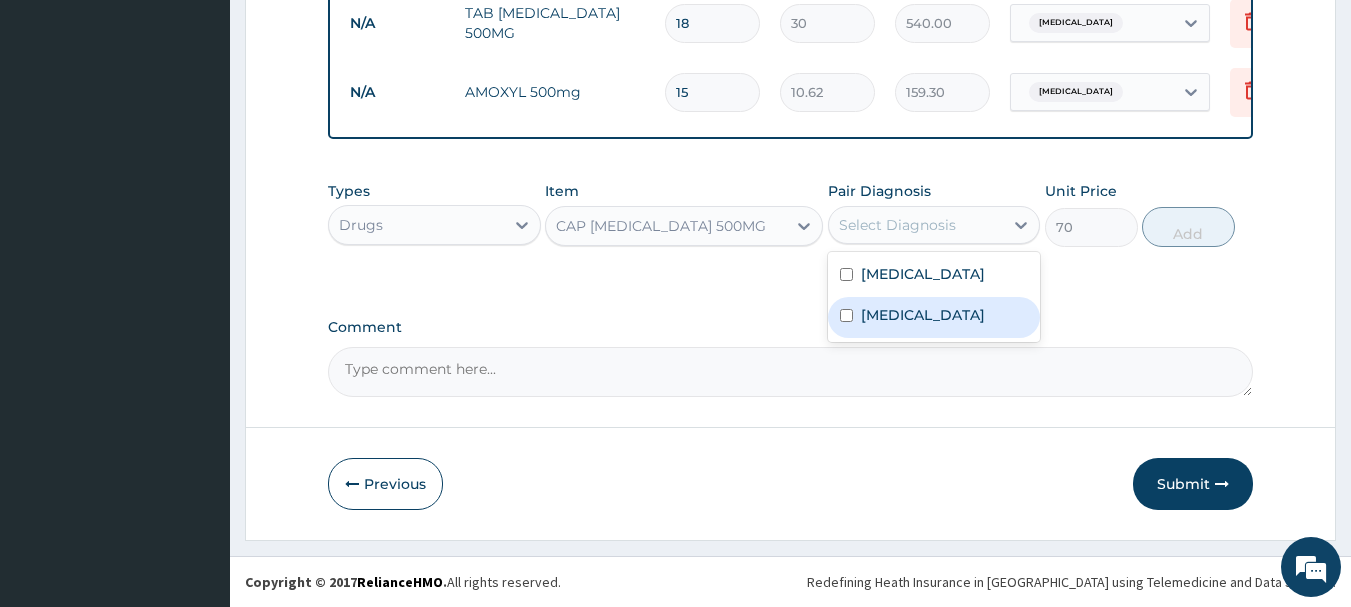 click at bounding box center [846, 315] 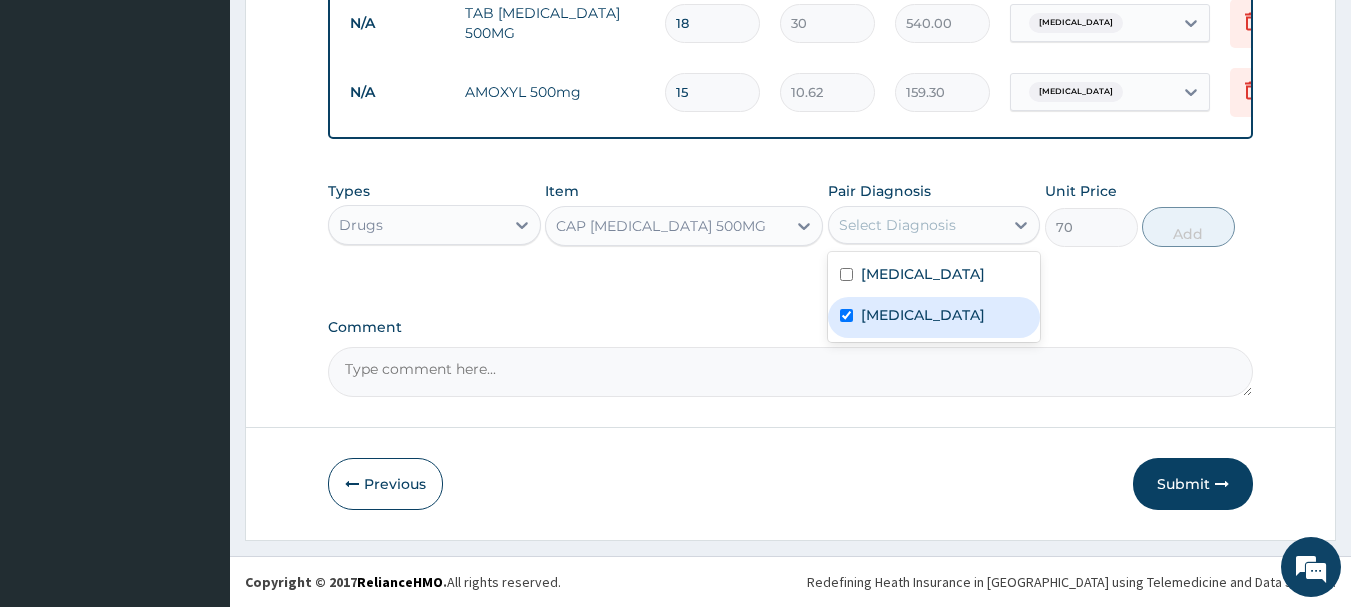 checkbox on "true" 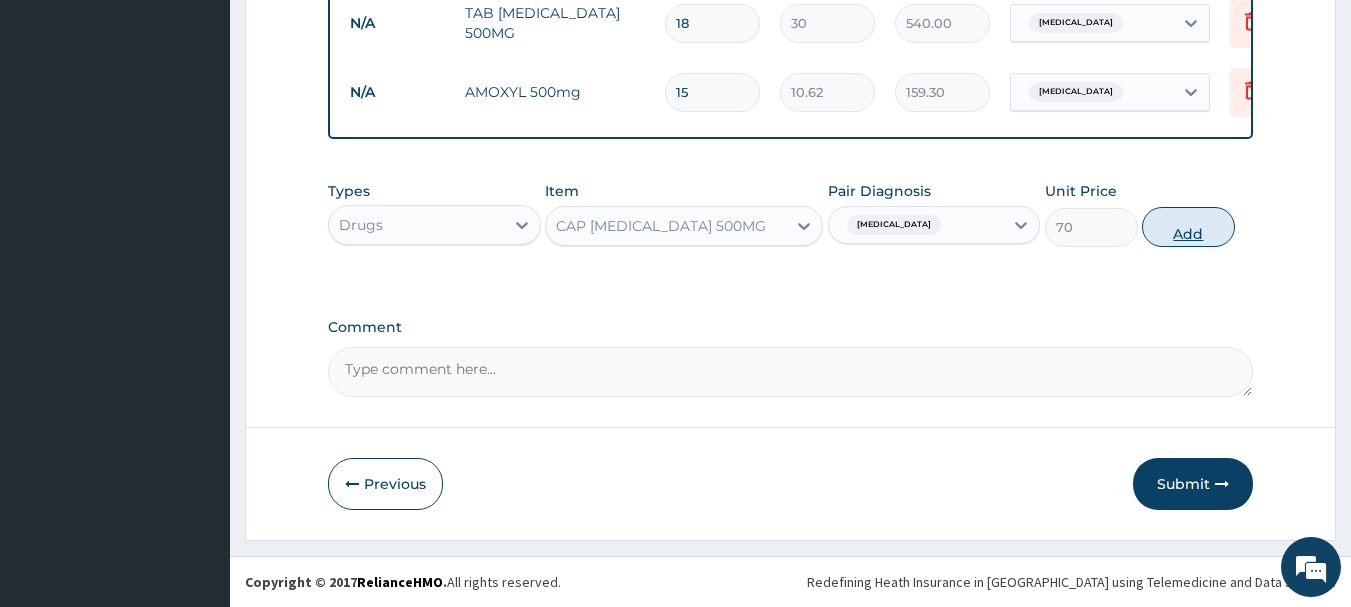 click on "Add" at bounding box center [1188, 227] 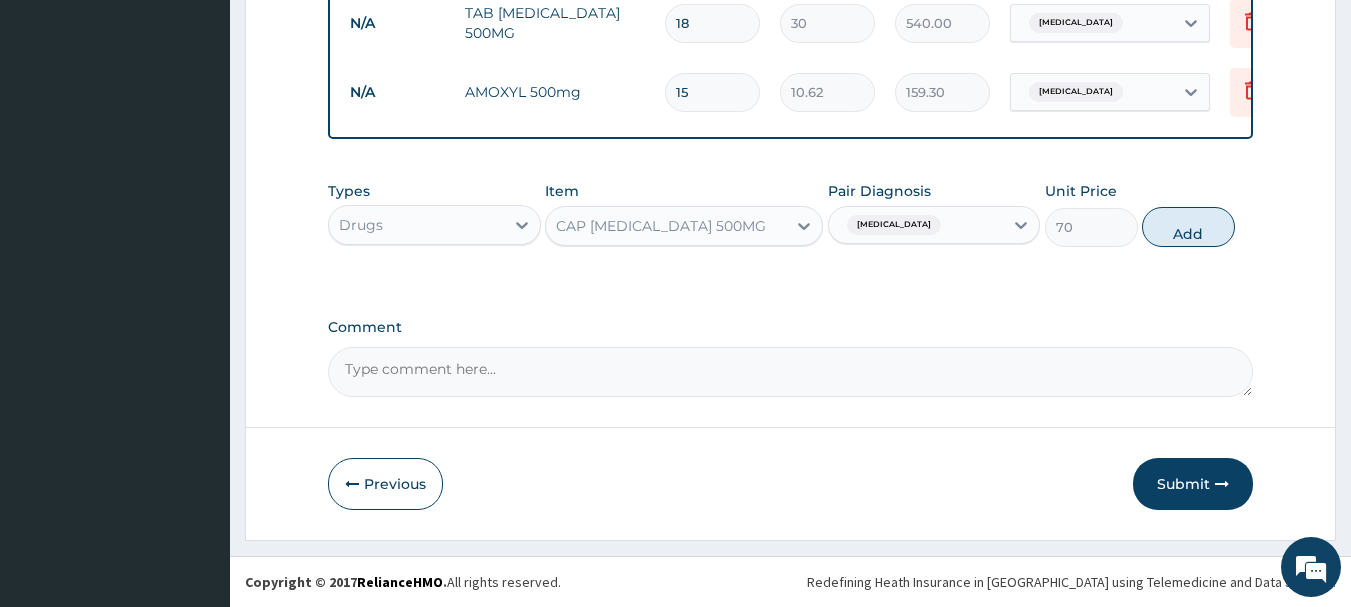 type on "0" 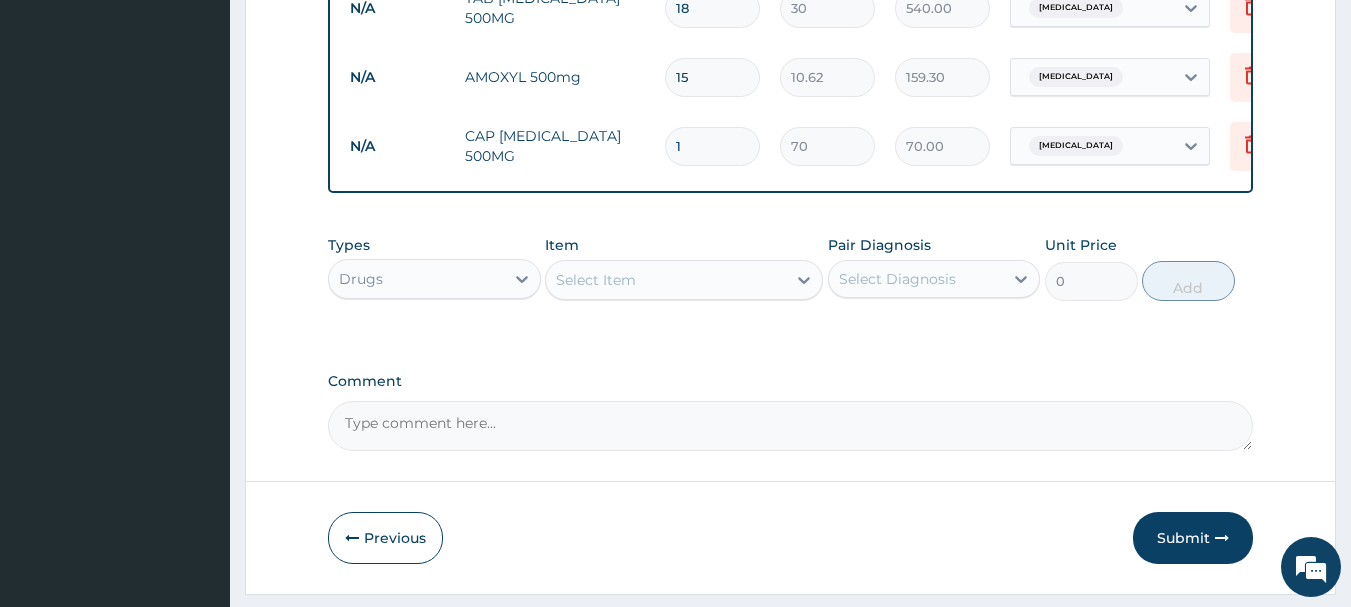 type on "15" 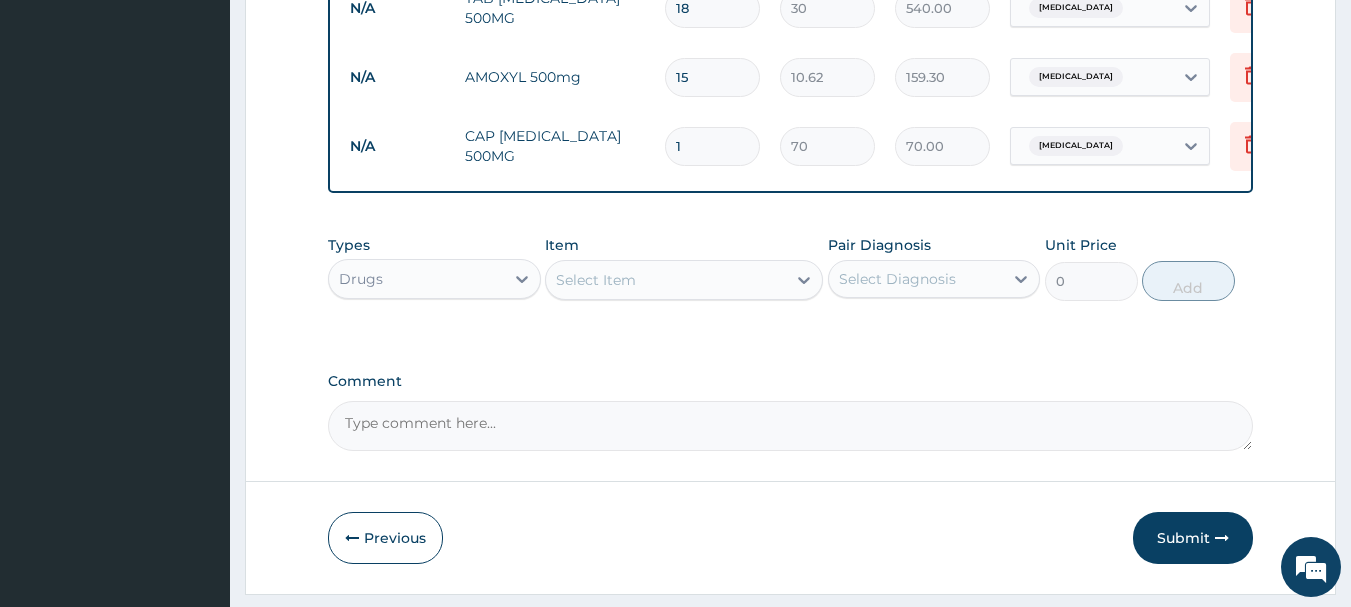 type on "1050.00" 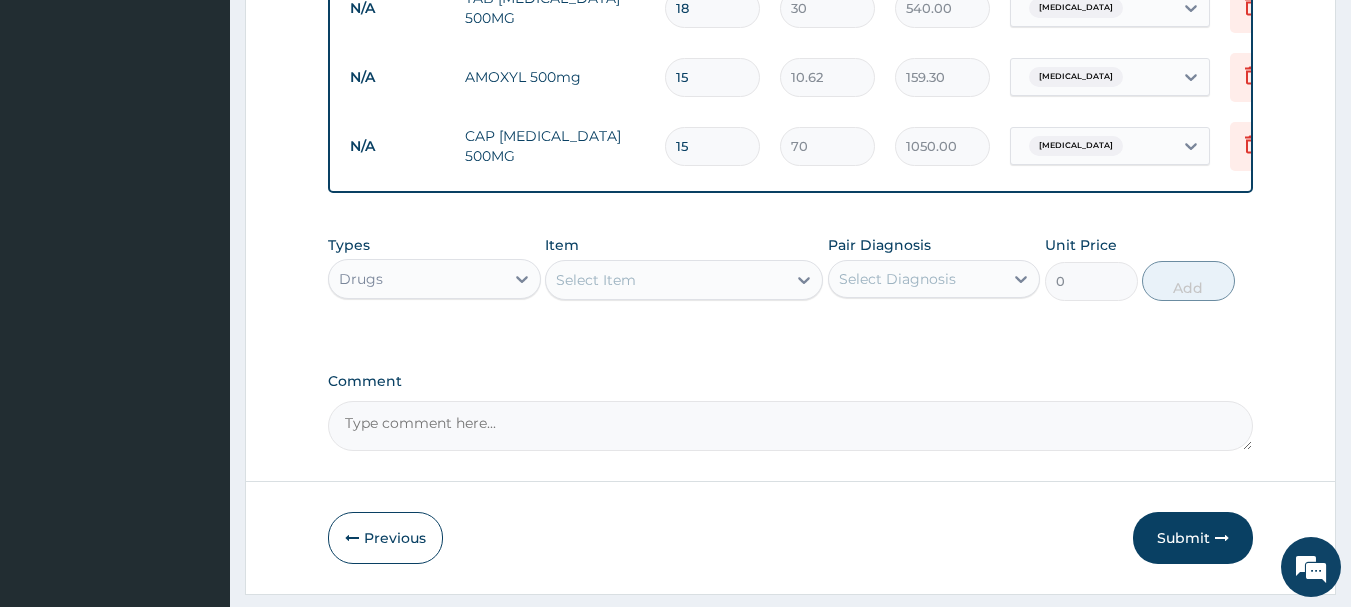 type on "15" 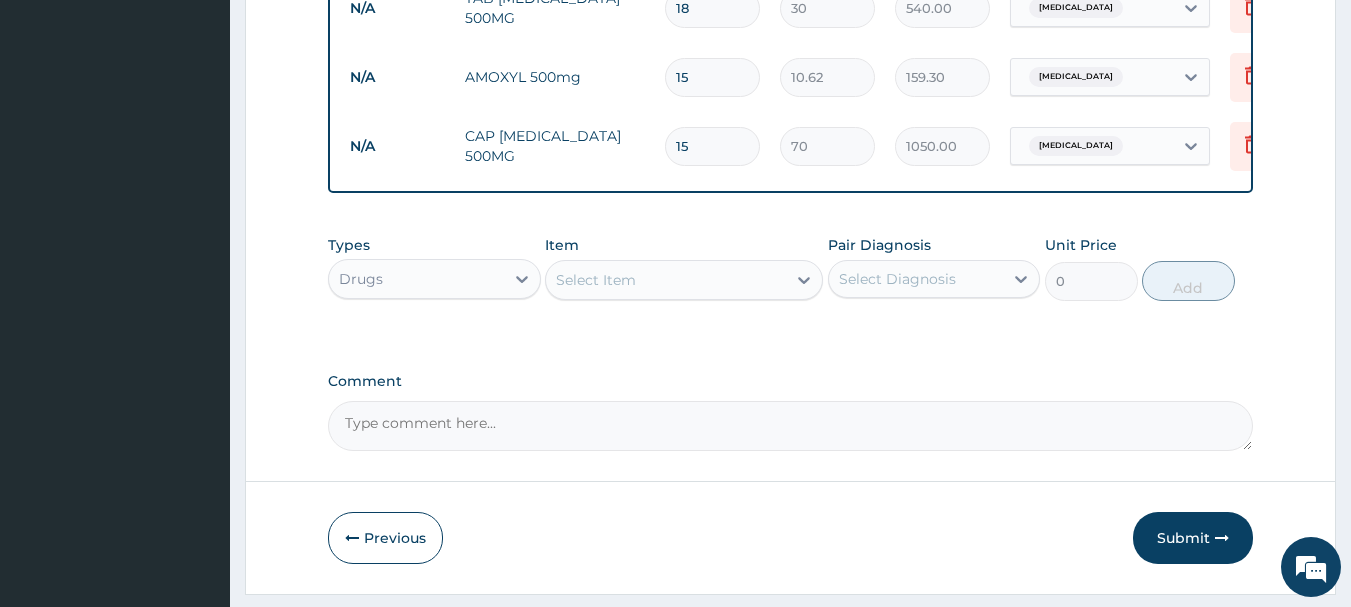 drag, startPoint x: 870, startPoint y: 176, endPoint x: 906, endPoint y: 157, distance: 40.706264 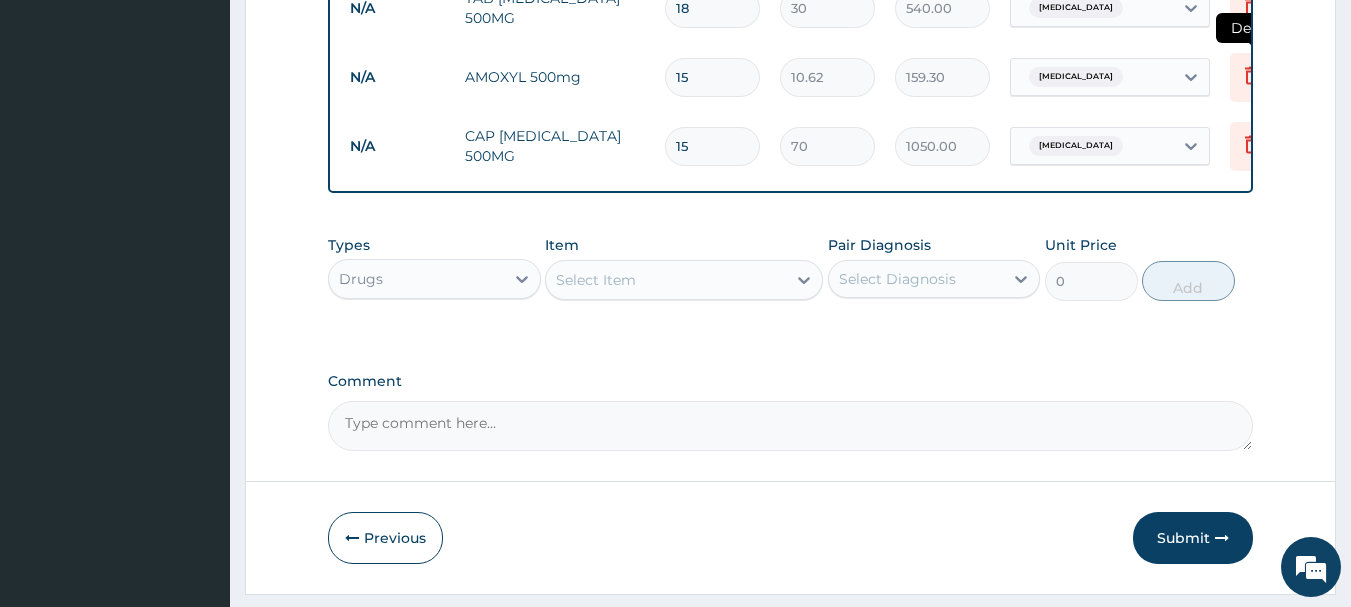 click 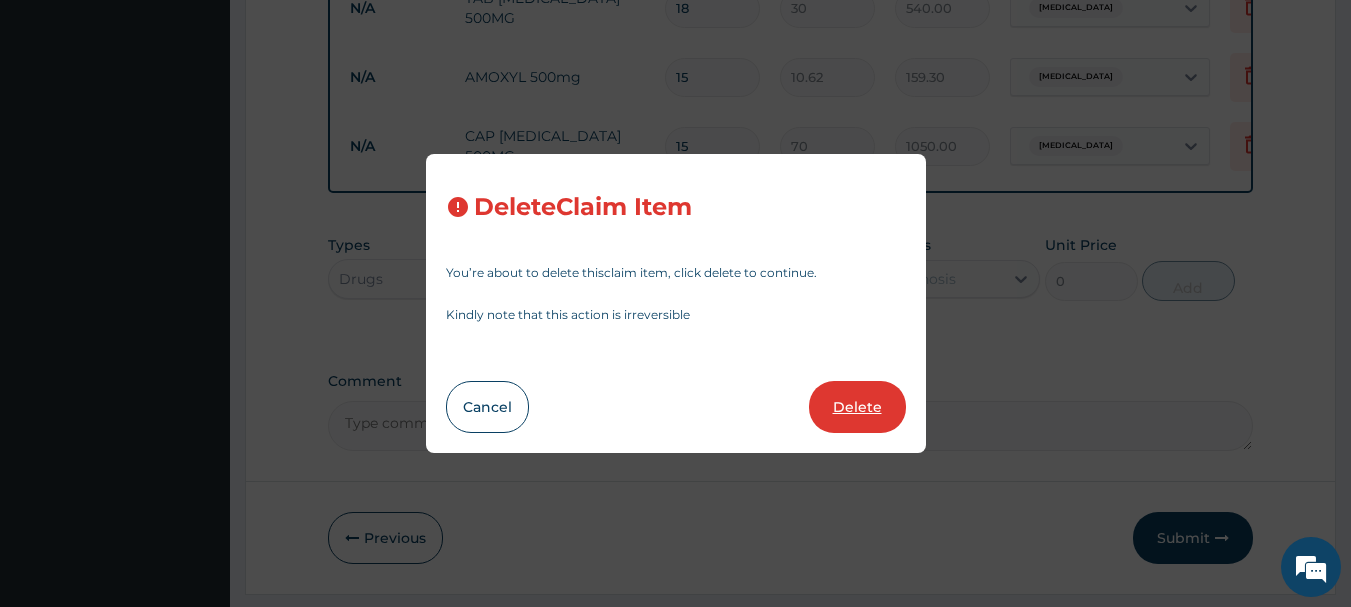 click on "Delete" at bounding box center [857, 407] 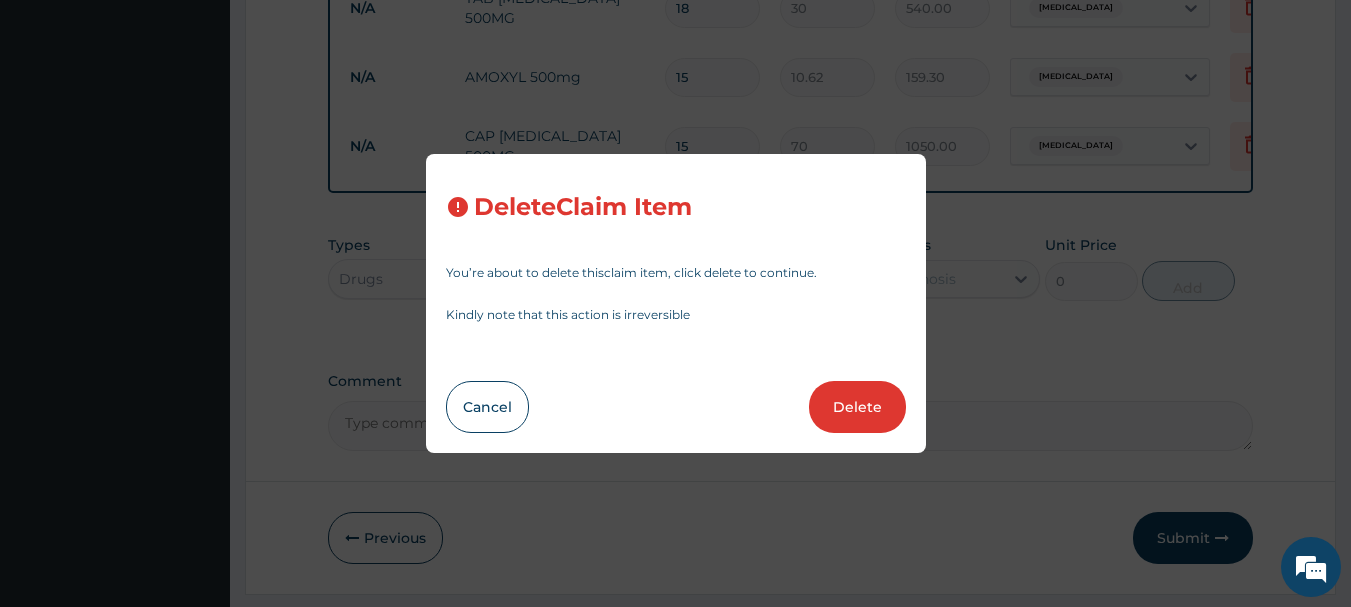 type on "70" 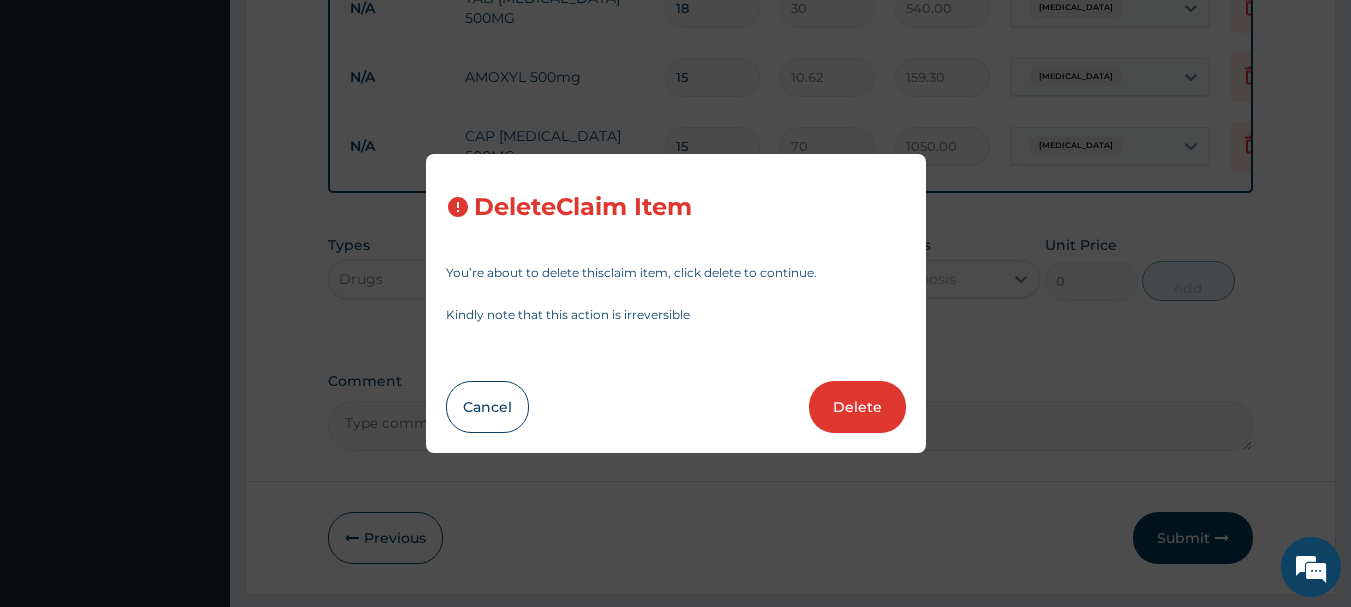 type on "1050.00" 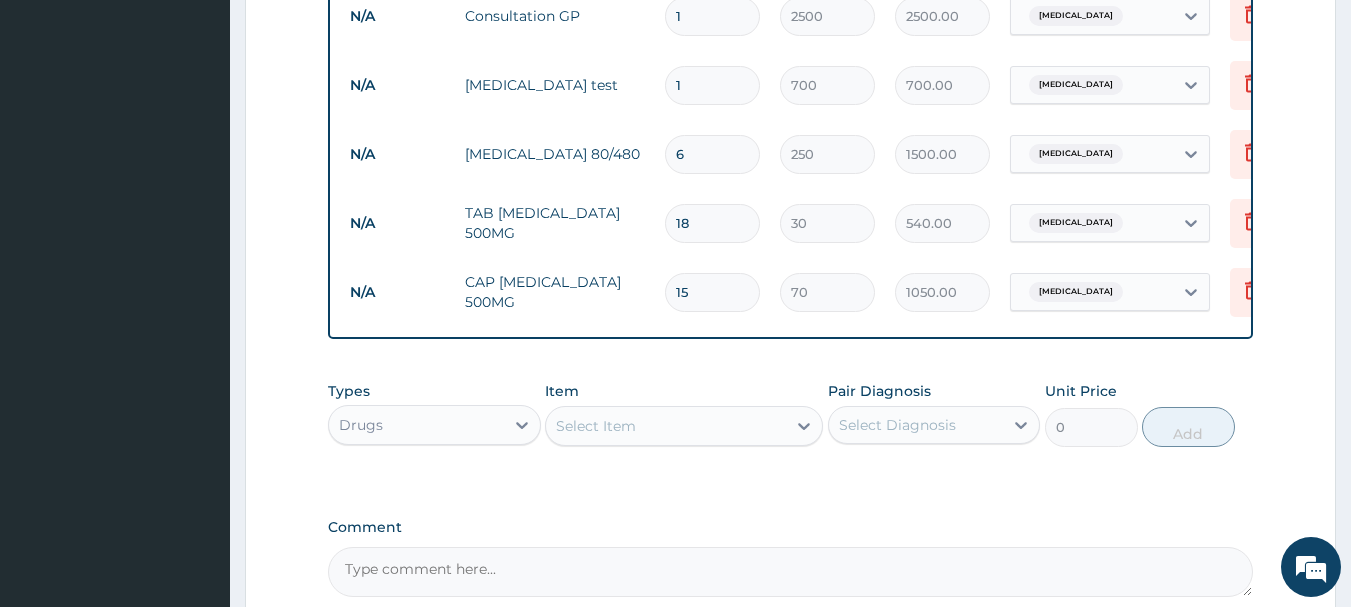 scroll, scrollTop: 1031, scrollLeft: 0, axis: vertical 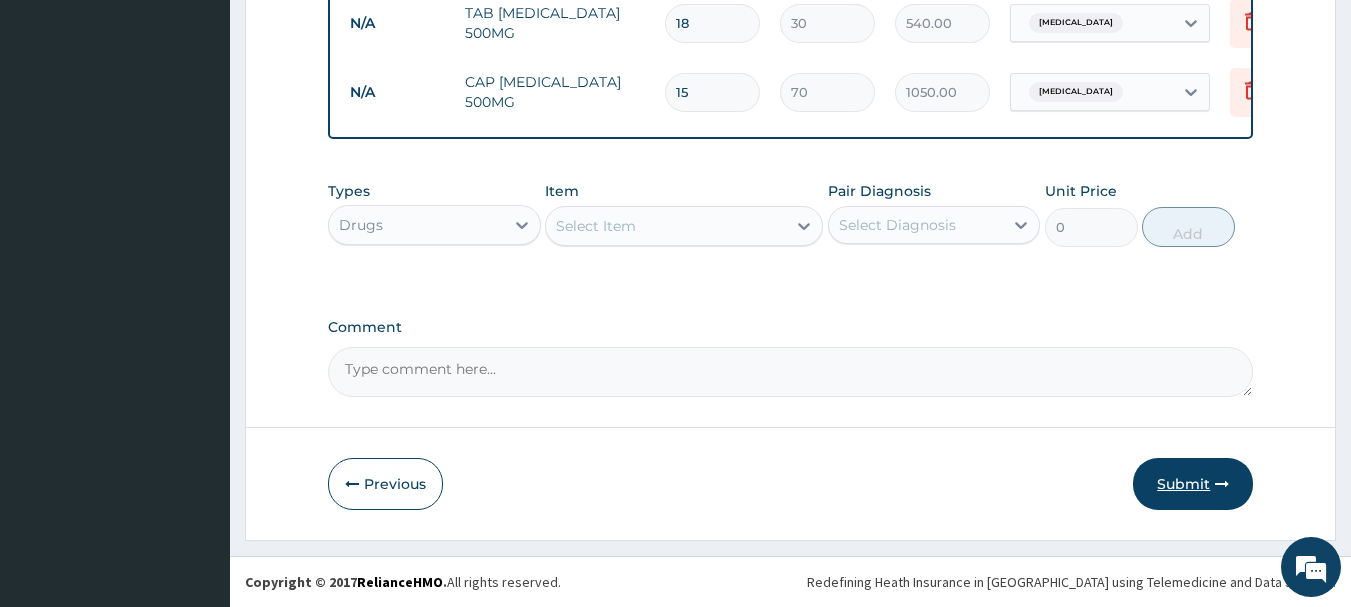 click on "Submit" at bounding box center (1193, 484) 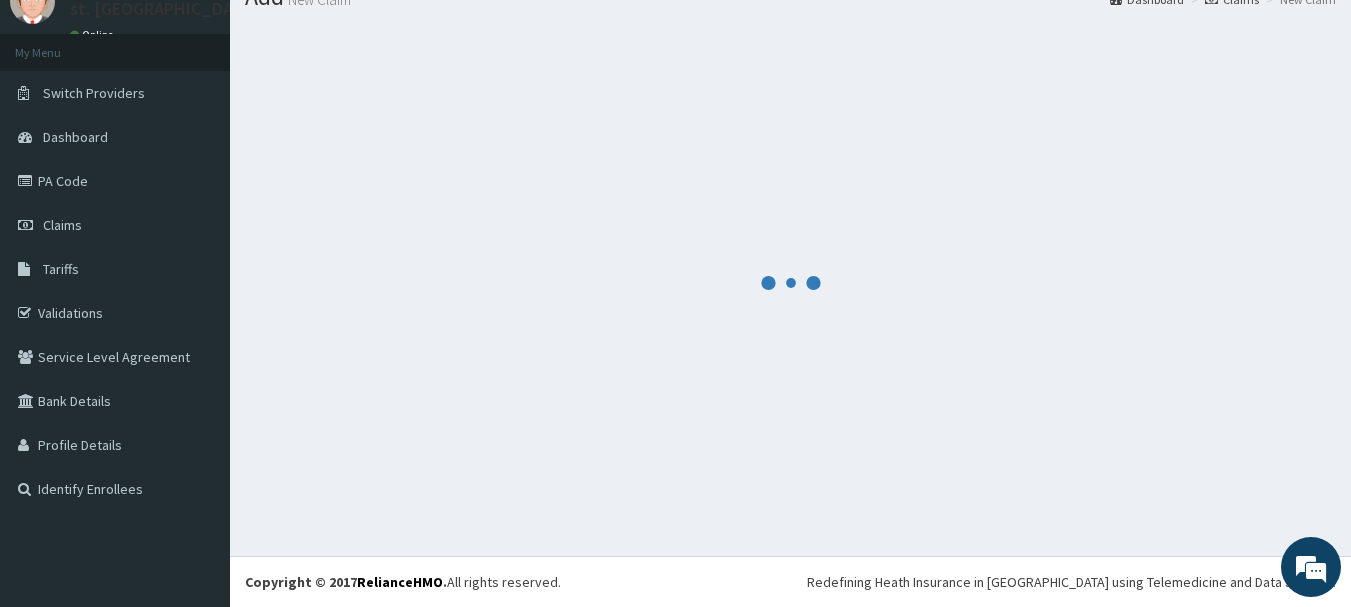 scroll, scrollTop: 1031, scrollLeft: 0, axis: vertical 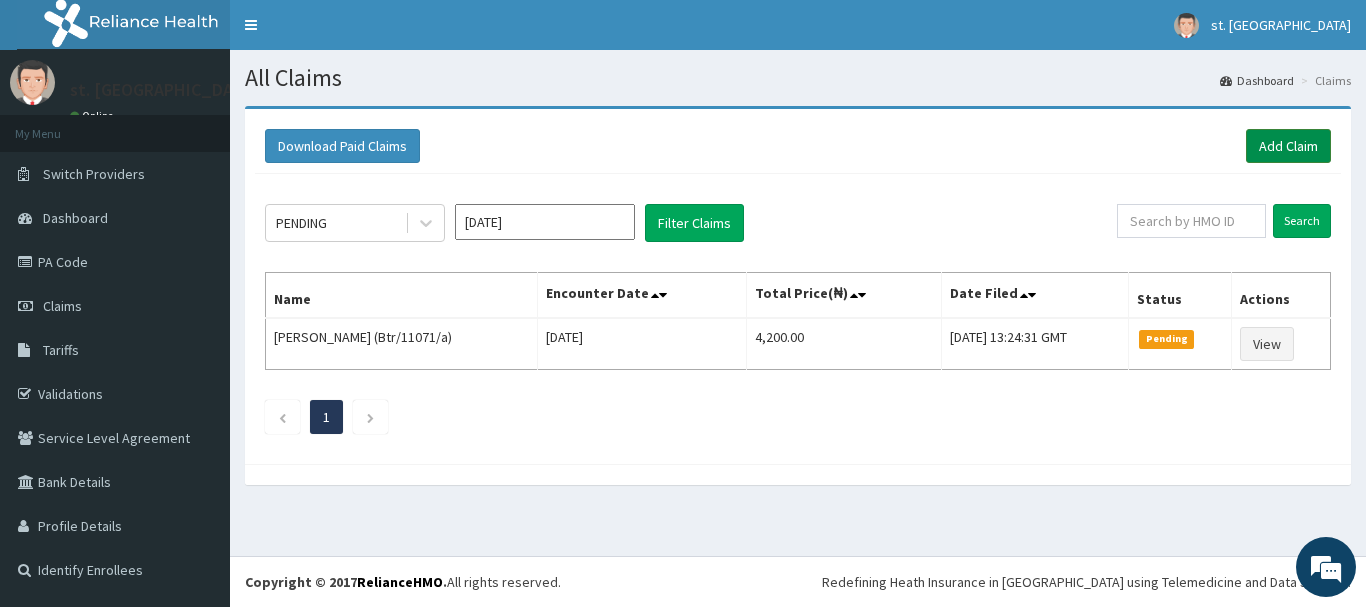 click on "Add Claim" at bounding box center (1288, 146) 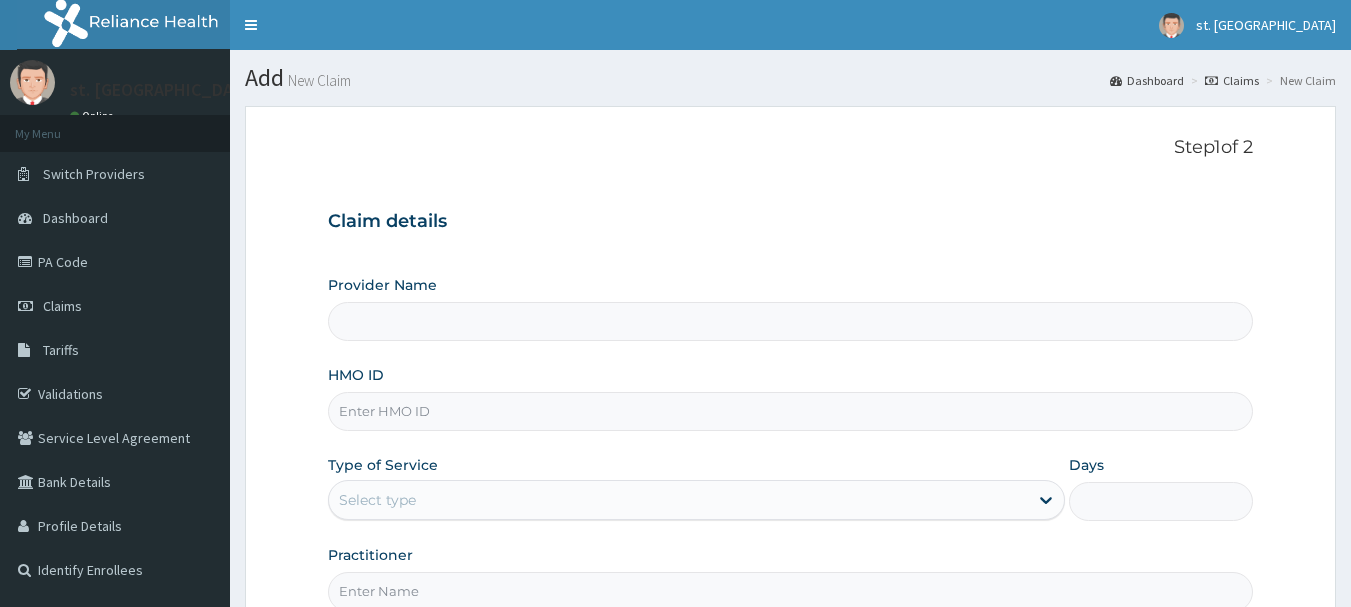 scroll, scrollTop: 0, scrollLeft: 0, axis: both 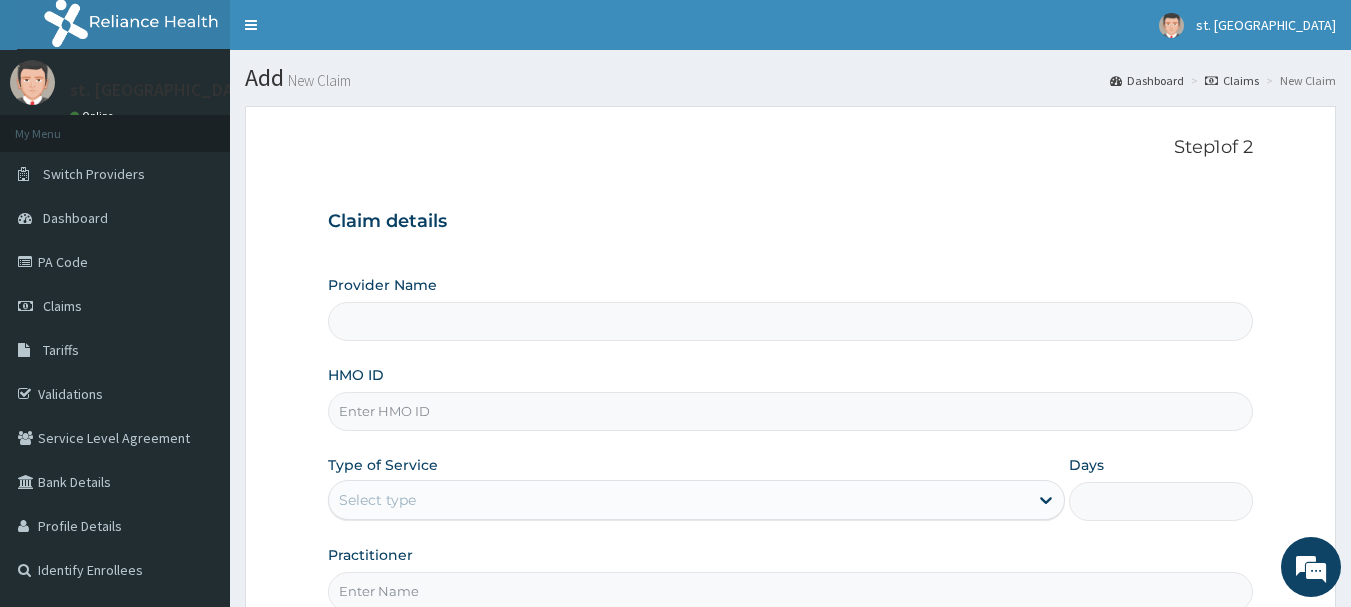 type on "[GEOGRAPHIC_DATA]" 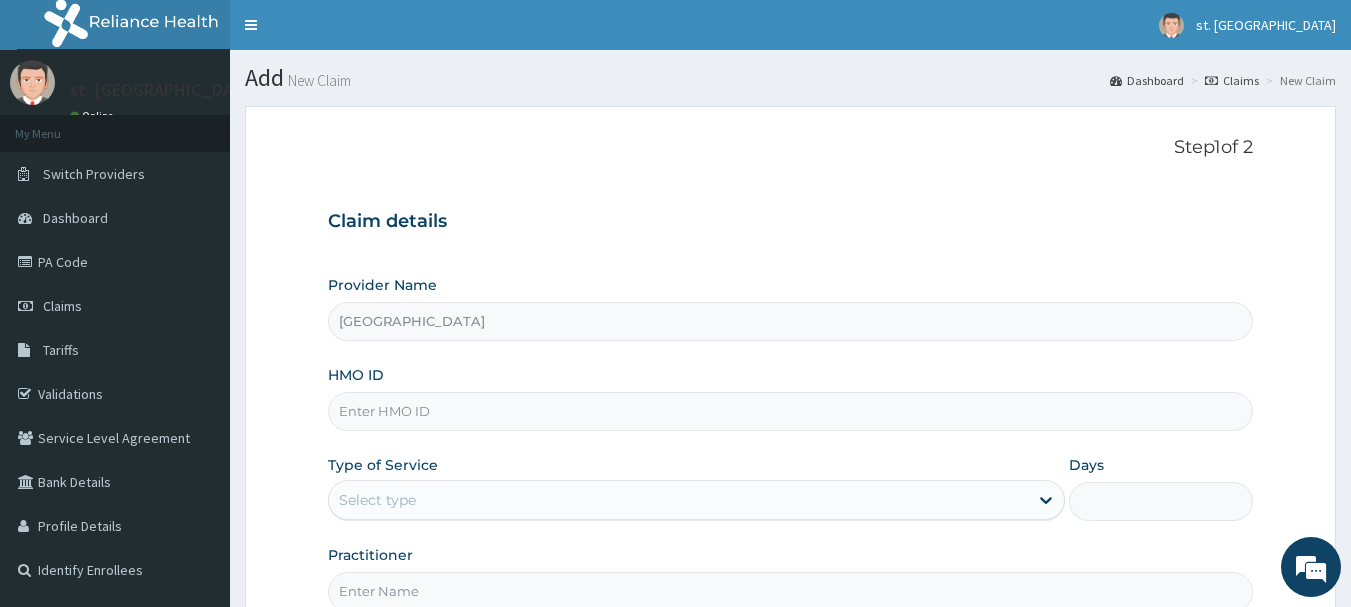 paste on "Fcc/13448/a" 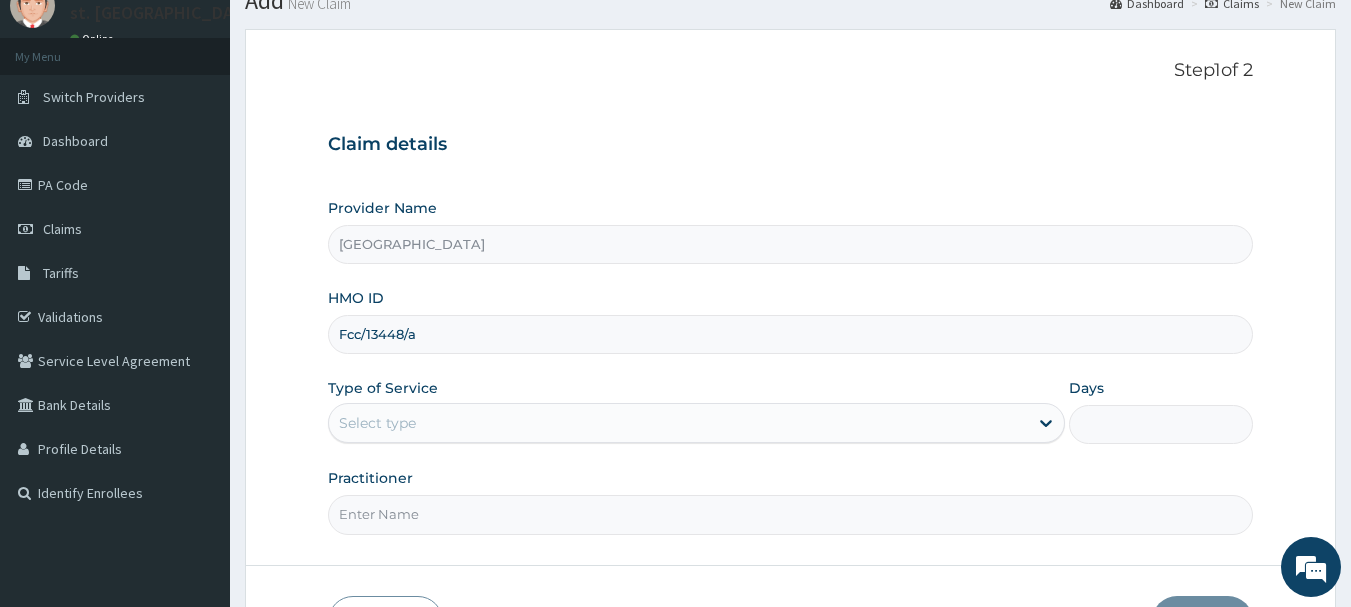 scroll, scrollTop: 200, scrollLeft: 0, axis: vertical 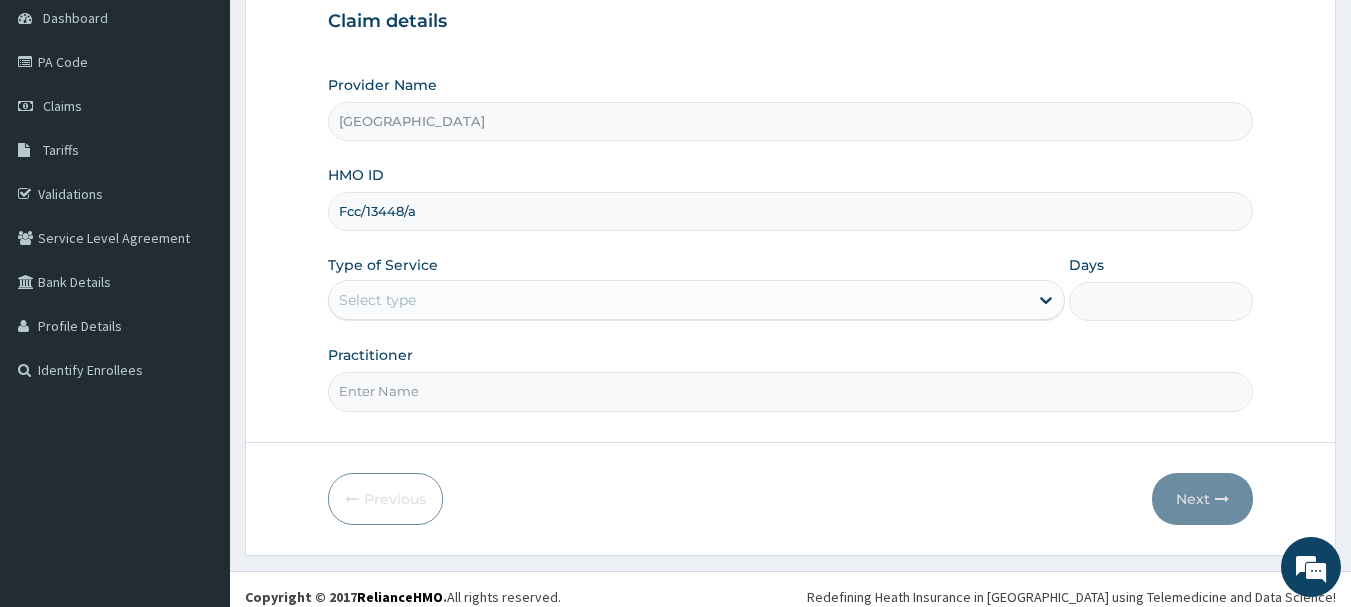 type on "Fcc/13448/a" 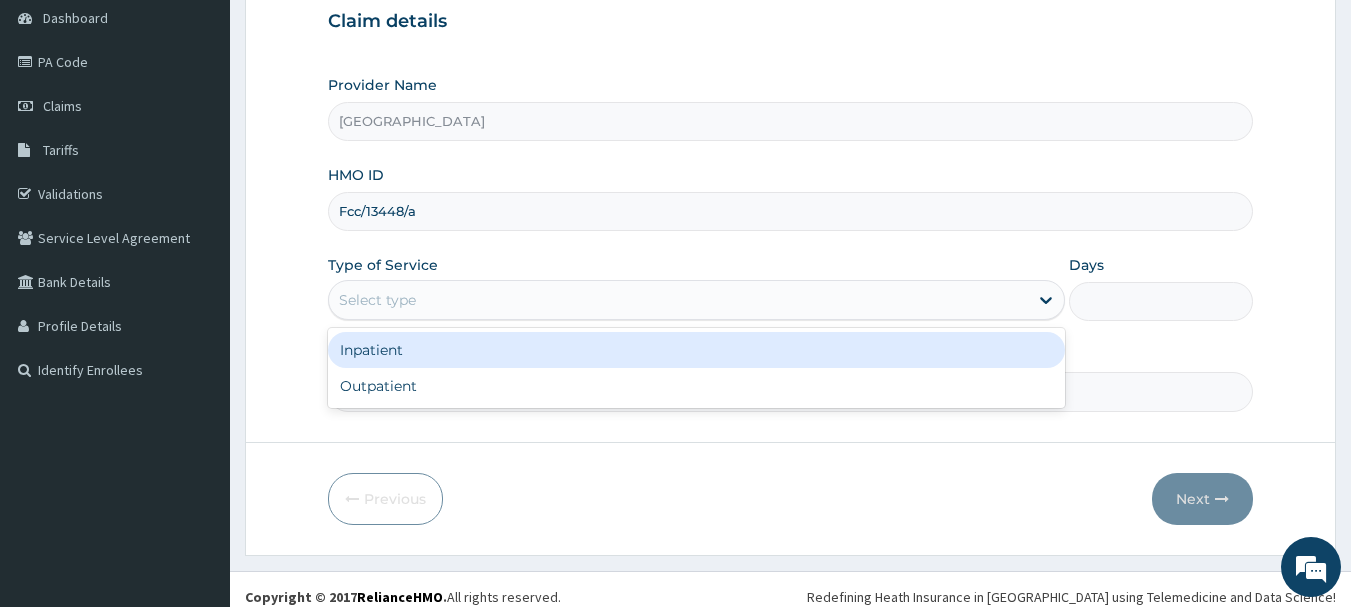 click on "Select type" at bounding box center (678, 300) 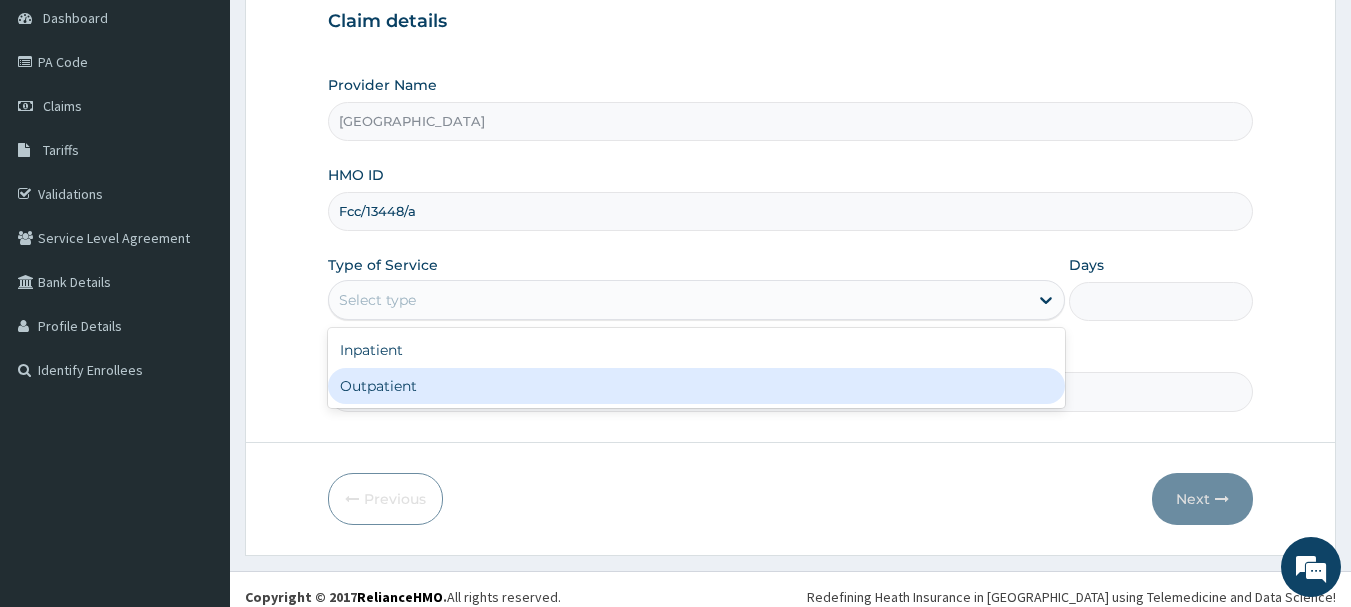 click on "Outpatient" at bounding box center [696, 386] 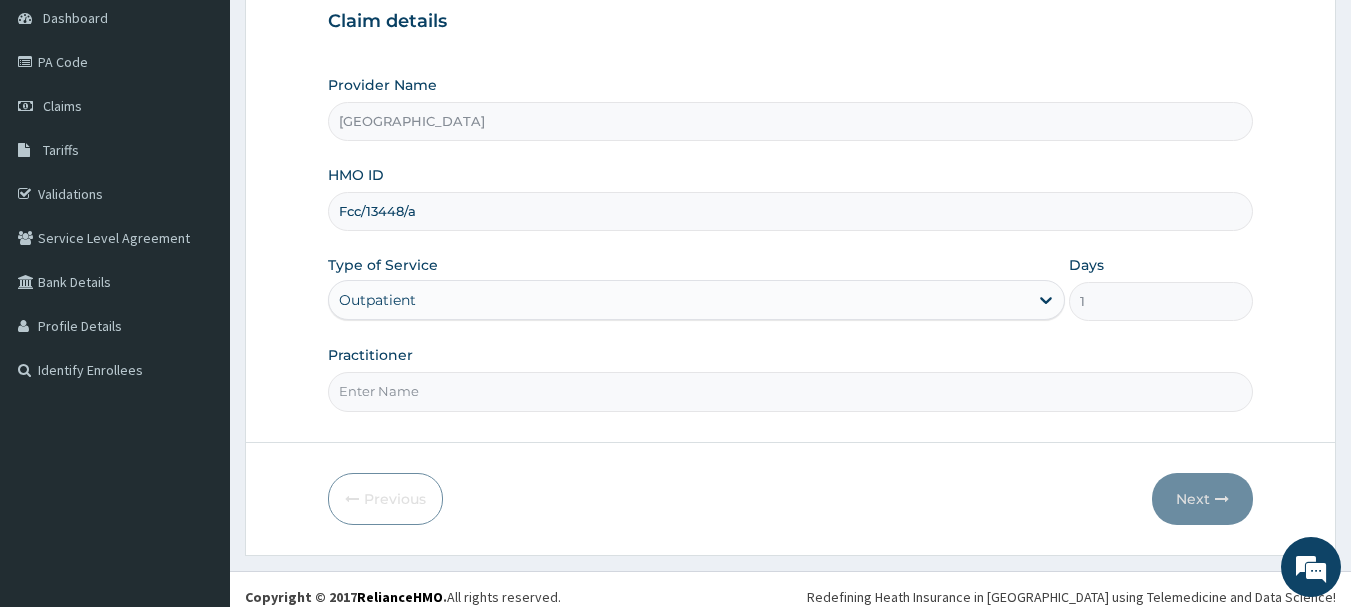 click on "Practitioner" at bounding box center [791, 391] 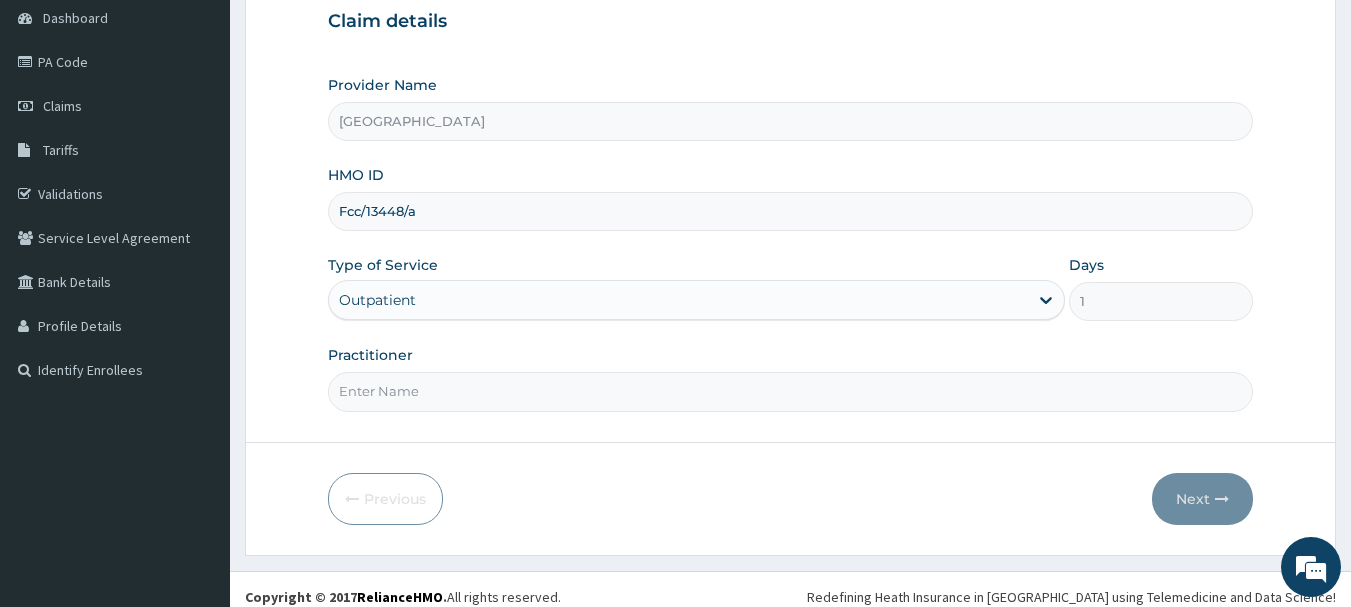 type on "DR [PERSON_NAME]" 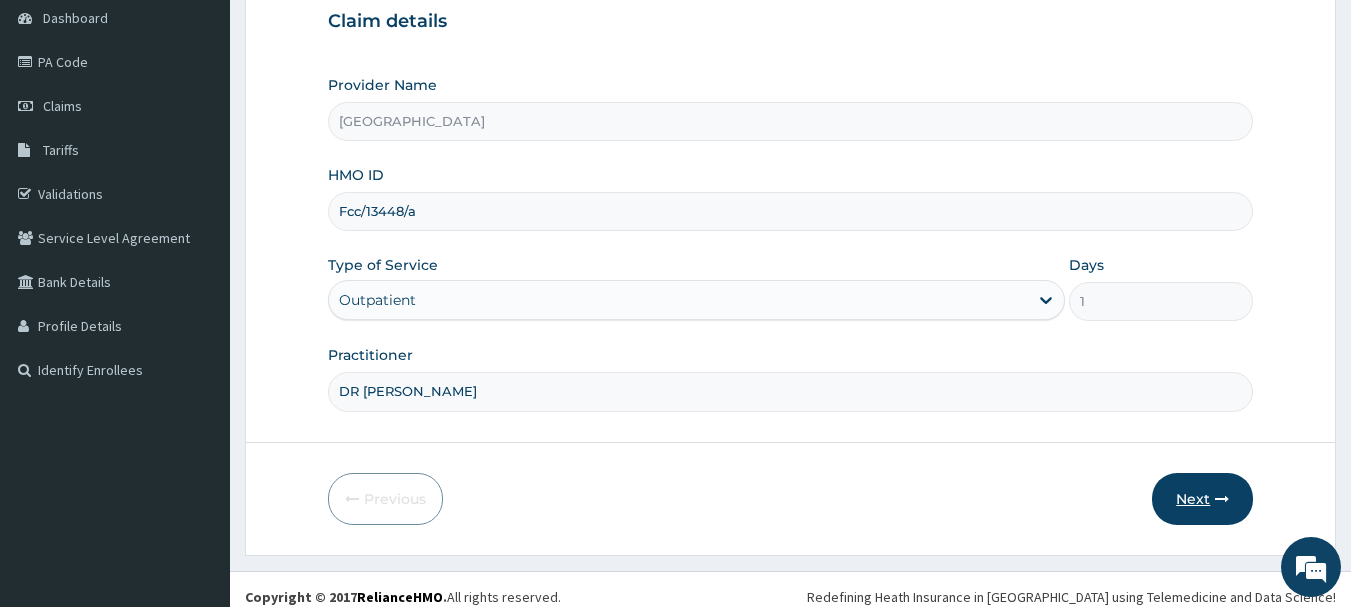 click on "Next" at bounding box center (1202, 499) 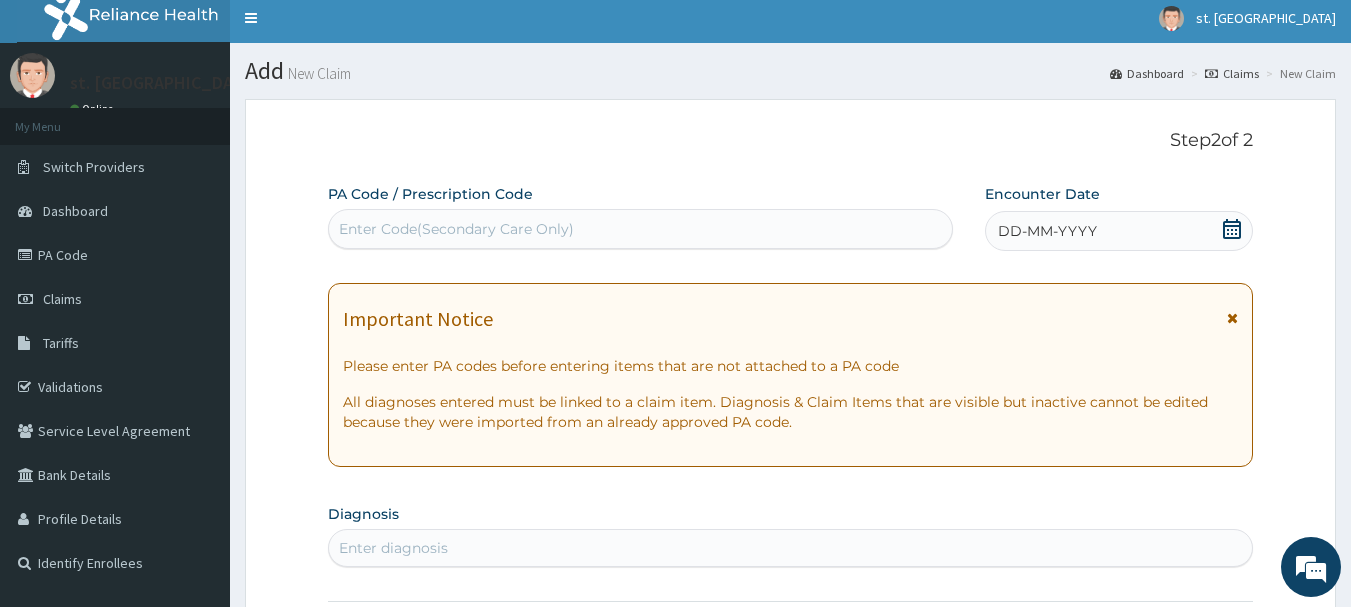 scroll, scrollTop: 0, scrollLeft: 0, axis: both 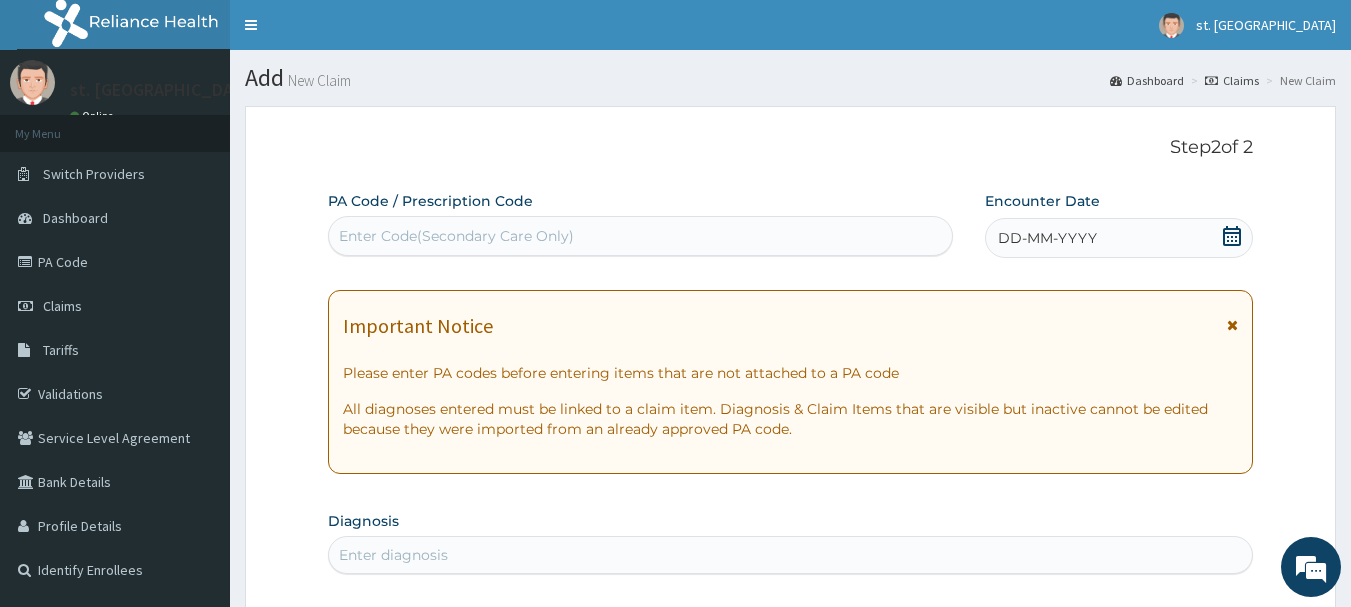 click on "DD-MM-YYYY" at bounding box center (1119, 238) 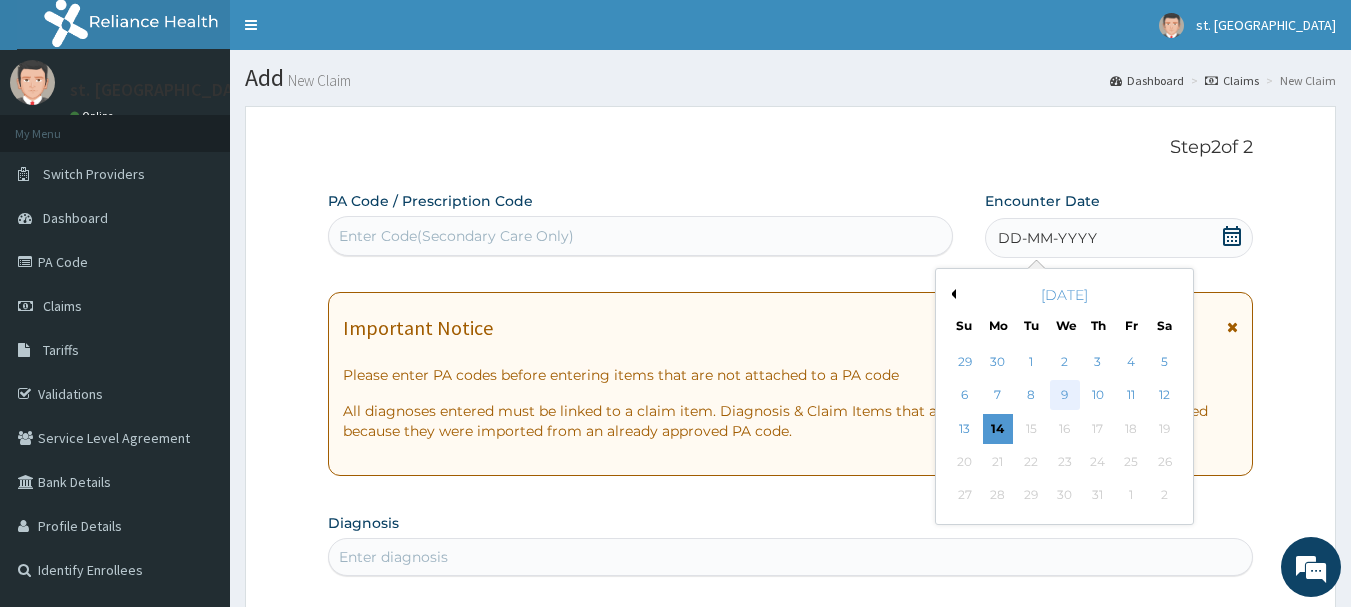 scroll, scrollTop: 0, scrollLeft: 0, axis: both 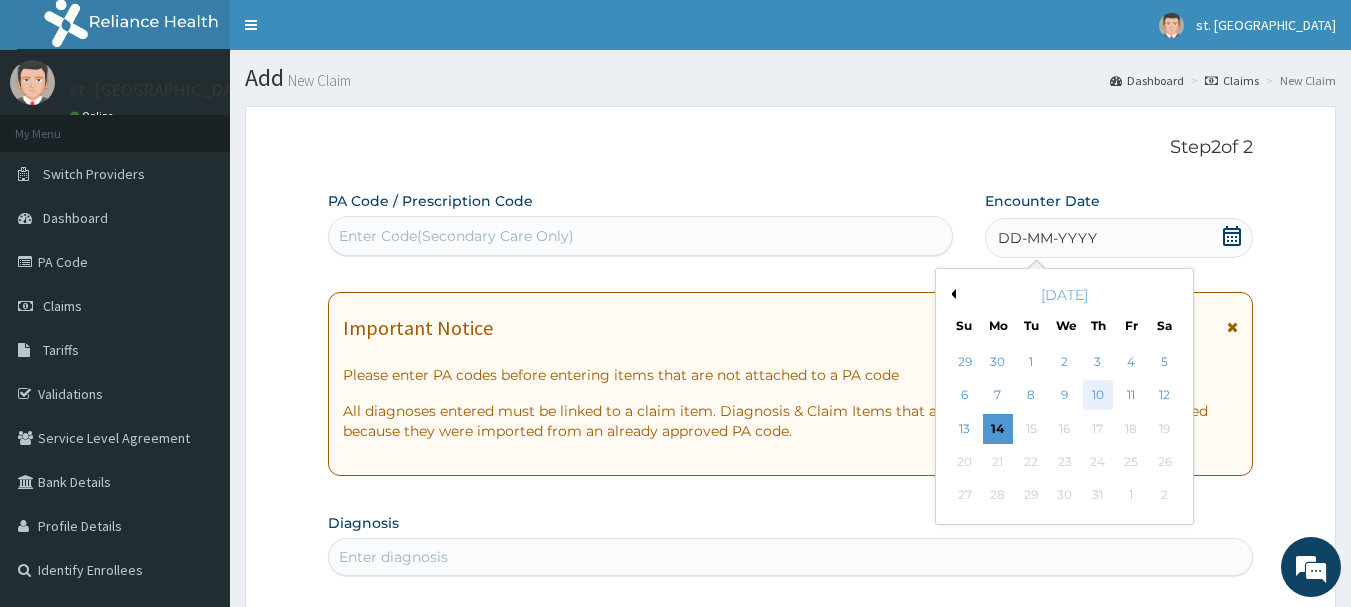 click on "10" at bounding box center [1098, 396] 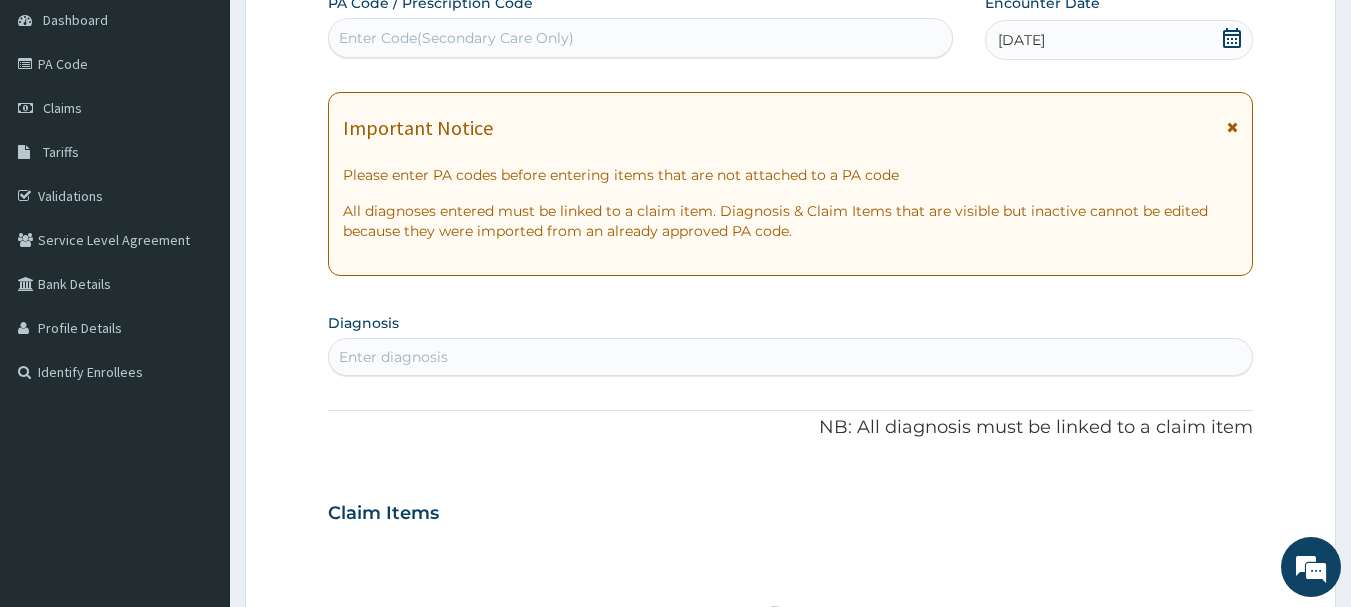scroll, scrollTop: 200, scrollLeft: 0, axis: vertical 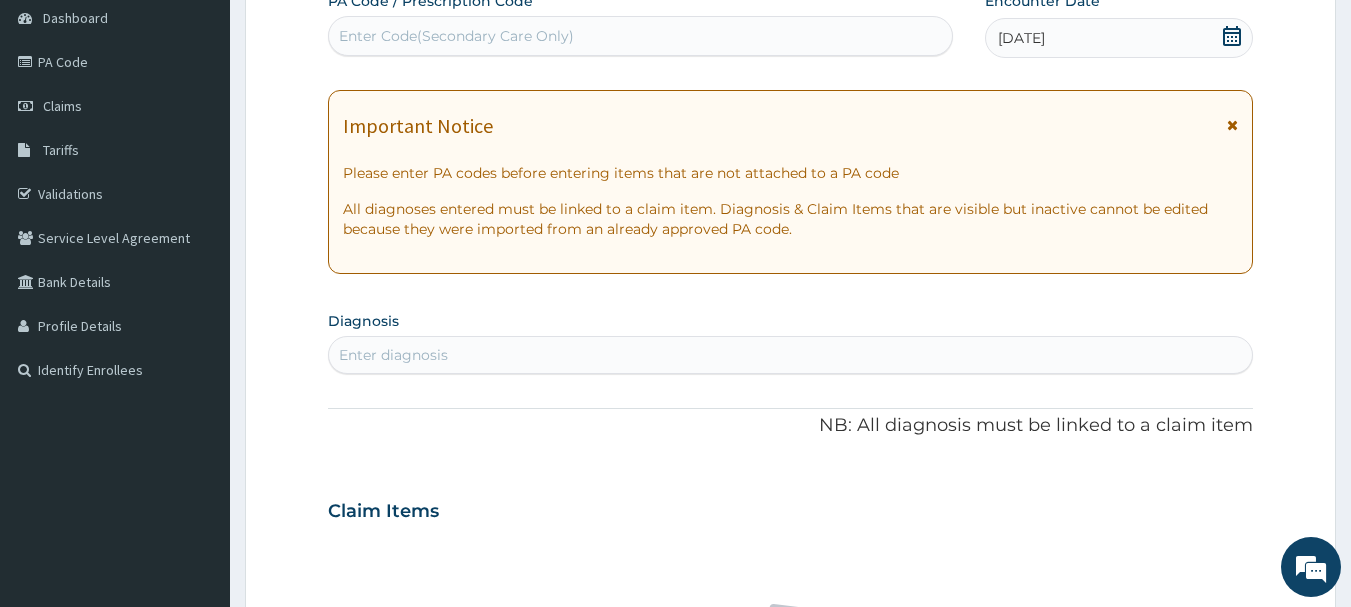 click on "Enter diagnosis" at bounding box center (393, 355) 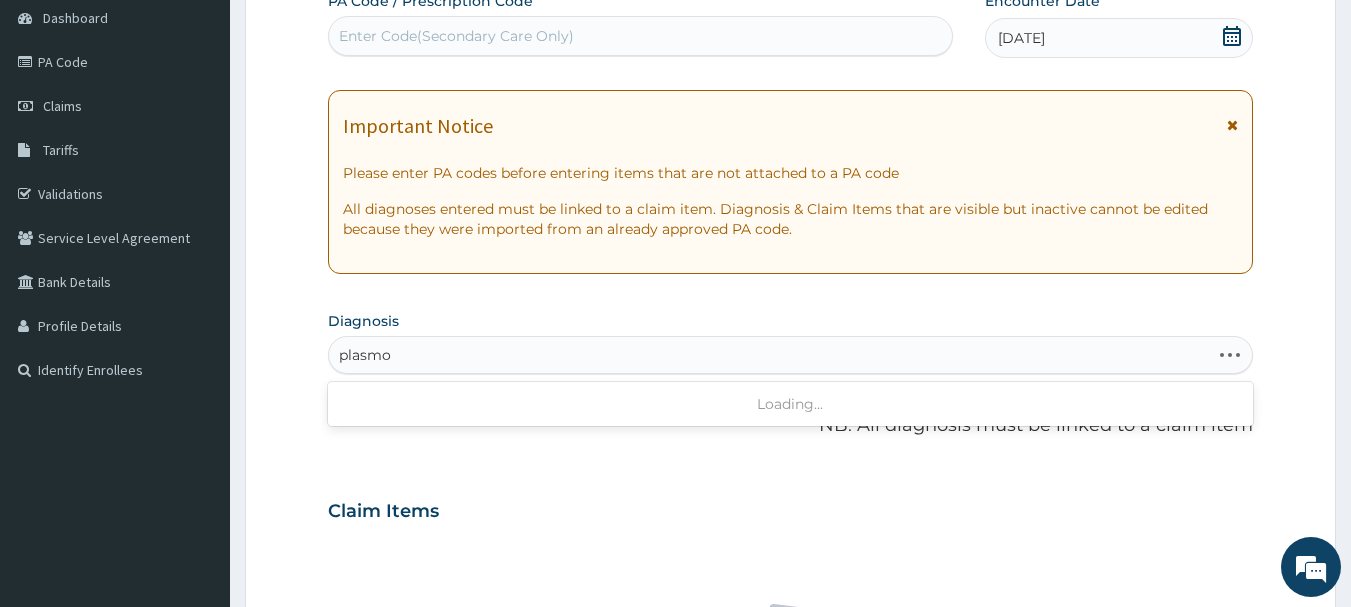 type on "plasmod" 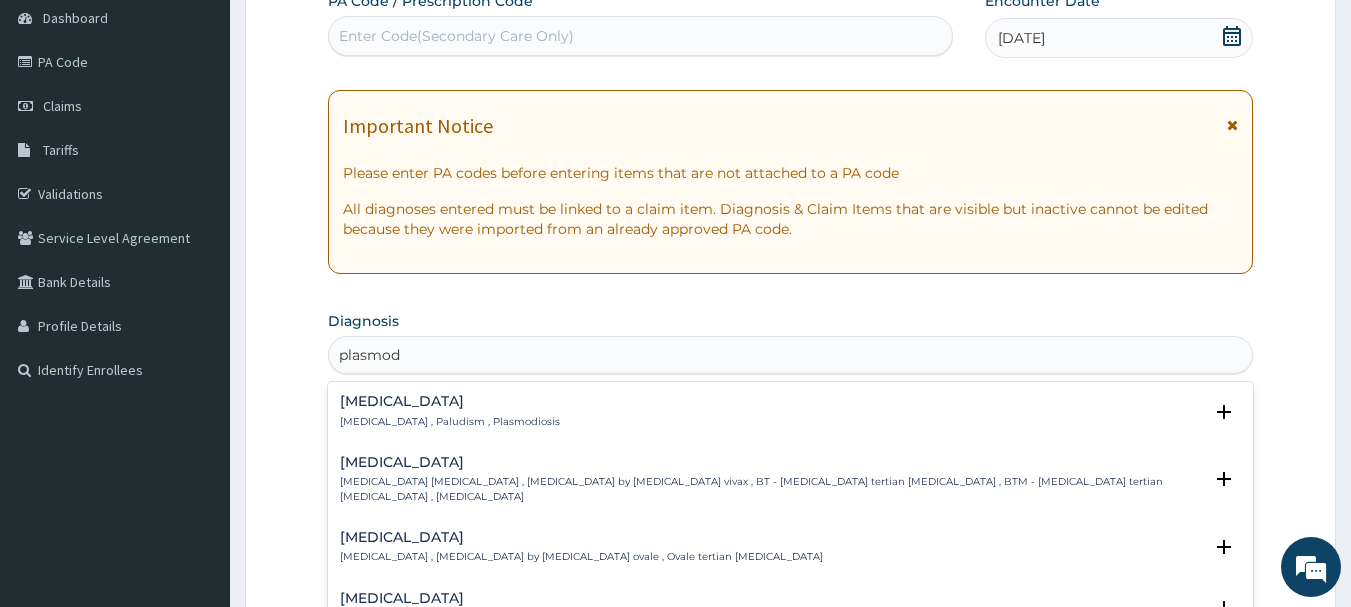click on "[MEDICAL_DATA] [MEDICAL_DATA] , Paludism , Plasmodiosis" at bounding box center [450, 411] 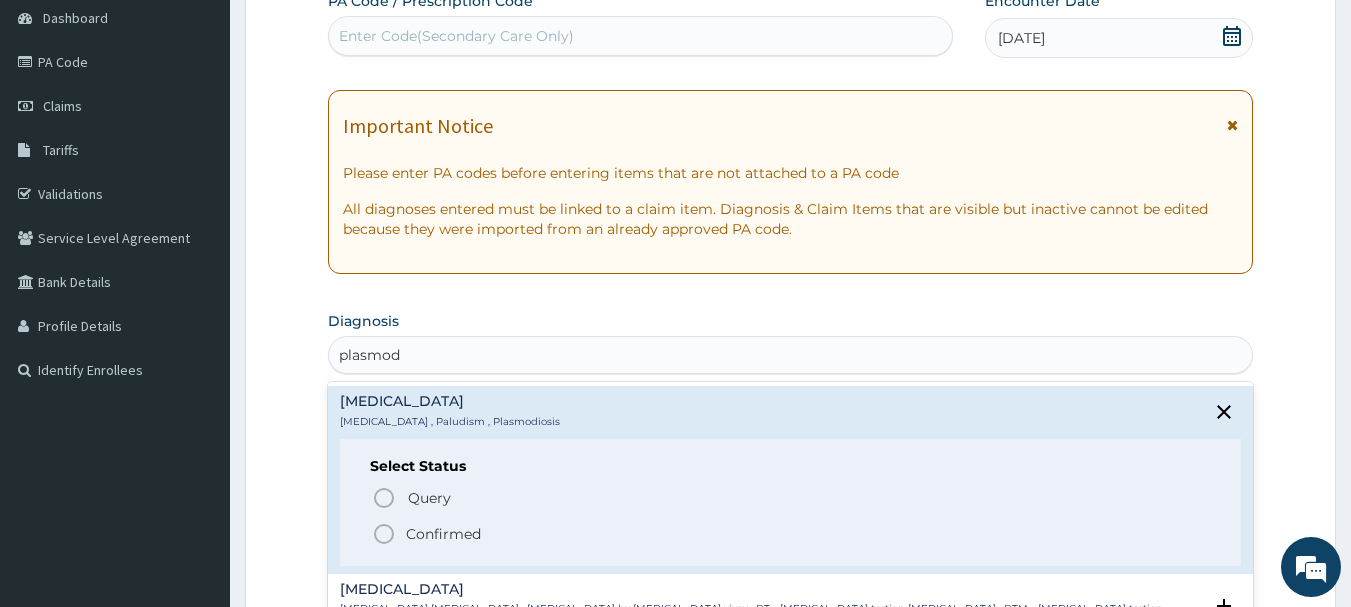 click 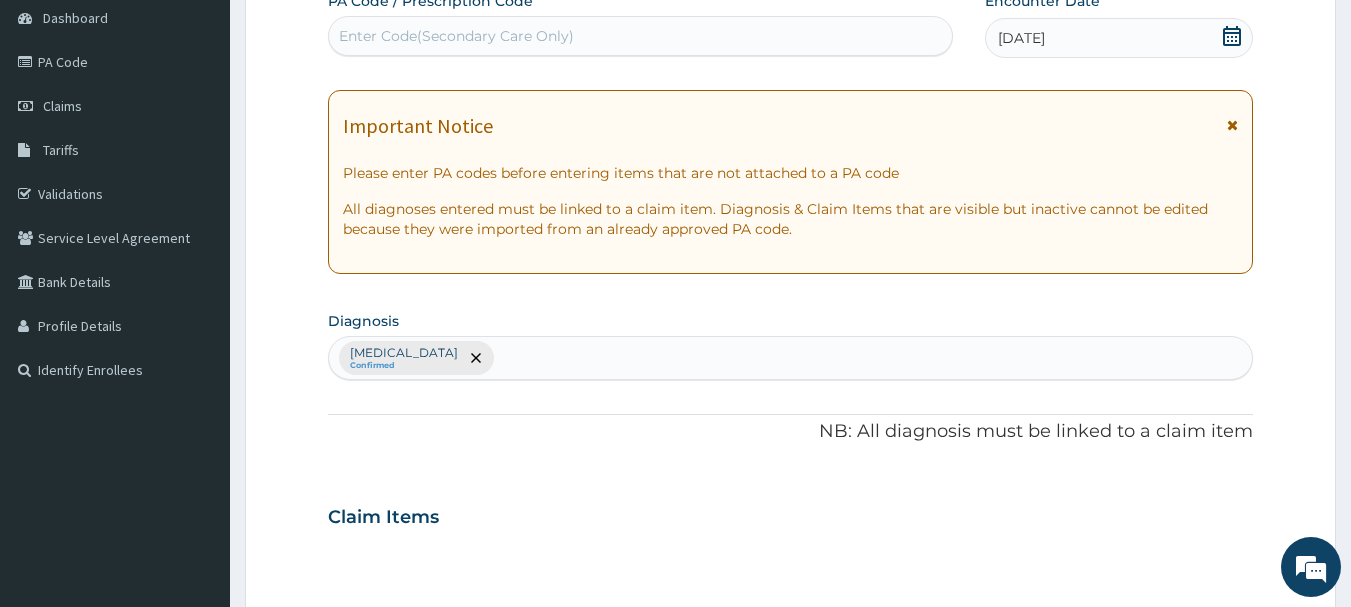 drag, startPoint x: 477, startPoint y: 353, endPoint x: 464, endPoint y: 286, distance: 68.24954 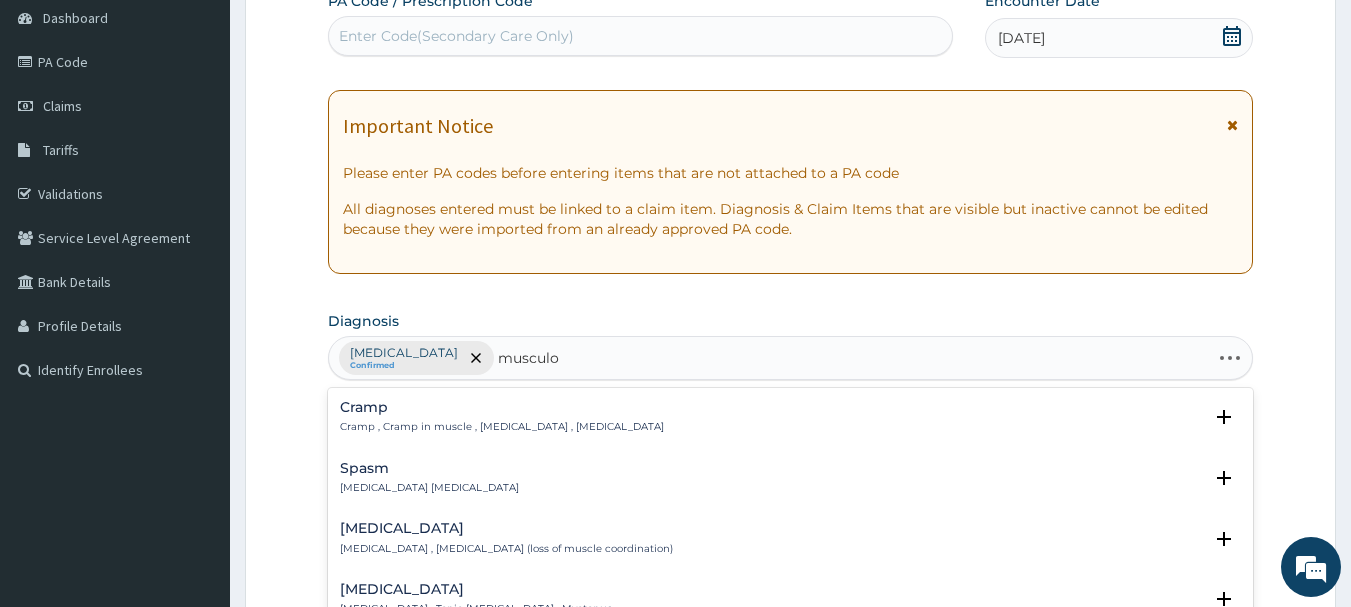 type on "musculos" 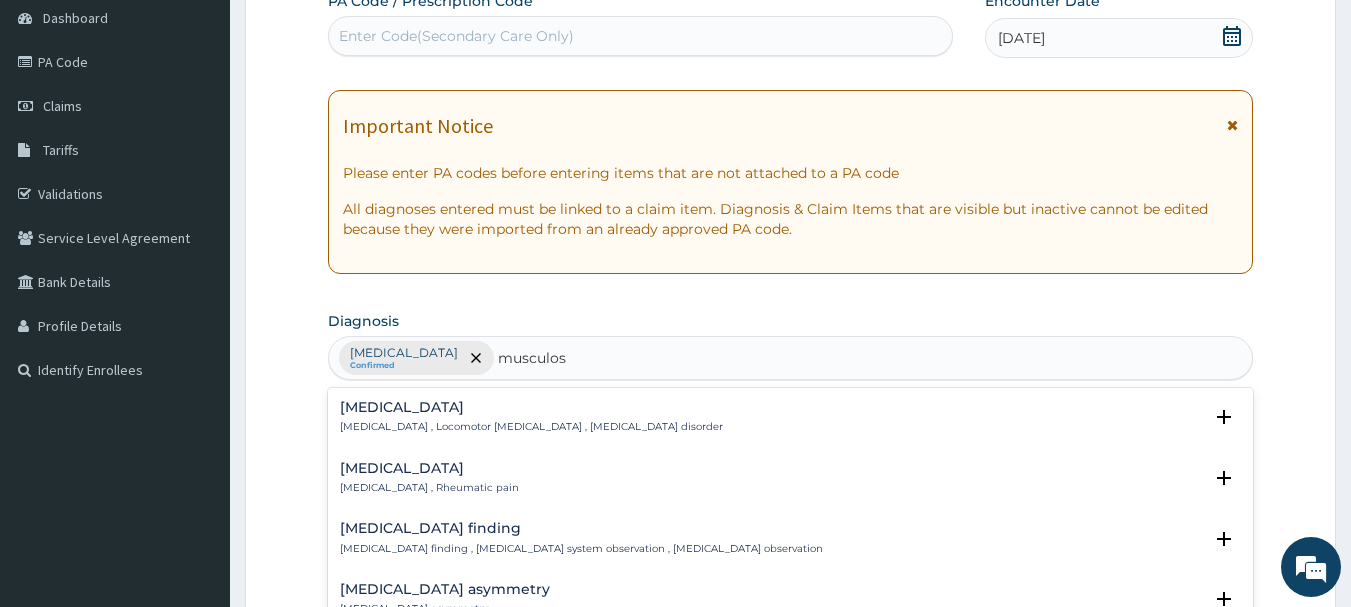 click on "Musculoskeletal pain" at bounding box center [429, 468] 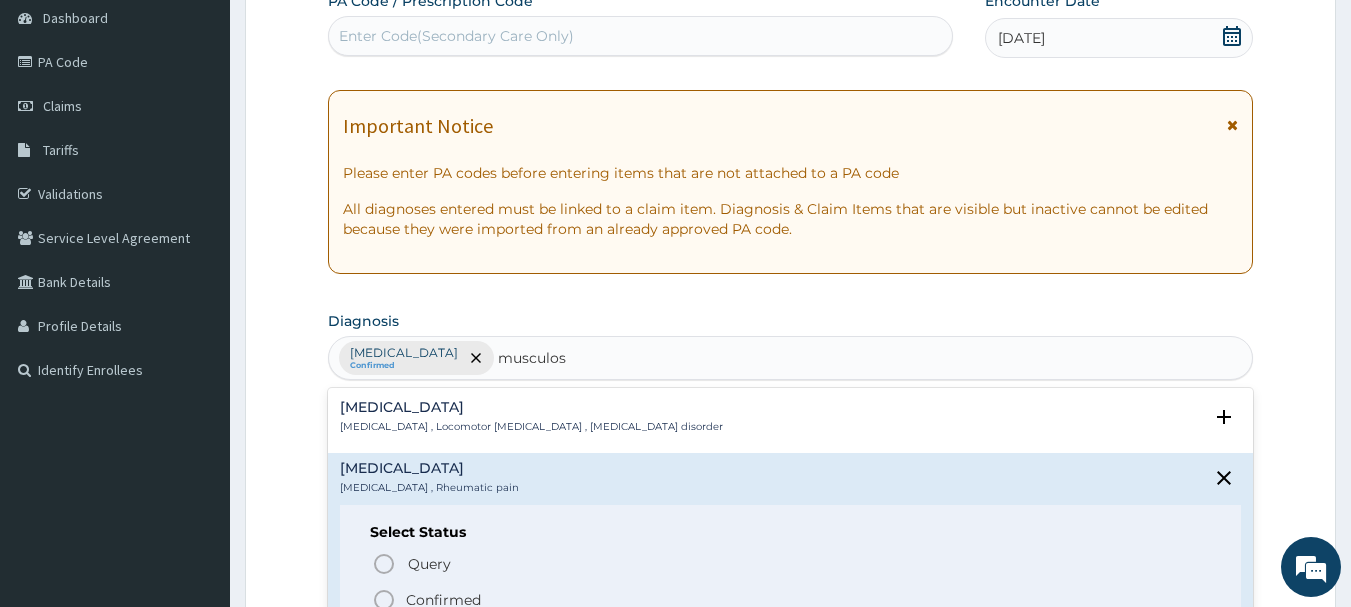 click 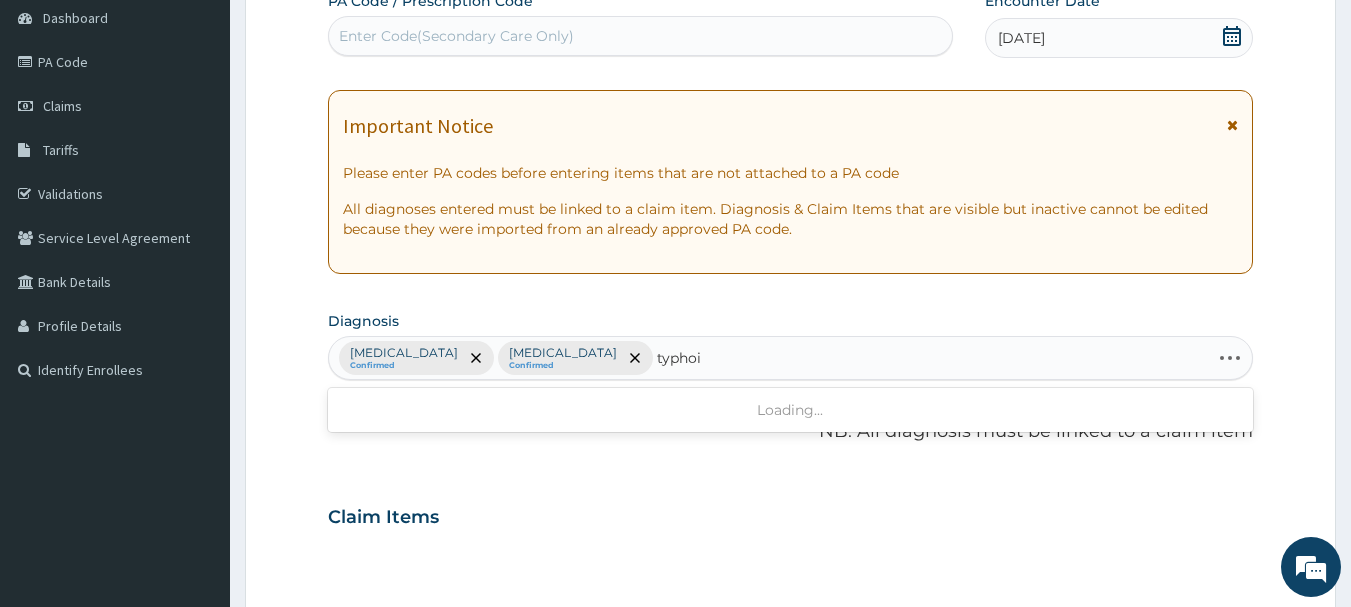 type on "typhoid" 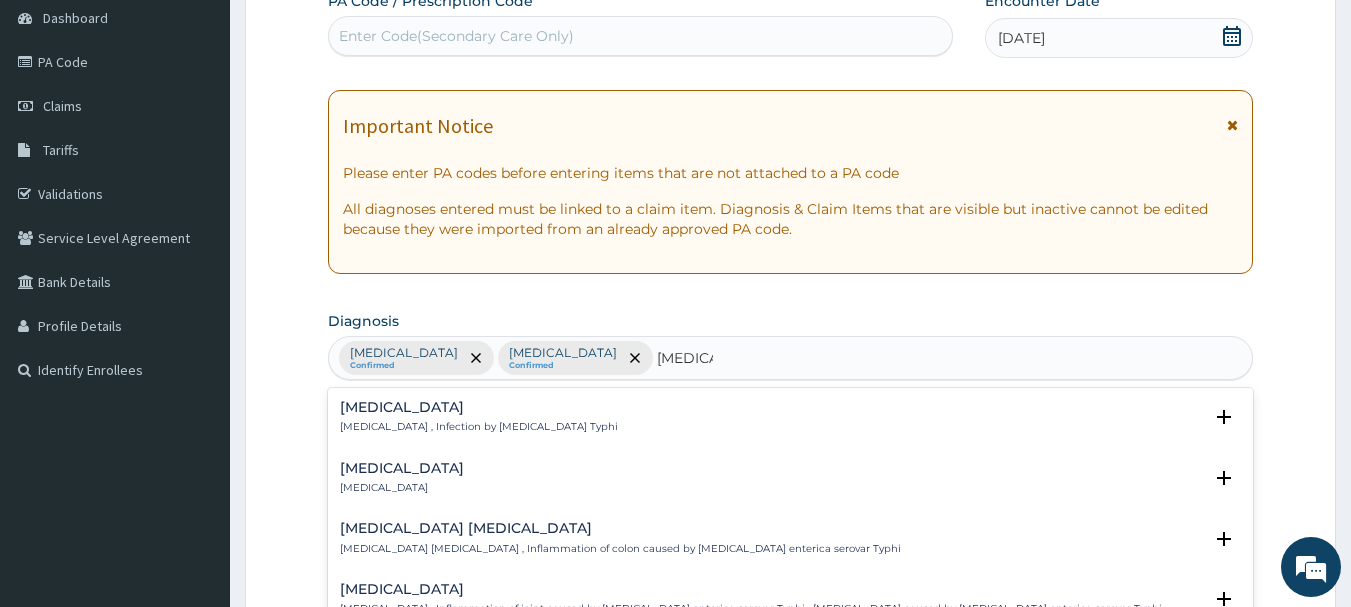 click on "Typhoid fever , Infection by Salmonella Typhi" at bounding box center [479, 427] 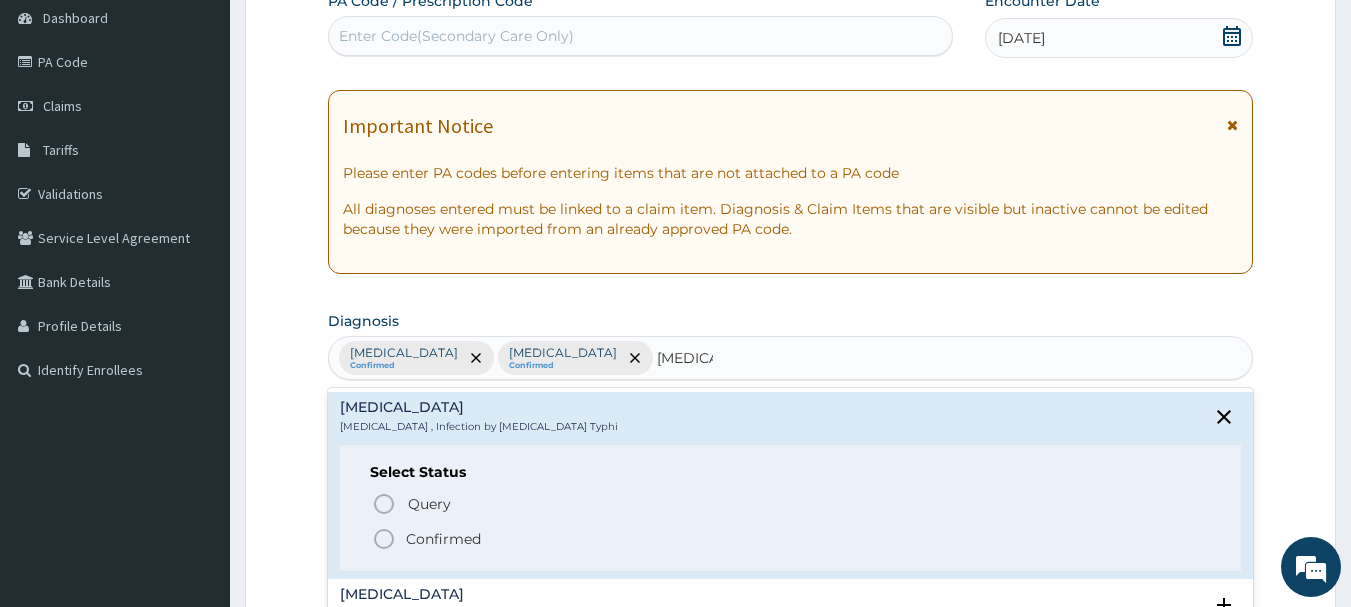 drag, startPoint x: 374, startPoint y: 541, endPoint x: 388, endPoint y: 546, distance: 14.866069 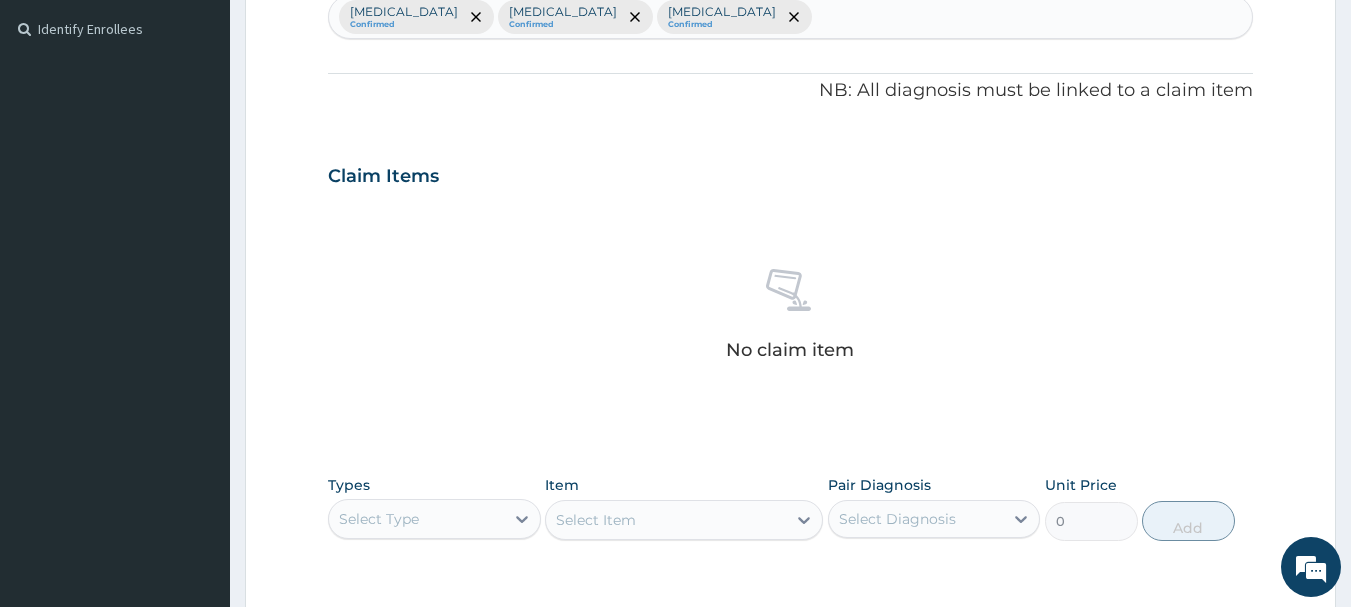 scroll, scrollTop: 600, scrollLeft: 0, axis: vertical 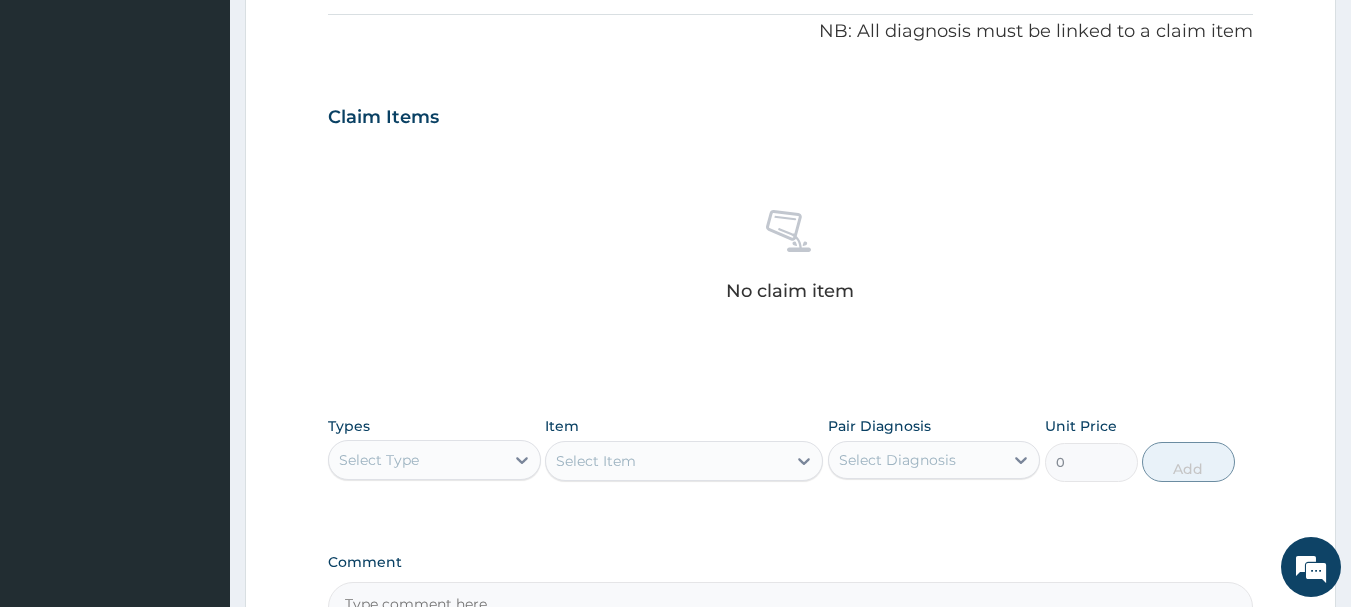 click on "Select Type" at bounding box center [416, 460] 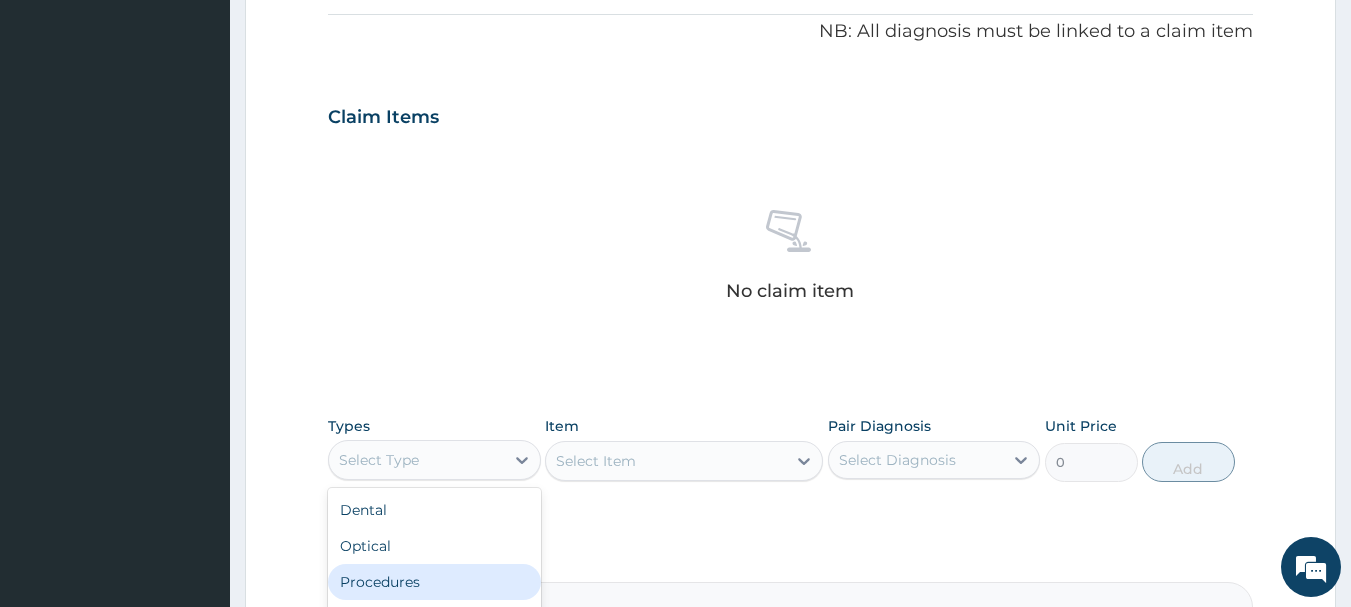 click on "Procedures" at bounding box center (434, 582) 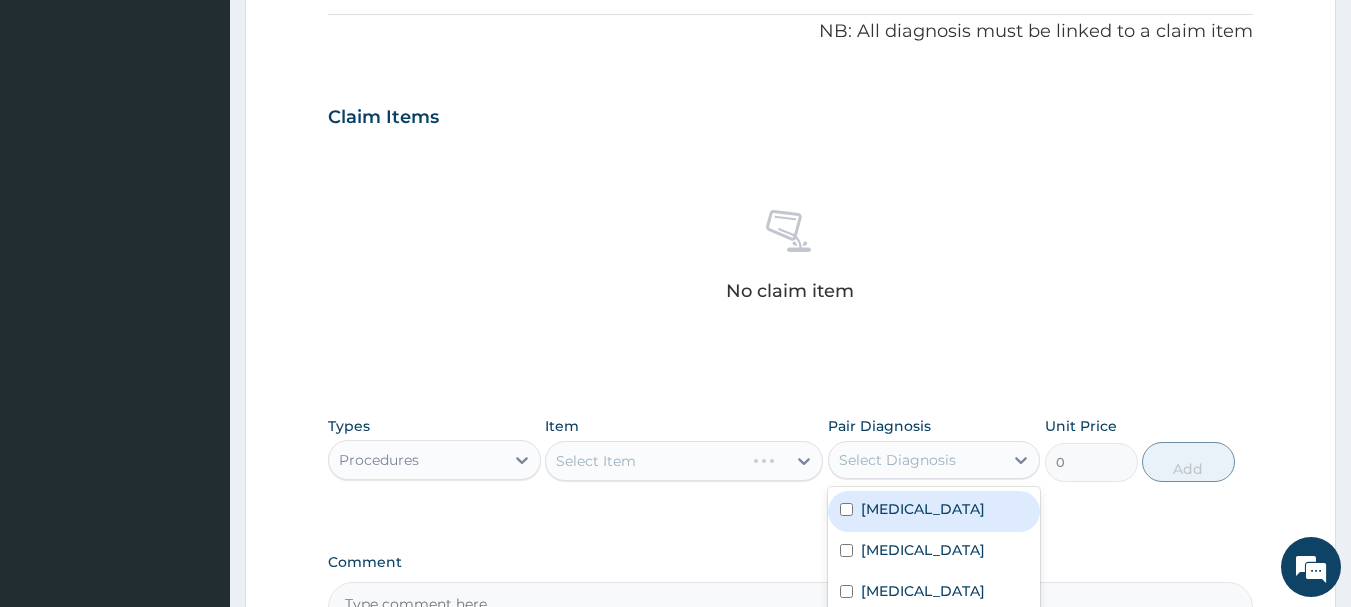 drag, startPoint x: 961, startPoint y: 466, endPoint x: 951, endPoint y: 479, distance: 16.40122 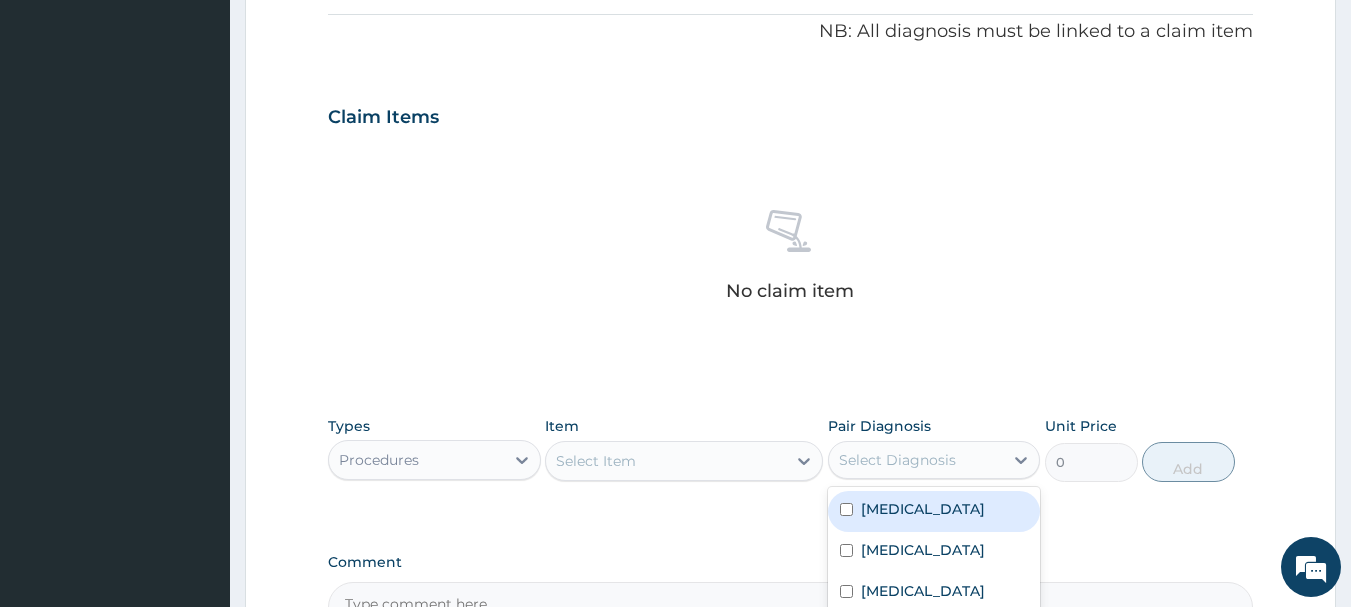 click on "Malaria" at bounding box center [934, 511] 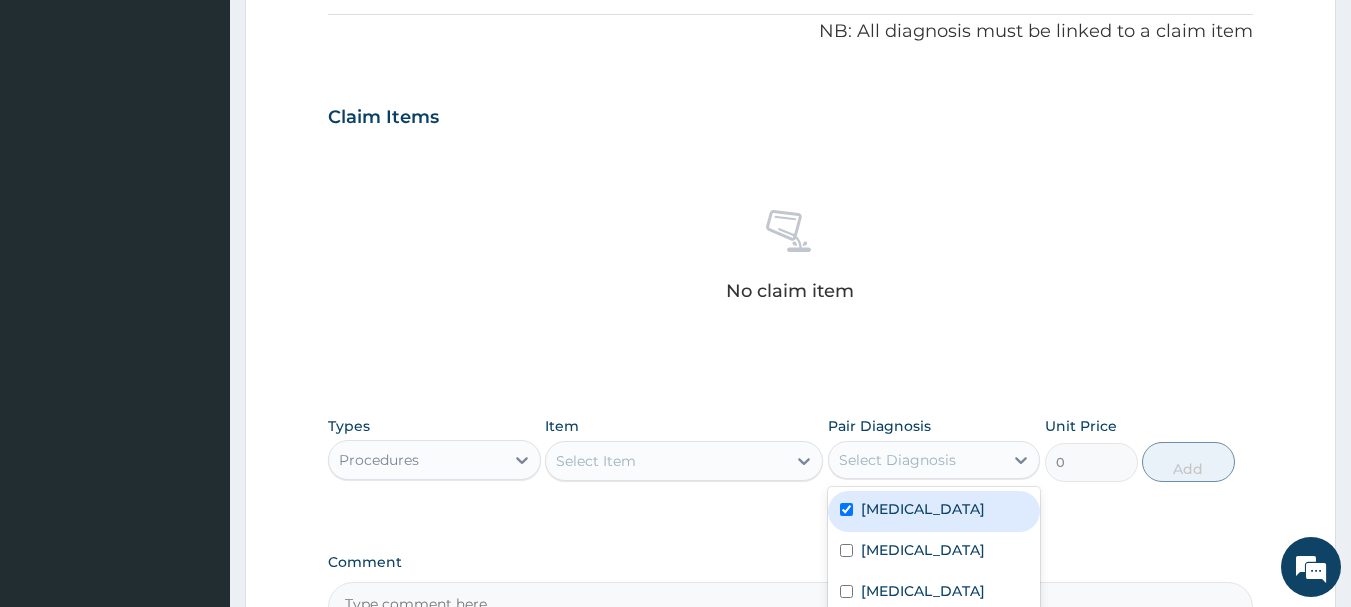 checkbox on "true" 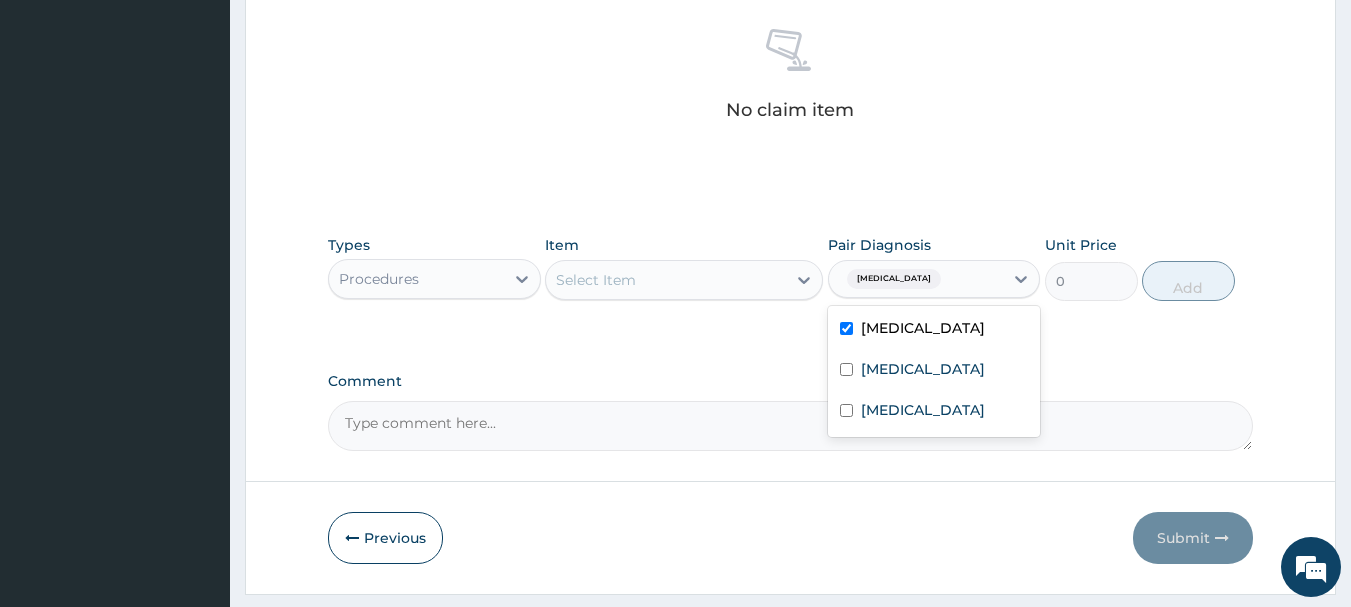 scroll, scrollTop: 800, scrollLeft: 0, axis: vertical 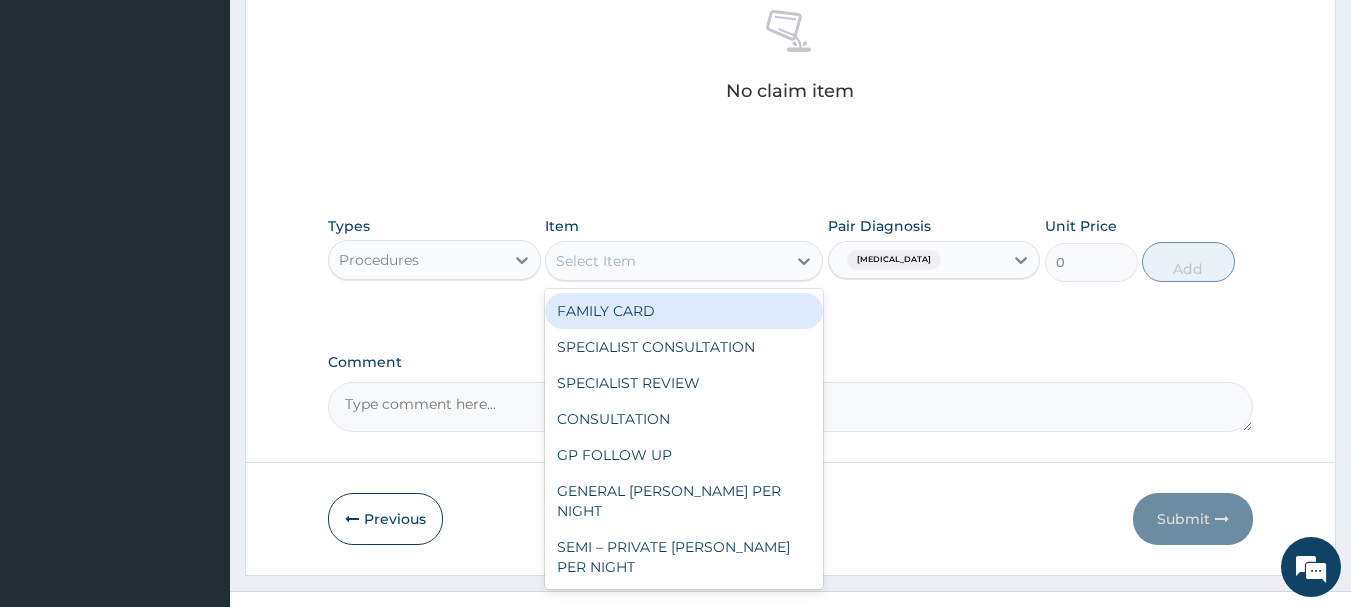 click on "Select Item" at bounding box center [596, 261] 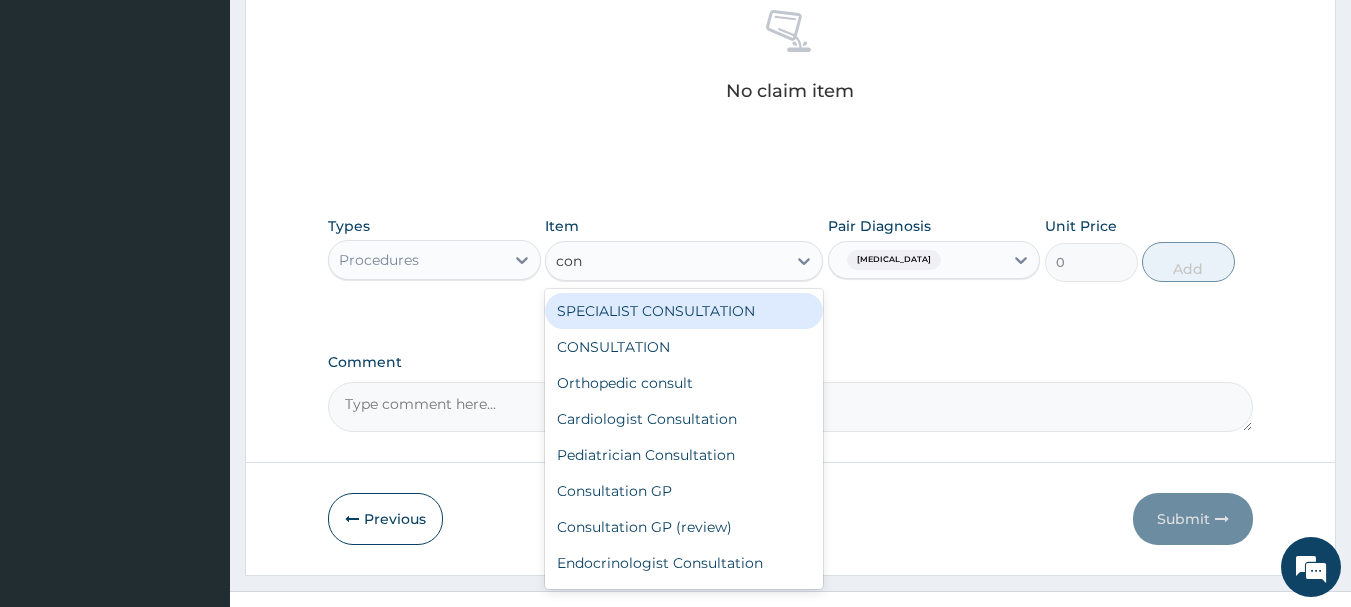 type on "cons" 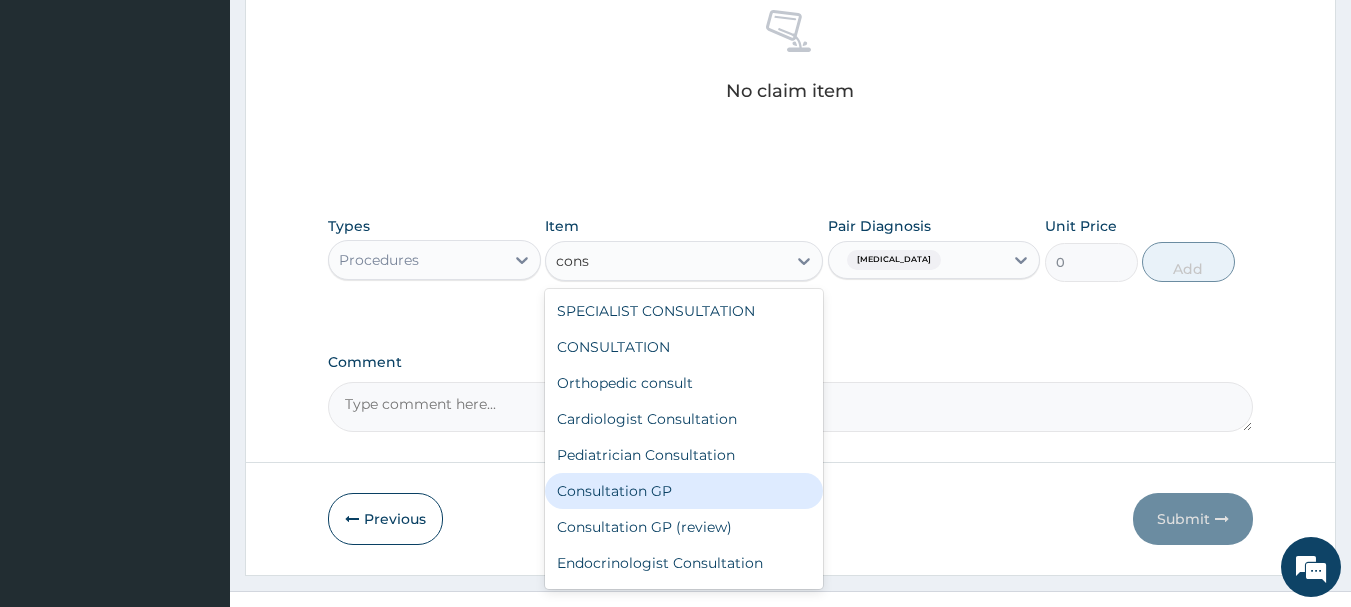 drag, startPoint x: 631, startPoint y: 495, endPoint x: 740, endPoint y: 437, distance: 123.47064 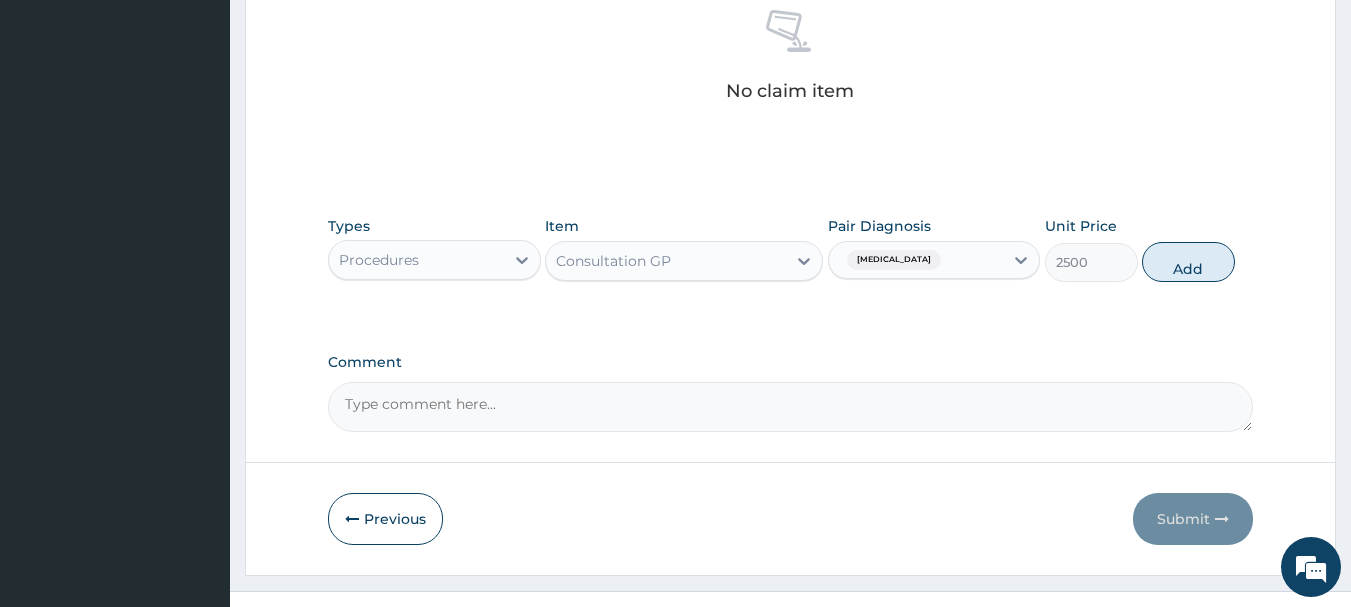 drag, startPoint x: 1147, startPoint y: 259, endPoint x: 1119, endPoint y: 271, distance: 30.463093 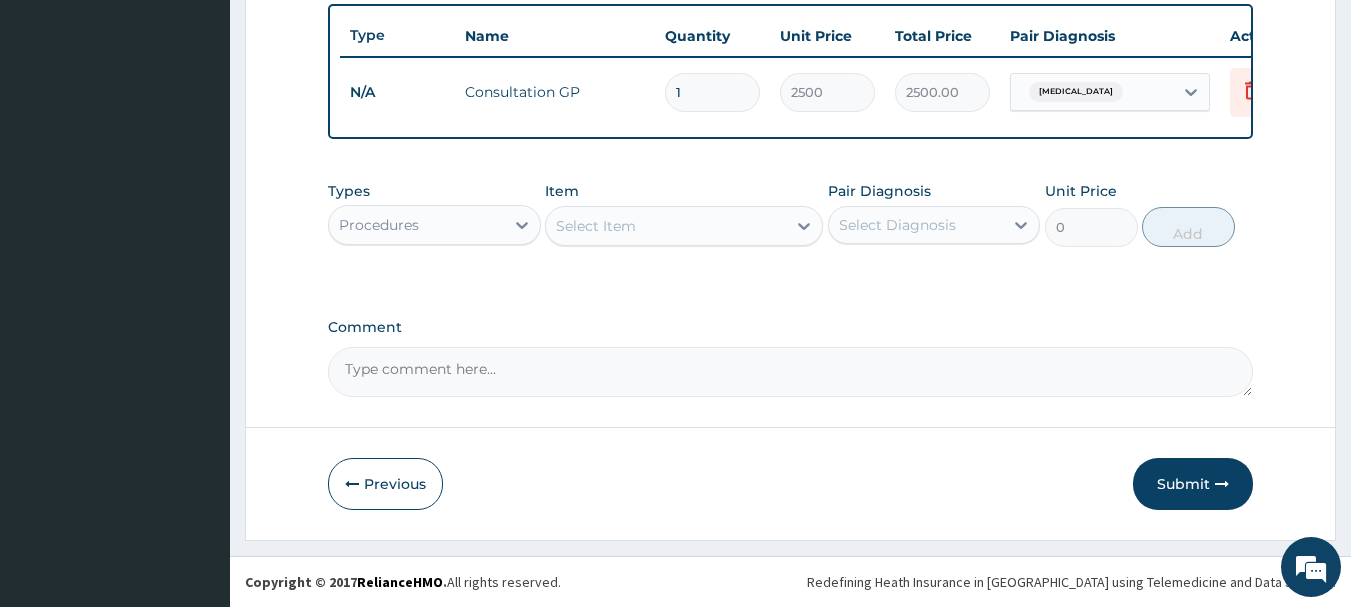scroll, scrollTop: 755, scrollLeft: 0, axis: vertical 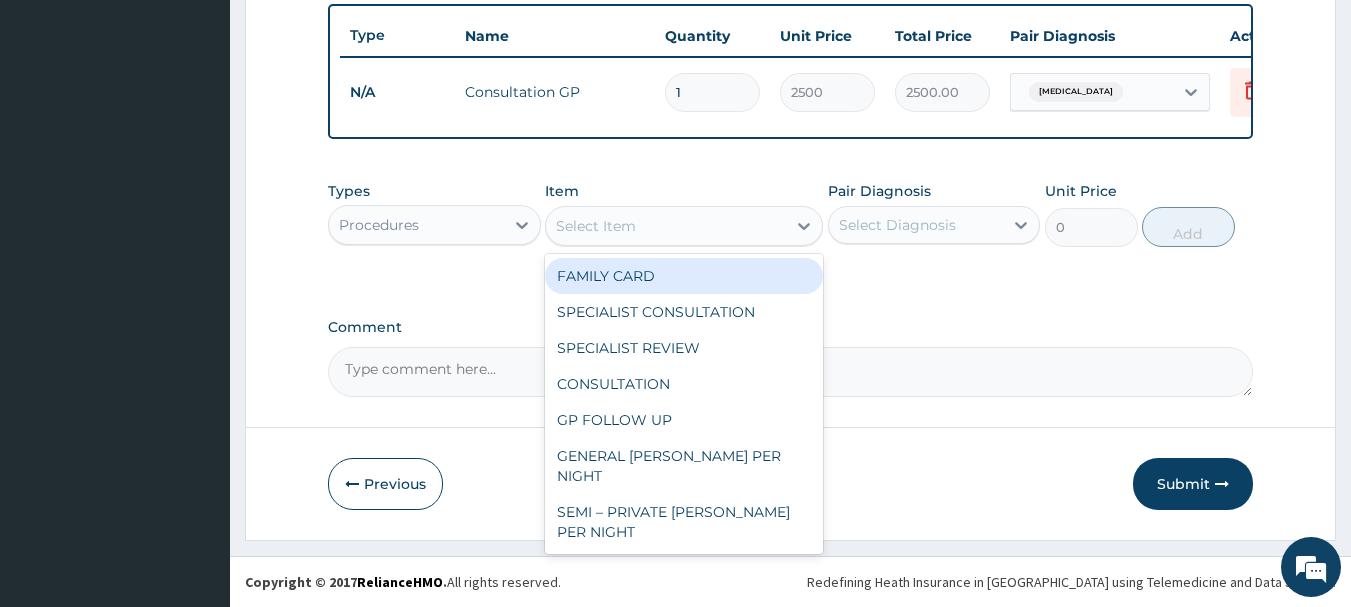 click on "Select Item" at bounding box center (596, 226) 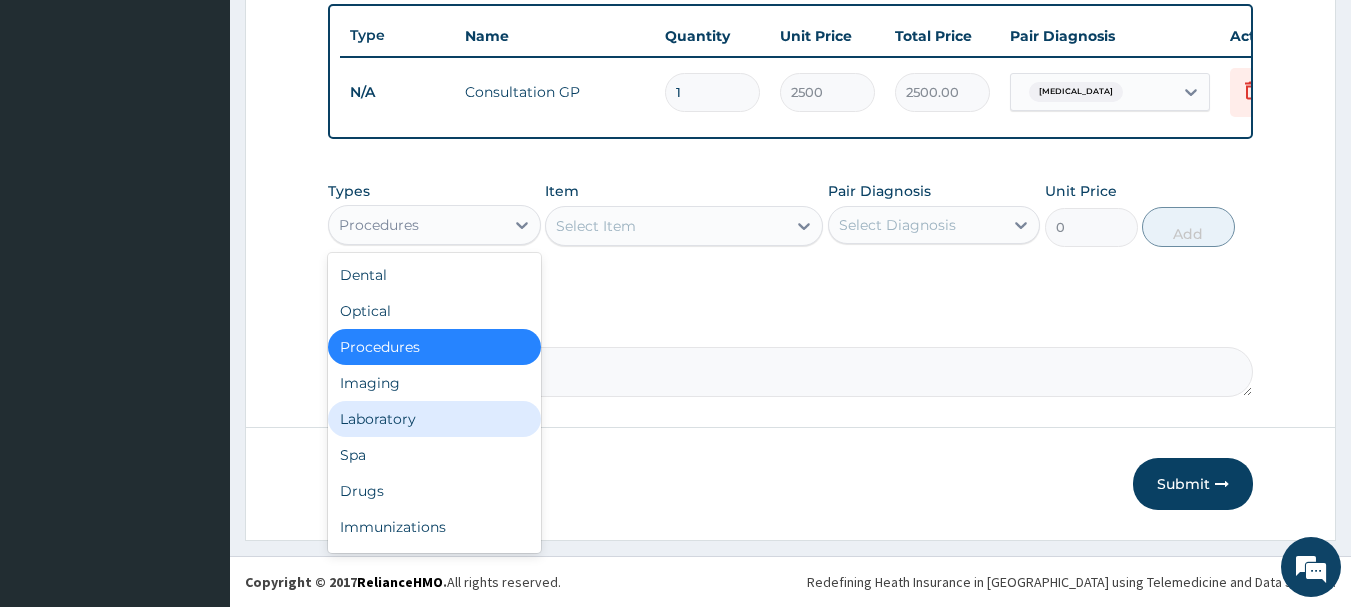 drag, startPoint x: 382, startPoint y: 421, endPoint x: 508, endPoint y: 367, distance: 137.08392 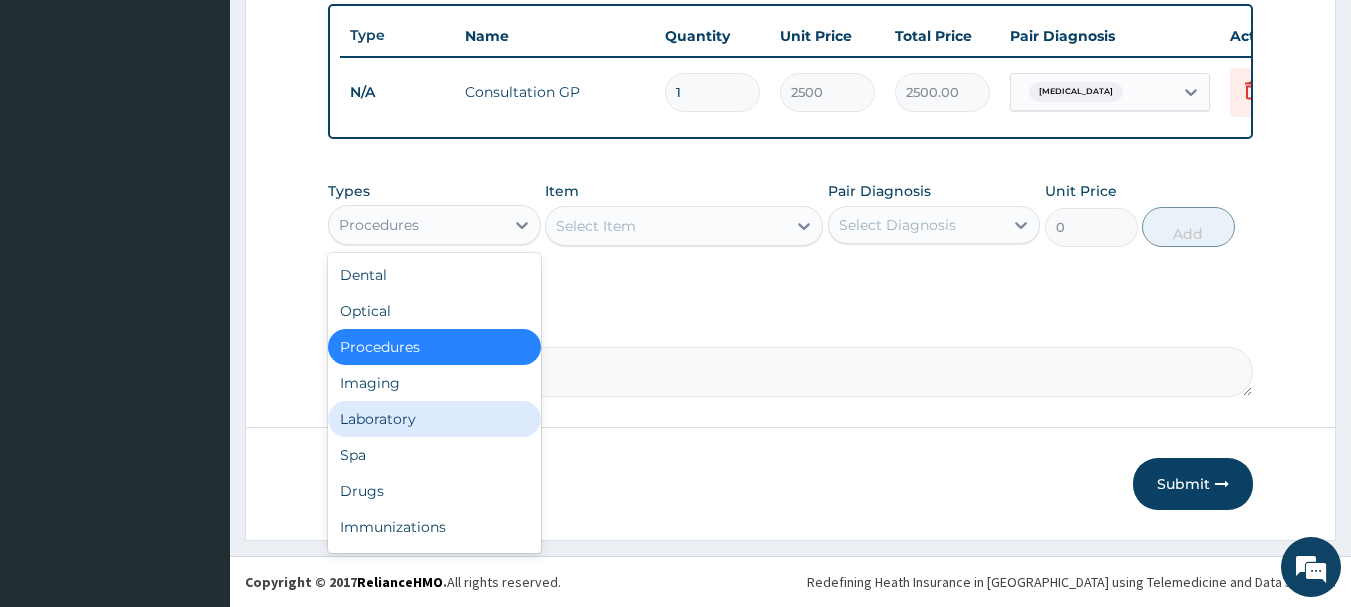 click on "Laboratory" at bounding box center (434, 419) 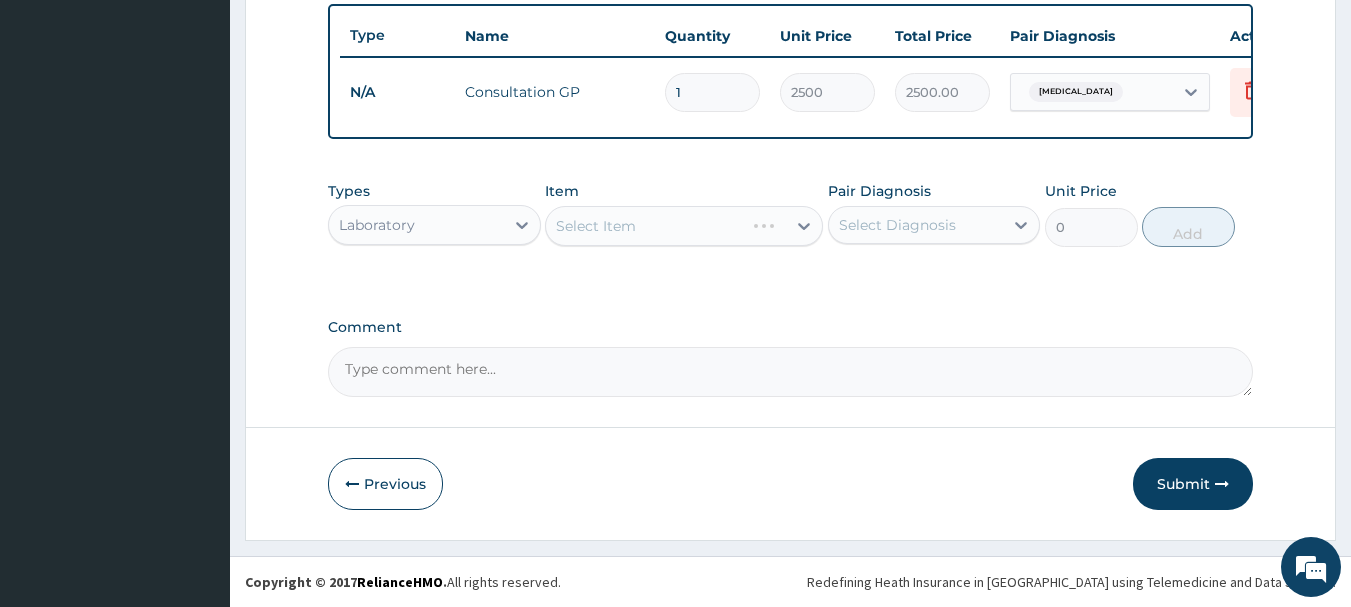 click on "Select Diagnosis" at bounding box center [897, 225] 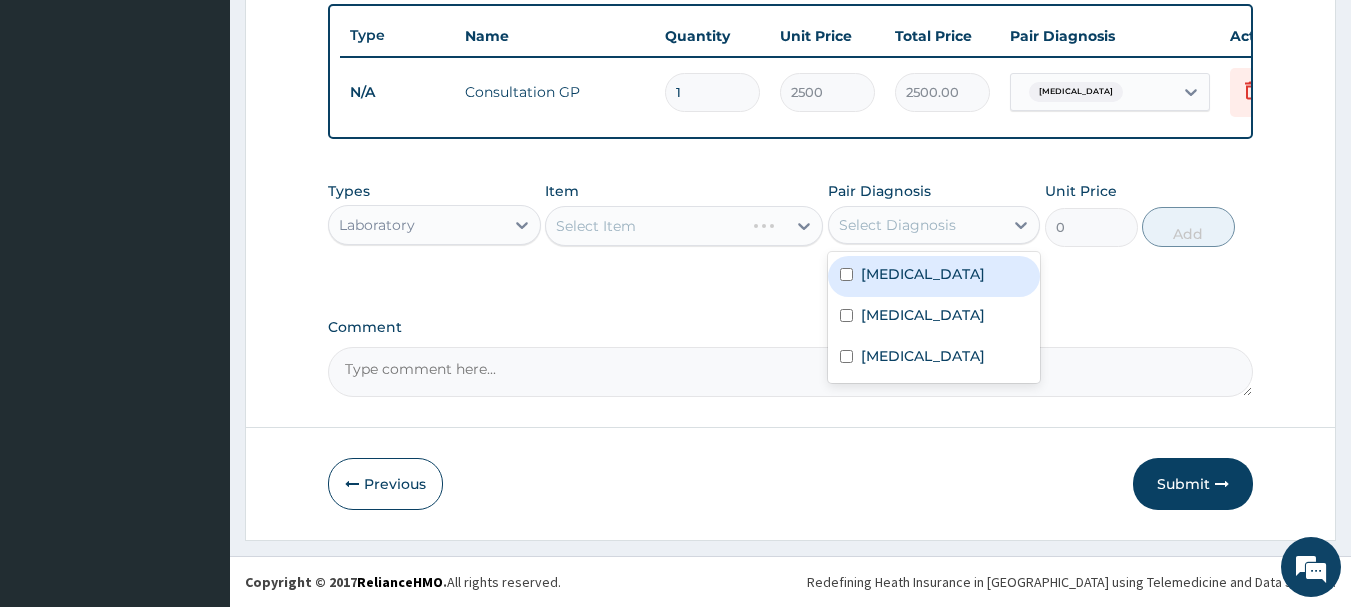 click at bounding box center [846, 274] 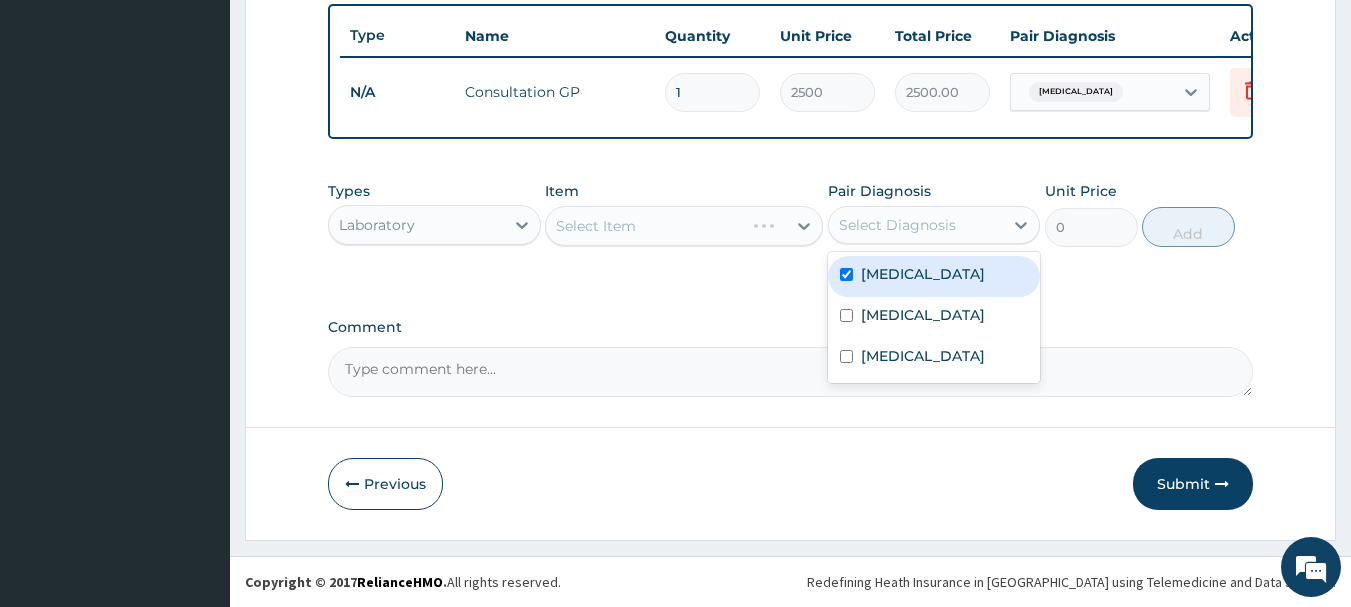 checkbox on "true" 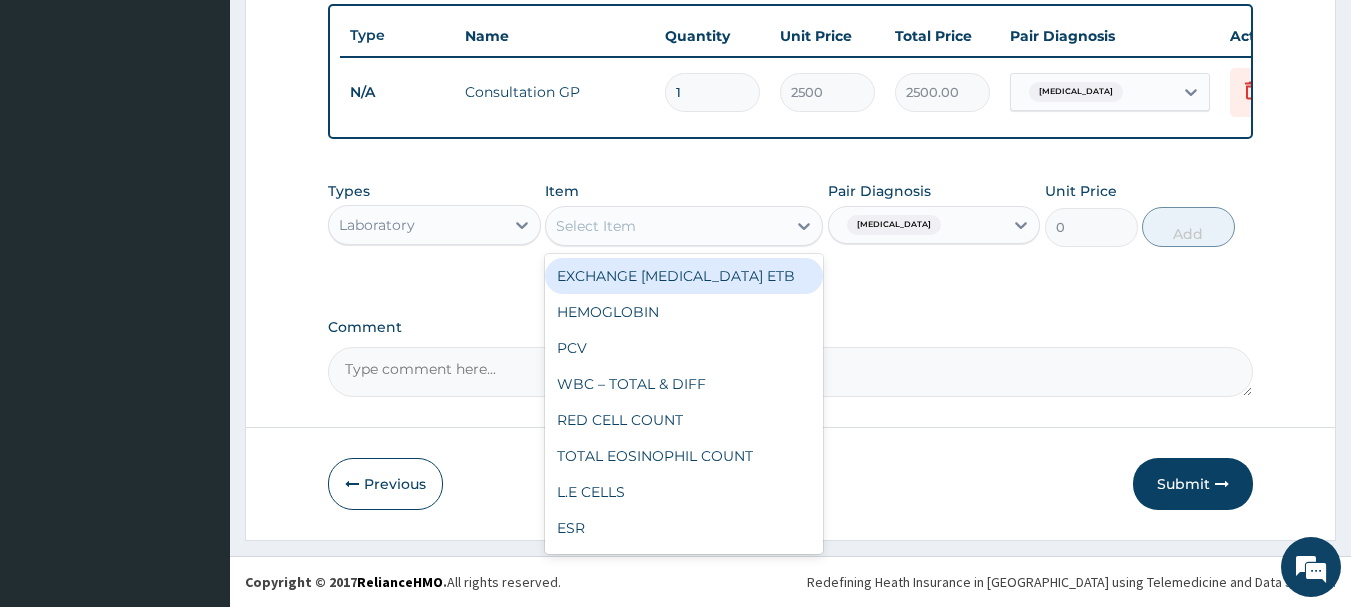 click on "Select Item" at bounding box center [666, 226] 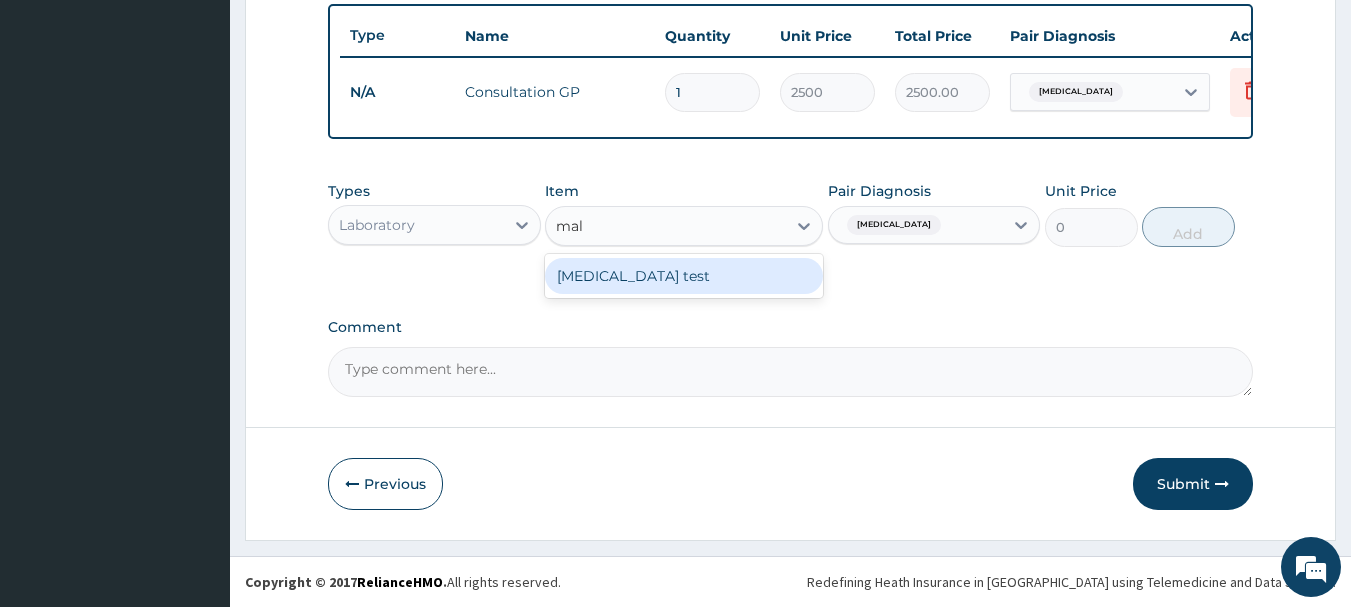 type on "mala" 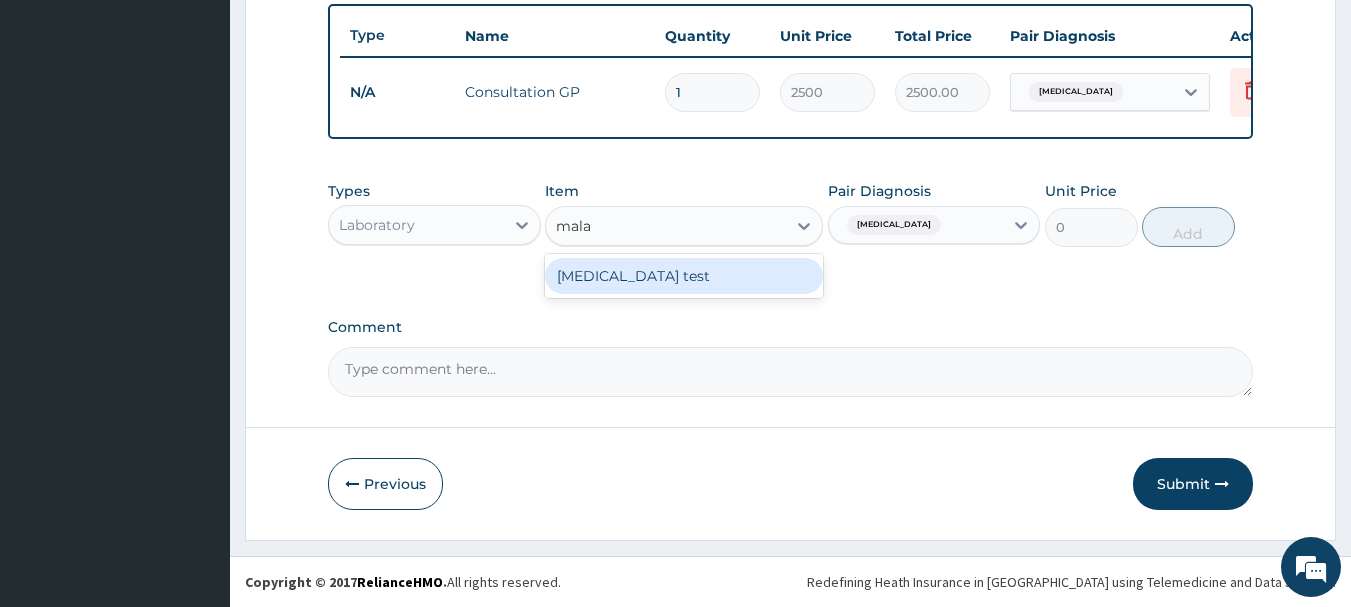 click on "[MEDICAL_DATA] test" at bounding box center [684, 276] 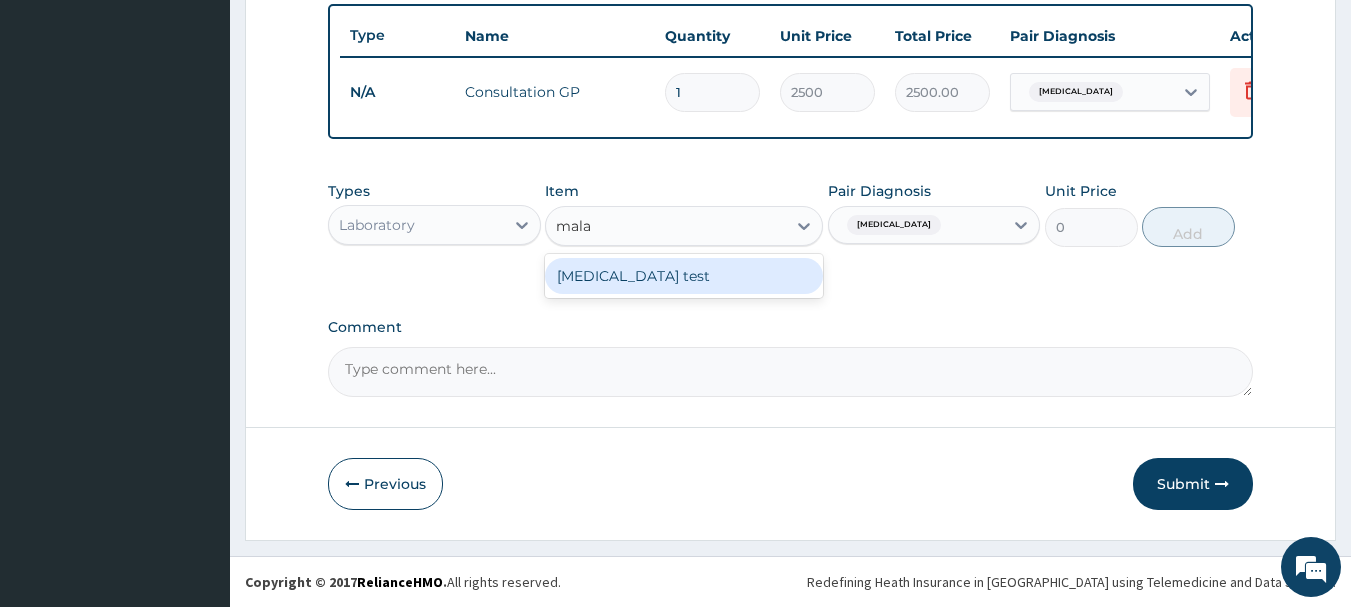 type 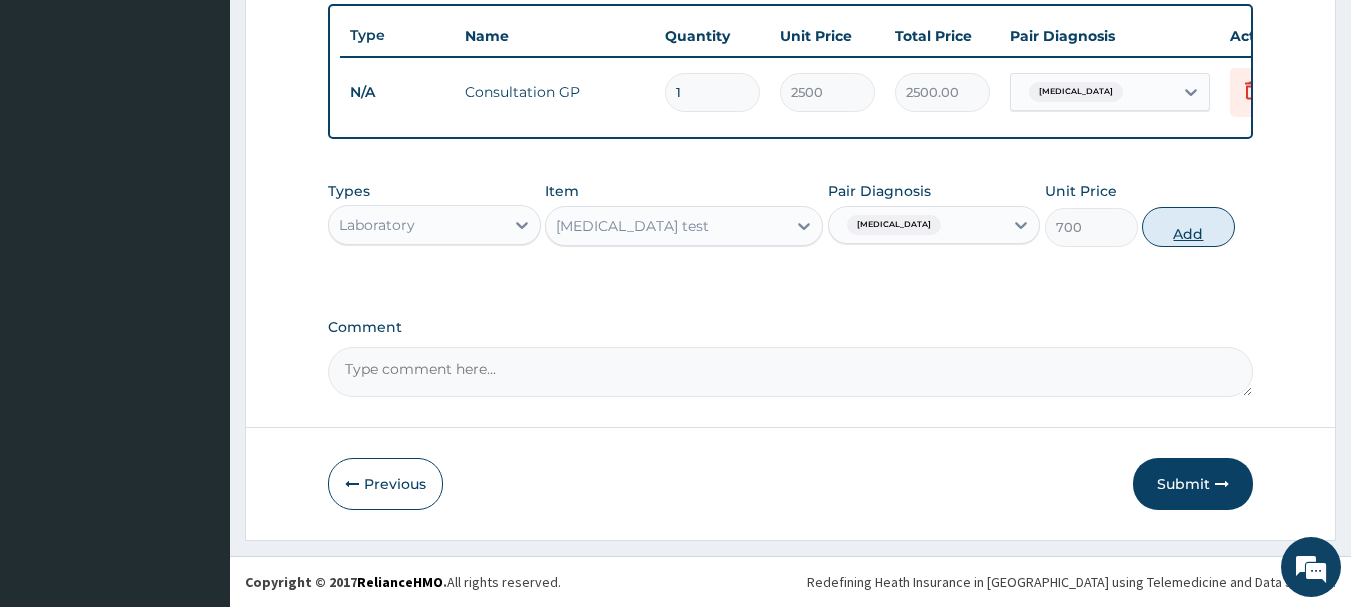 click on "Add" at bounding box center [1188, 227] 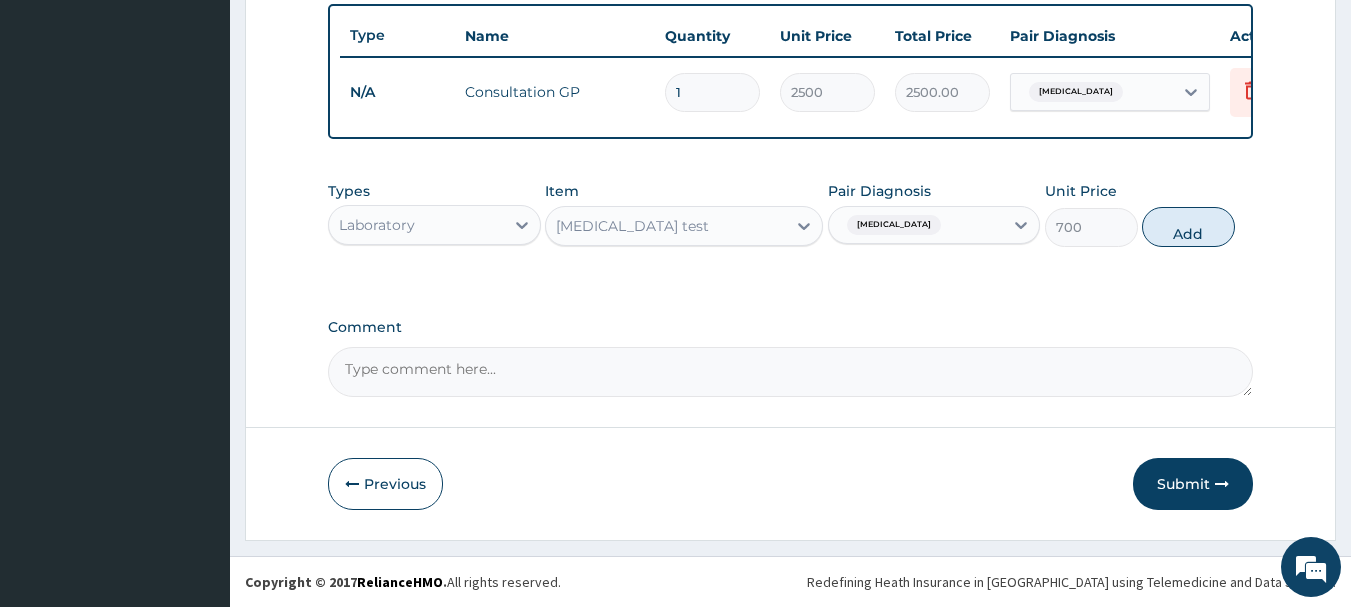 type on "0" 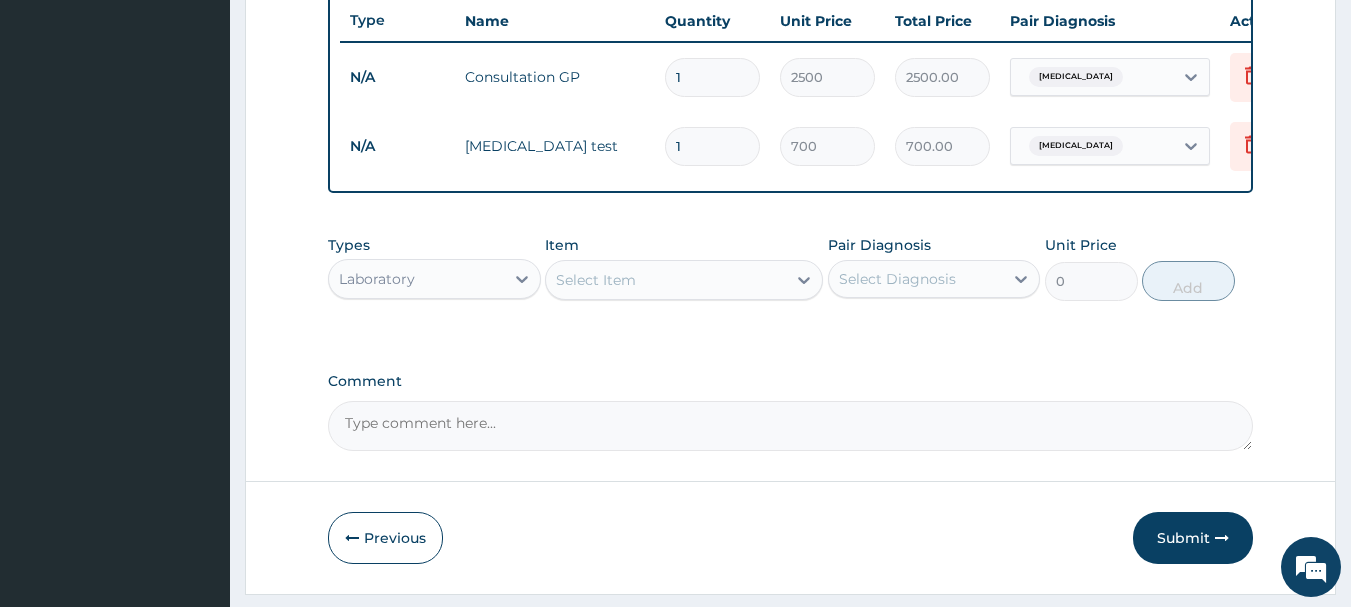 drag, startPoint x: 400, startPoint y: 303, endPoint x: 413, endPoint y: 319, distance: 20.615528 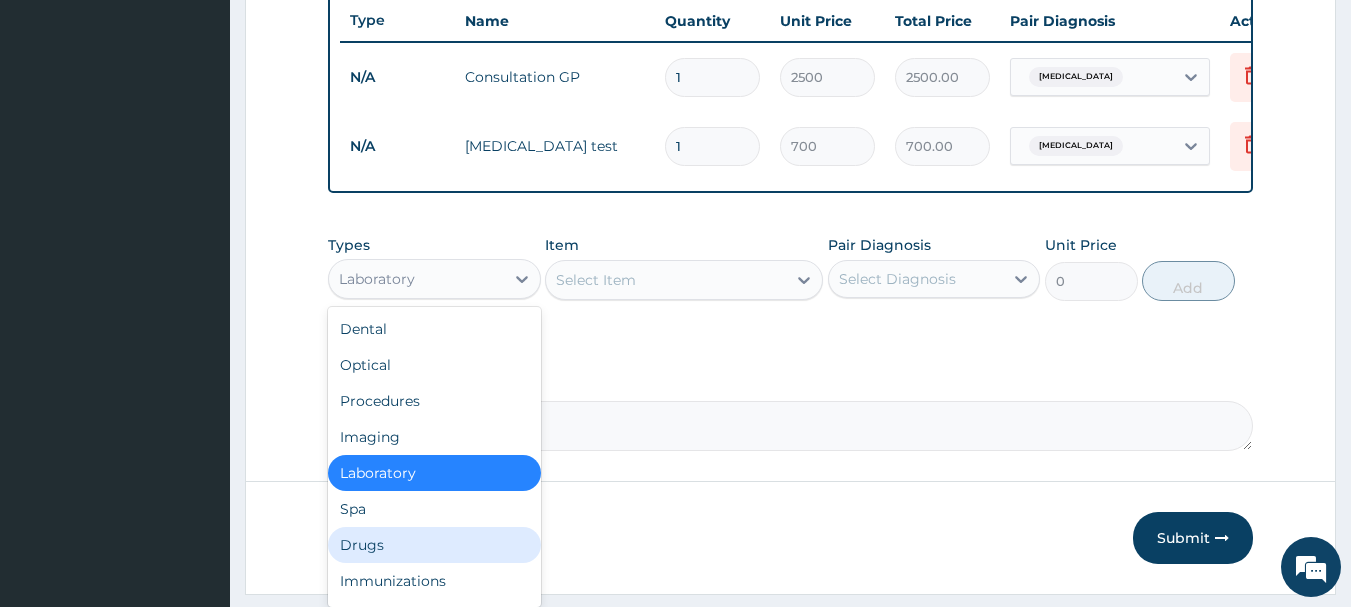 drag, startPoint x: 366, startPoint y: 573, endPoint x: 379, endPoint y: 548, distance: 28.178005 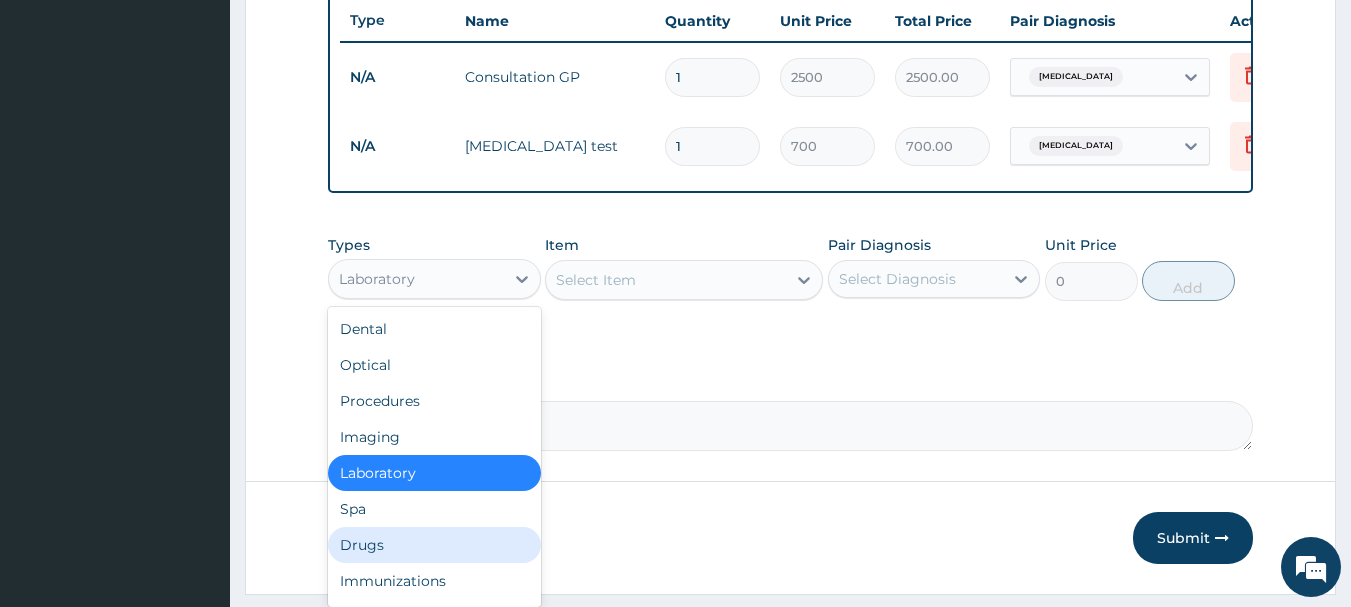 click on "Drugs" at bounding box center (434, 545) 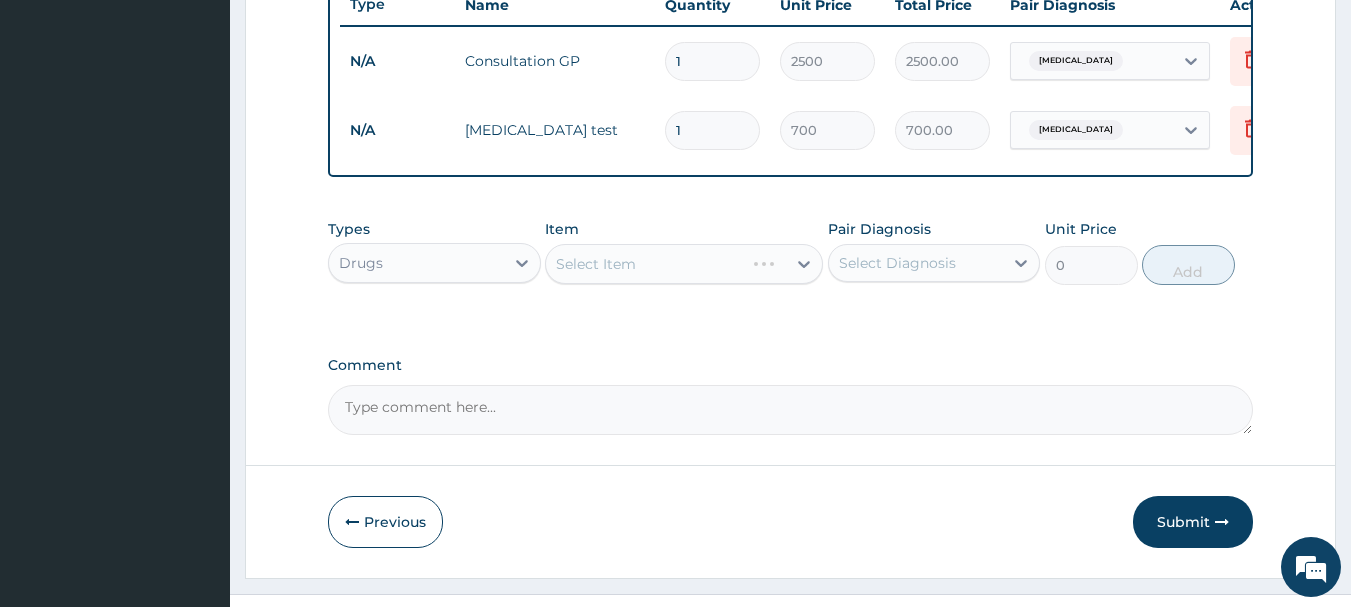 scroll, scrollTop: 824, scrollLeft: 0, axis: vertical 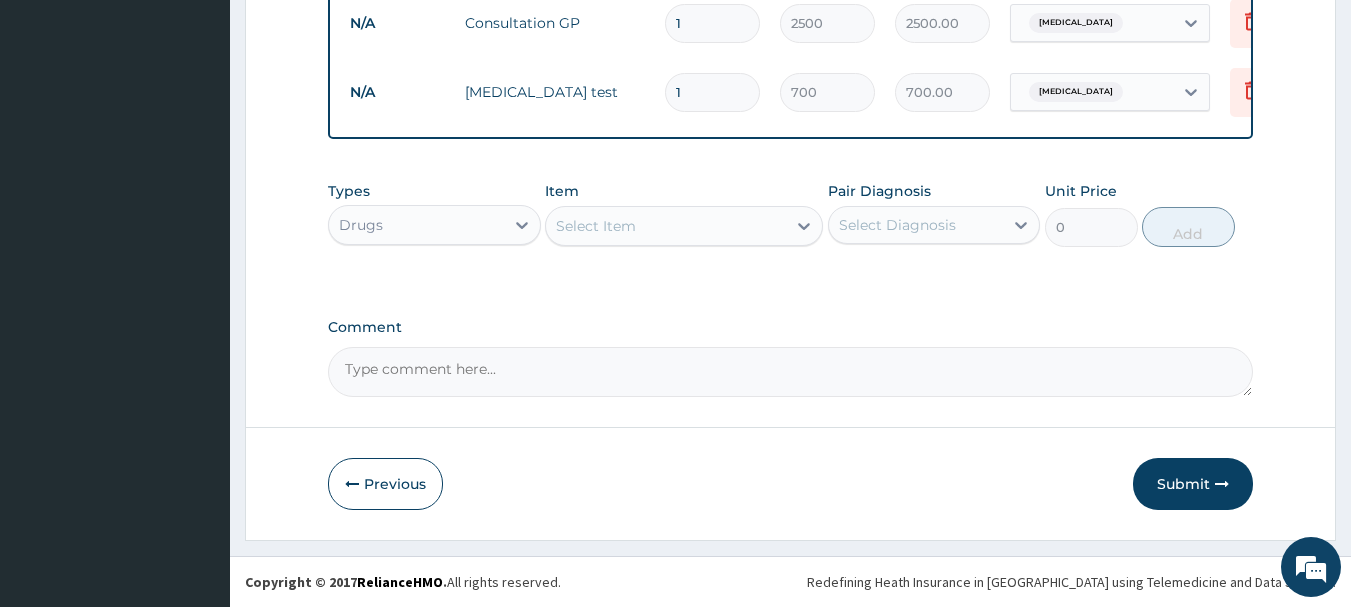 click on "Select Item" at bounding box center (666, 226) 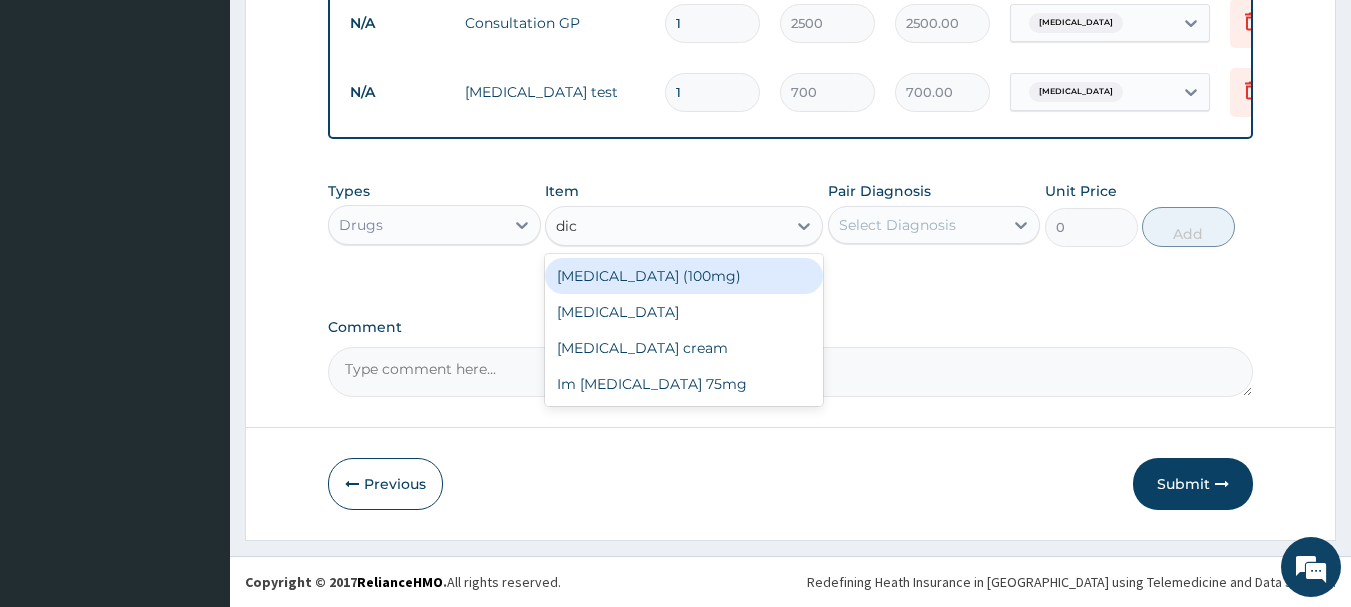type on "dicl" 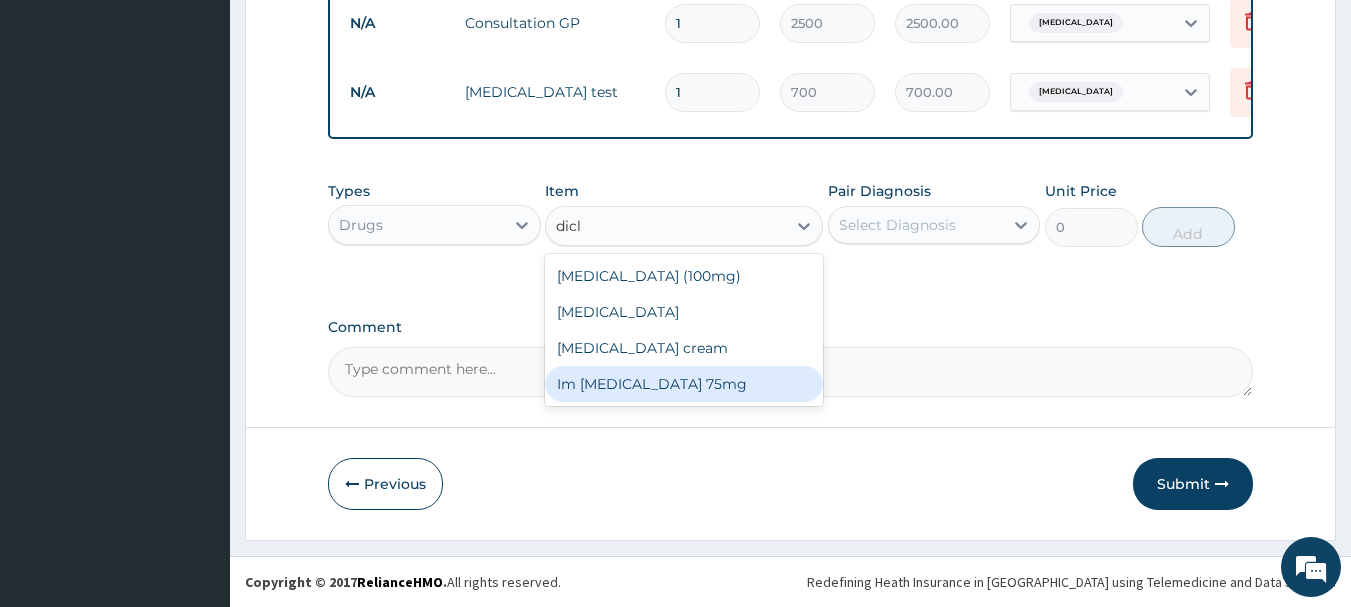 drag, startPoint x: 665, startPoint y: 399, endPoint x: 656, endPoint y: 345, distance: 54.74486 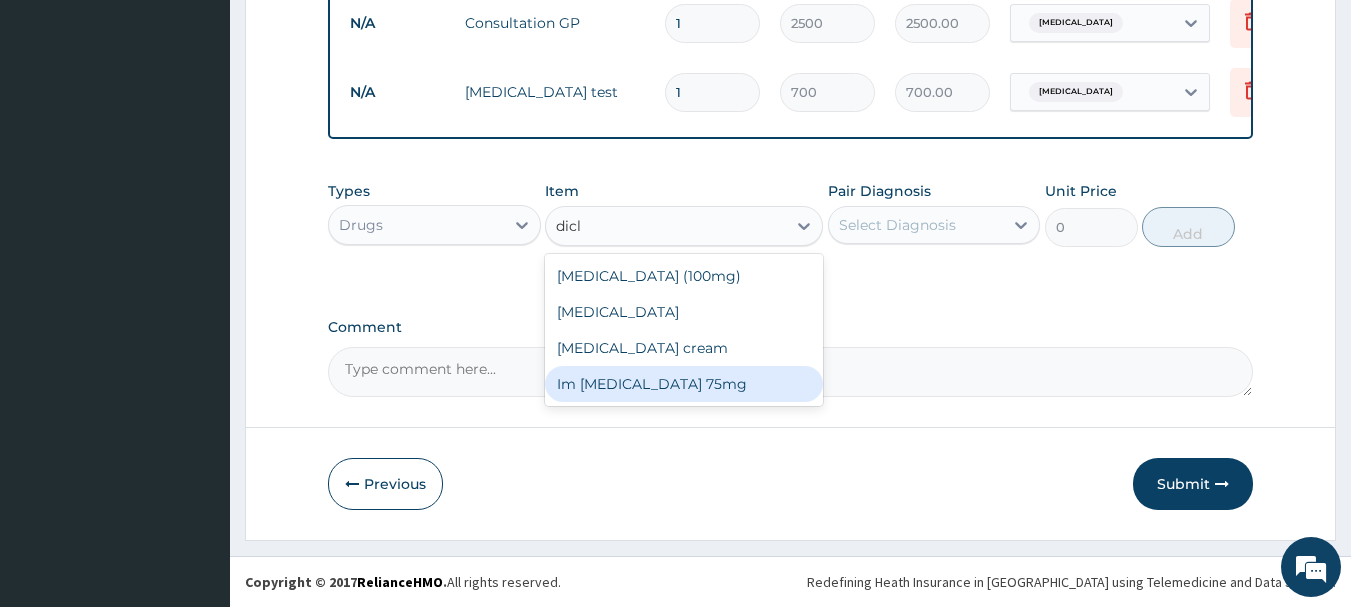 click on "Im [MEDICAL_DATA] 75mg" at bounding box center [684, 384] 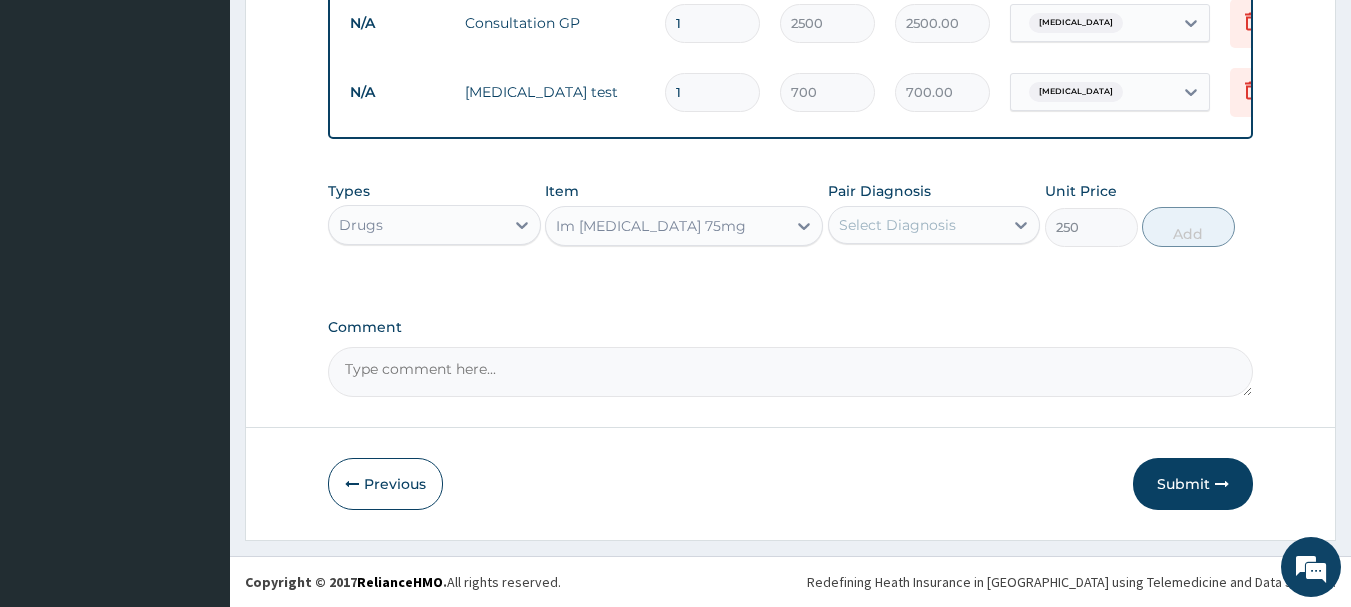 click on "Pair Diagnosis Select Diagnosis" at bounding box center [934, 214] 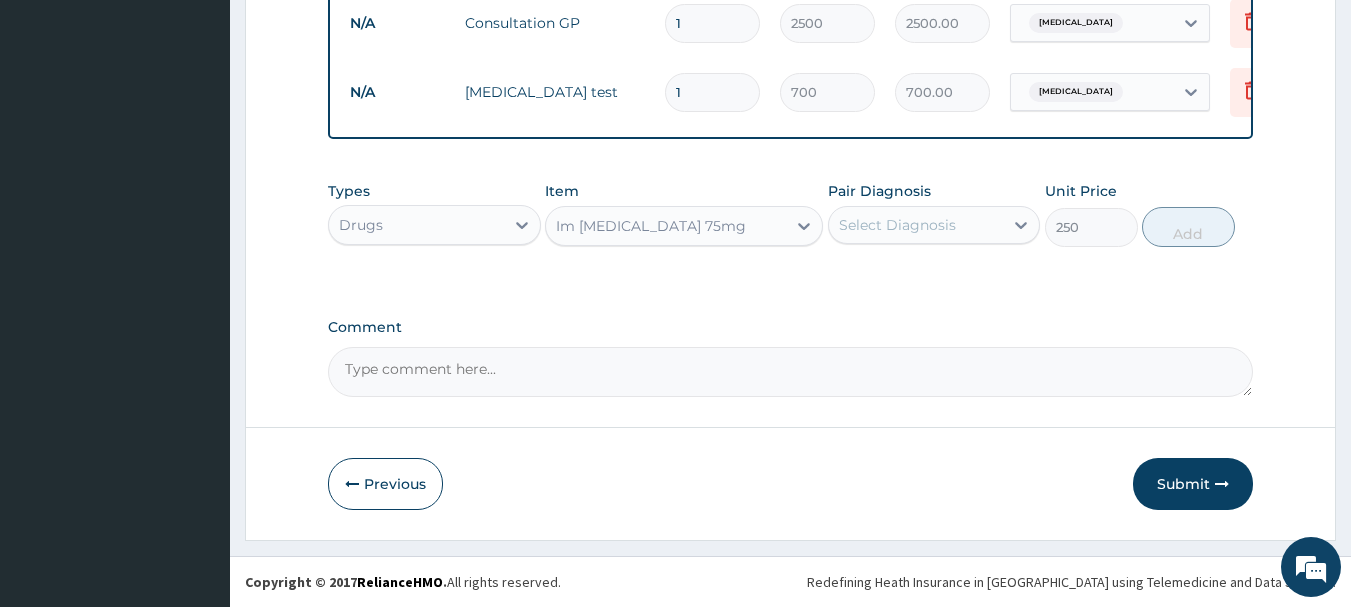 click on "Select Diagnosis" at bounding box center (897, 225) 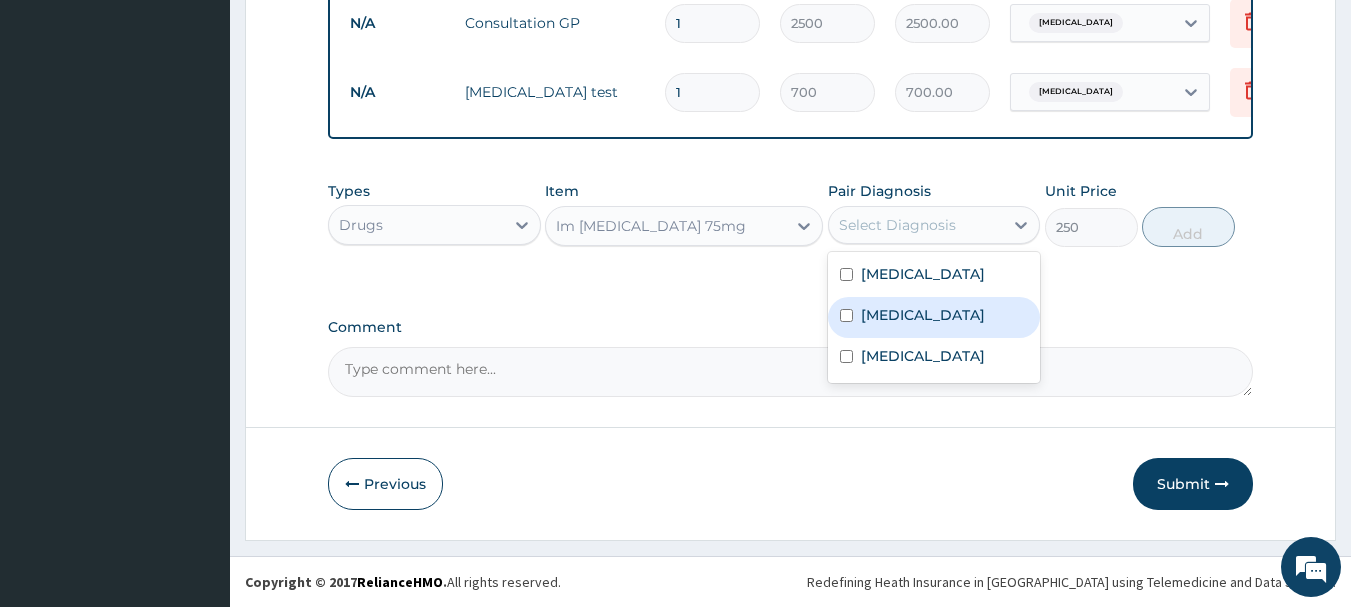 drag, startPoint x: 847, startPoint y: 317, endPoint x: 990, endPoint y: 247, distance: 159.2137 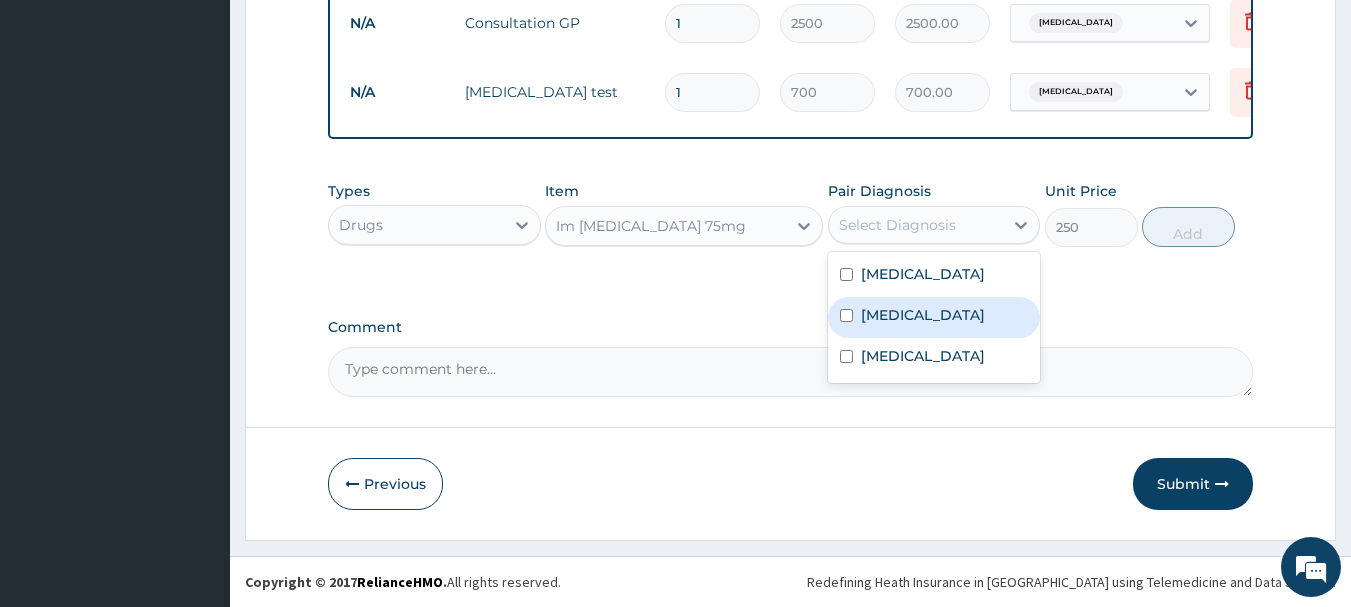 click at bounding box center (846, 315) 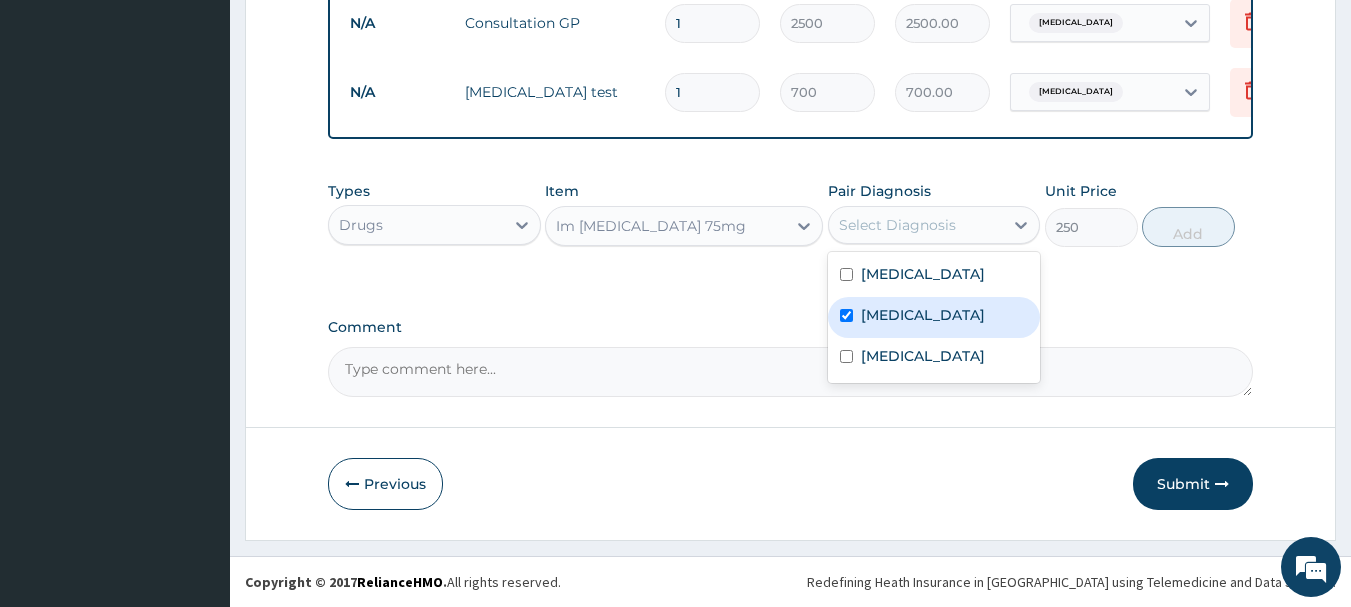 checkbox on "true" 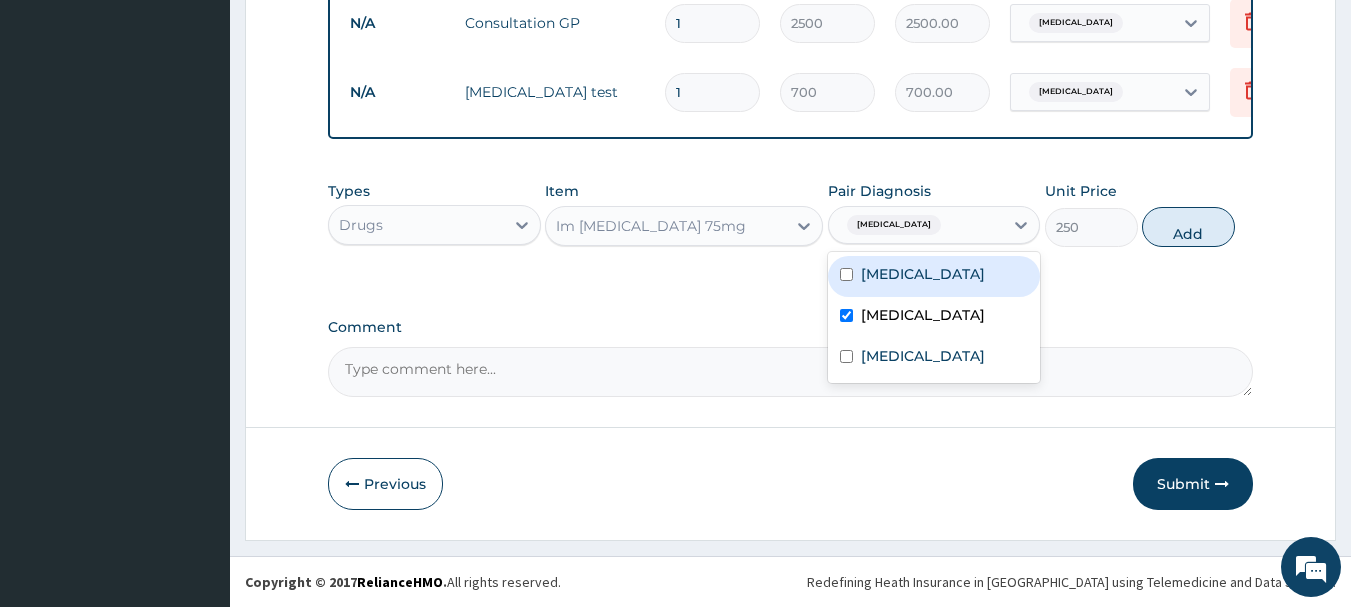 drag, startPoint x: 1199, startPoint y: 229, endPoint x: 1075, endPoint y: 254, distance: 126.495056 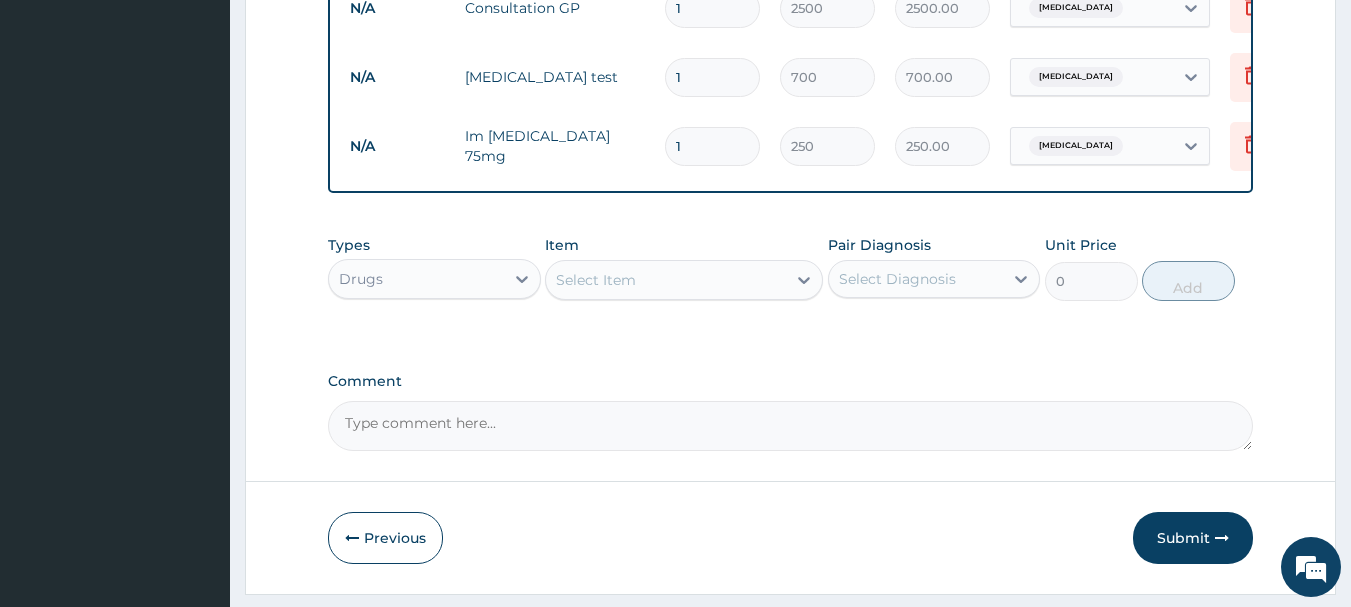 click on "Select Item" at bounding box center [666, 280] 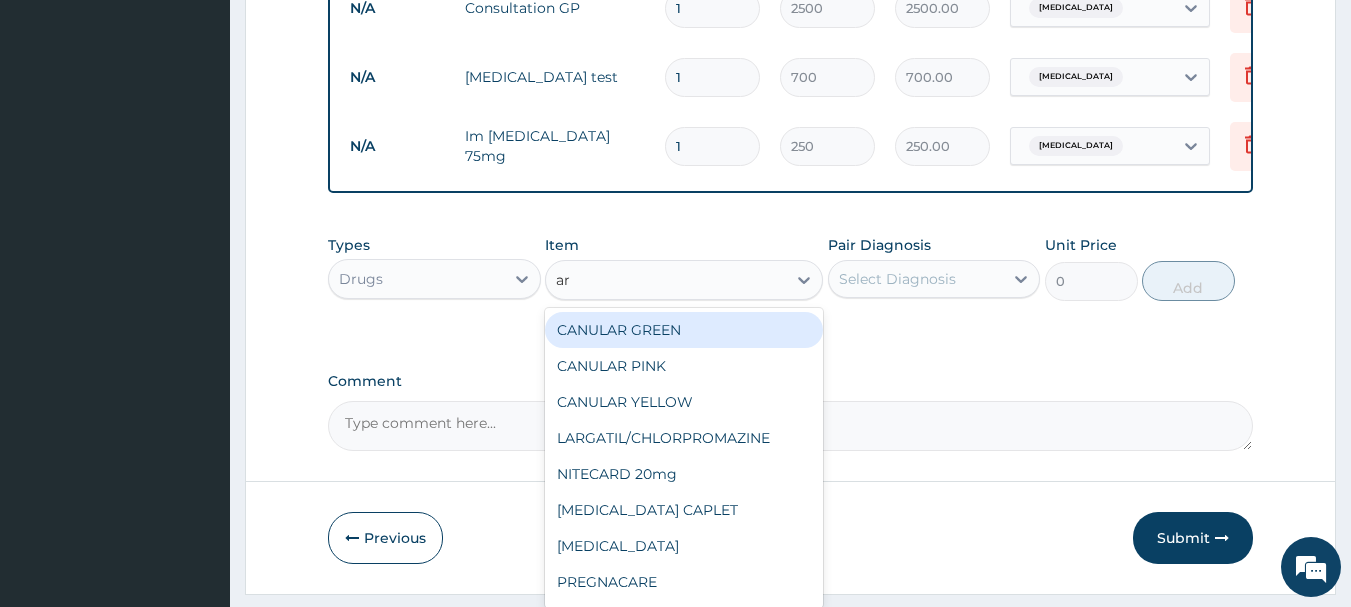 type on "art" 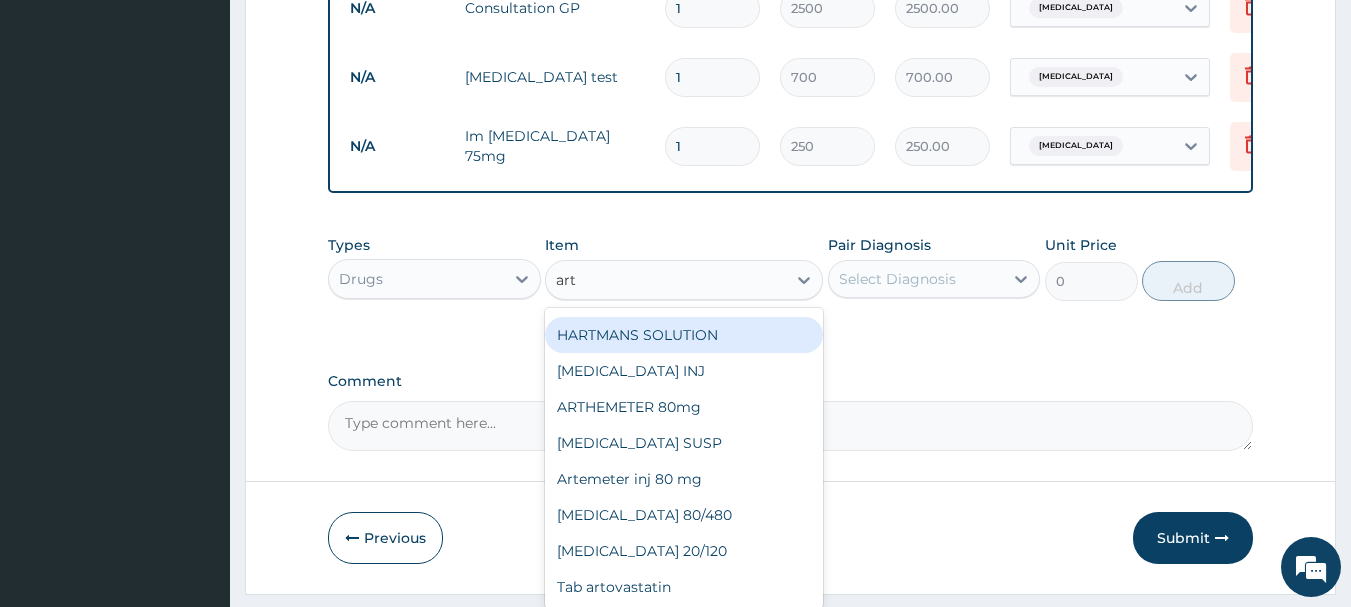 scroll, scrollTop: 100, scrollLeft: 0, axis: vertical 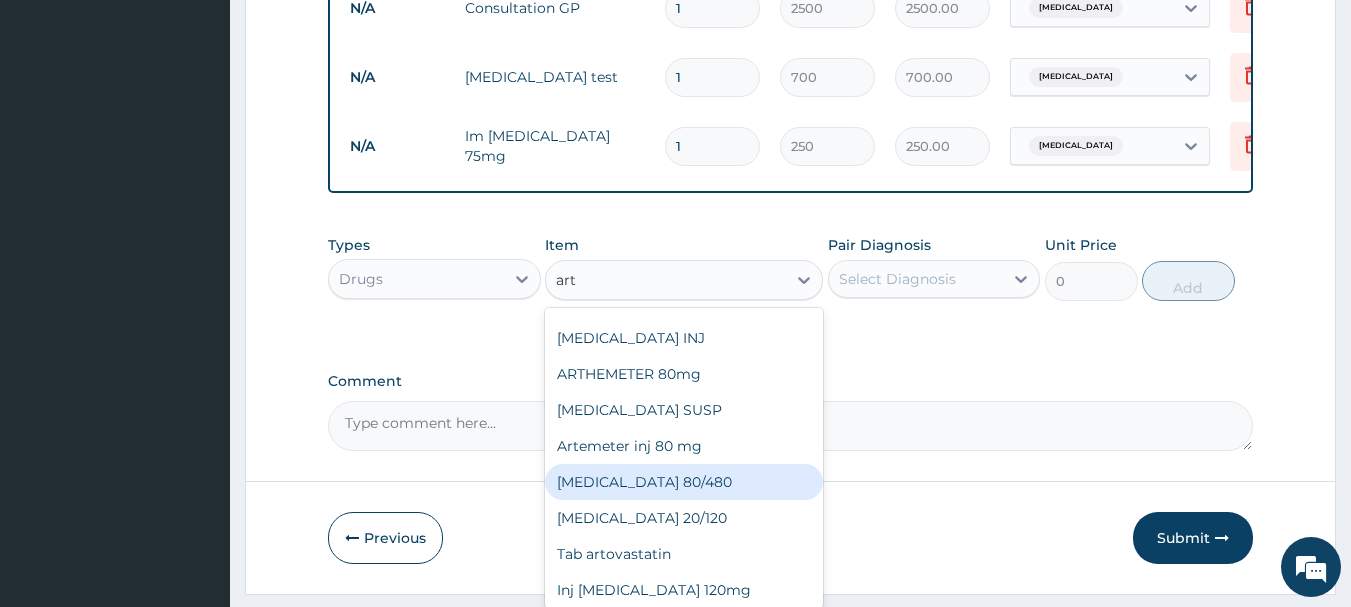 click on "[MEDICAL_DATA] 80/480" at bounding box center [684, 482] 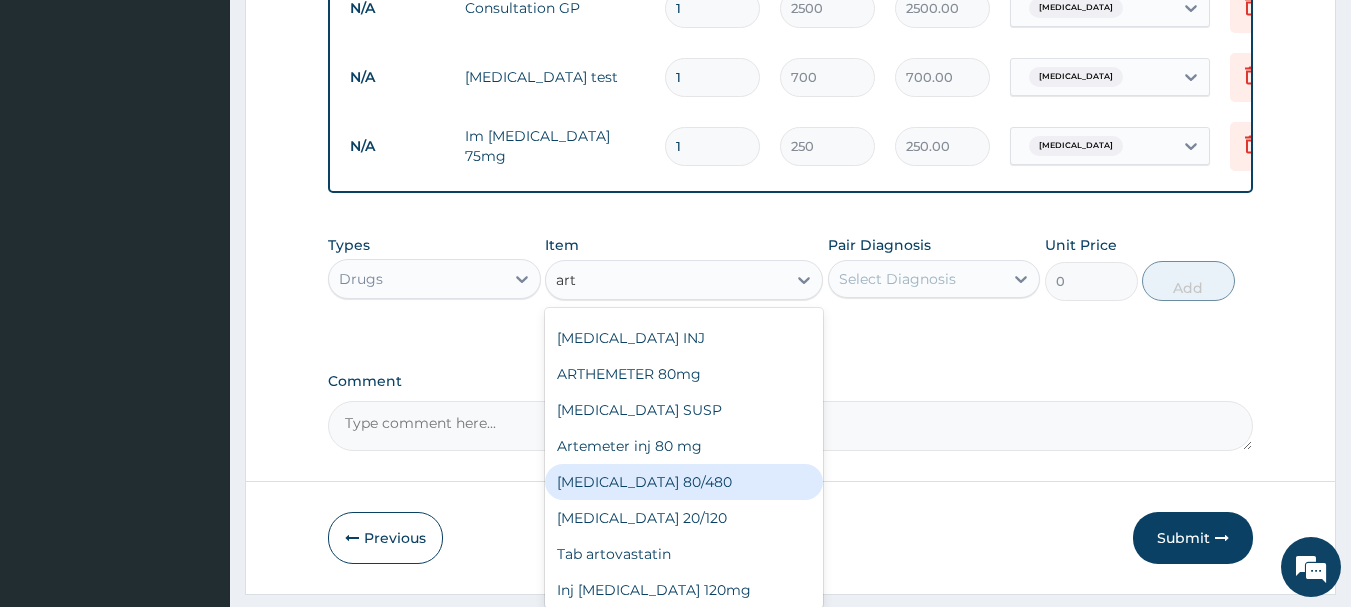 type 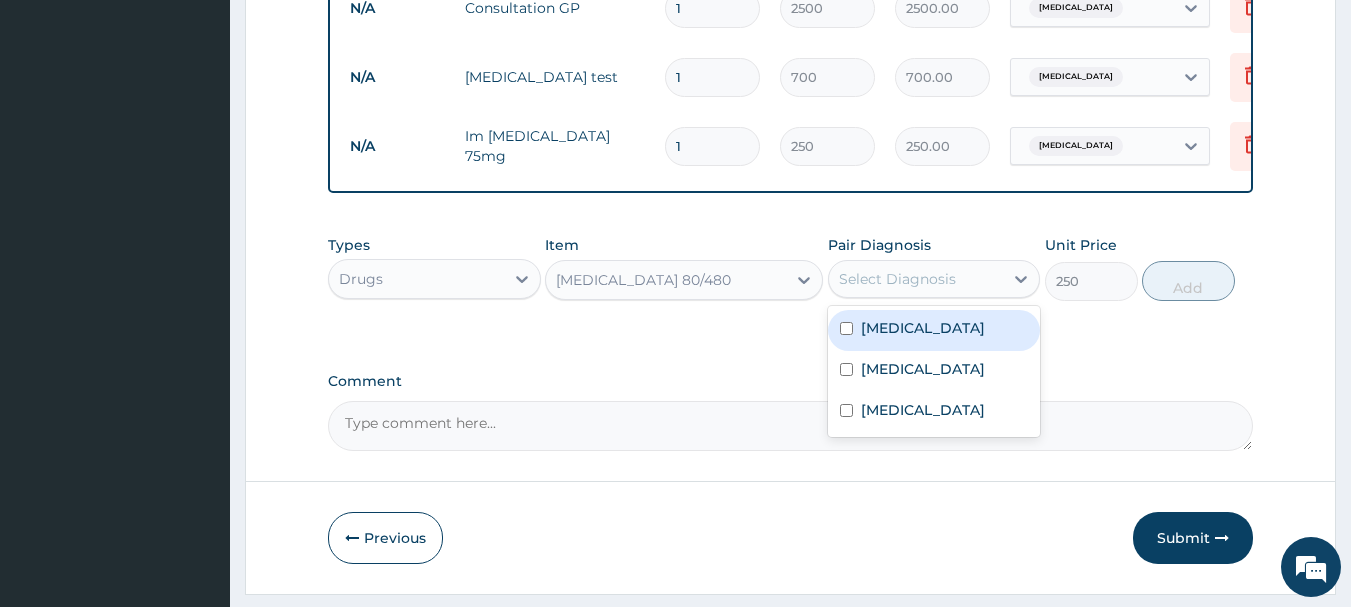 click on "Select Diagnosis" at bounding box center [897, 279] 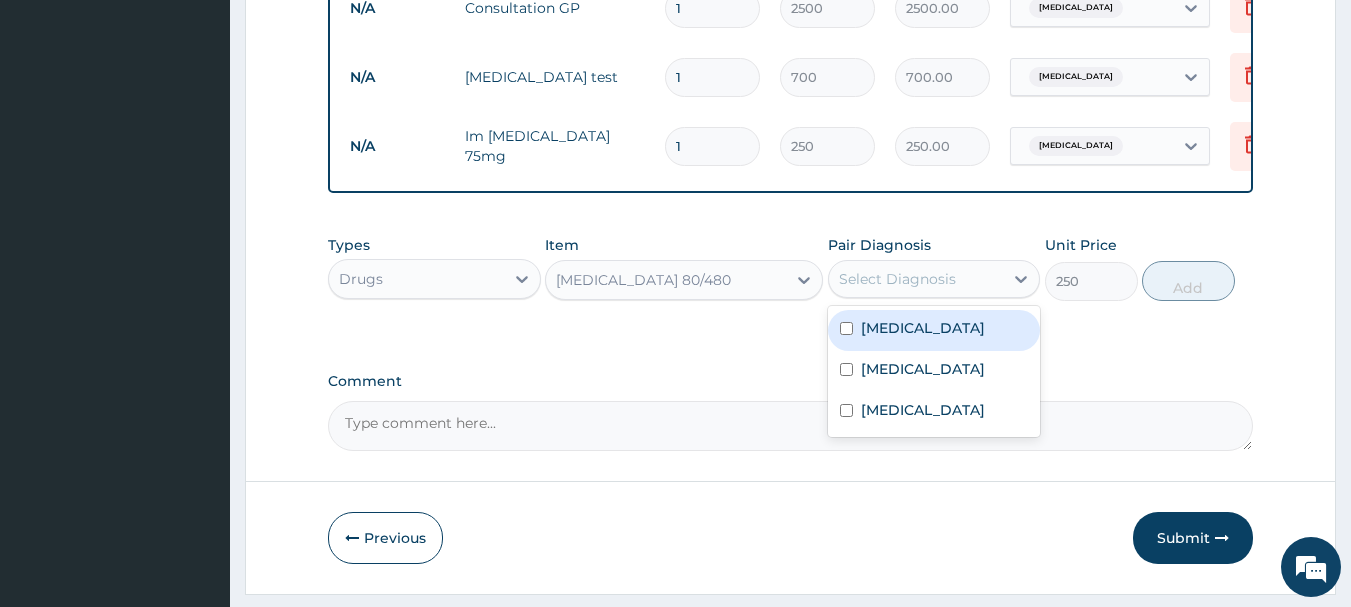 click at bounding box center [846, 328] 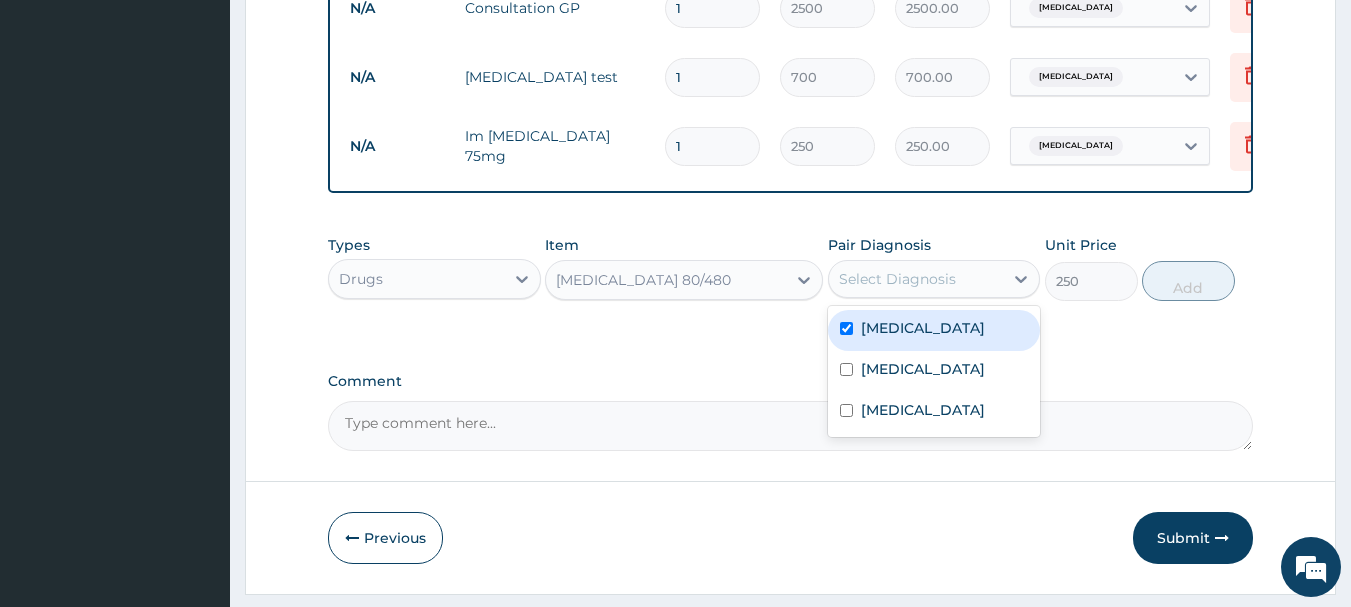 checkbox on "true" 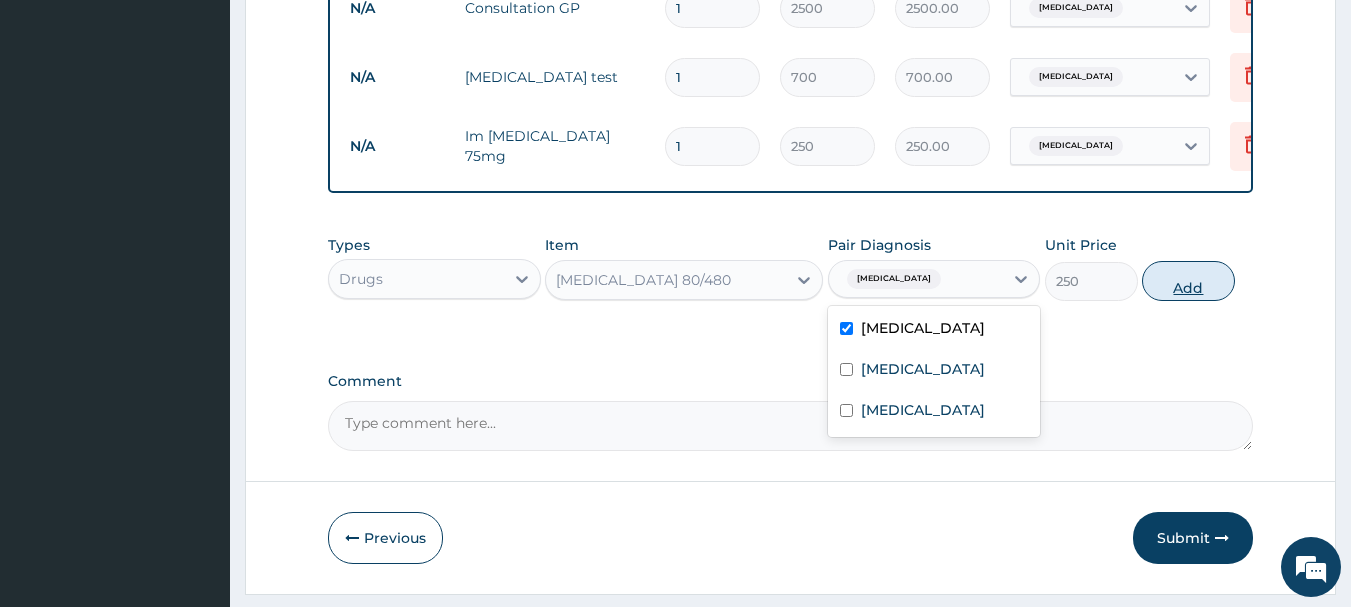 drag, startPoint x: 1140, startPoint y: 303, endPoint x: 1159, endPoint y: 301, distance: 19.104973 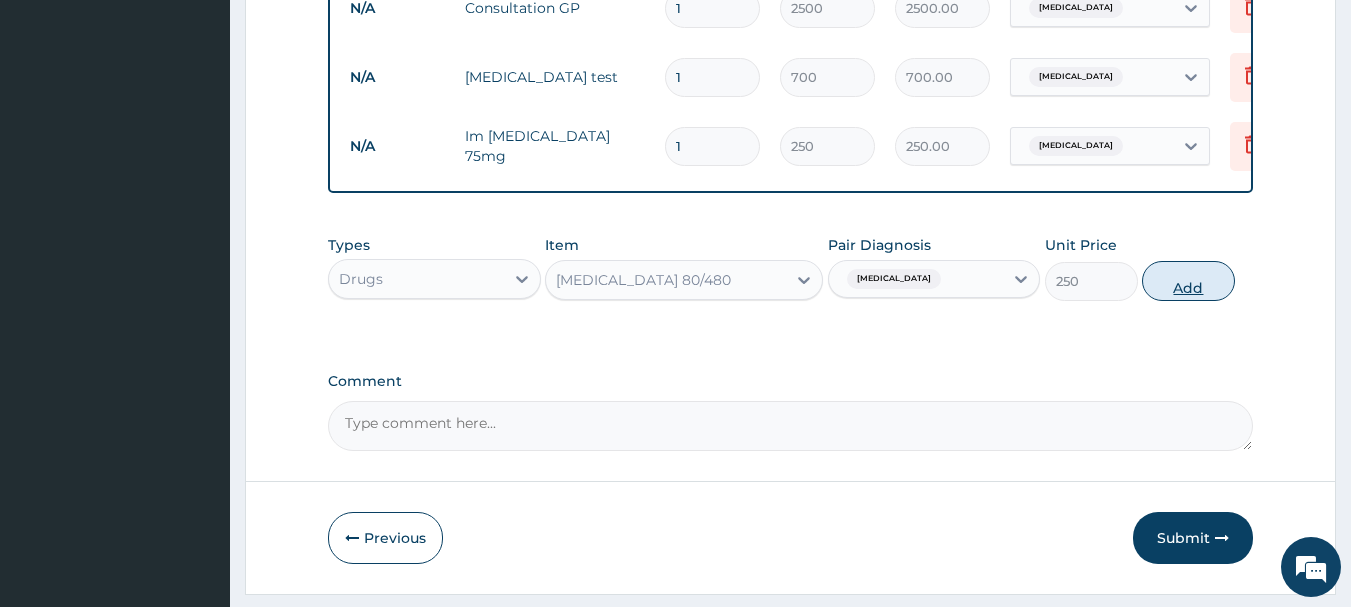 click on "Add" at bounding box center [1188, 281] 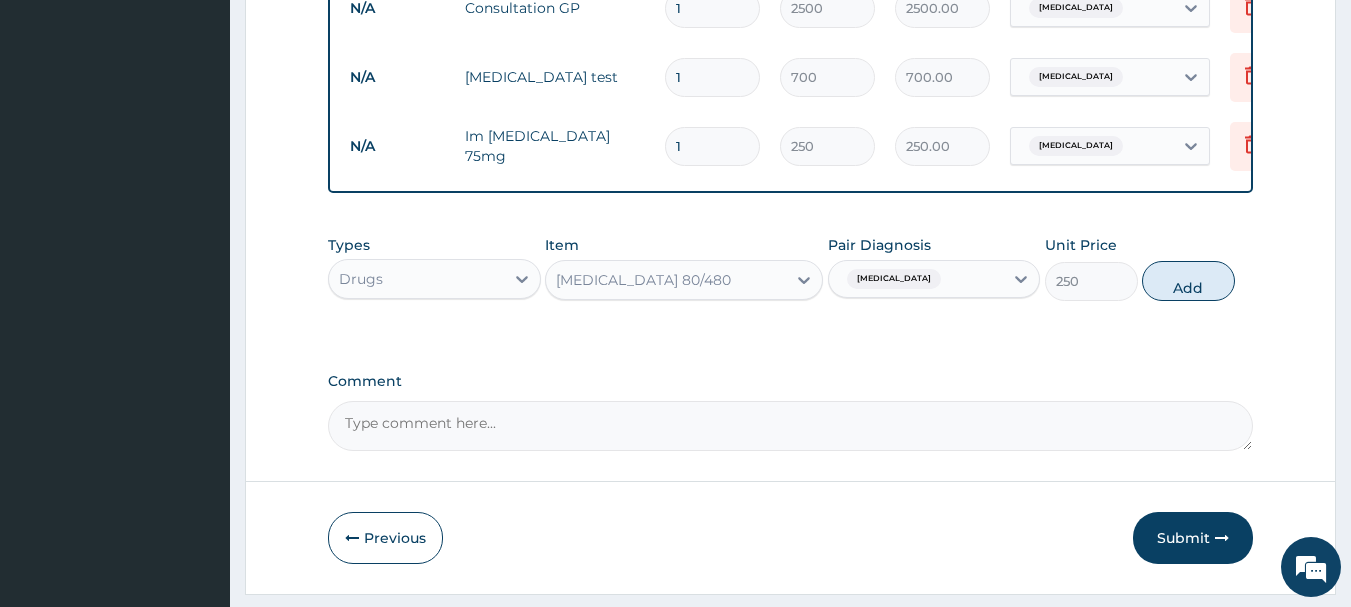 type on "0" 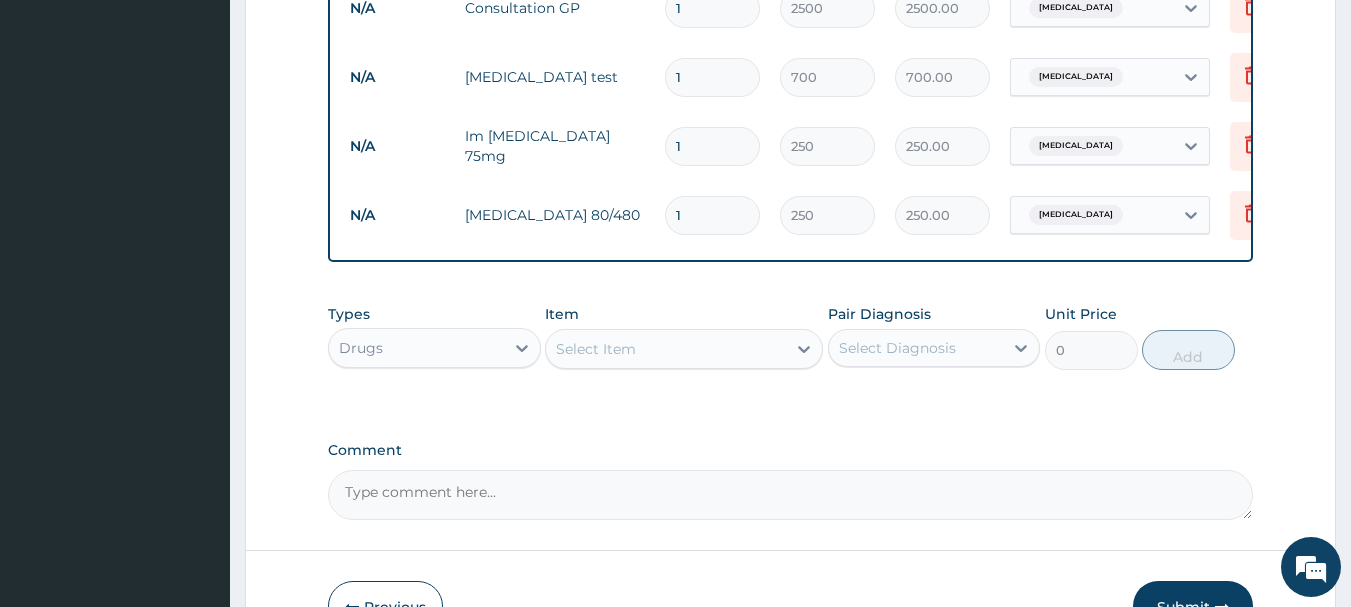 type 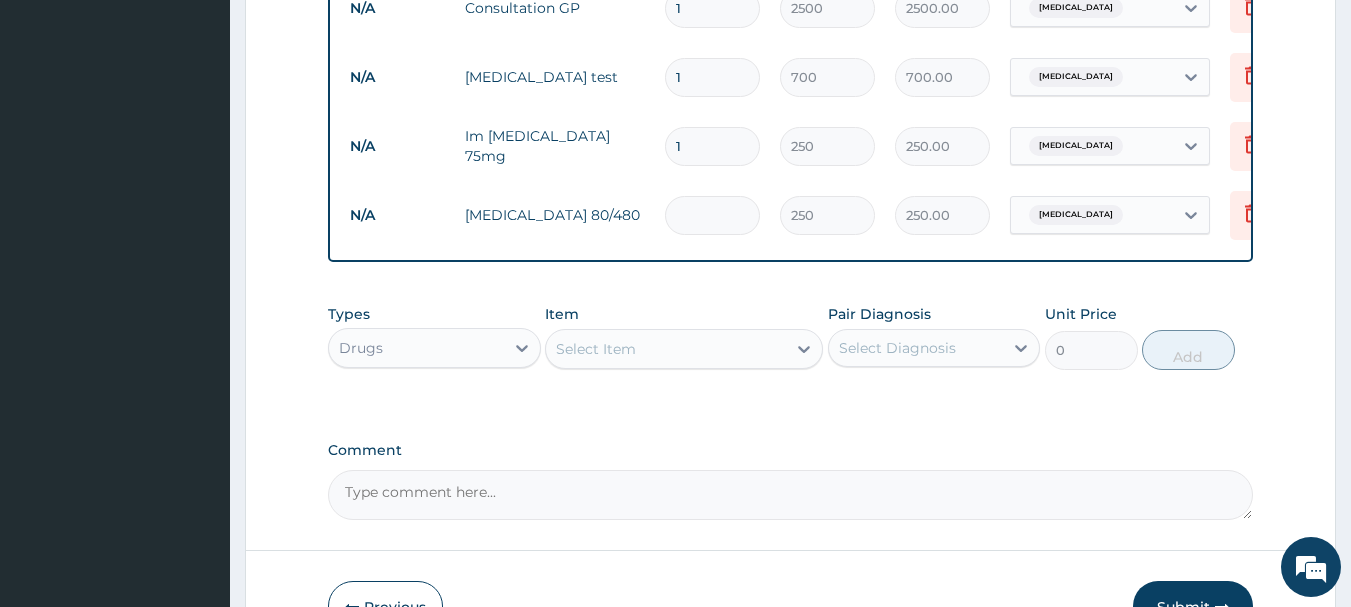 type on "0.00" 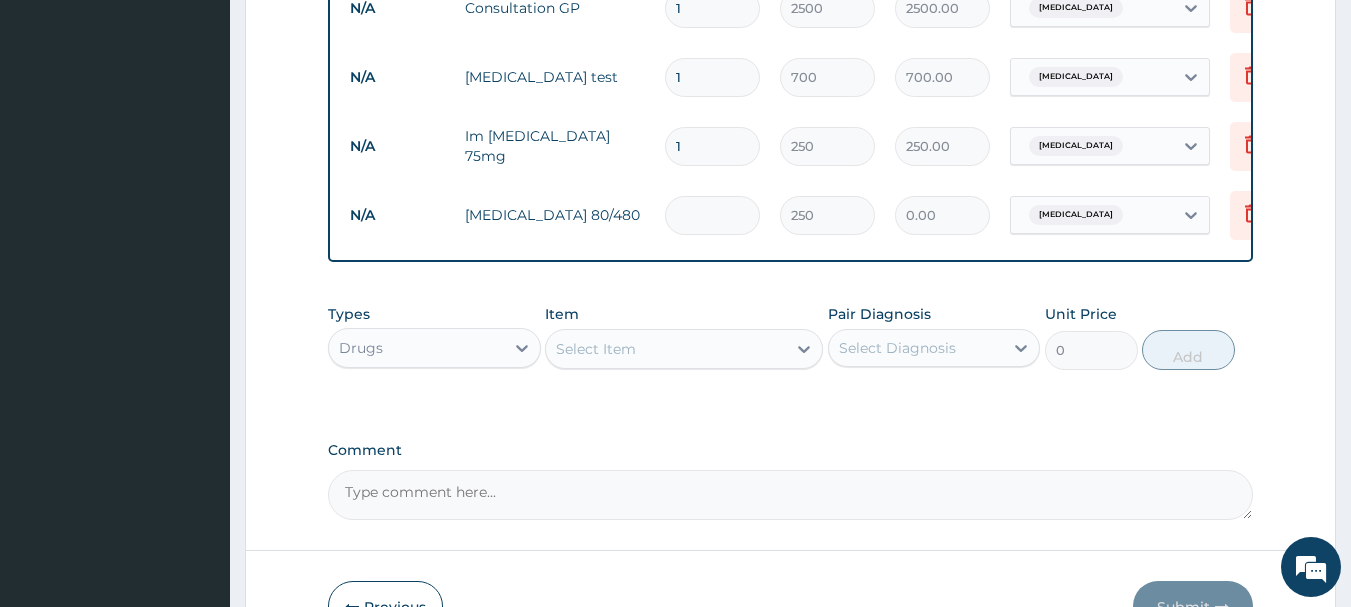 type on "6" 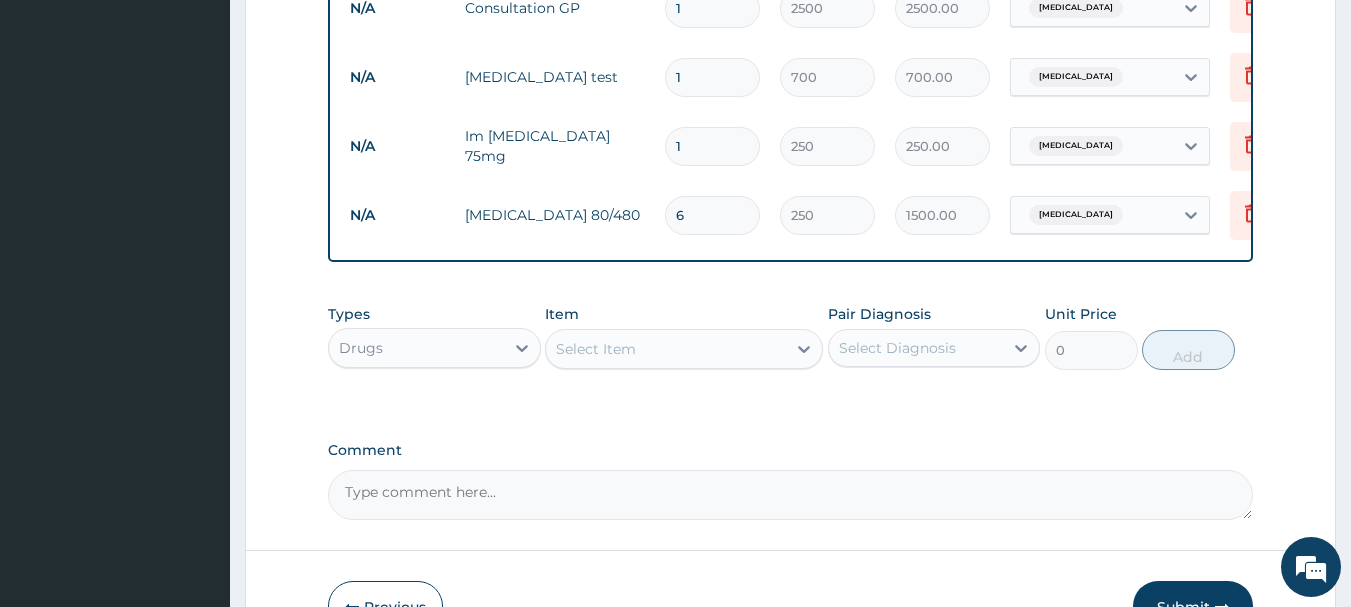 type on "6" 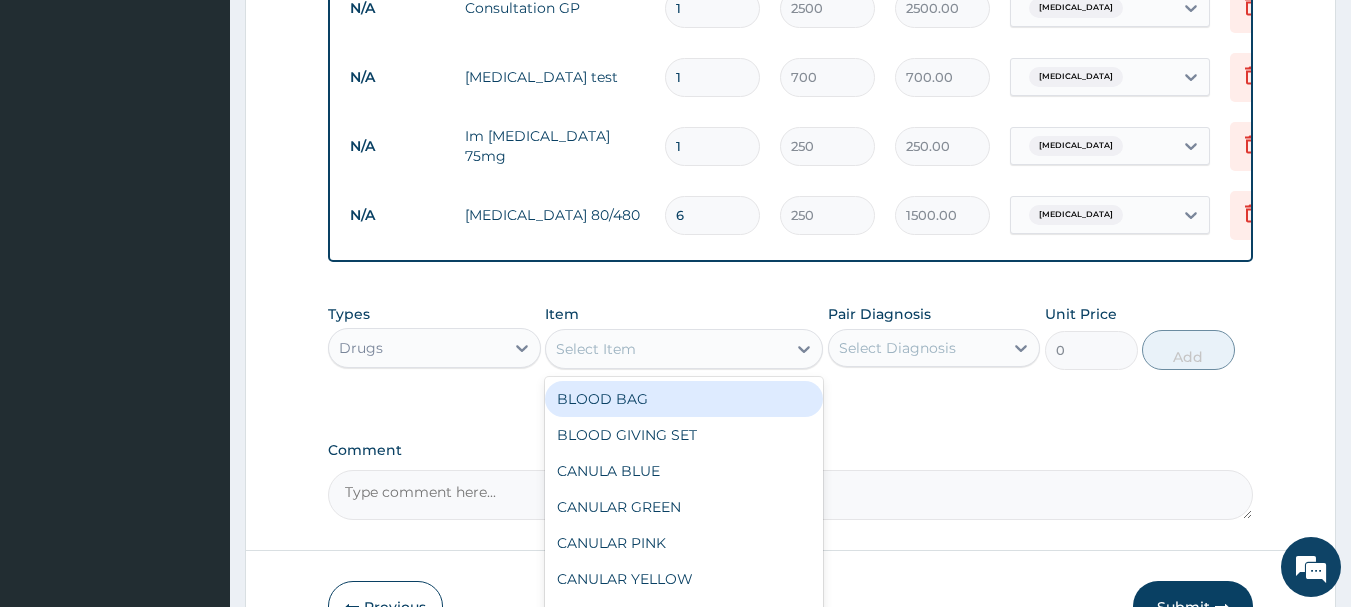 click on "Select Item" at bounding box center (666, 349) 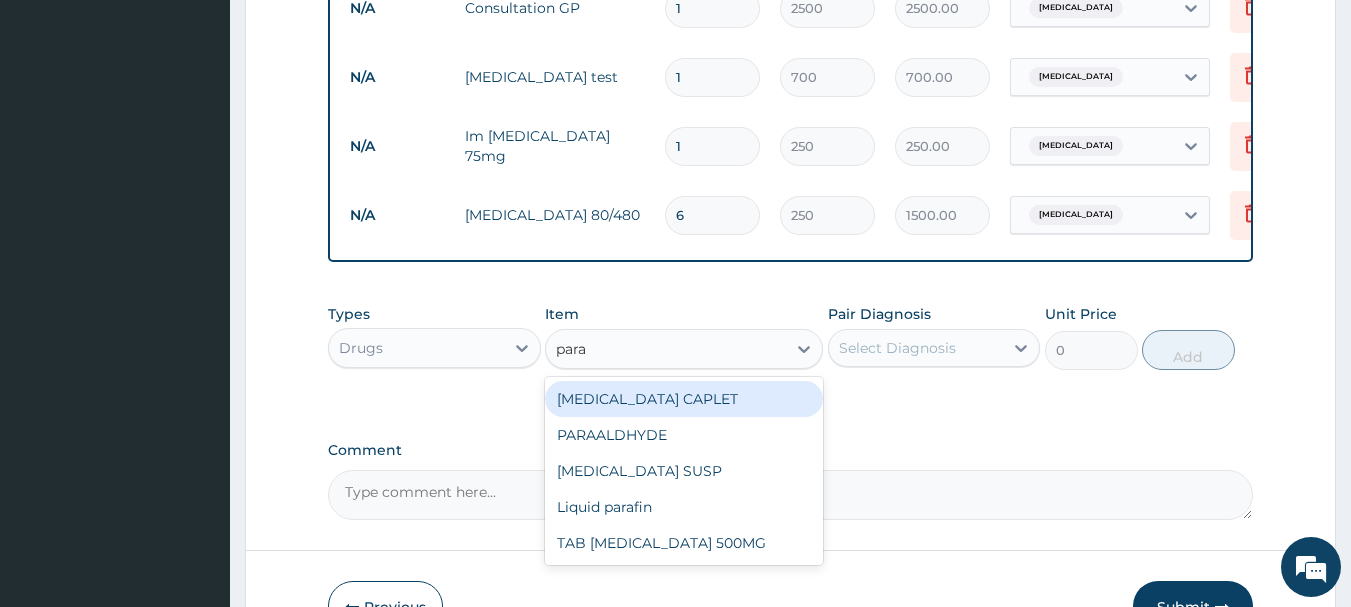 type on "parac" 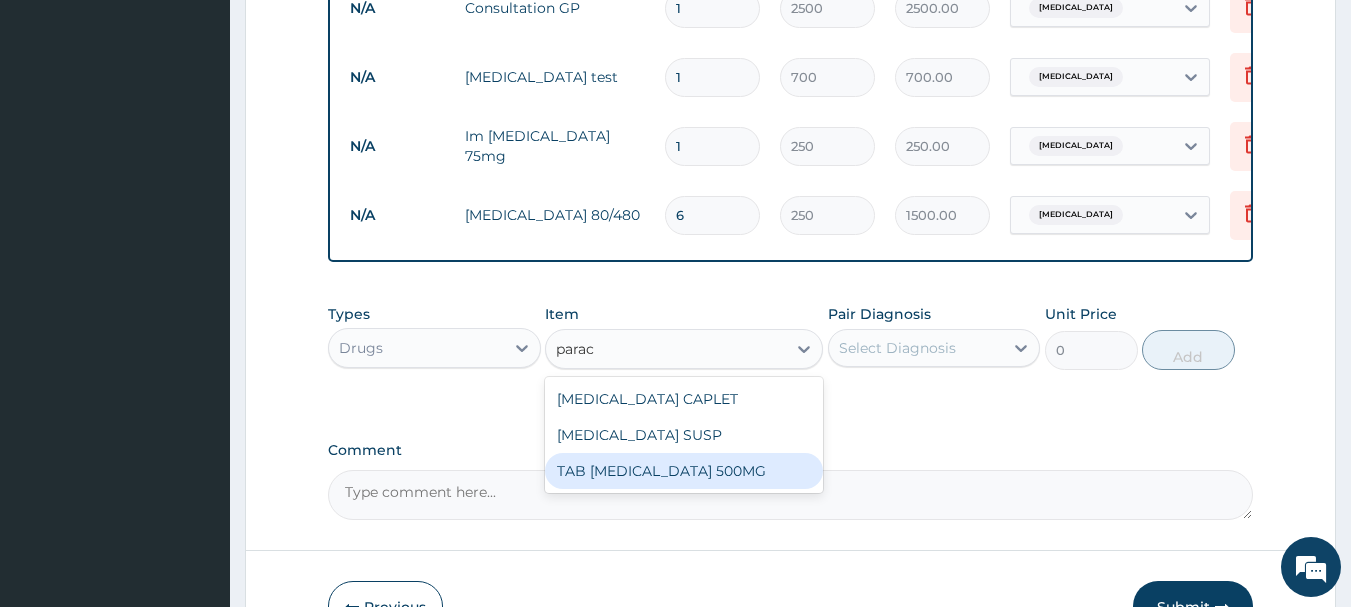 drag, startPoint x: 702, startPoint y: 494, endPoint x: 716, endPoint y: 477, distance: 22.022715 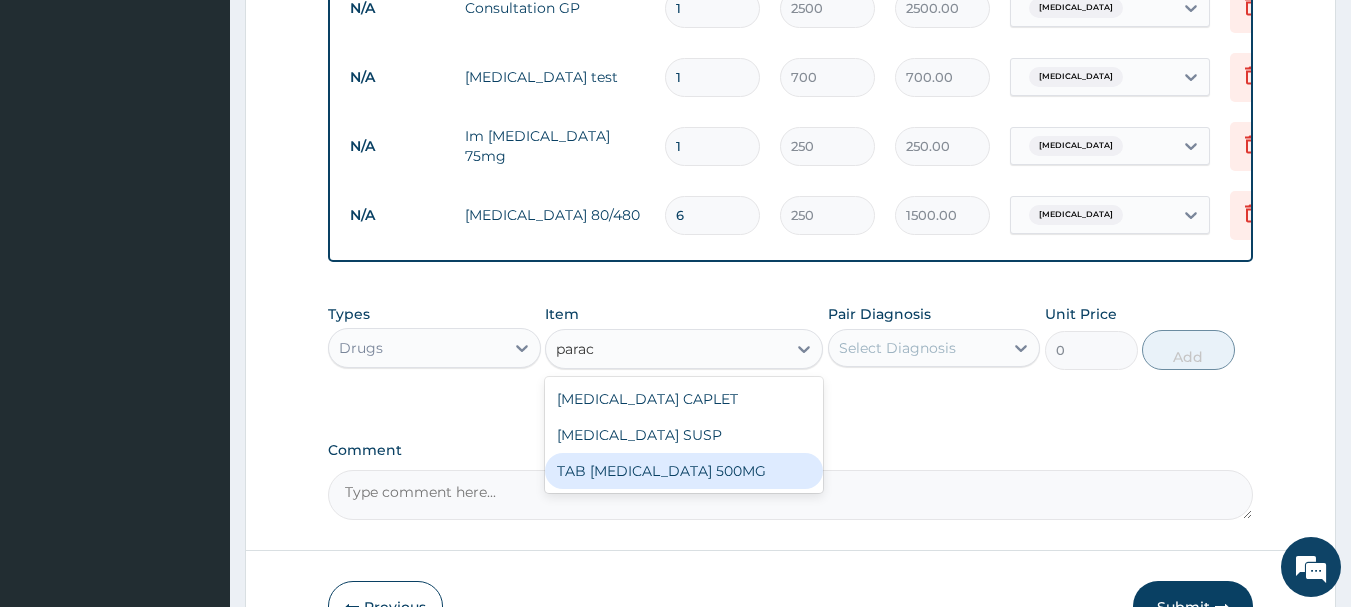 click on "TAB [MEDICAL_DATA] 500MG" at bounding box center (684, 471) 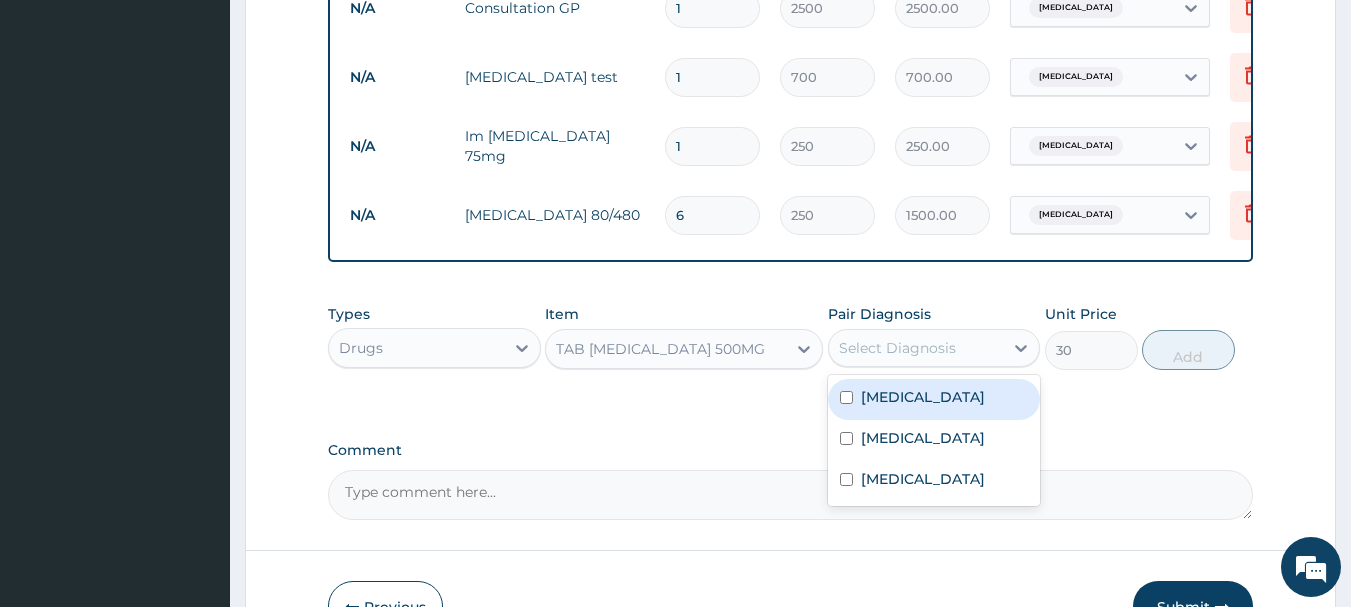 click on "Select Diagnosis" at bounding box center (897, 348) 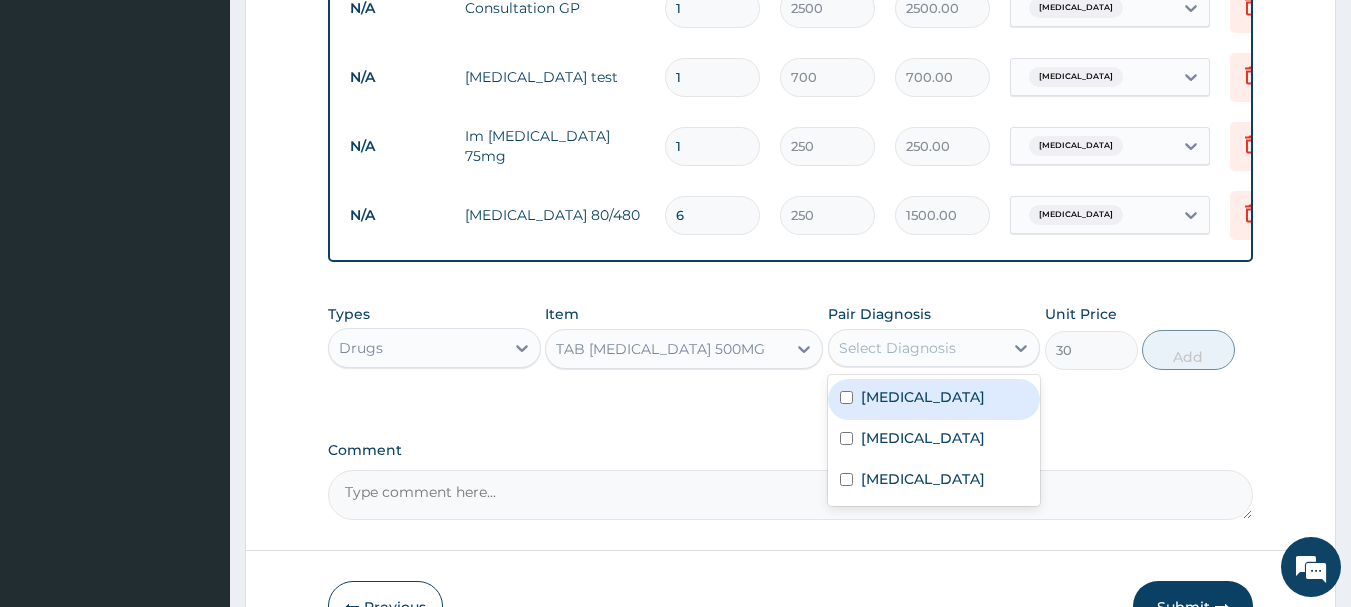 drag, startPoint x: 845, startPoint y: 411, endPoint x: 964, endPoint y: 377, distance: 123.76187 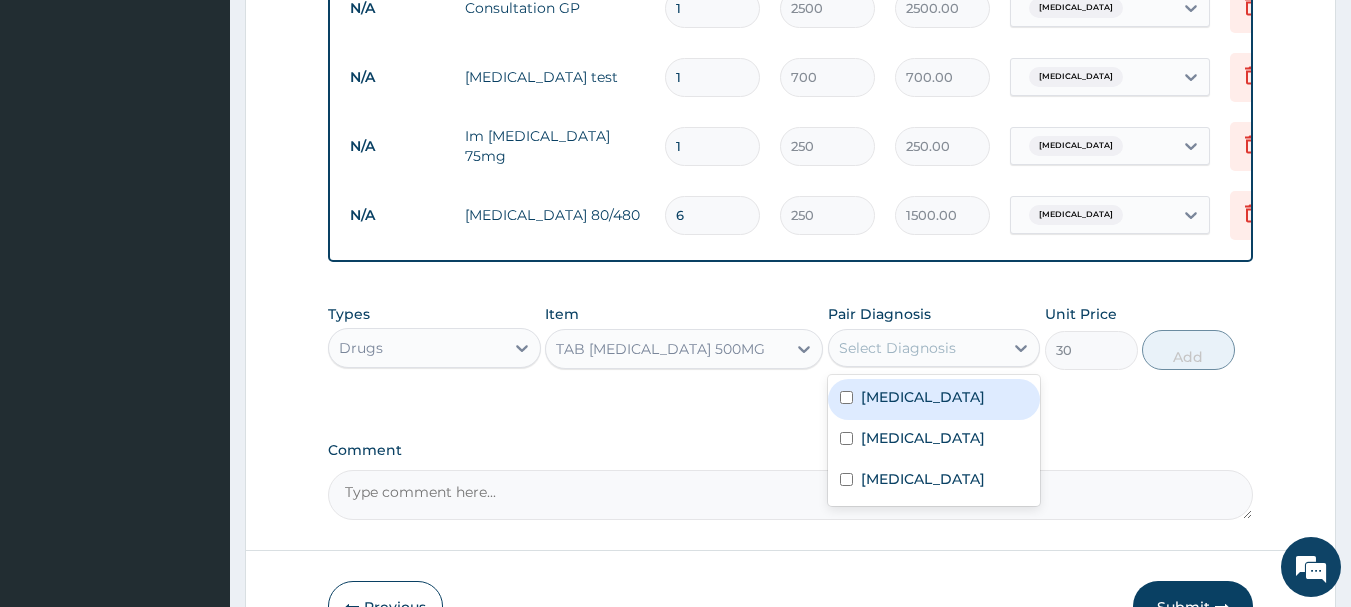 click at bounding box center (846, 397) 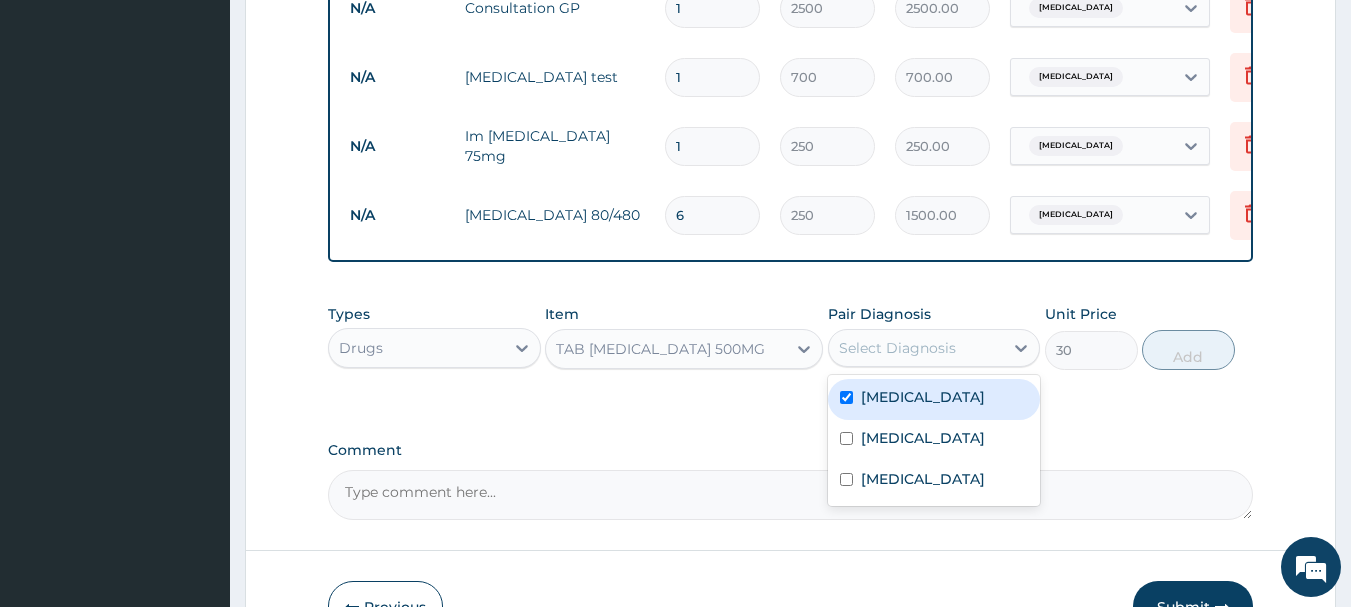 checkbox on "true" 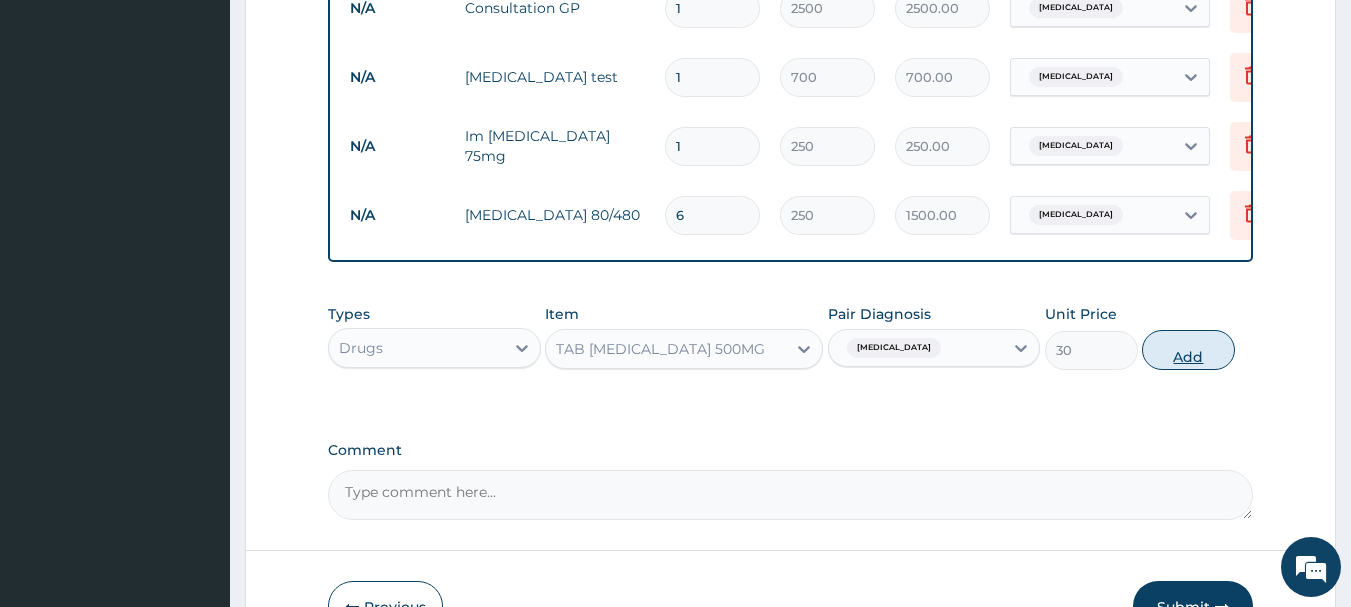 drag, startPoint x: 1178, startPoint y: 359, endPoint x: 1085, endPoint y: 344, distance: 94.20191 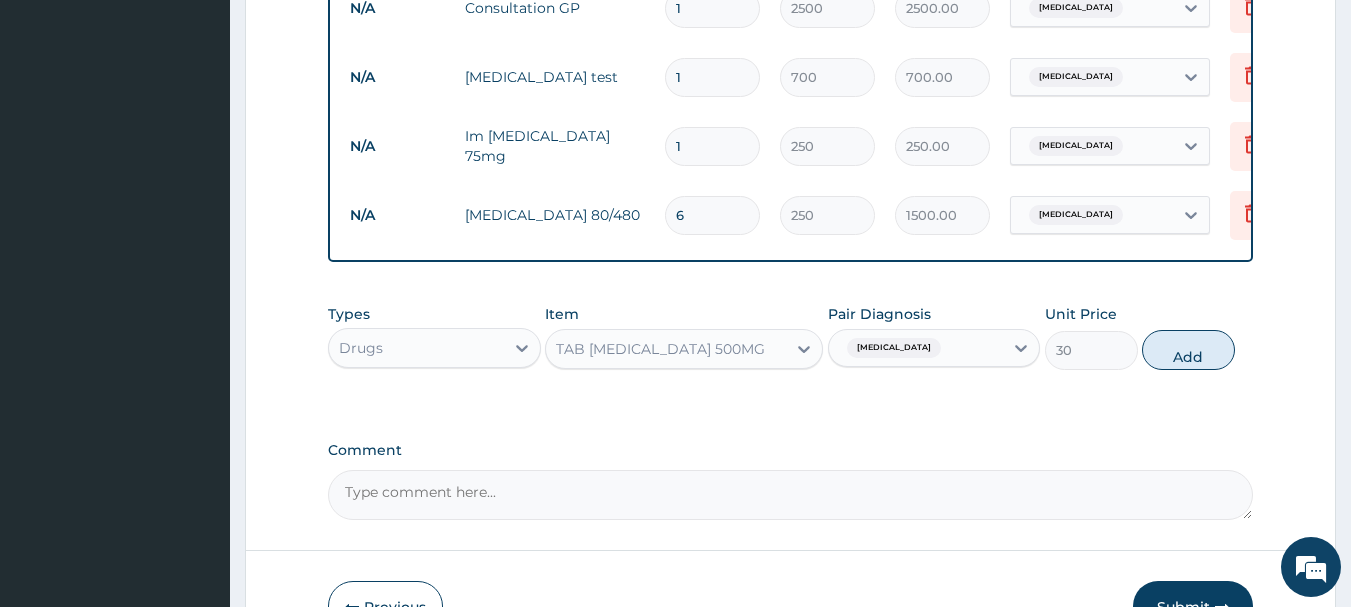 click on "Add" at bounding box center (1188, 350) 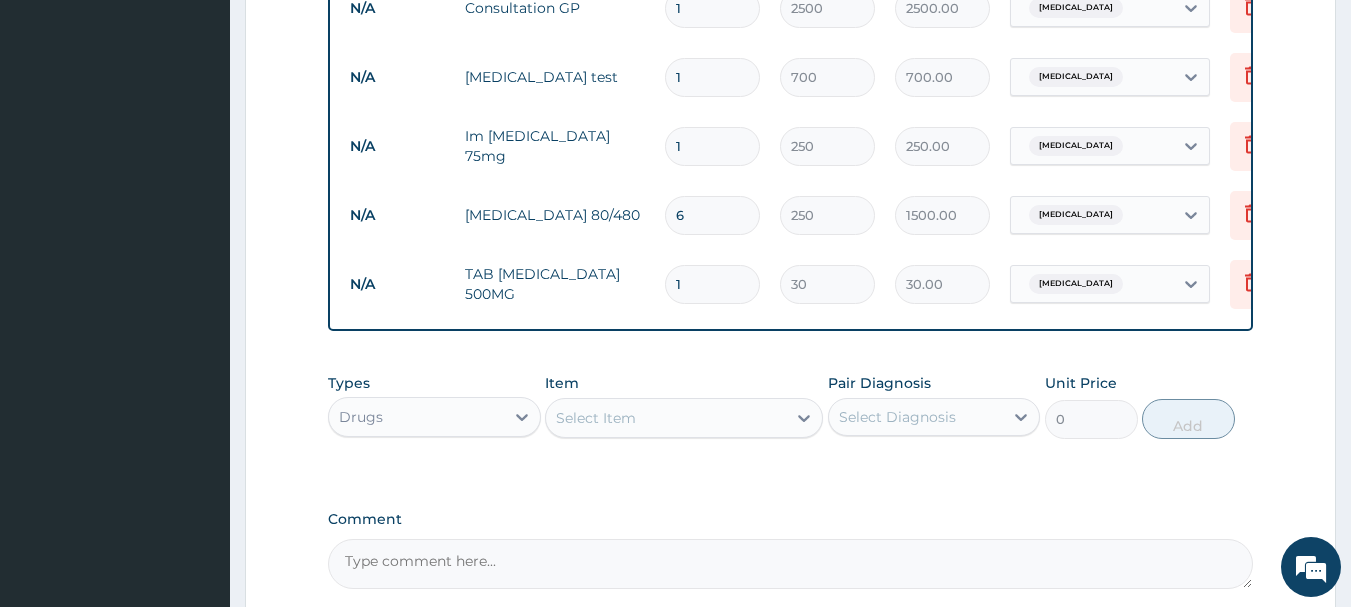 scroll, scrollTop: 0, scrollLeft: 36, axis: horizontal 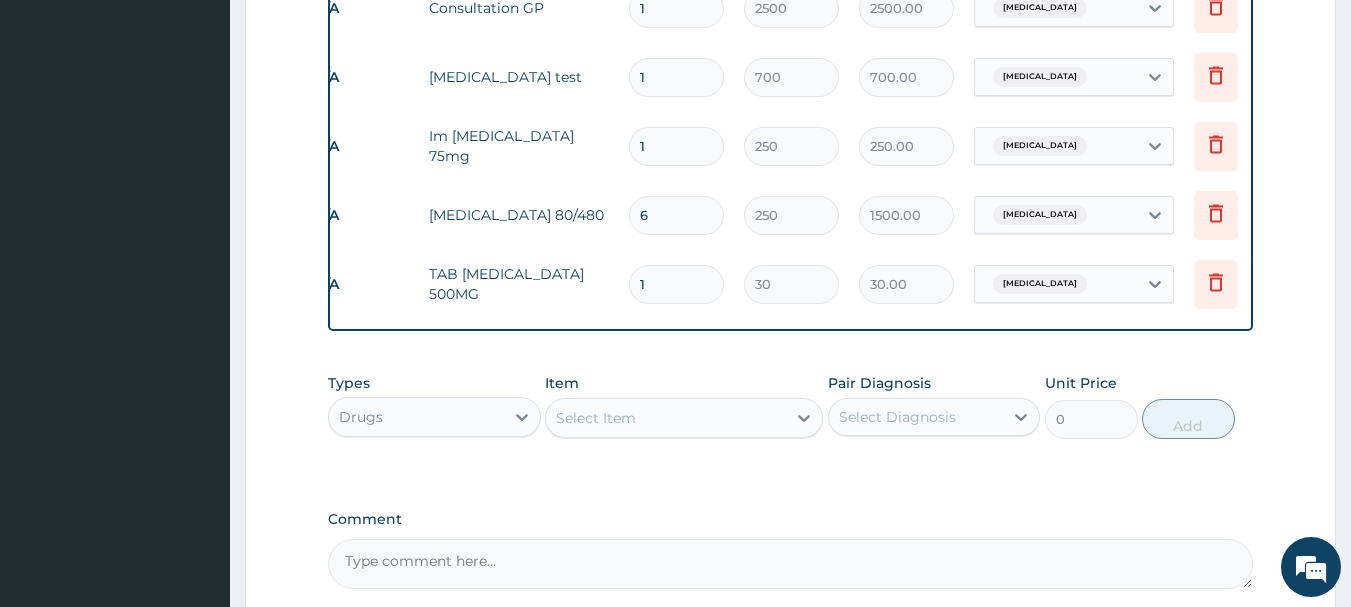 type on "18" 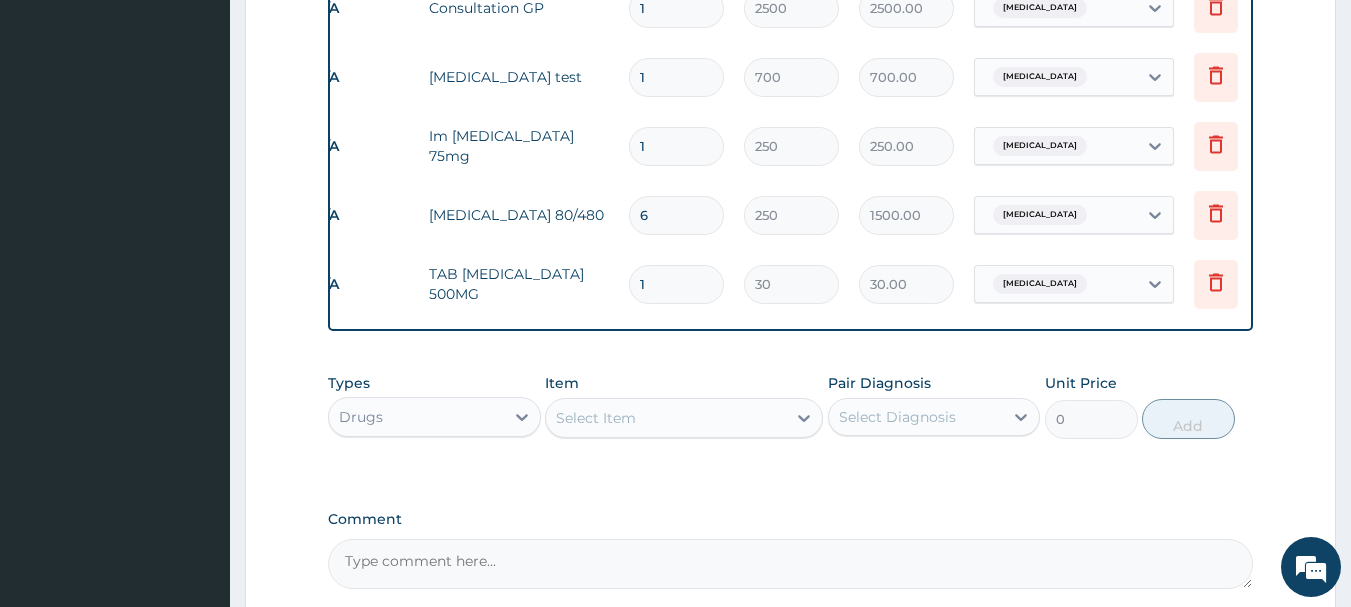 type on "540.00" 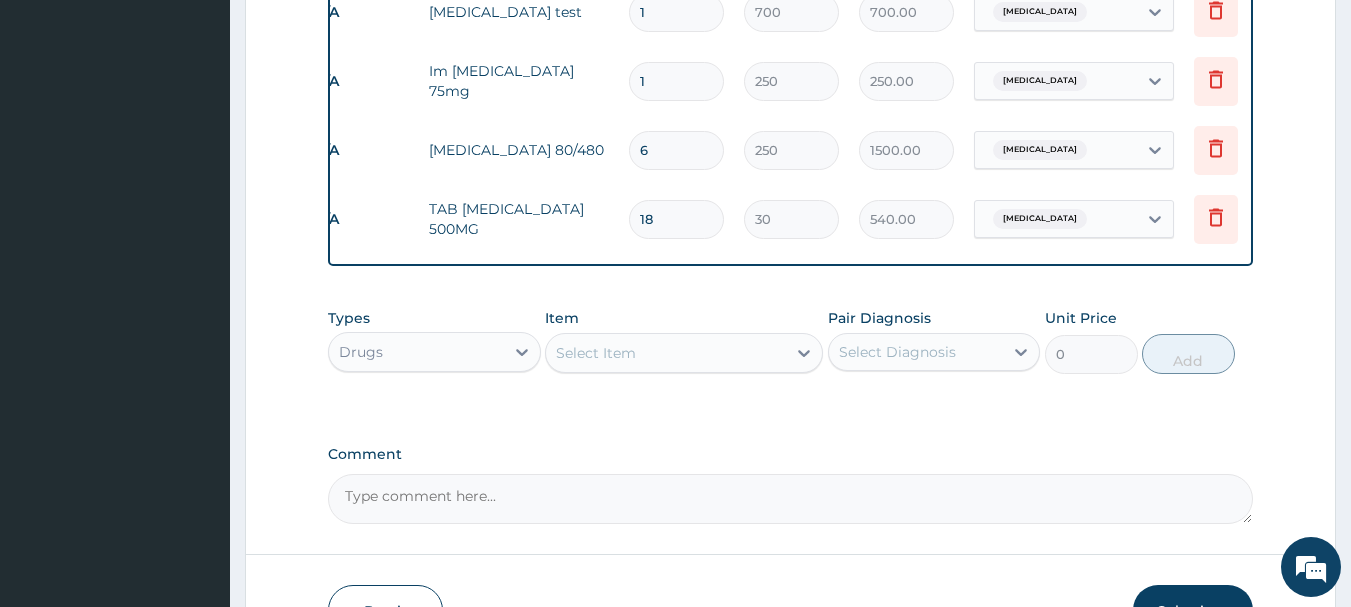 scroll, scrollTop: 924, scrollLeft: 0, axis: vertical 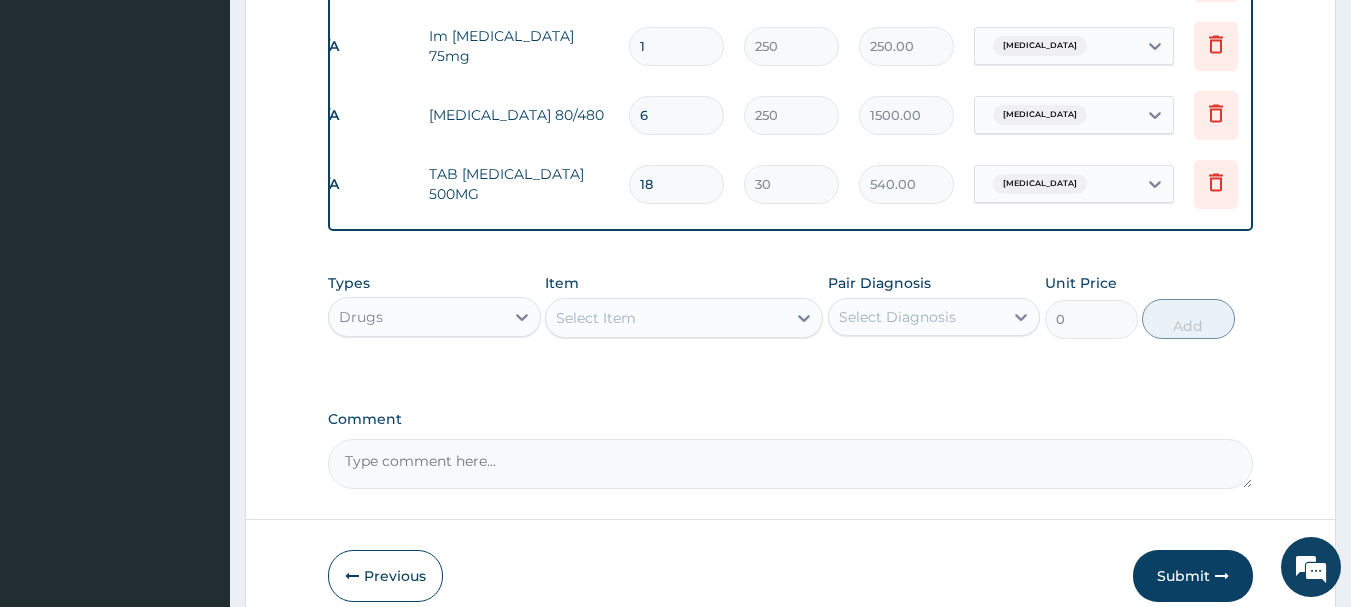 type on "18" 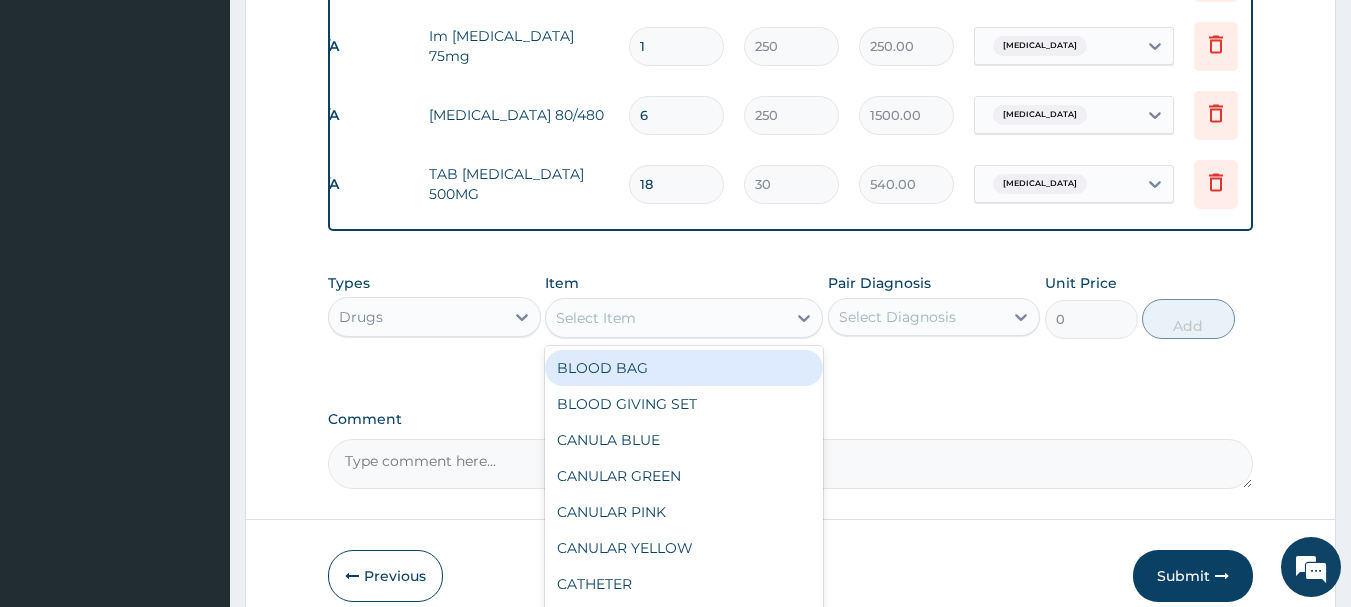 click on "Select Item" at bounding box center [666, 318] 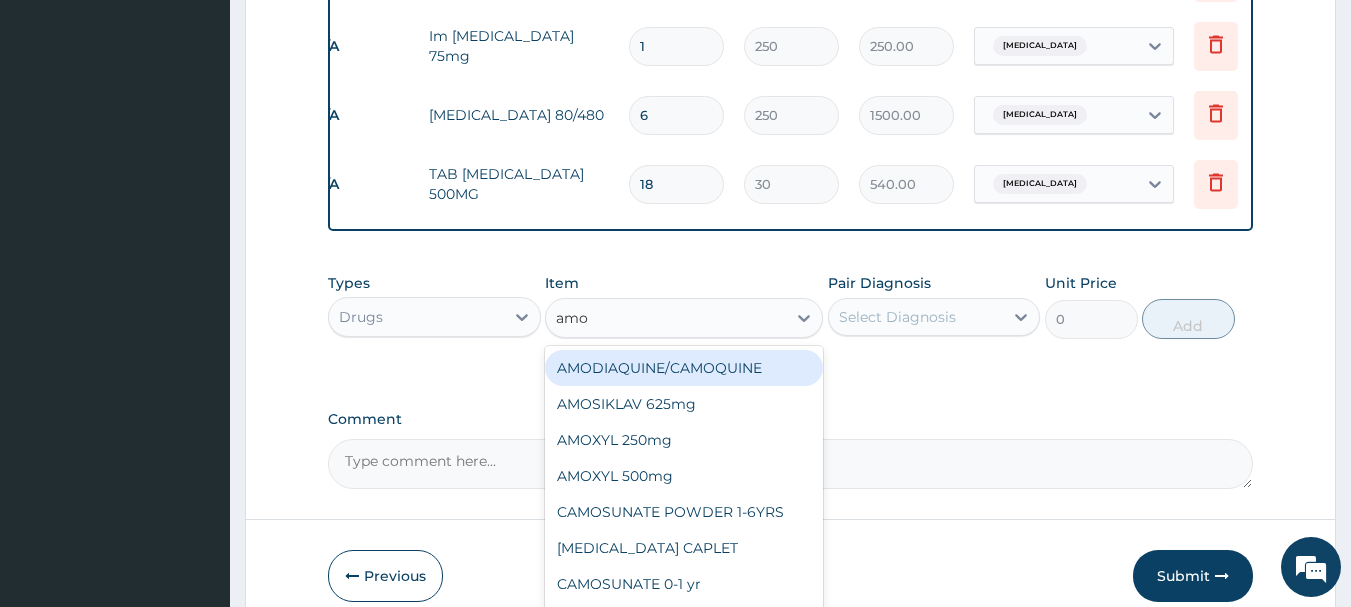 type on "amox" 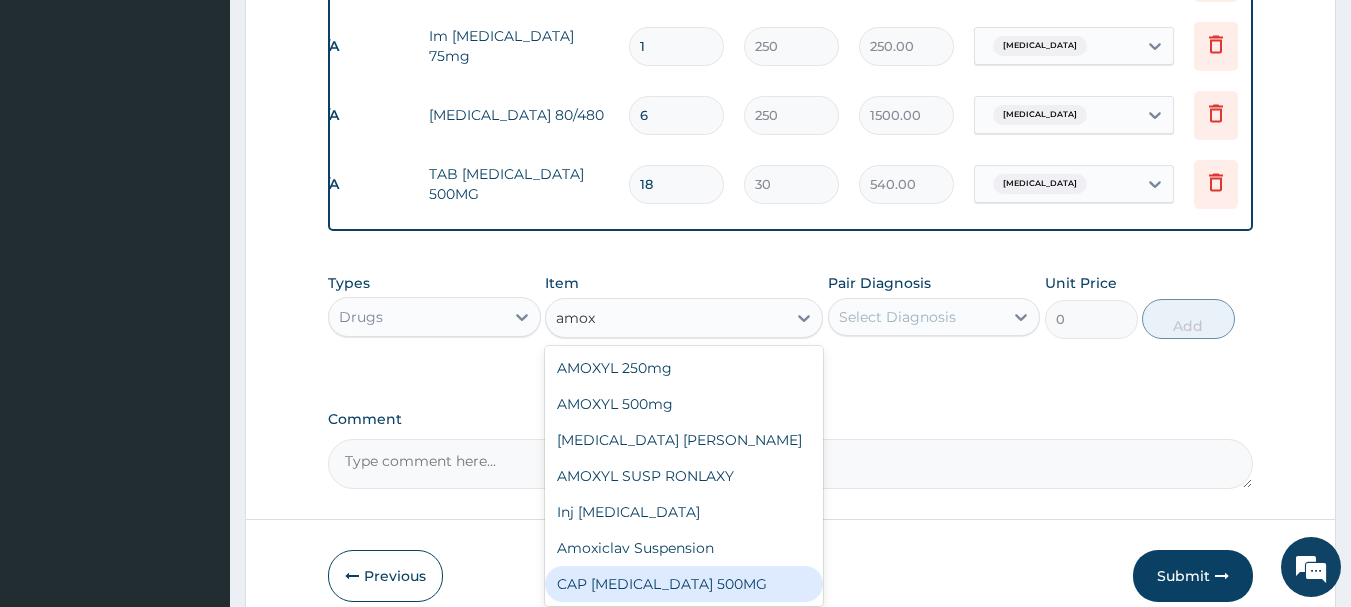 click on "CAP [MEDICAL_DATA] 500MG" at bounding box center [684, 584] 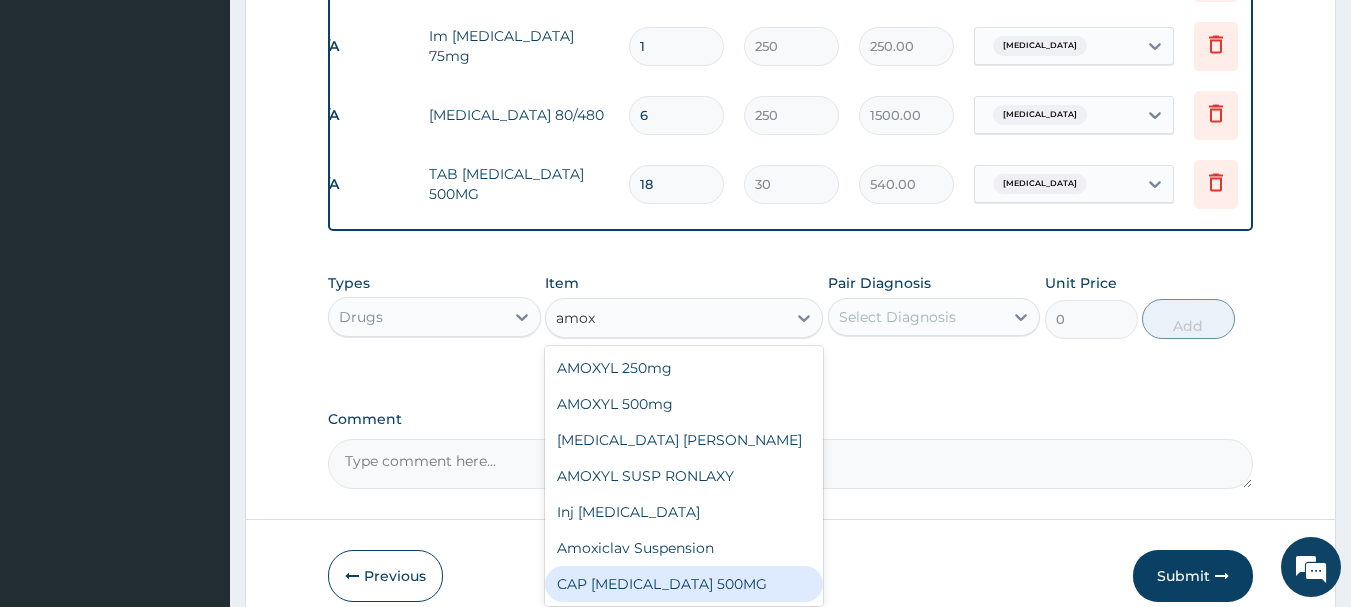 type 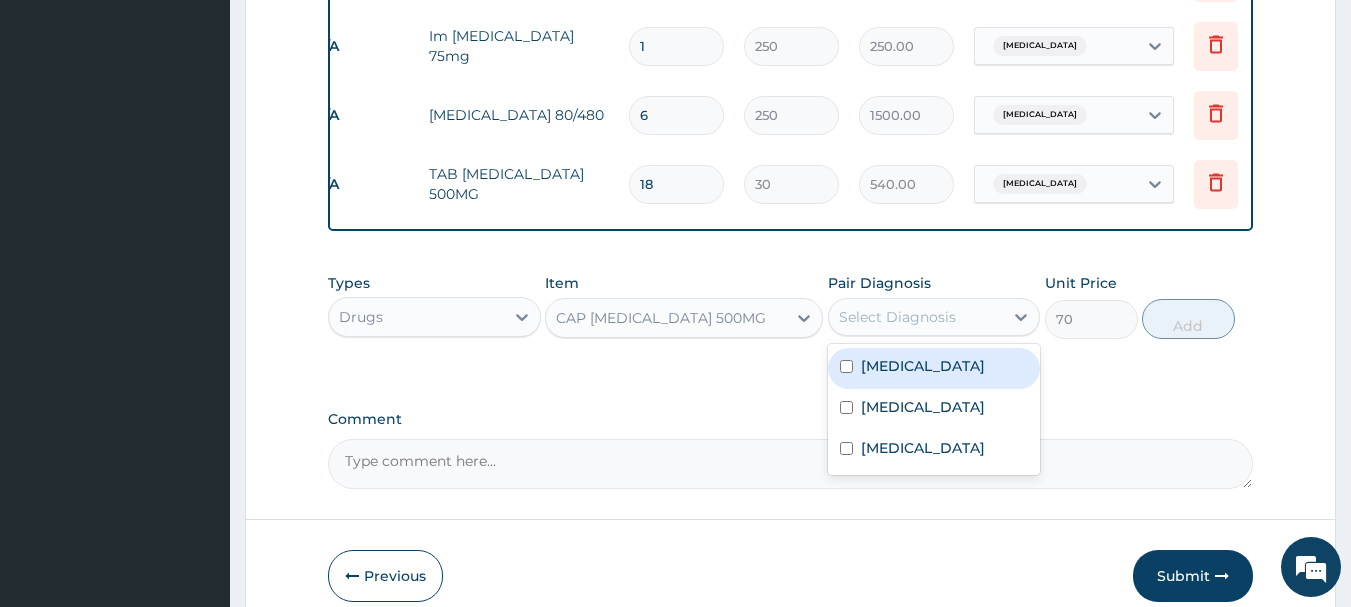 click on "Select Diagnosis" at bounding box center (934, 317) 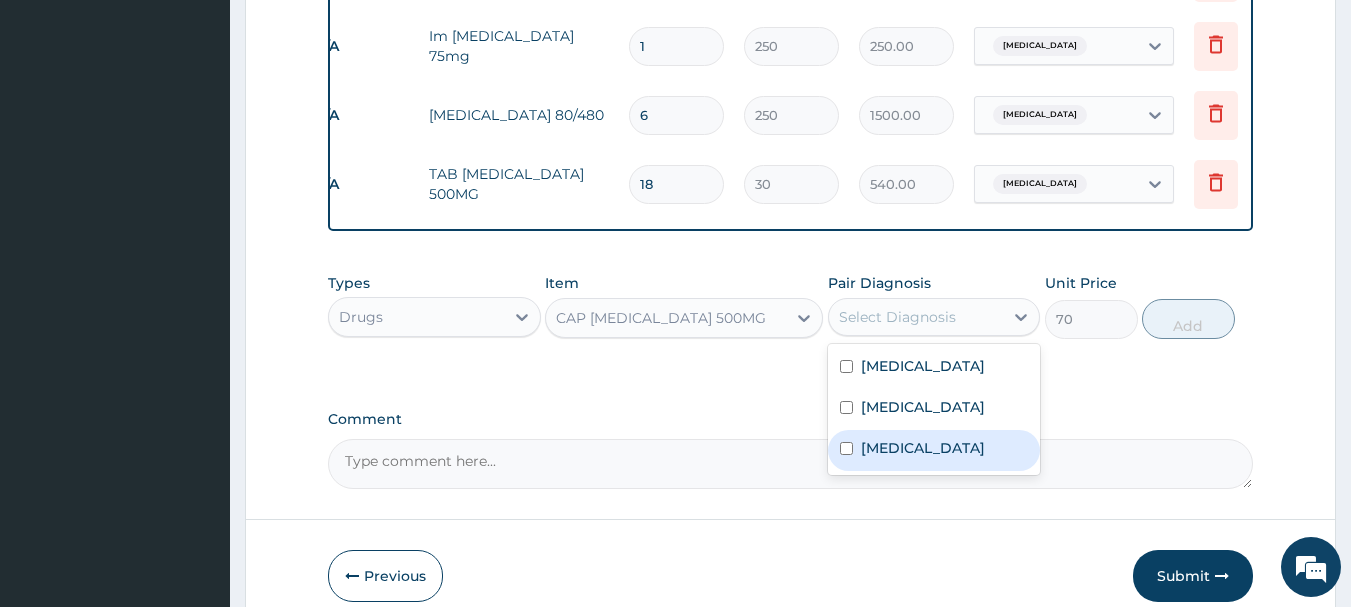 drag, startPoint x: 844, startPoint y: 474, endPoint x: 861, endPoint y: 452, distance: 27.802877 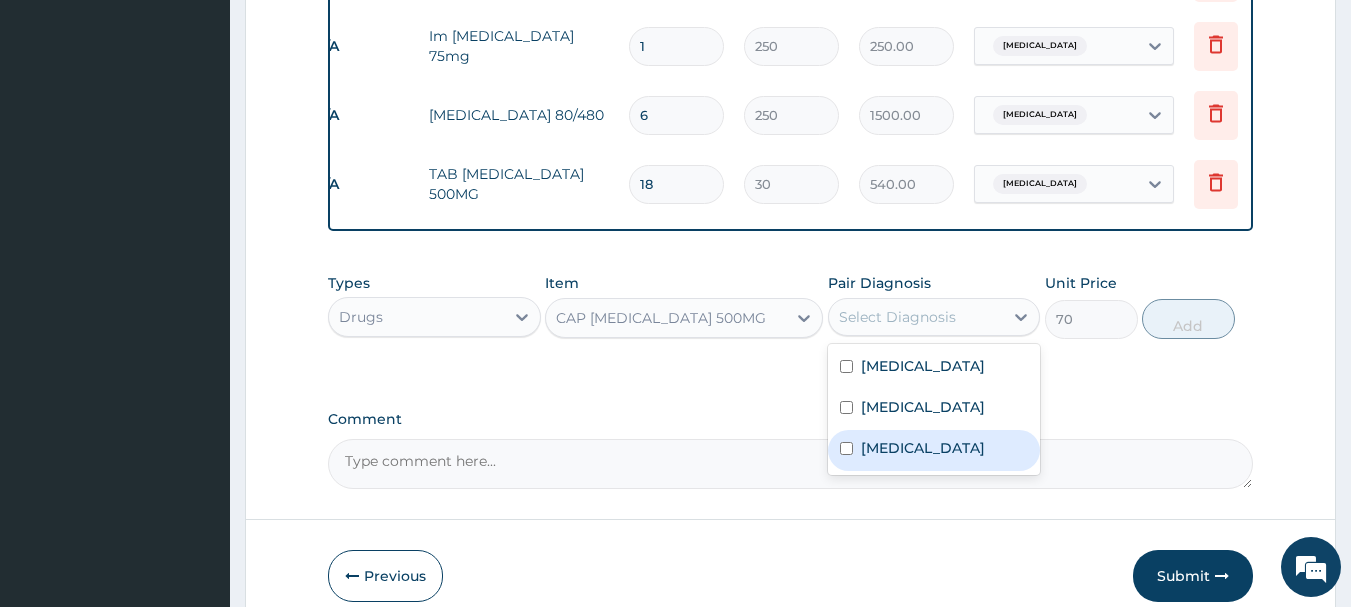 click on "[MEDICAL_DATA]" at bounding box center (934, 450) 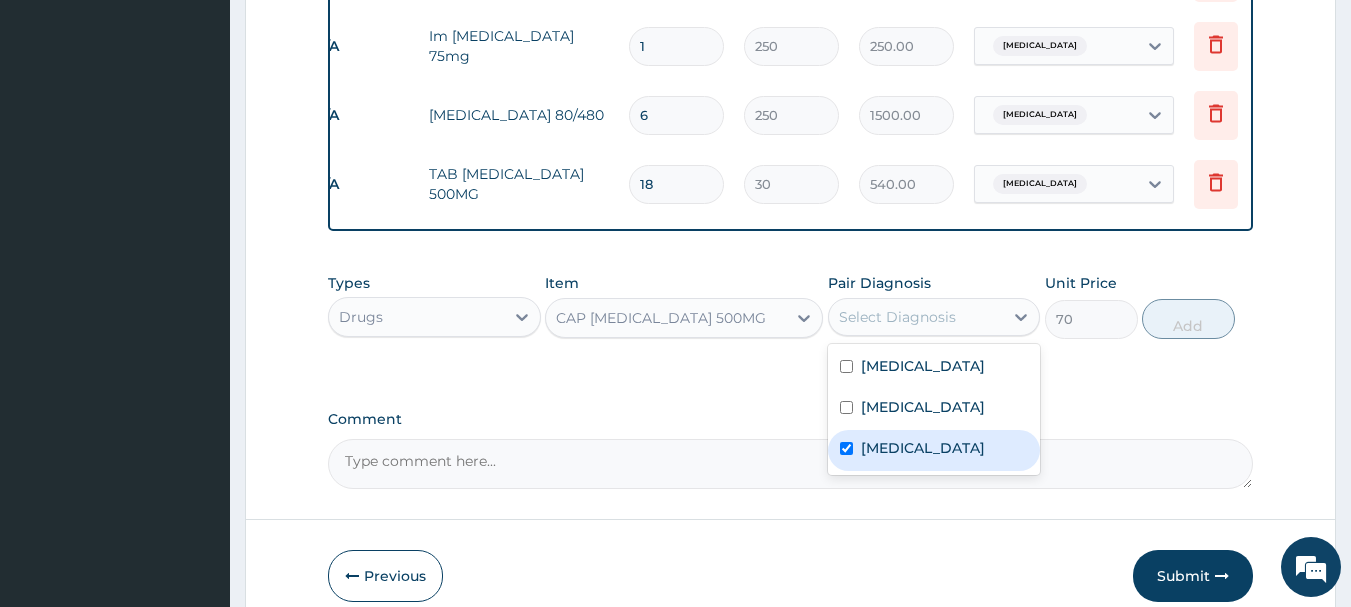 checkbox on "true" 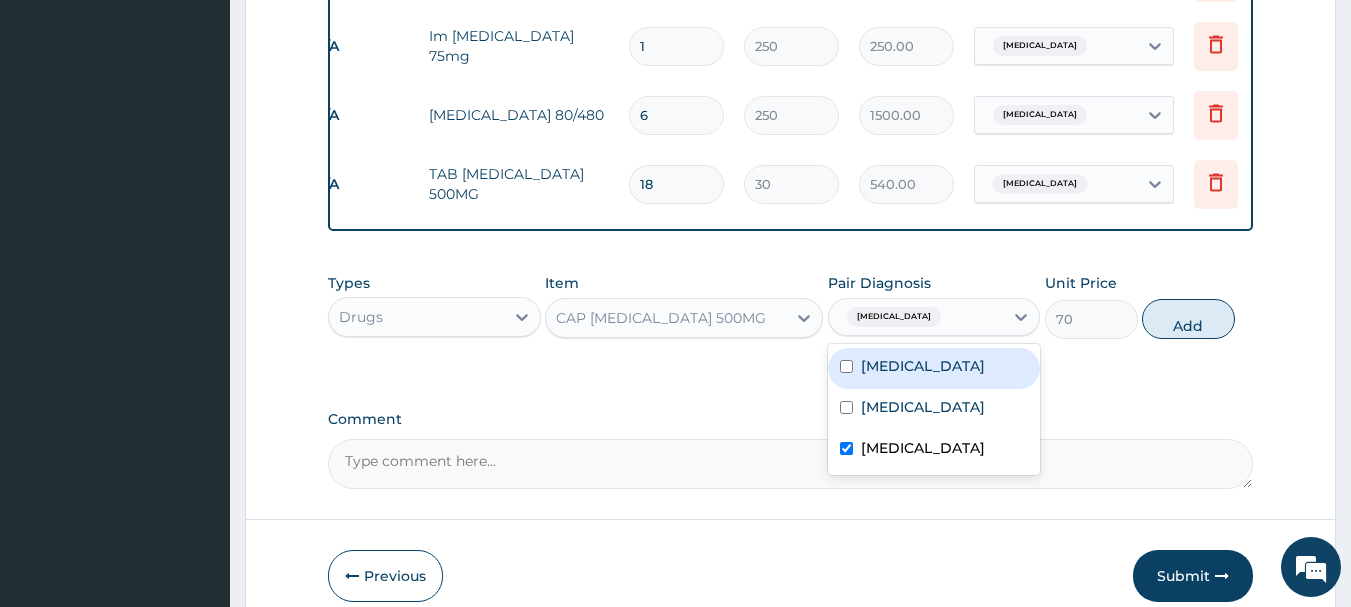 drag, startPoint x: 1174, startPoint y: 337, endPoint x: 1060, endPoint y: 340, distance: 114.03947 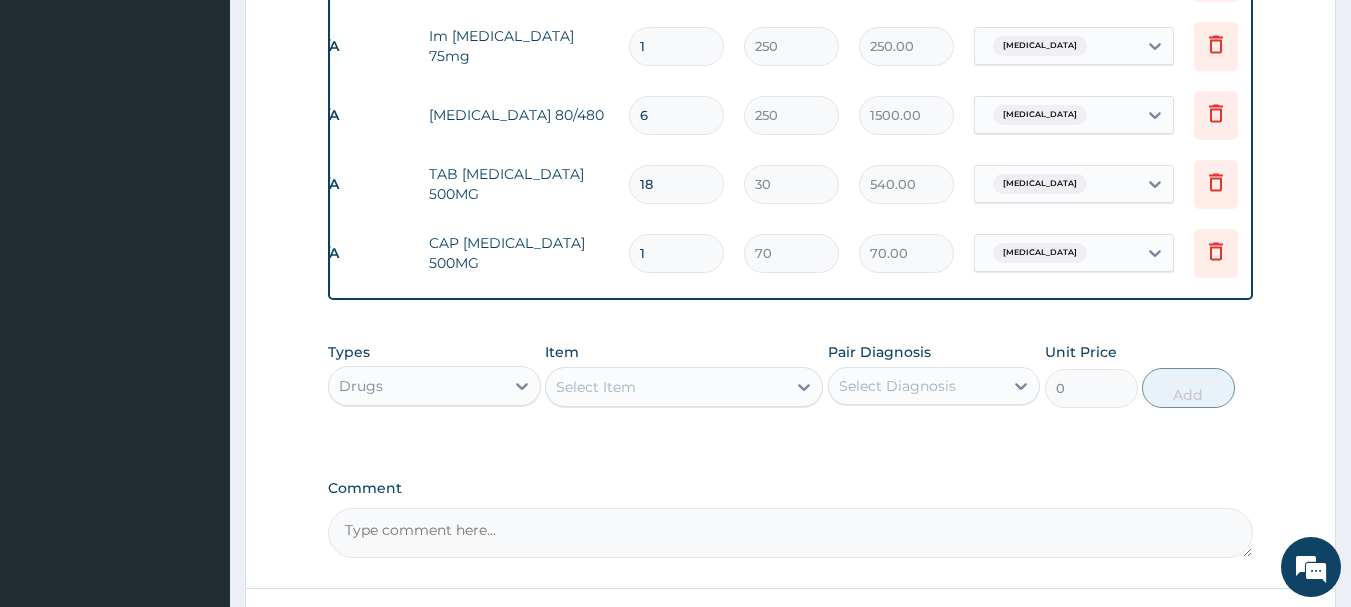 type on "15" 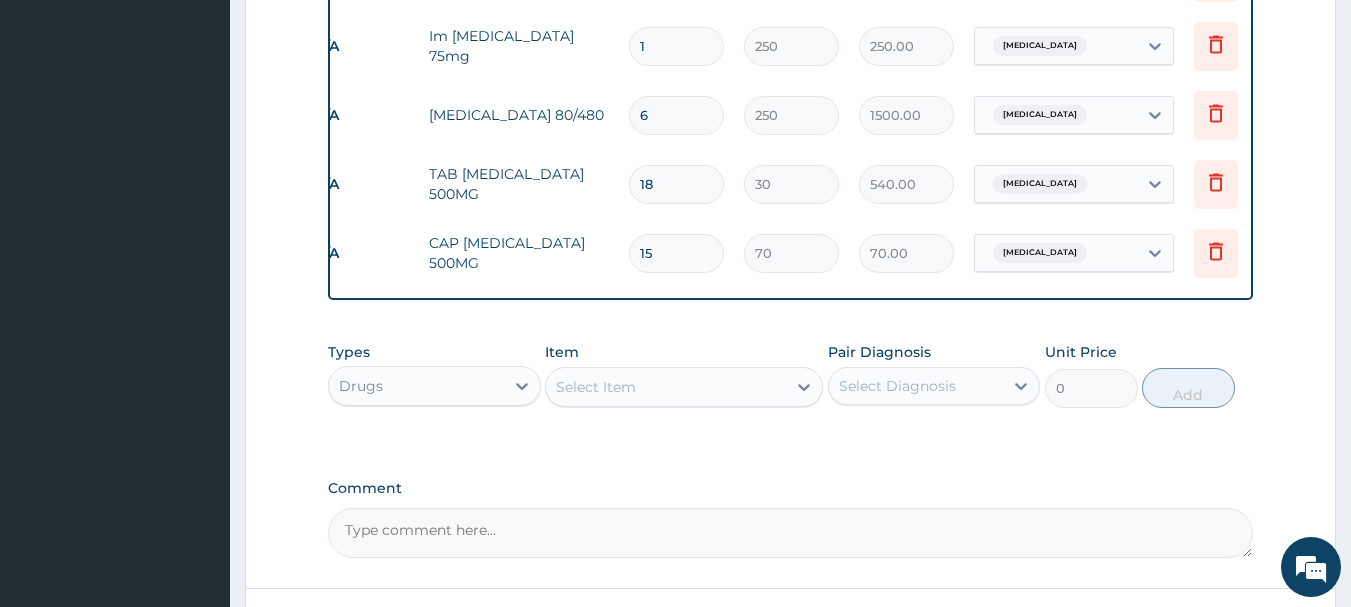 type on "1050.00" 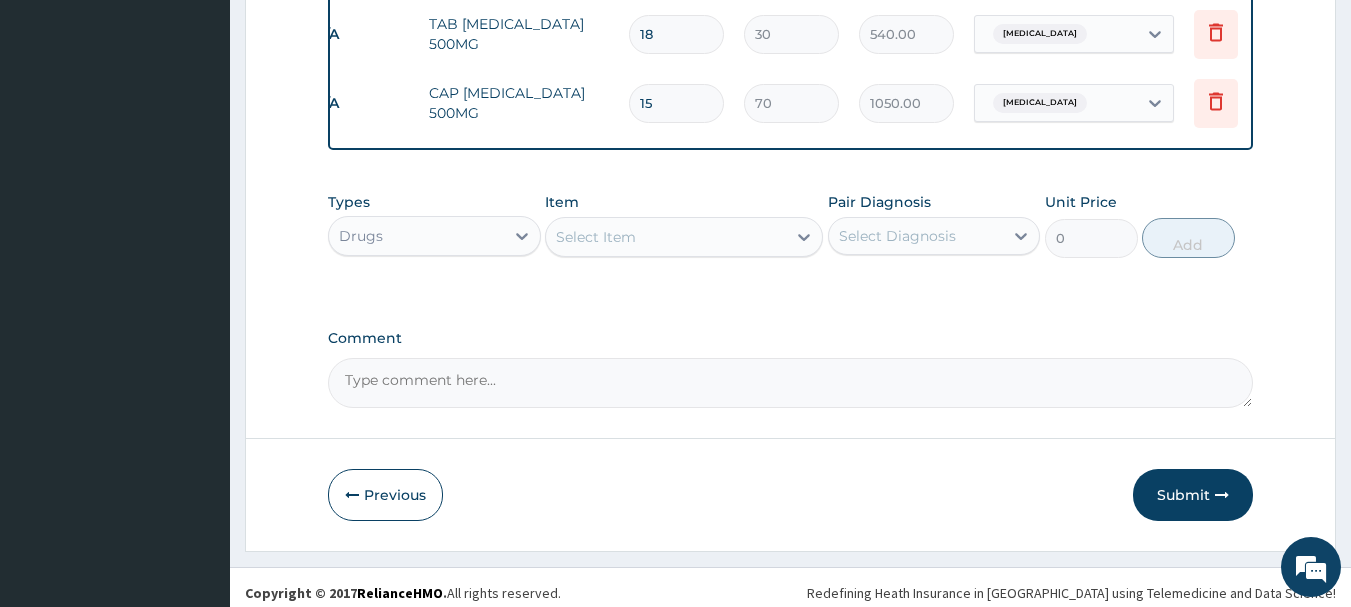 scroll, scrollTop: 1100, scrollLeft: 0, axis: vertical 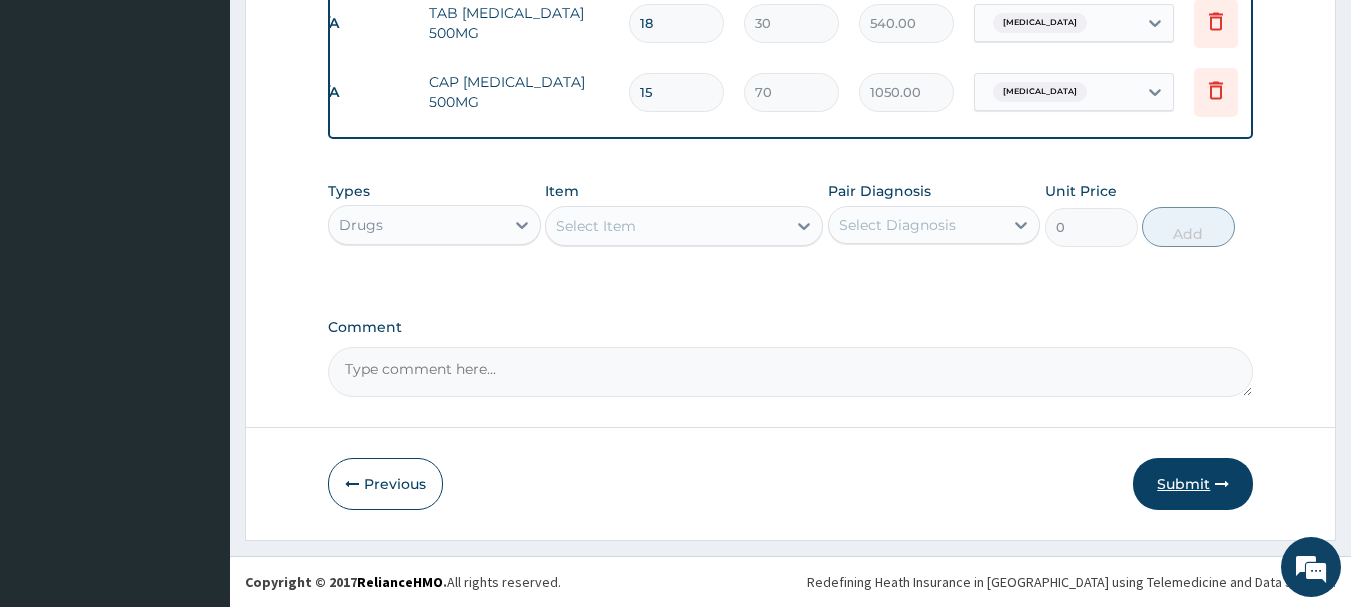 type on "15" 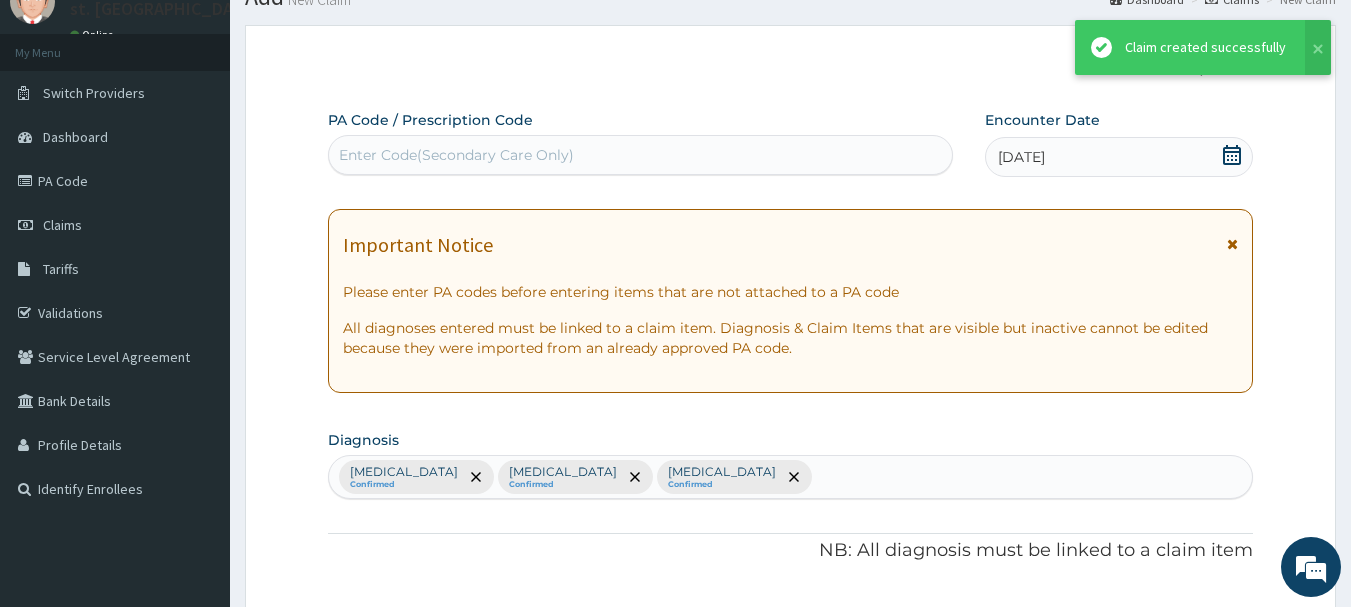 scroll, scrollTop: 1100, scrollLeft: 0, axis: vertical 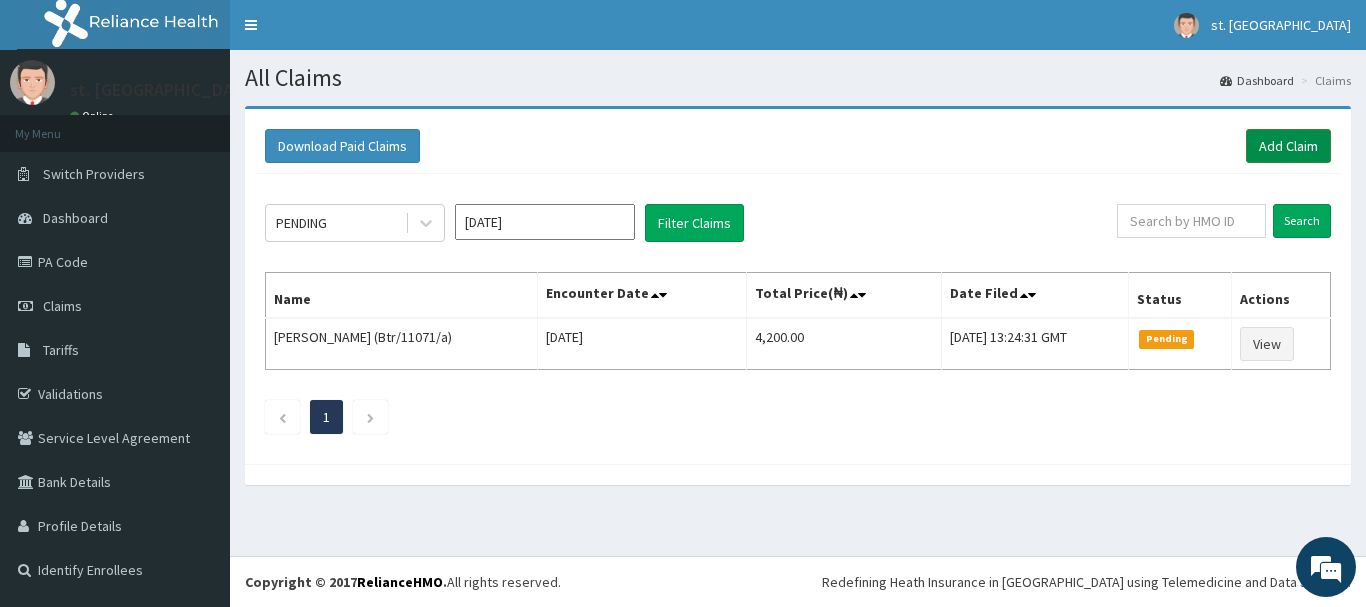 click on "Add Claim" at bounding box center (1288, 146) 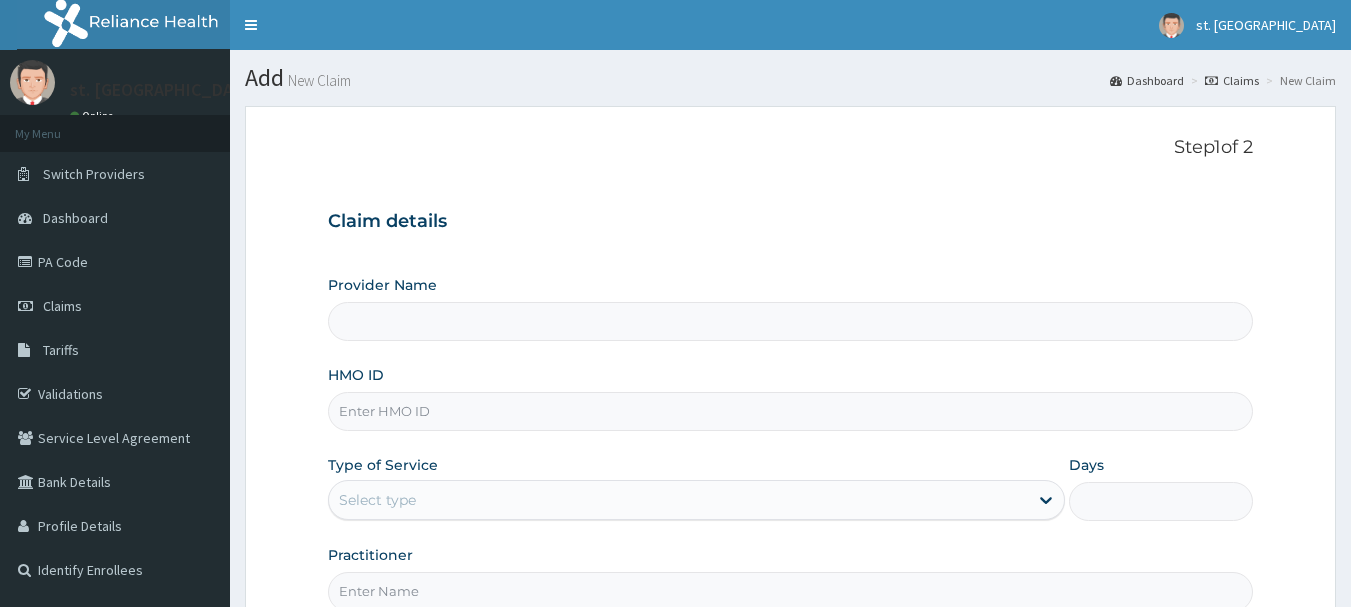 type on "[GEOGRAPHIC_DATA]" 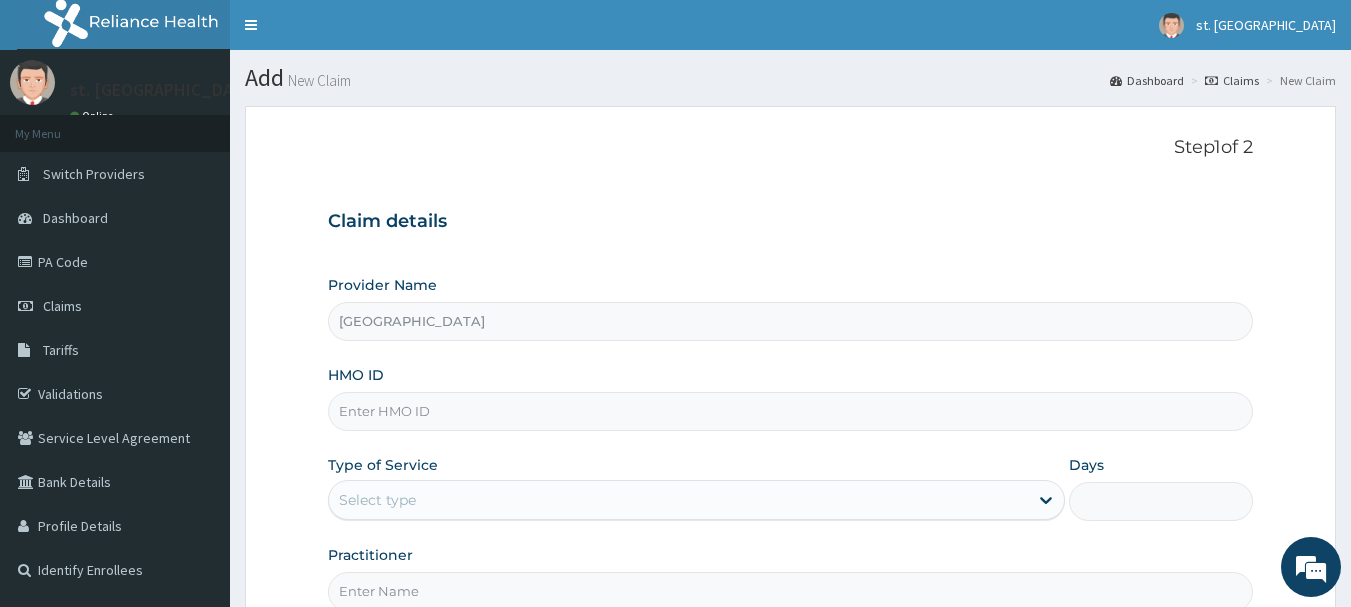 scroll, scrollTop: 0, scrollLeft: 0, axis: both 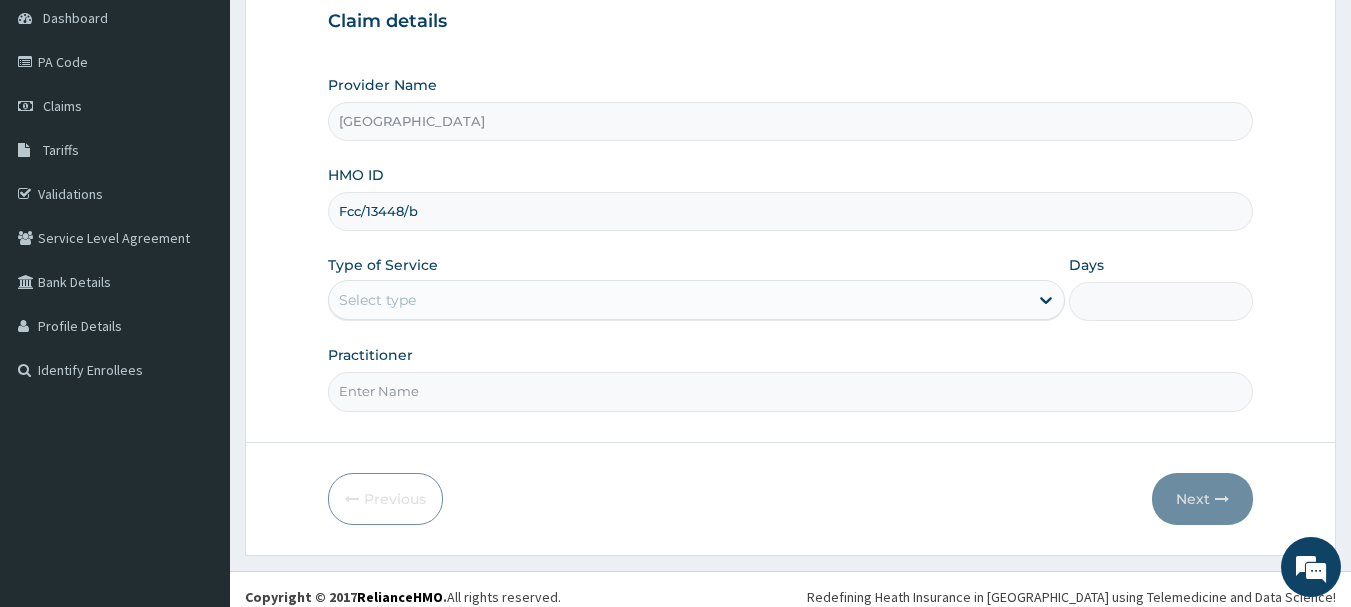 type on "Fcc/13448/b" 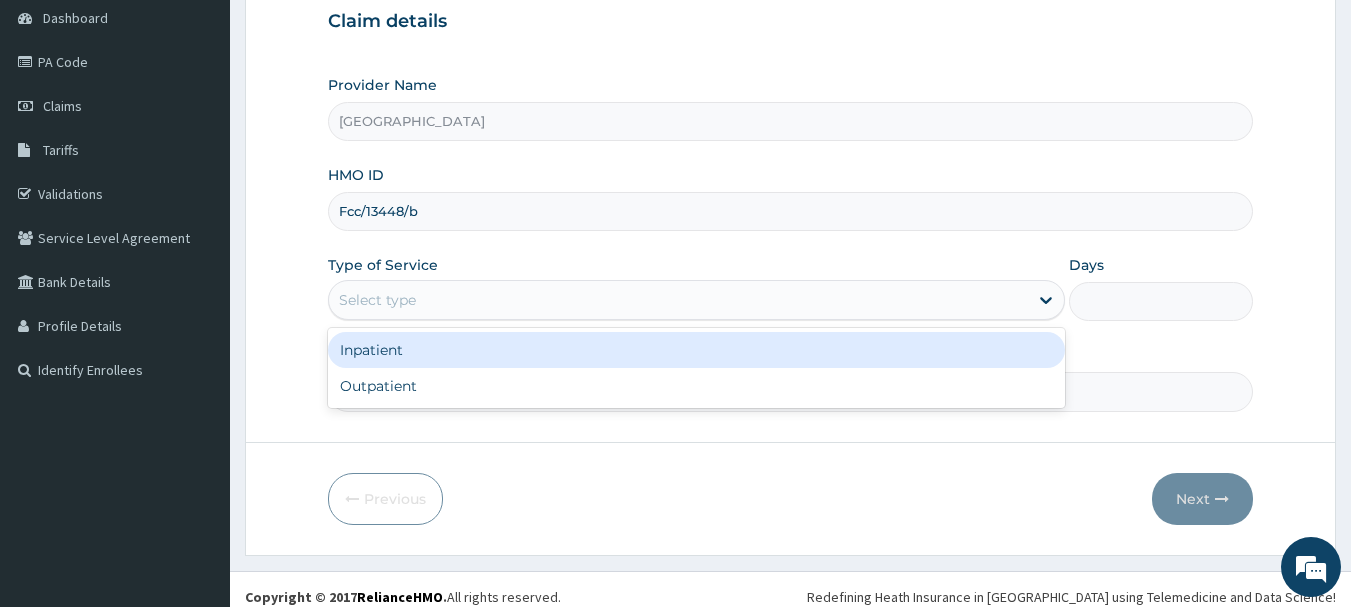 drag, startPoint x: 410, startPoint y: 289, endPoint x: 425, endPoint y: 286, distance: 15.297058 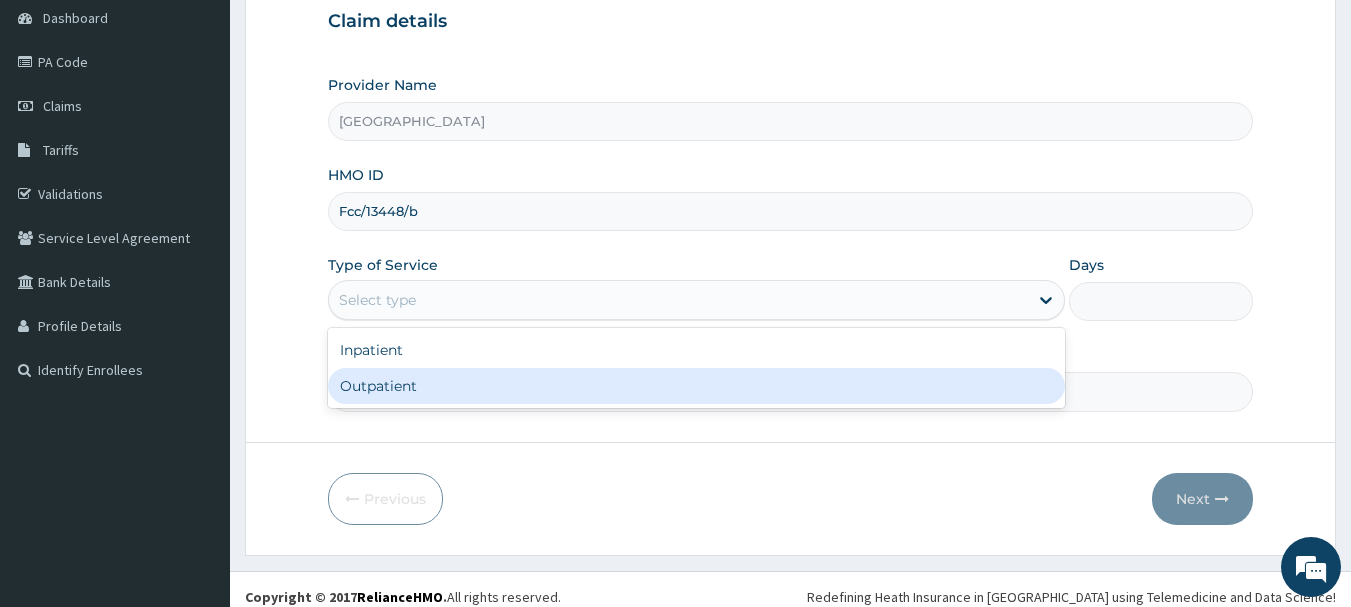 click on "Outpatient" at bounding box center (696, 386) 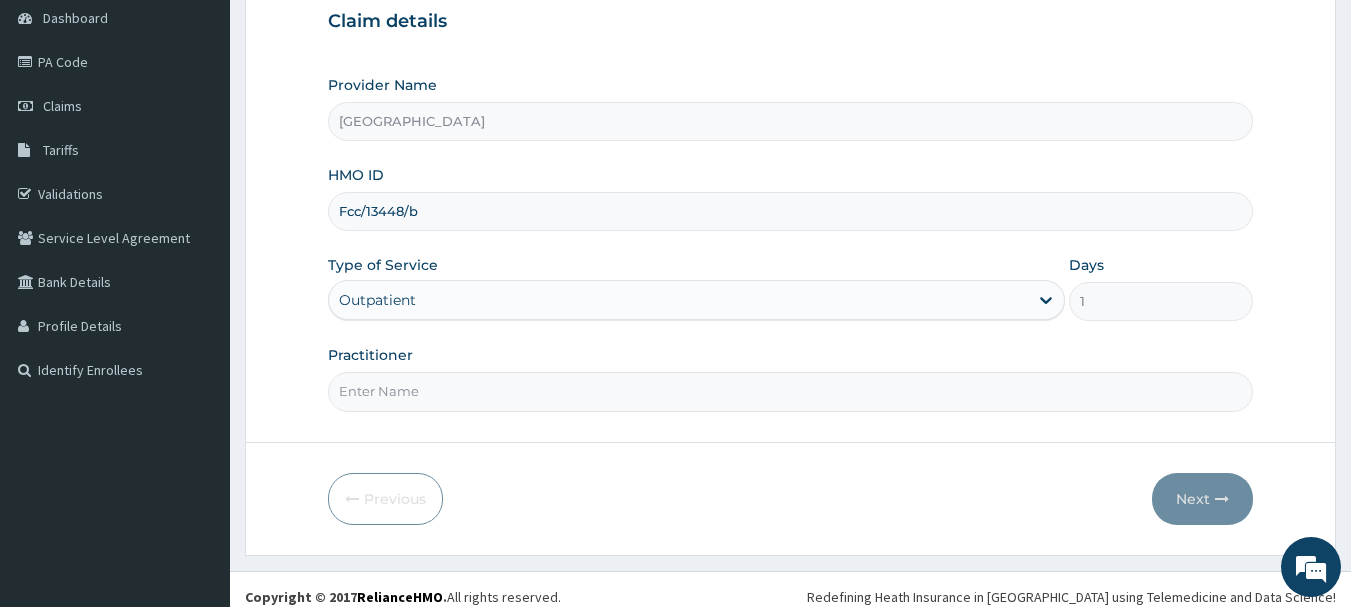 click on "Practitioner" at bounding box center [791, 391] 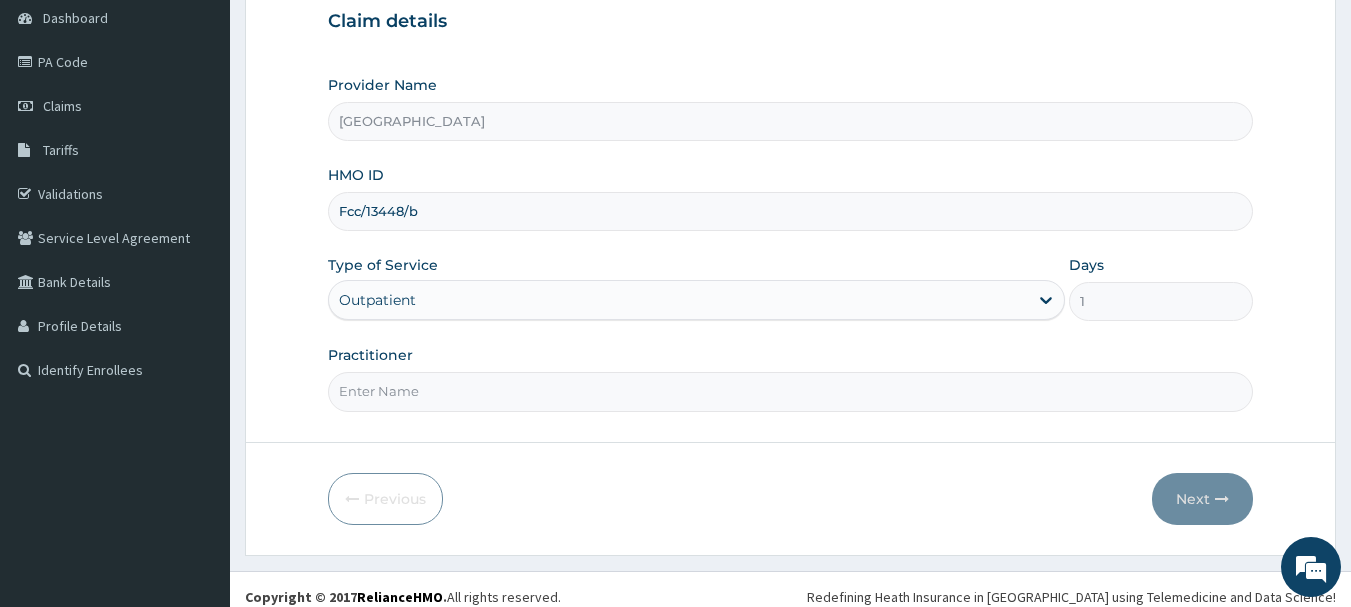 type on "DR [PERSON_NAME]" 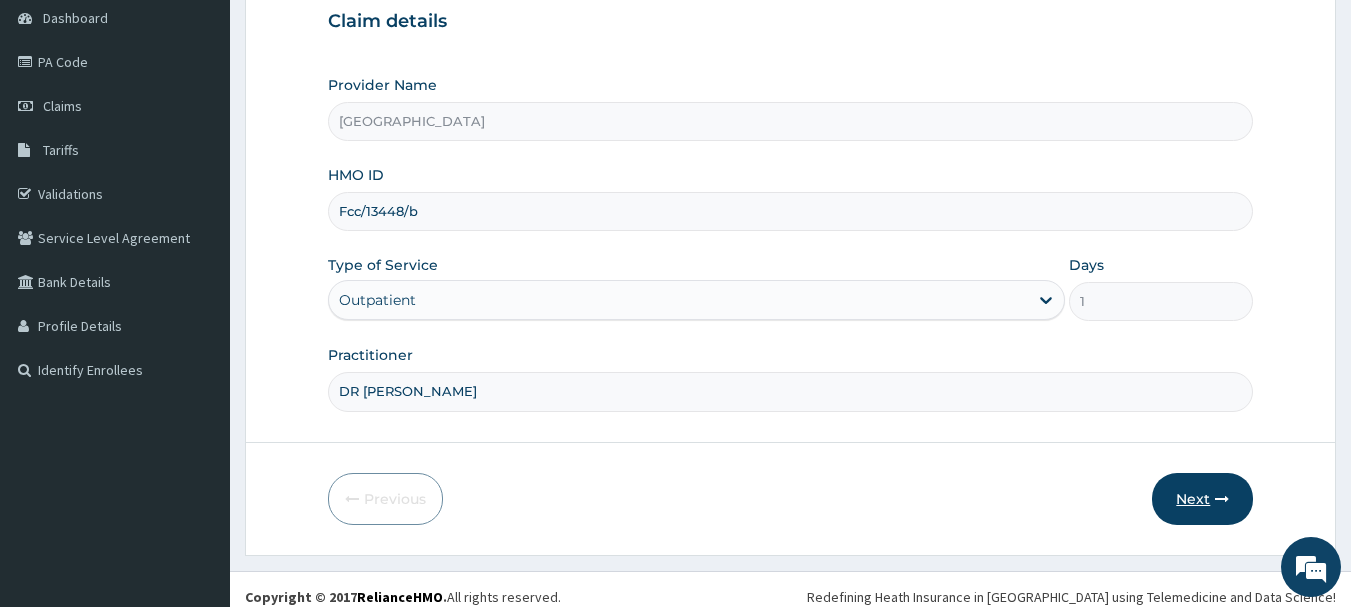 click on "Next" at bounding box center (1202, 499) 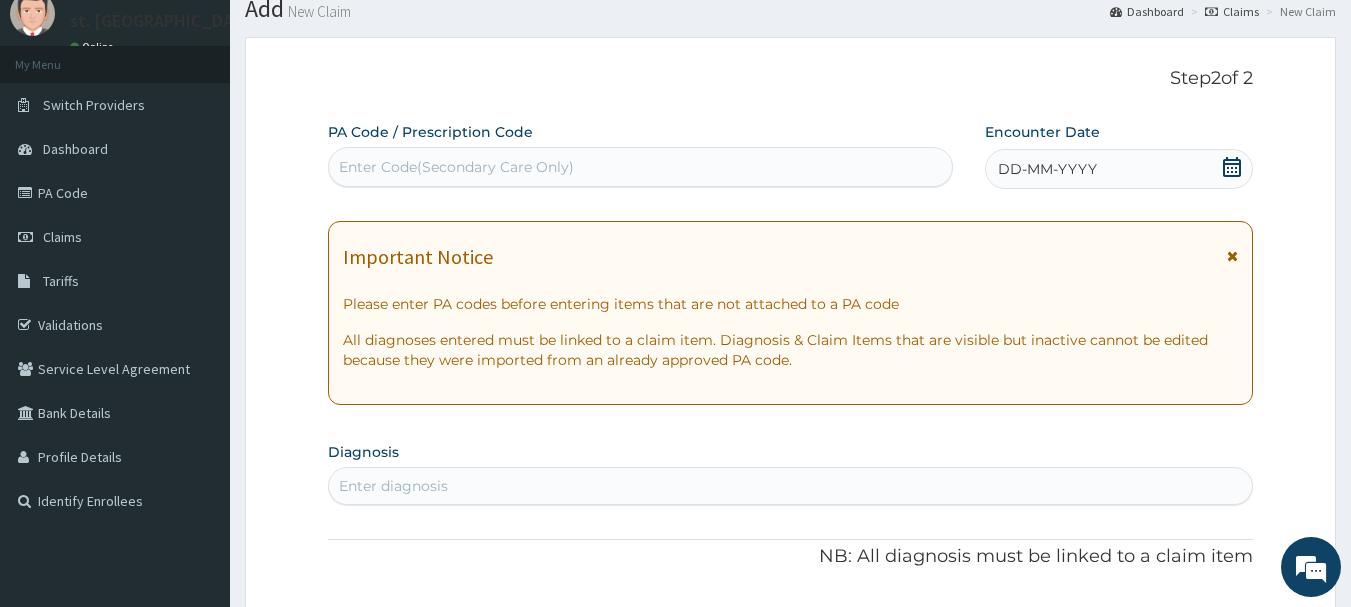 scroll, scrollTop: 0, scrollLeft: 0, axis: both 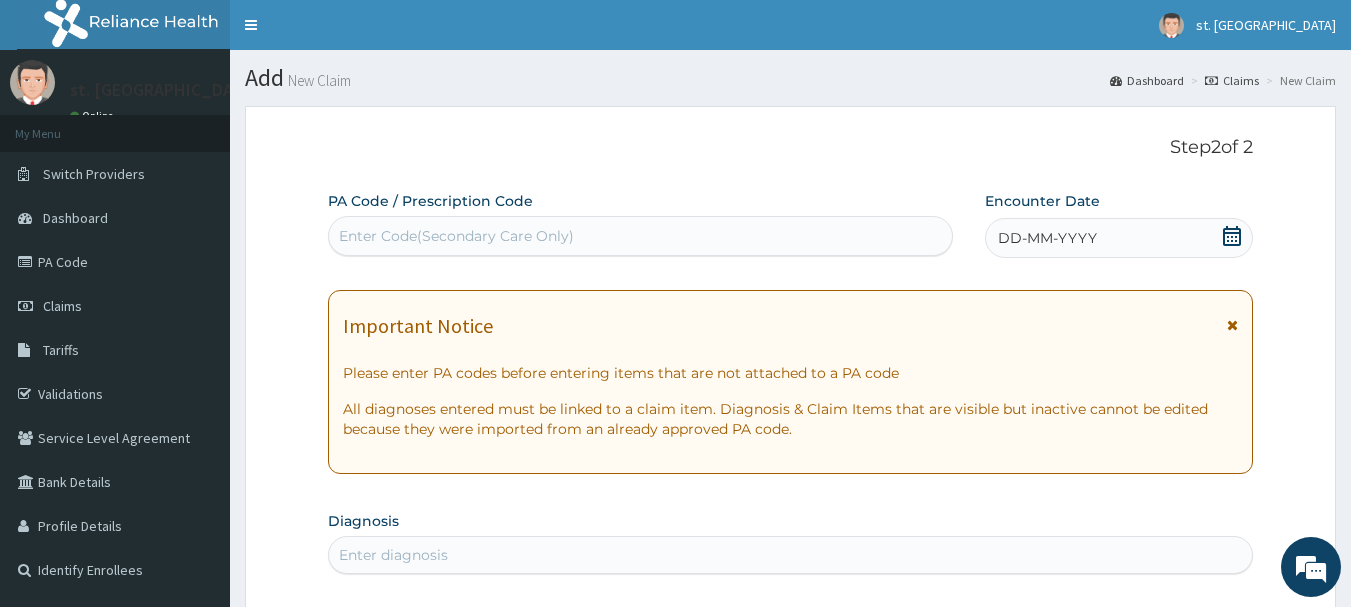 drag, startPoint x: 1225, startPoint y: 237, endPoint x: 1084, endPoint y: 241, distance: 141.05673 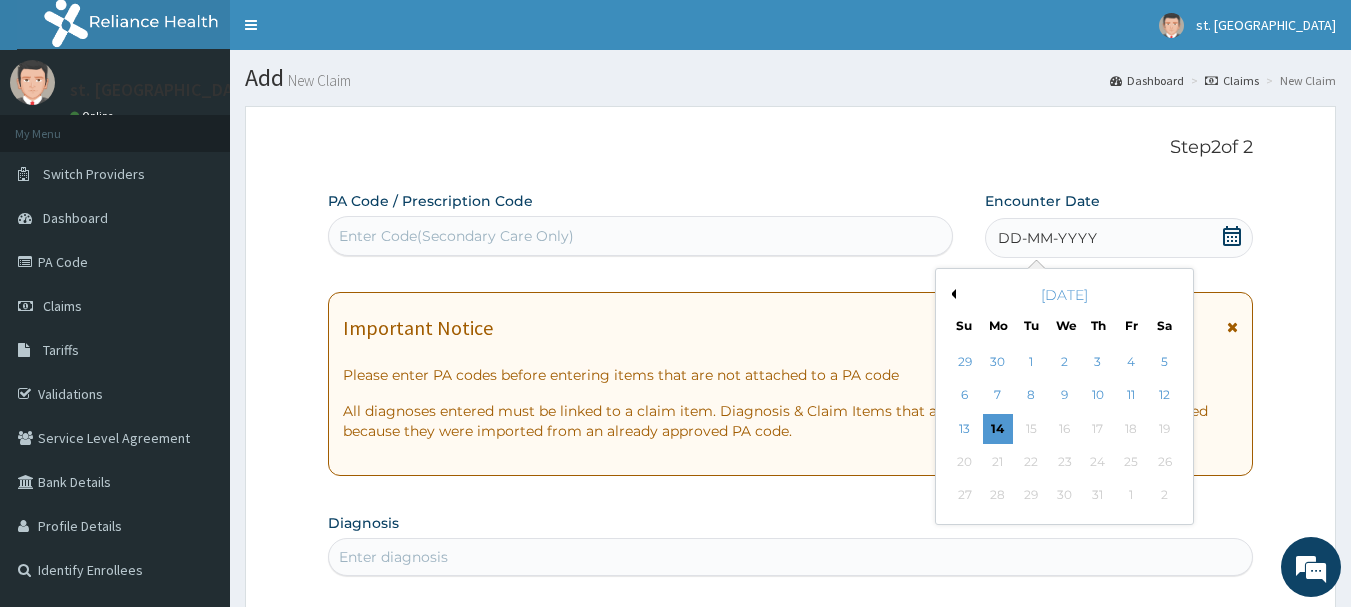 click on "10" at bounding box center (1098, 396) 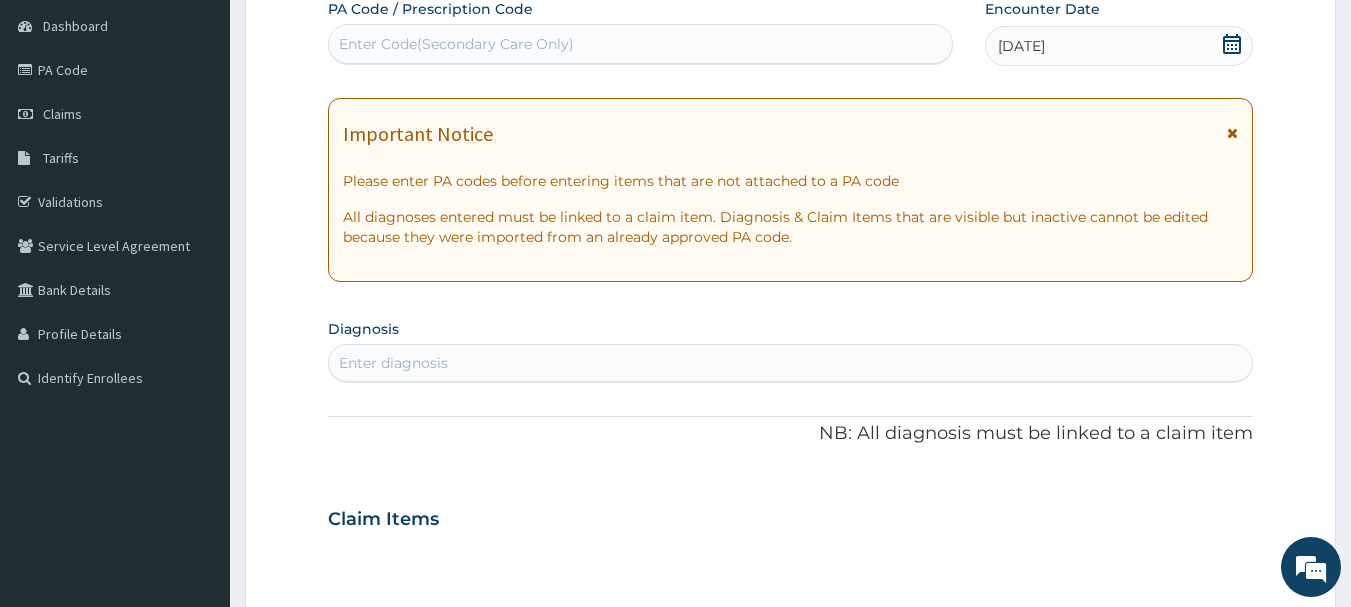 scroll, scrollTop: 200, scrollLeft: 0, axis: vertical 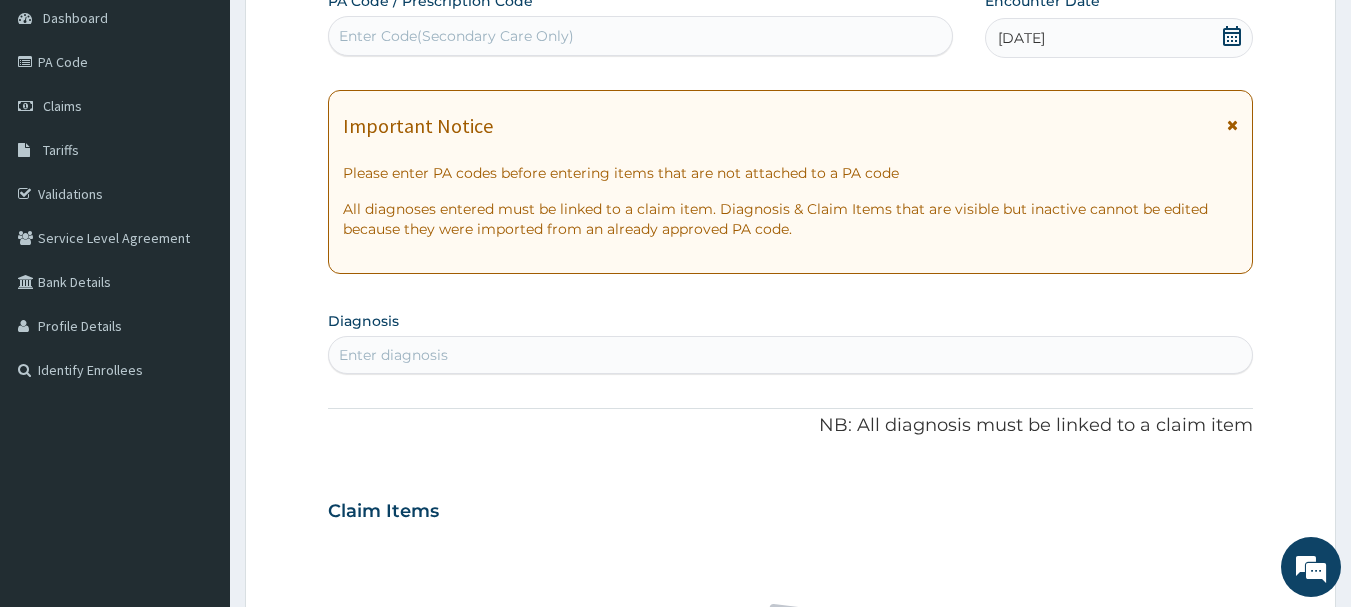 click on "Enter diagnosis" at bounding box center (791, 355) 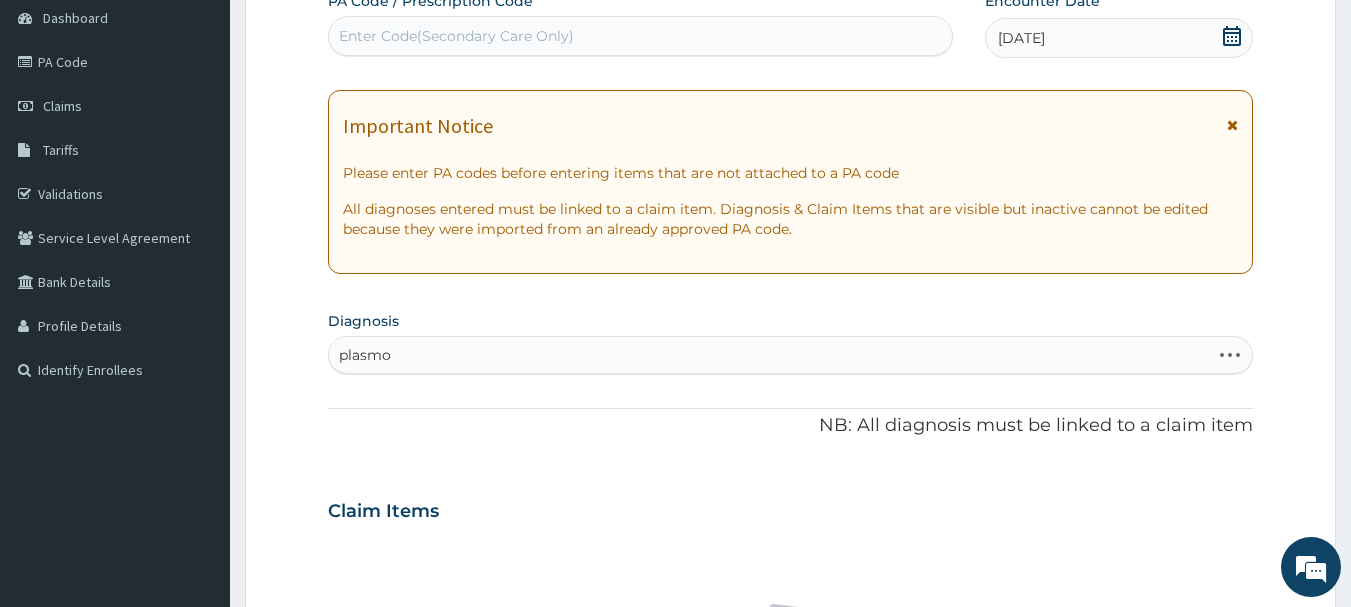 type on "plasmod" 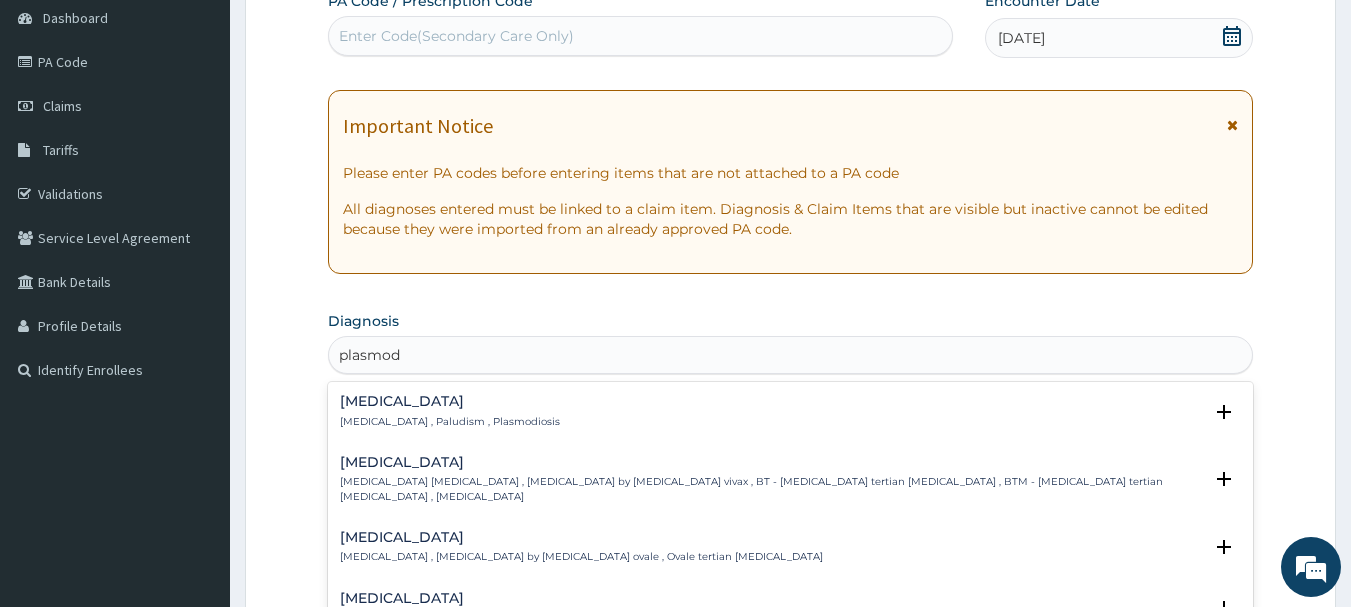 click on "[MEDICAL_DATA] [MEDICAL_DATA] , Paludism , Plasmodiosis" at bounding box center [450, 411] 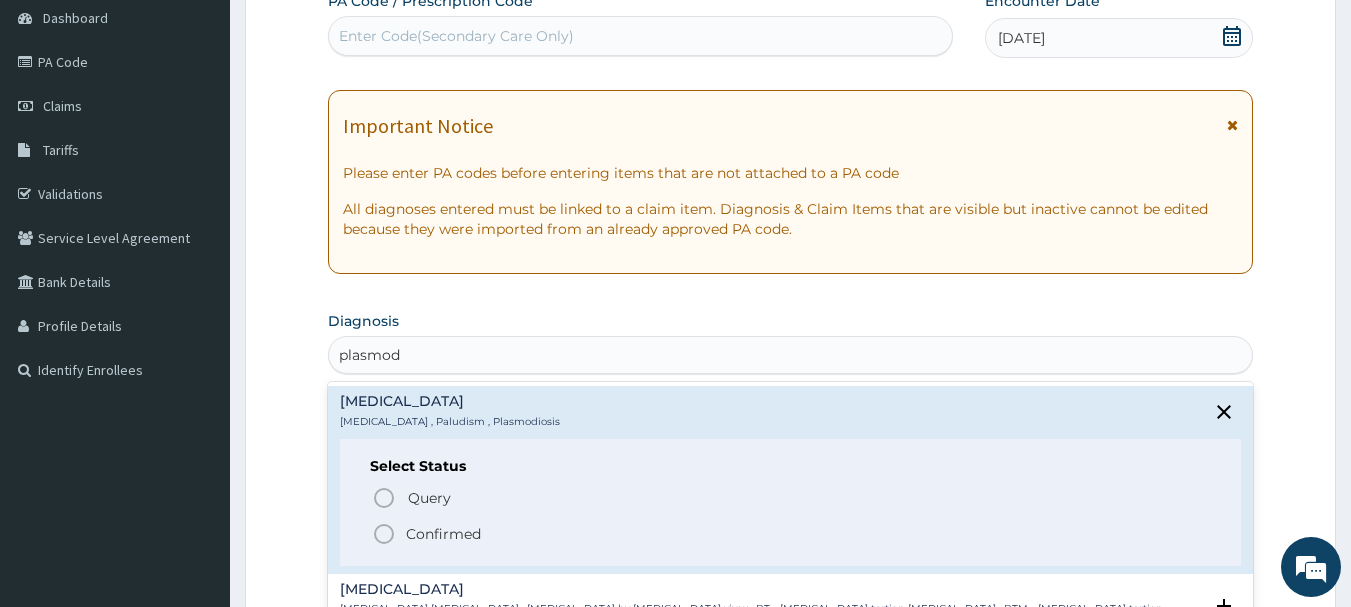 click 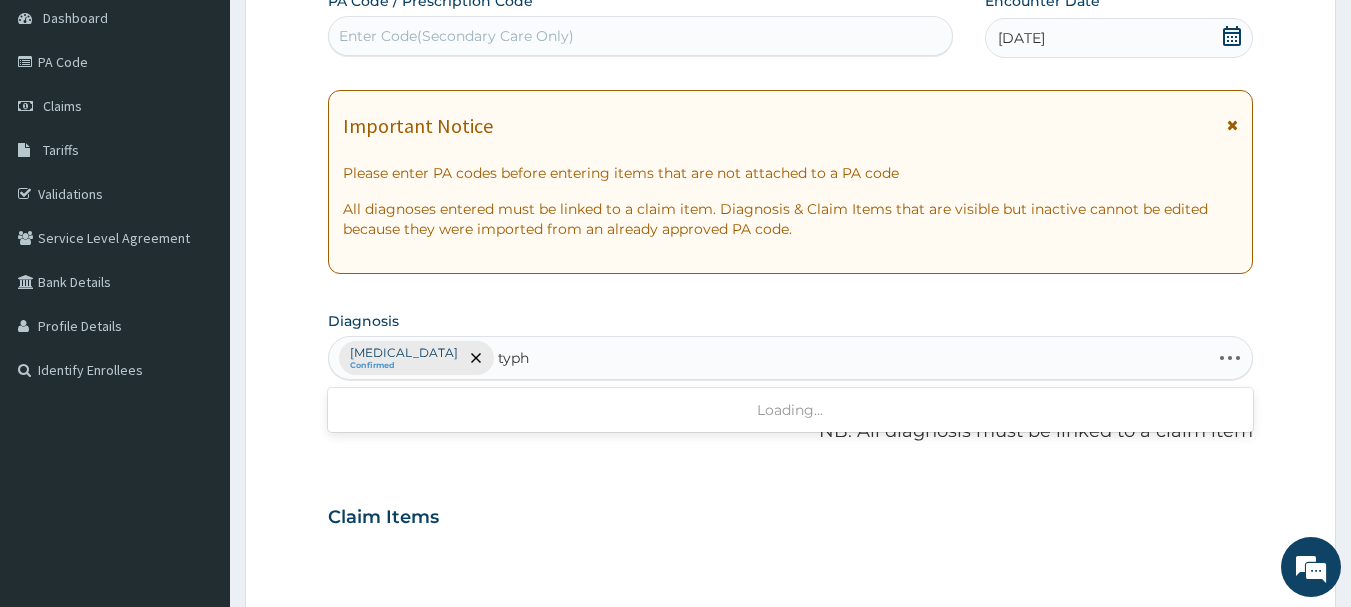 type on "typho" 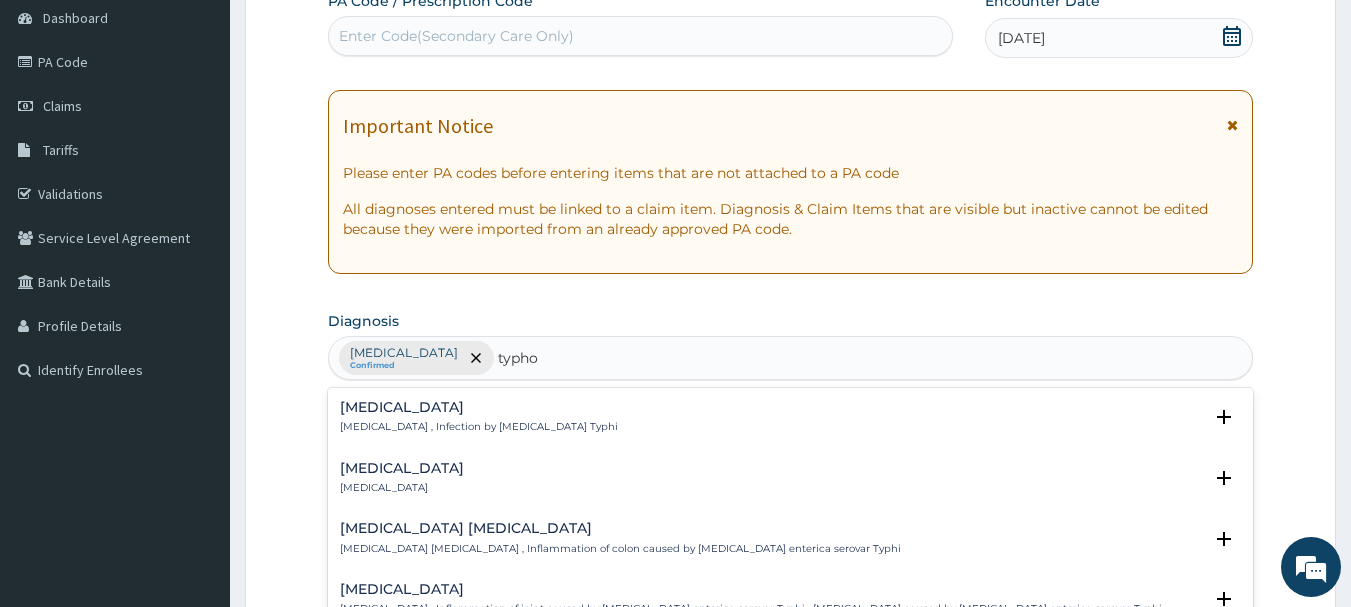 click on "[MEDICAL_DATA] , Infection by [MEDICAL_DATA] Typhi" at bounding box center [479, 427] 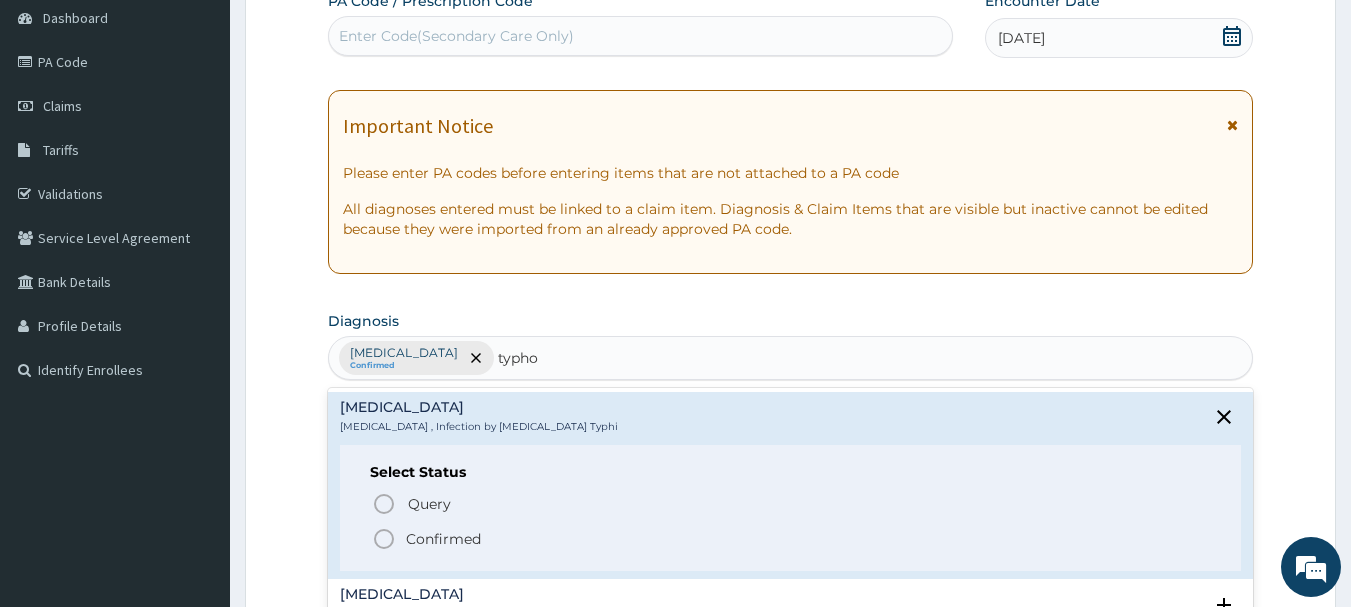 click 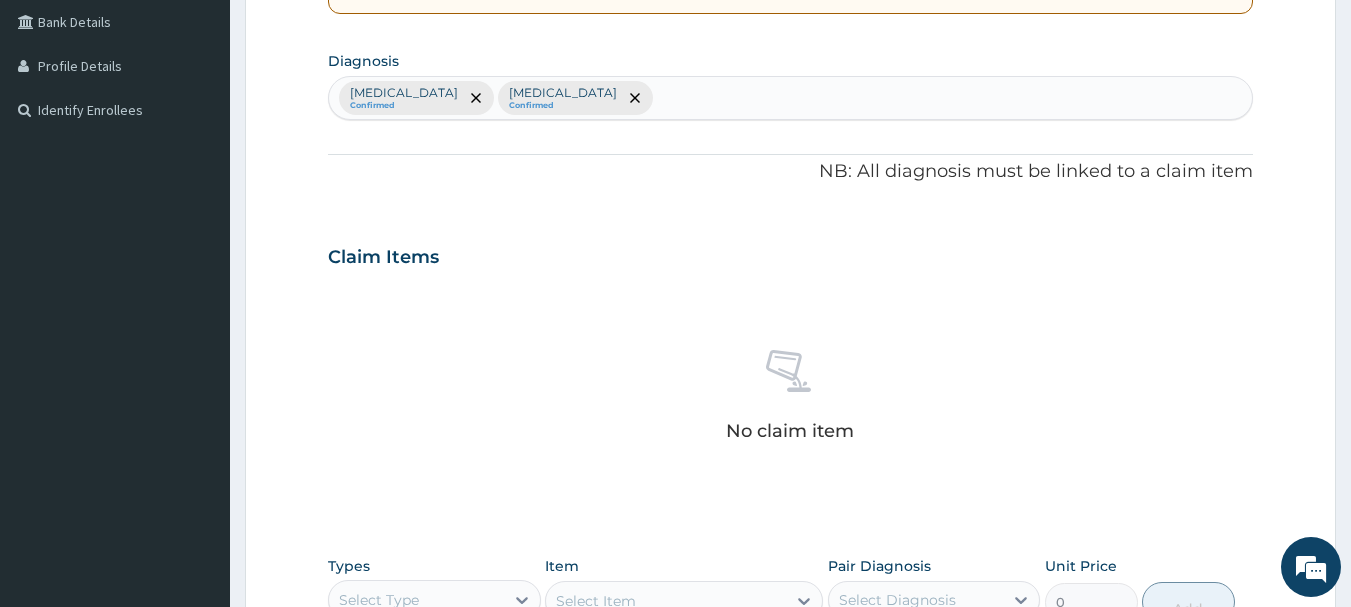 scroll, scrollTop: 600, scrollLeft: 0, axis: vertical 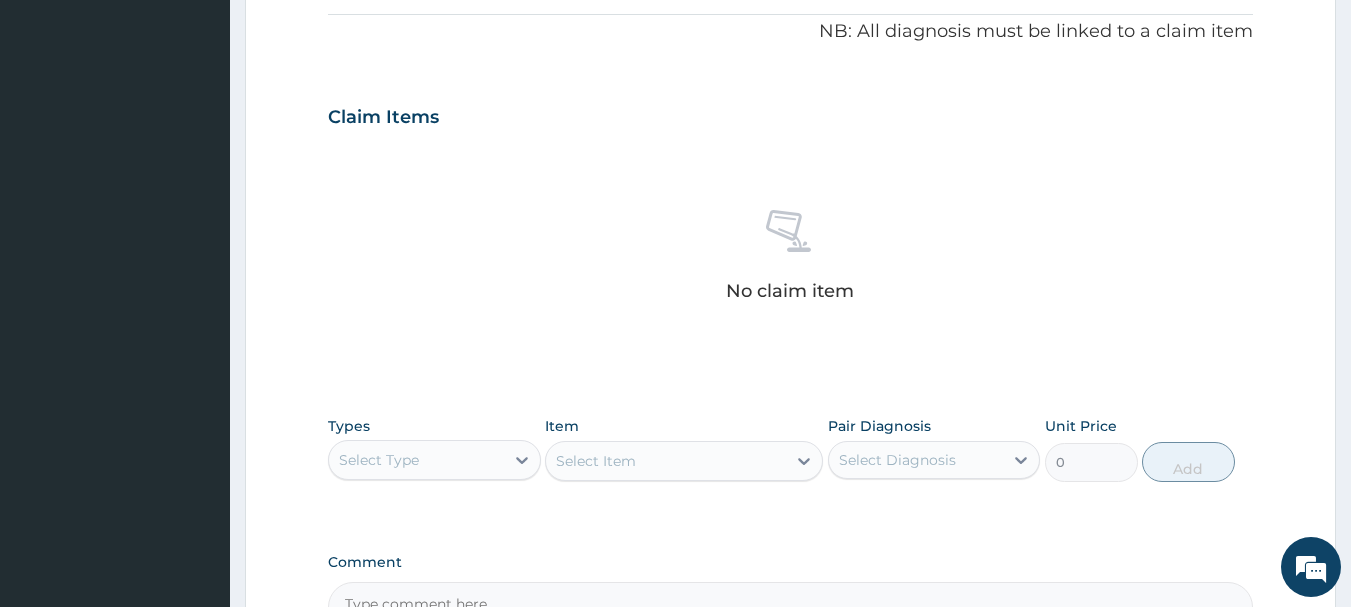 click on "Select Type" at bounding box center (416, 460) 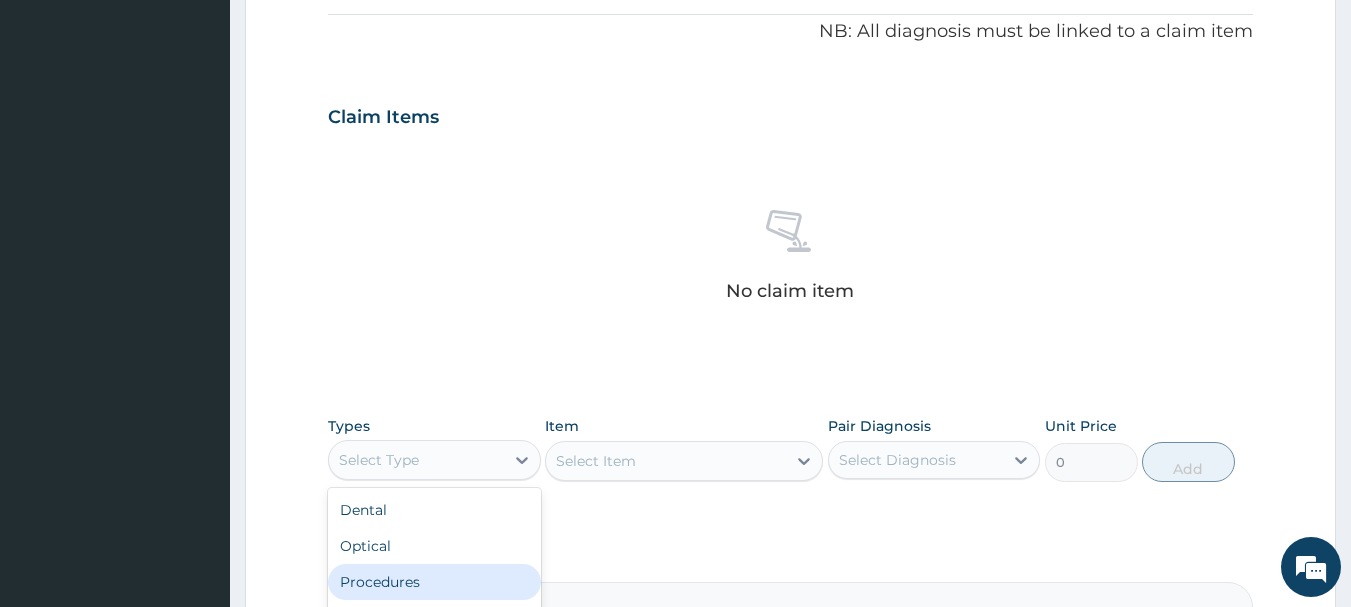 click on "Procedures" at bounding box center [434, 582] 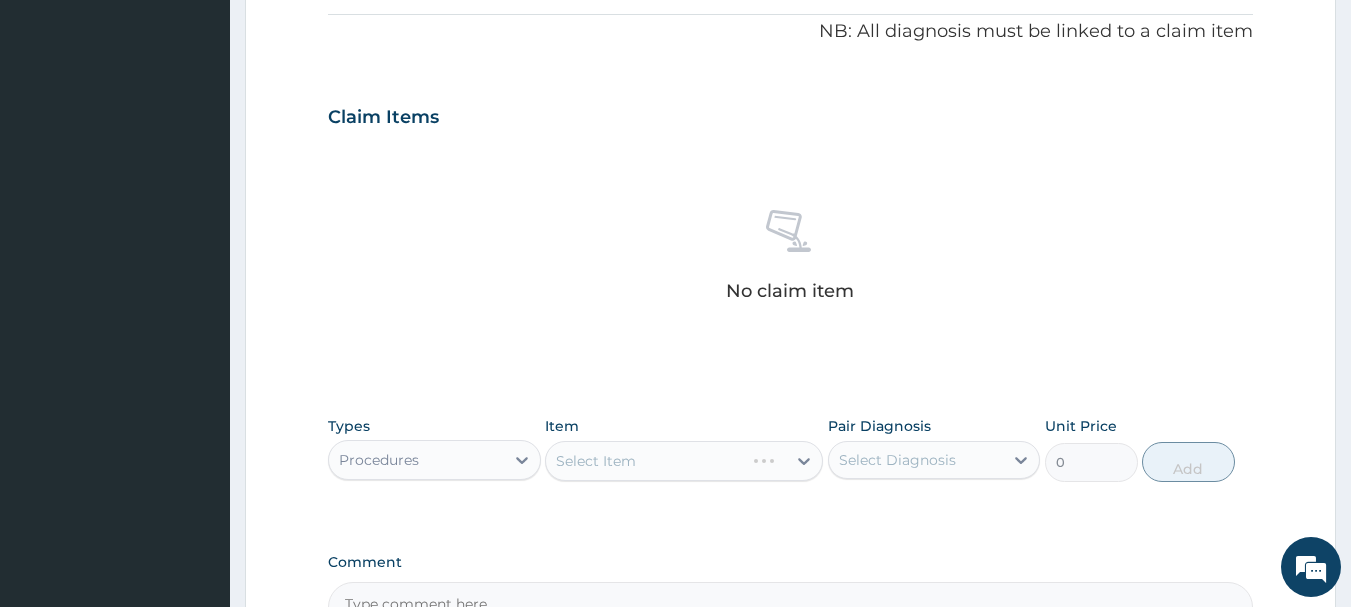 click on "Select Diagnosis" at bounding box center (897, 460) 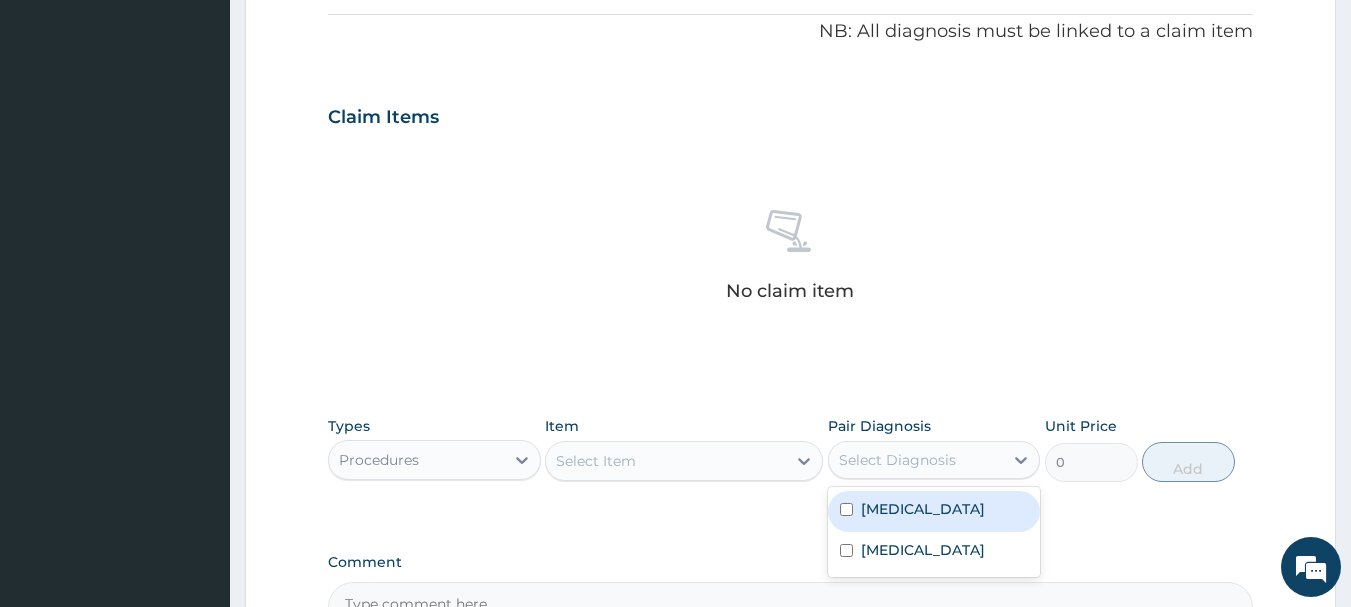 click at bounding box center [846, 509] 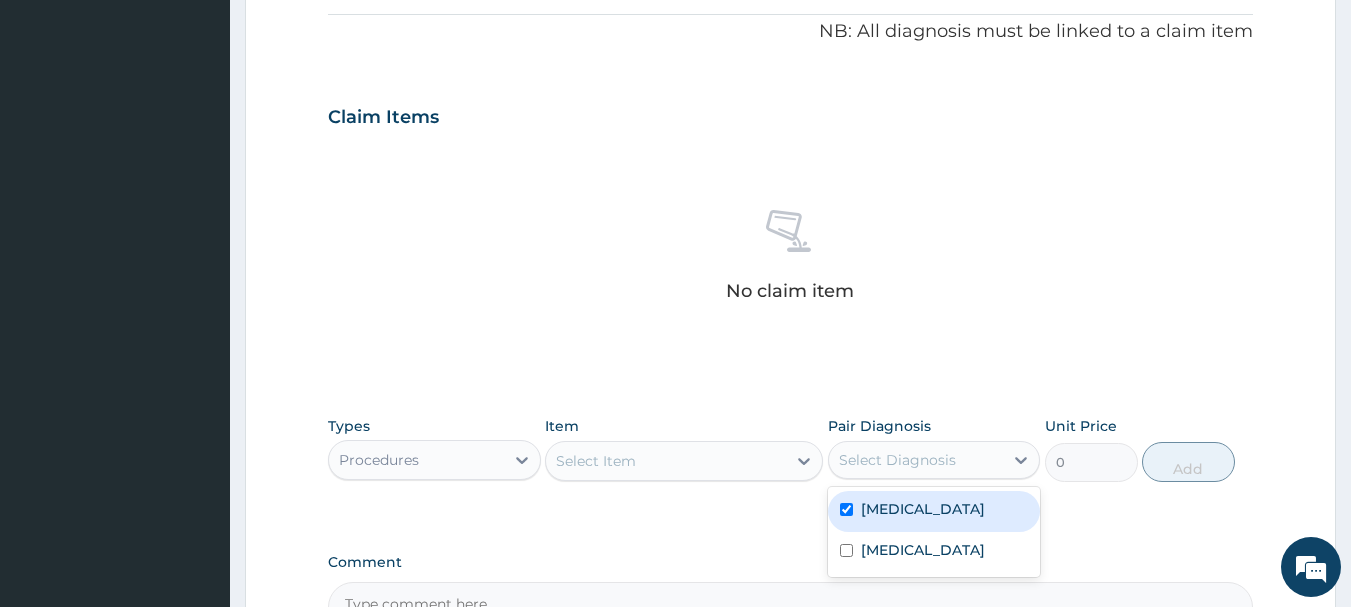 checkbox on "true" 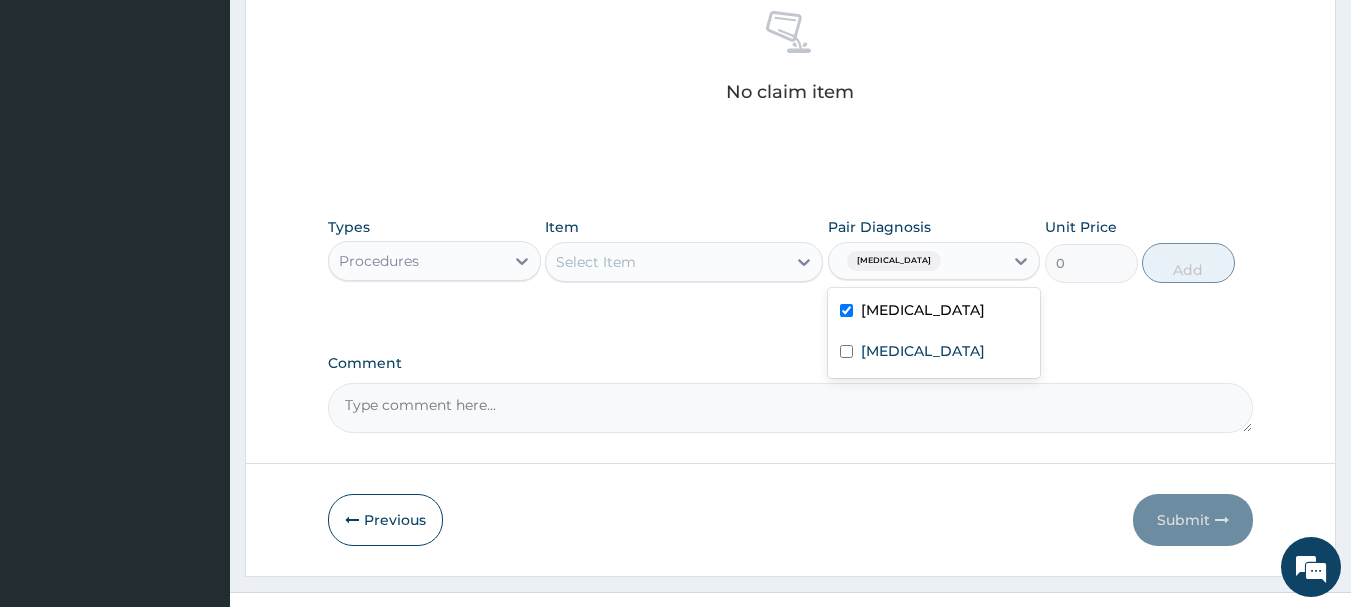 scroll, scrollTop: 800, scrollLeft: 0, axis: vertical 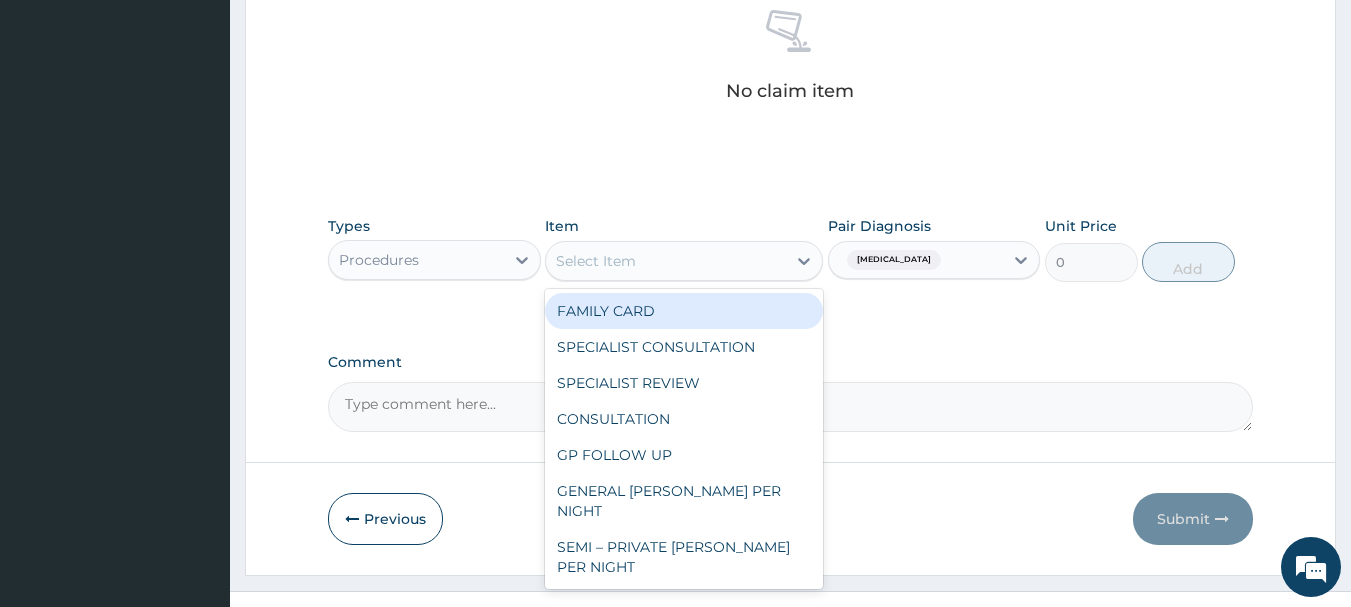 click on "Select Item" at bounding box center [596, 261] 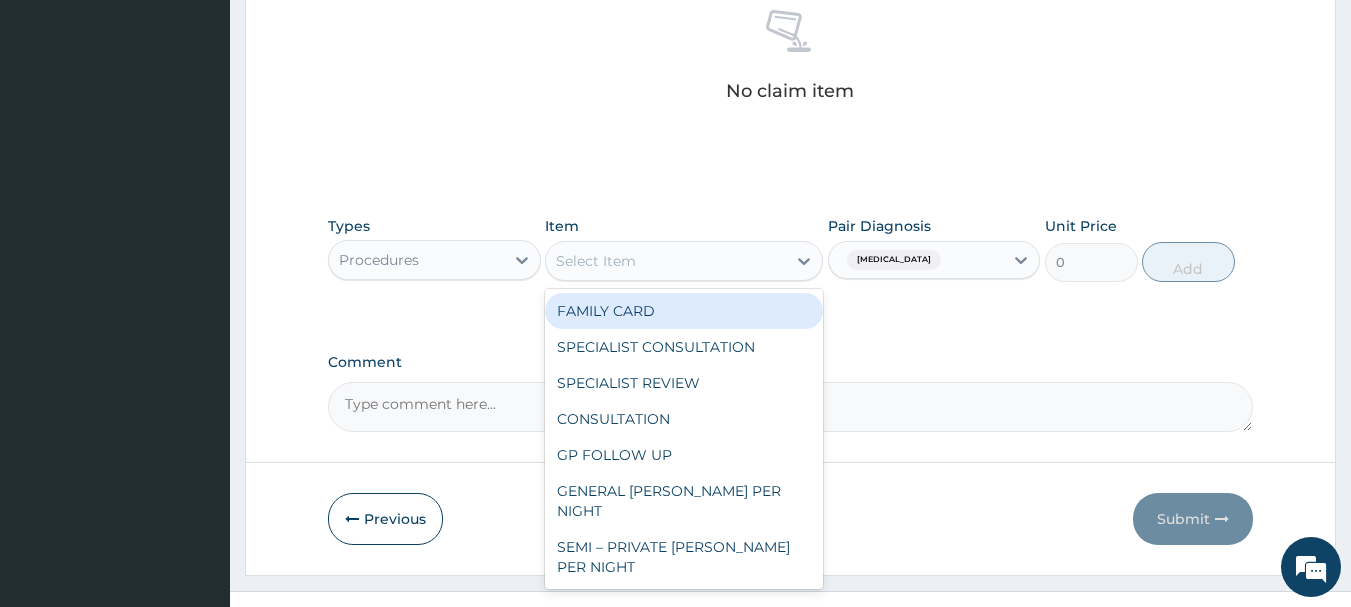 type on "g" 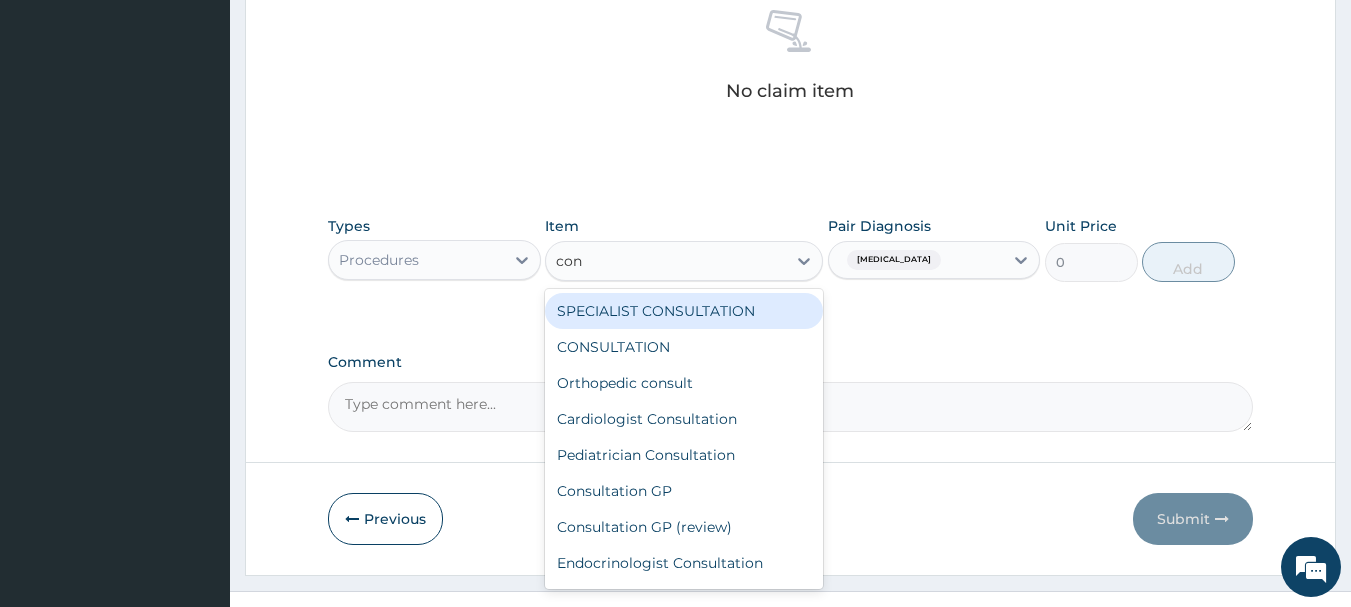 type on "cons" 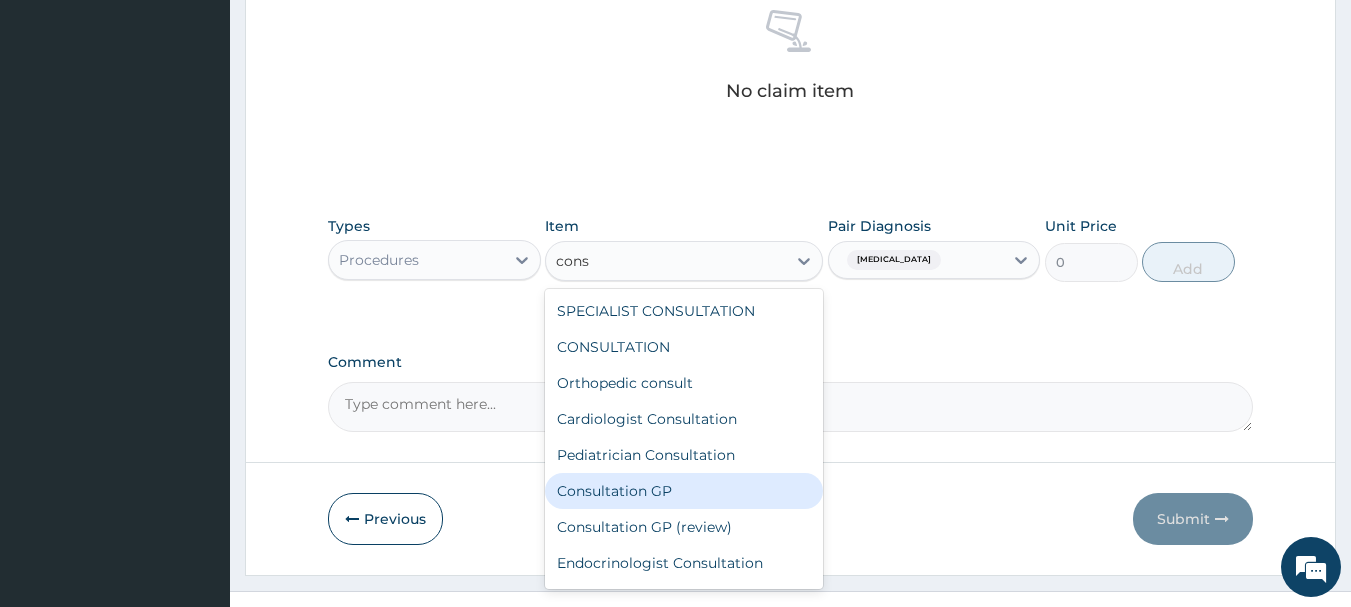 click on "Consultation GP" at bounding box center [684, 491] 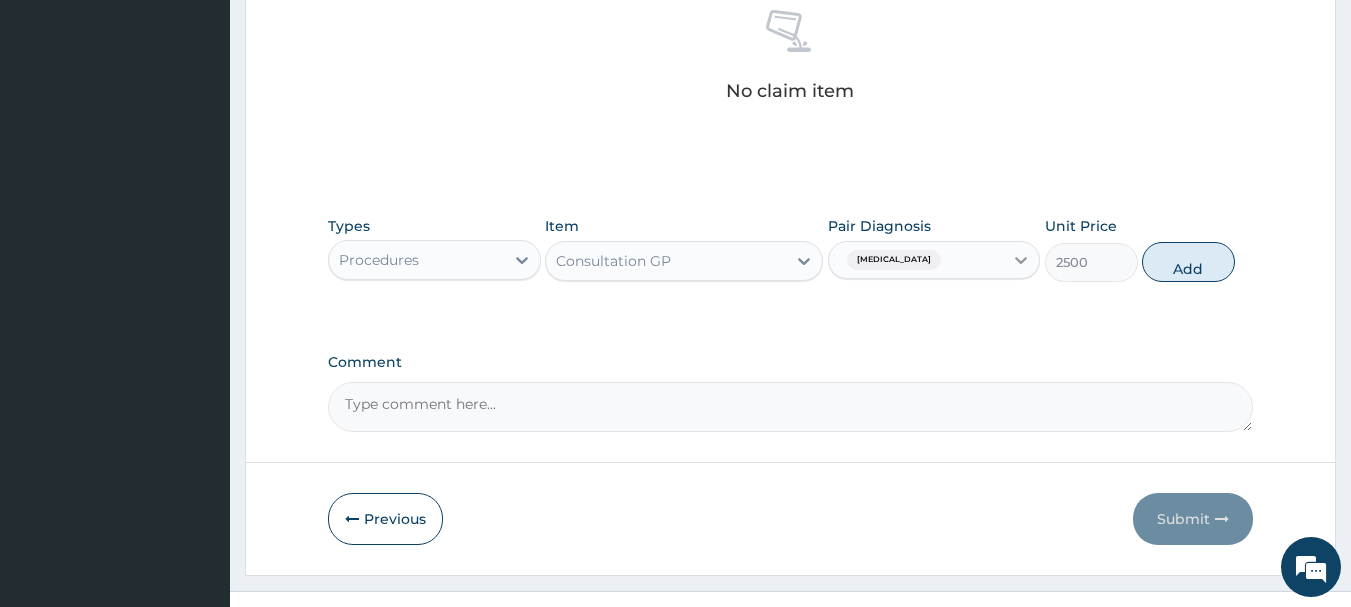 drag, startPoint x: 1202, startPoint y: 261, endPoint x: 1022, endPoint y: 240, distance: 181.22086 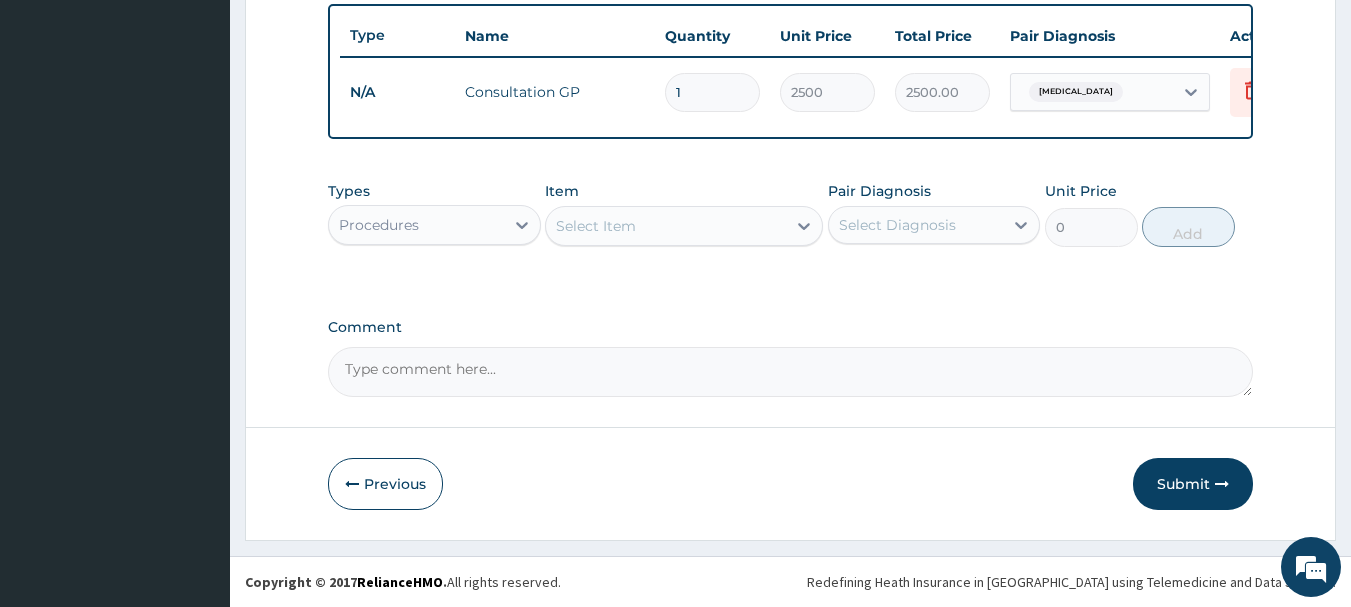 scroll, scrollTop: 755, scrollLeft: 0, axis: vertical 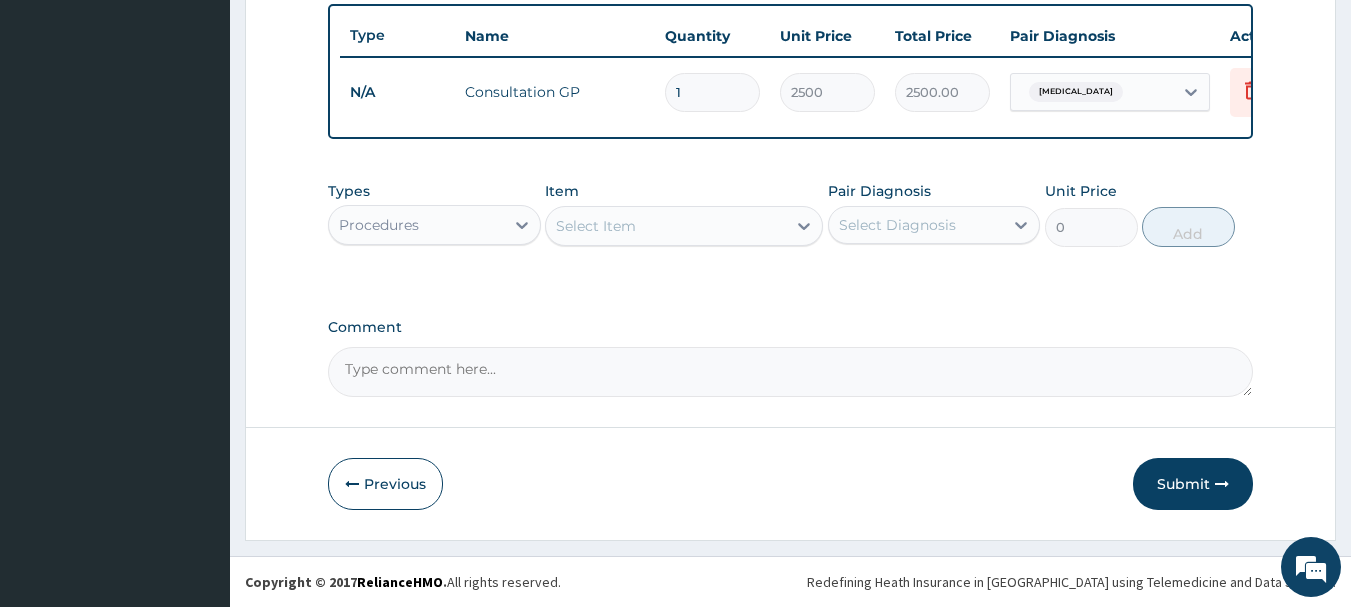 click on "Select Item" at bounding box center [666, 226] 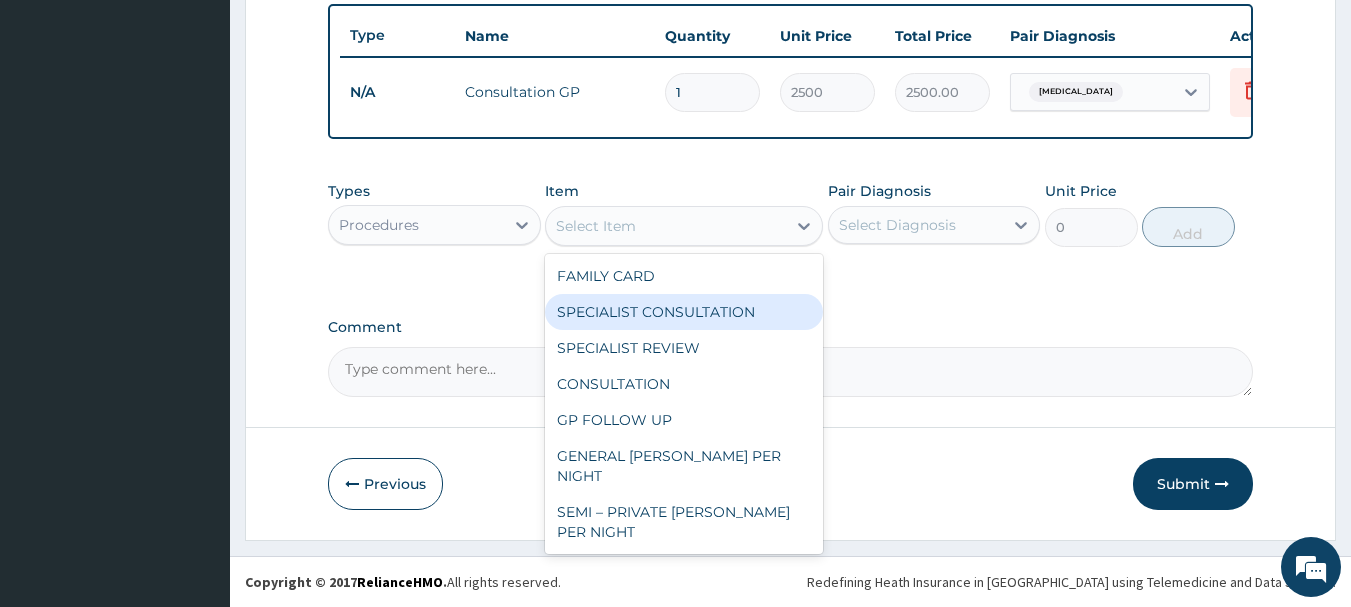 drag, startPoint x: 417, startPoint y: 214, endPoint x: 411, endPoint y: 234, distance: 20.880613 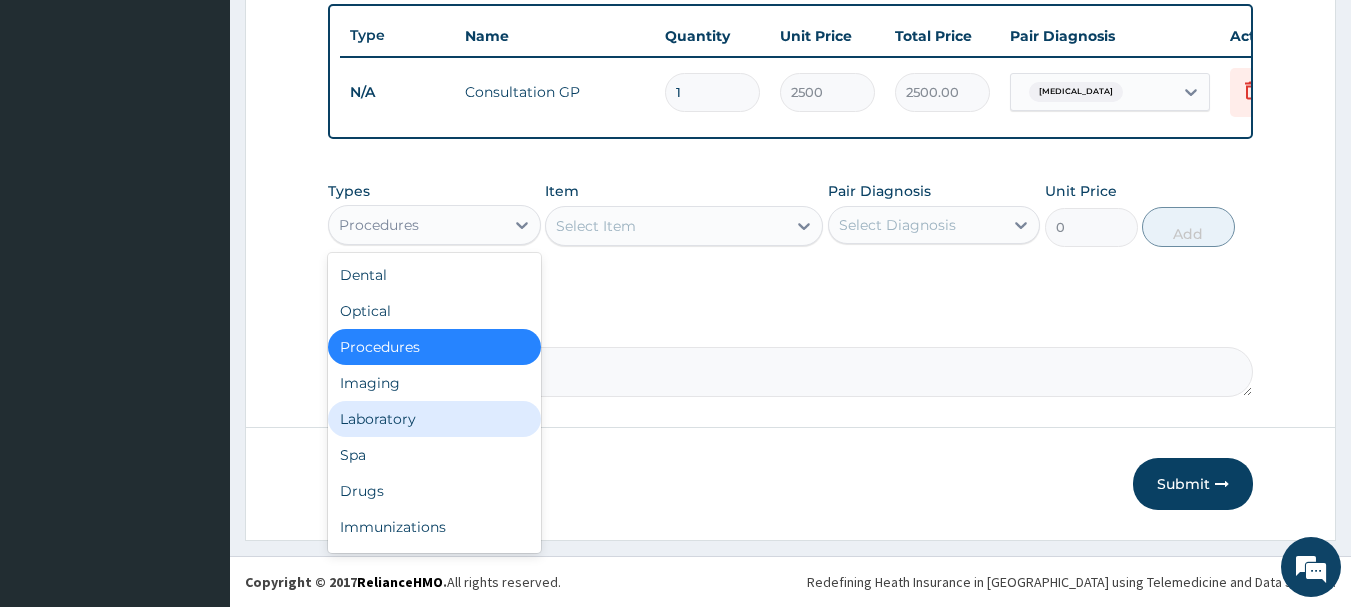 click on "Laboratory" at bounding box center (434, 419) 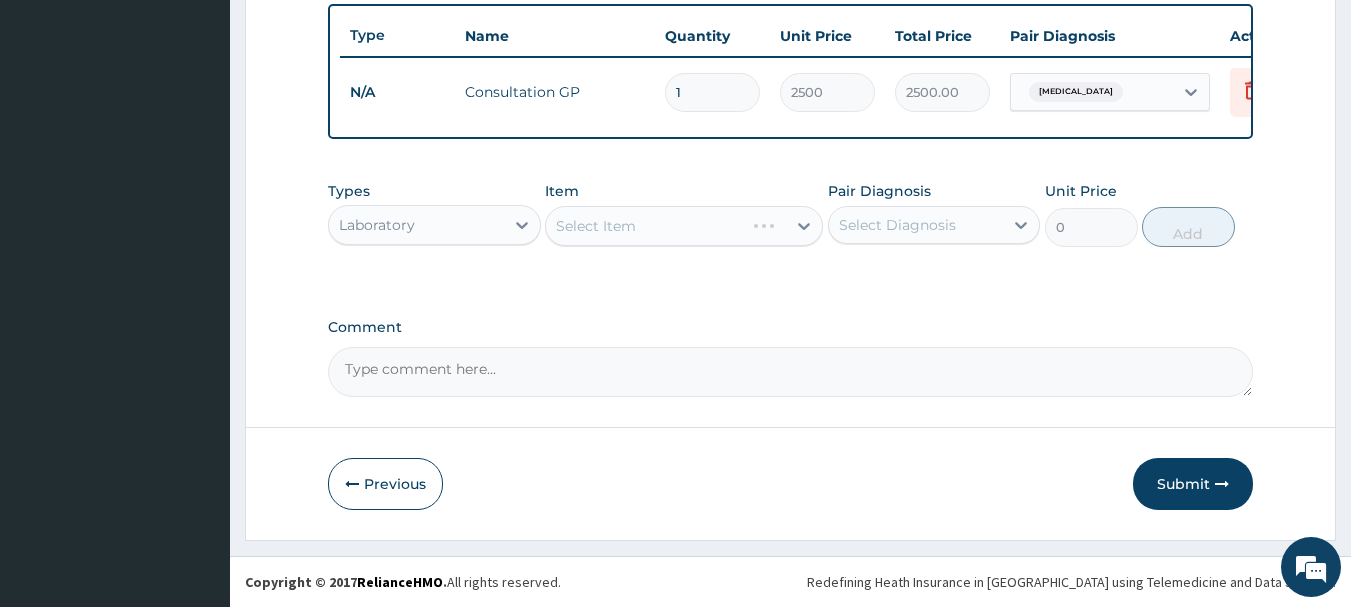 drag, startPoint x: 921, startPoint y: 209, endPoint x: 920, endPoint y: 221, distance: 12.0415945 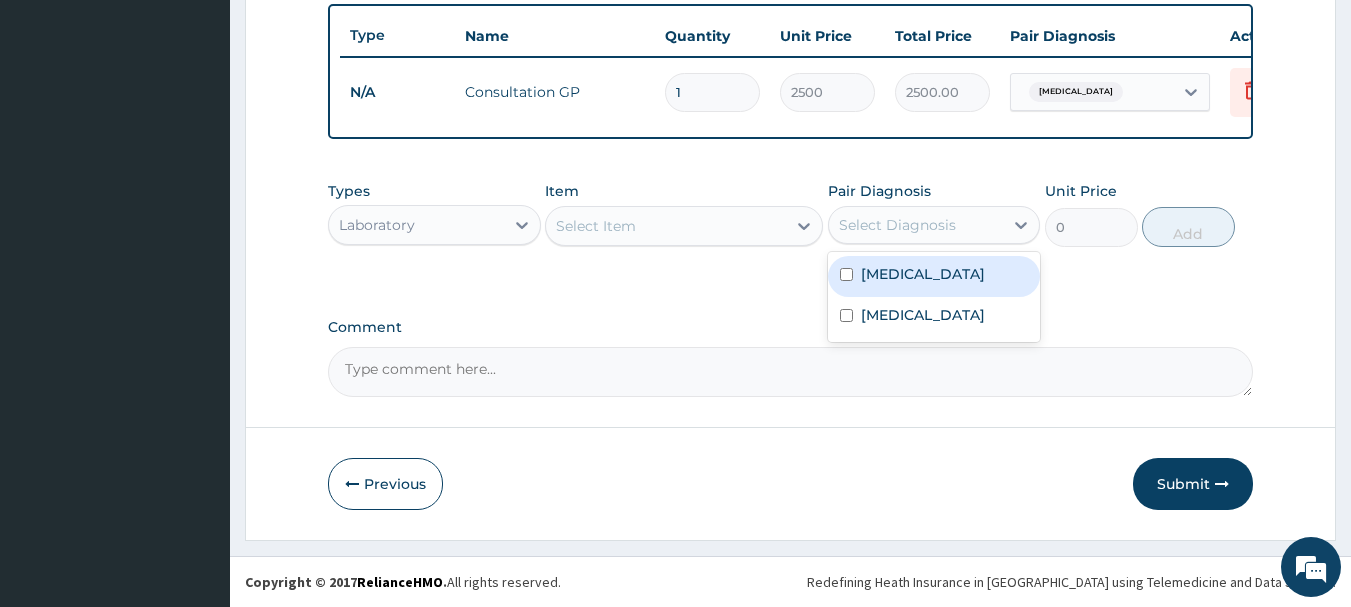 click on "[MEDICAL_DATA]" at bounding box center (934, 276) 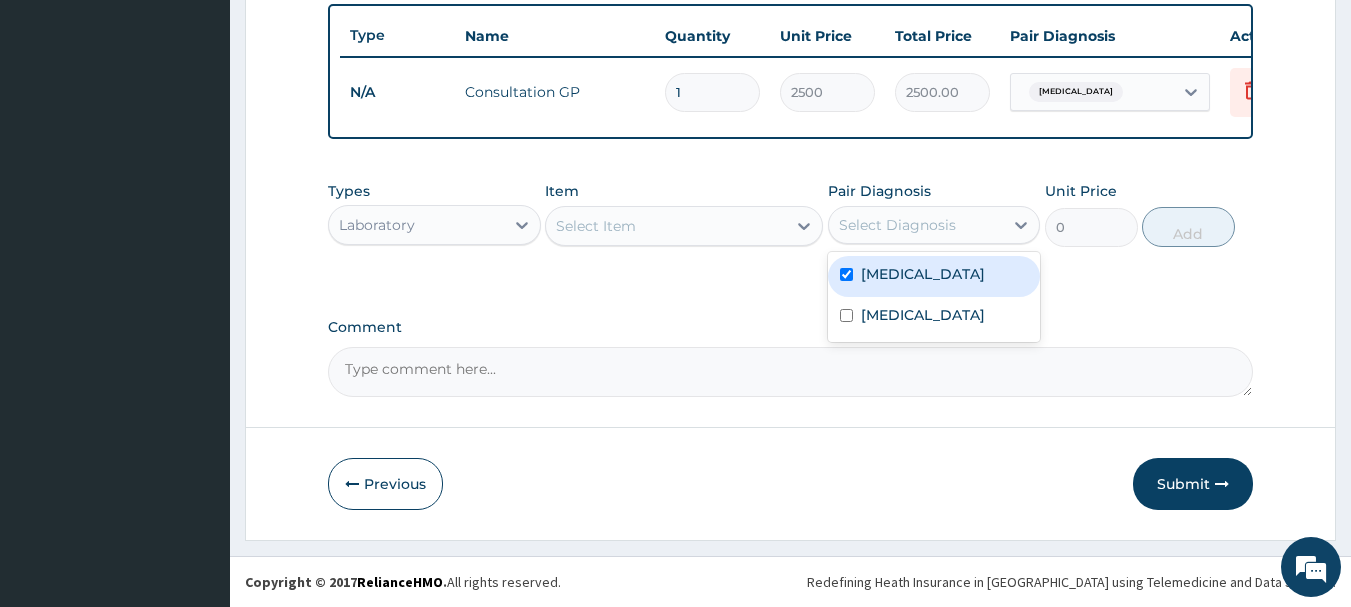 checkbox on "true" 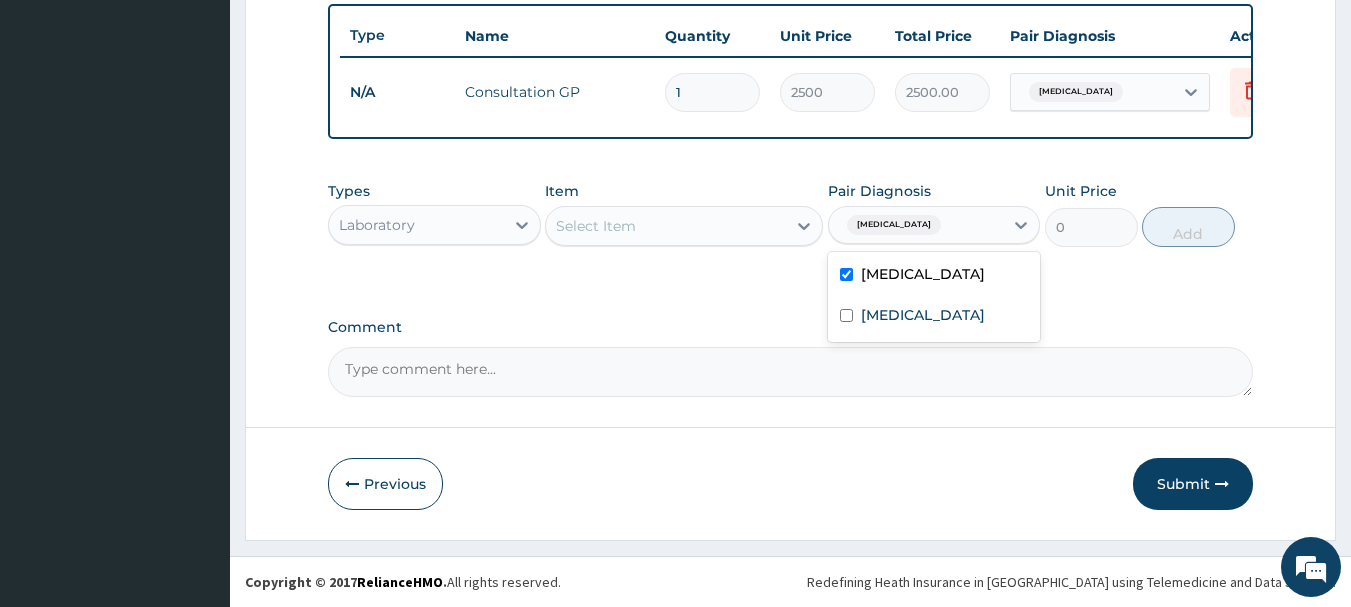 drag, startPoint x: 713, startPoint y: 232, endPoint x: 568, endPoint y: 187, distance: 151.82227 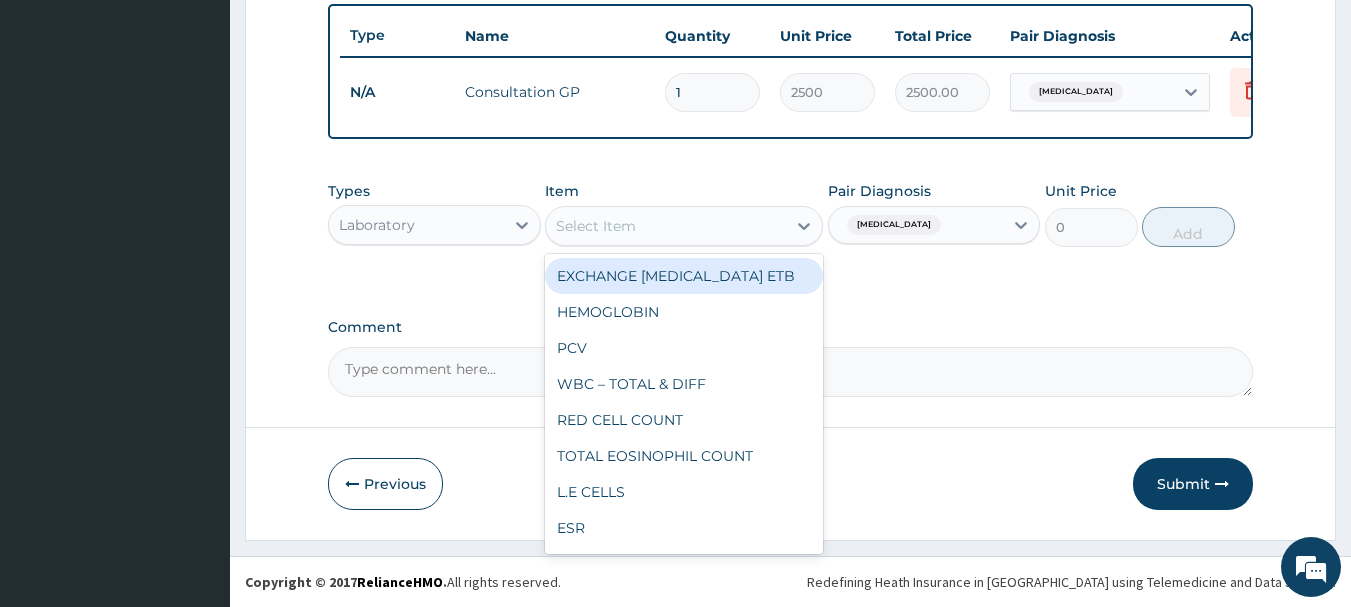 click on "Select Item" at bounding box center (666, 226) 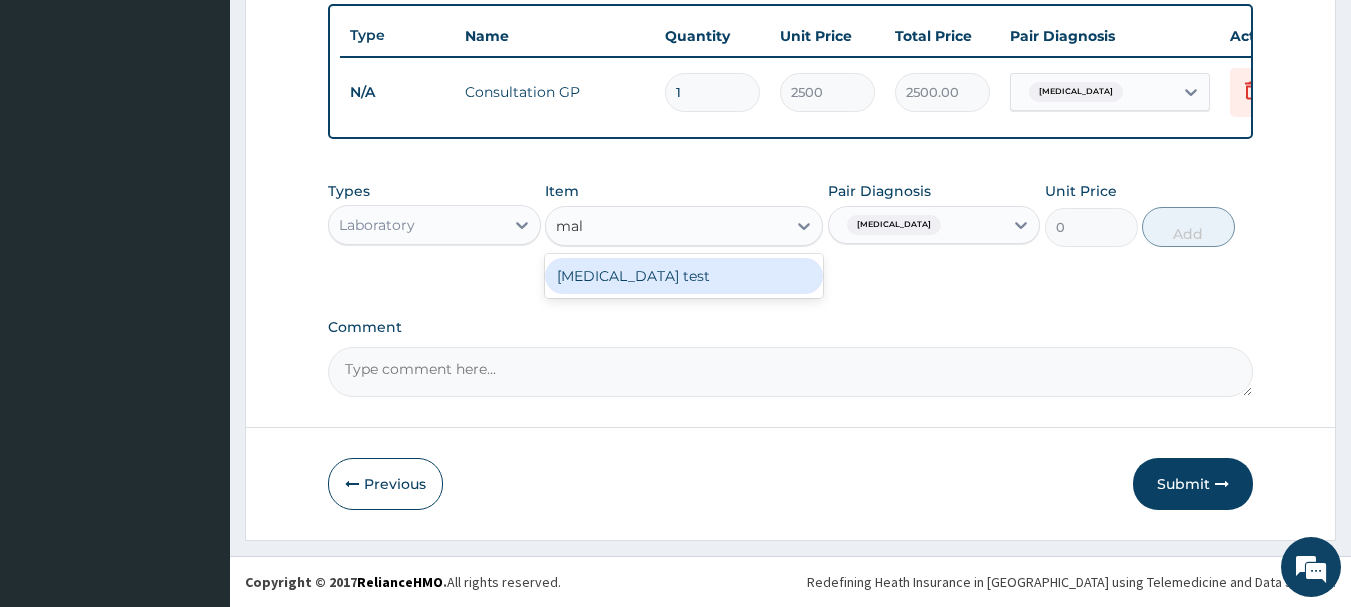 type on "mala" 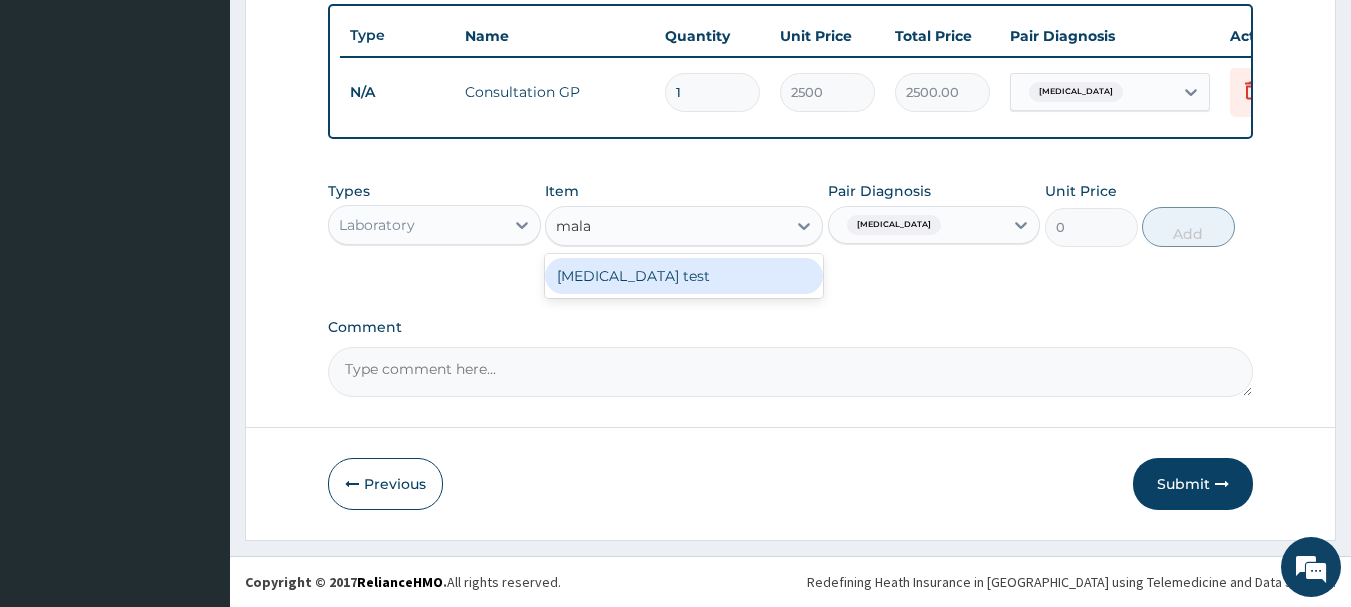 click on "[MEDICAL_DATA] test" at bounding box center (684, 276) 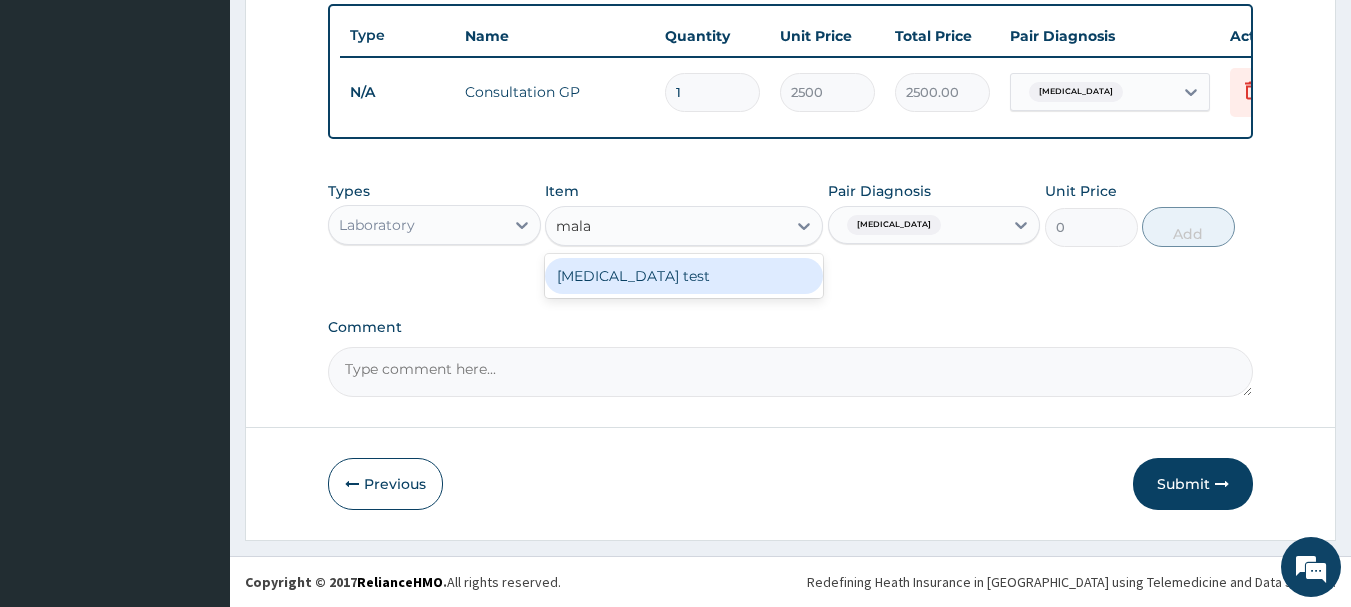 type 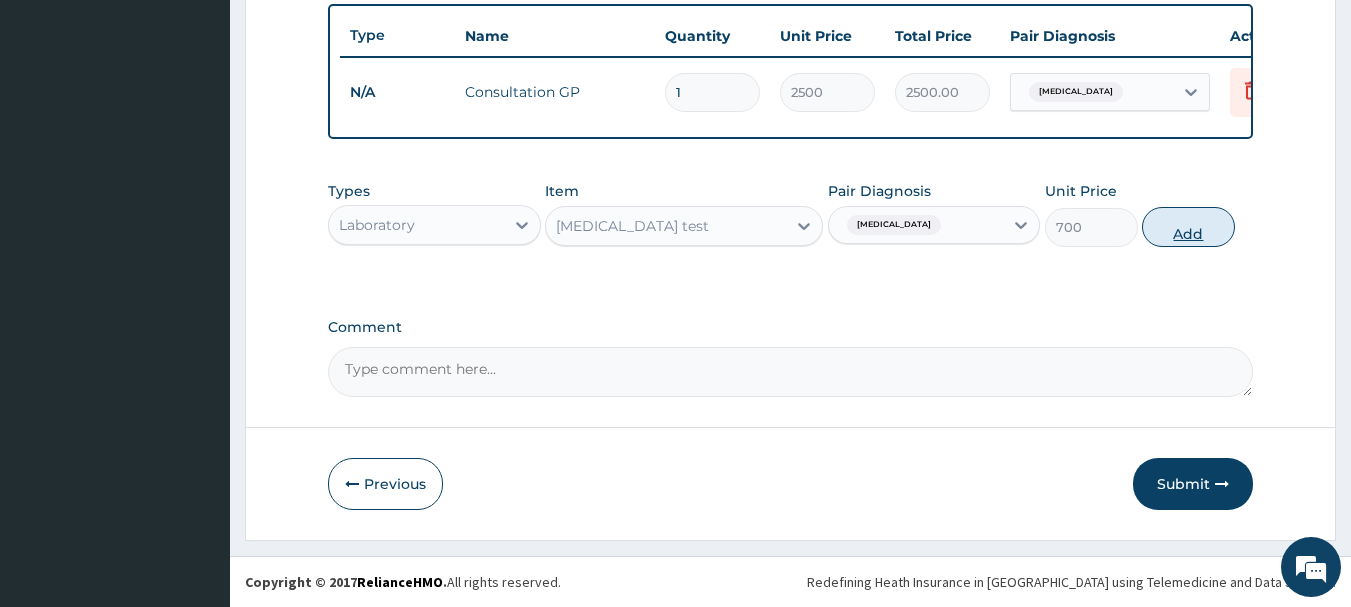 click on "Add" at bounding box center (1188, 227) 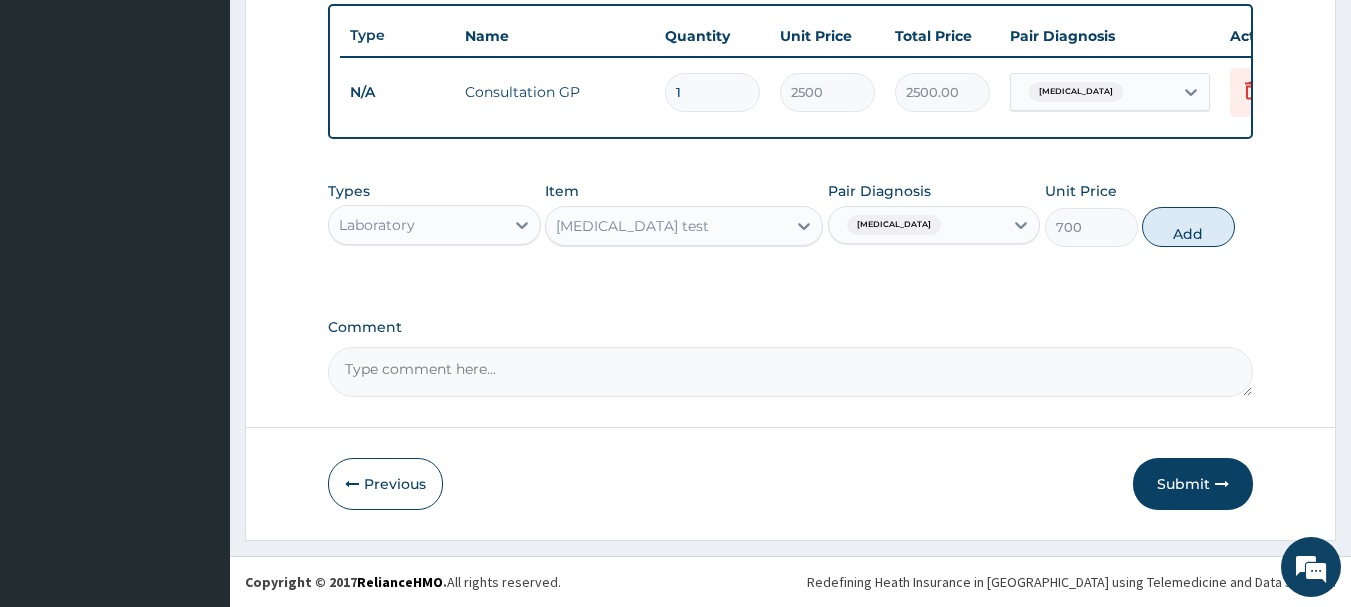 type on "0" 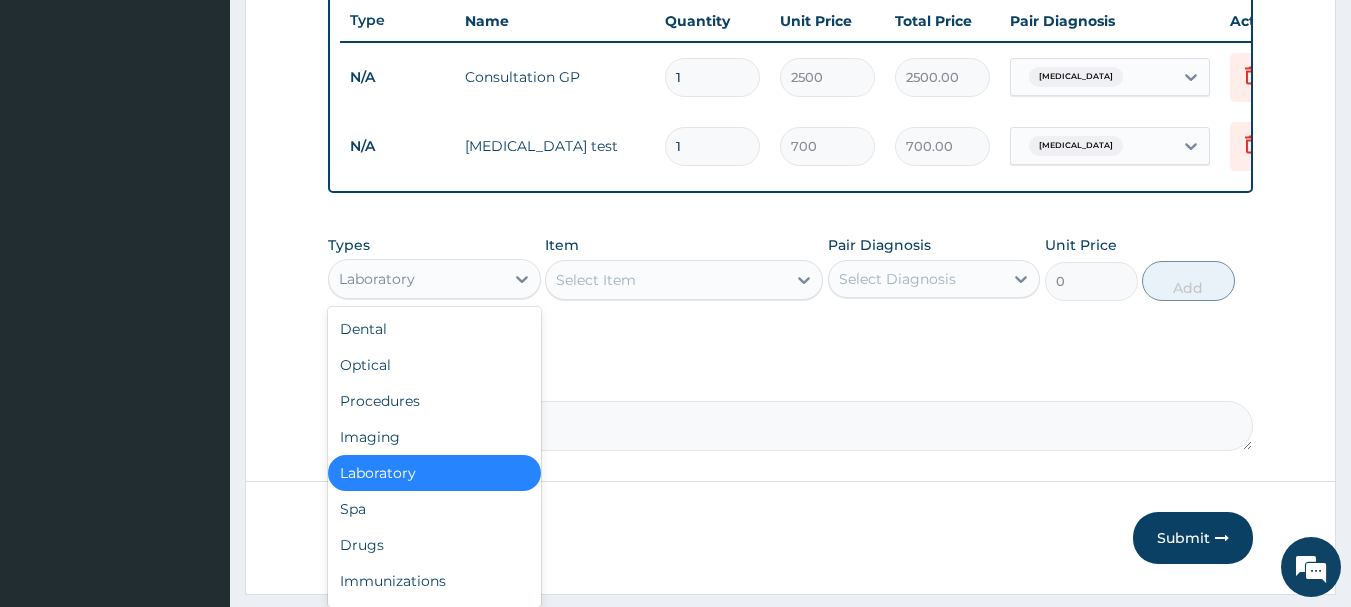 click on "Laboratory" at bounding box center (416, 279) 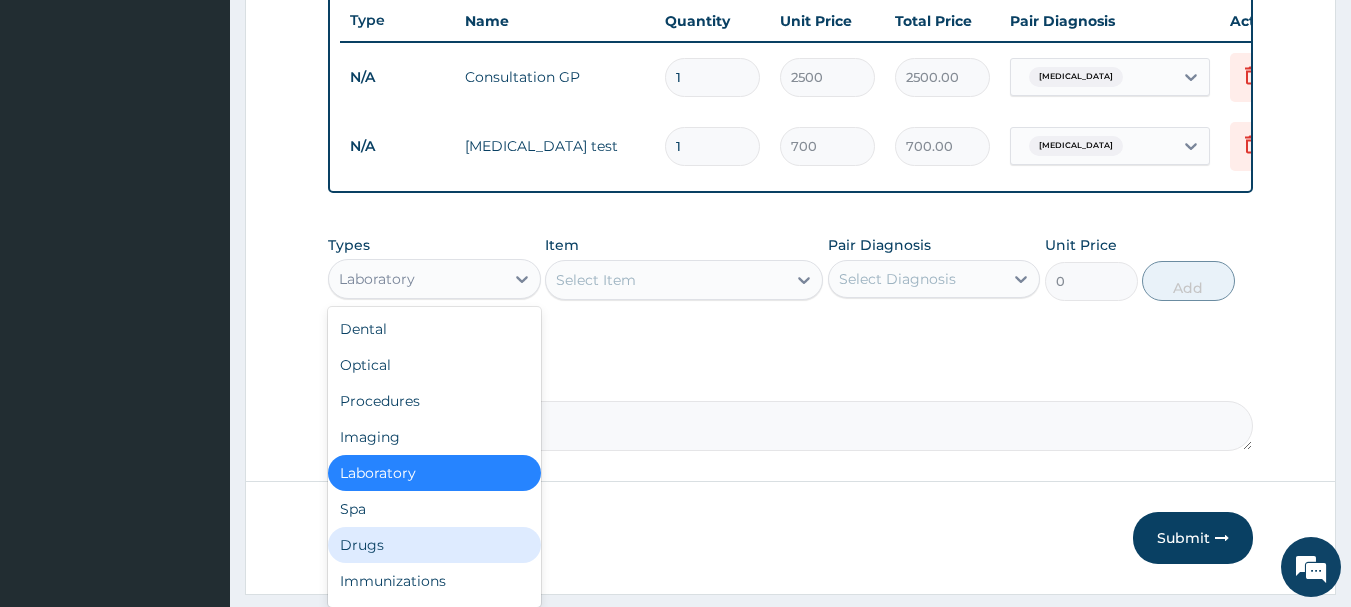 drag, startPoint x: 363, startPoint y: 560, endPoint x: 422, endPoint y: 477, distance: 101.8332 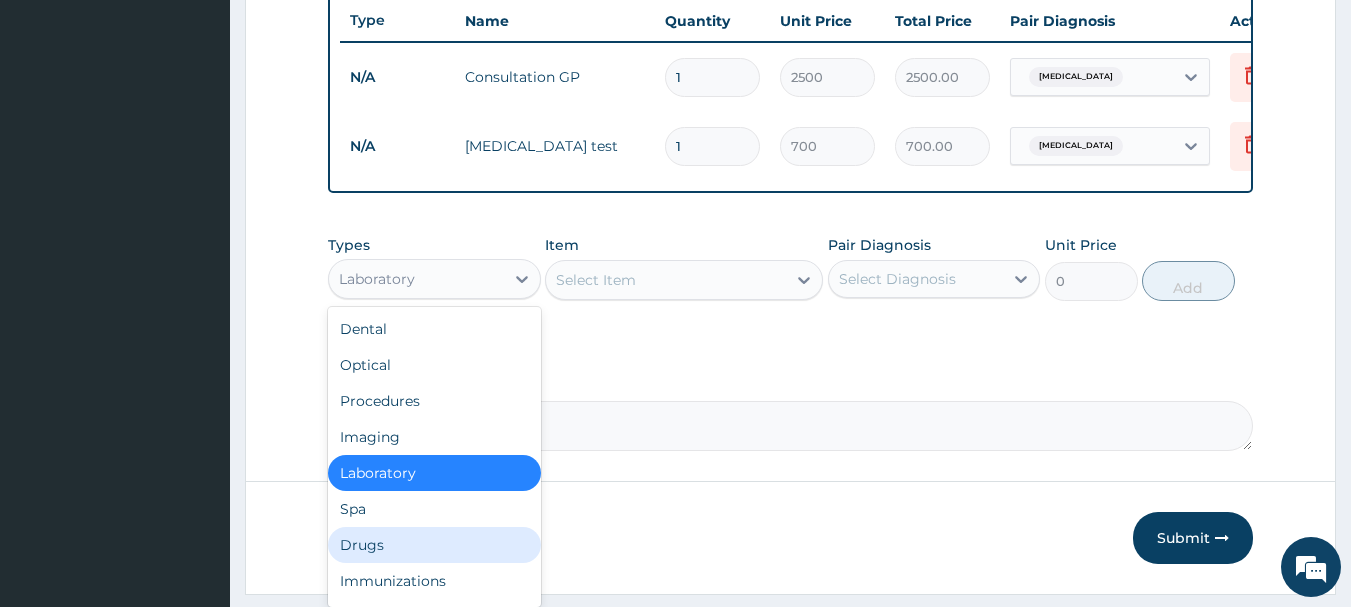 click on "Drugs" at bounding box center [434, 545] 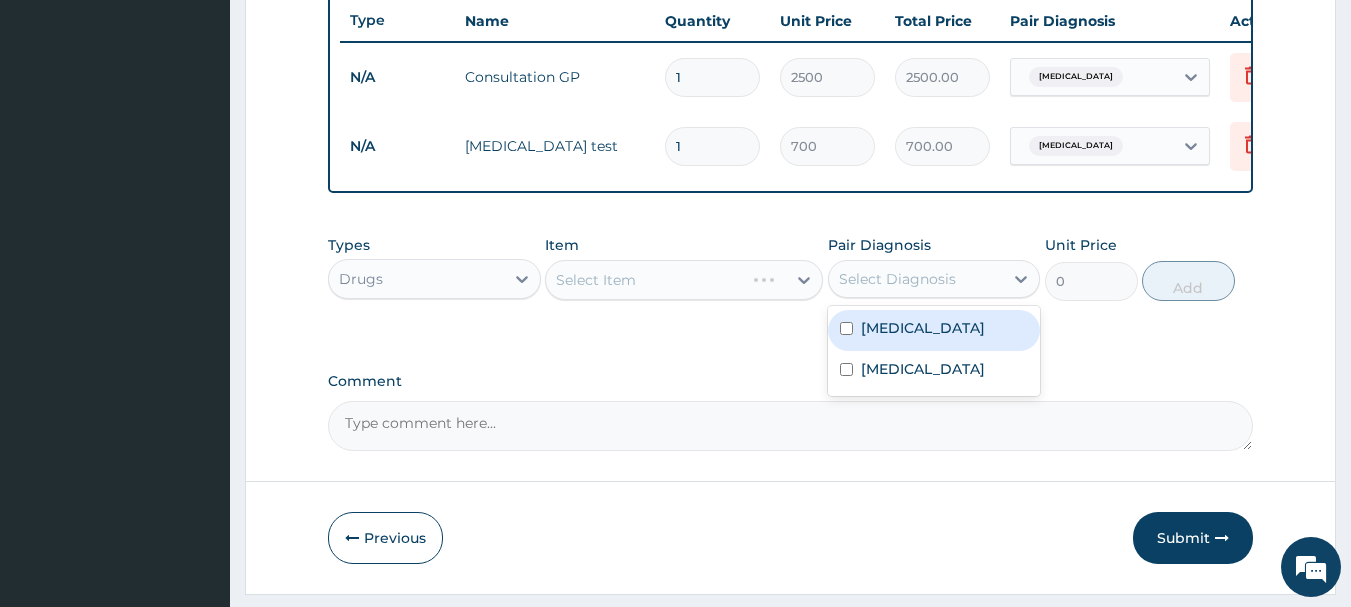 click on "Select Diagnosis" at bounding box center (897, 279) 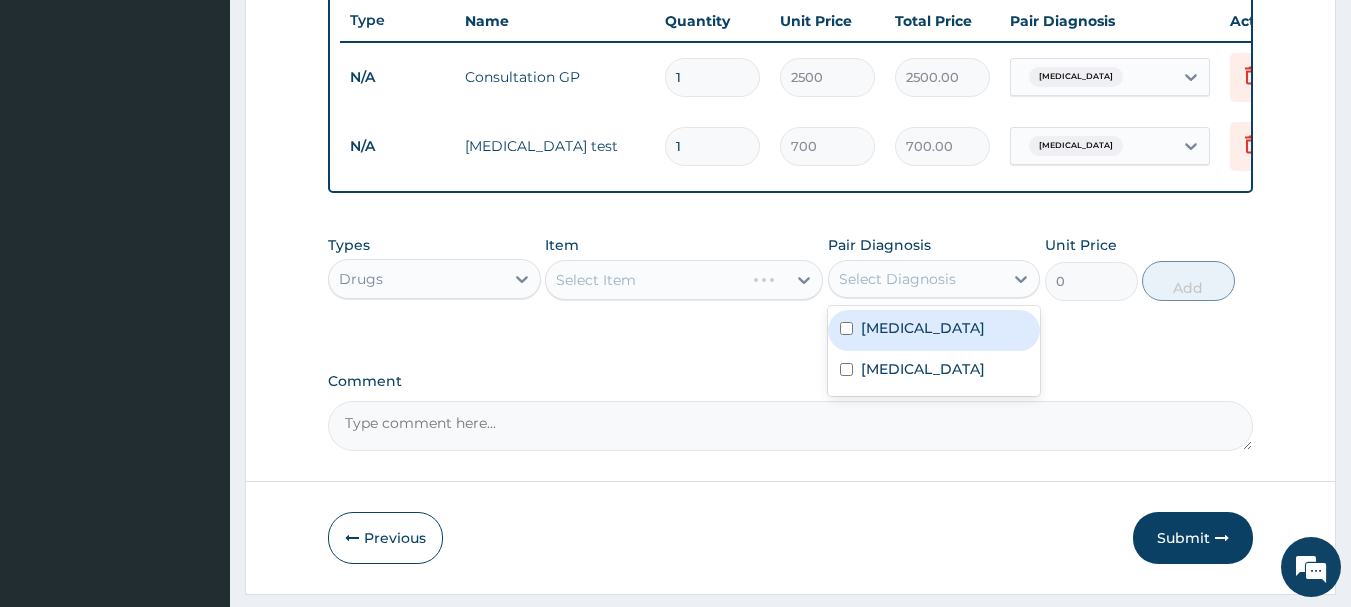 click on "[MEDICAL_DATA]" at bounding box center [934, 330] 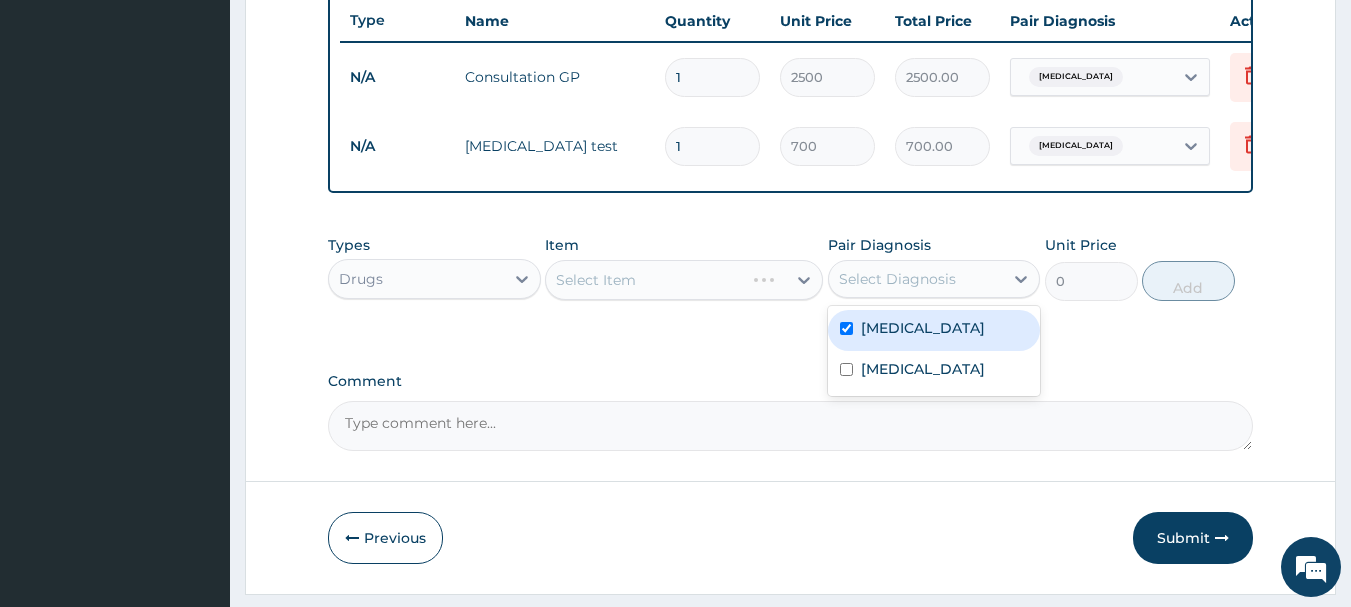 checkbox on "true" 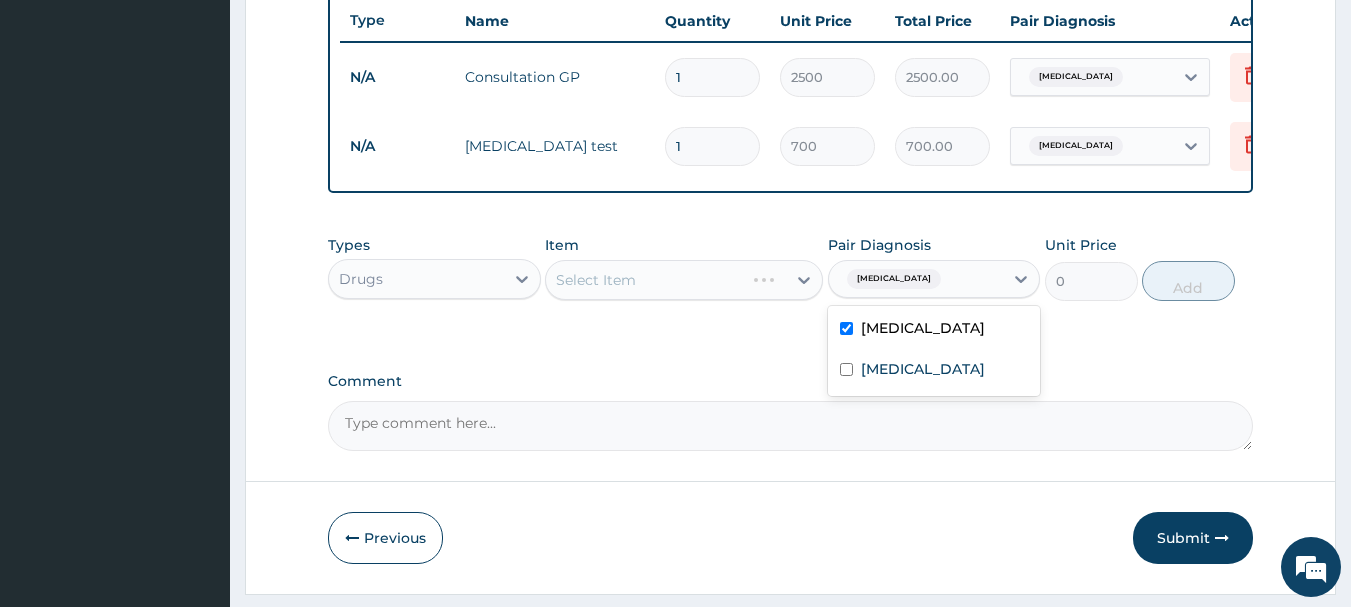 click on "Select Item" at bounding box center [684, 280] 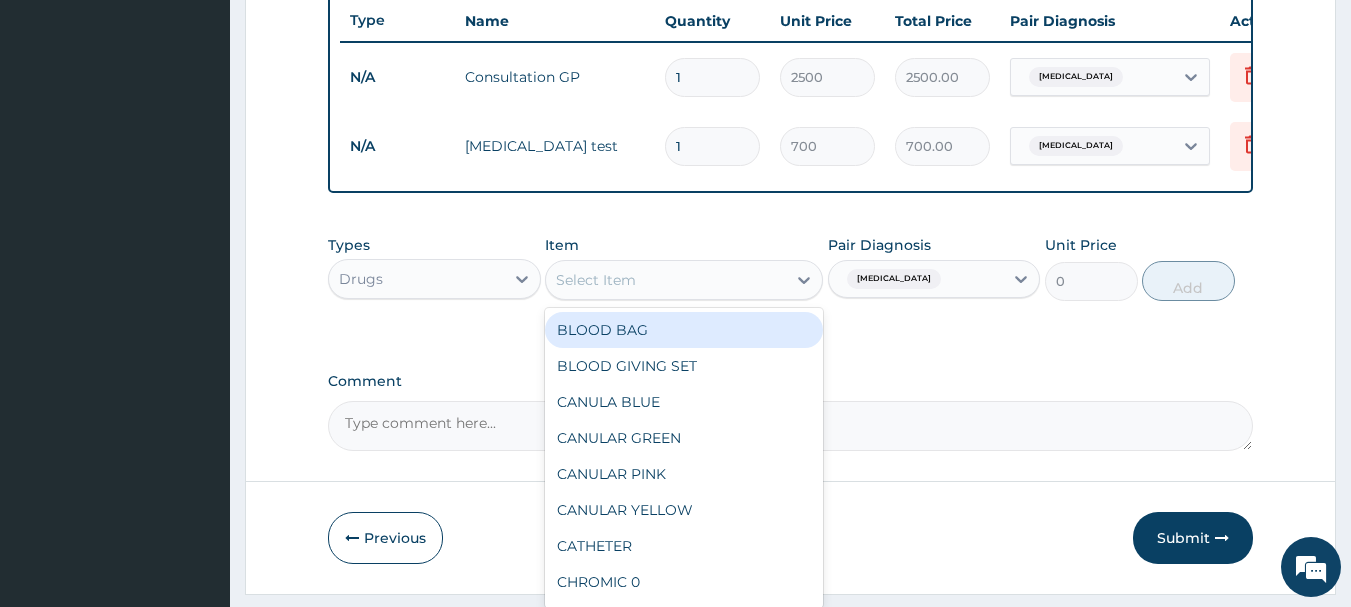 click on "Select Item" at bounding box center [596, 280] 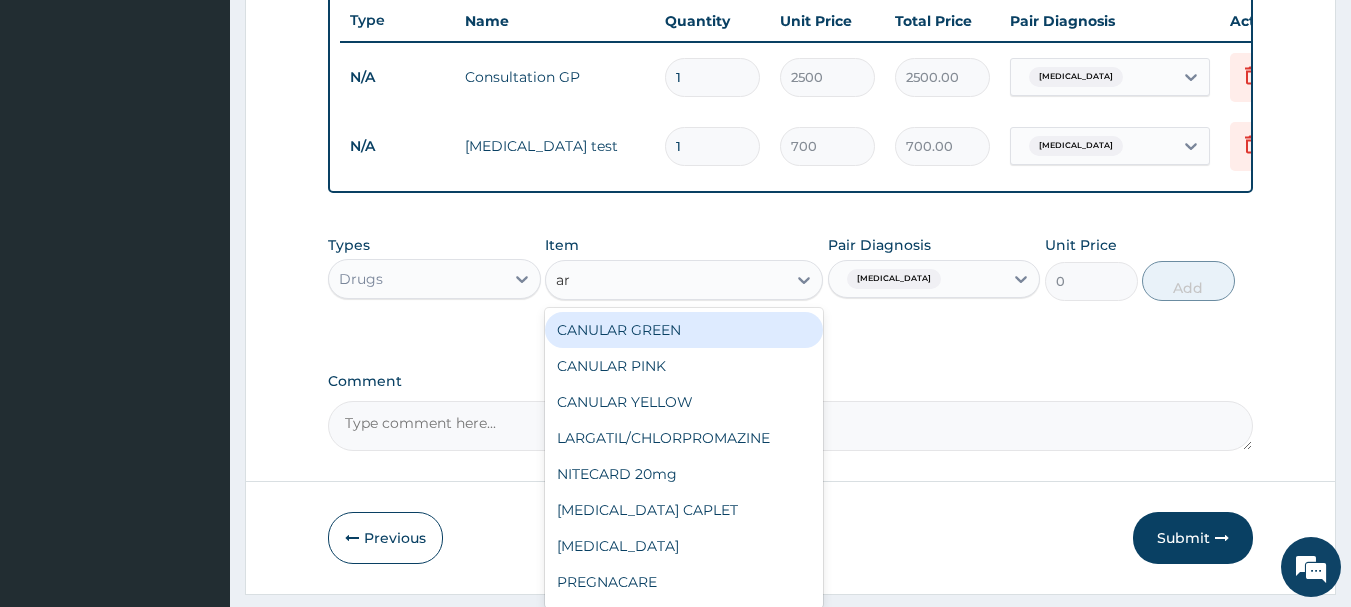 type on "art" 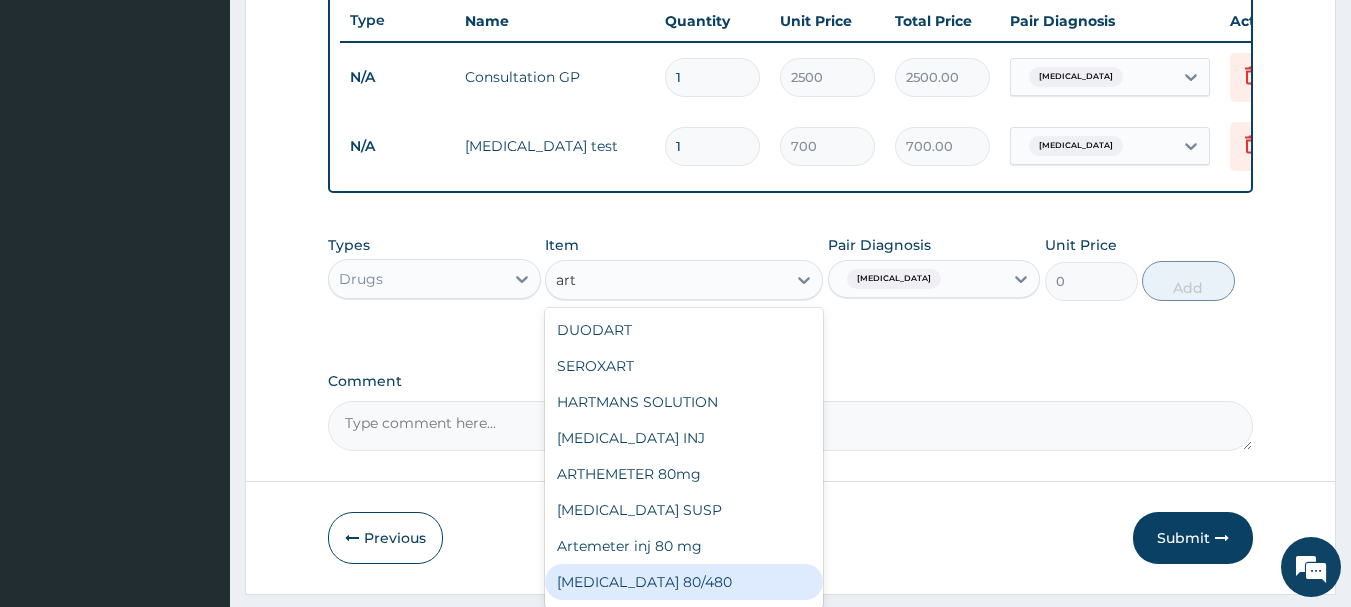 drag, startPoint x: 663, startPoint y: 580, endPoint x: 739, endPoint y: 562, distance: 78.10249 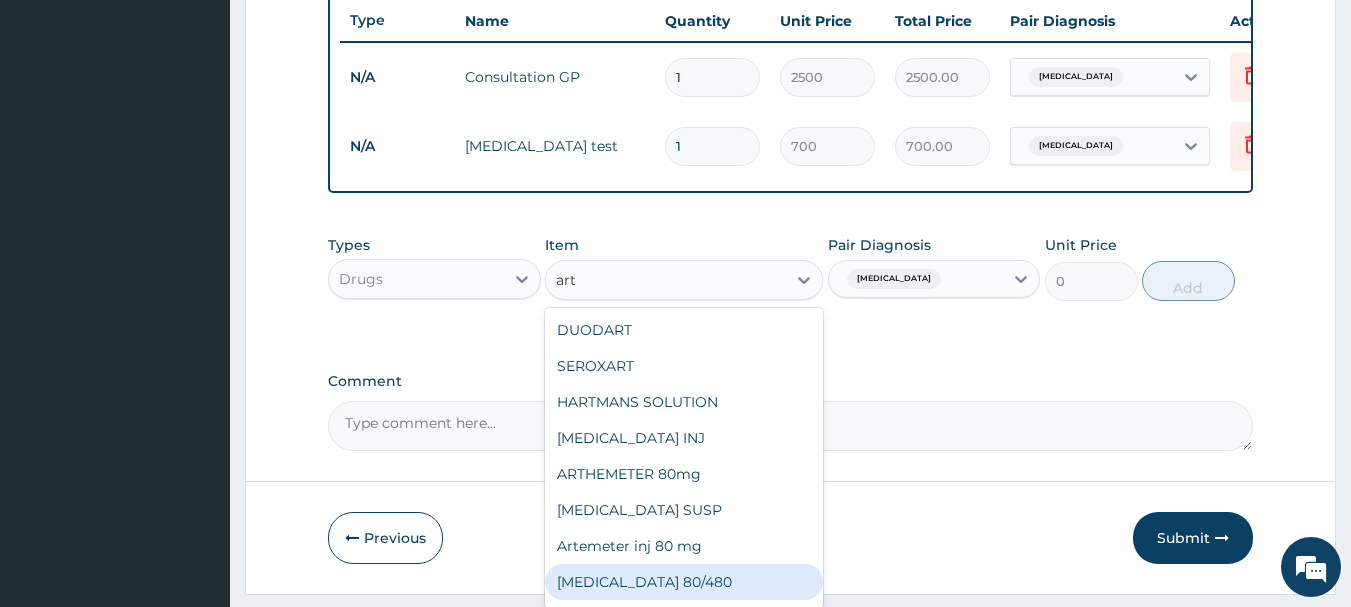 click on "[MEDICAL_DATA] 80/480" at bounding box center (684, 582) 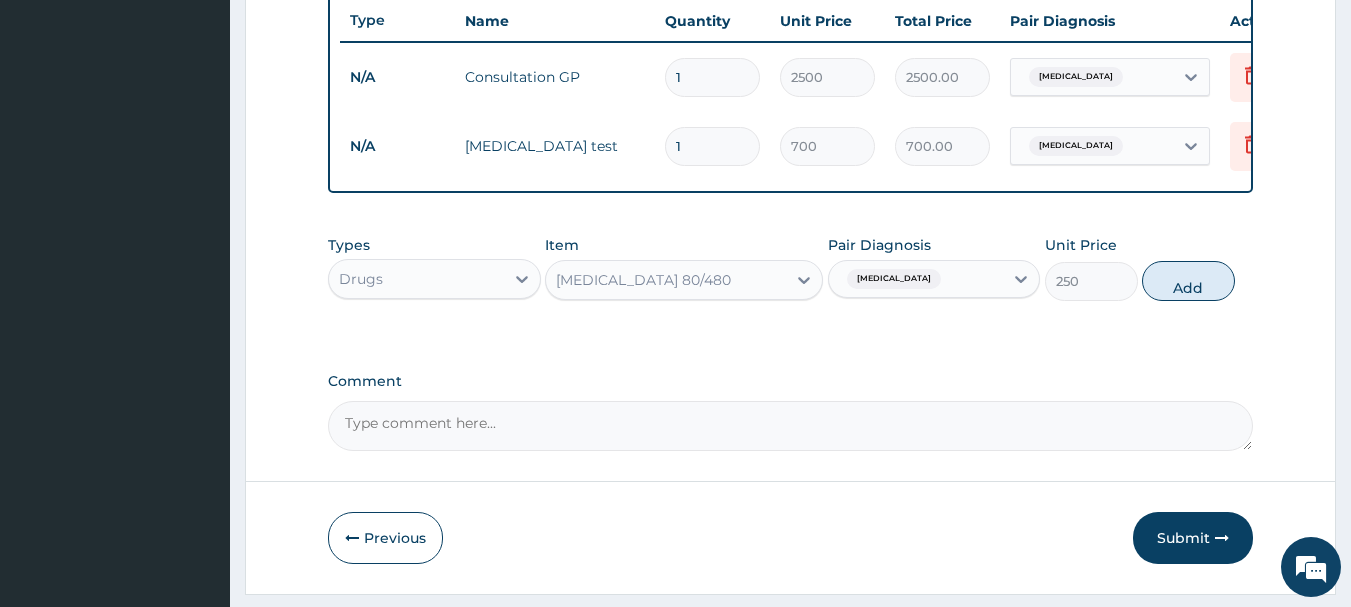 click on "Add" at bounding box center (1188, 281) 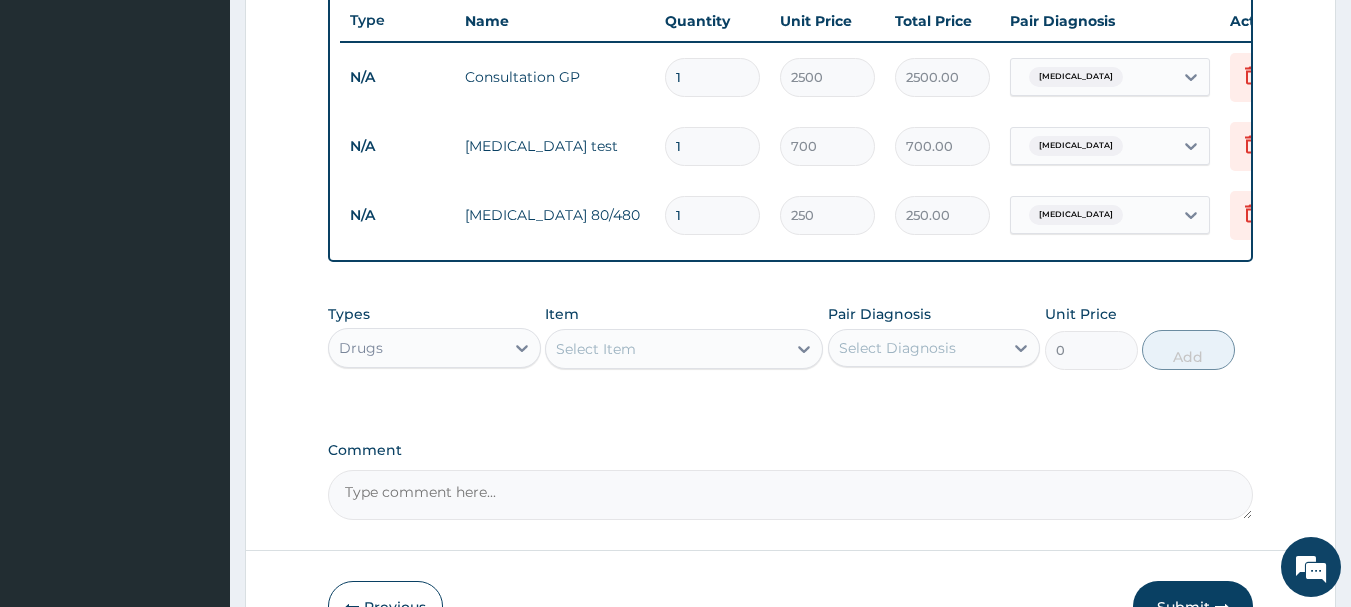 type 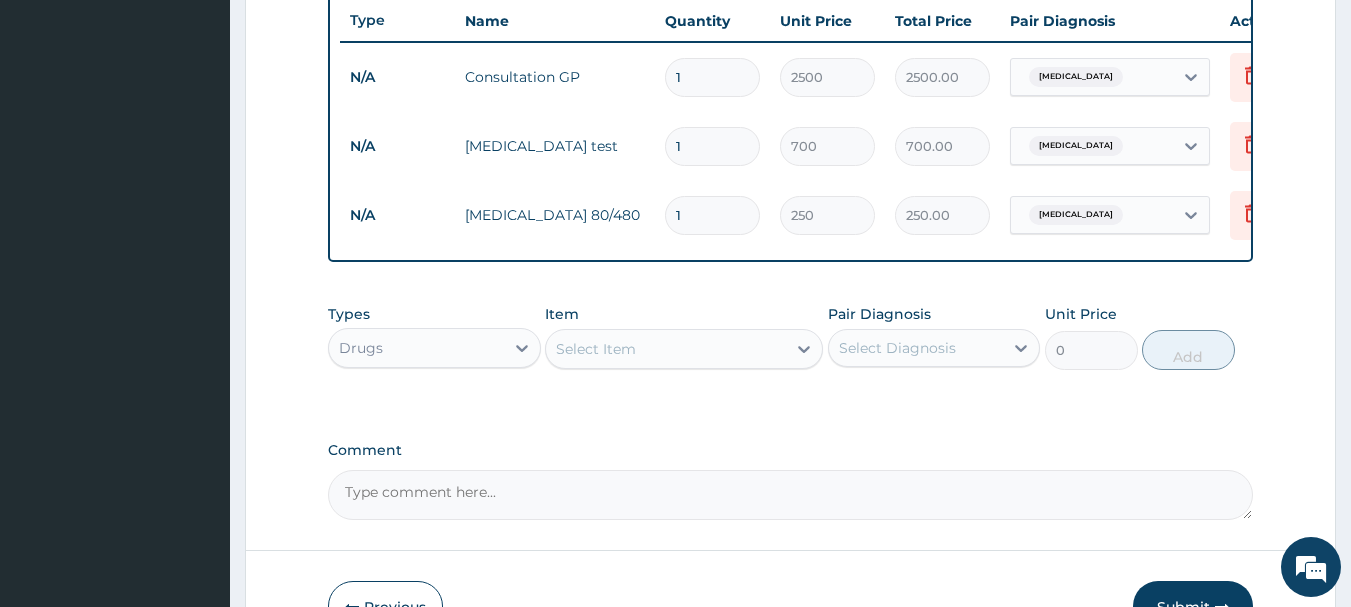 type on "0.00" 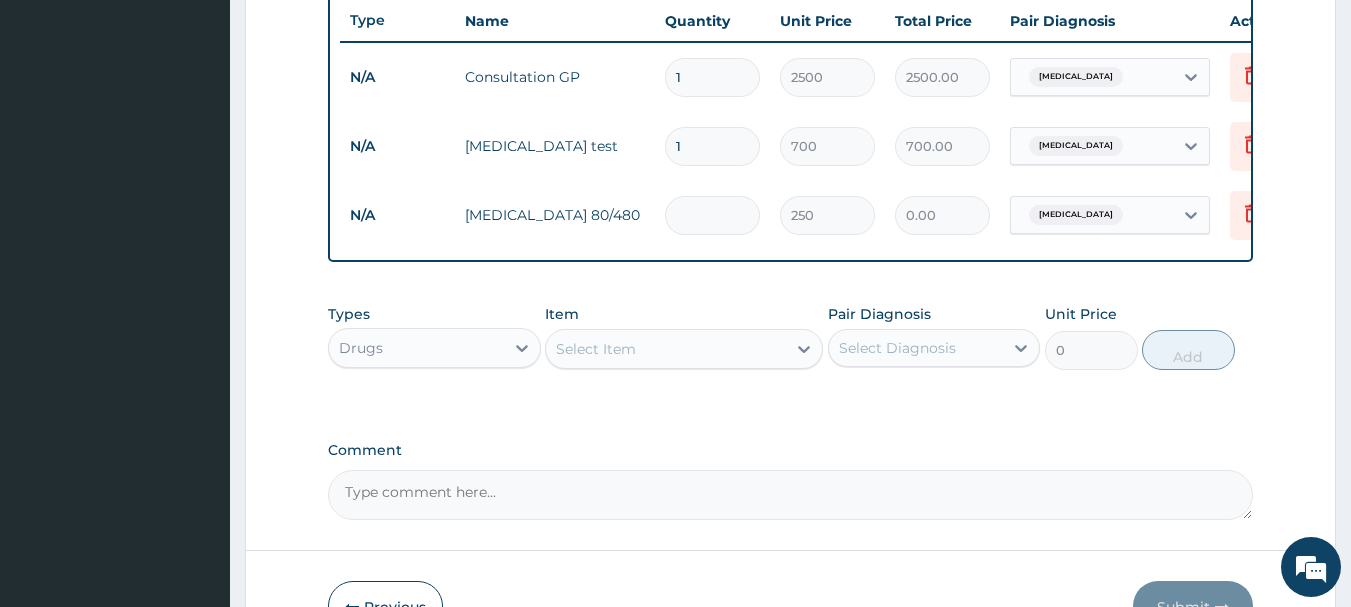 type on "6" 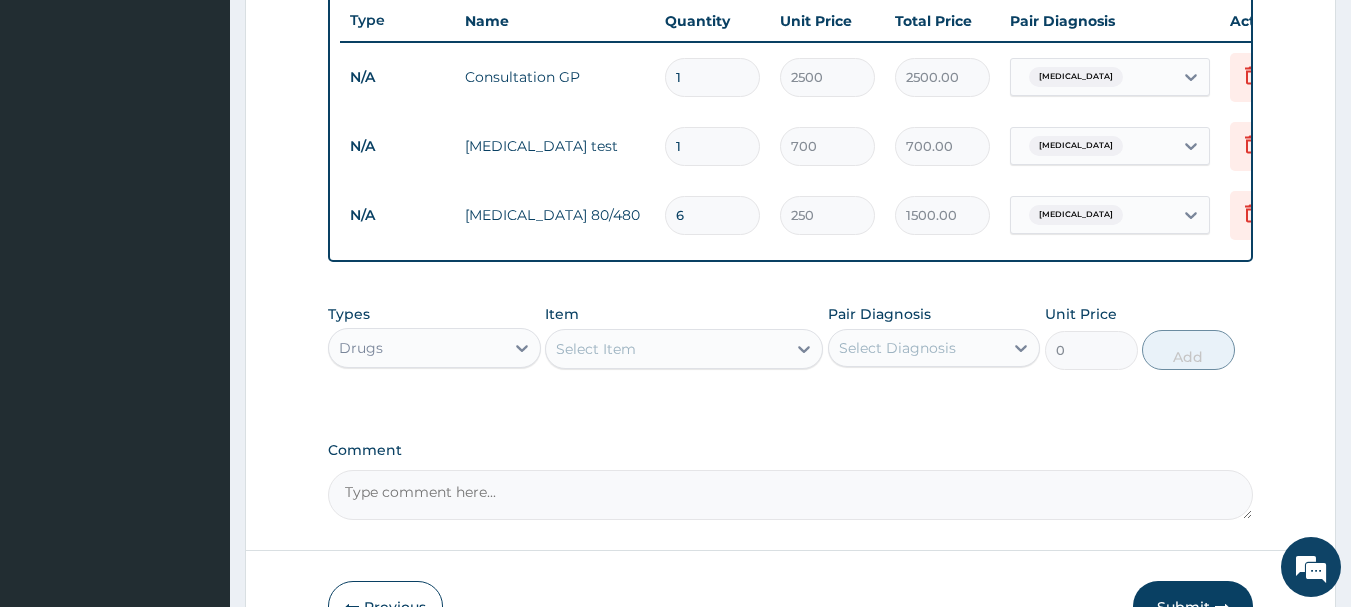 type on "6" 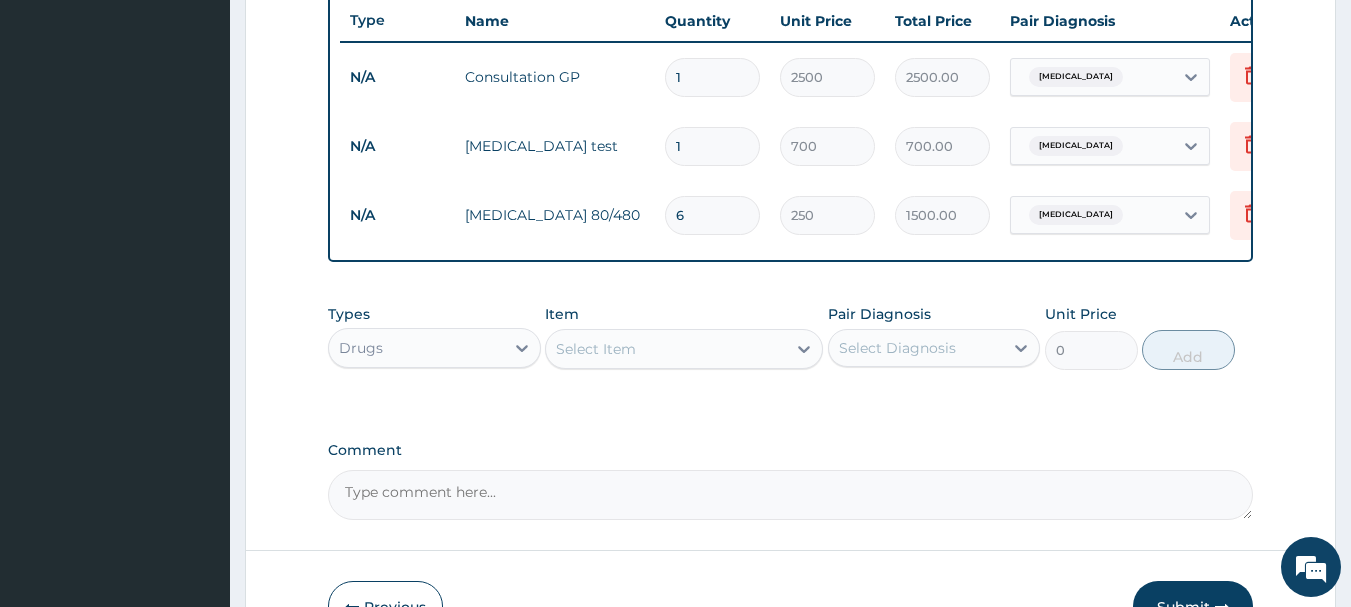 click on "Select Item" at bounding box center (596, 349) 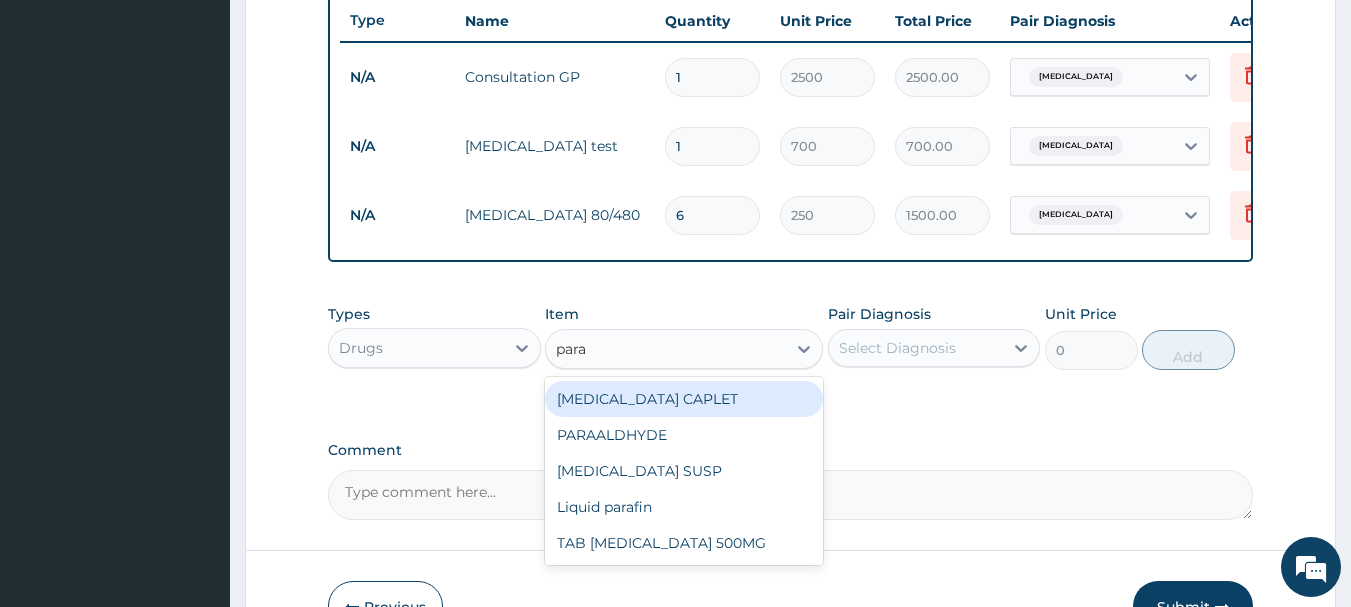 type on "parac" 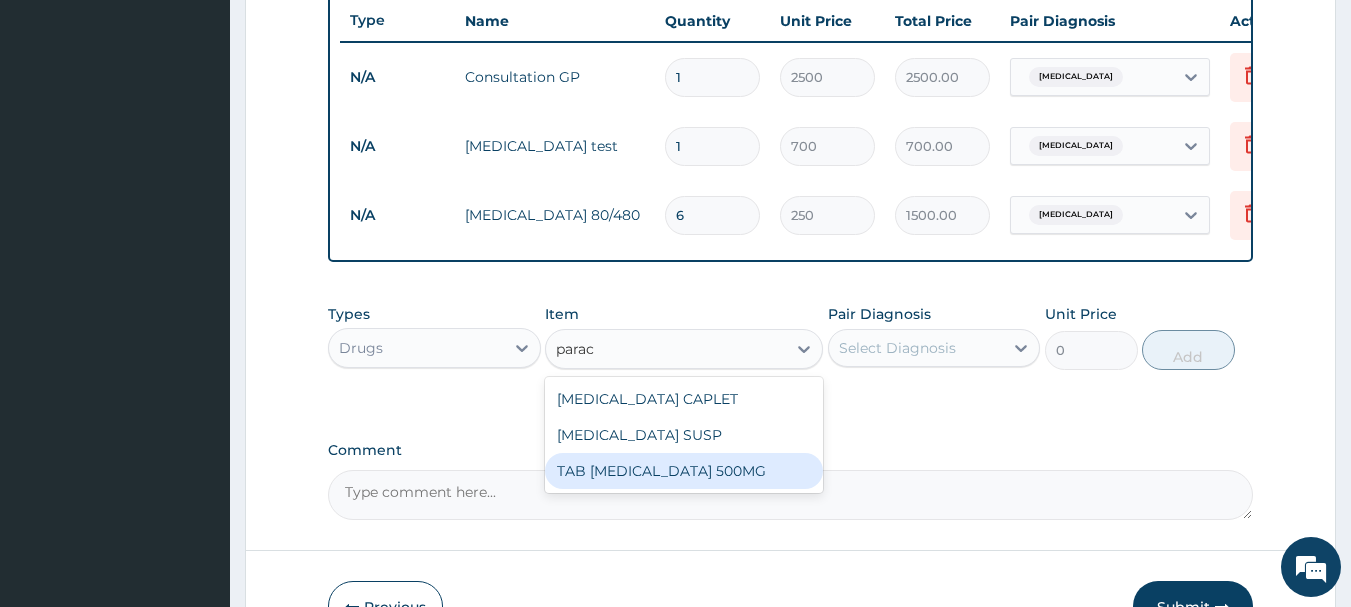drag, startPoint x: 671, startPoint y: 495, endPoint x: 720, endPoint y: 468, distance: 55.946404 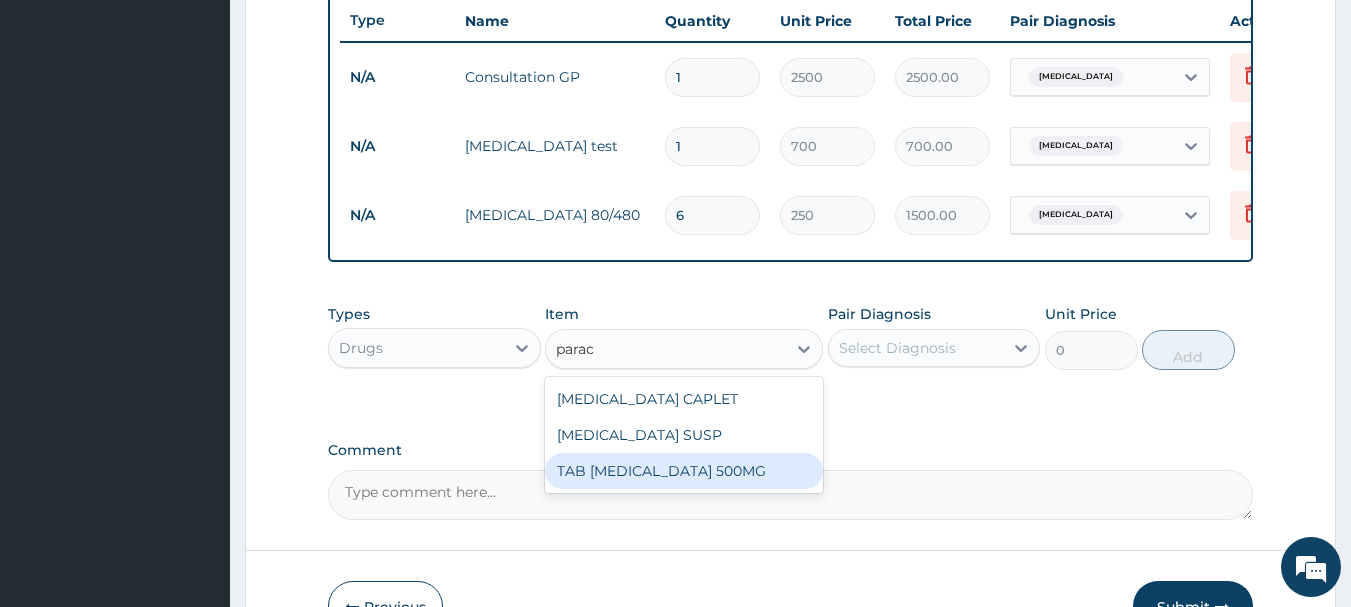 click on "TAB [MEDICAL_DATA] 500MG" at bounding box center [684, 471] 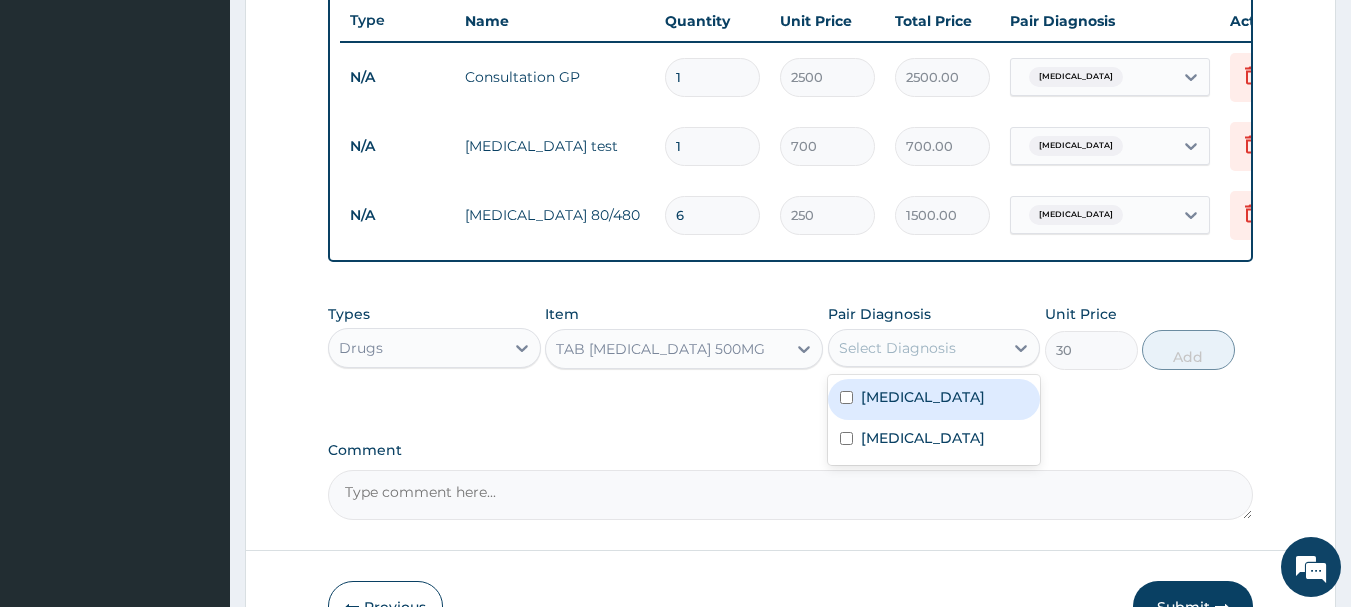 drag, startPoint x: 993, startPoint y: 358, endPoint x: 931, endPoint y: 390, distance: 69.77106 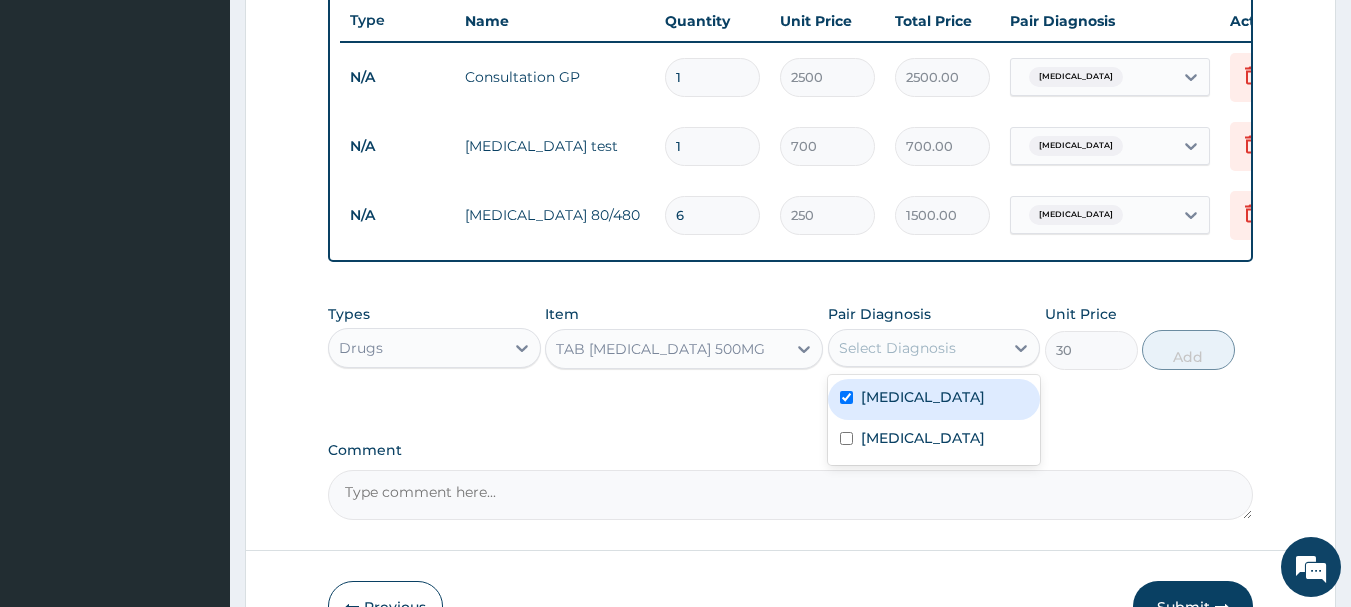 checkbox on "true" 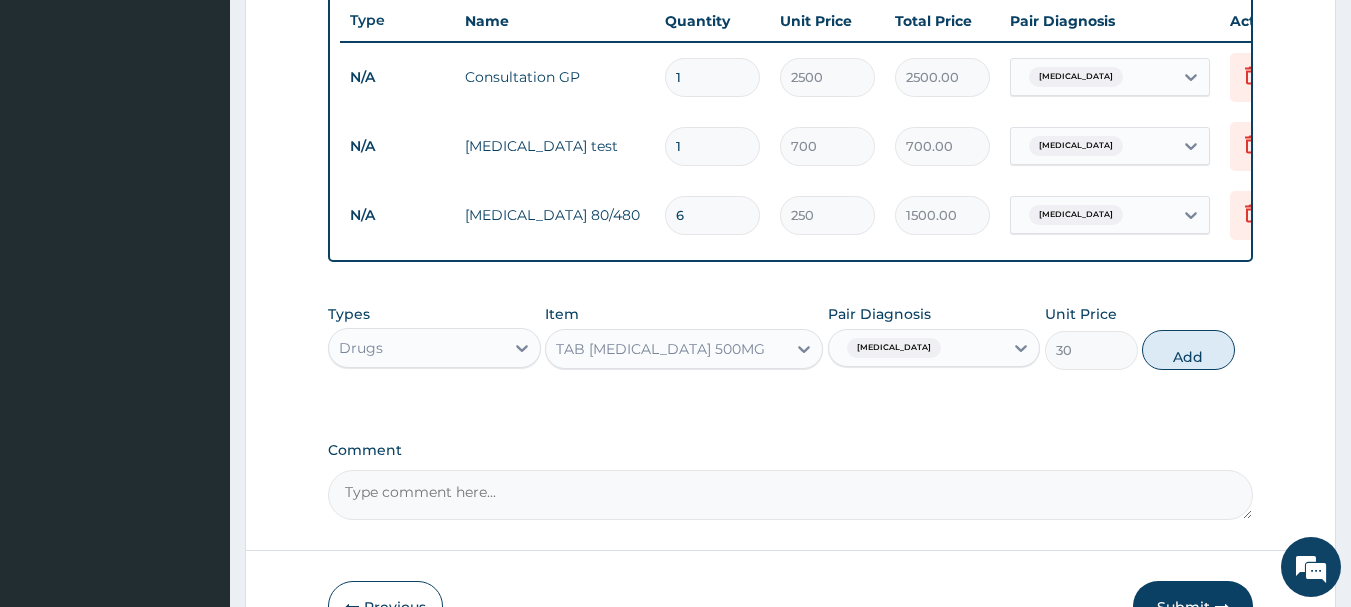drag, startPoint x: 1189, startPoint y: 351, endPoint x: 1166, endPoint y: 352, distance: 23.021729 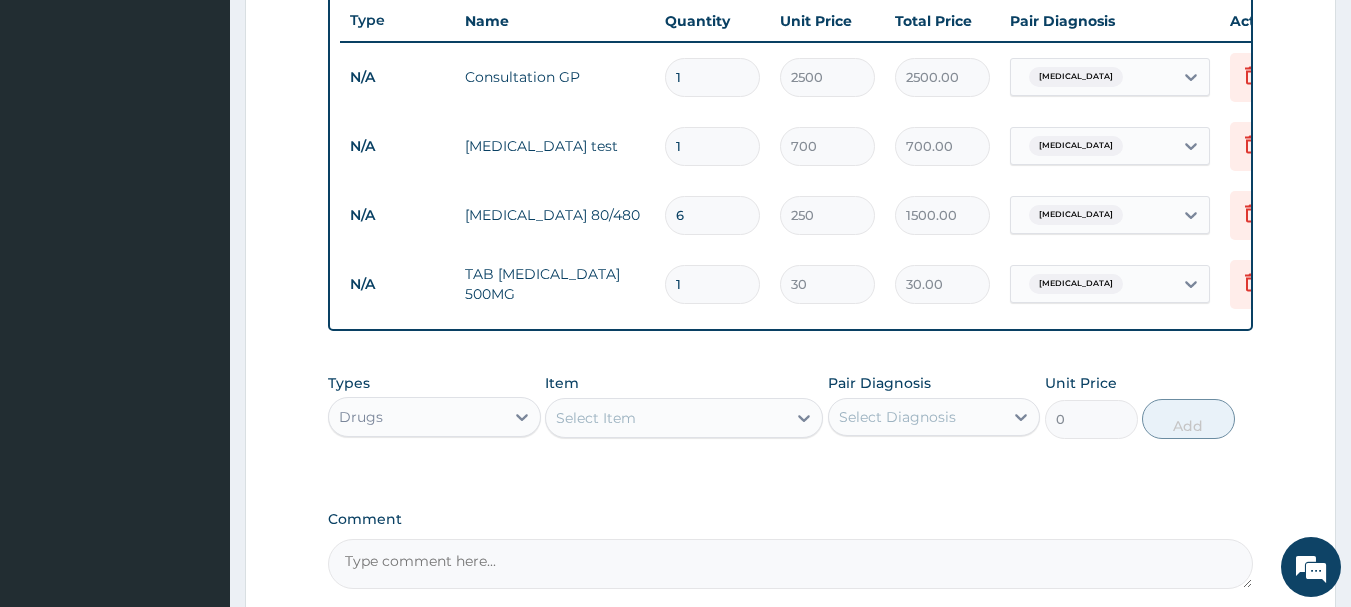 type on "18" 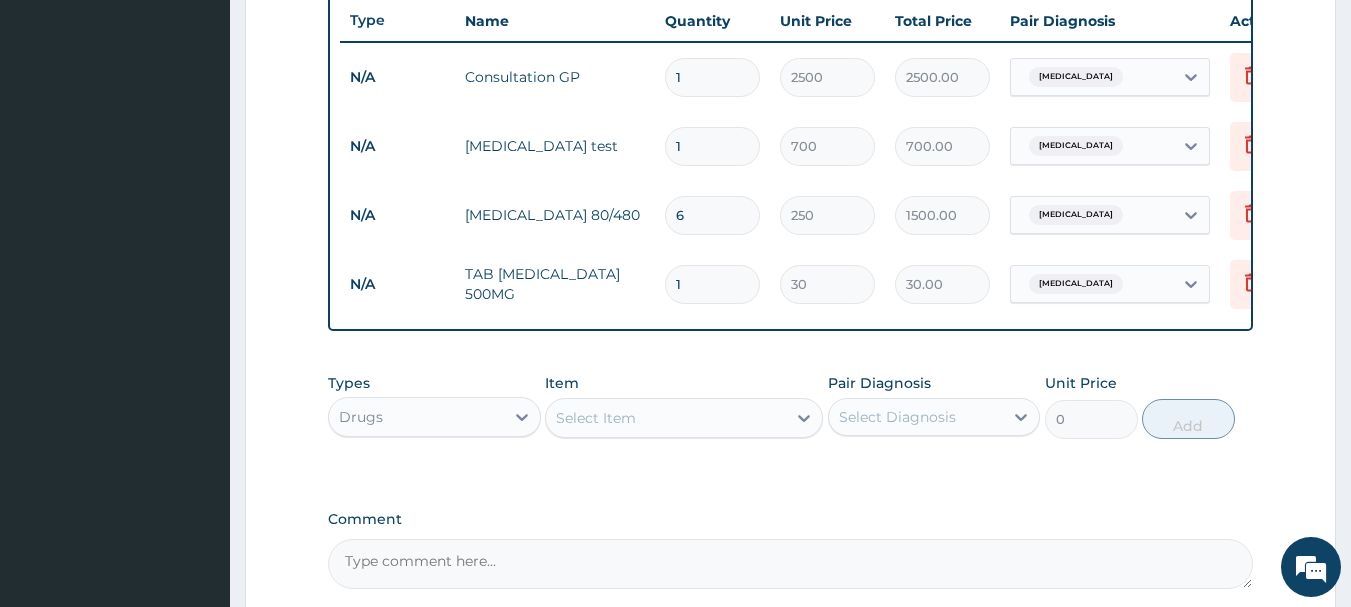 type on "540.00" 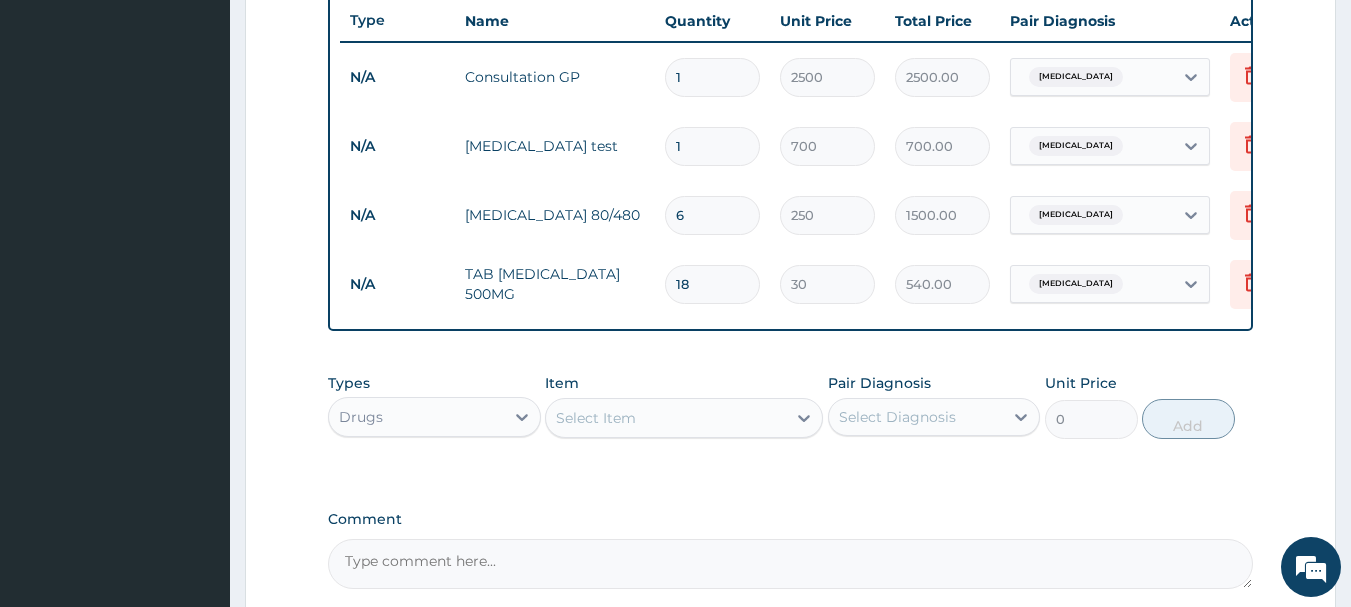 type on "18" 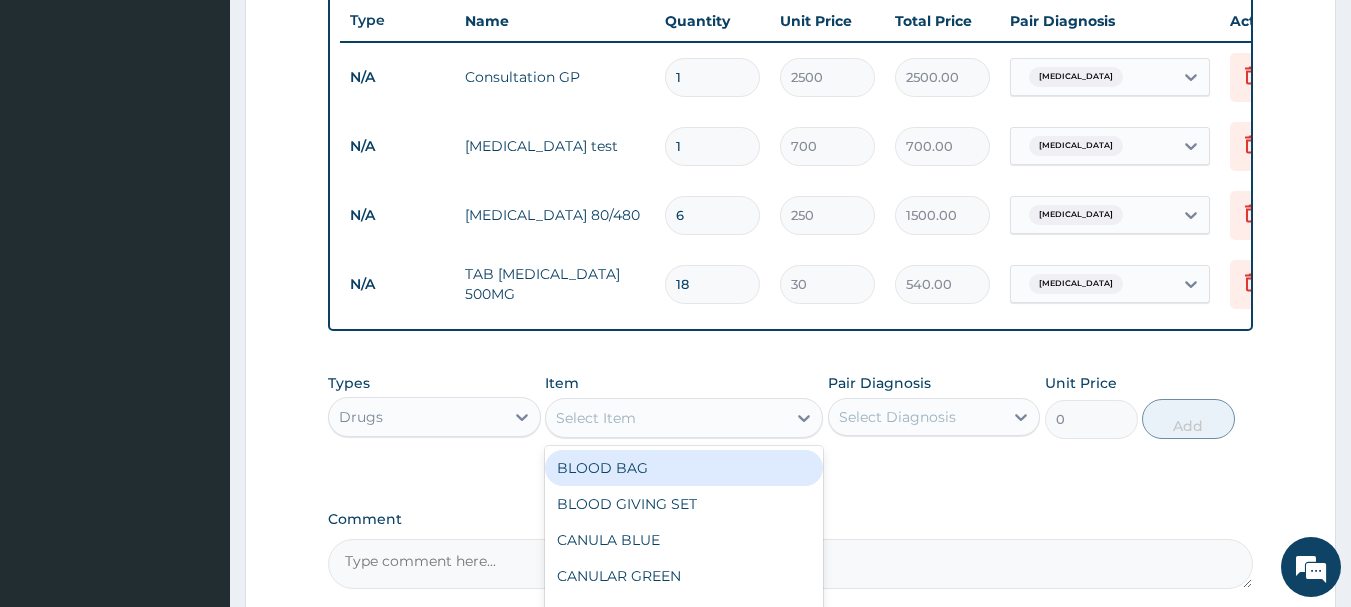 click on "Select Item" at bounding box center (666, 418) 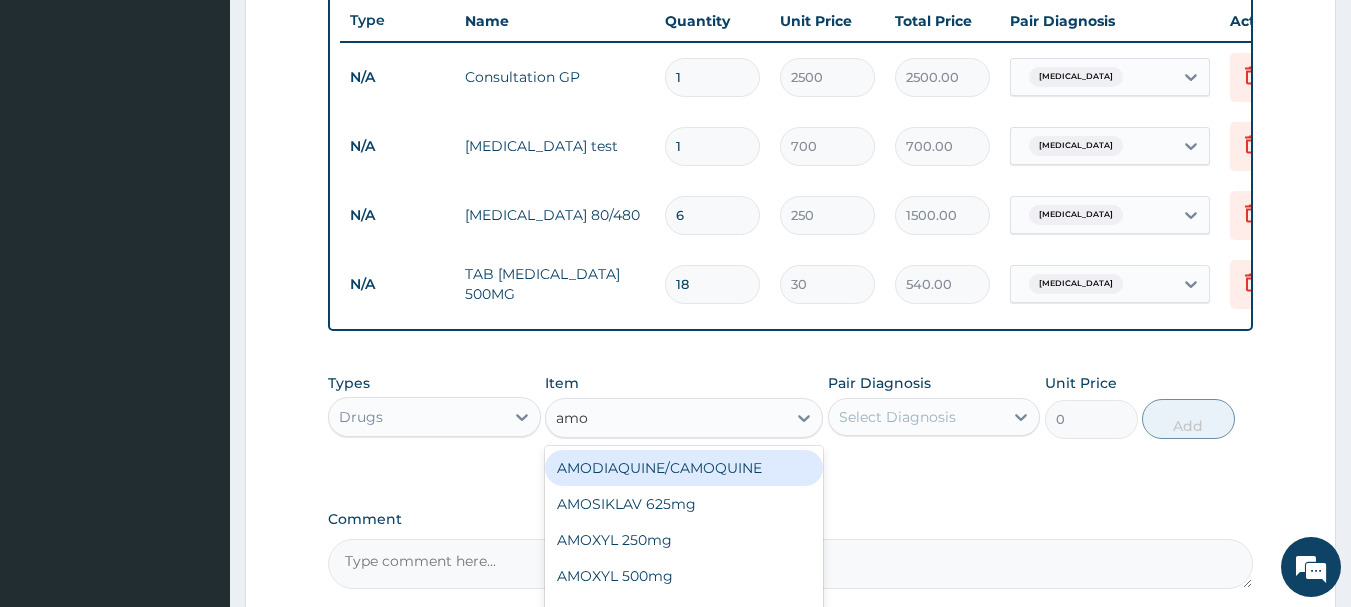 type on "amox" 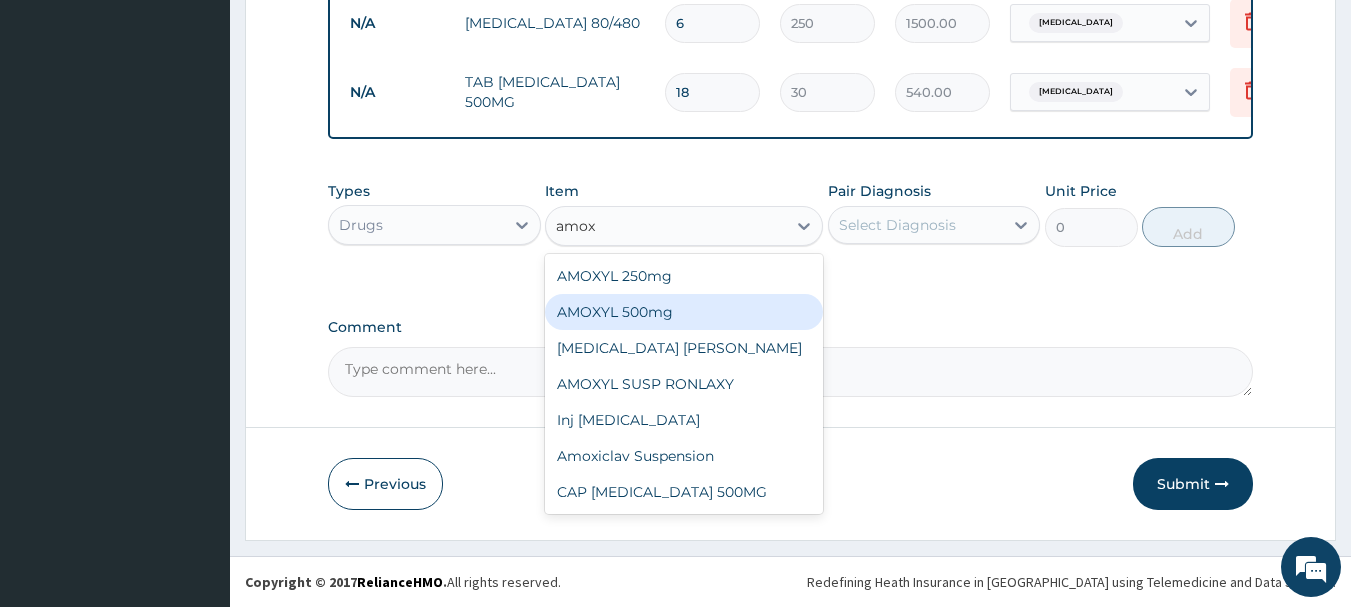 scroll, scrollTop: 962, scrollLeft: 0, axis: vertical 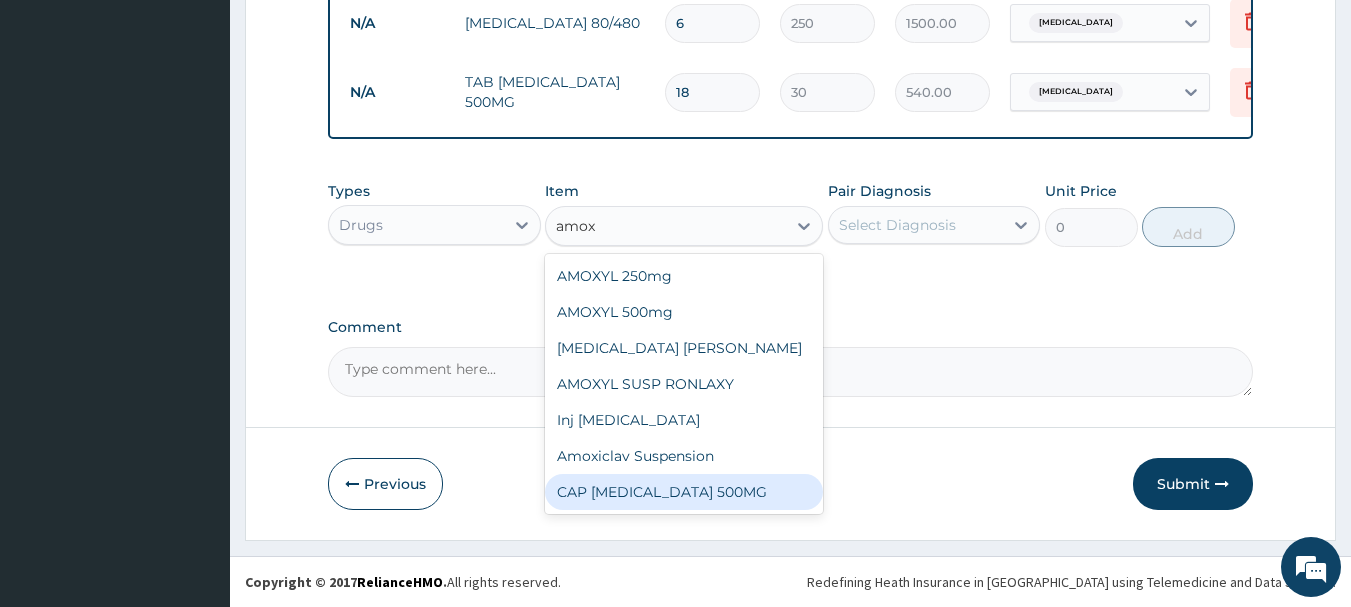 drag, startPoint x: 635, startPoint y: 500, endPoint x: 689, endPoint y: 476, distance: 59.093147 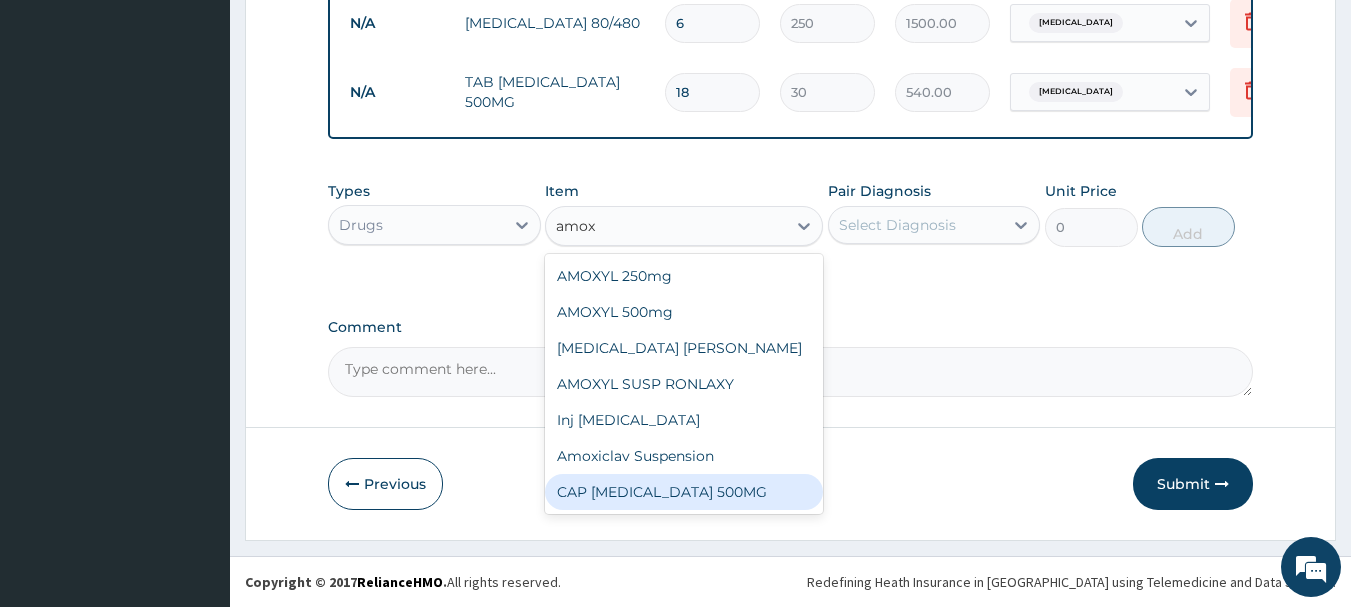click on "CAP AMOXIL 500MG" at bounding box center (684, 492) 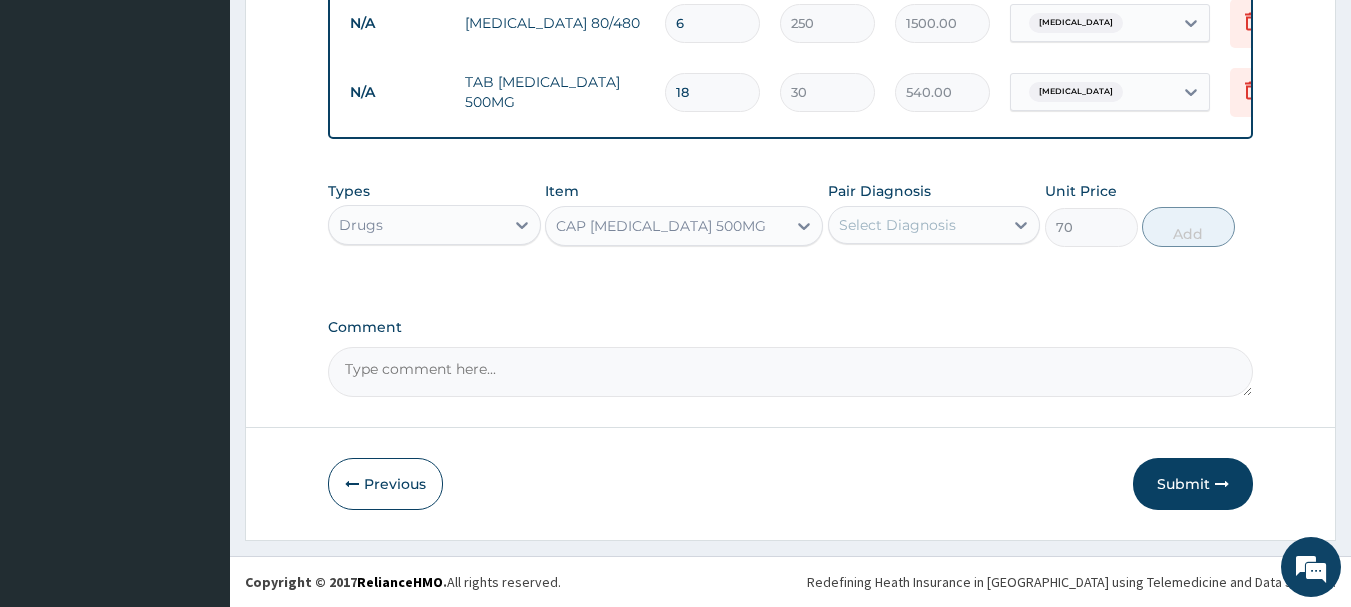 drag, startPoint x: 833, startPoint y: 199, endPoint x: 866, endPoint y: 219, distance: 38.587563 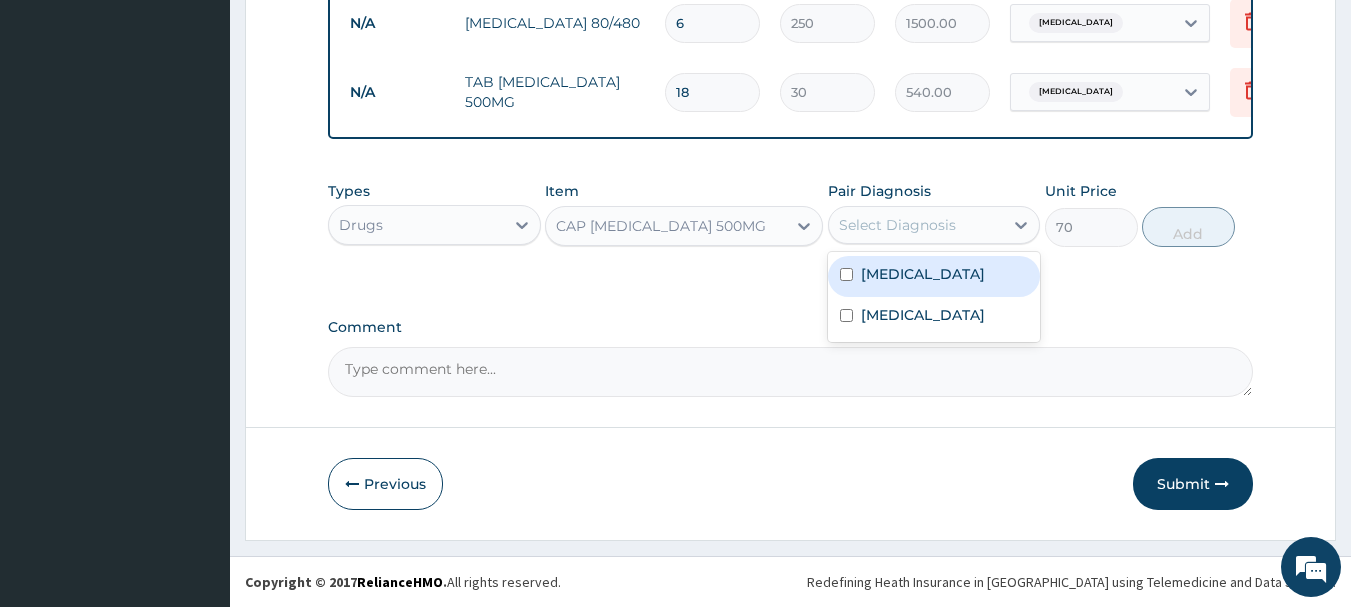 drag, startPoint x: 876, startPoint y: 224, endPoint x: 888, endPoint y: 234, distance: 15.6205 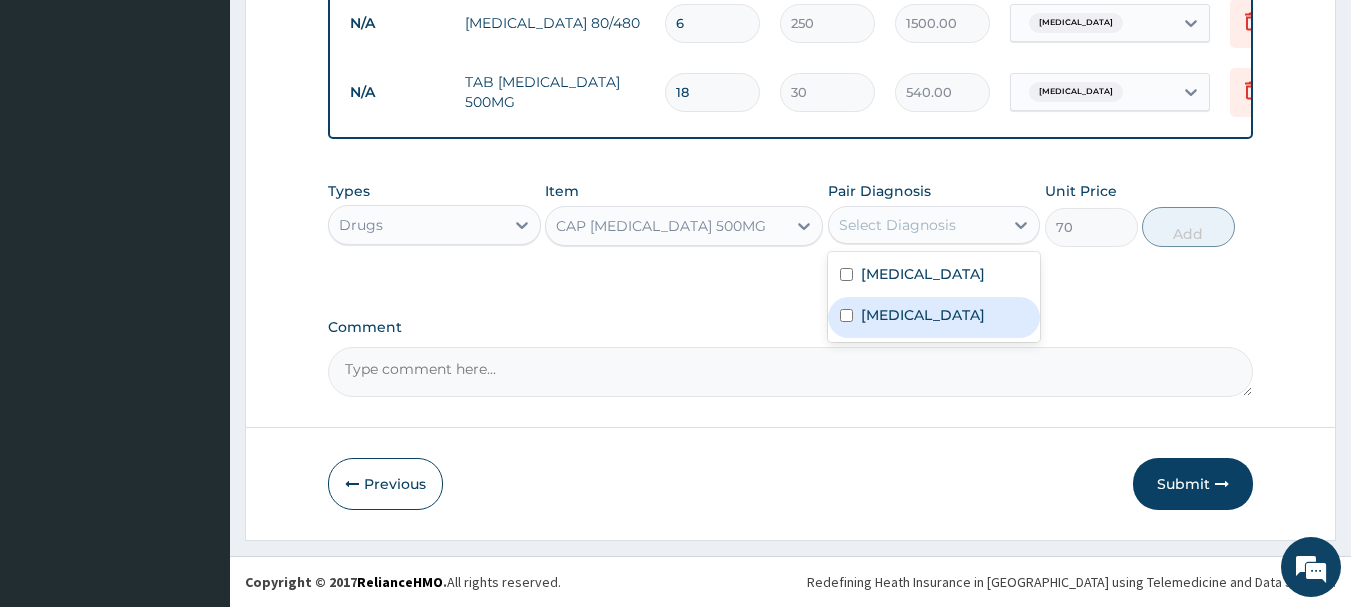 click on "Typhoid fever" at bounding box center (934, 317) 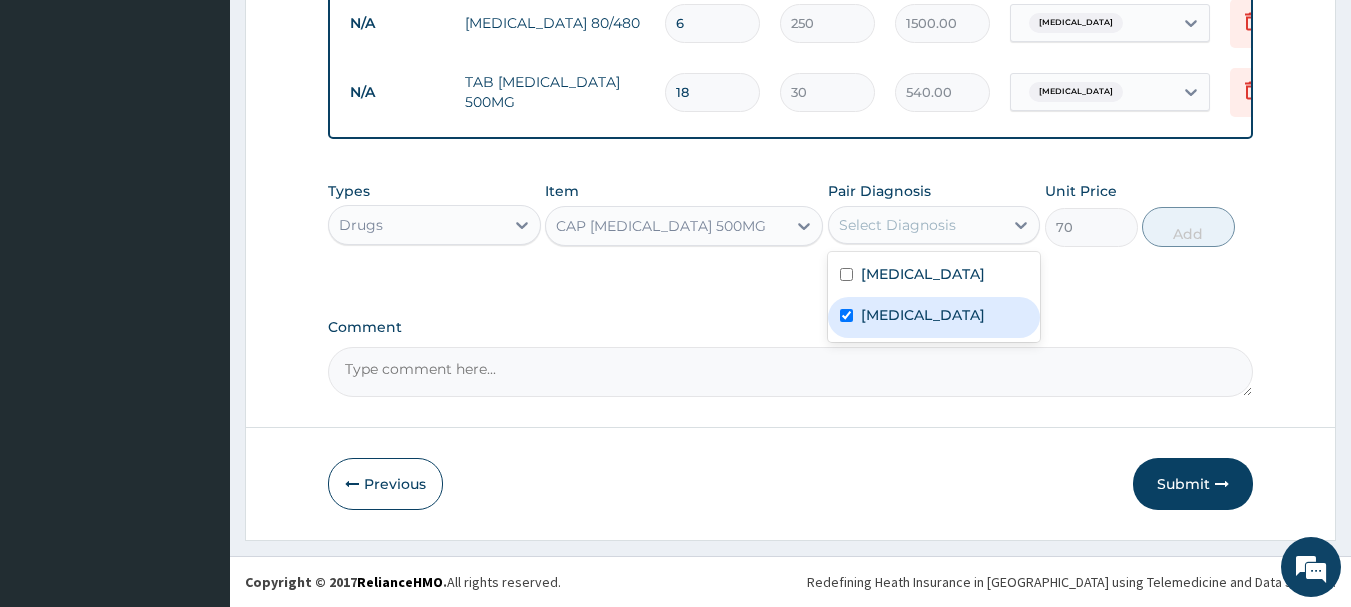 checkbox on "true" 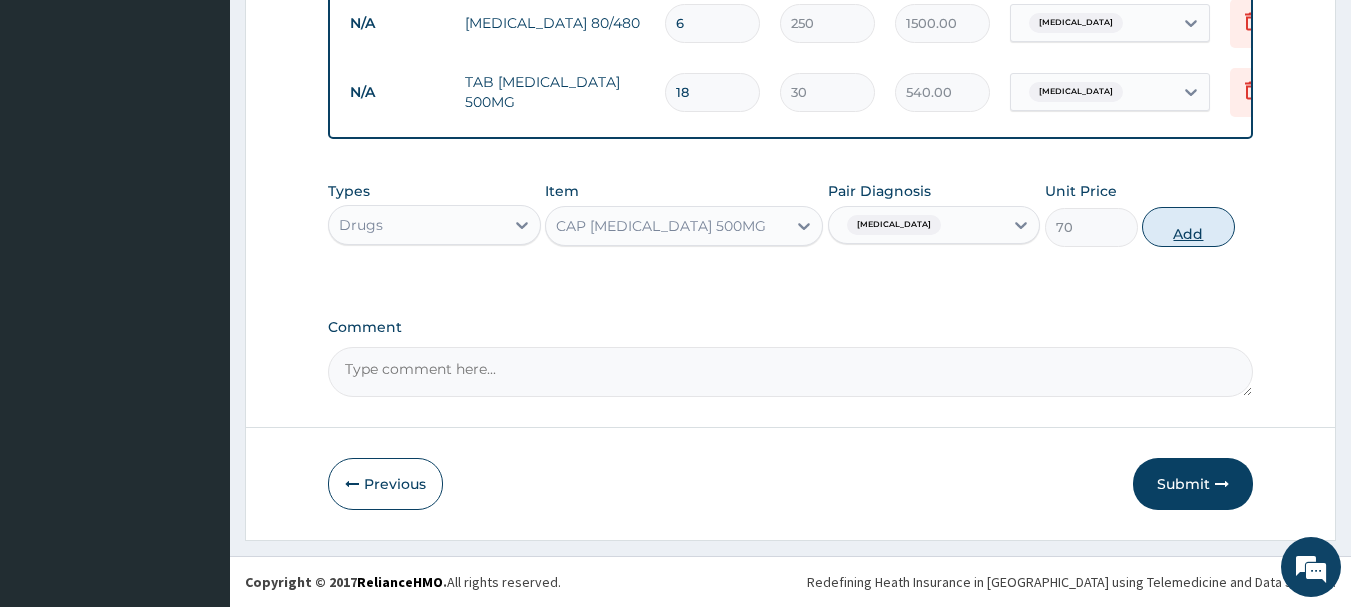 click on "Add" at bounding box center (1188, 227) 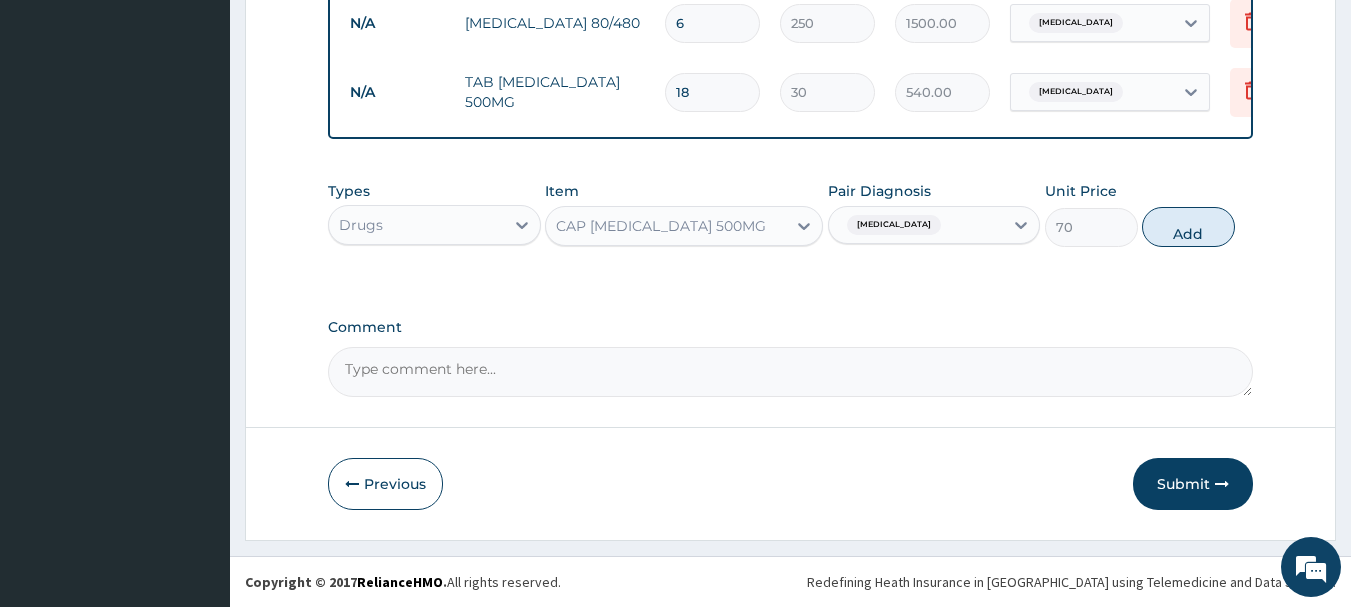 type on "0" 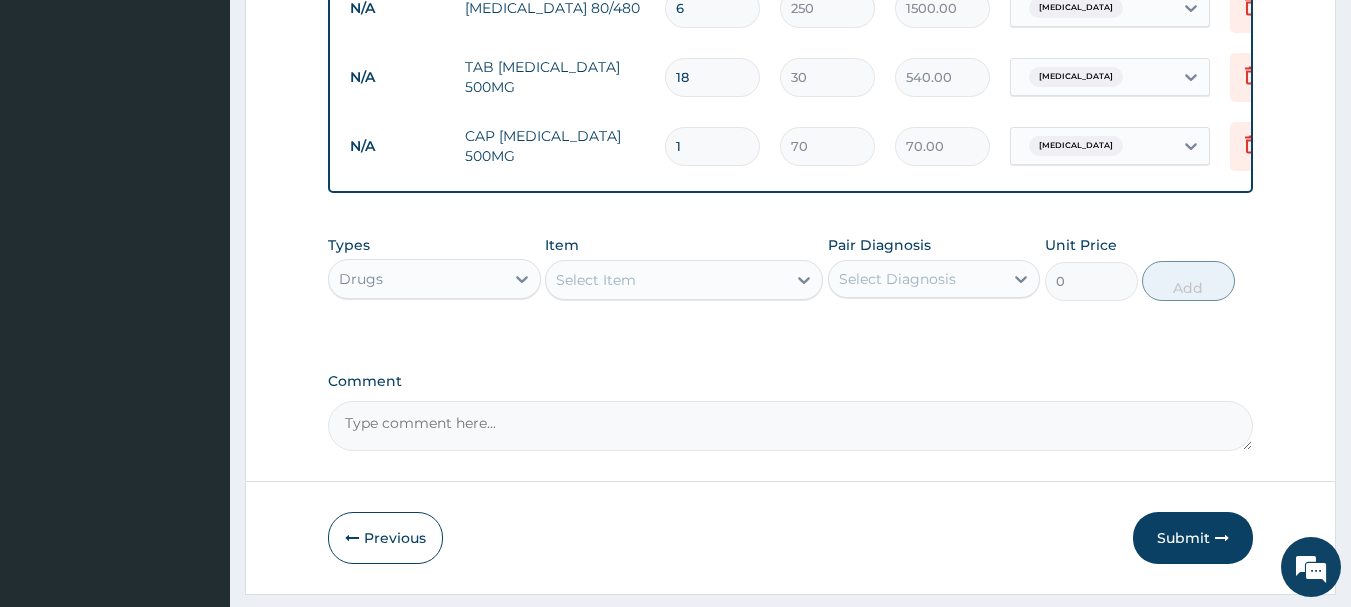 type on "15" 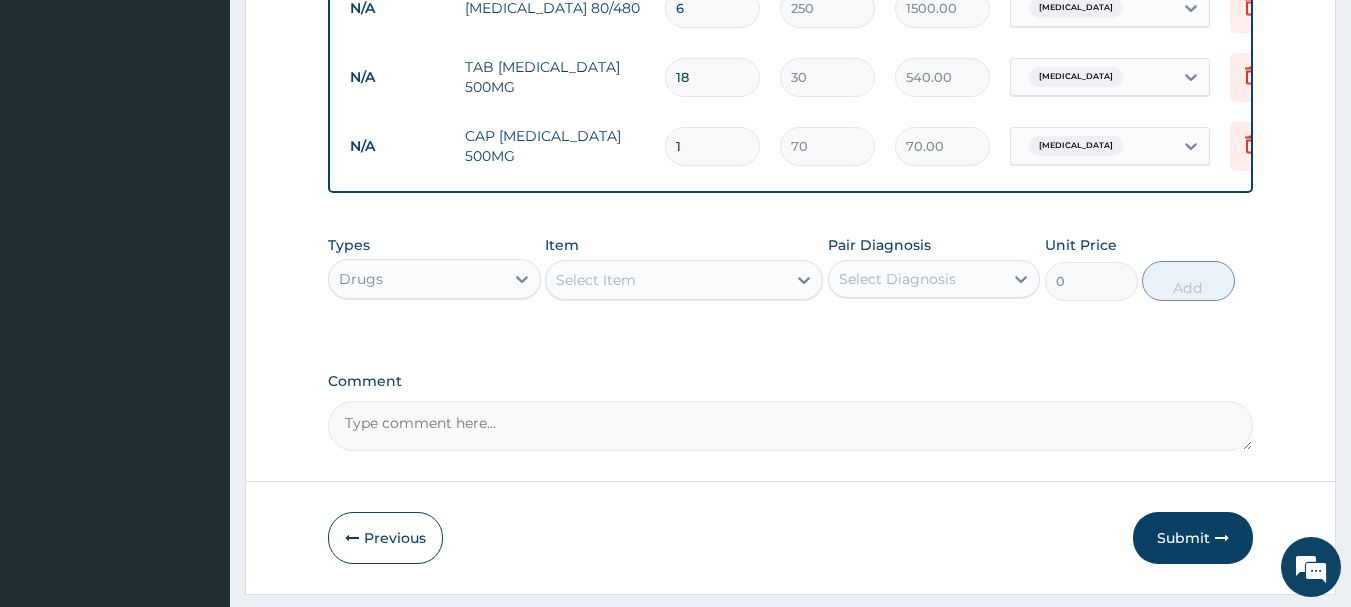 type on "1050.00" 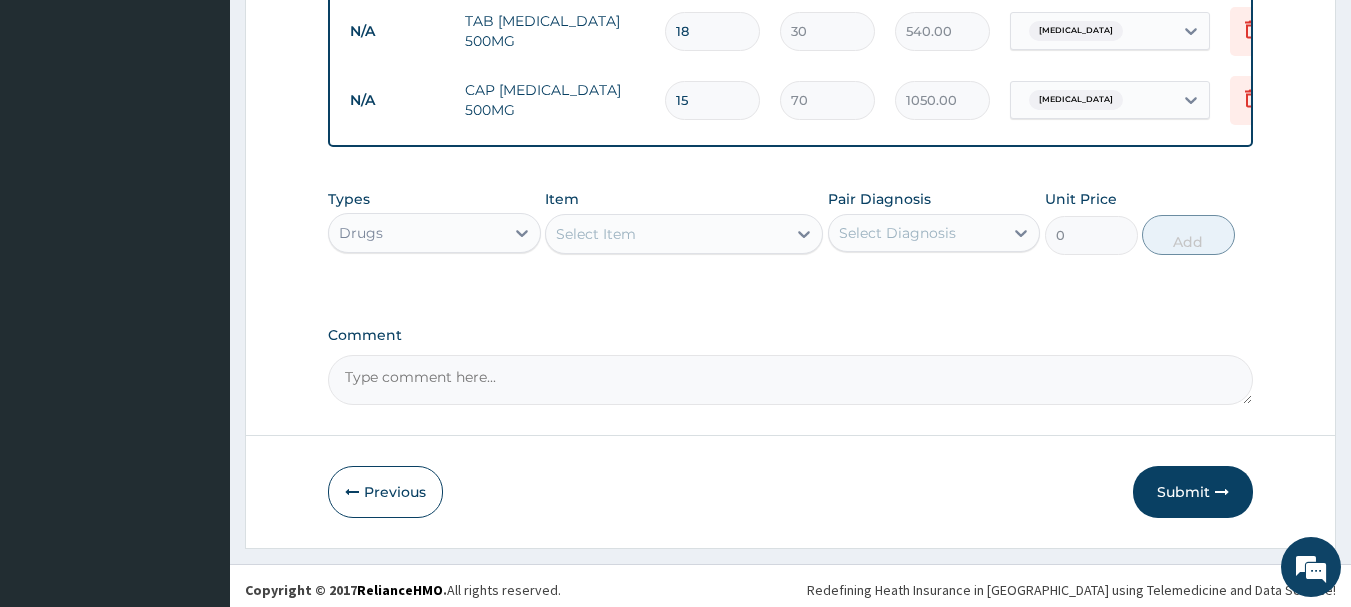 scroll, scrollTop: 1031, scrollLeft: 0, axis: vertical 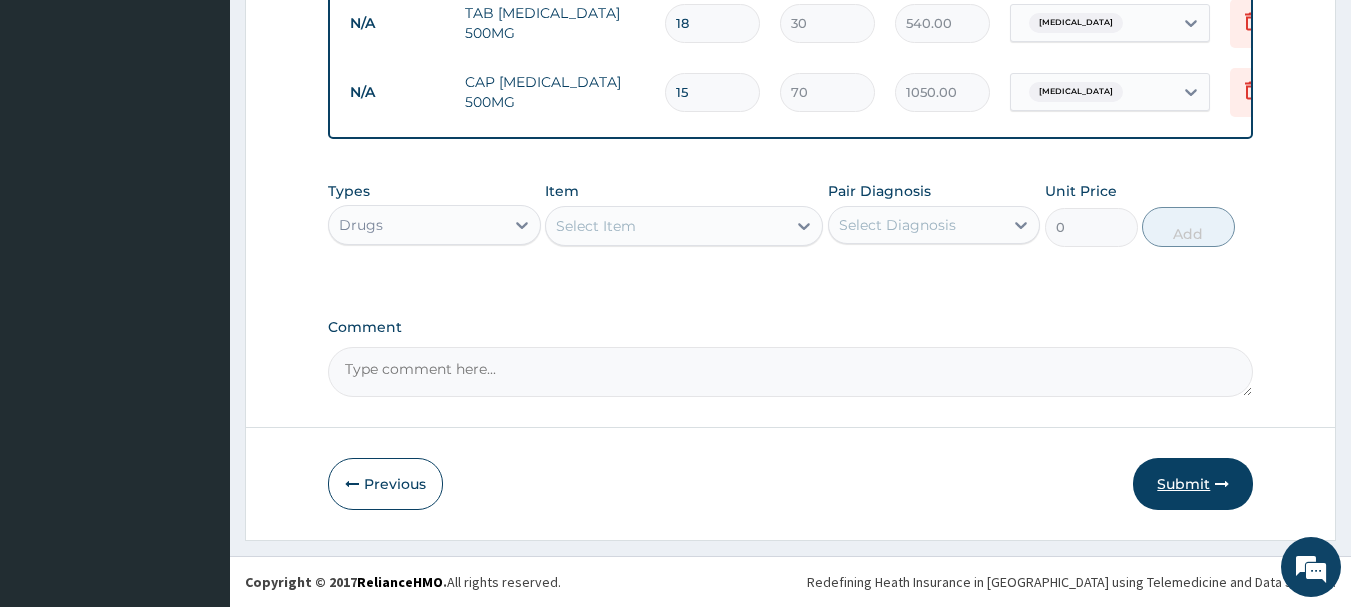 type on "15" 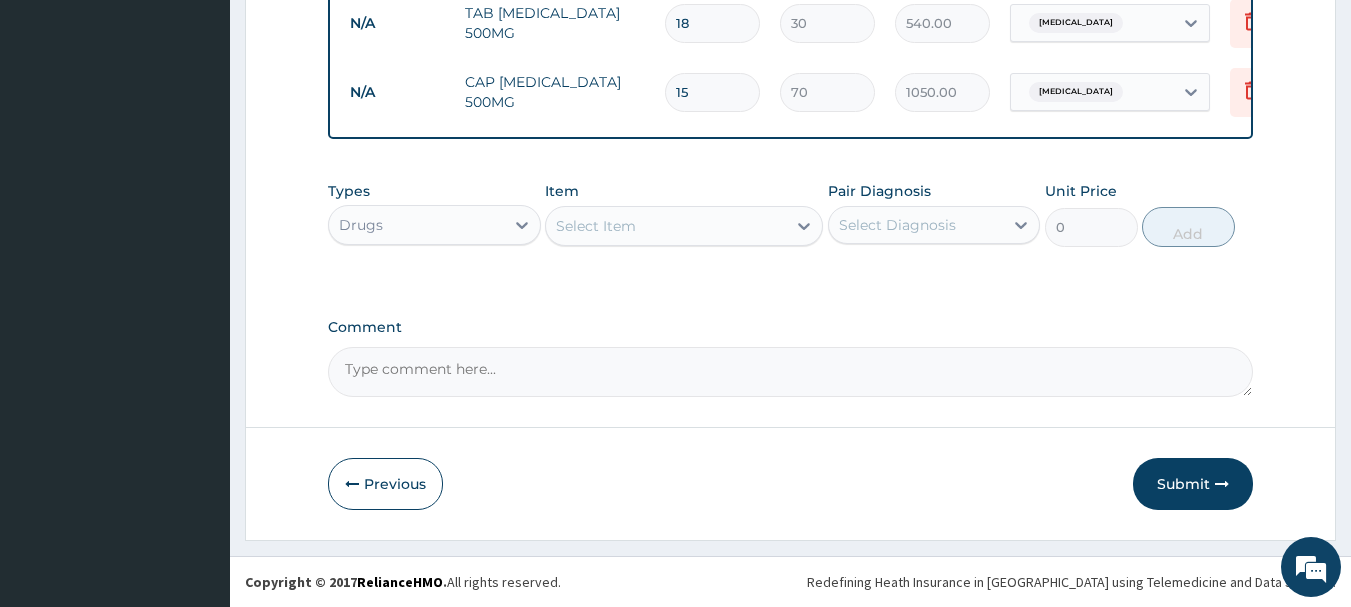 click on "Submit" at bounding box center (1193, 484) 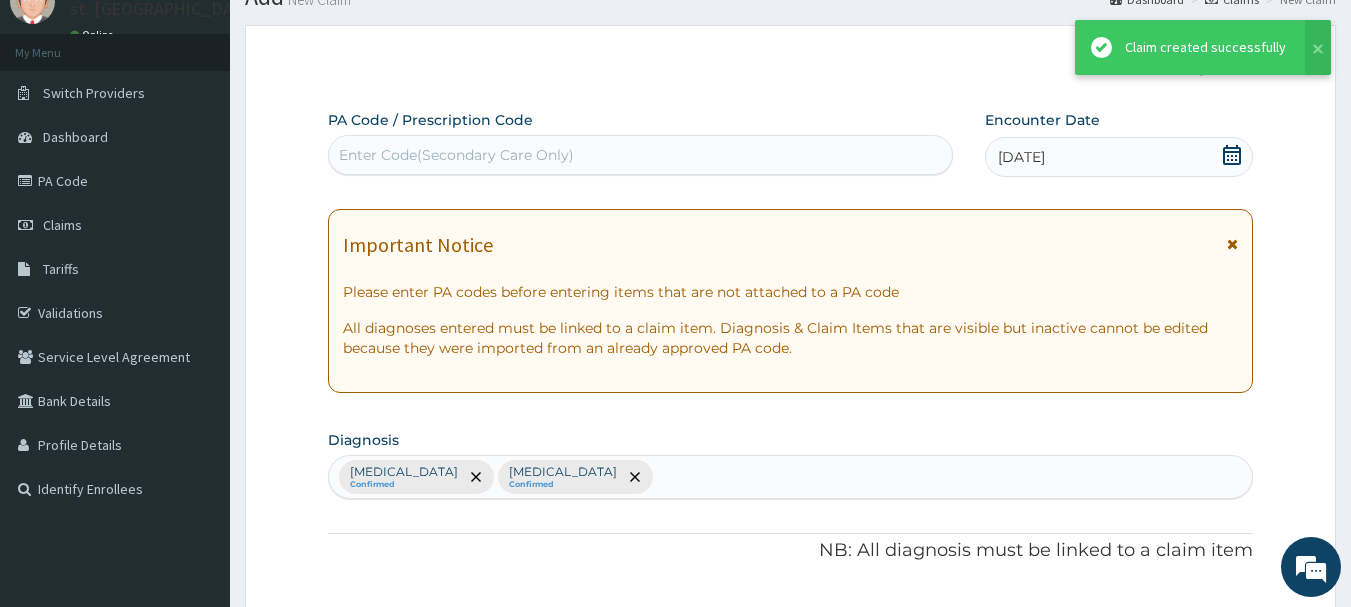 scroll, scrollTop: 1031, scrollLeft: 0, axis: vertical 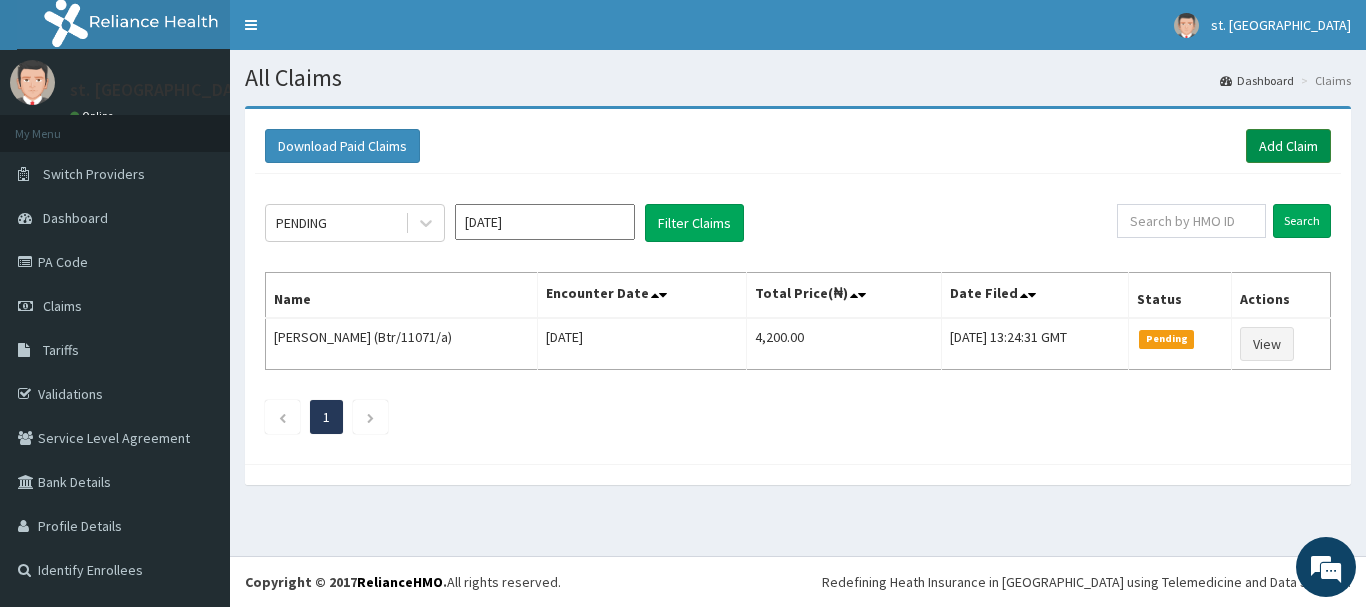 click on "Add Claim" at bounding box center (1288, 146) 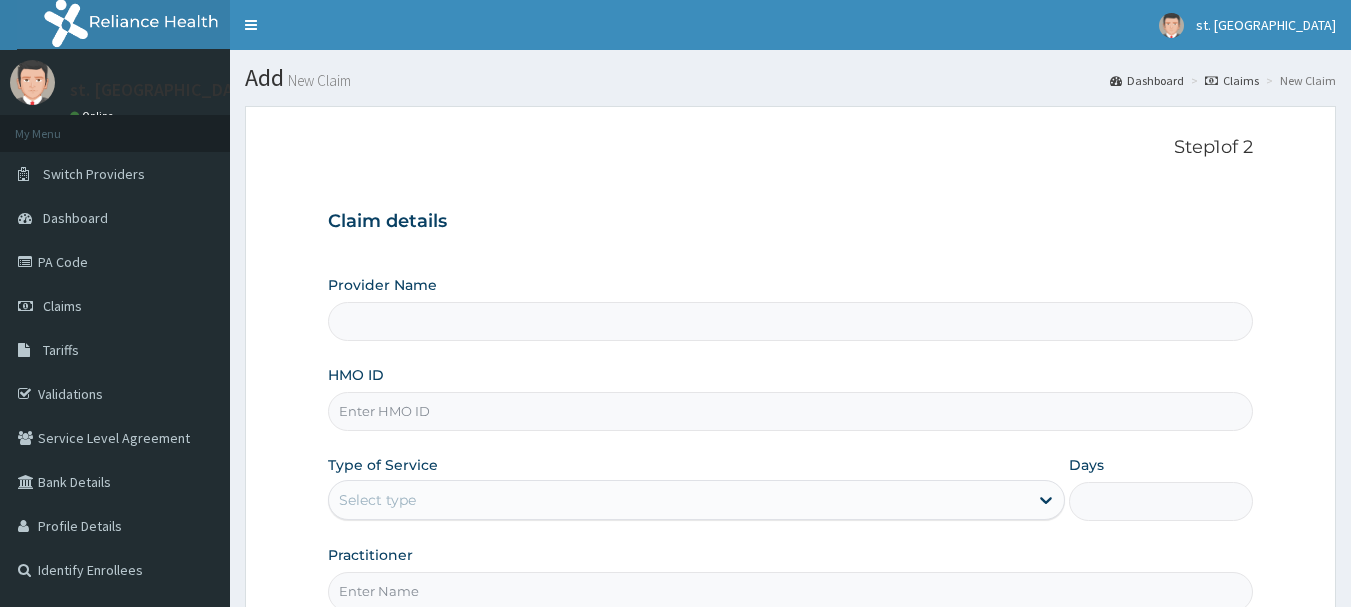 scroll, scrollTop: 0, scrollLeft: 0, axis: both 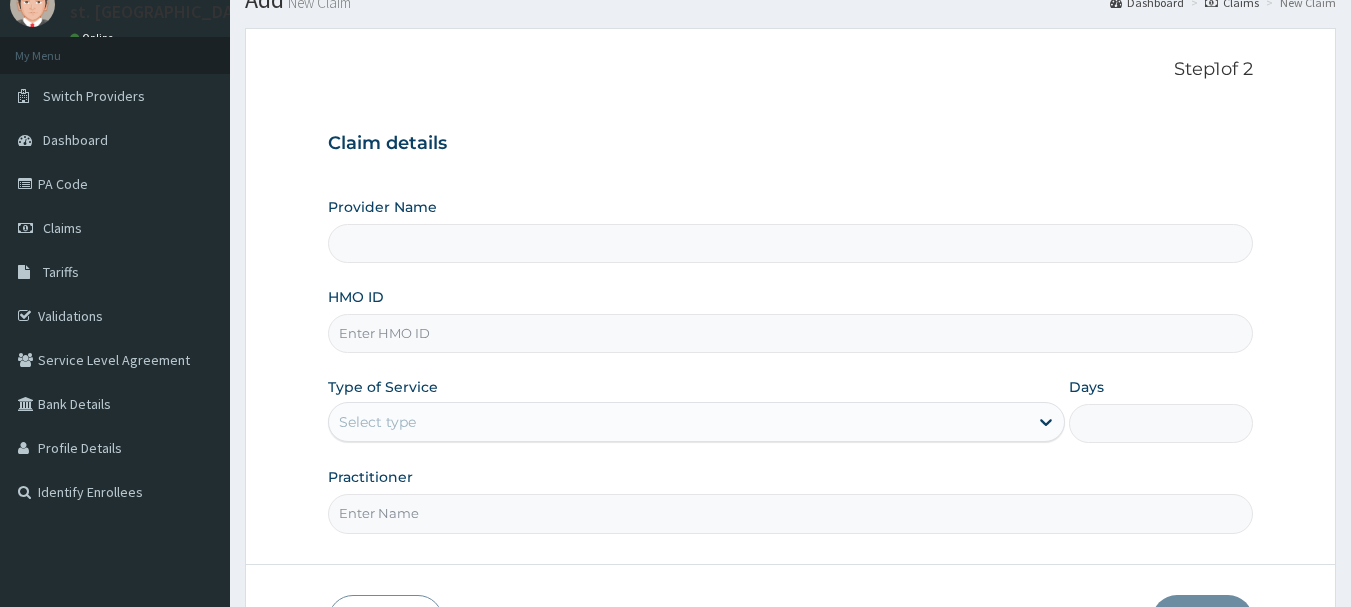 type on "[GEOGRAPHIC_DATA]" 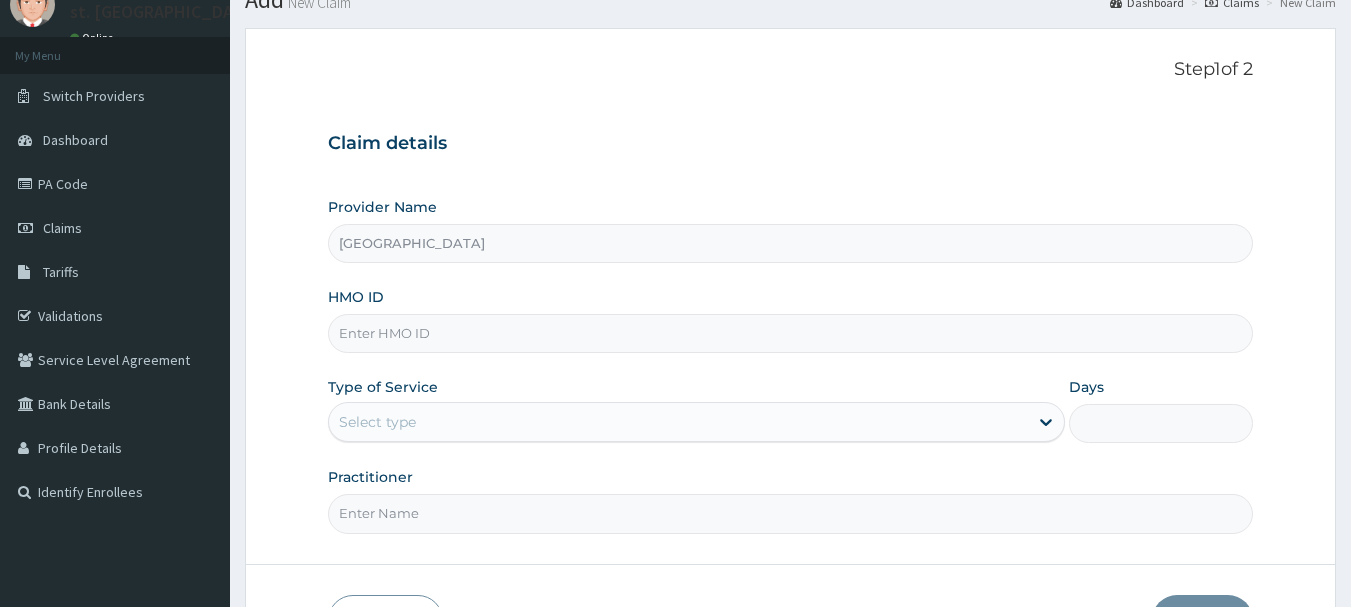 scroll, scrollTop: 100, scrollLeft: 0, axis: vertical 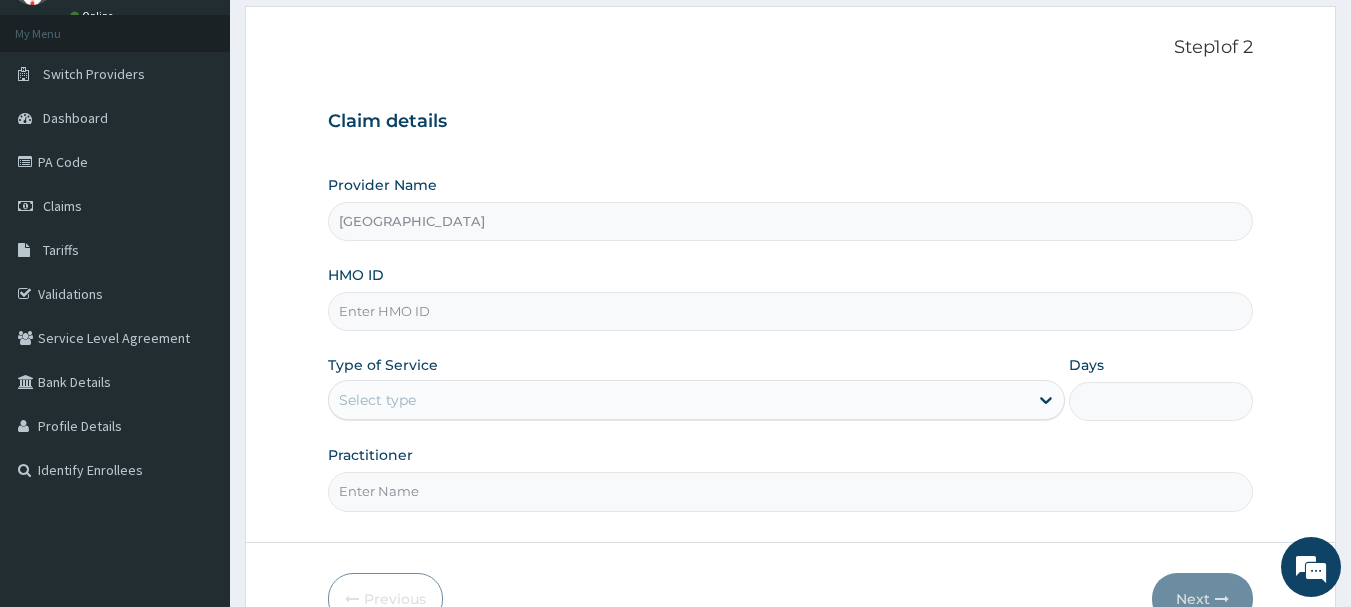 click on "HMO ID" at bounding box center (791, 311) 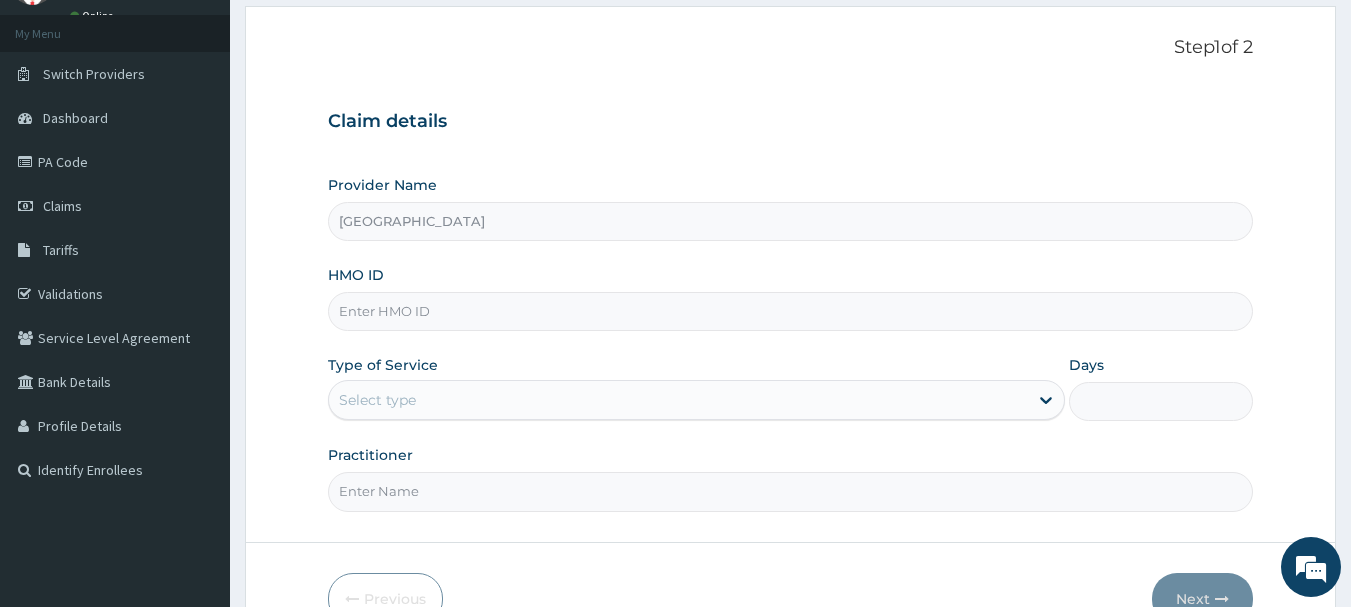 paste on "Btr/10362/a" 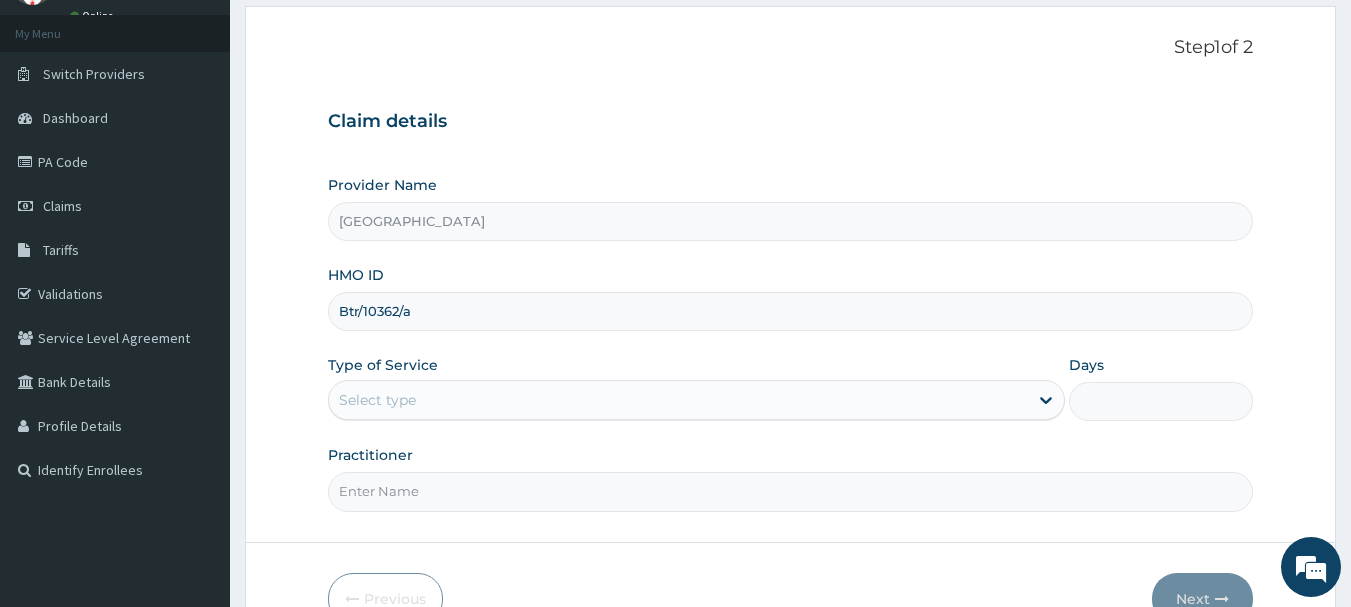 type on "Btr/10362/a" 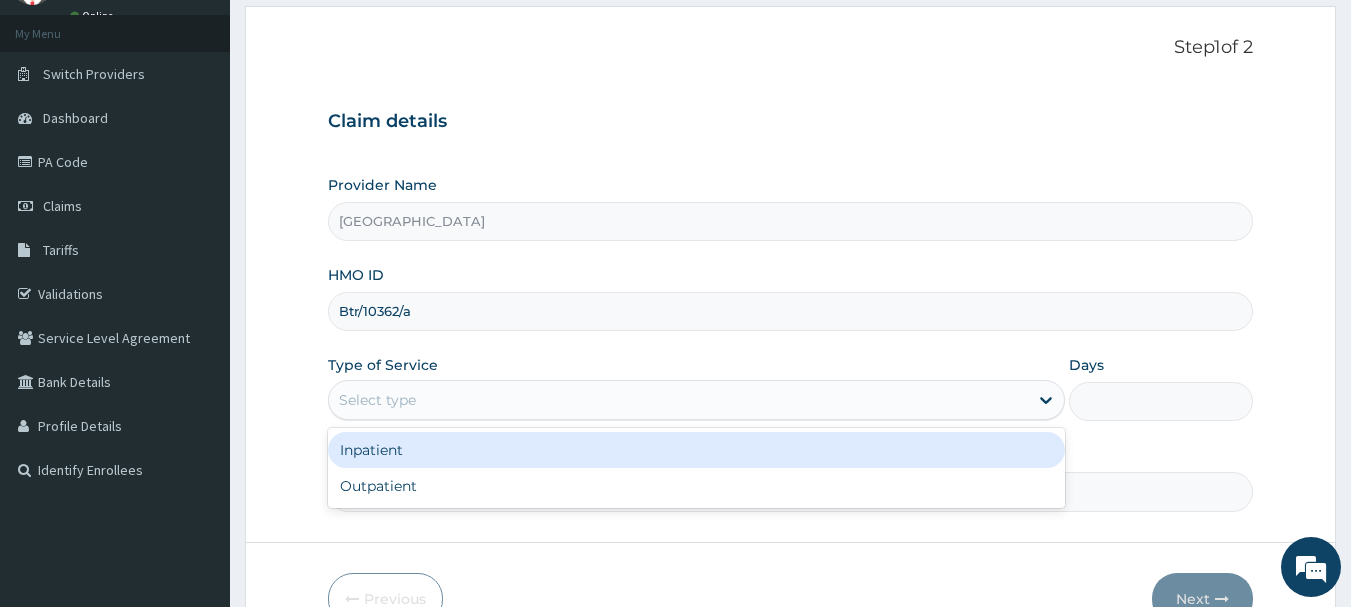 click on "Select type" at bounding box center (377, 400) 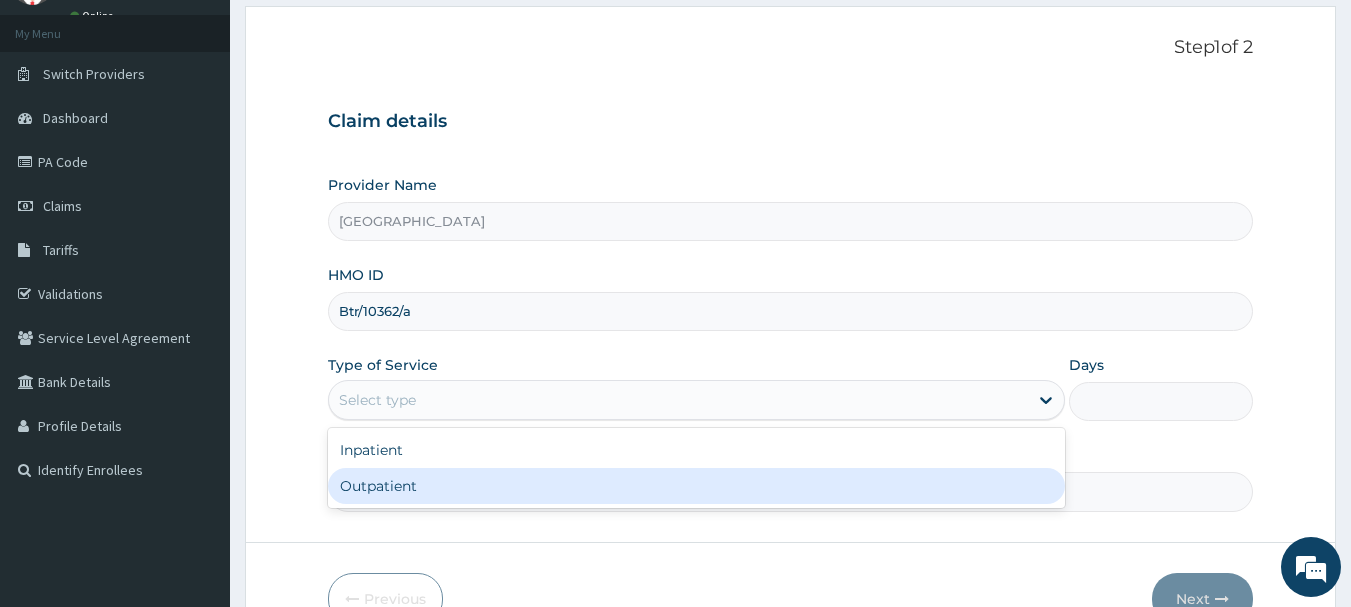 click on "Outpatient" at bounding box center [696, 486] 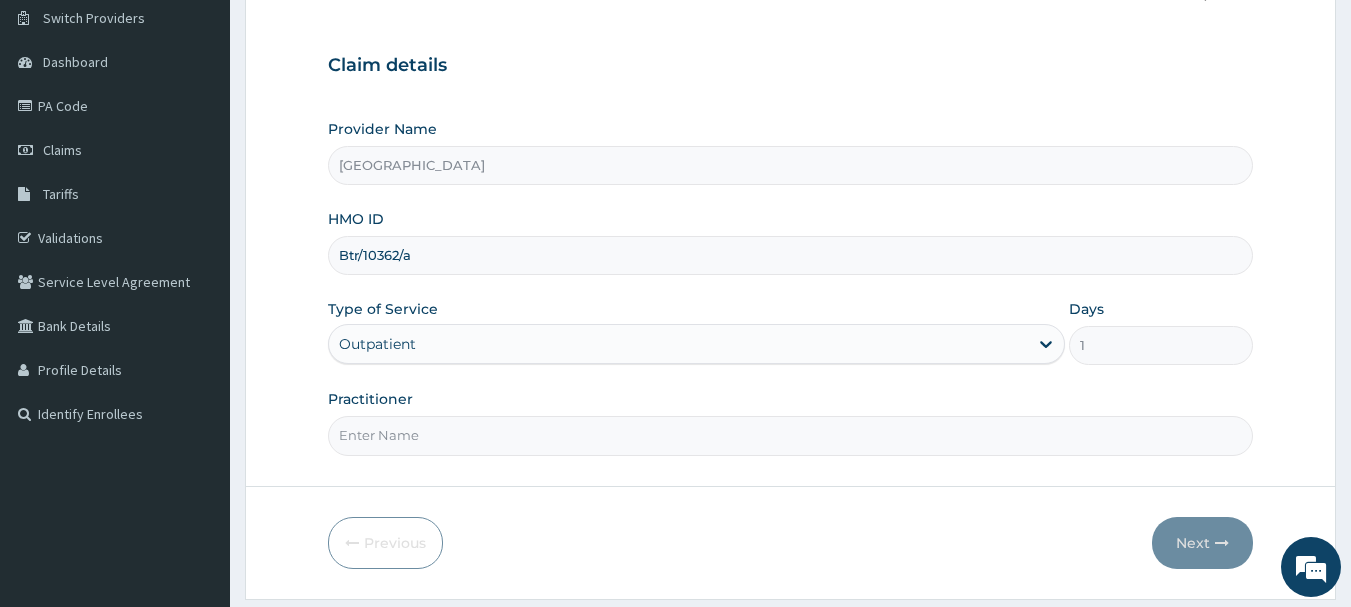 scroll, scrollTop: 200, scrollLeft: 0, axis: vertical 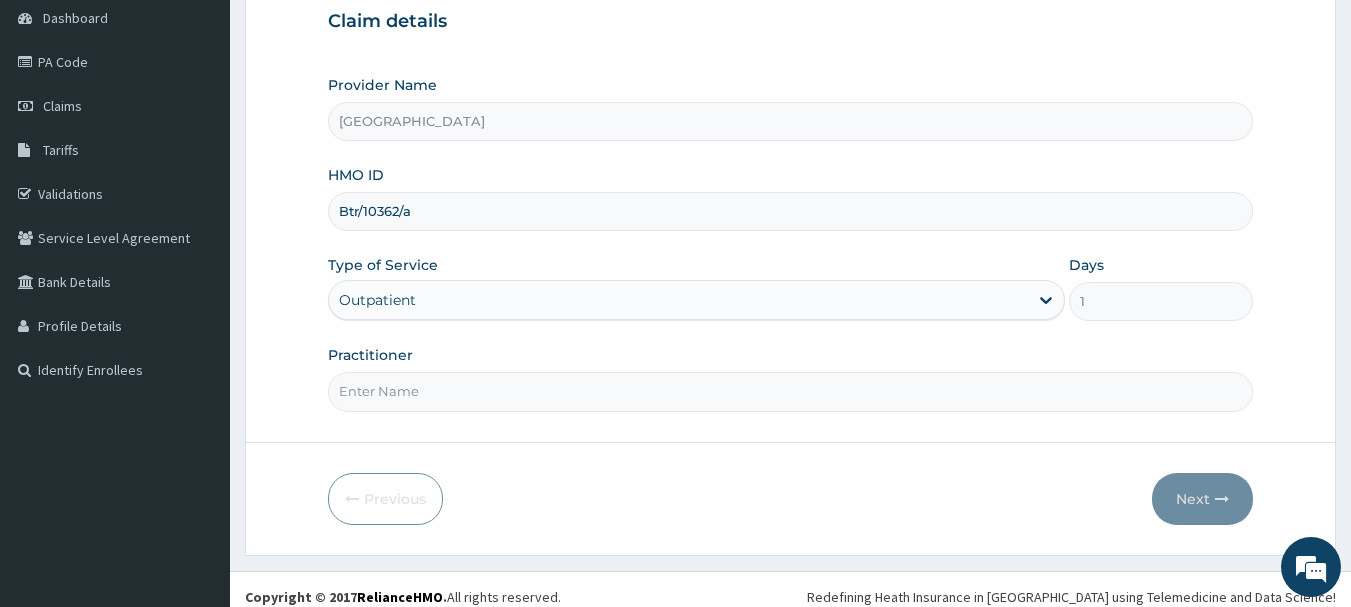 click on "Practitioner" at bounding box center (791, 391) 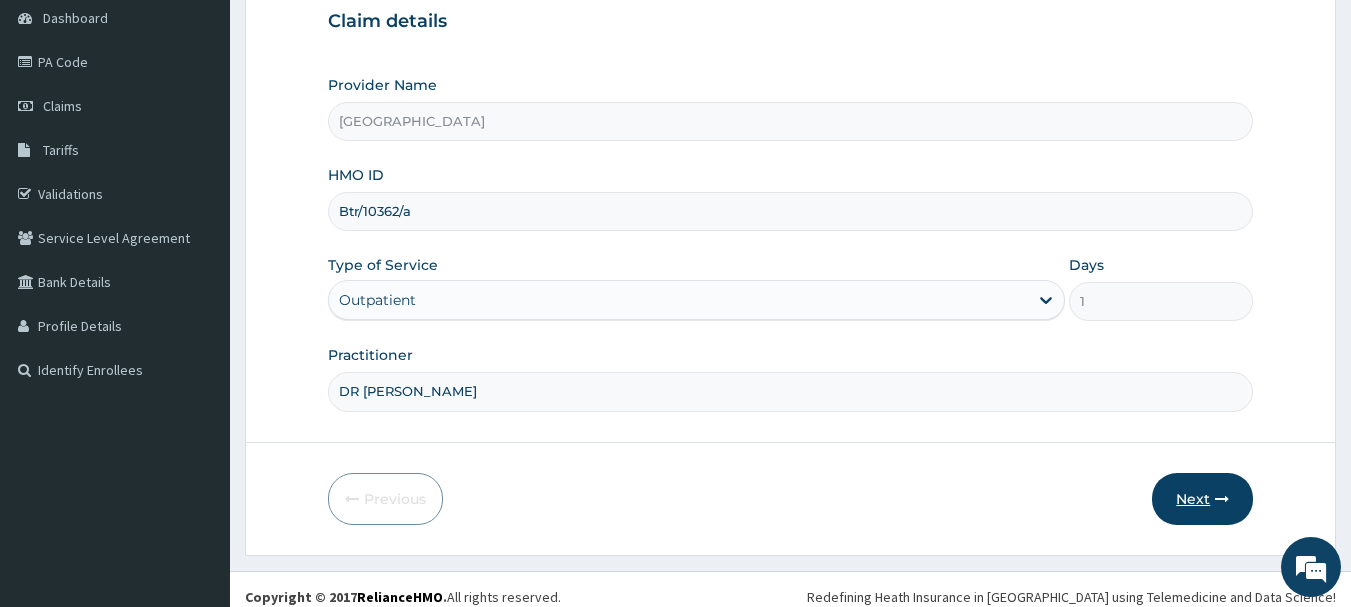 click on "Next" at bounding box center [1202, 499] 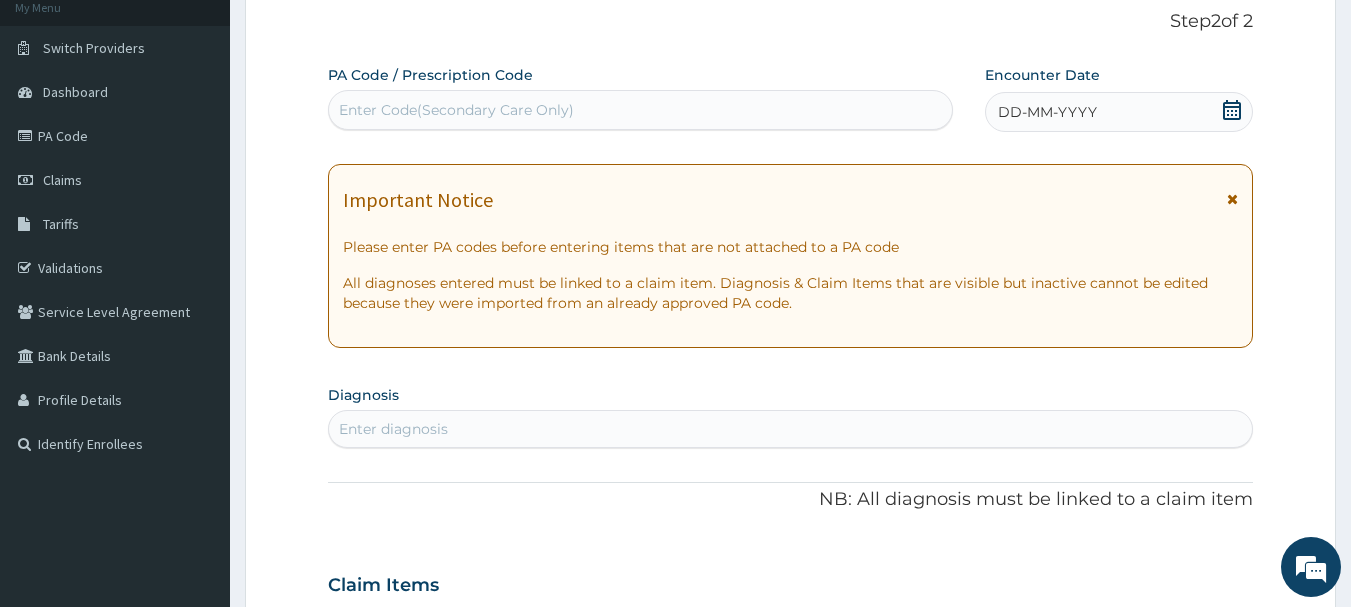 scroll, scrollTop: 0, scrollLeft: 0, axis: both 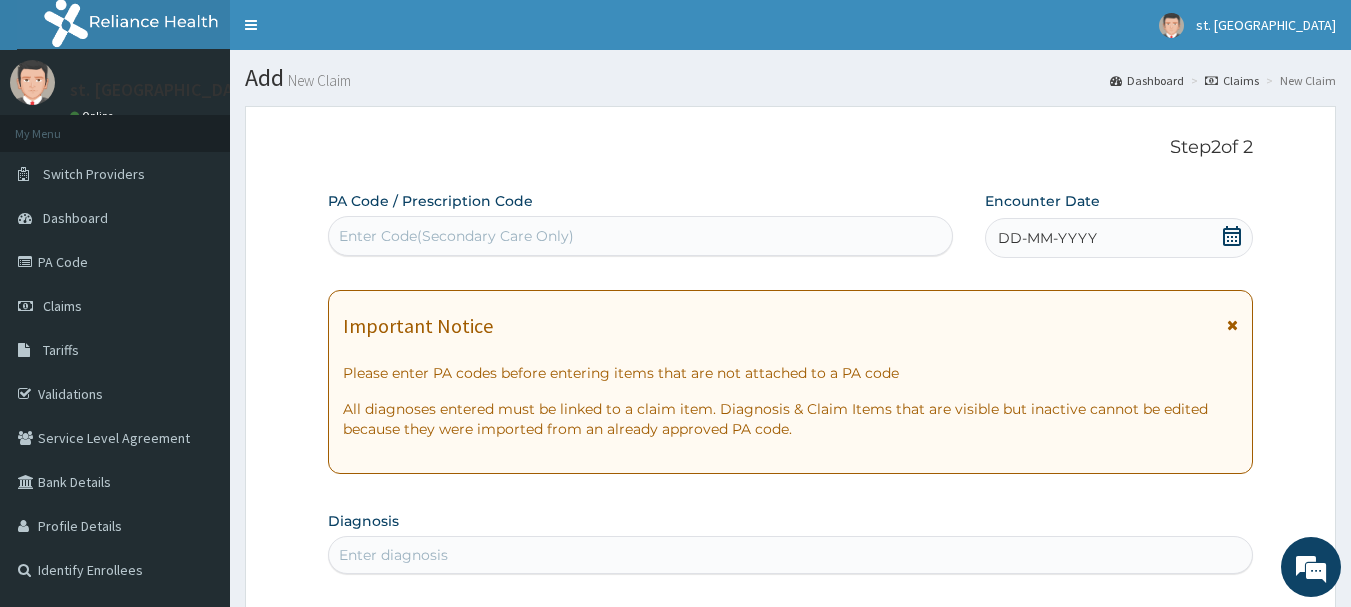 drag, startPoint x: 1230, startPoint y: 233, endPoint x: 1236, endPoint y: 253, distance: 20.880613 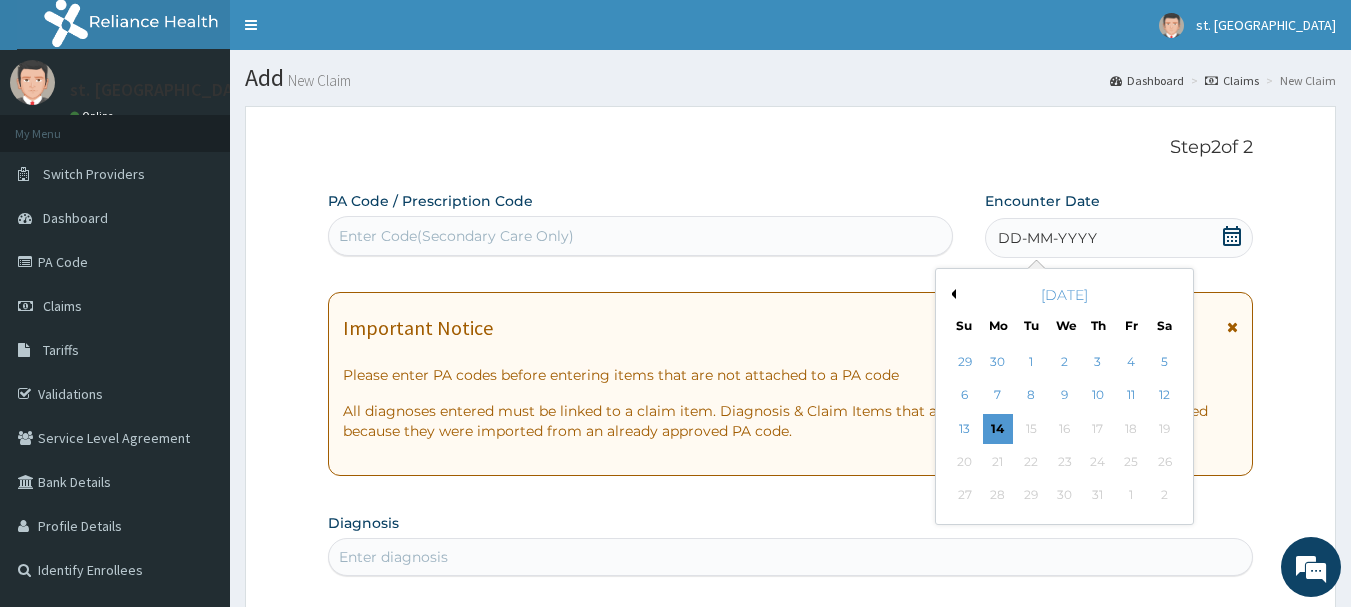scroll, scrollTop: 0, scrollLeft: 0, axis: both 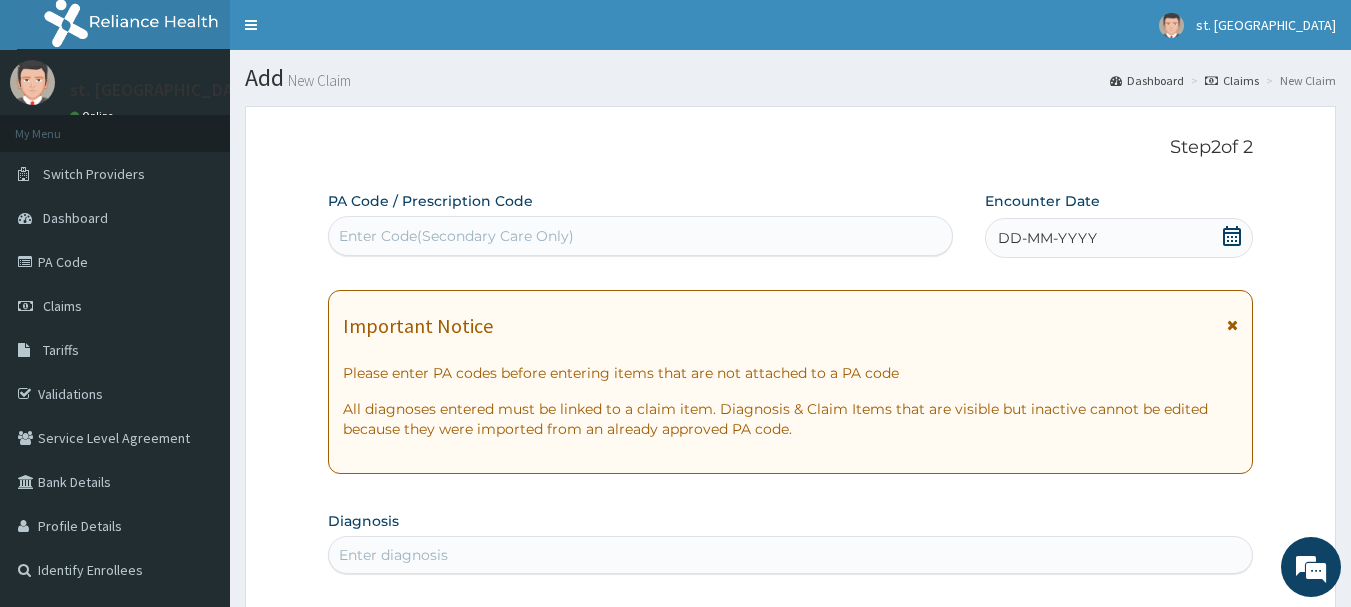 drag, startPoint x: 432, startPoint y: 238, endPoint x: 372, endPoint y: 239, distance: 60.00833 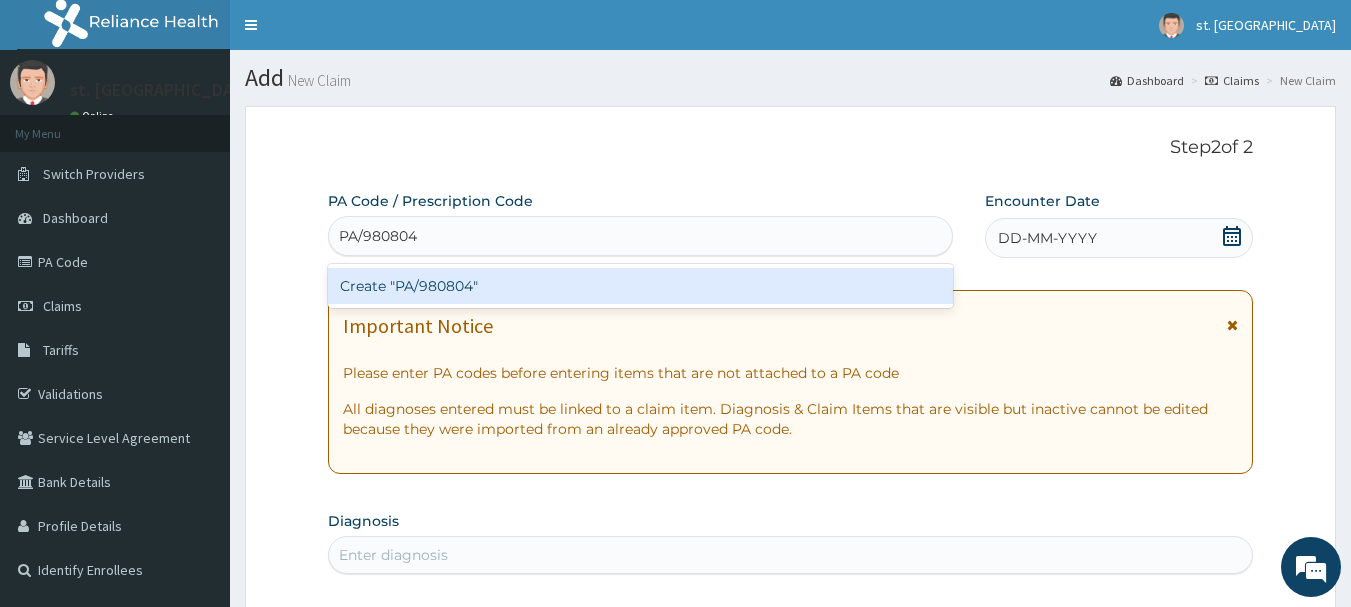 click on "Create "PA/980804"" at bounding box center [641, 286] 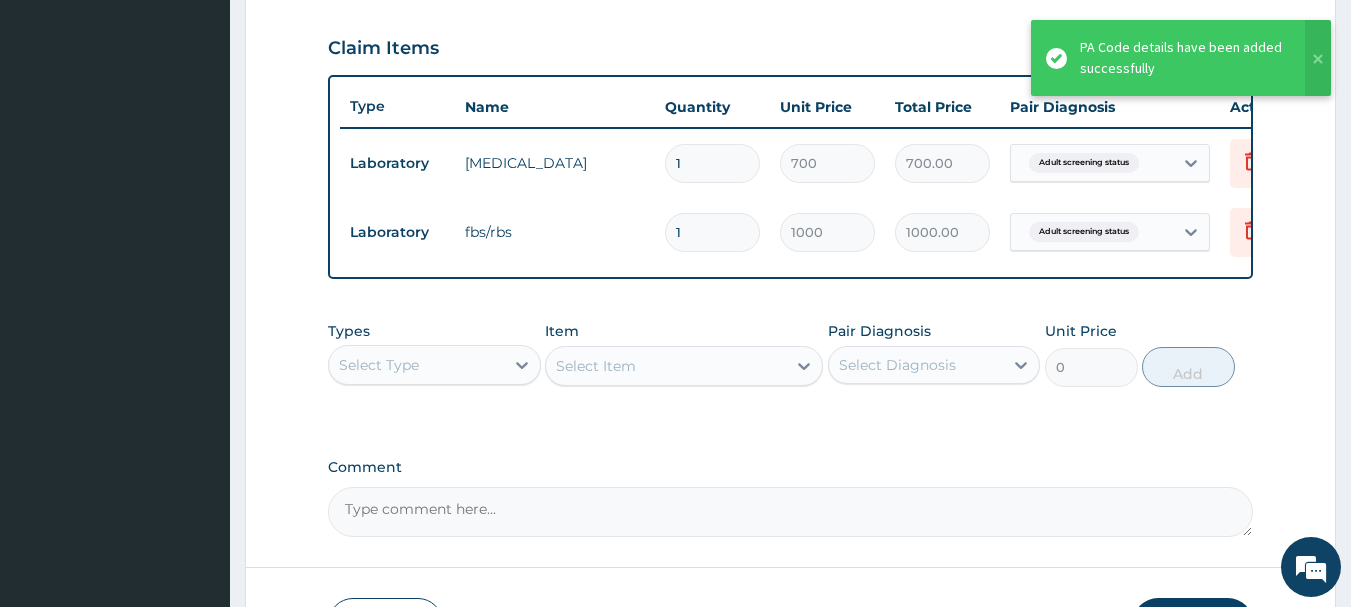 scroll, scrollTop: 698, scrollLeft: 0, axis: vertical 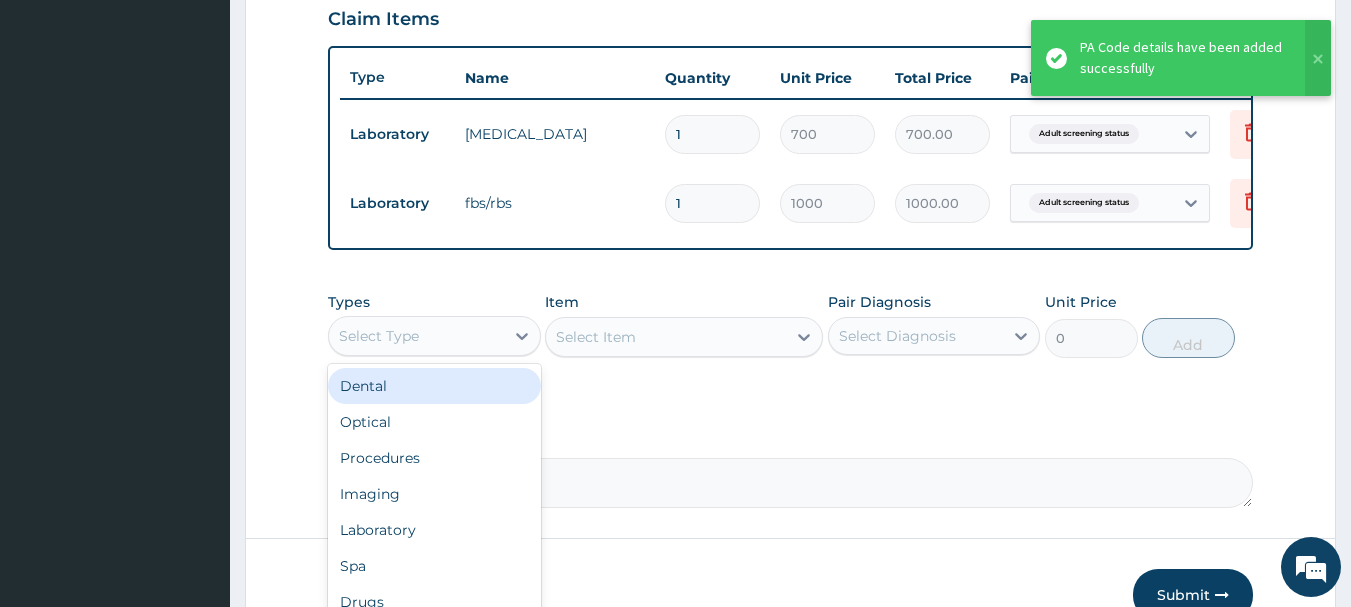 click on "Select Type" at bounding box center (379, 336) 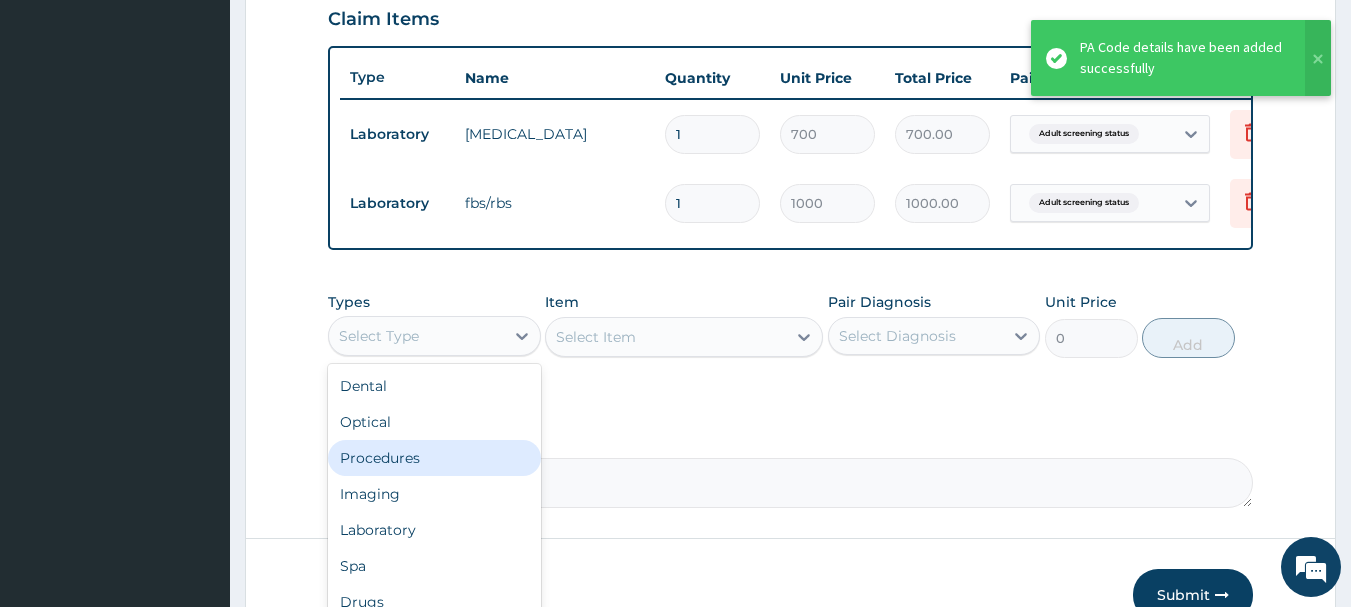 click on "Procedures" at bounding box center (434, 458) 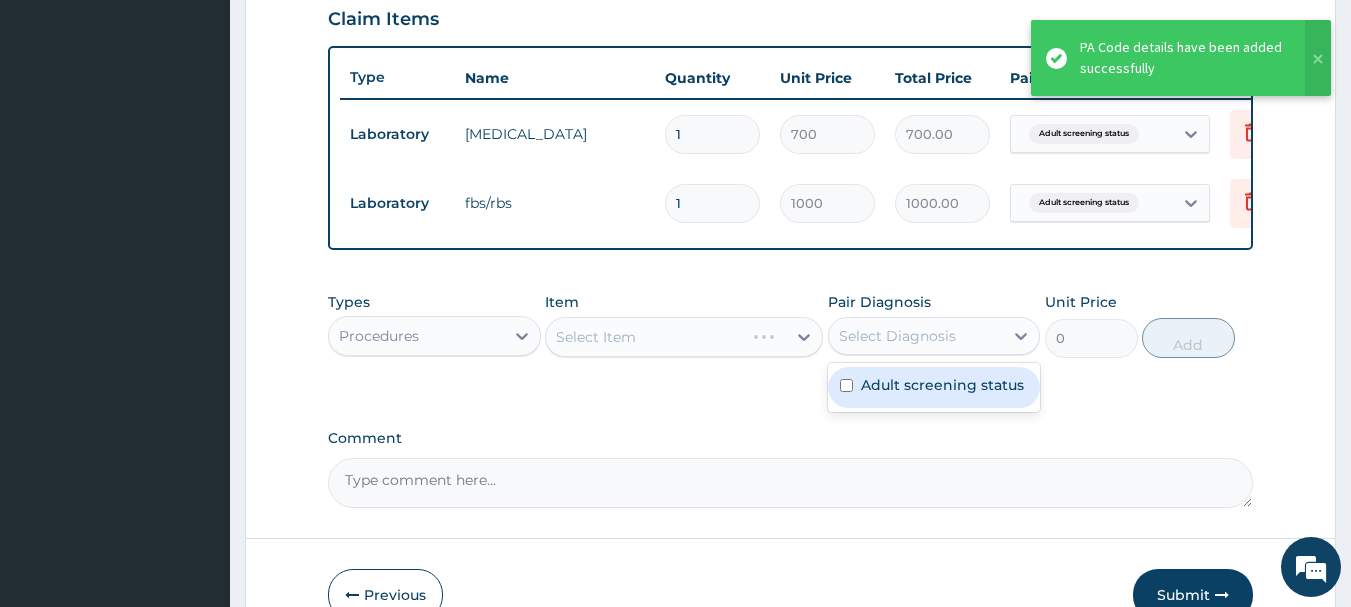 drag, startPoint x: 939, startPoint y: 338, endPoint x: 930, endPoint y: 354, distance: 18.35756 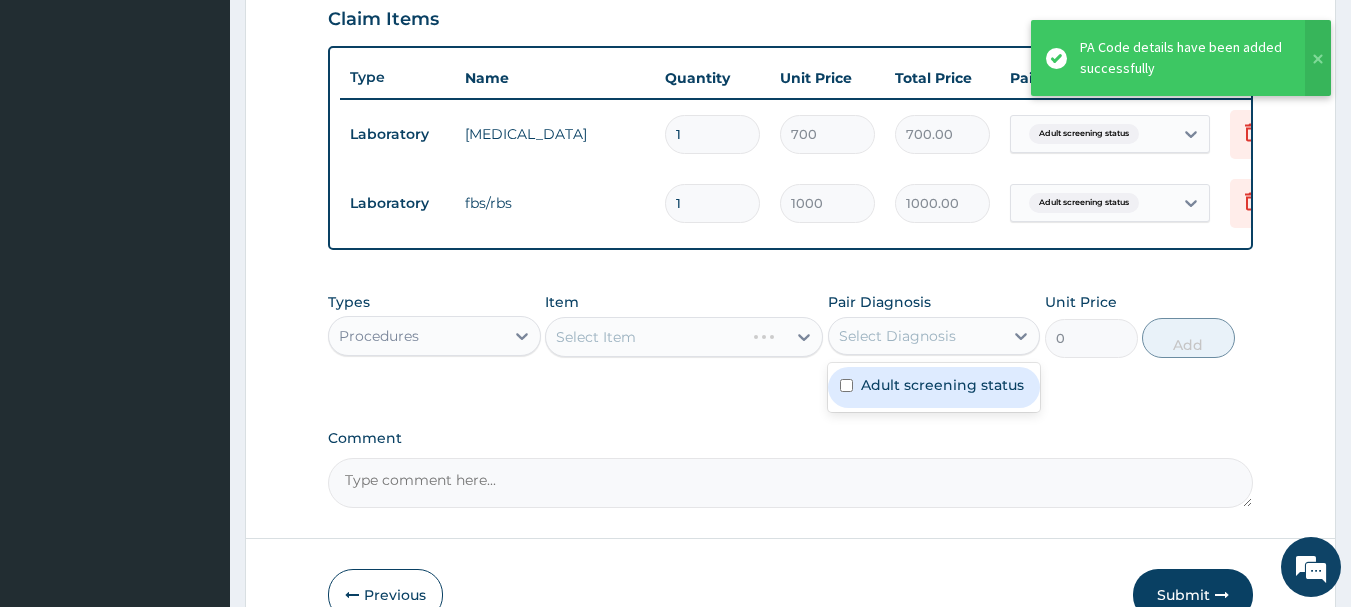 click on "Select Diagnosis" at bounding box center [916, 336] 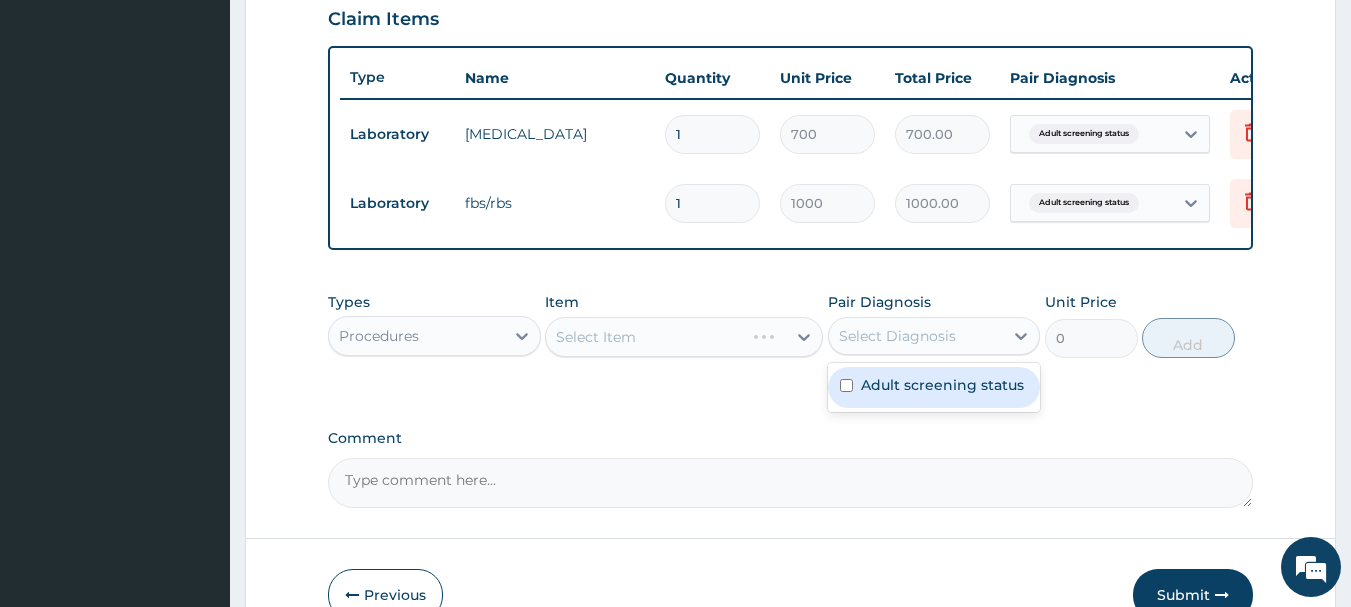 click on "Adult screening status" at bounding box center (942, 385) 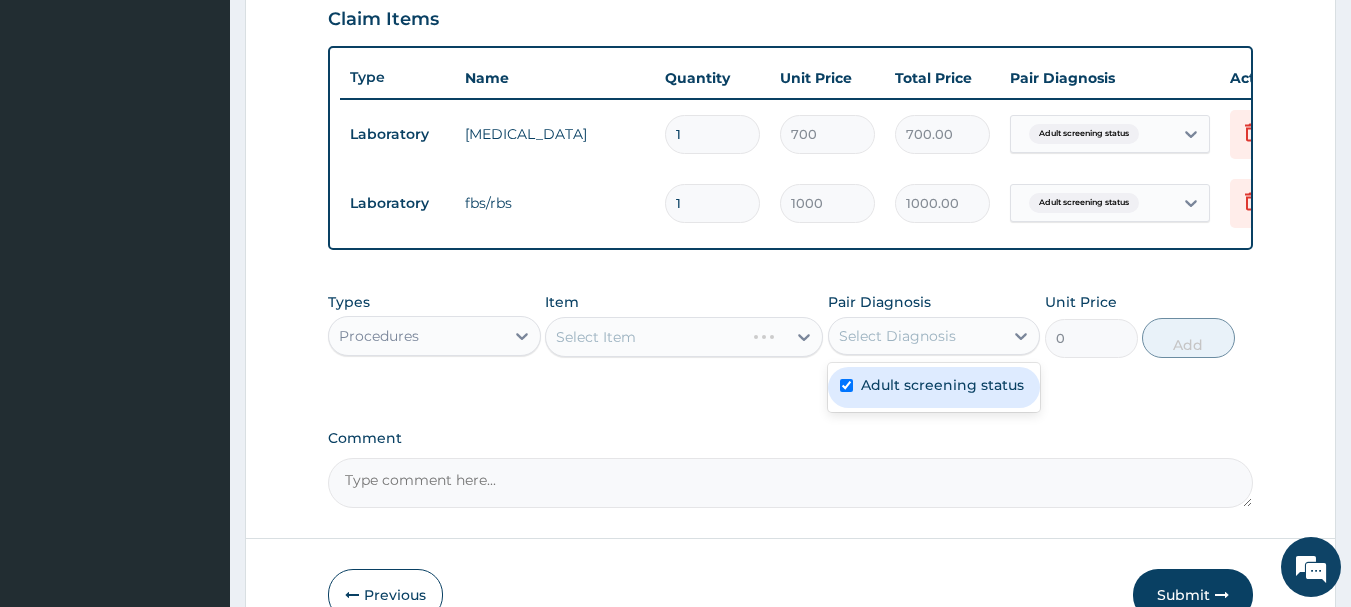 checkbox on "true" 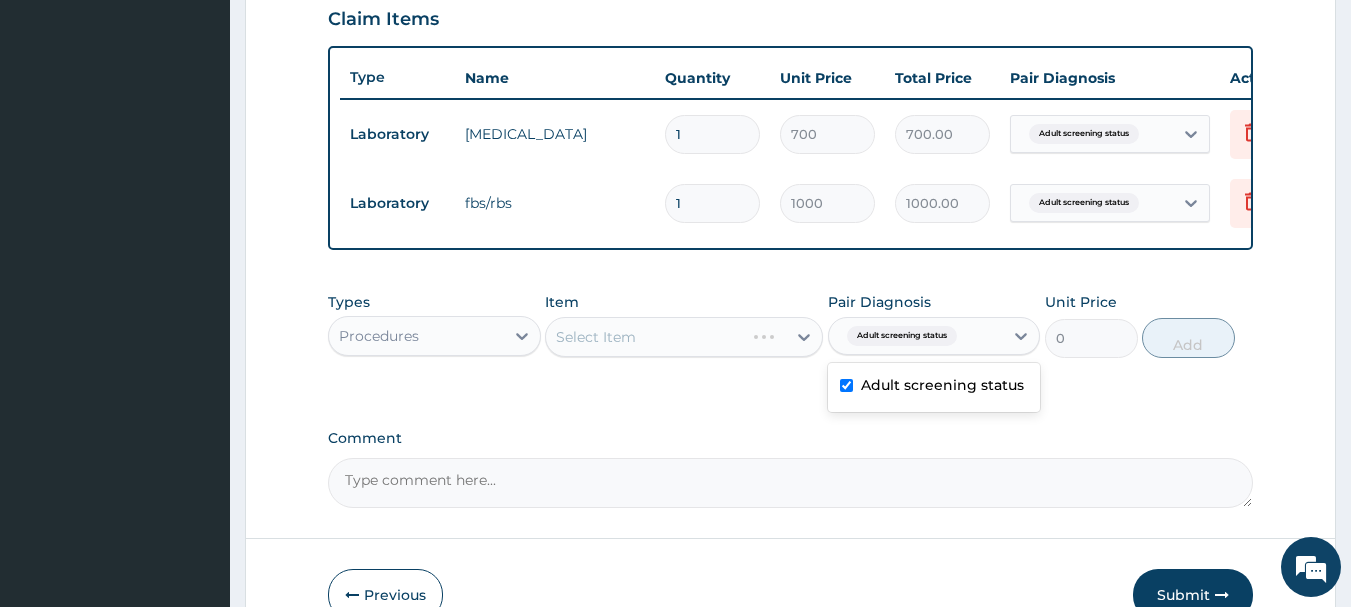 click on "Select Item" at bounding box center (684, 337) 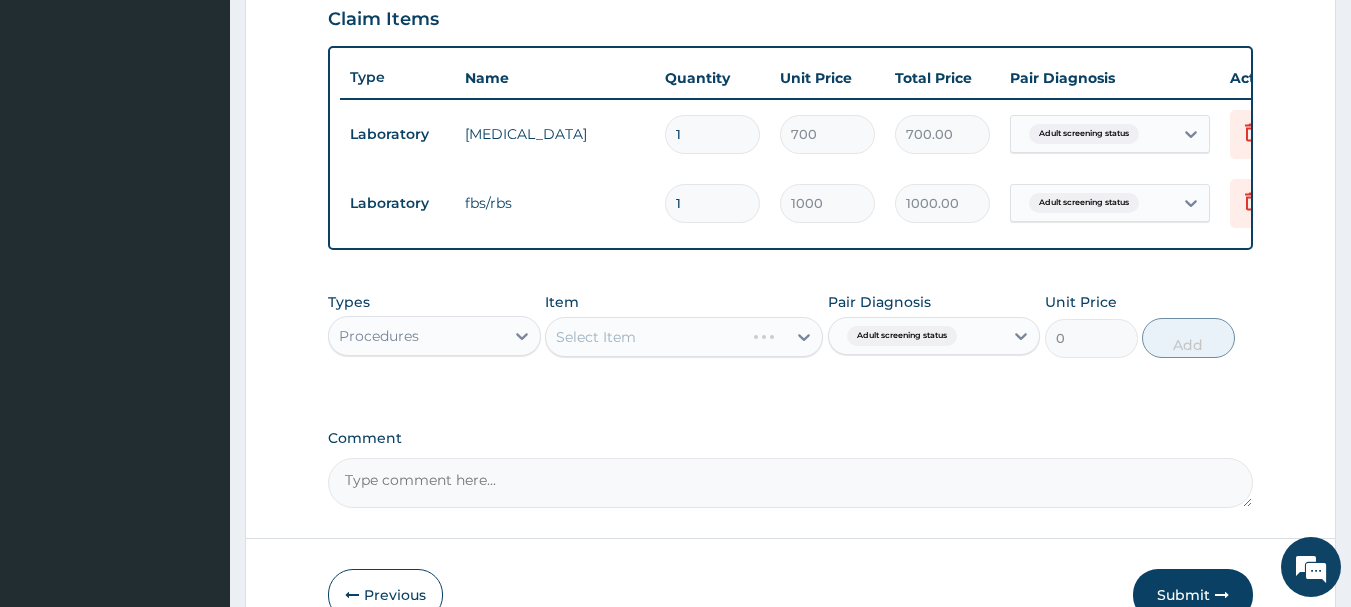 click on "Select Item" at bounding box center (684, 337) 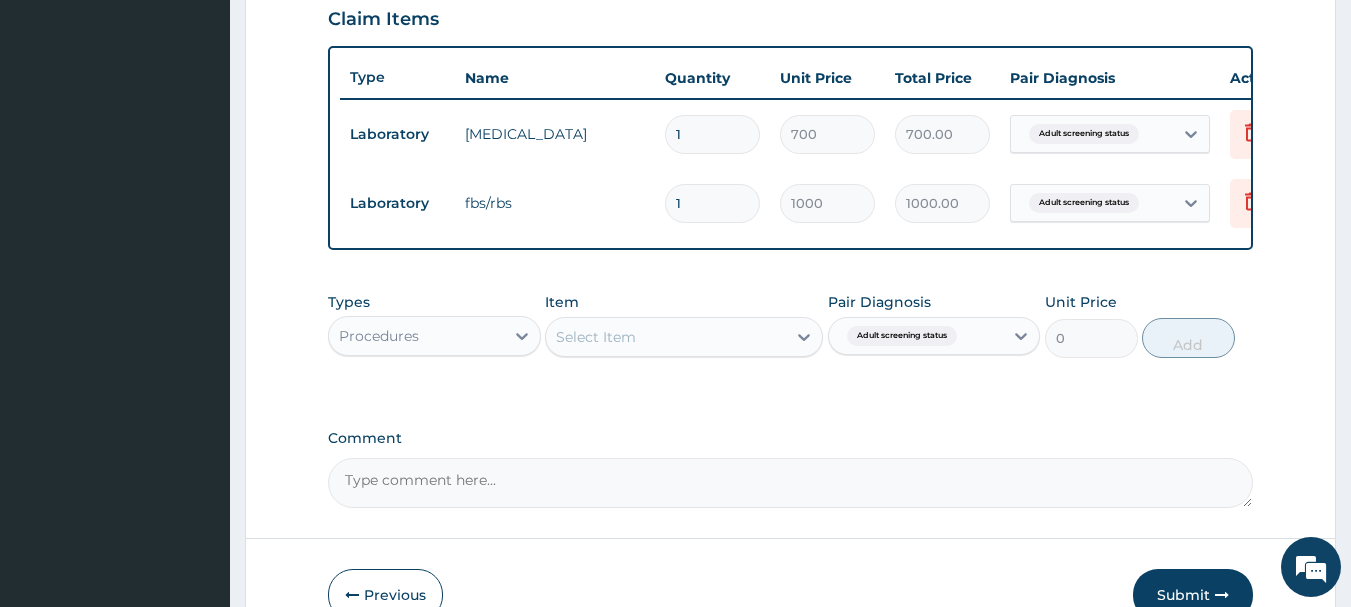 click on "Select Item" at bounding box center (666, 337) 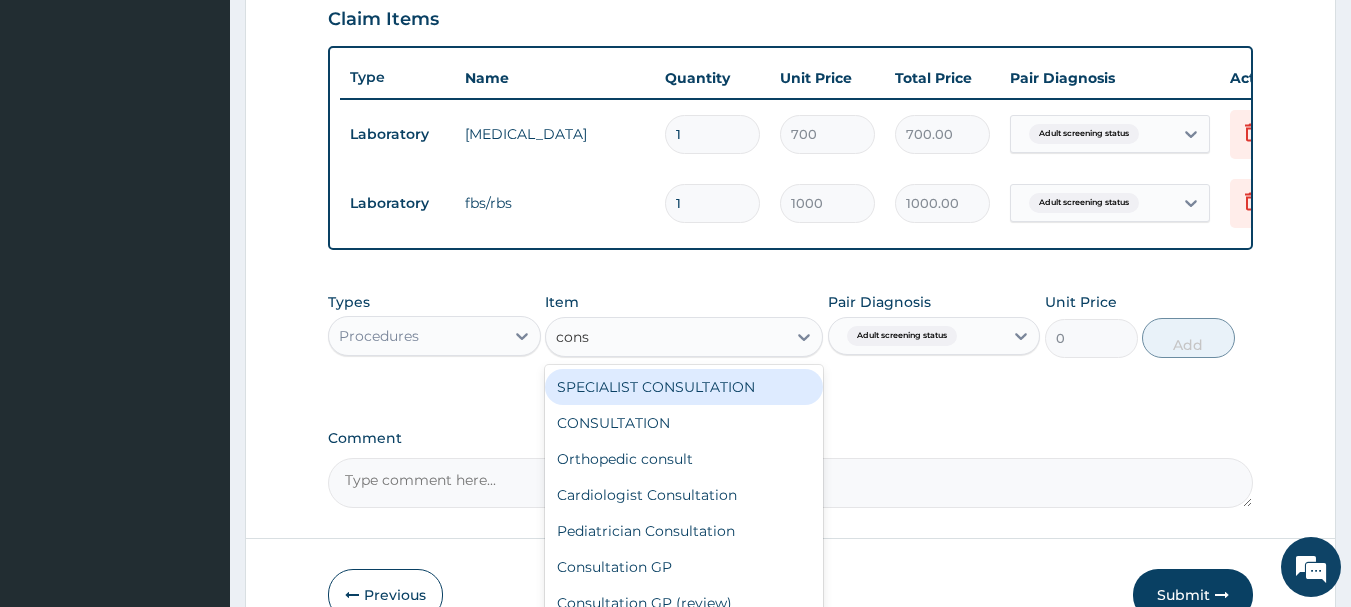 type on "consu" 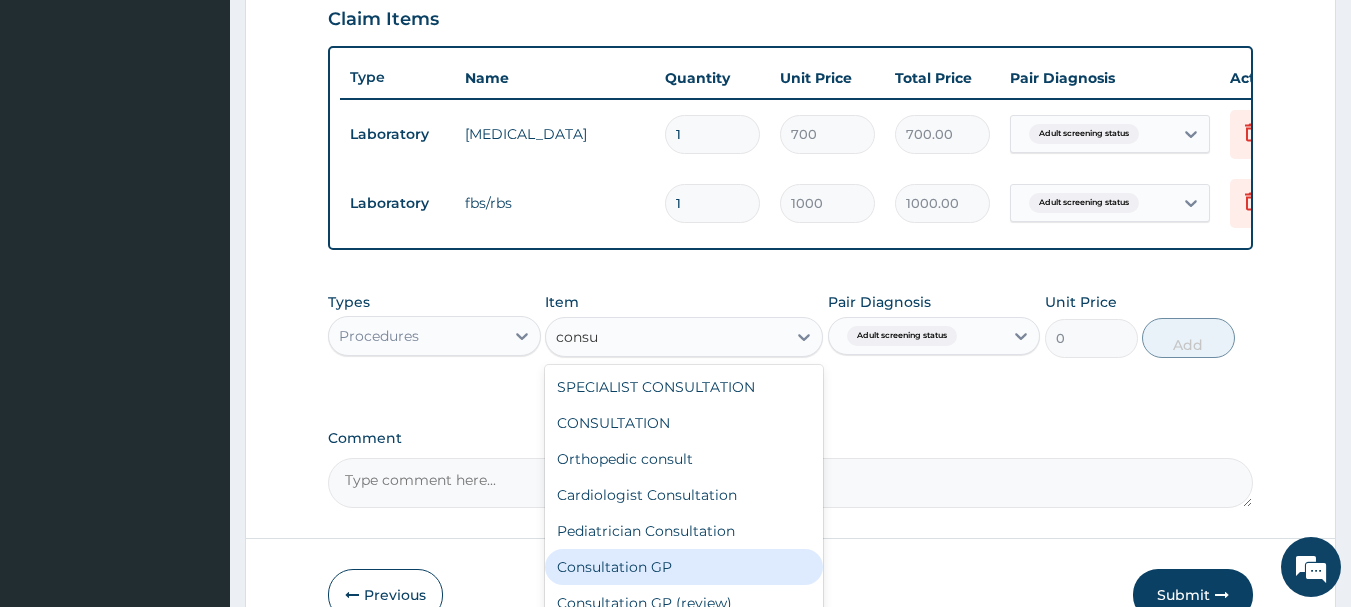 click on "Consultation GP" at bounding box center [684, 567] 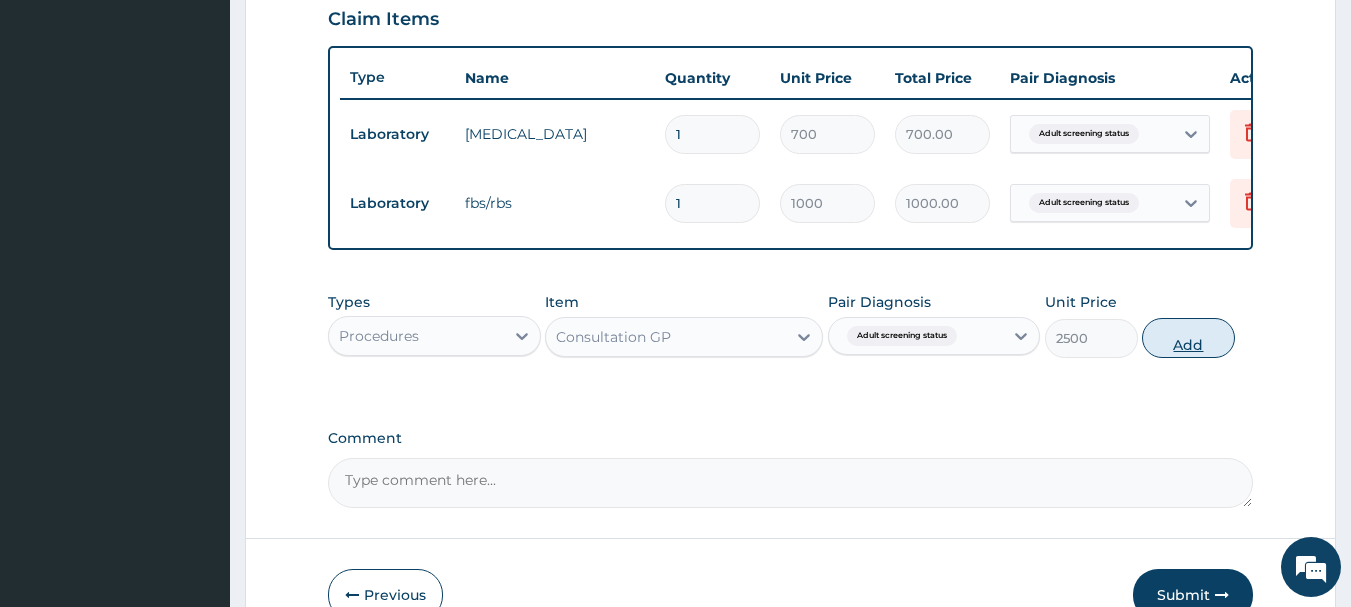click on "Add" at bounding box center [1188, 338] 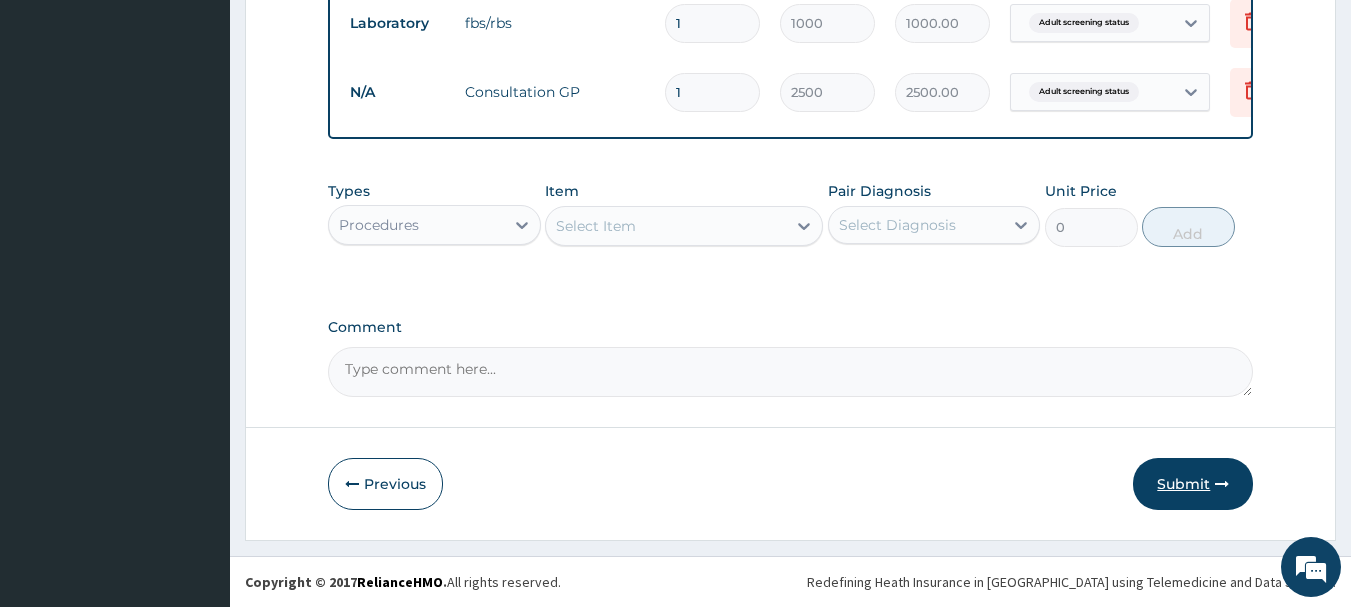 click on "Submit" at bounding box center [1193, 484] 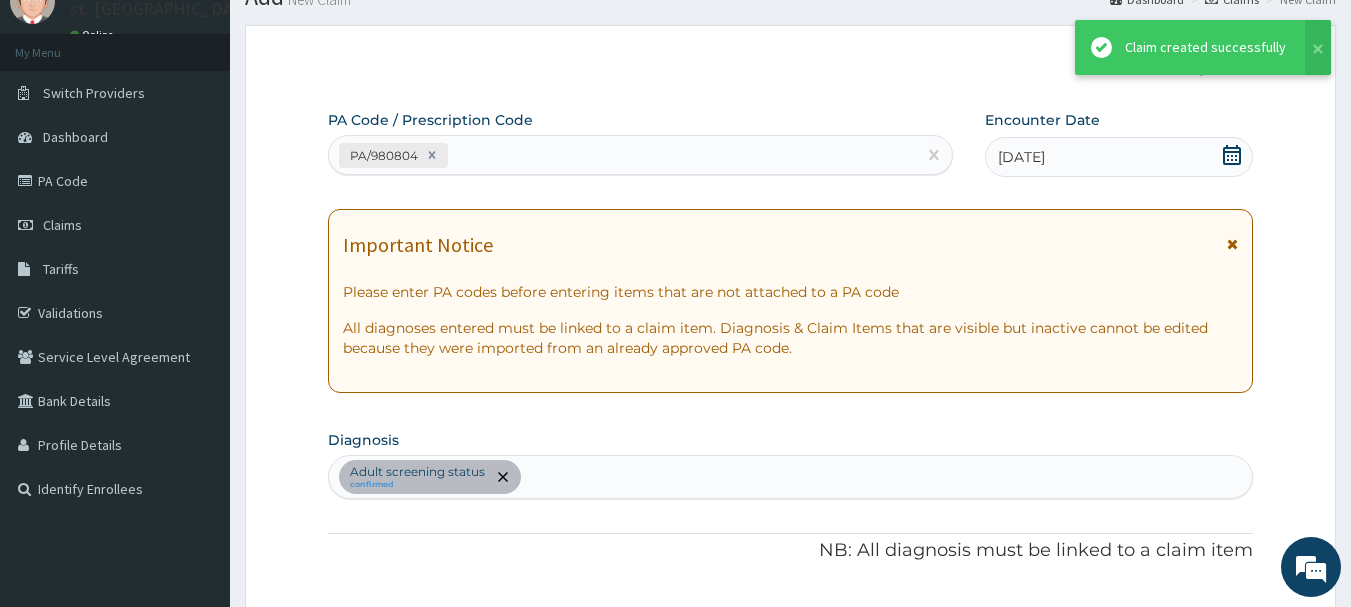 scroll, scrollTop: 893, scrollLeft: 0, axis: vertical 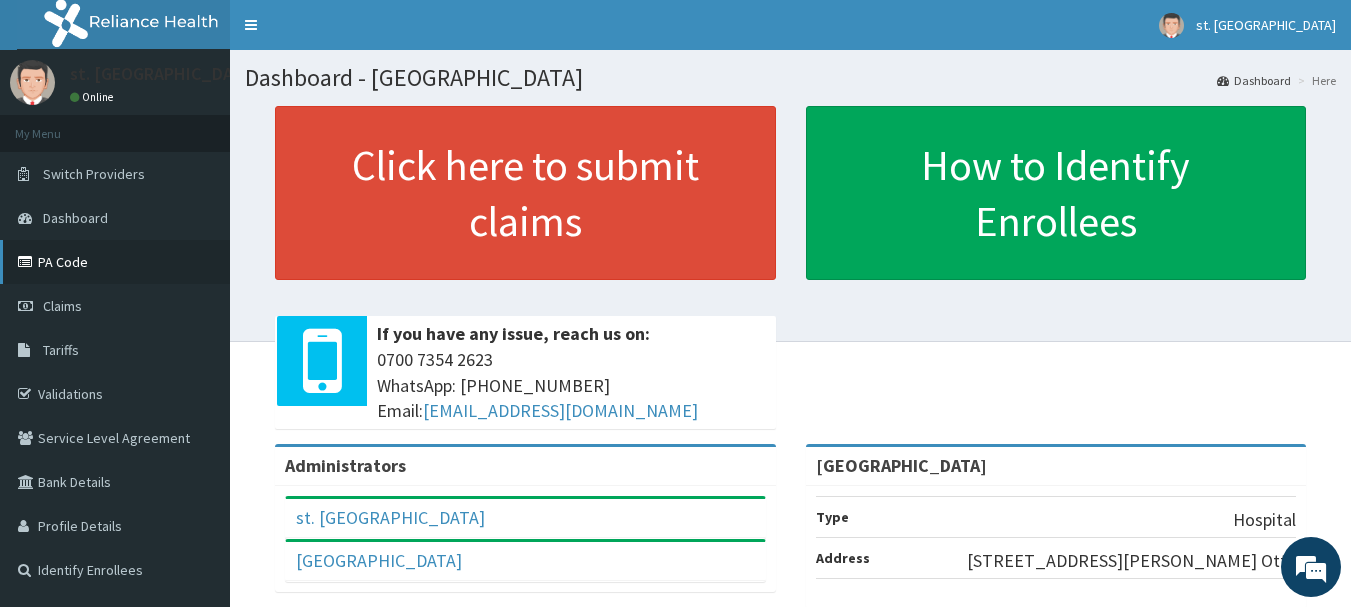 click on "PA Code" at bounding box center [115, 262] 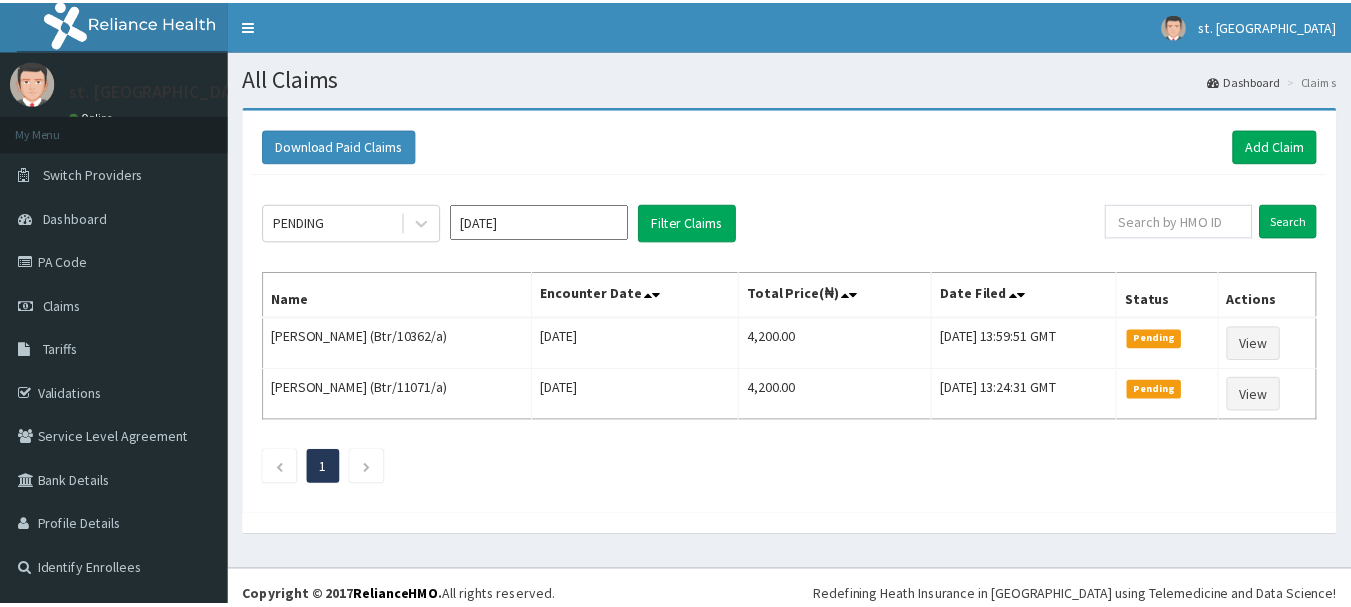 scroll, scrollTop: 0, scrollLeft: 0, axis: both 